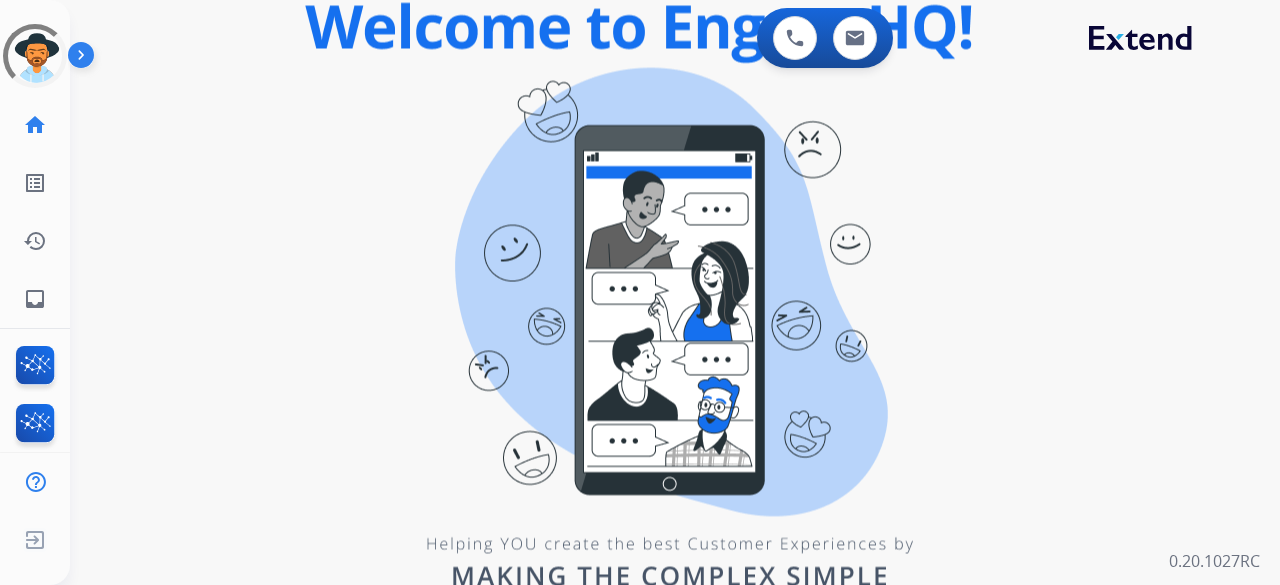 scroll, scrollTop: 0, scrollLeft: 0, axis: both 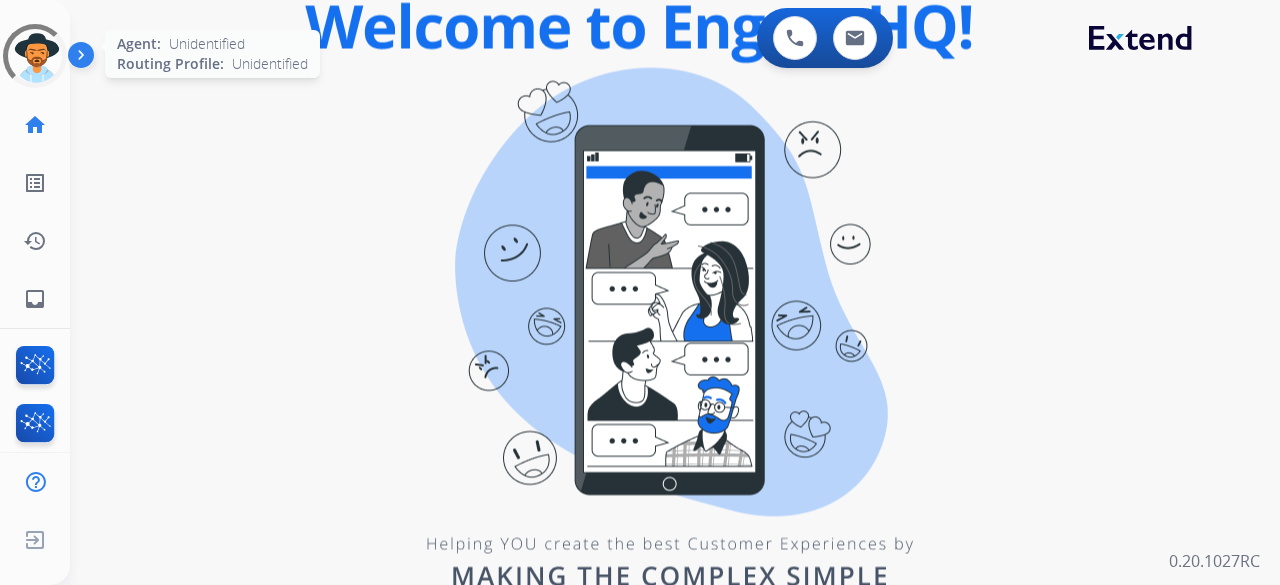 click 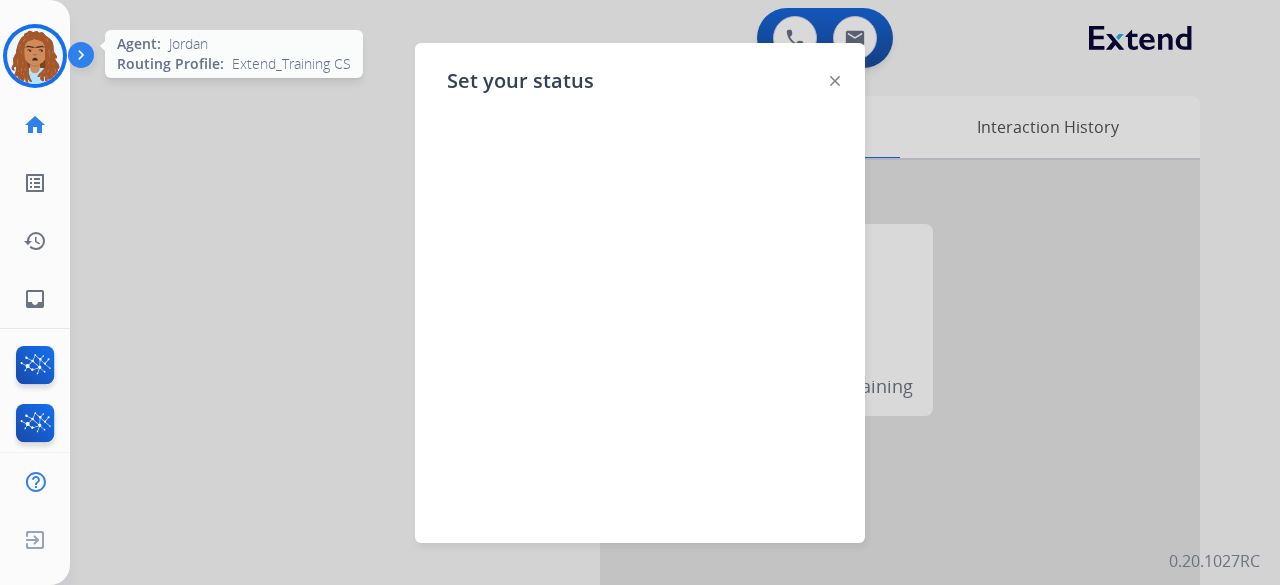 click at bounding box center [640, 292] 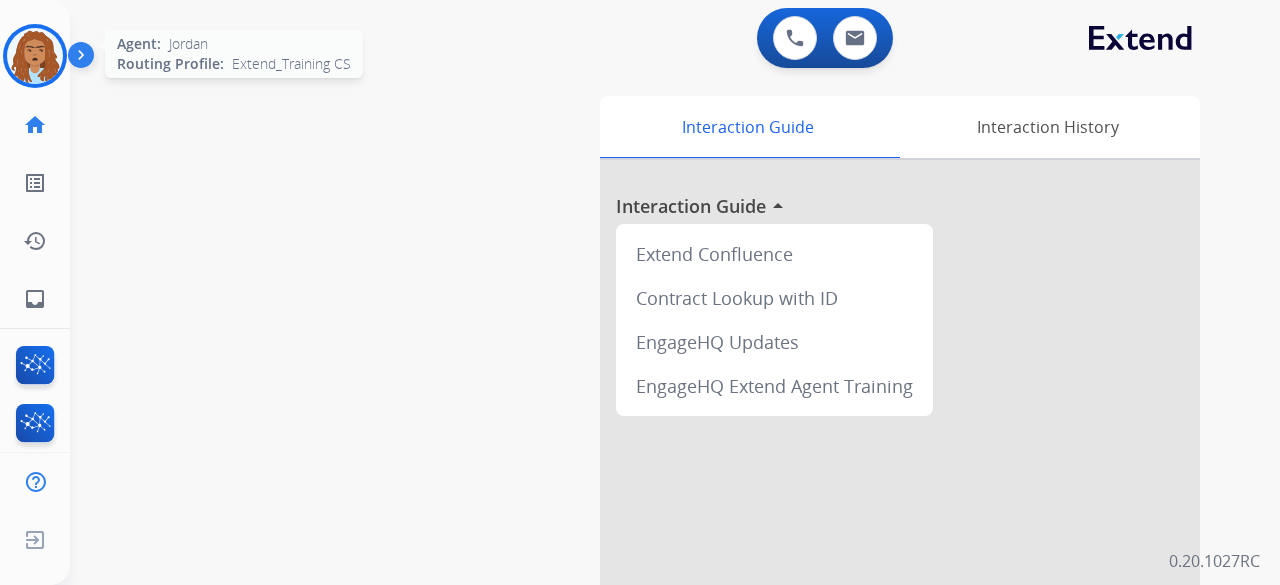 click at bounding box center [35, 56] 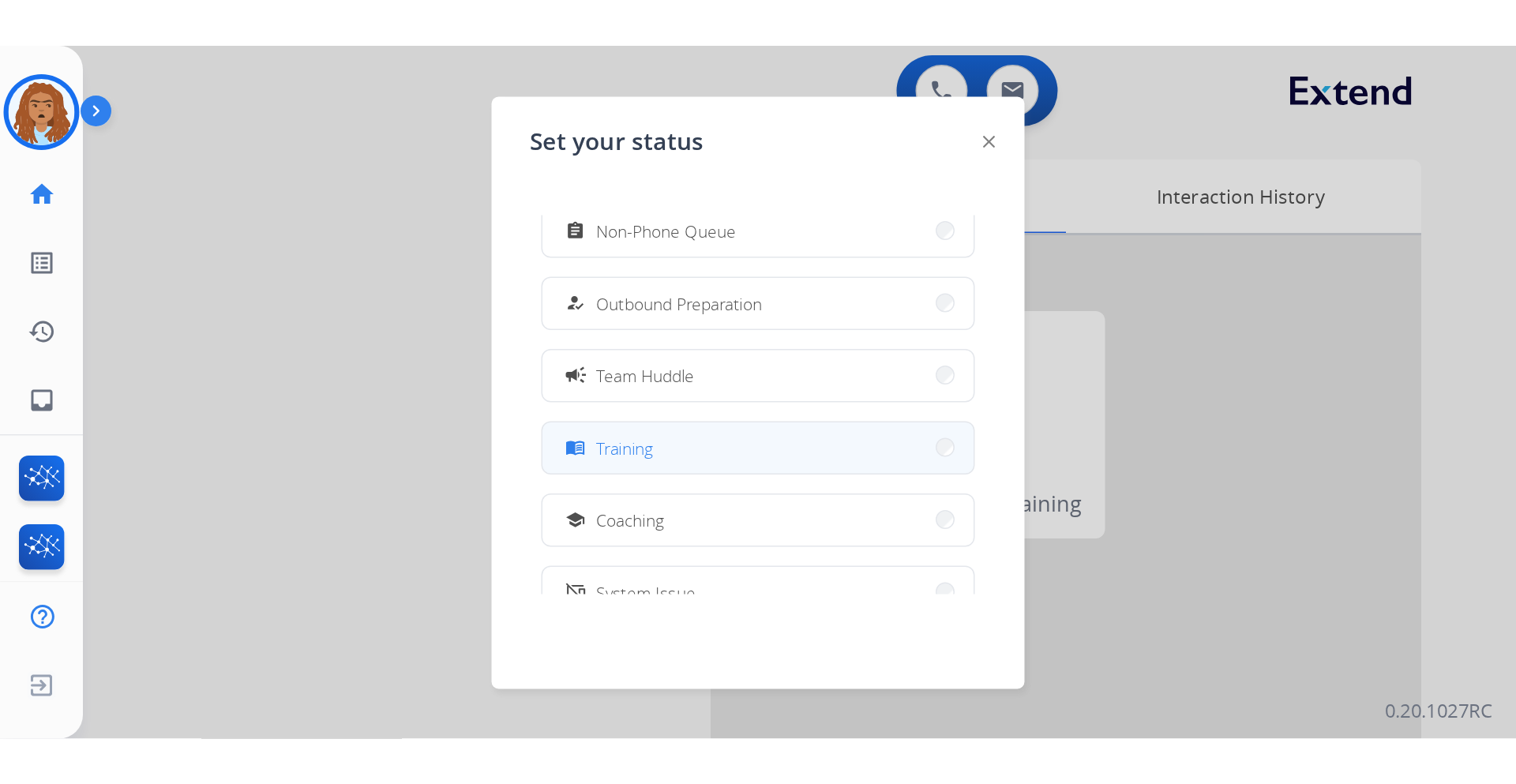 scroll, scrollTop: 140, scrollLeft: 0, axis: vertical 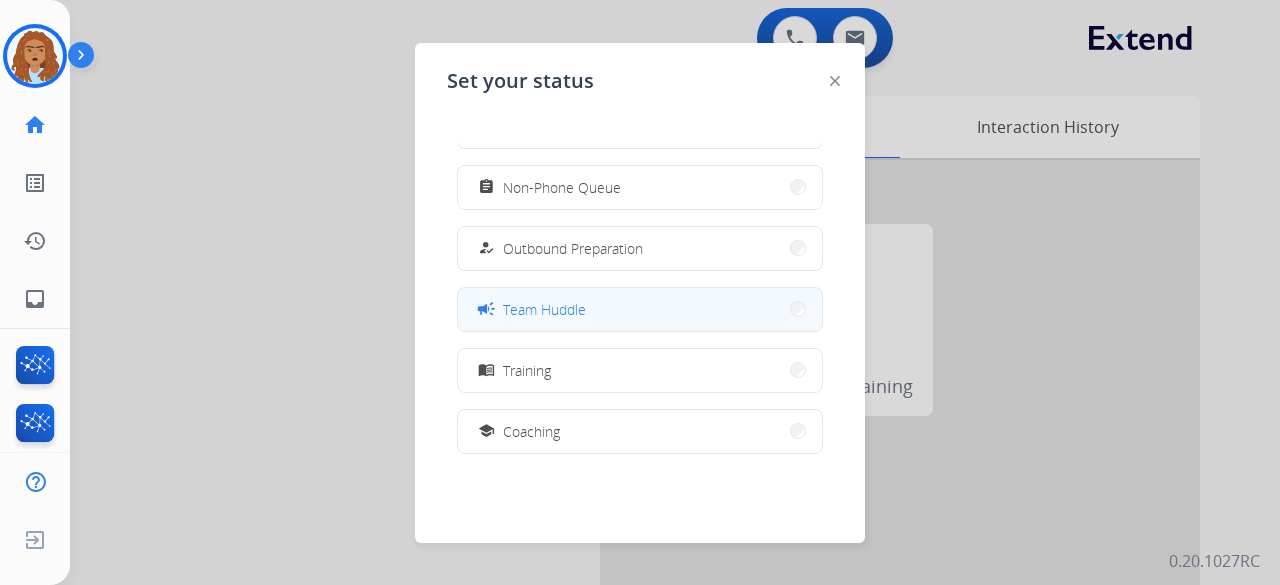 click on "campaign Team Huddle" at bounding box center (640, 309) 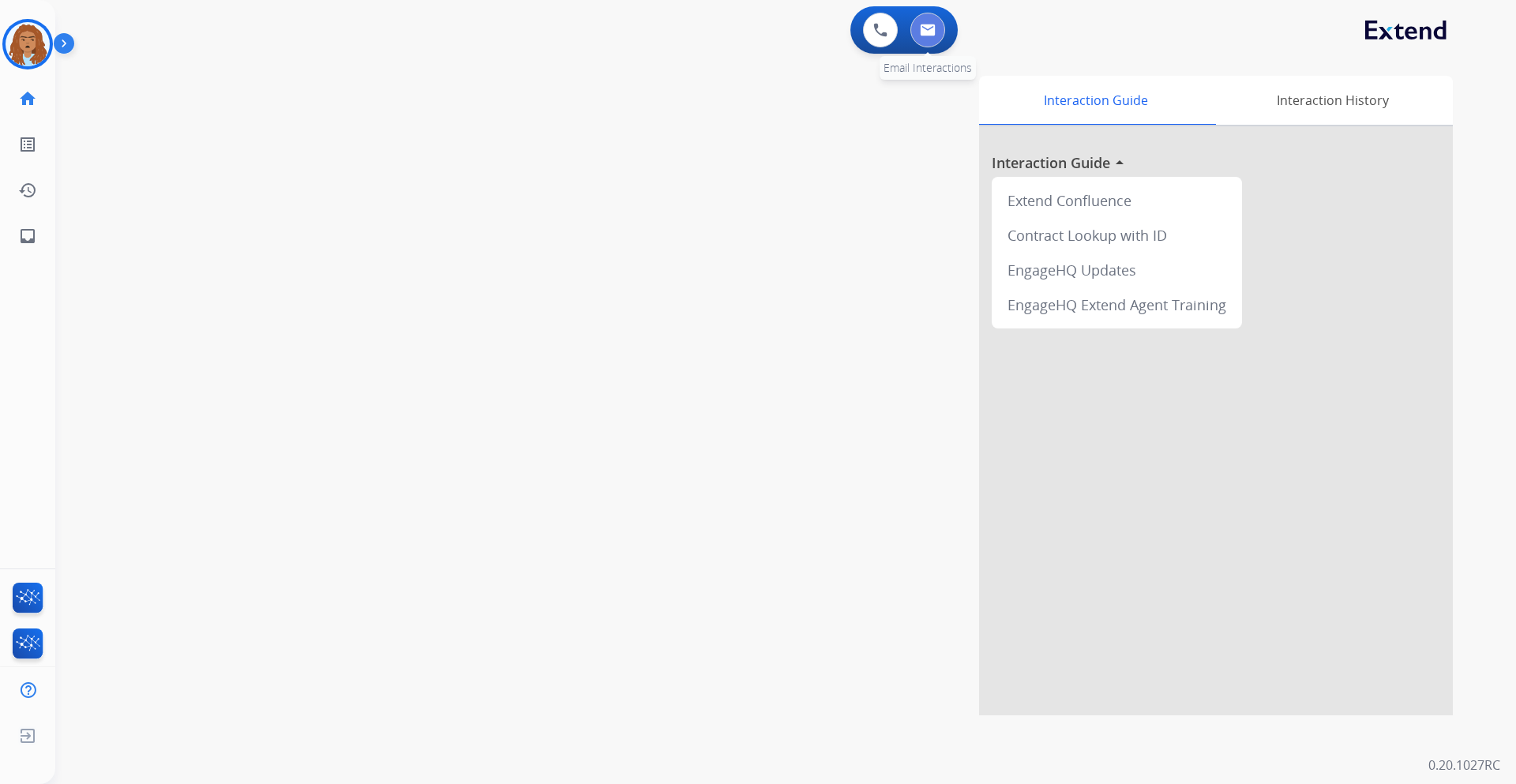 drag, startPoint x: 927, startPoint y: 20, endPoint x: 935, endPoint y: 18, distance: 8.246211 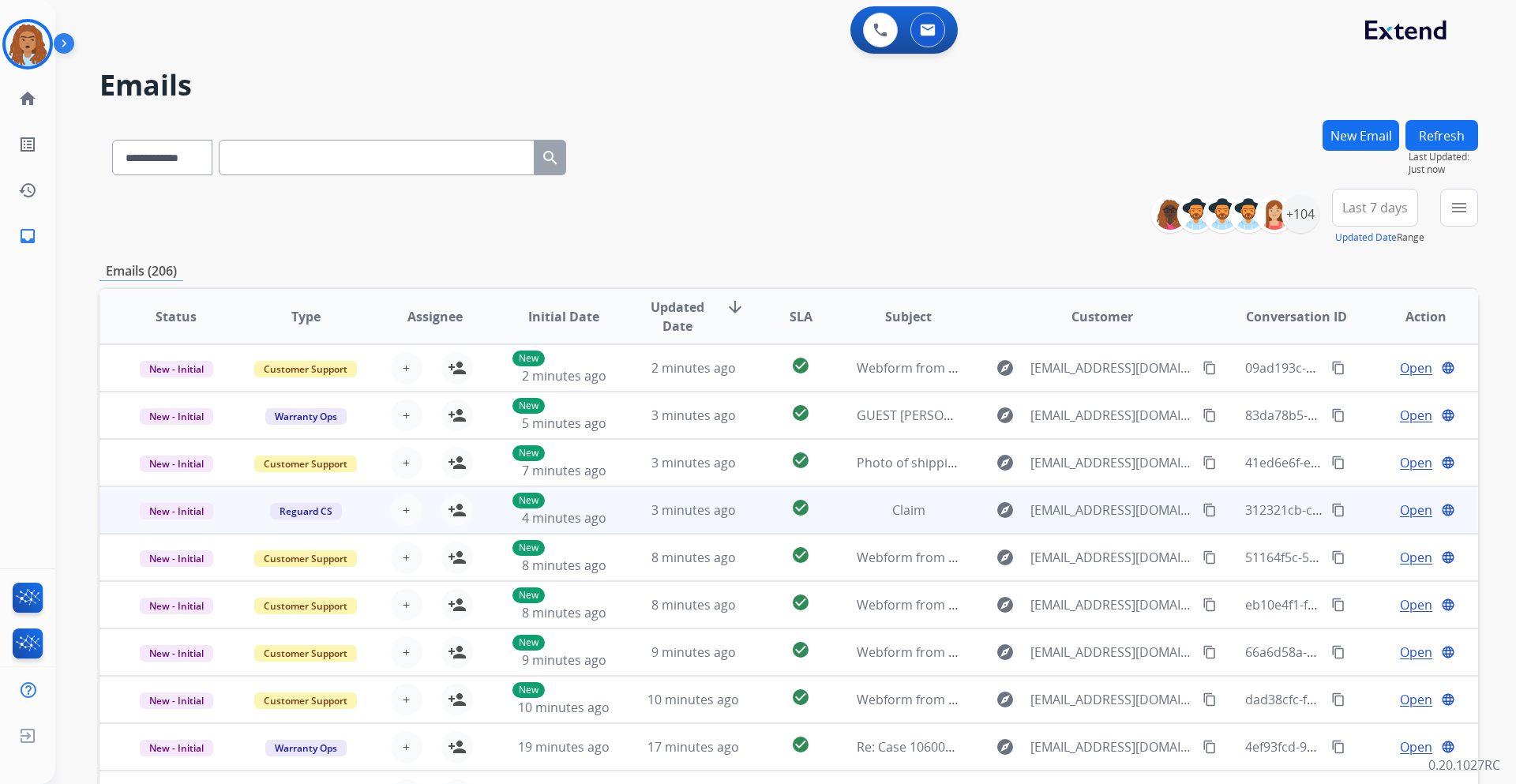 scroll, scrollTop: 2, scrollLeft: 0, axis: vertical 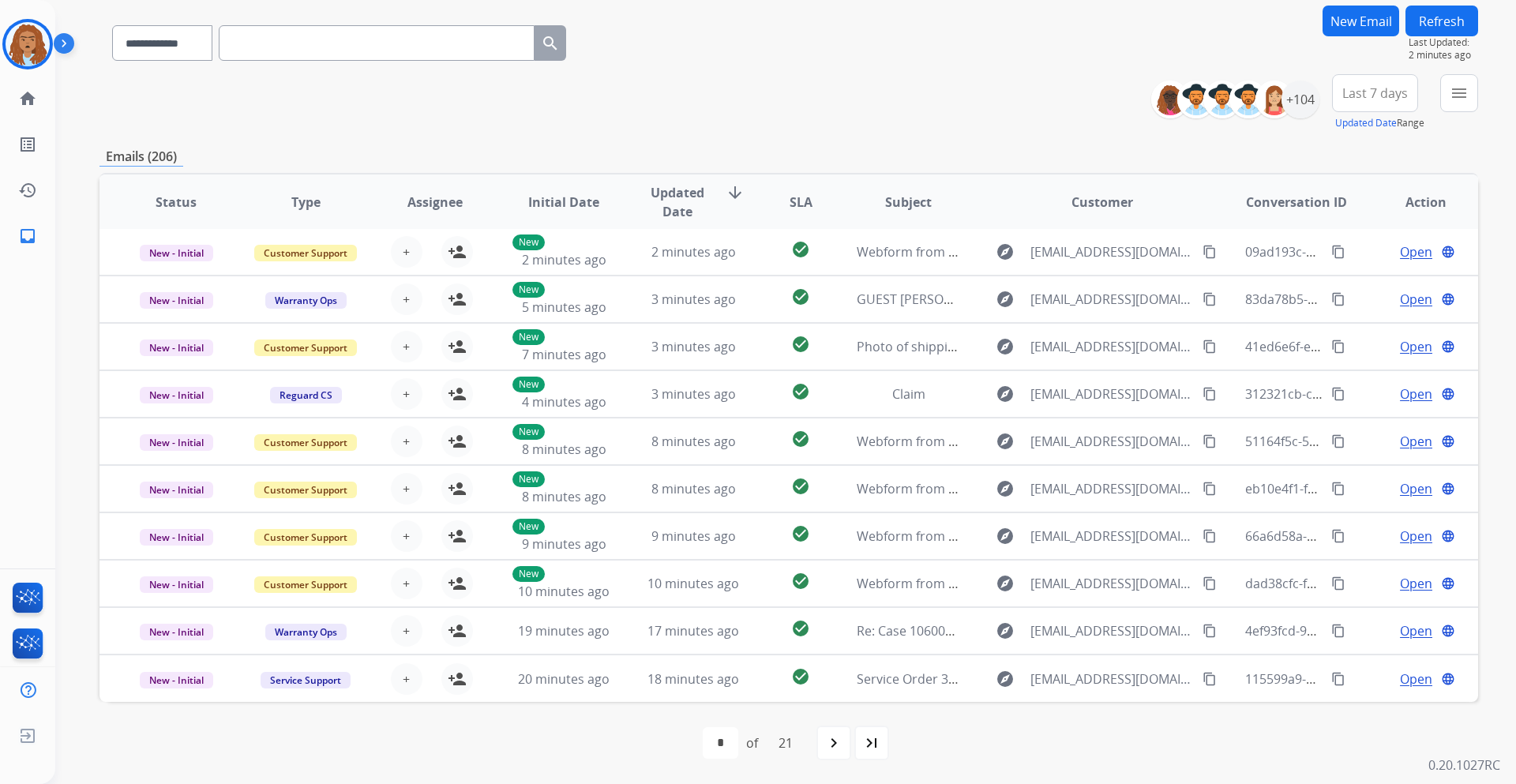 drag, startPoint x: 1435, startPoint y: 97, endPoint x: 1447, endPoint y: 101, distance: 12.649111 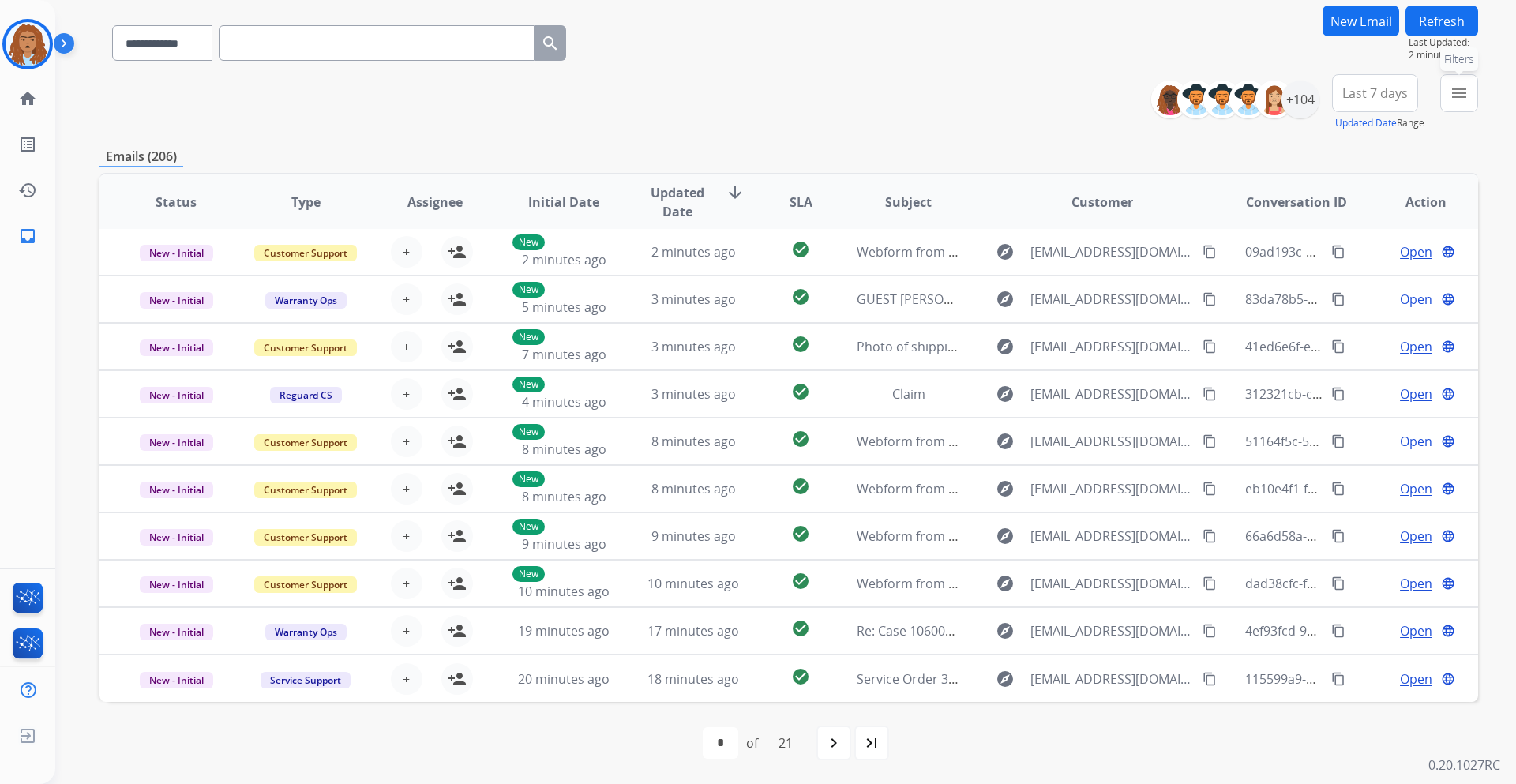 click on "menu  Filters" at bounding box center (1459, 93) 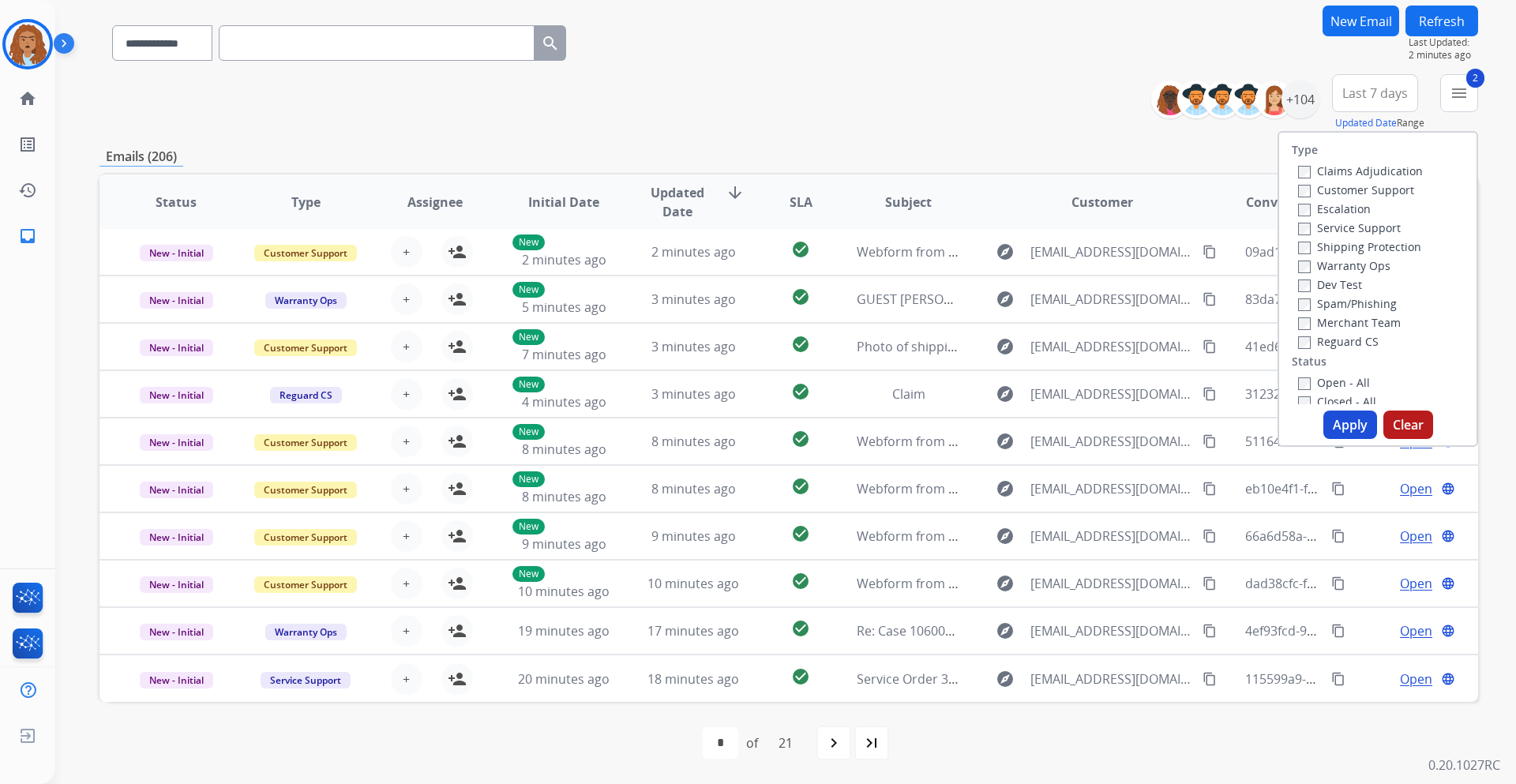 click on "Reguard CS" at bounding box center (1338, 341) 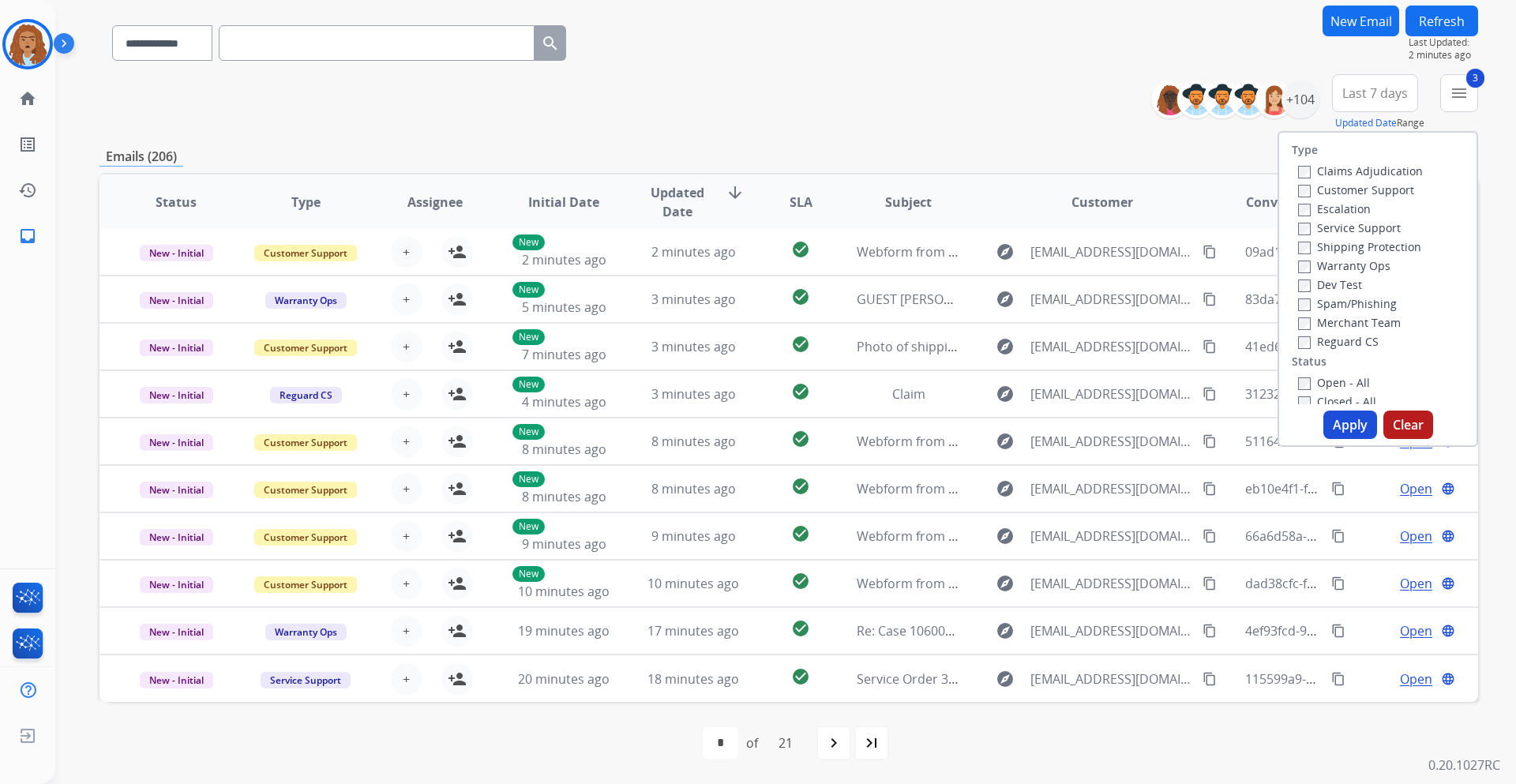 click on "Open - All" at bounding box center (1334, 382) 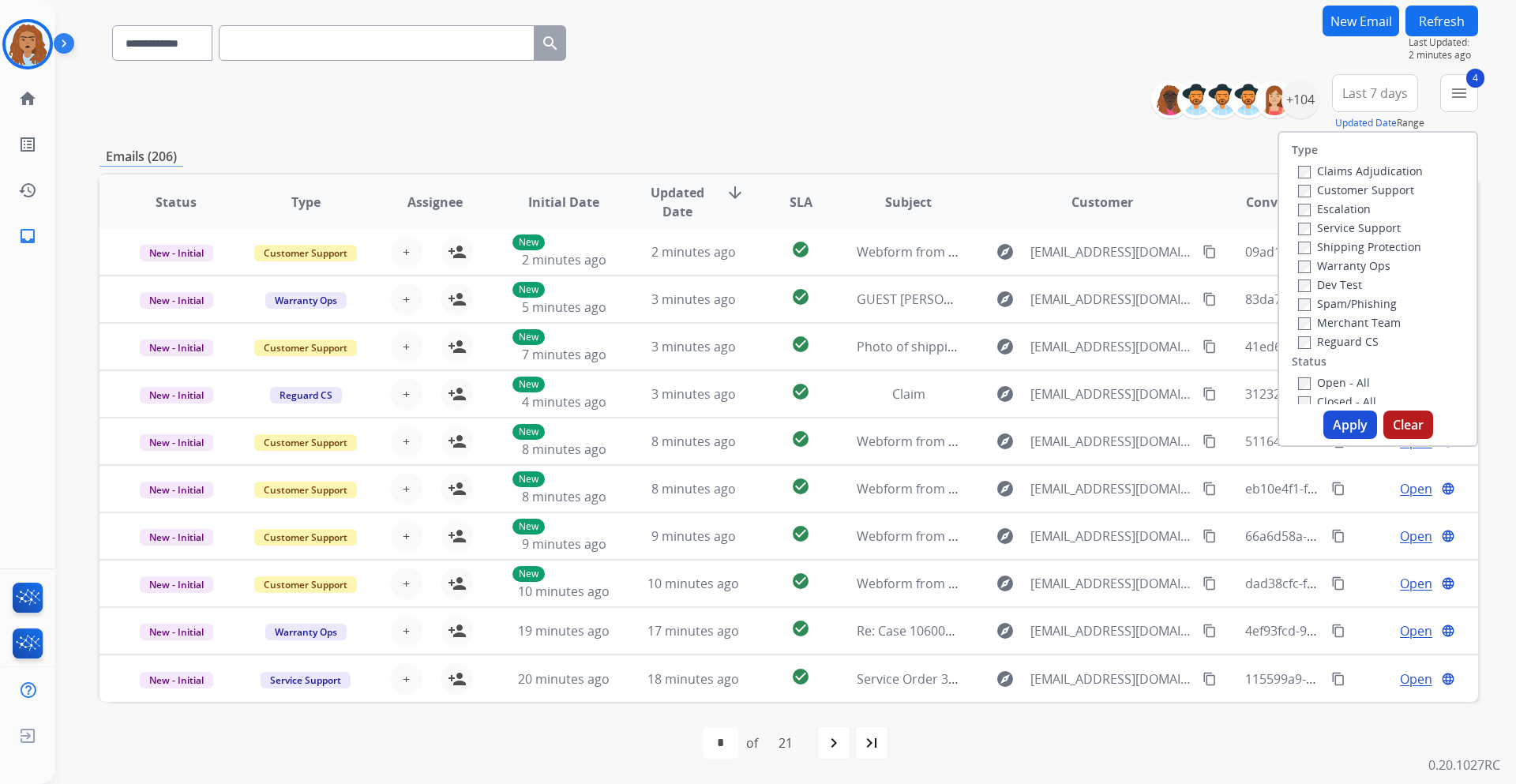 click on "Apply" at bounding box center (1350, 425) 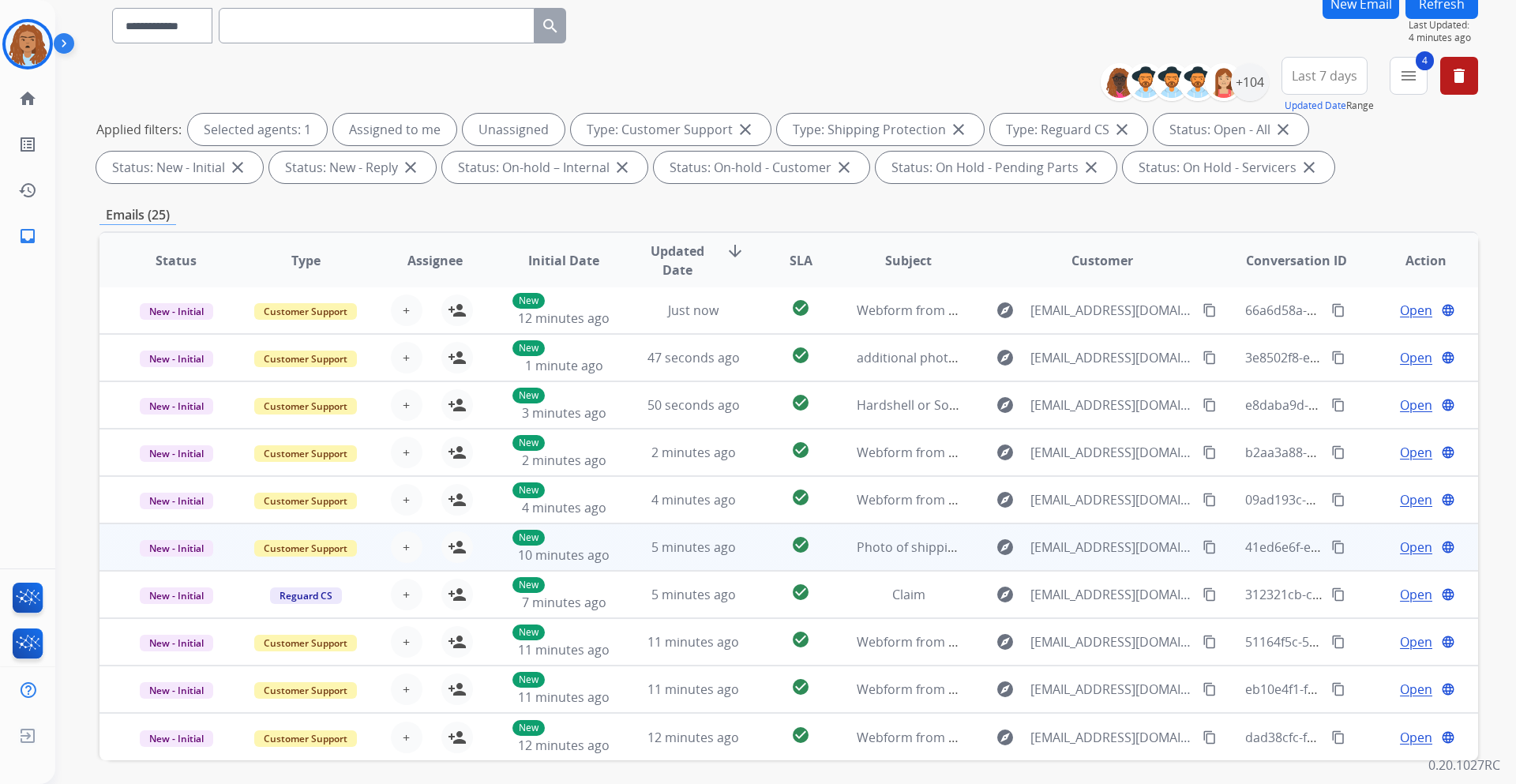 scroll, scrollTop: 190, scrollLeft: 0, axis: vertical 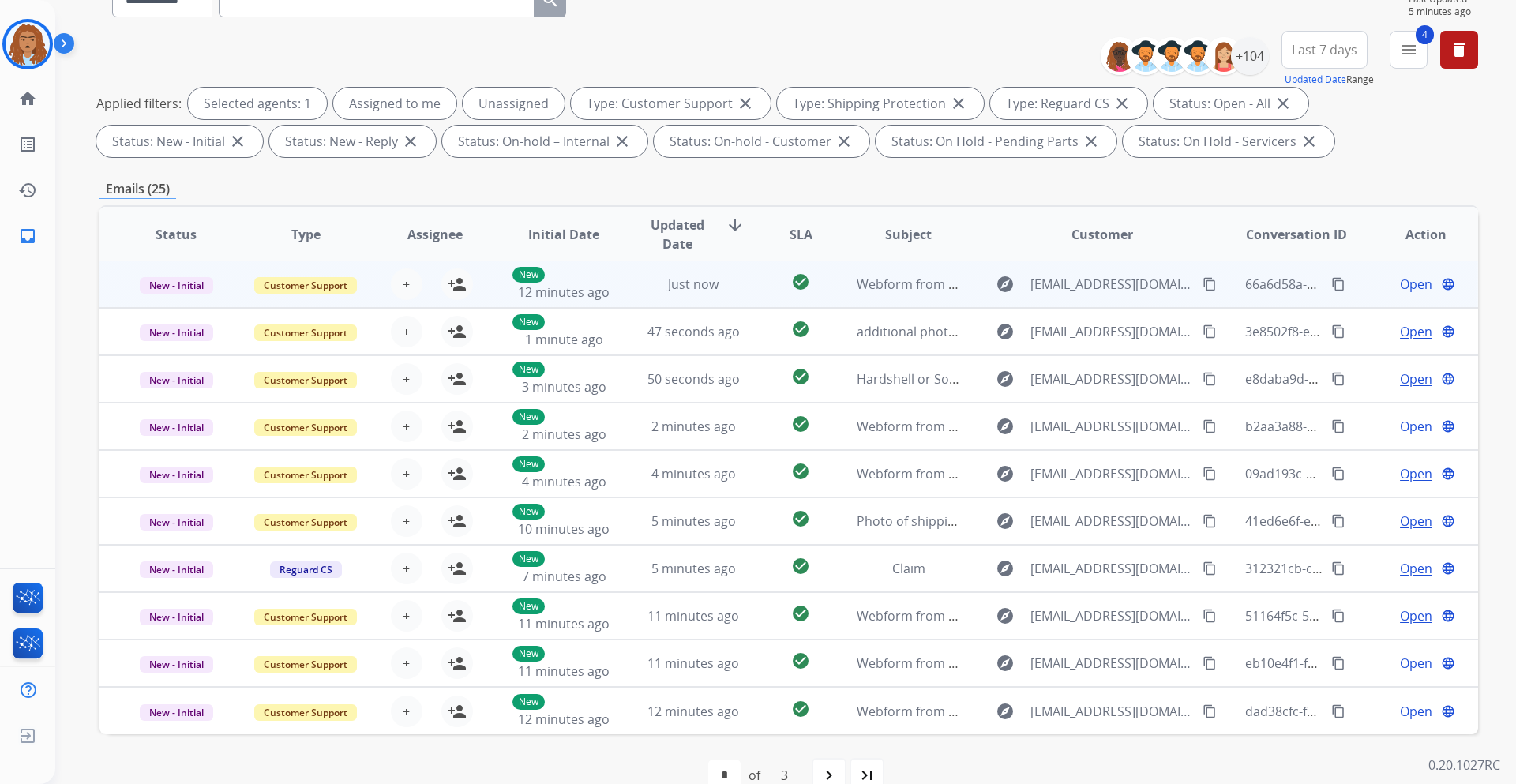 click on "Open" at bounding box center (1416, 284) 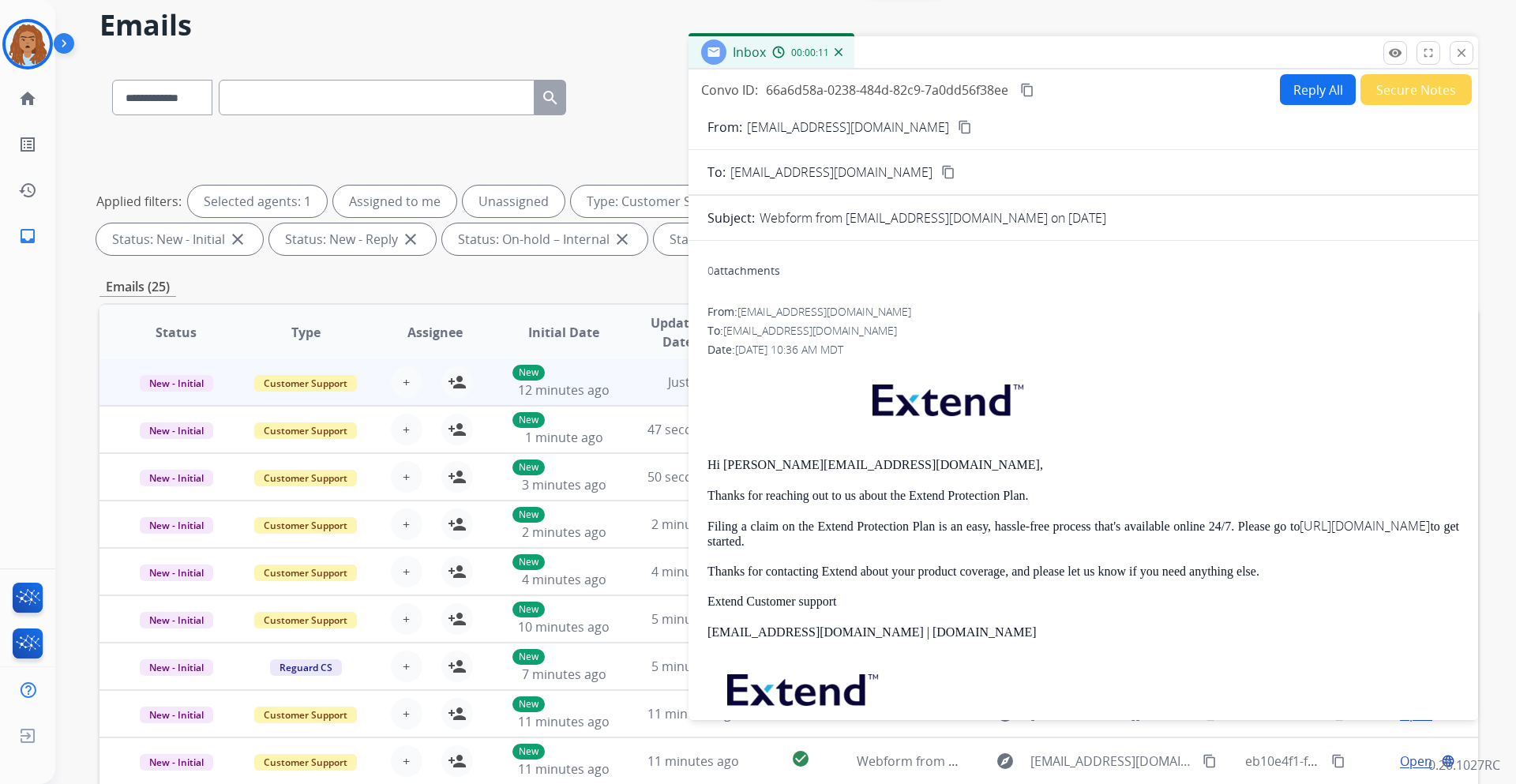 scroll, scrollTop: 0, scrollLeft: 0, axis: both 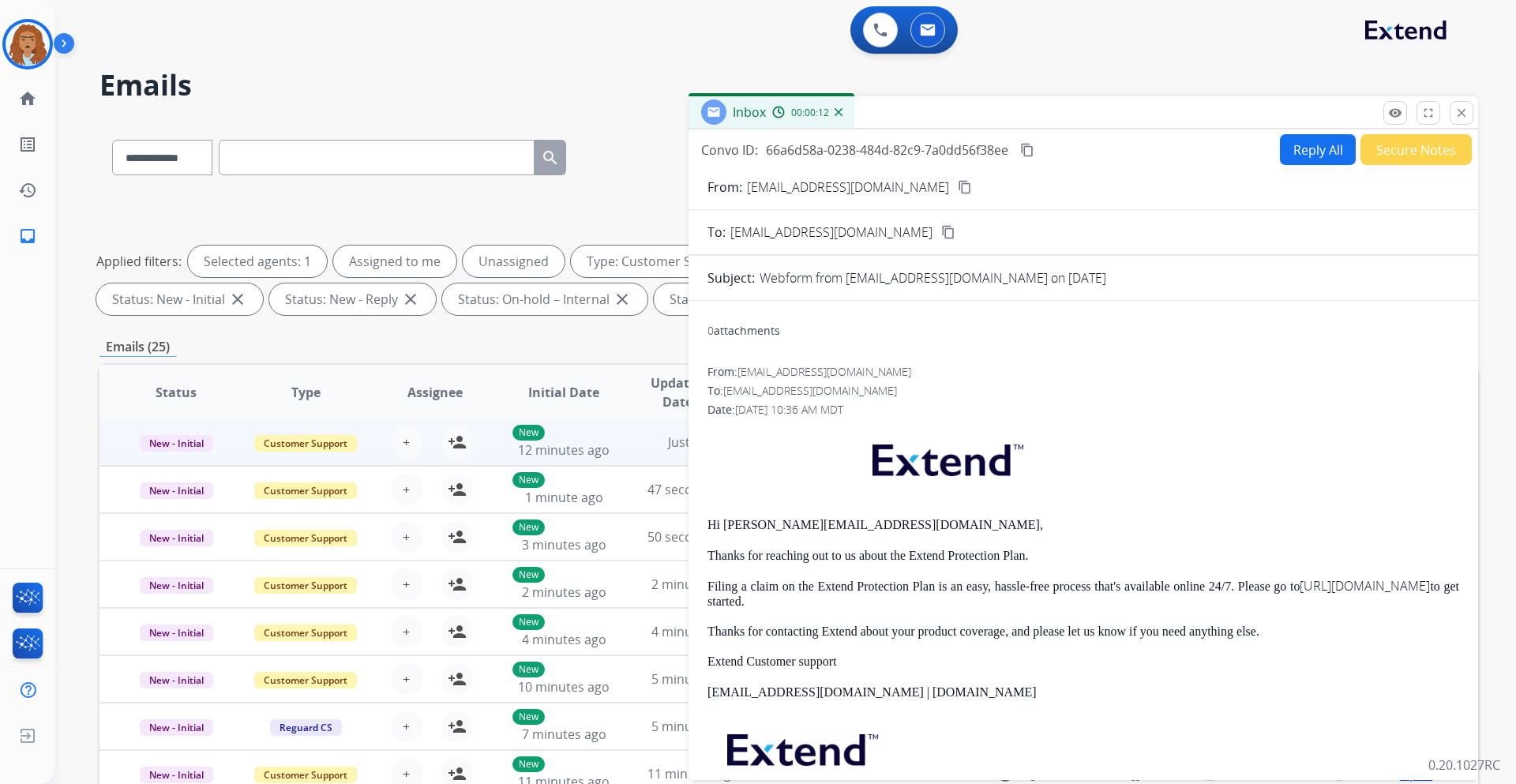 click on "0  attachments" at bounding box center (744, 331) 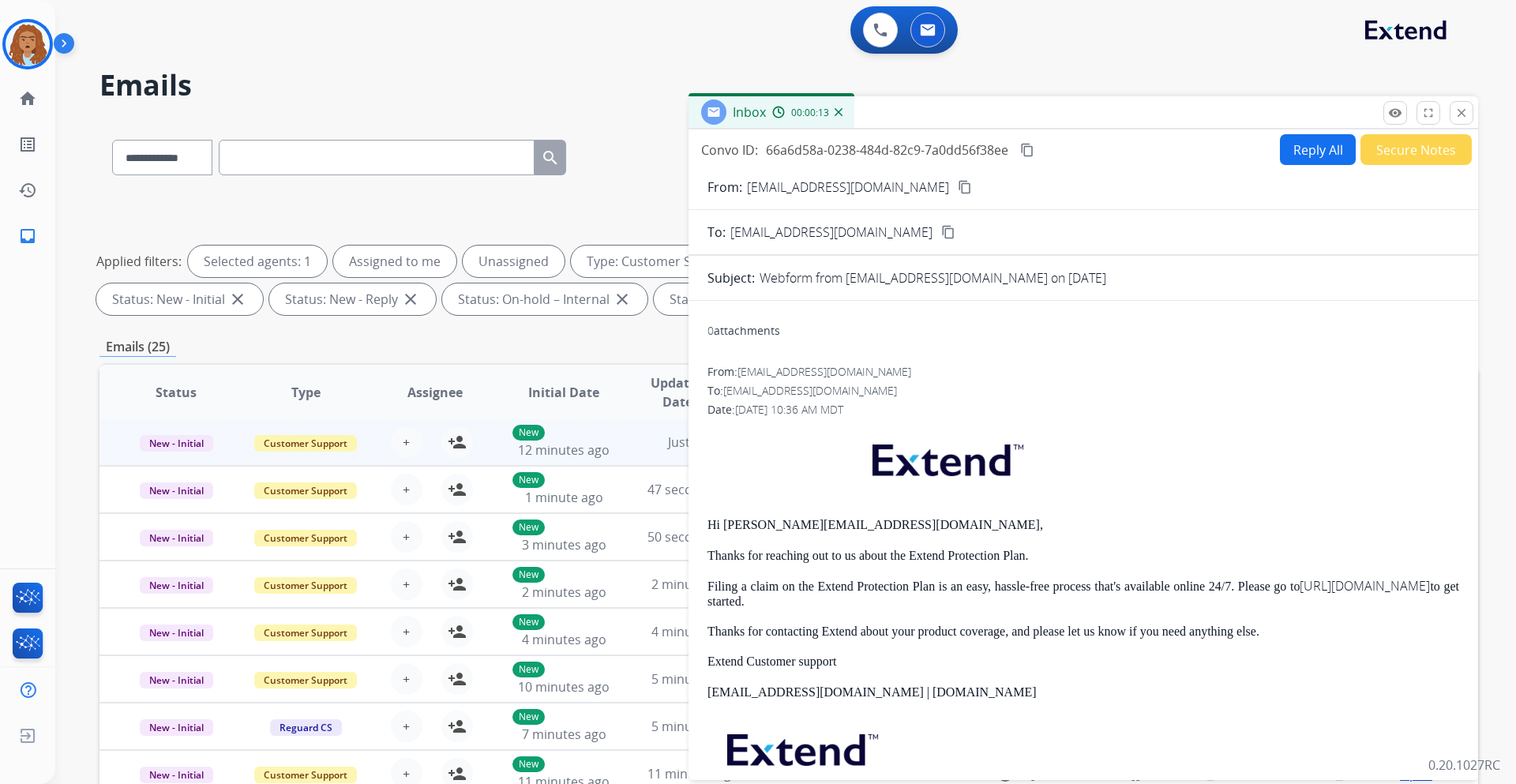 click on "0  attachments" at bounding box center (744, 331) 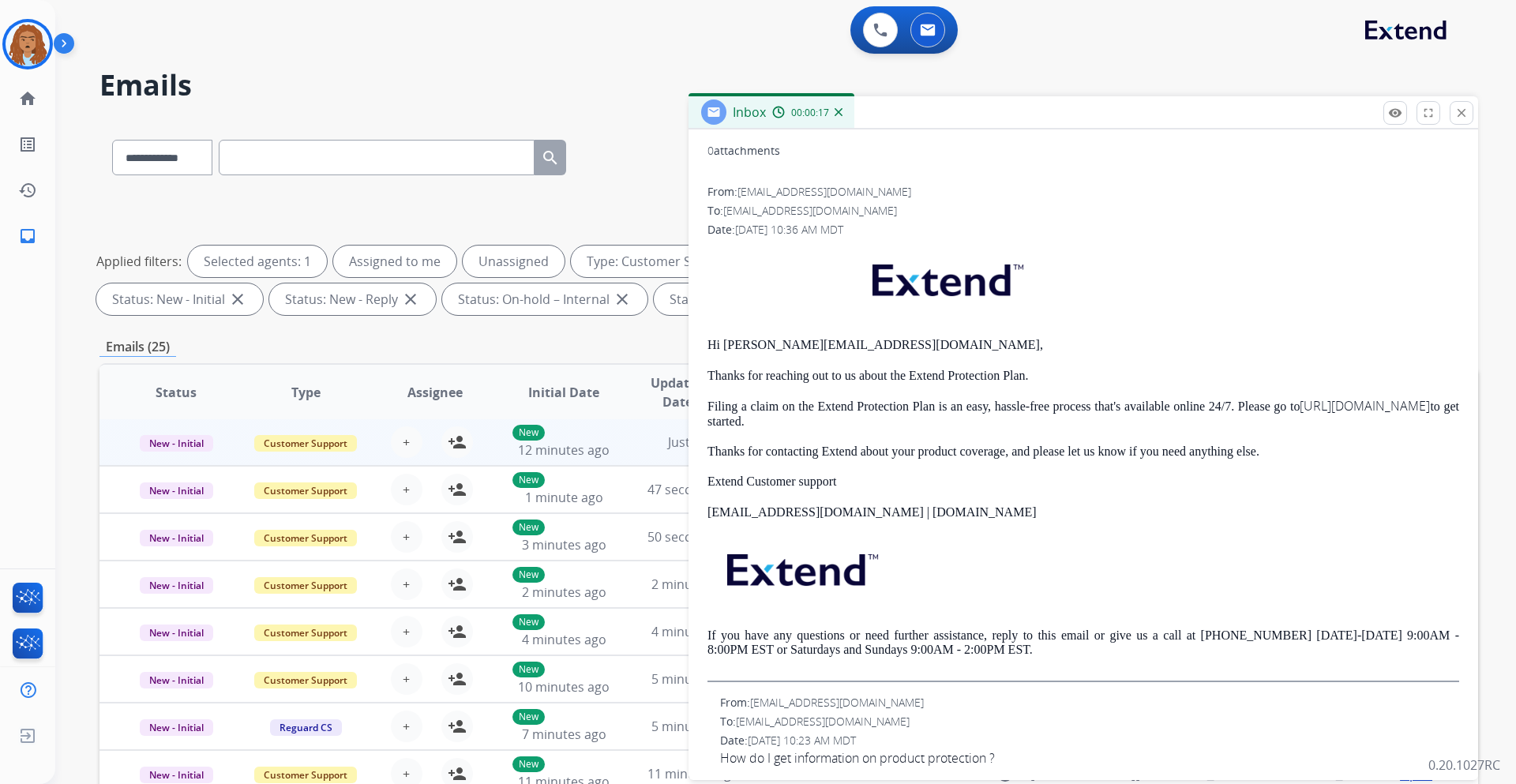 scroll, scrollTop: 193, scrollLeft: 0, axis: vertical 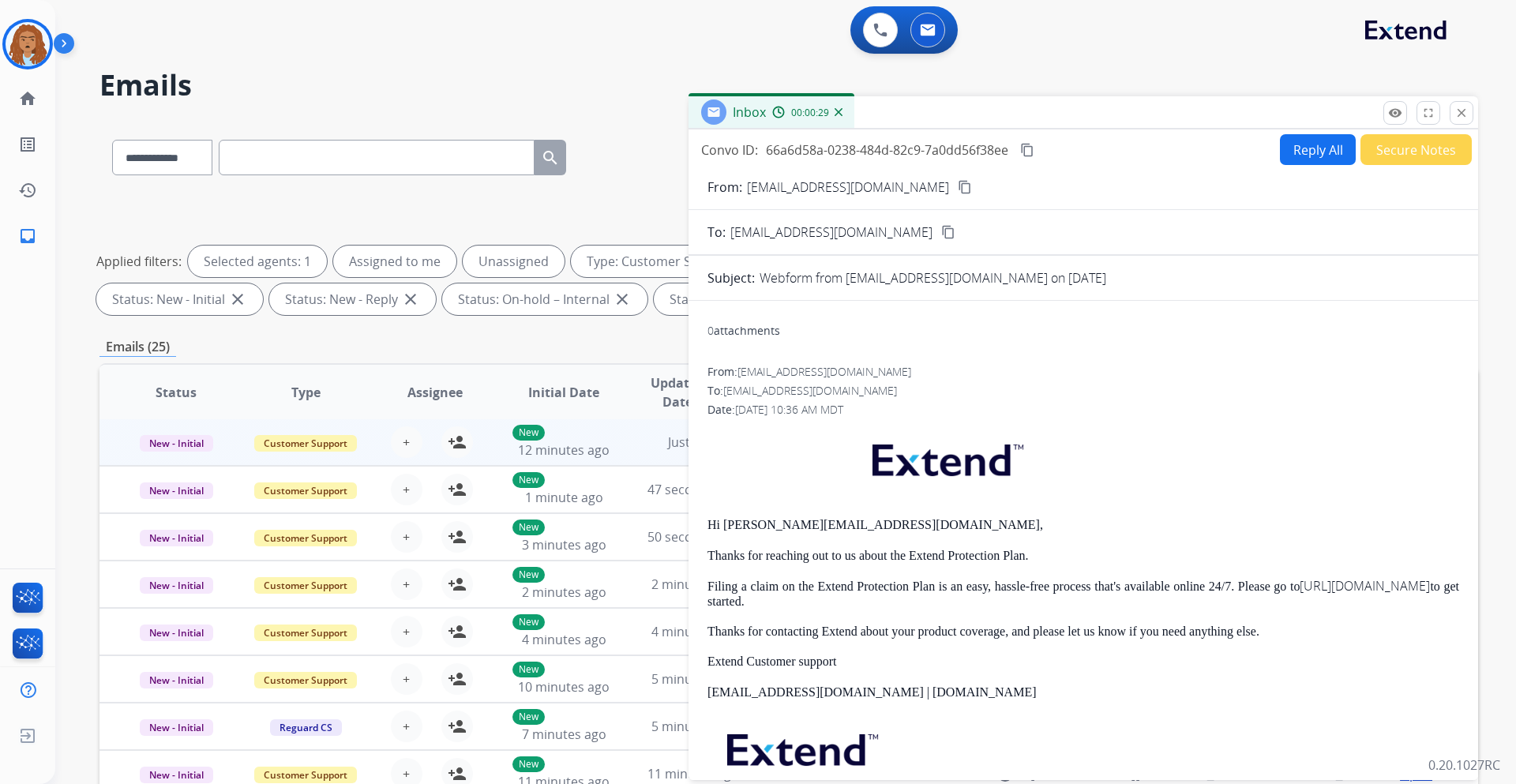 click on "Inbox  00:00:29" at bounding box center [1083, 113] 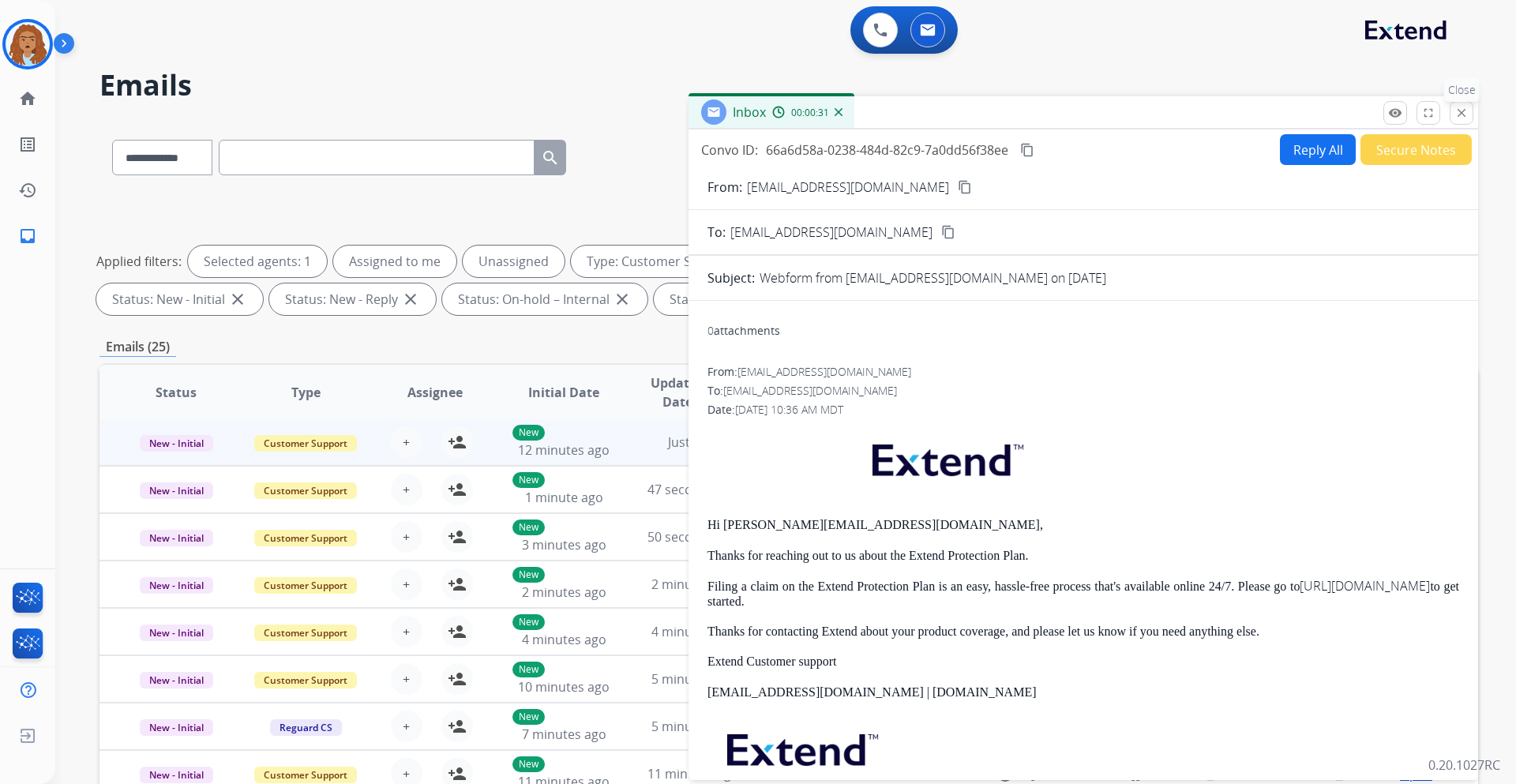 click on "close Close" at bounding box center (1462, 113) 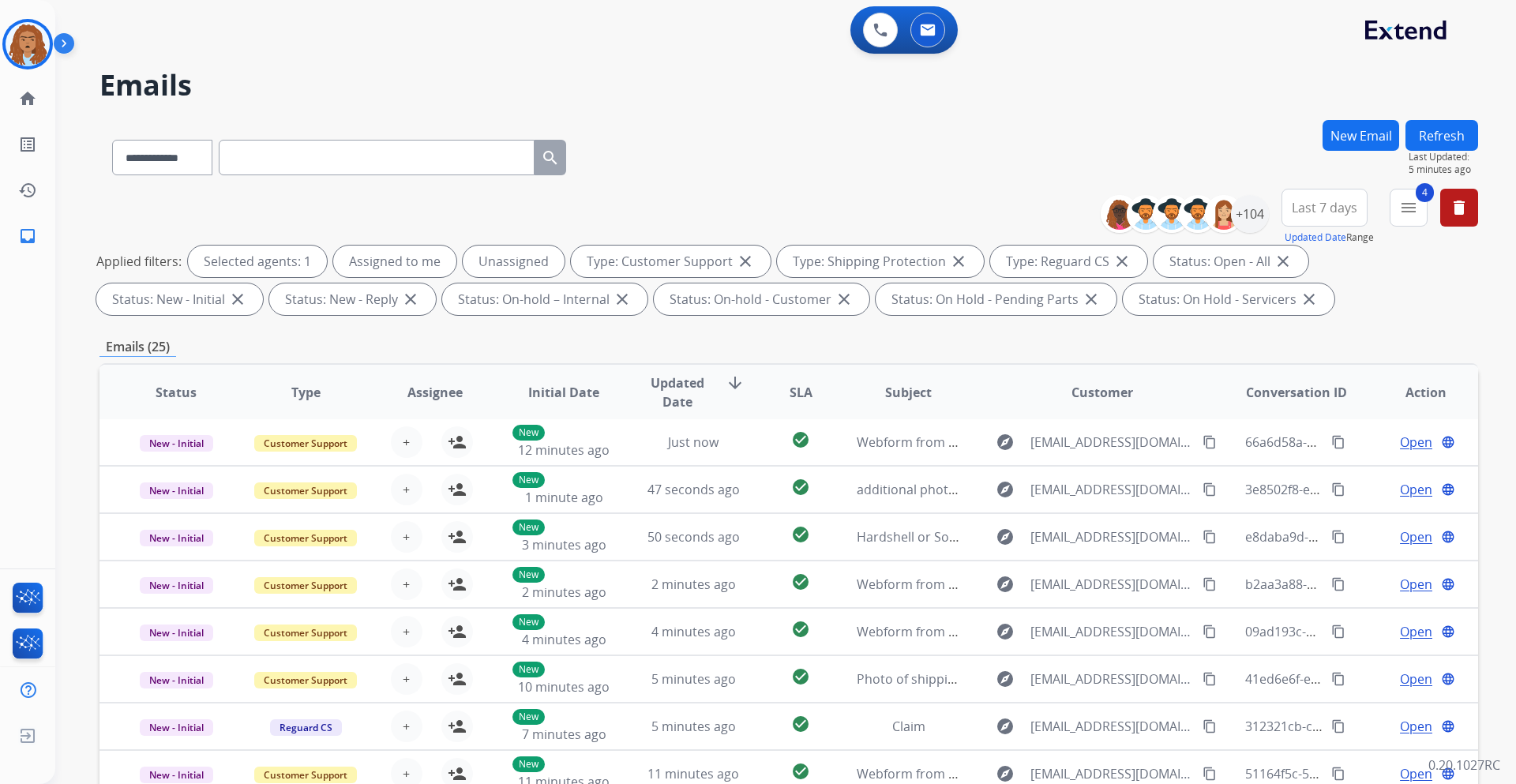 click on "Refresh" at bounding box center [1442, 135] 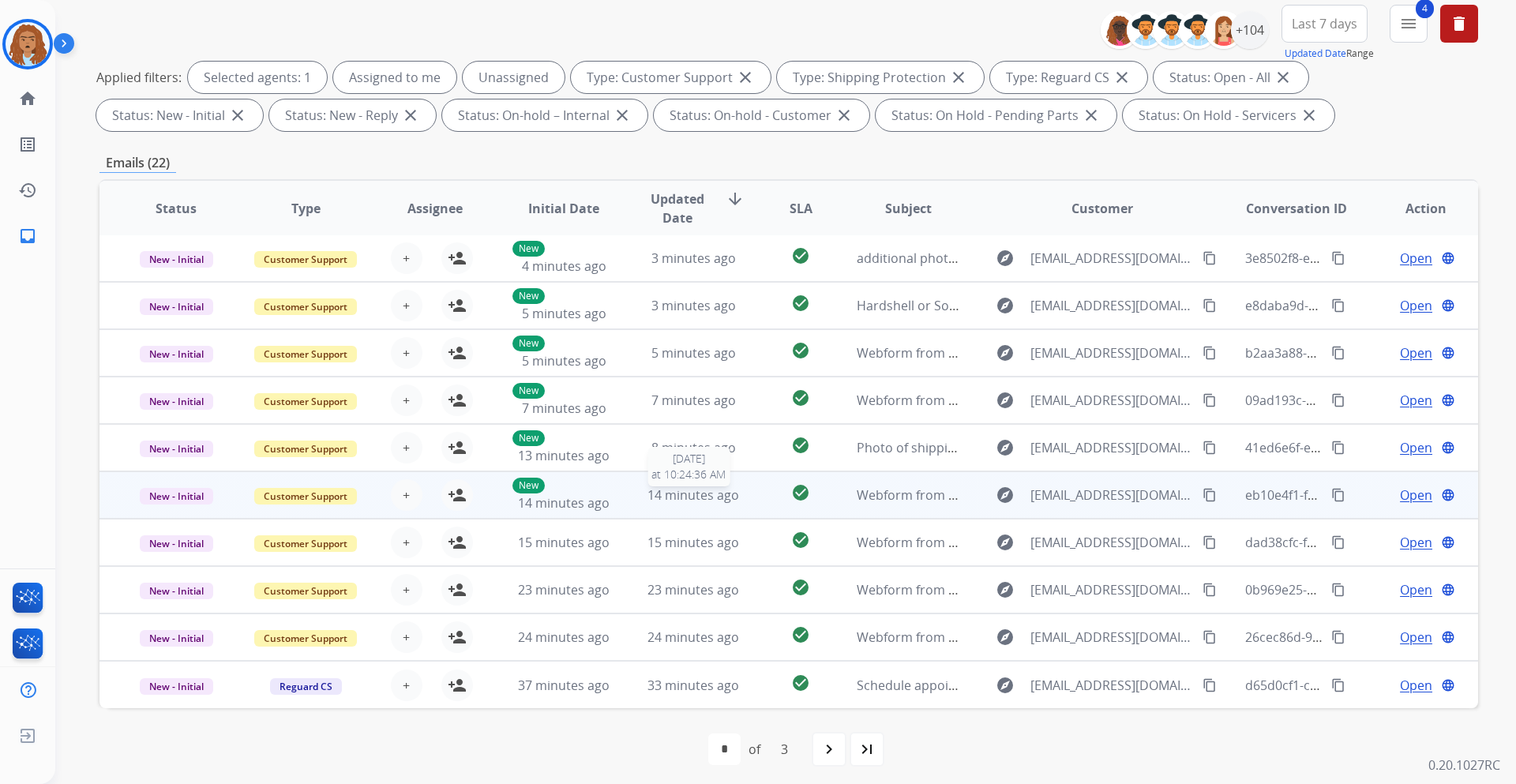 scroll, scrollTop: 190, scrollLeft: 0, axis: vertical 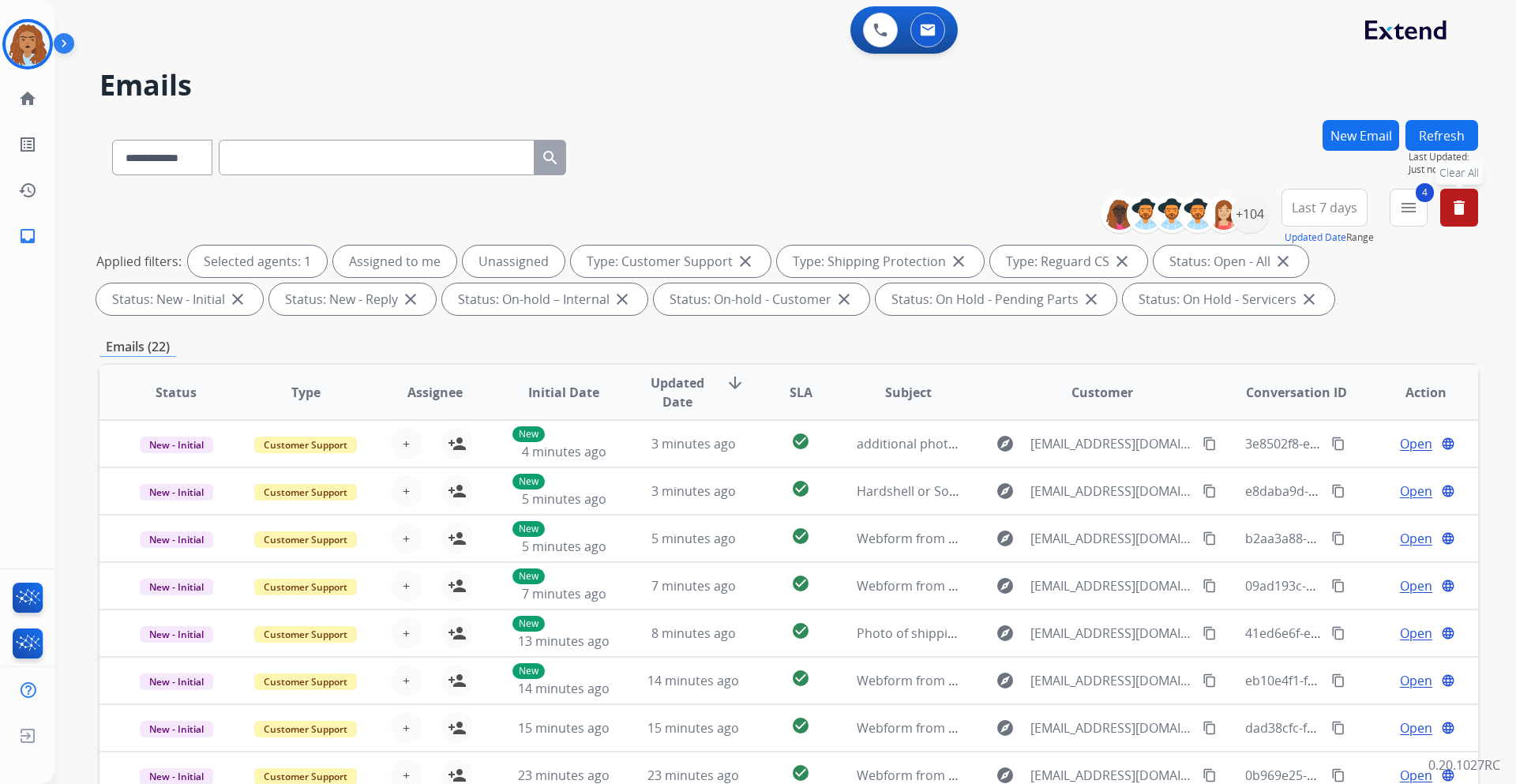click on "delete  Clear All" at bounding box center [1459, 208] 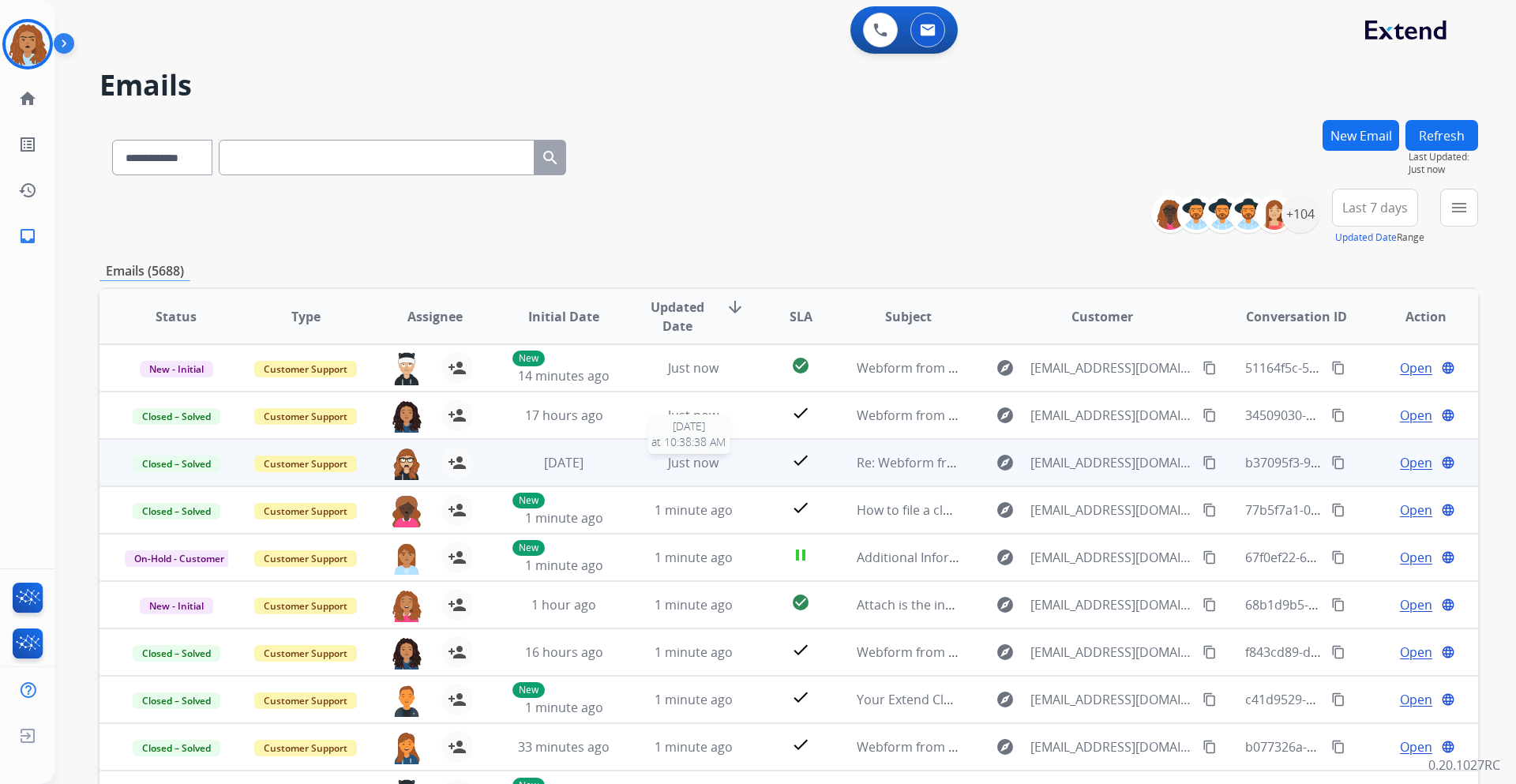 scroll, scrollTop: 2, scrollLeft: 0, axis: vertical 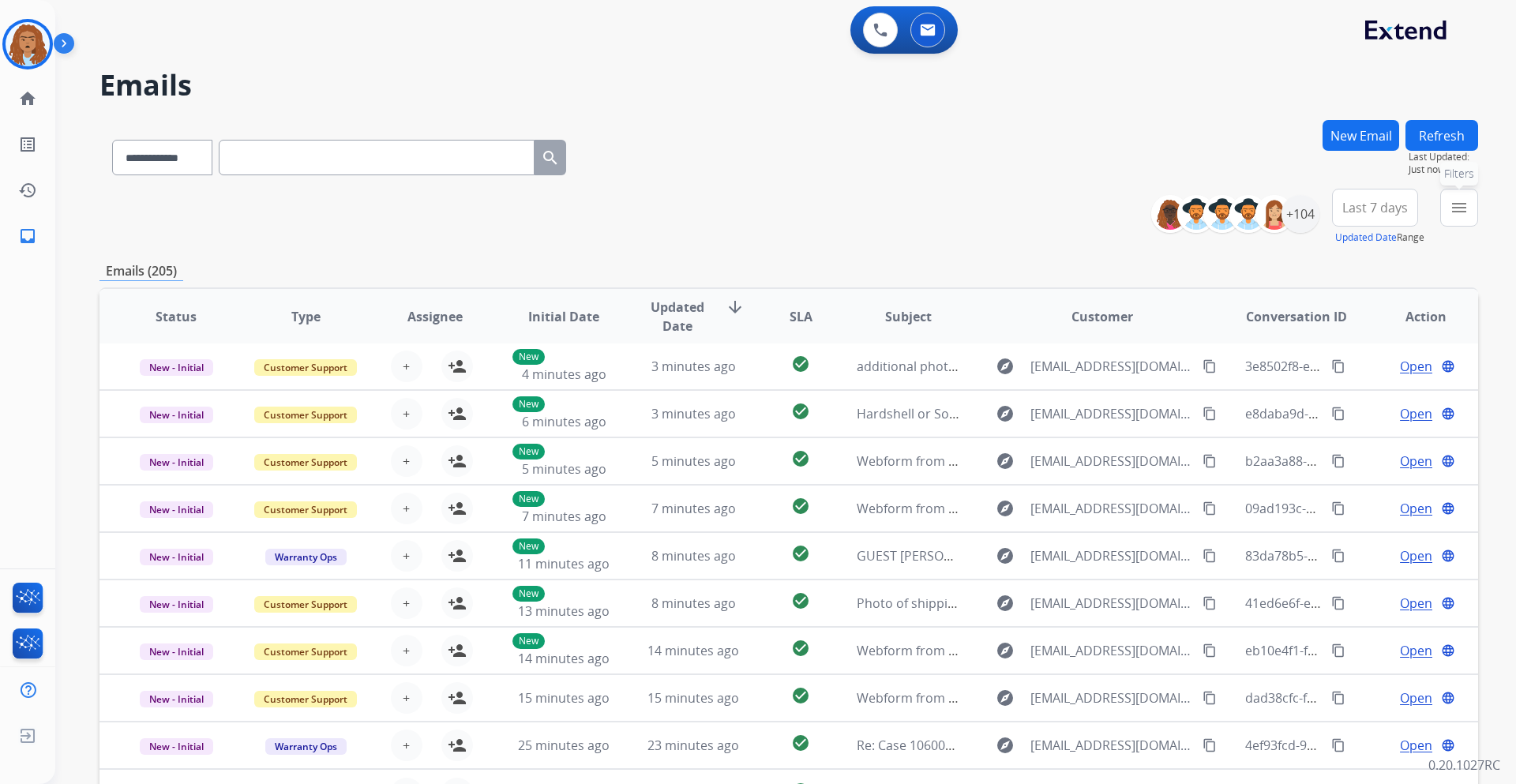 click on "menu" at bounding box center [1459, 208] 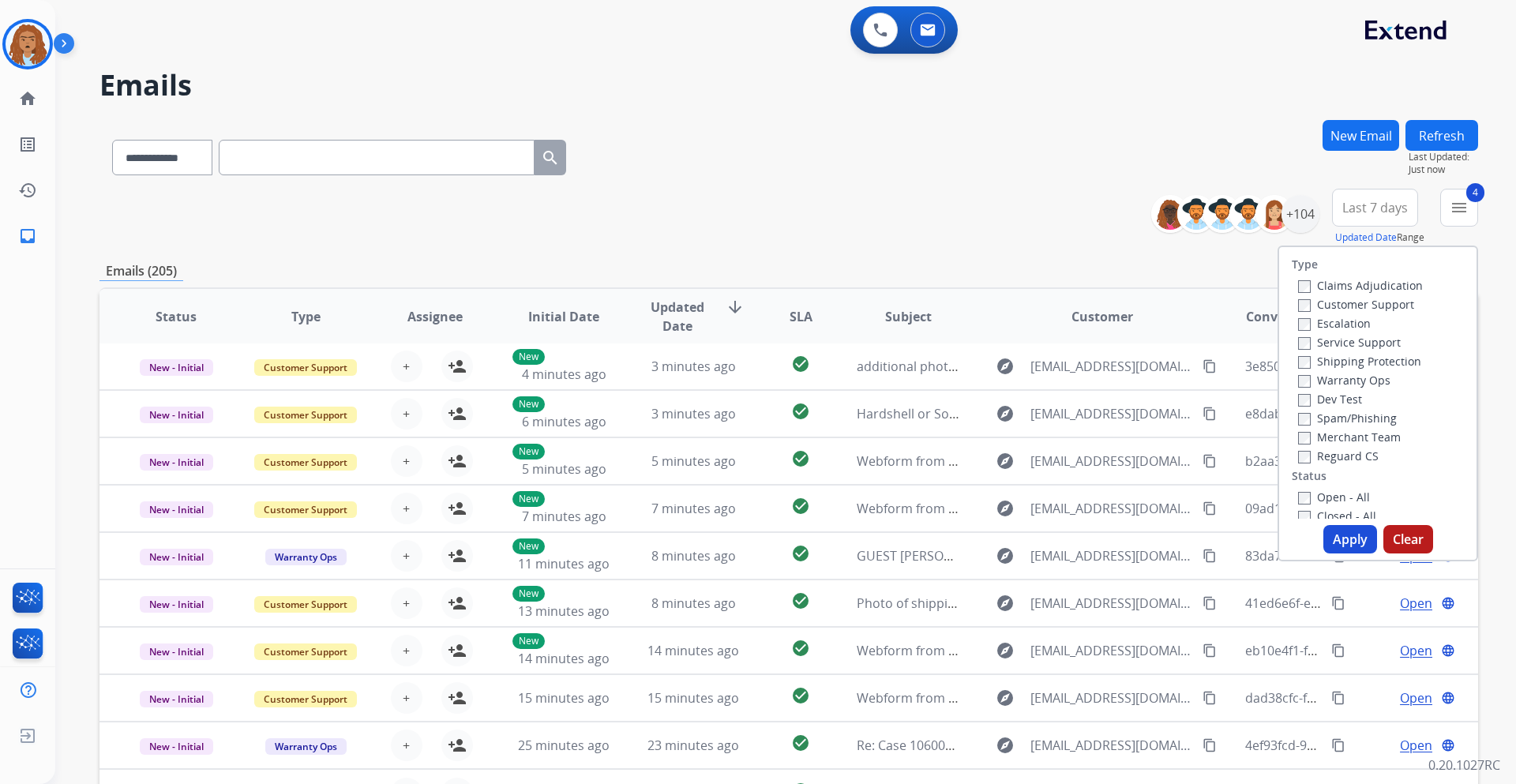 click on "Apply" at bounding box center [1350, 539] 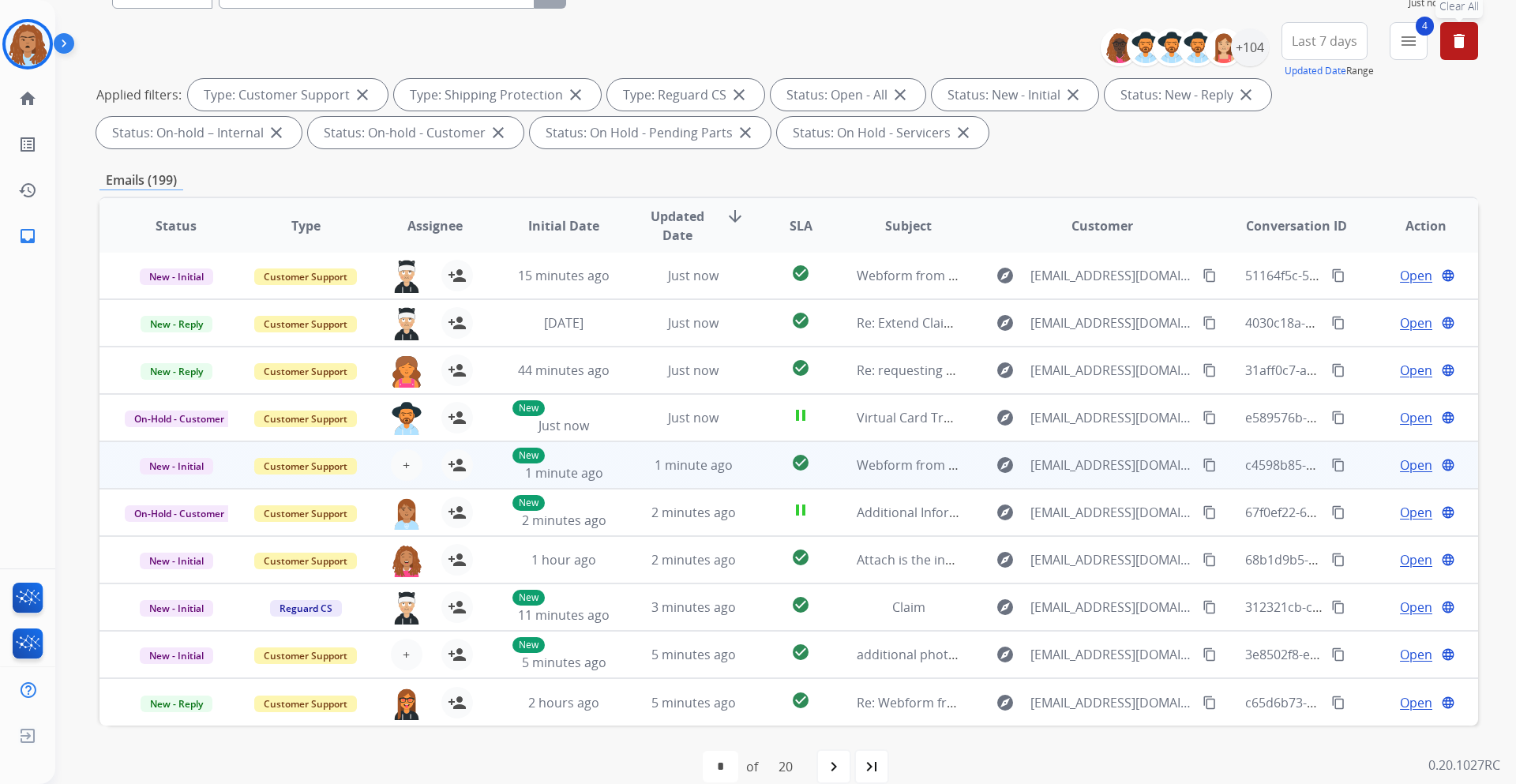 scroll, scrollTop: 190, scrollLeft: 0, axis: vertical 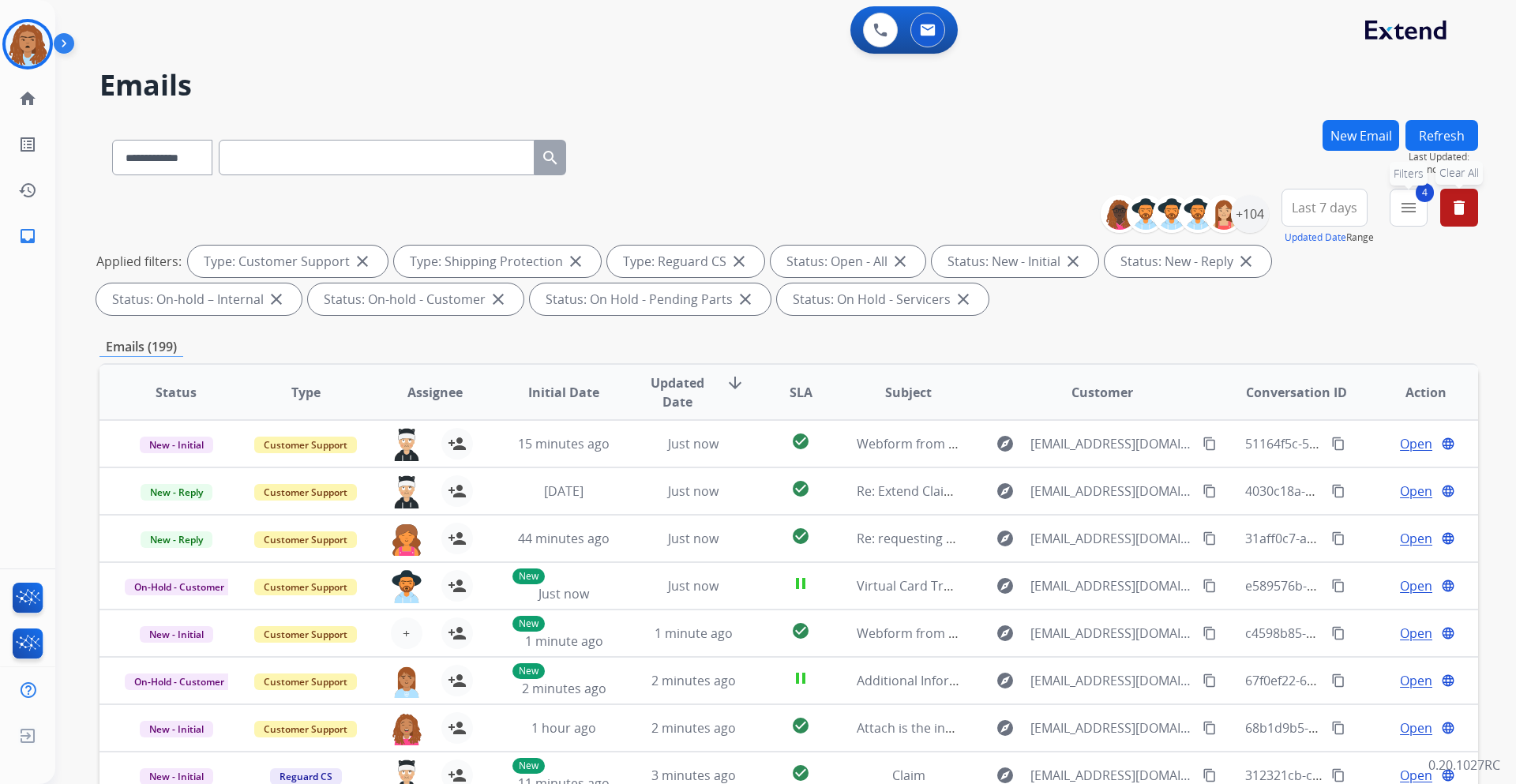 click on "menu" at bounding box center (1409, 208) 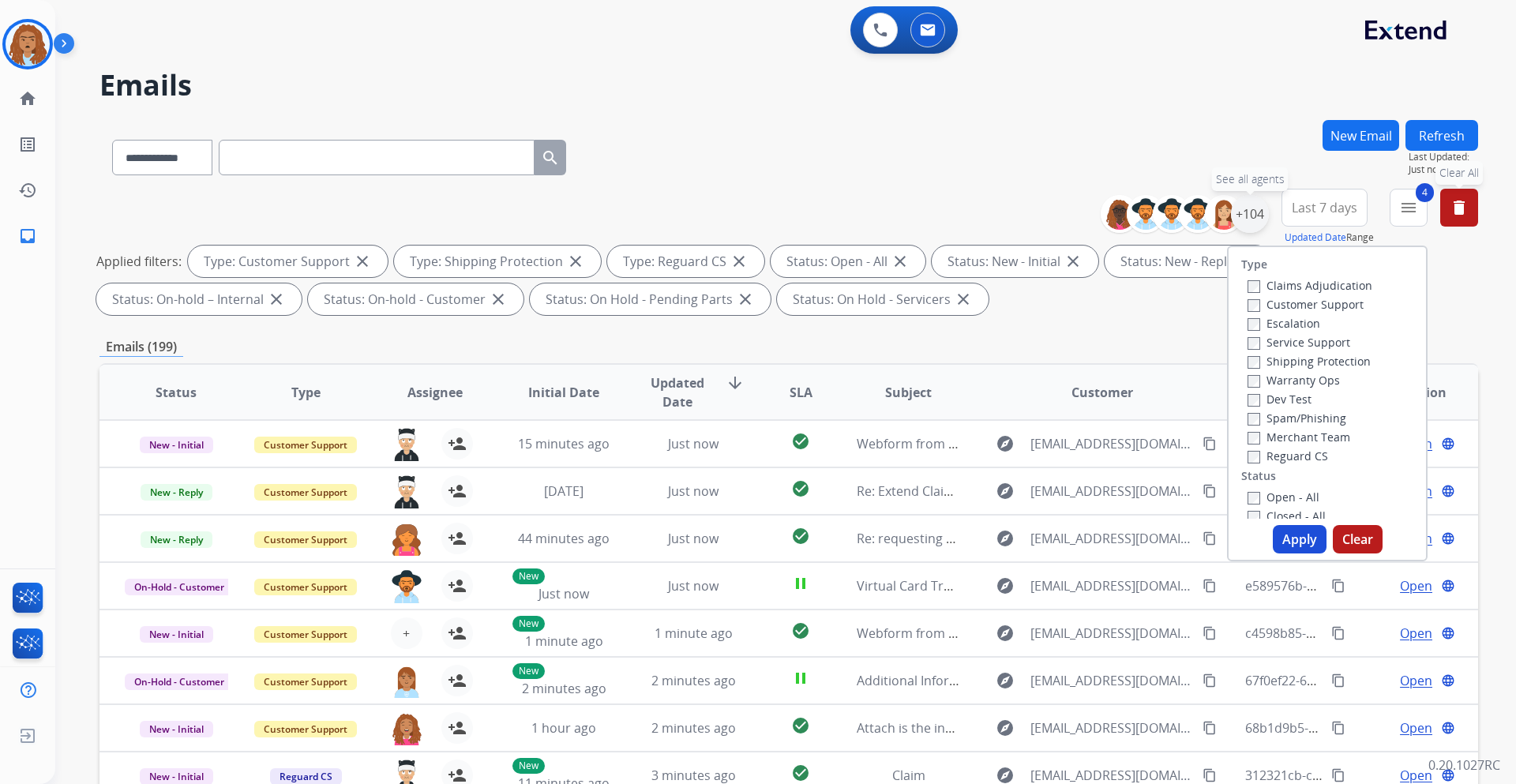 click on "+104" at bounding box center [1250, 214] 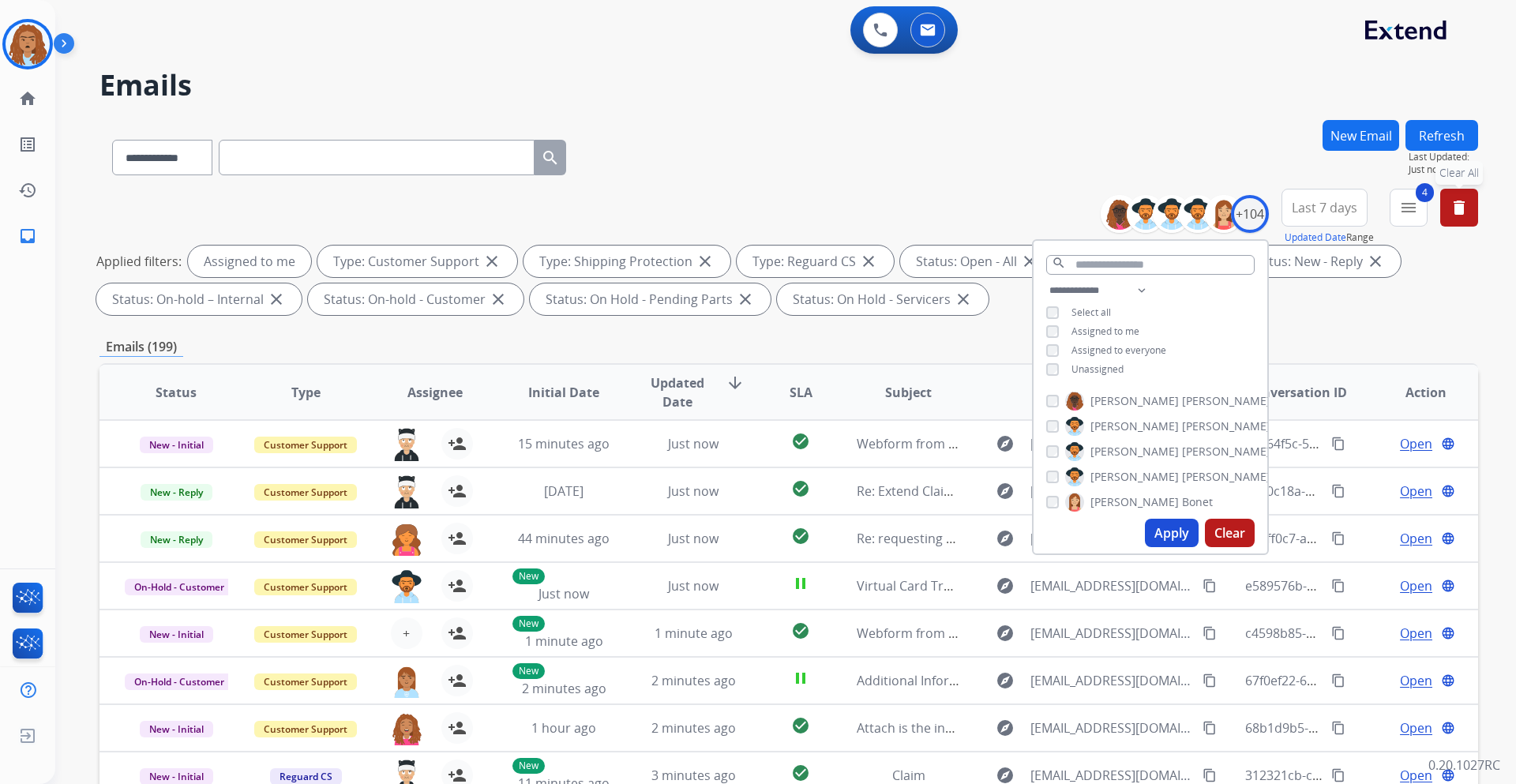 click on "Apply" at bounding box center [1172, 533] 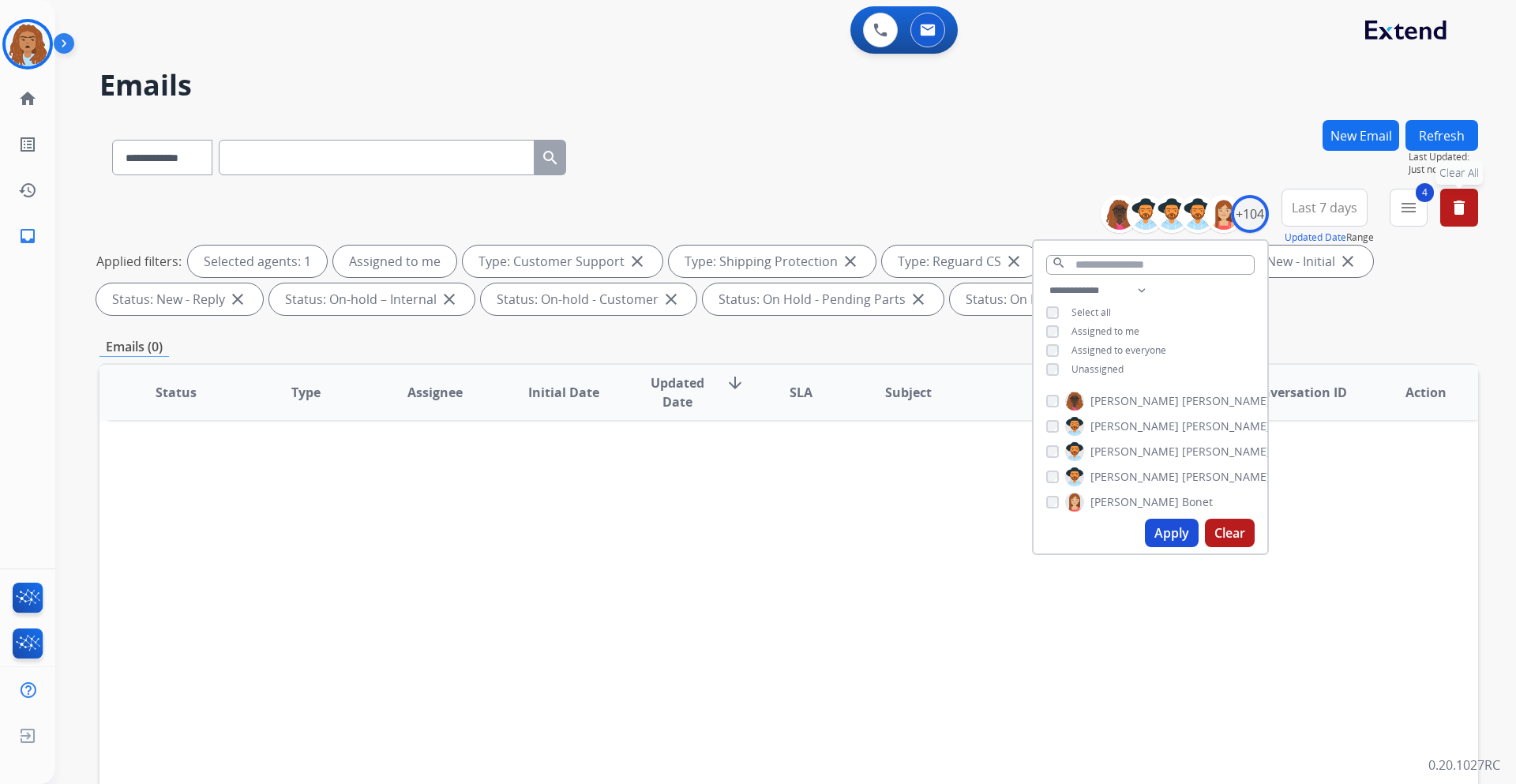click on "delete" at bounding box center [1459, 208] 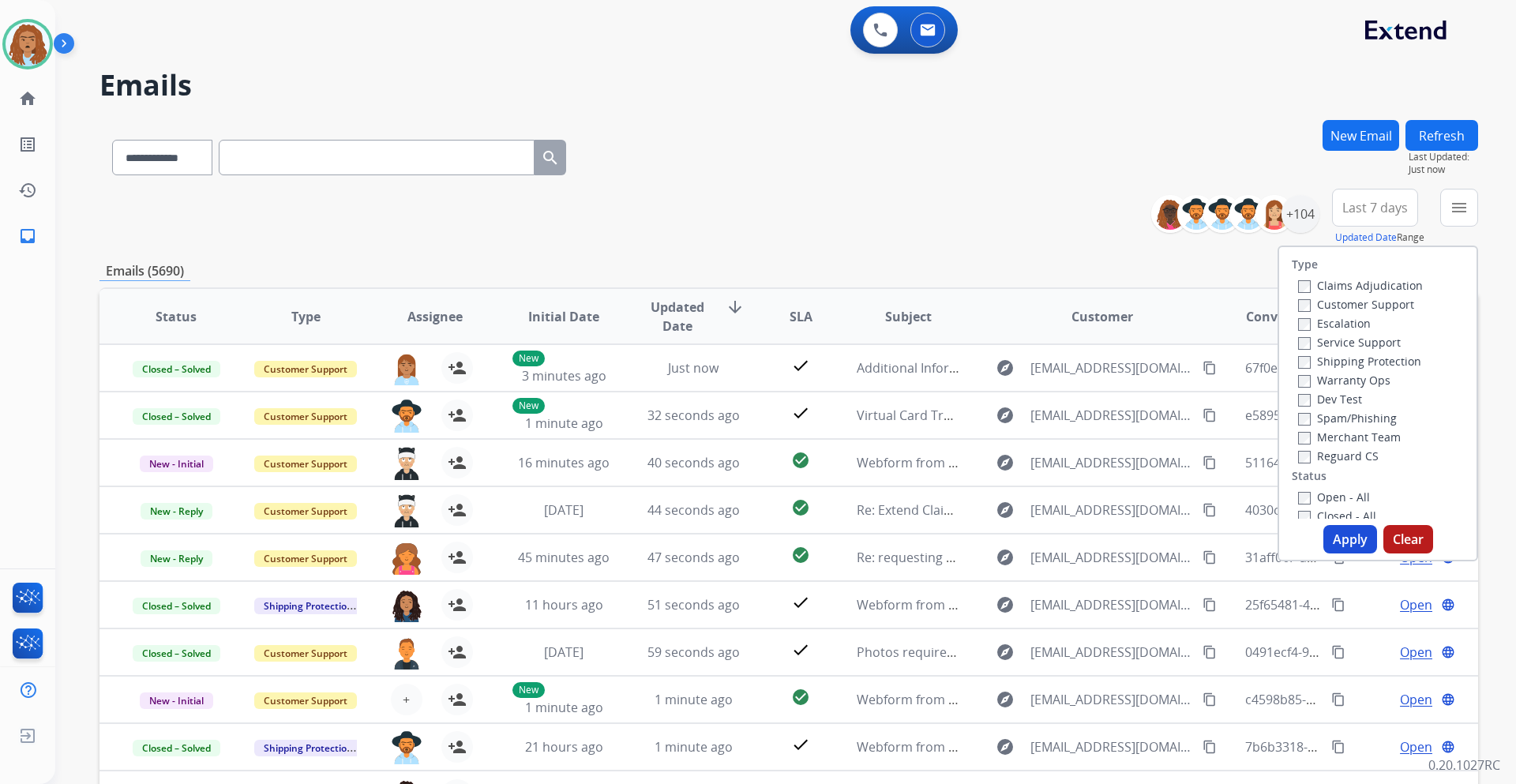 click on "**********" at bounding box center [789, 217] 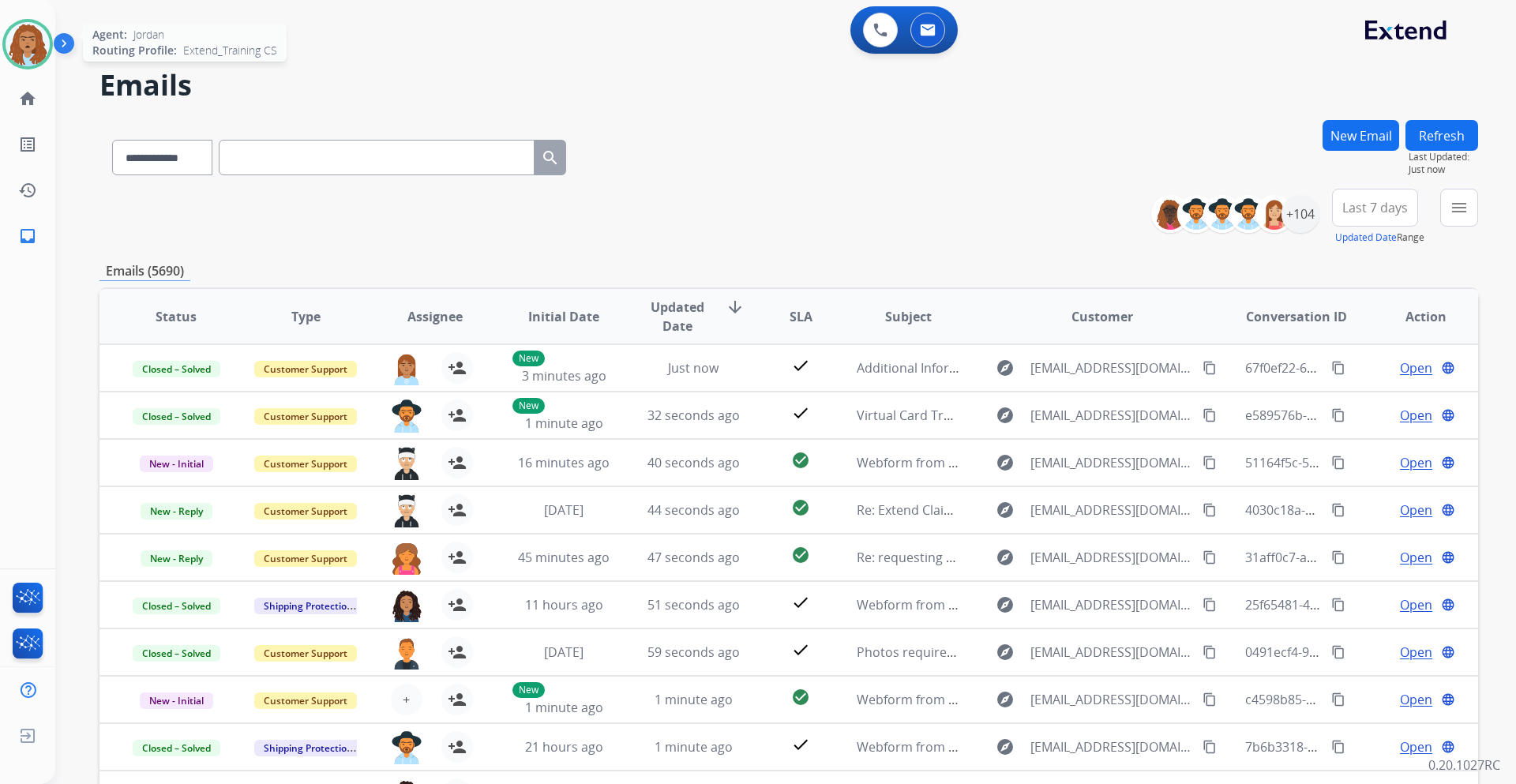 click at bounding box center (28, 44) 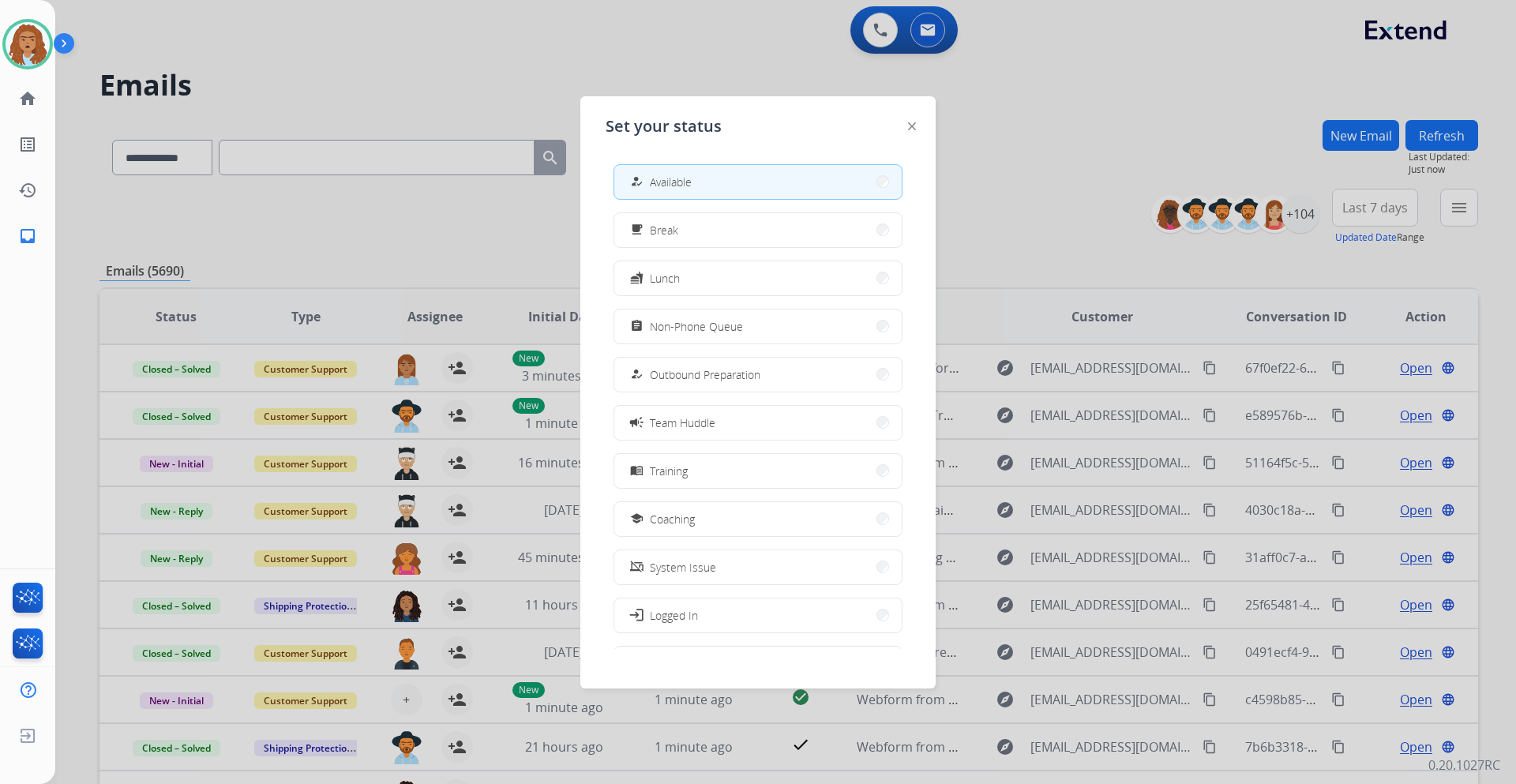 click on "how_to_reg Available" at bounding box center [758, 182] 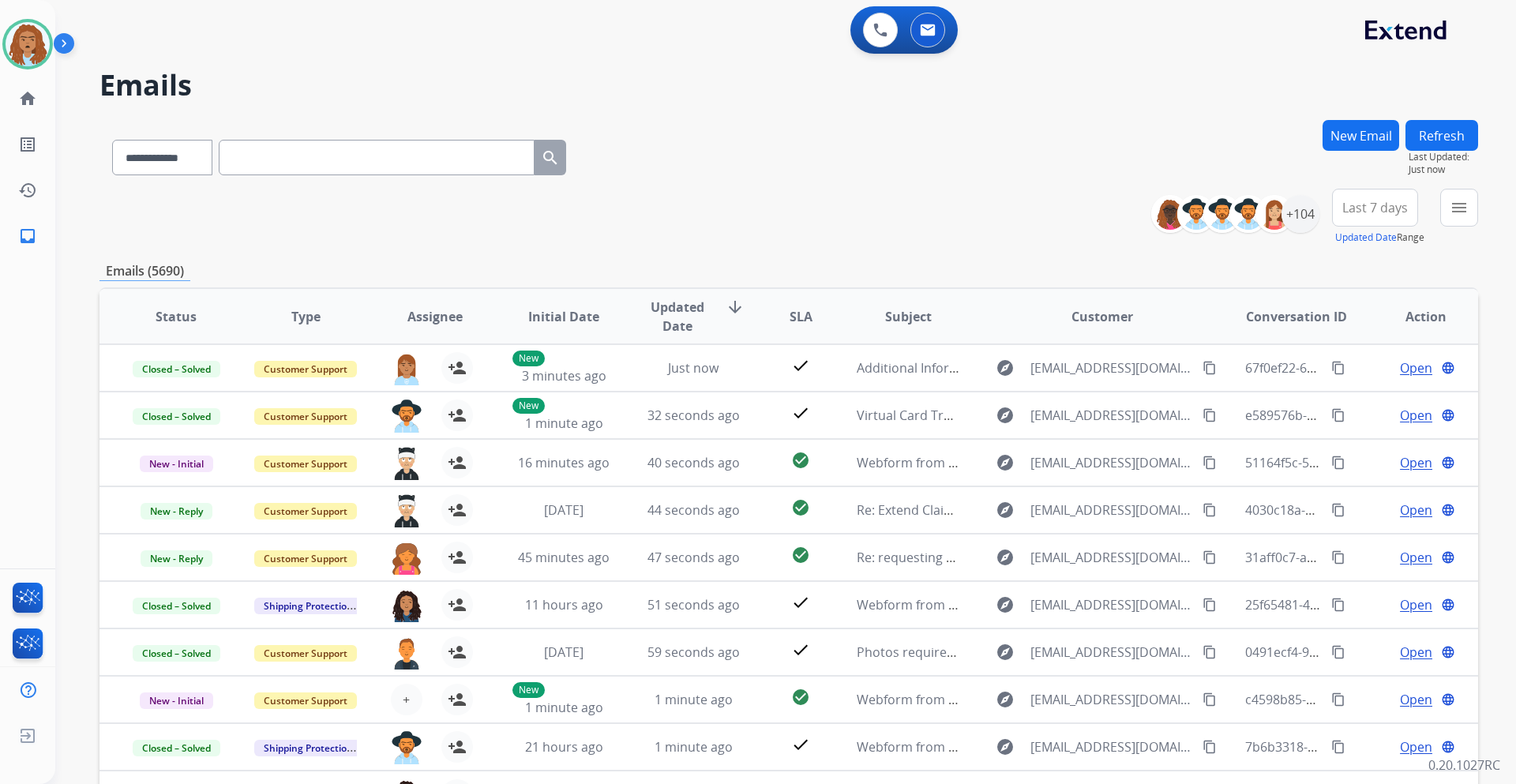 click on "**********" at bounding box center [767, 448] 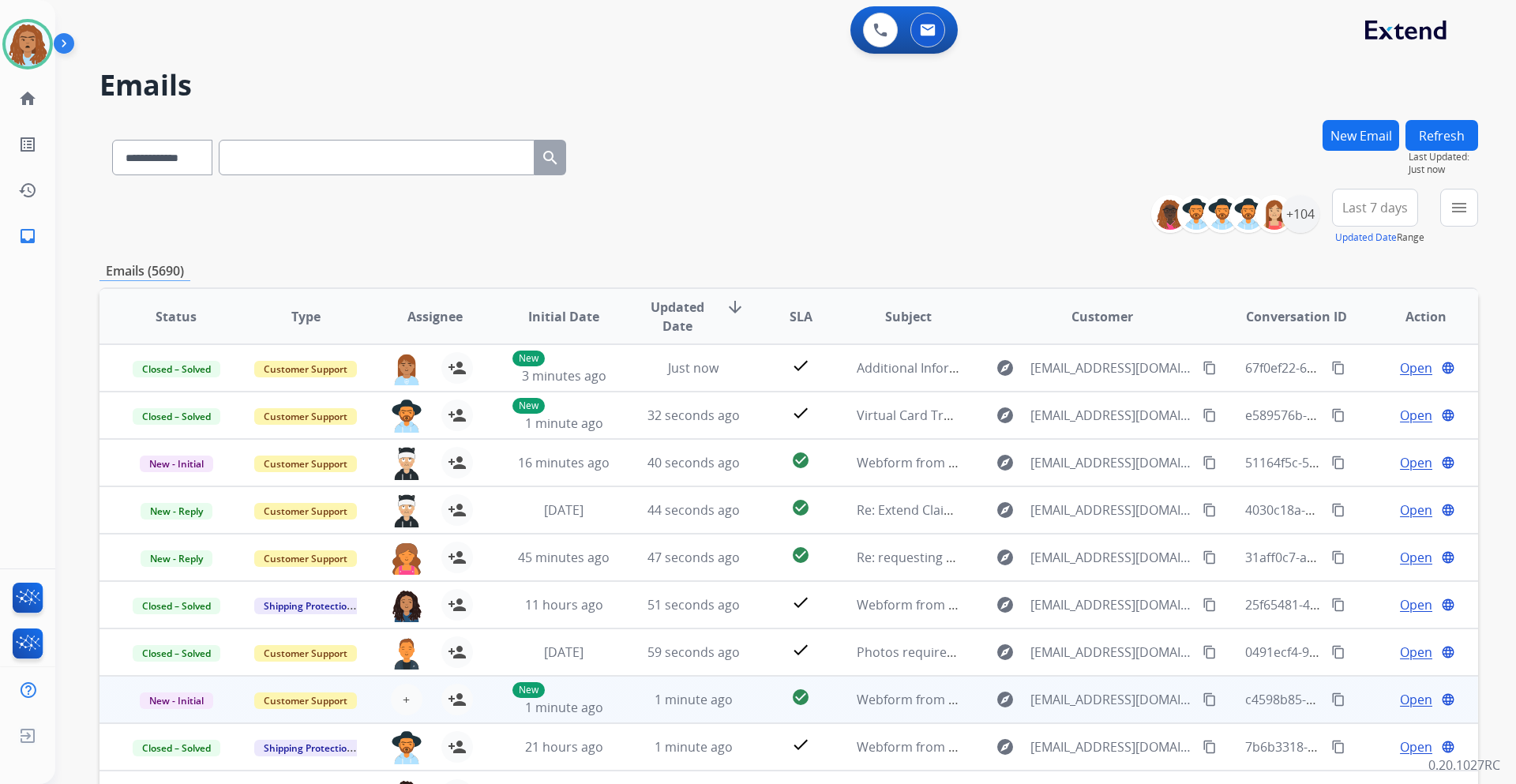 scroll, scrollTop: 2, scrollLeft: 0, axis: vertical 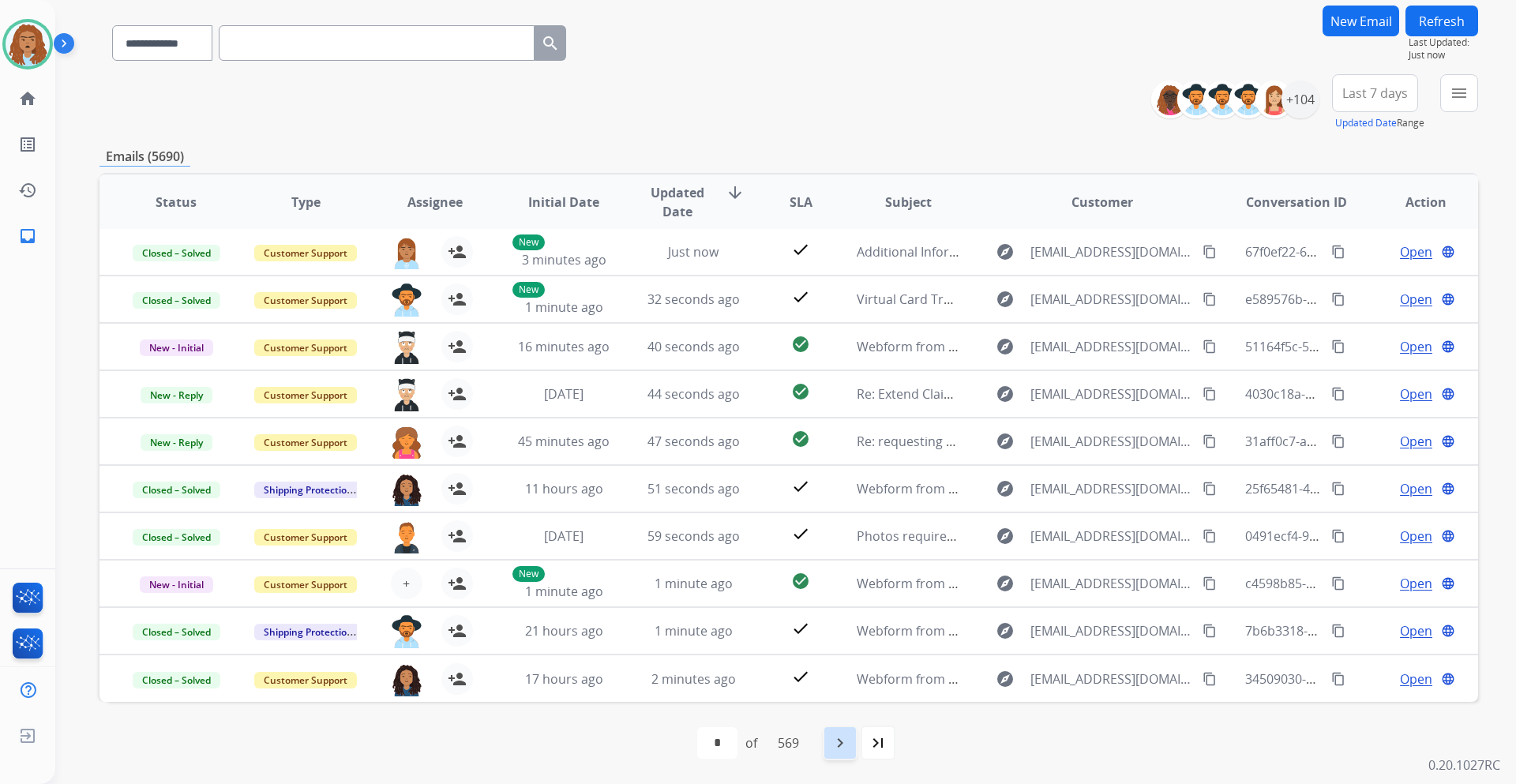 click on "navigate_next" at bounding box center (840, 743) 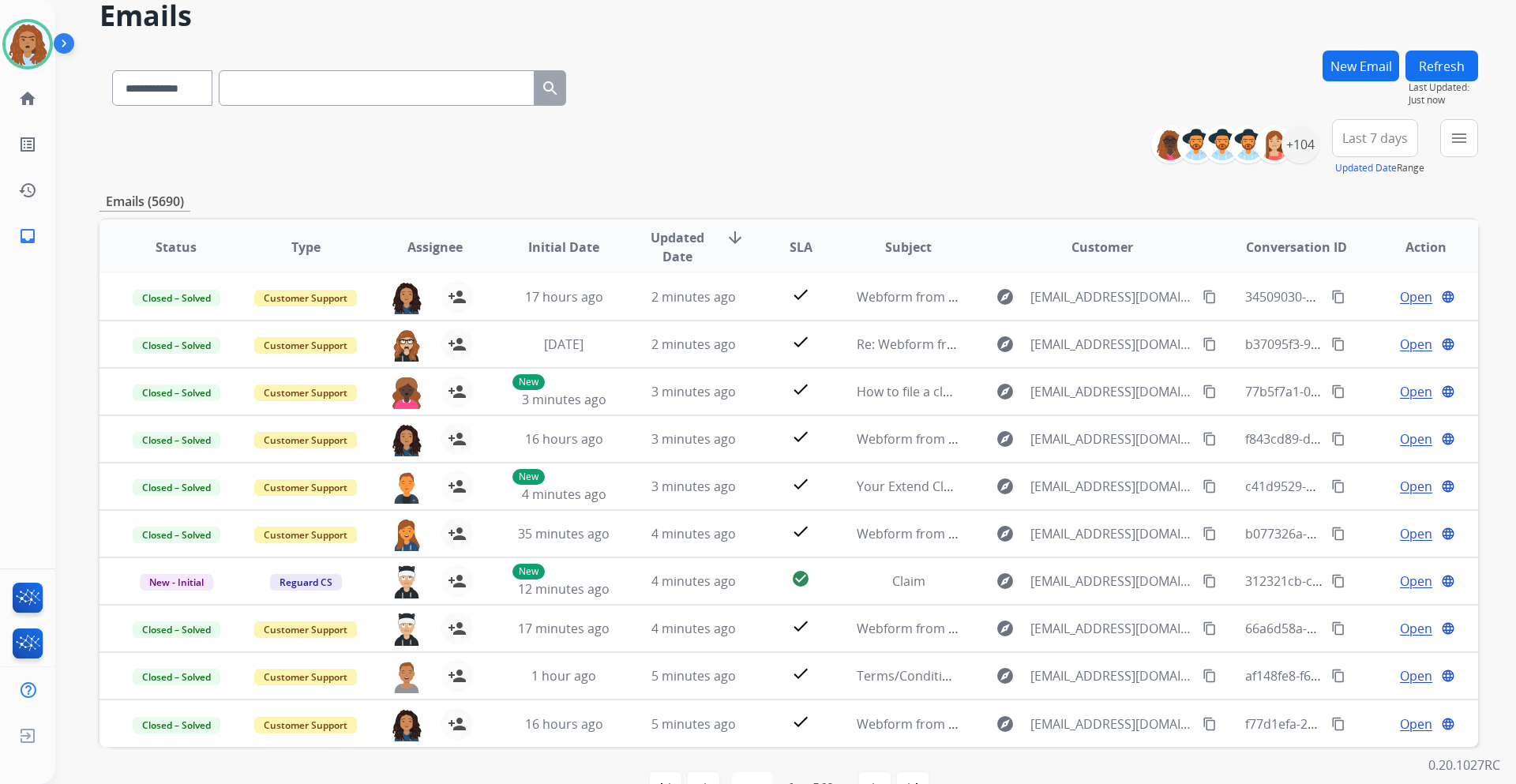scroll, scrollTop: 79, scrollLeft: 0, axis: vertical 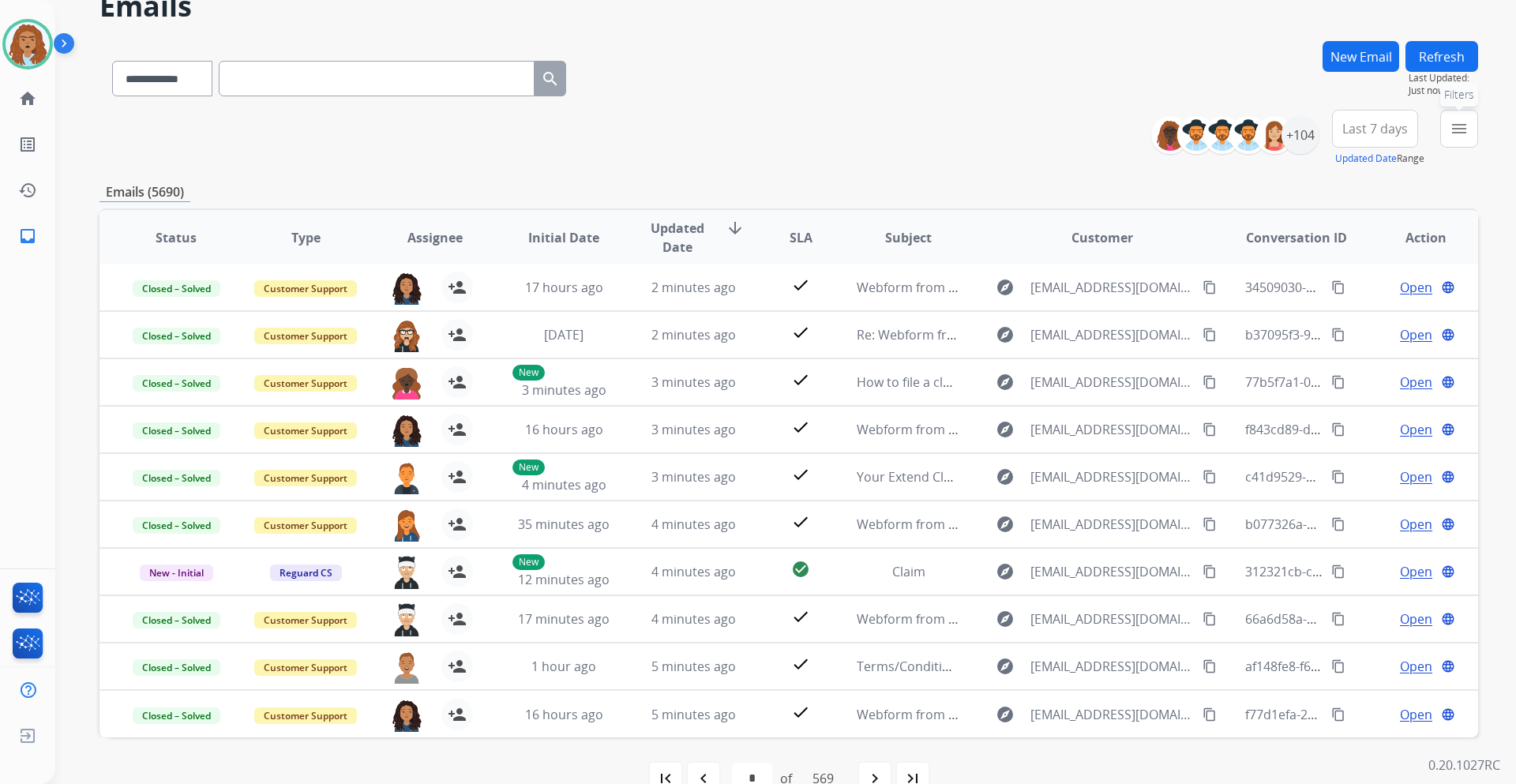 click on "menu  Filters" at bounding box center (1459, 129) 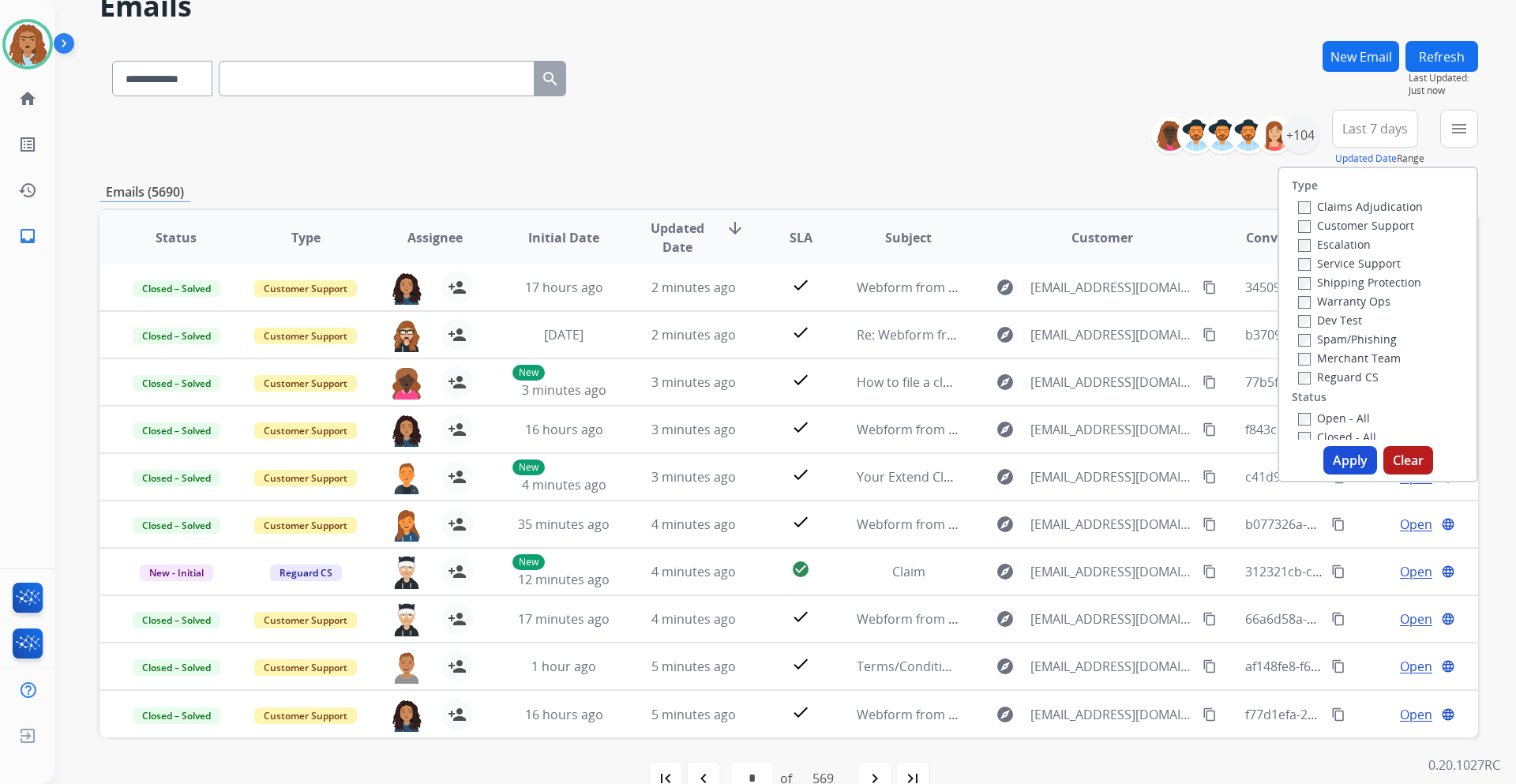drag, startPoint x: 1303, startPoint y: 223, endPoint x: 1303, endPoint y: 233, distance: 10 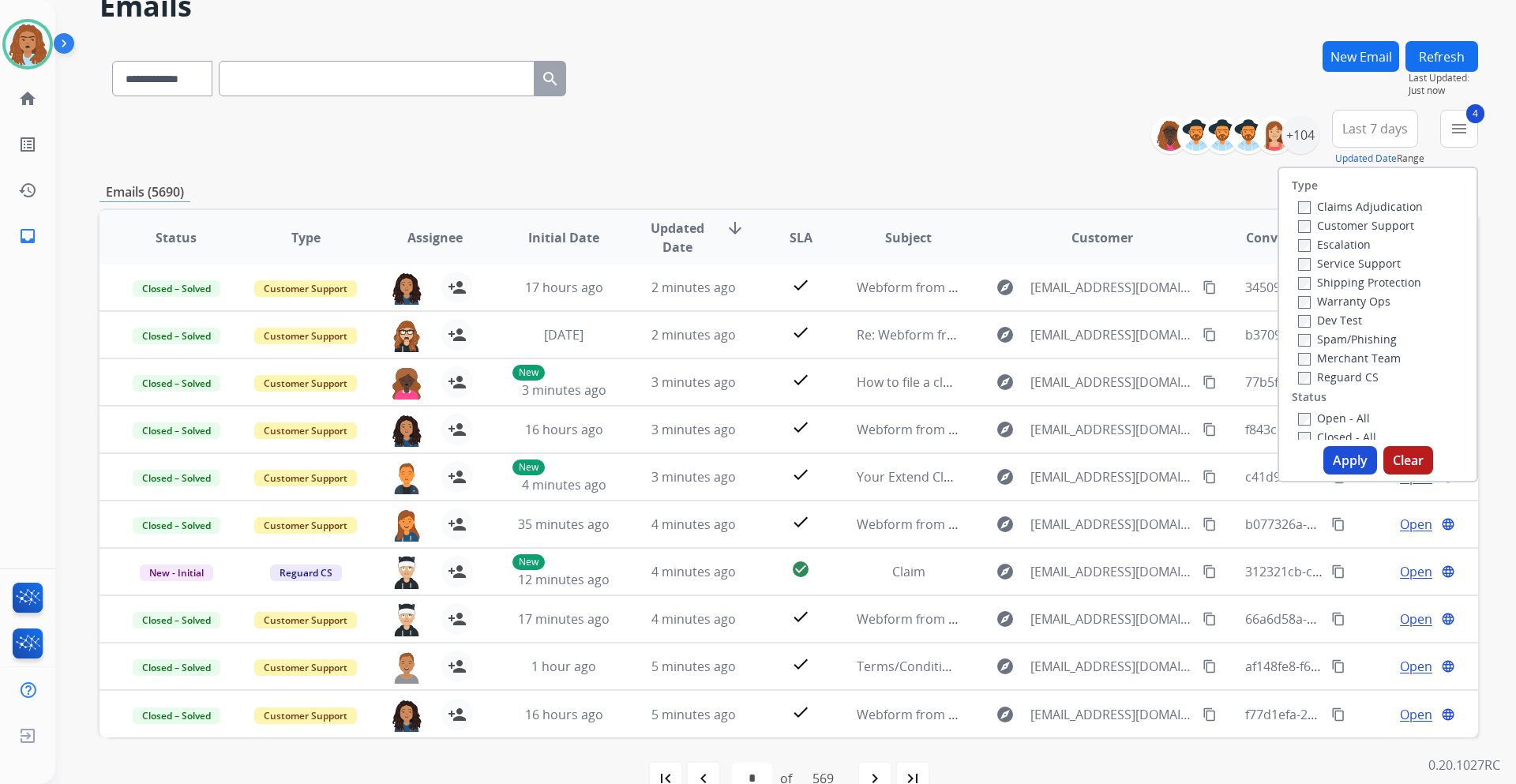 click on "Apply" at bounding box center (1350, 460) 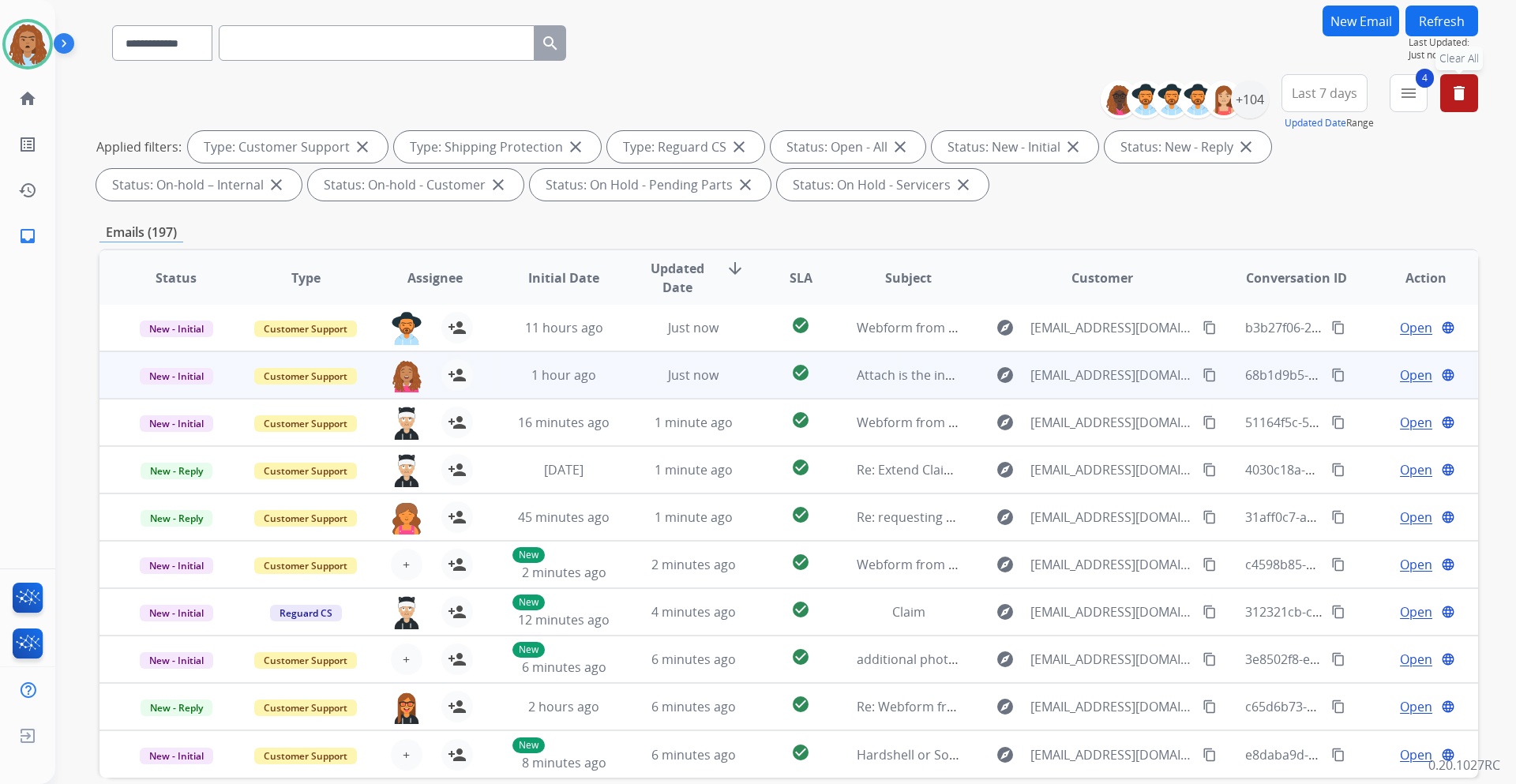 scroll, scrollTop: 158, scrollLeft: 0, axis: vertical 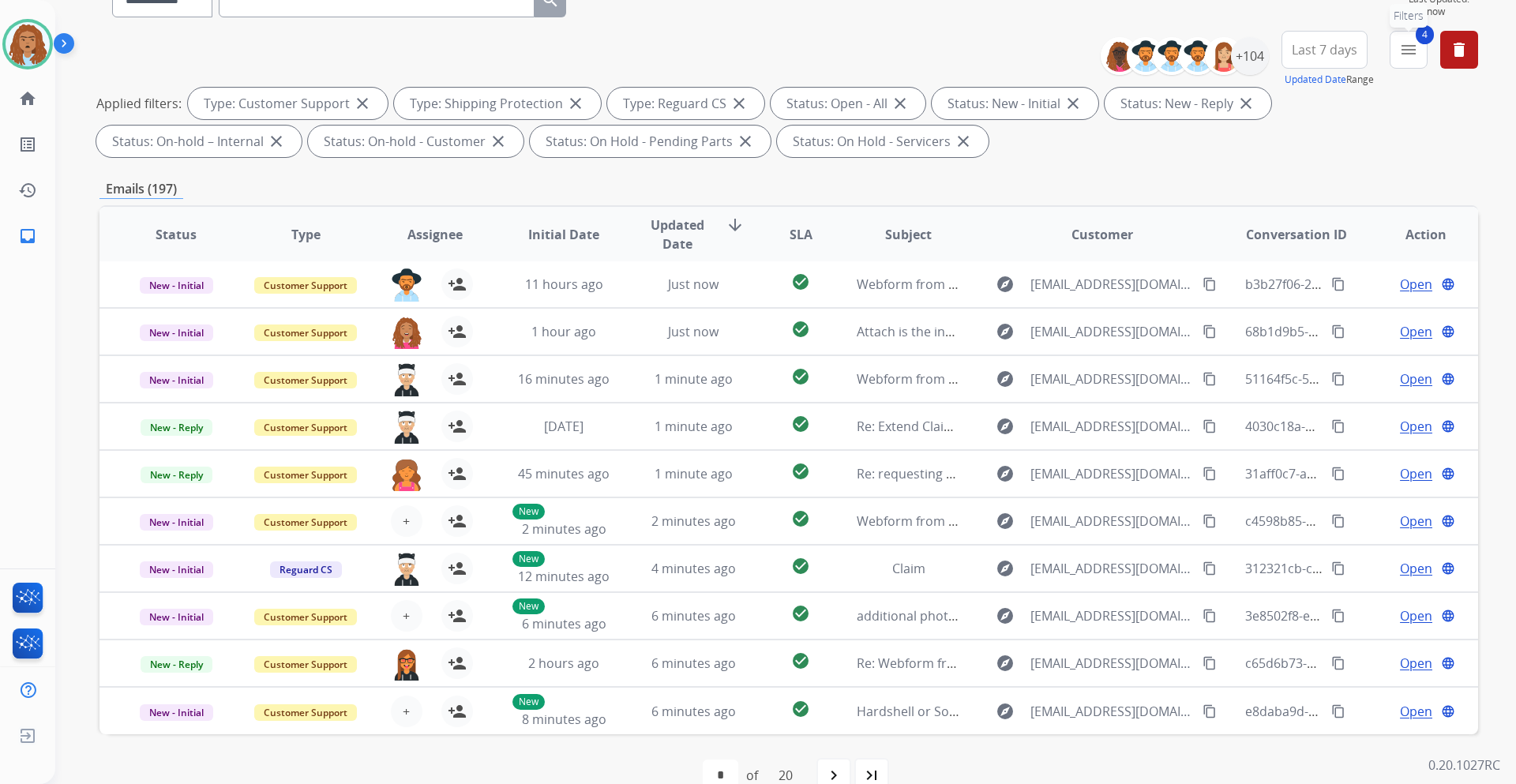 click on "menu" at bounding box center [1409, 50] 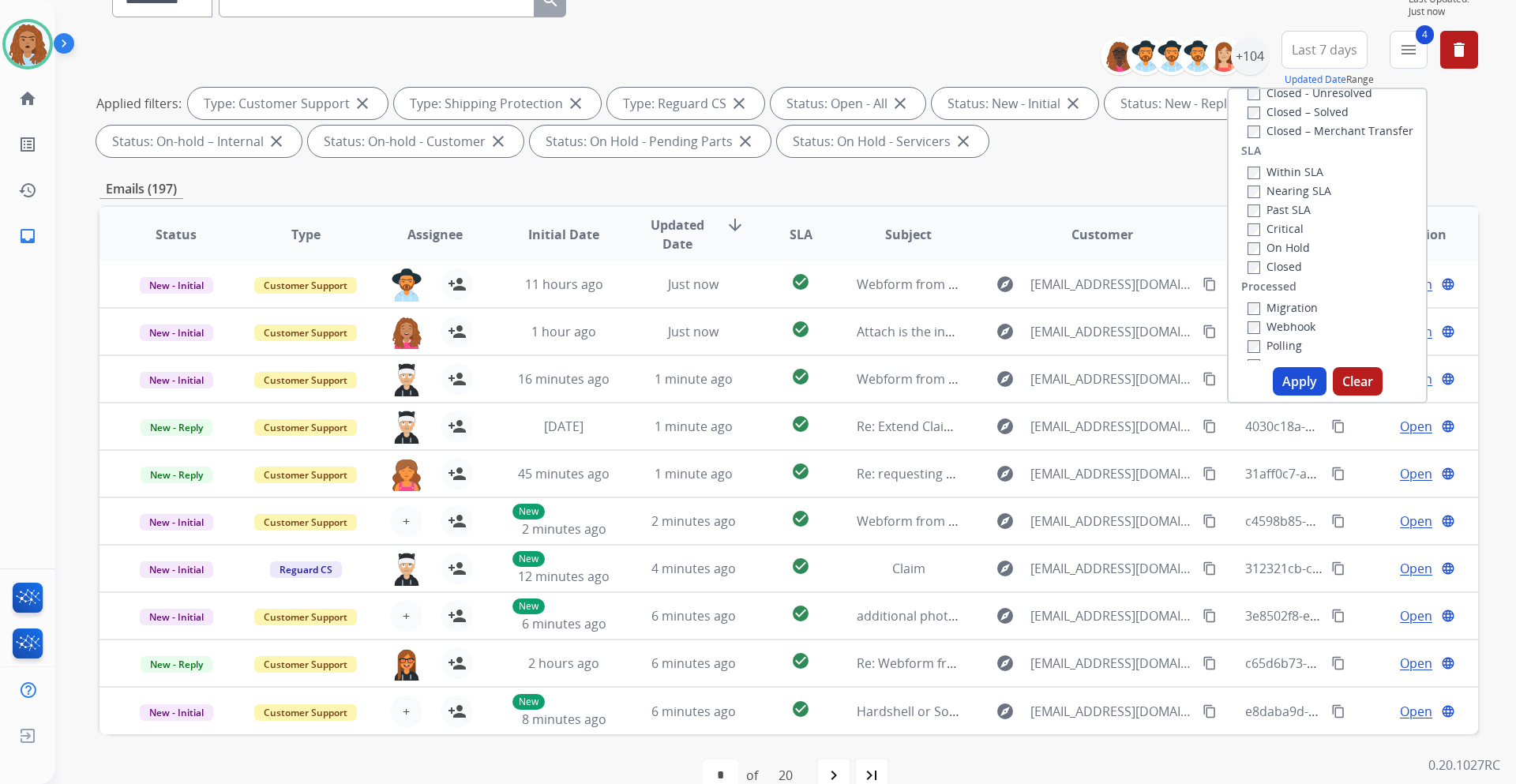 scroll, scrollTop: 417, scrollLeft: 0, axis: vertical 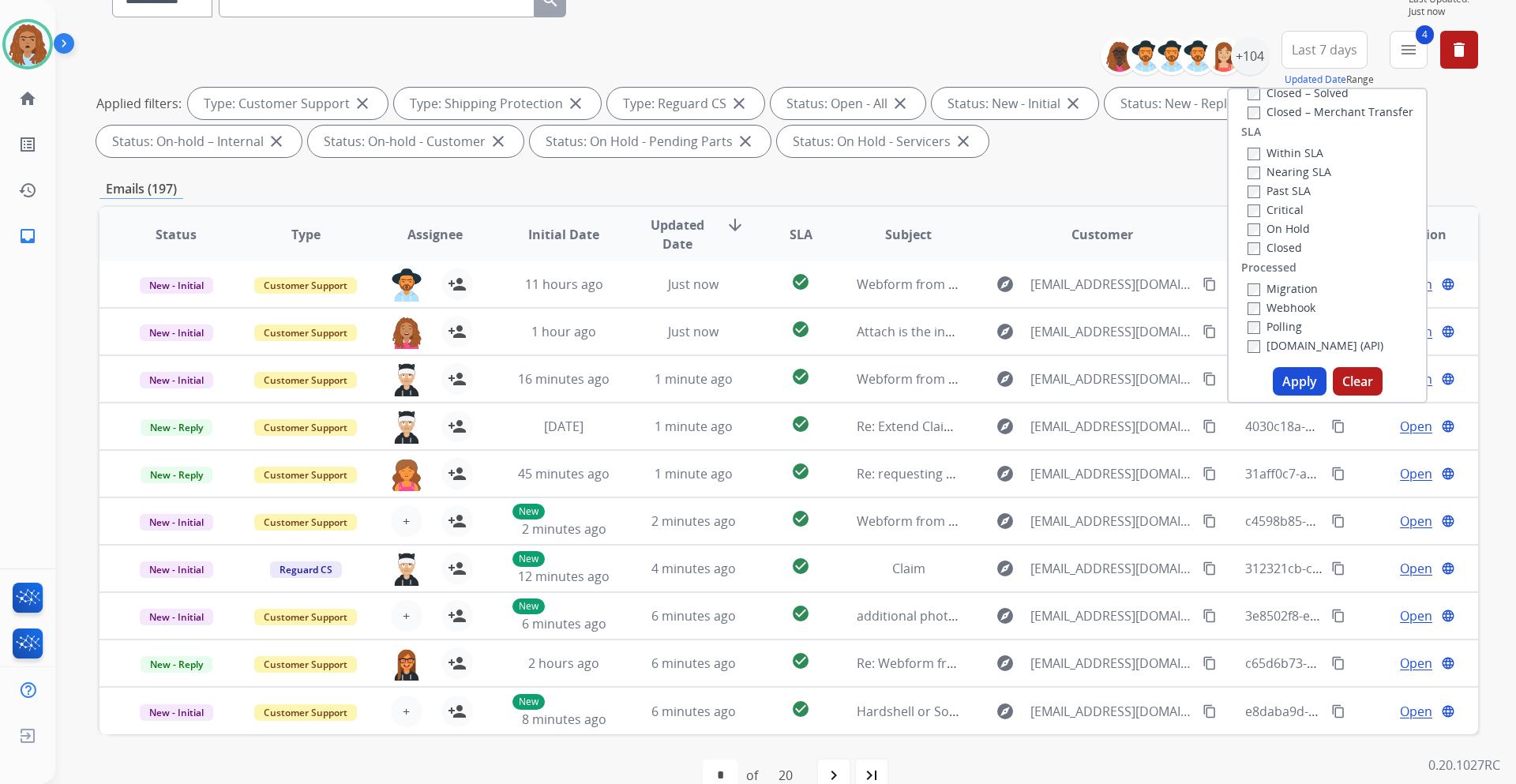 click on "**********" at bounding box center (789, 389) 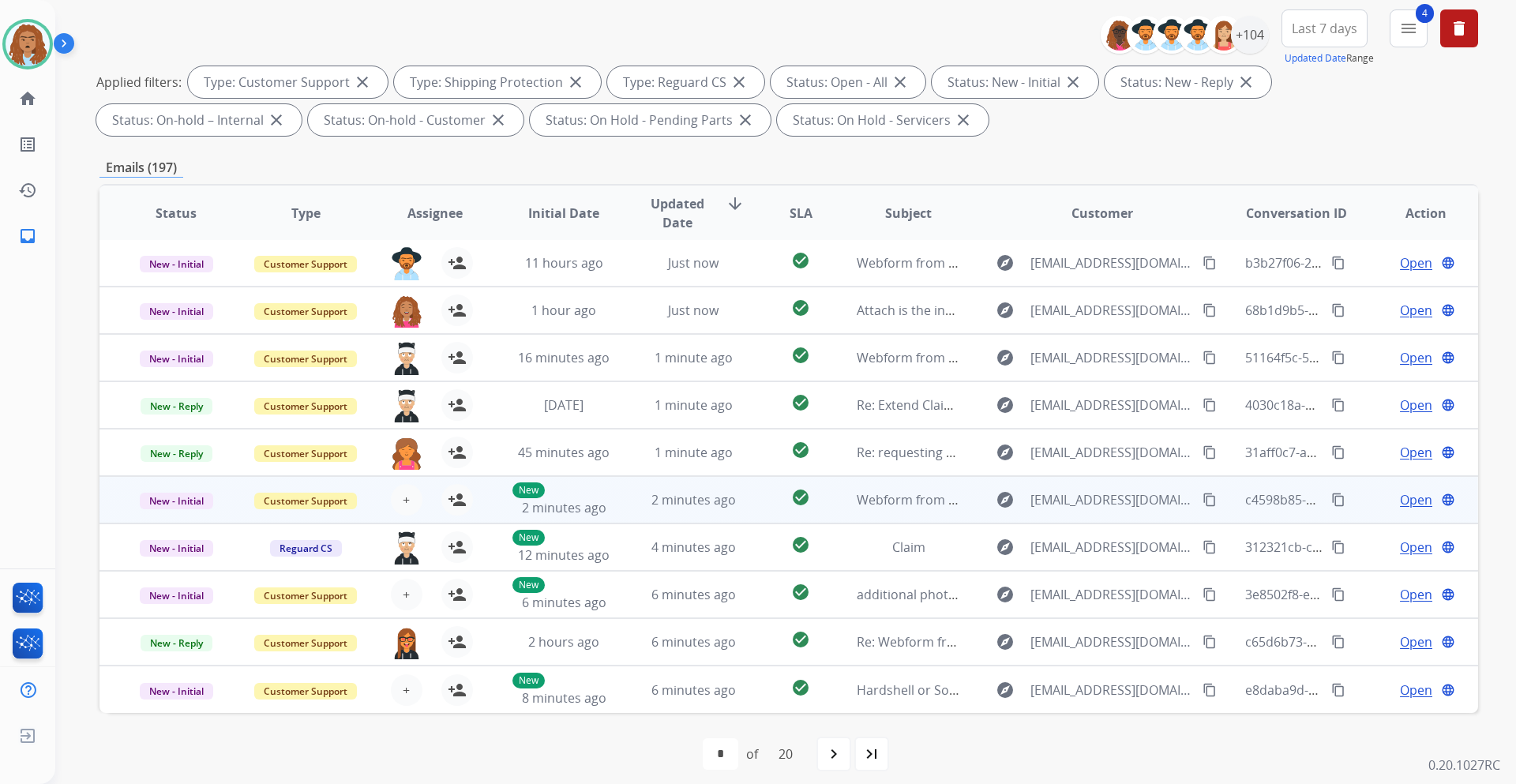 scroll, scrollTop: 190, scrollLeft: 0, axis: vertical 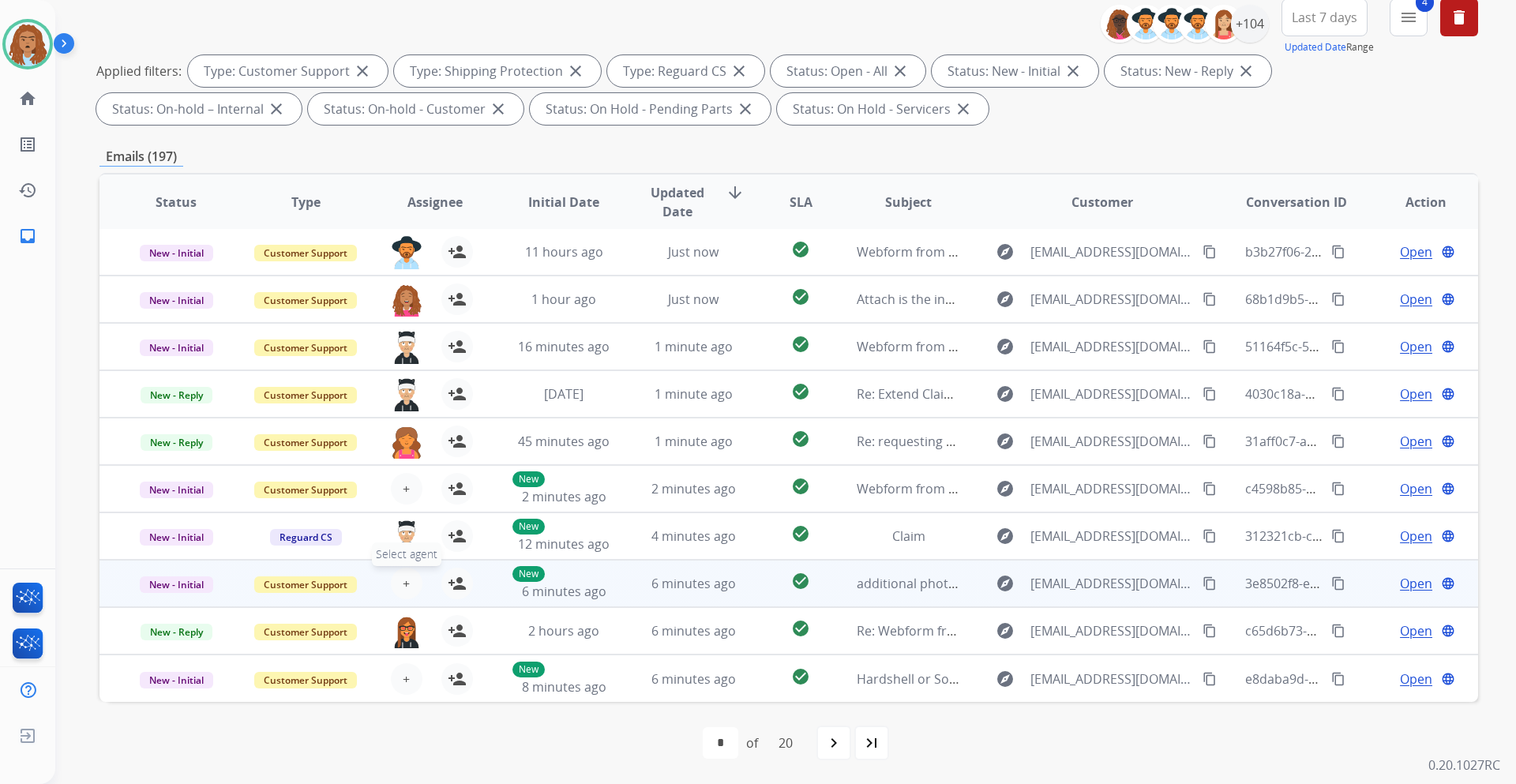 click on "+ Select agent" at bounding box center [407, 583] 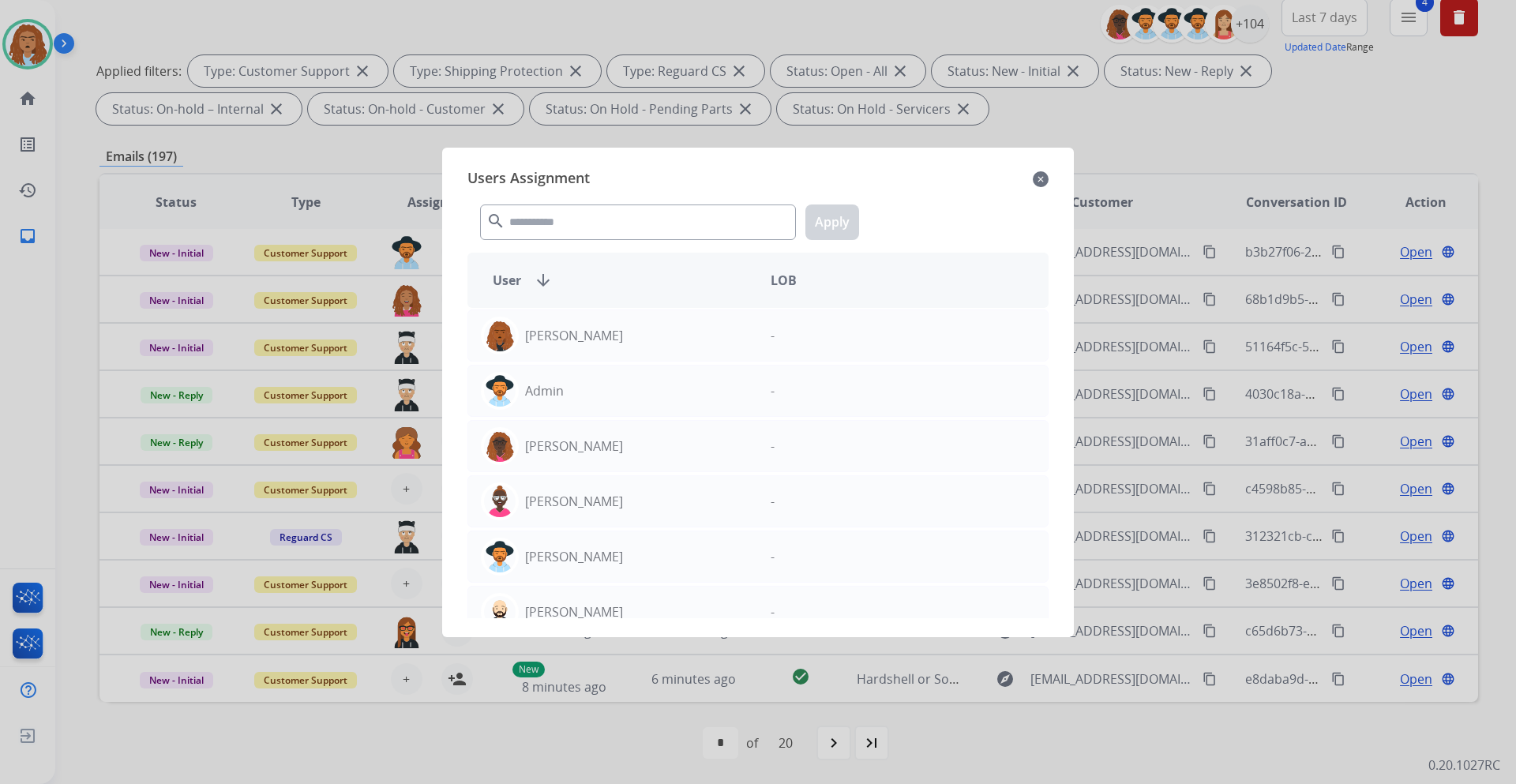 drag, startPoint x: 1039, startPoint y: 182, endPoint x: 1034, endPoint y: 195, distance: 13.928388 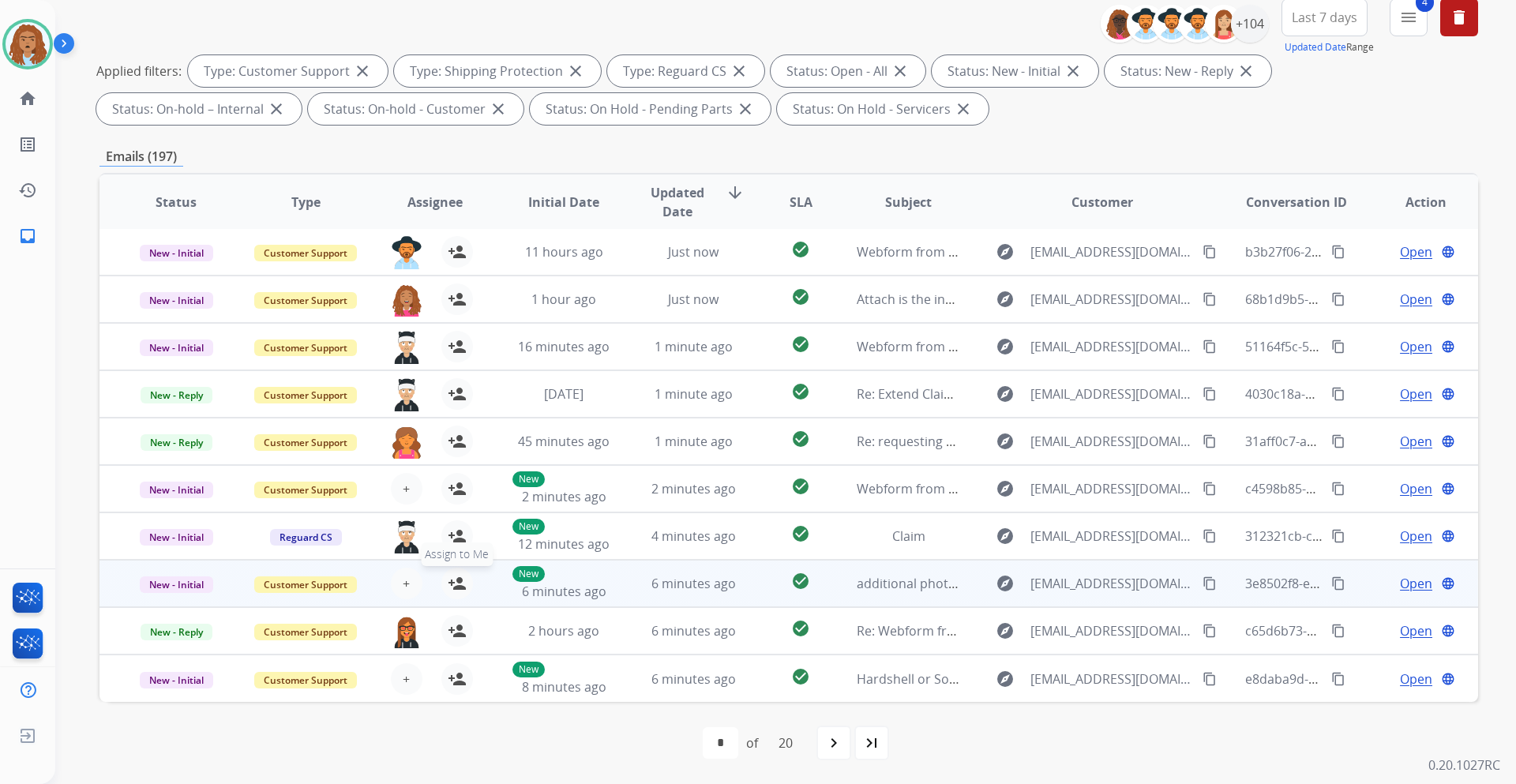 click on "person_add" at bounding box center (457, 583) 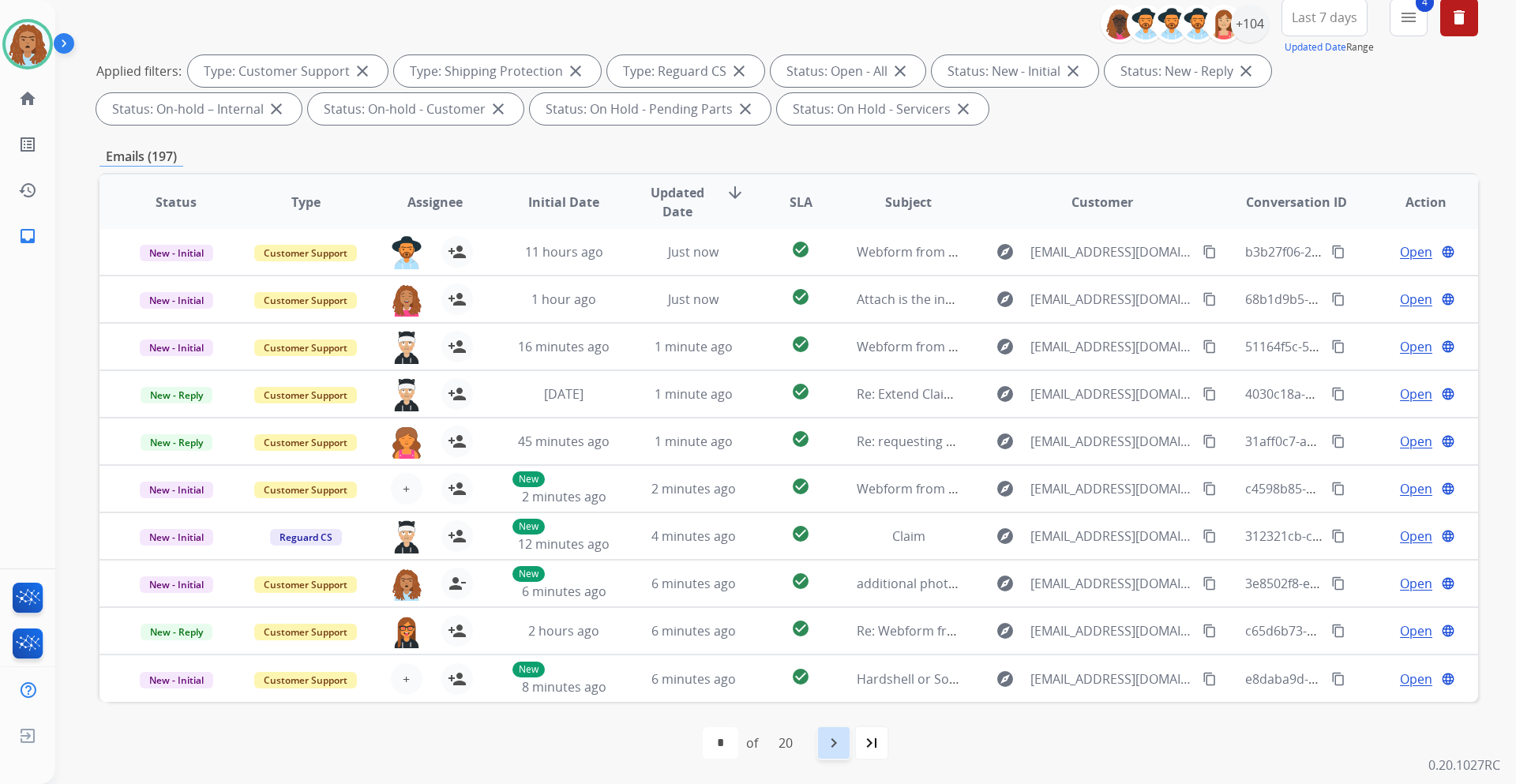 click on "navigate_next" at bounding box center [834, 743] 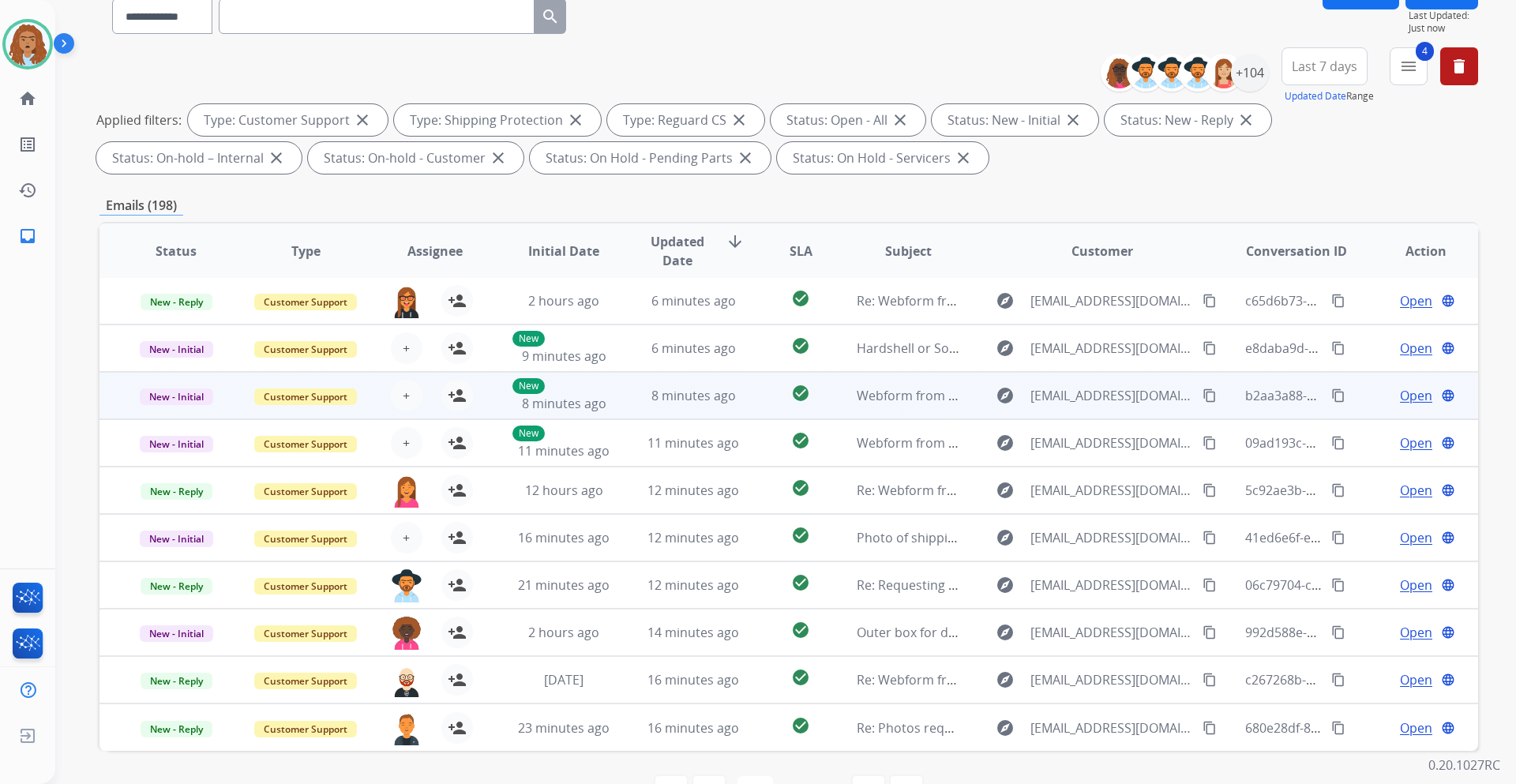 scroll, scrollTop: 190, scrollLeft: 0, axis: vertical 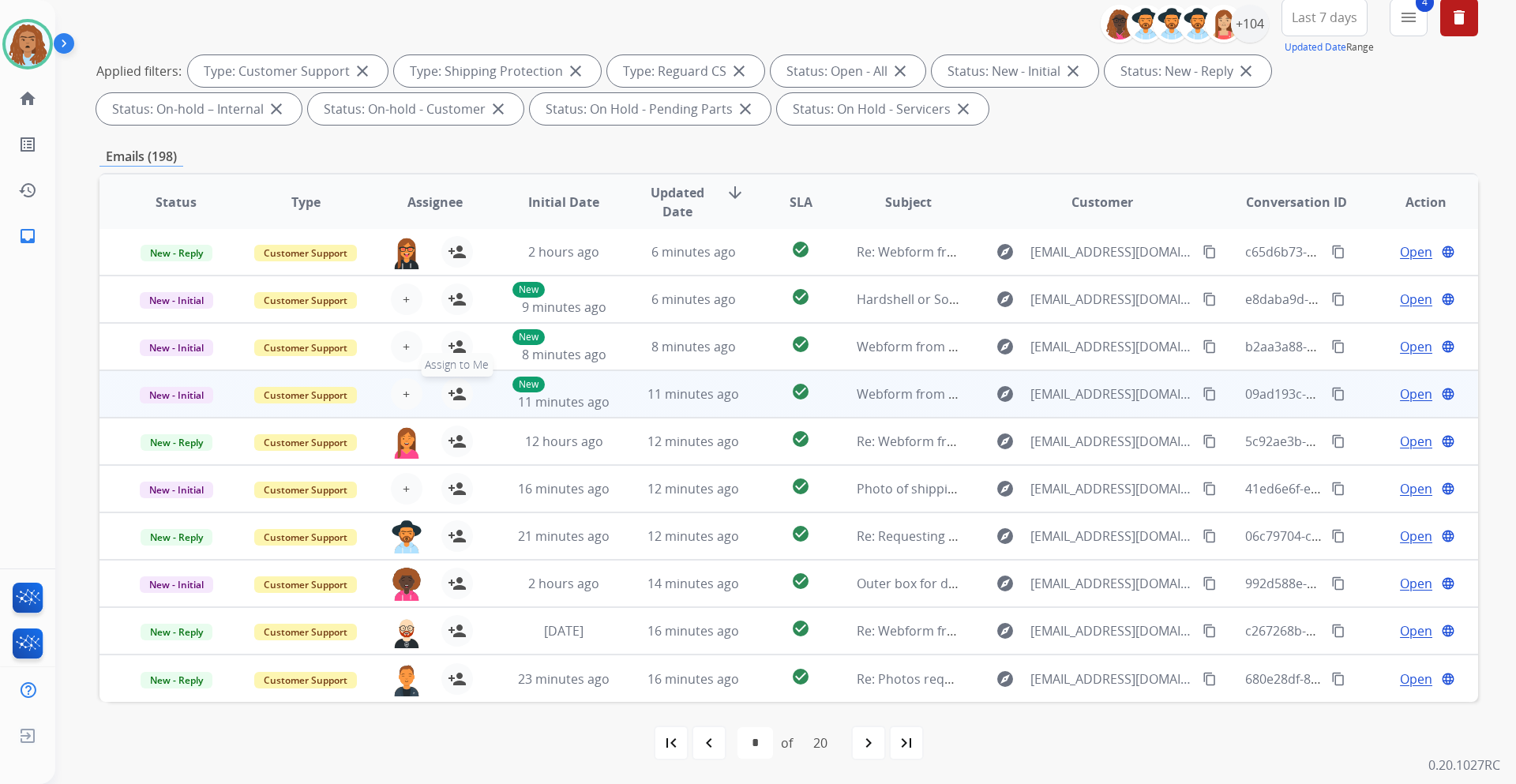 click on "person_add" at bounding box center [457, 394] 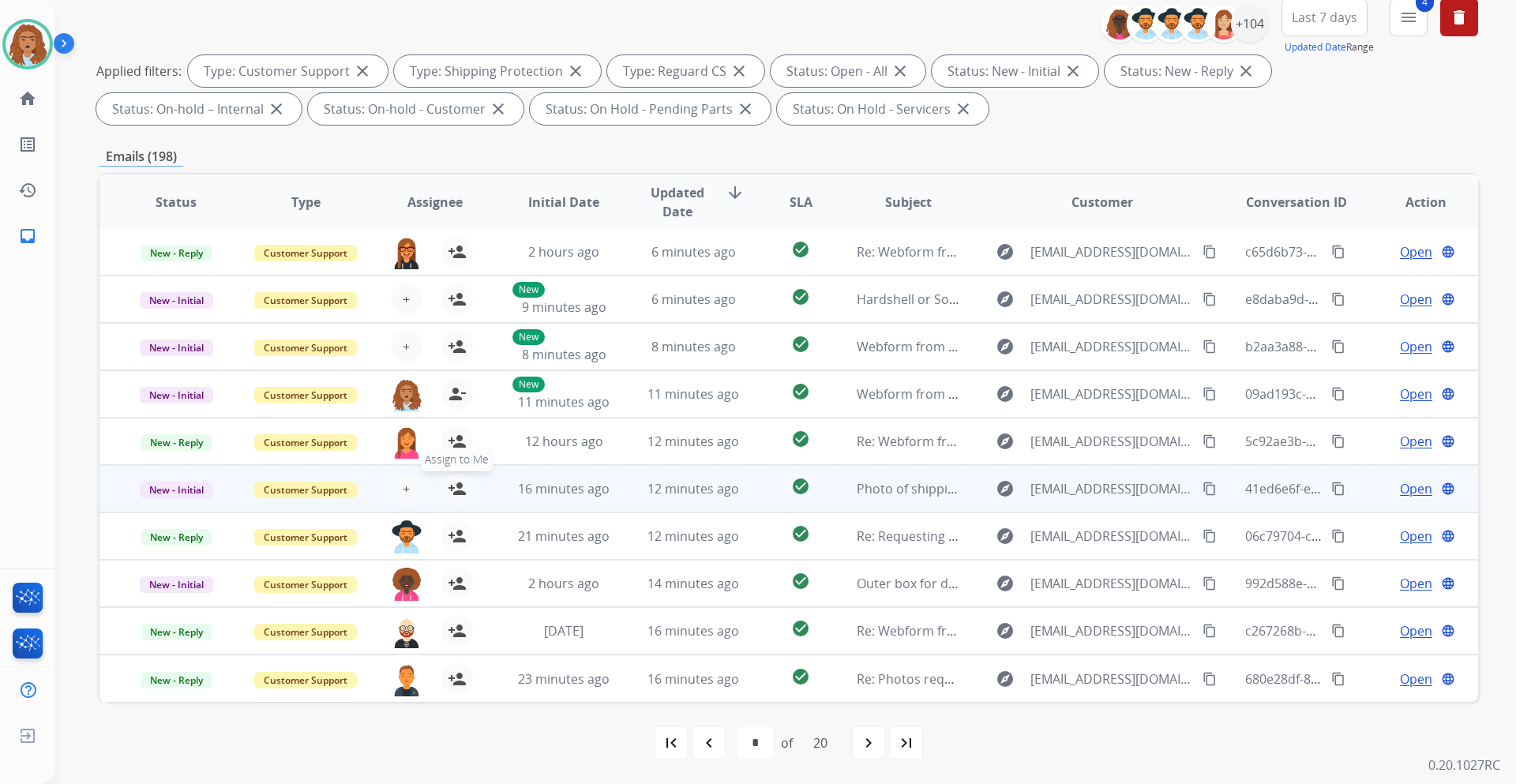 click on "person_add" at bounding box center [457, 489] 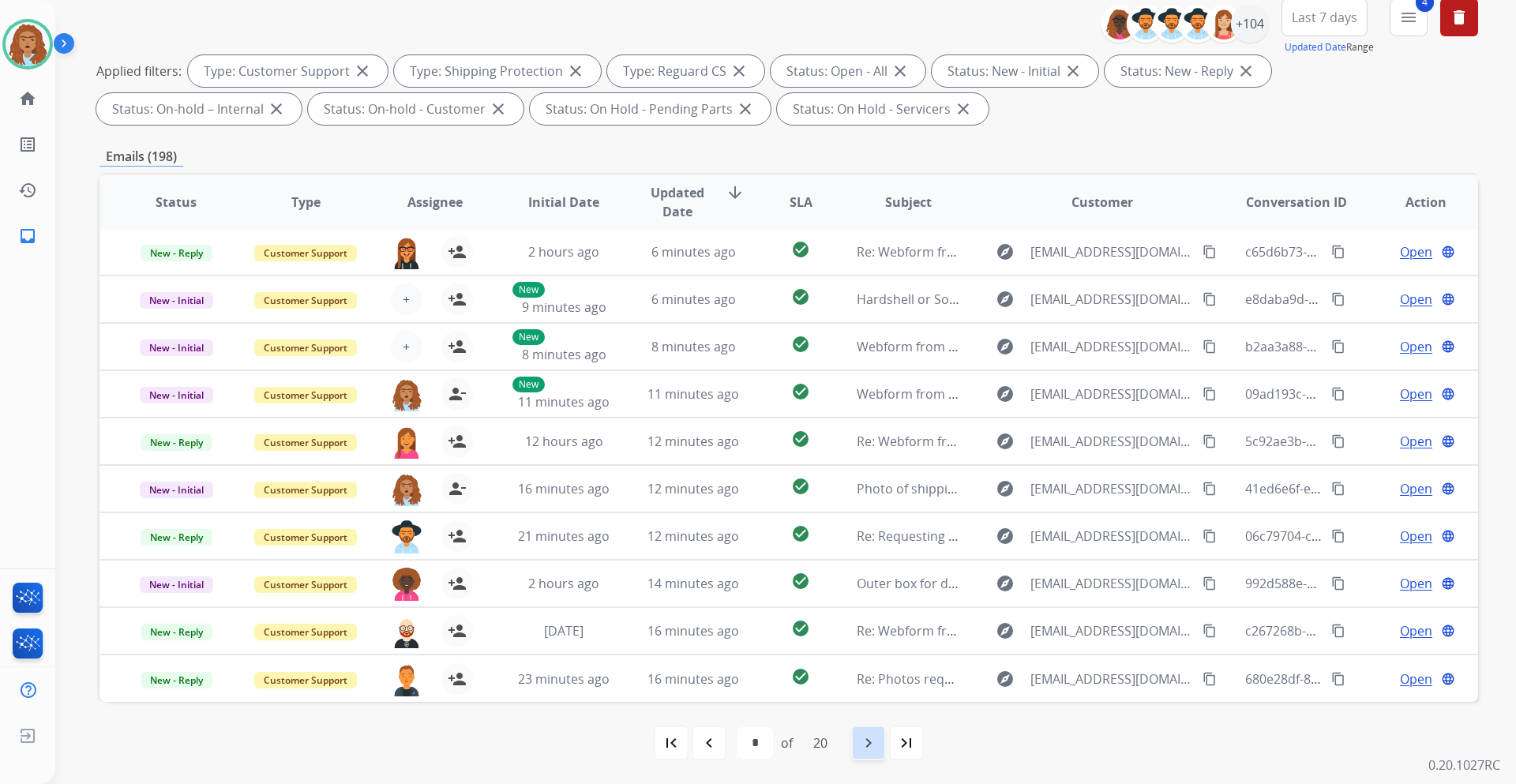 click on "navigate_next" at bounding box center [869, 743] 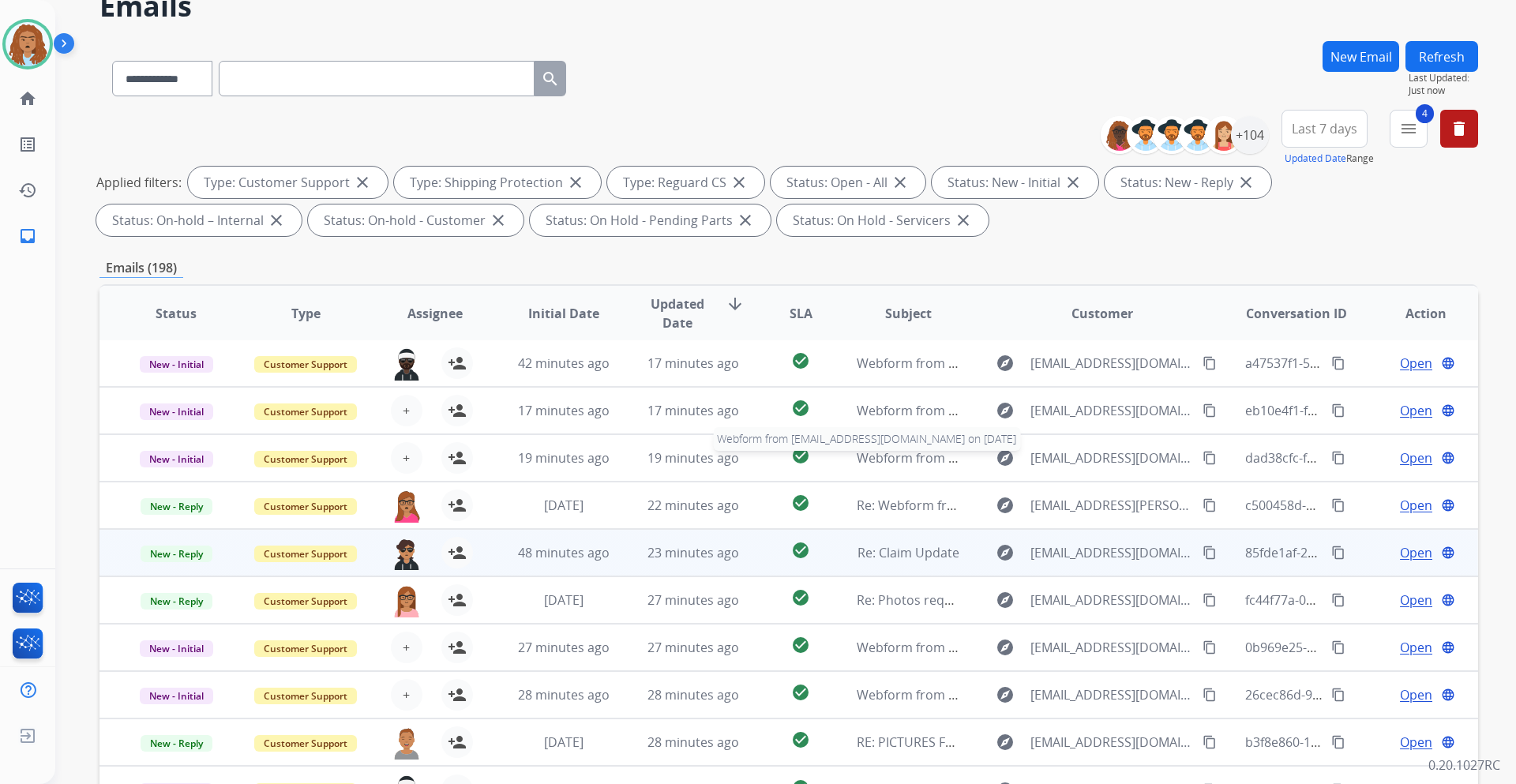 scroll, scrollTop: 190, scrollLeft: 0, axis: vertical 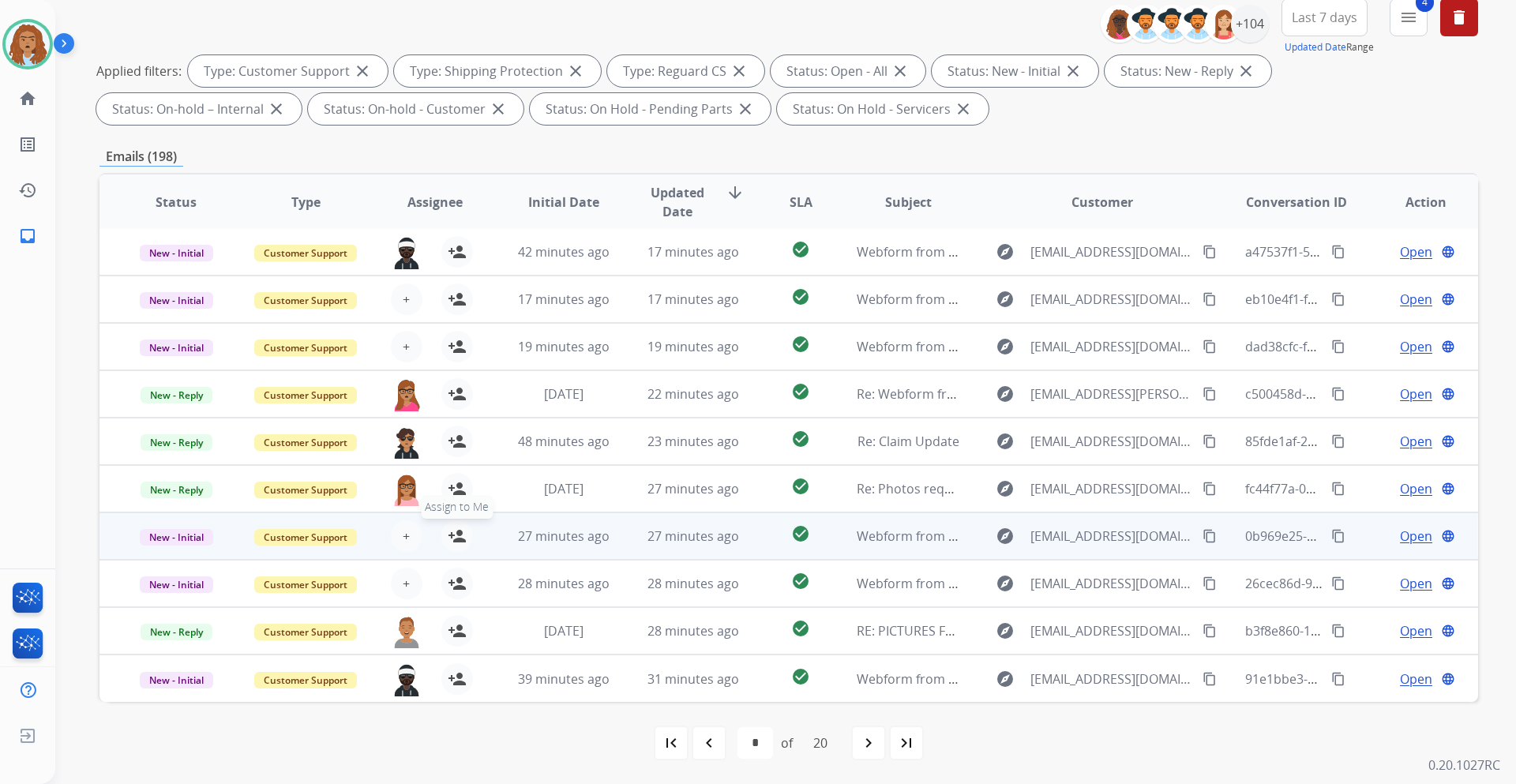click on "person_add" at bounding box center [457, 536] 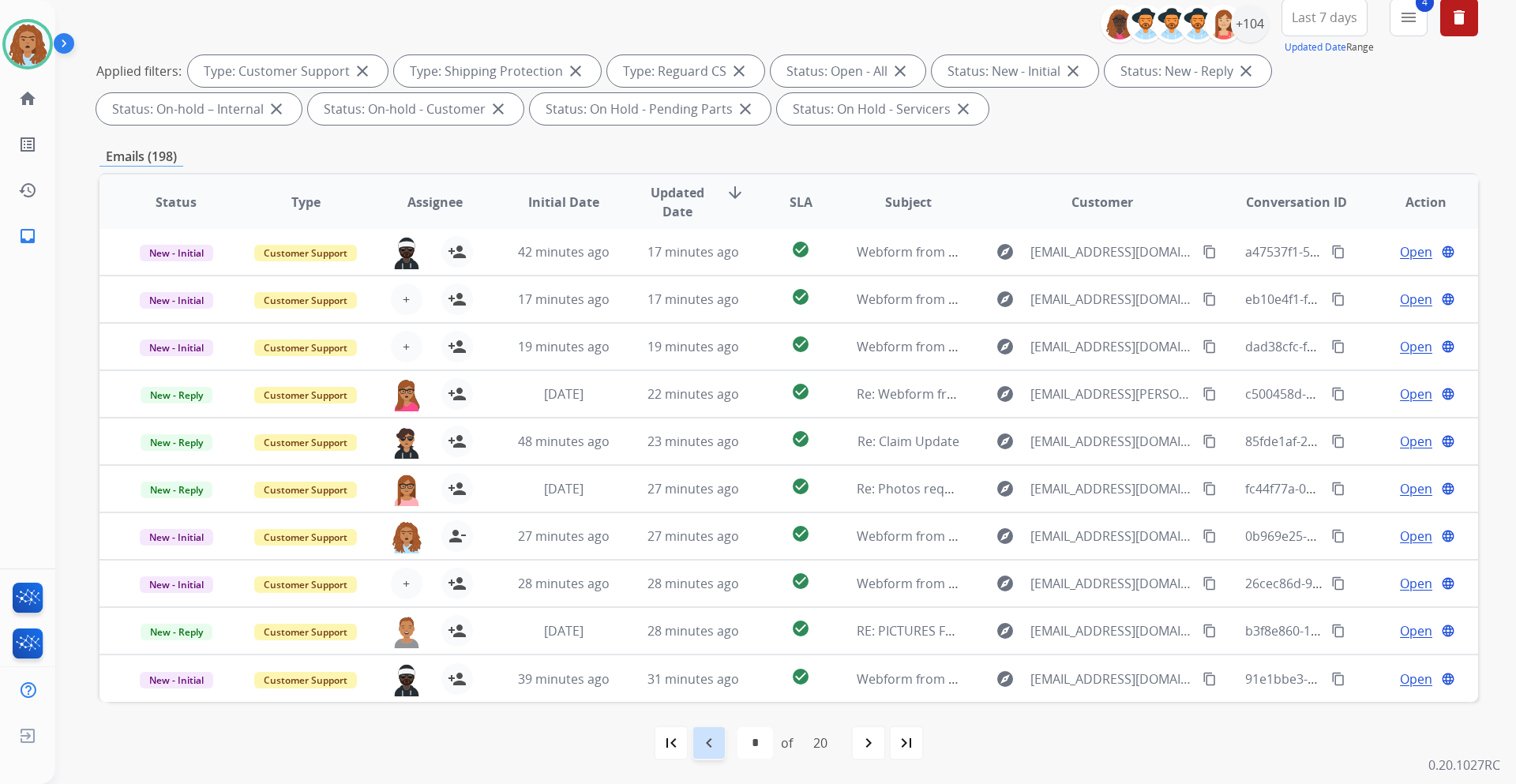 click on "navigate_before" at bounding box center [709, 743] 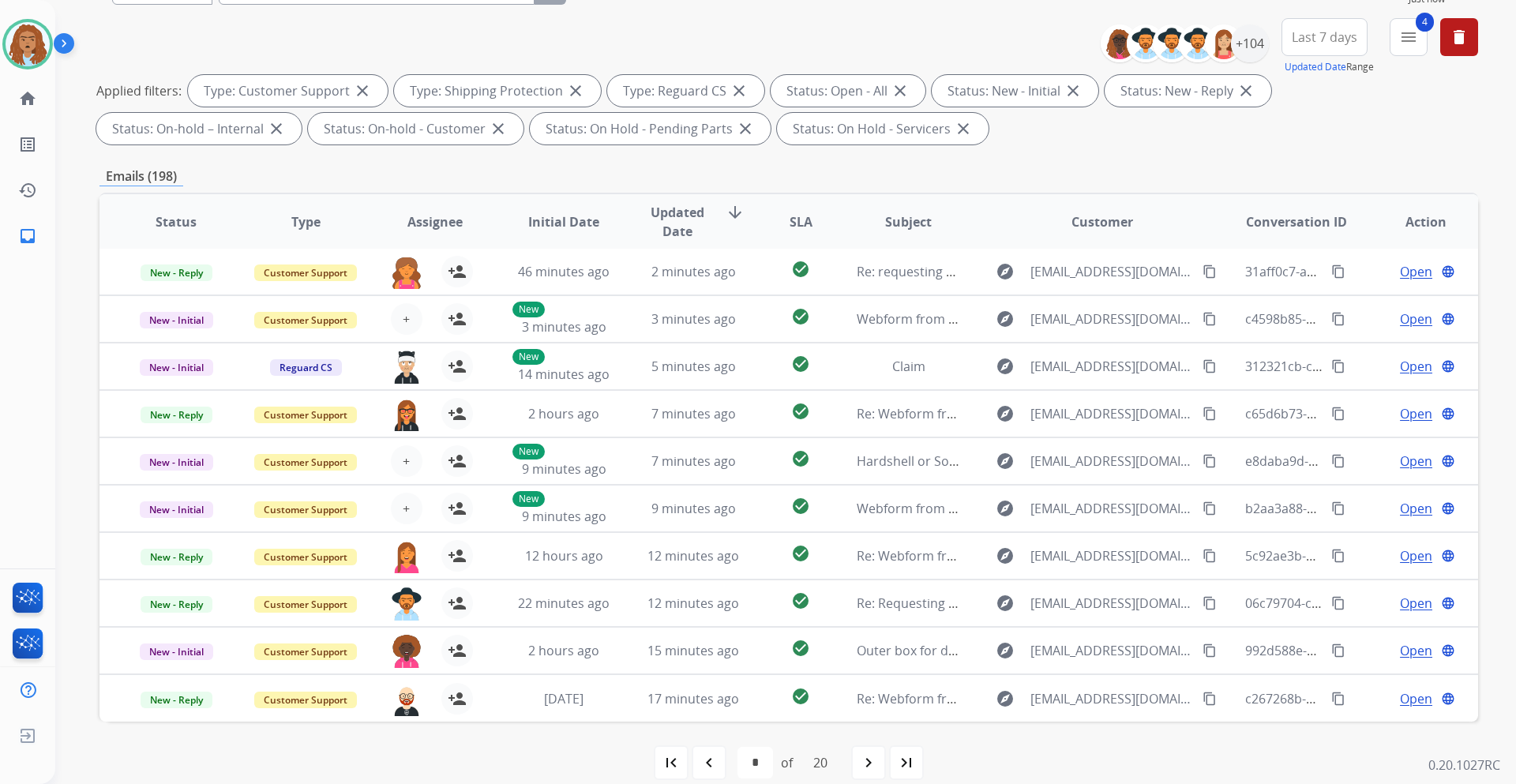 scroll, scrollTop: 190, scrollLeft: 0, axis: vertical 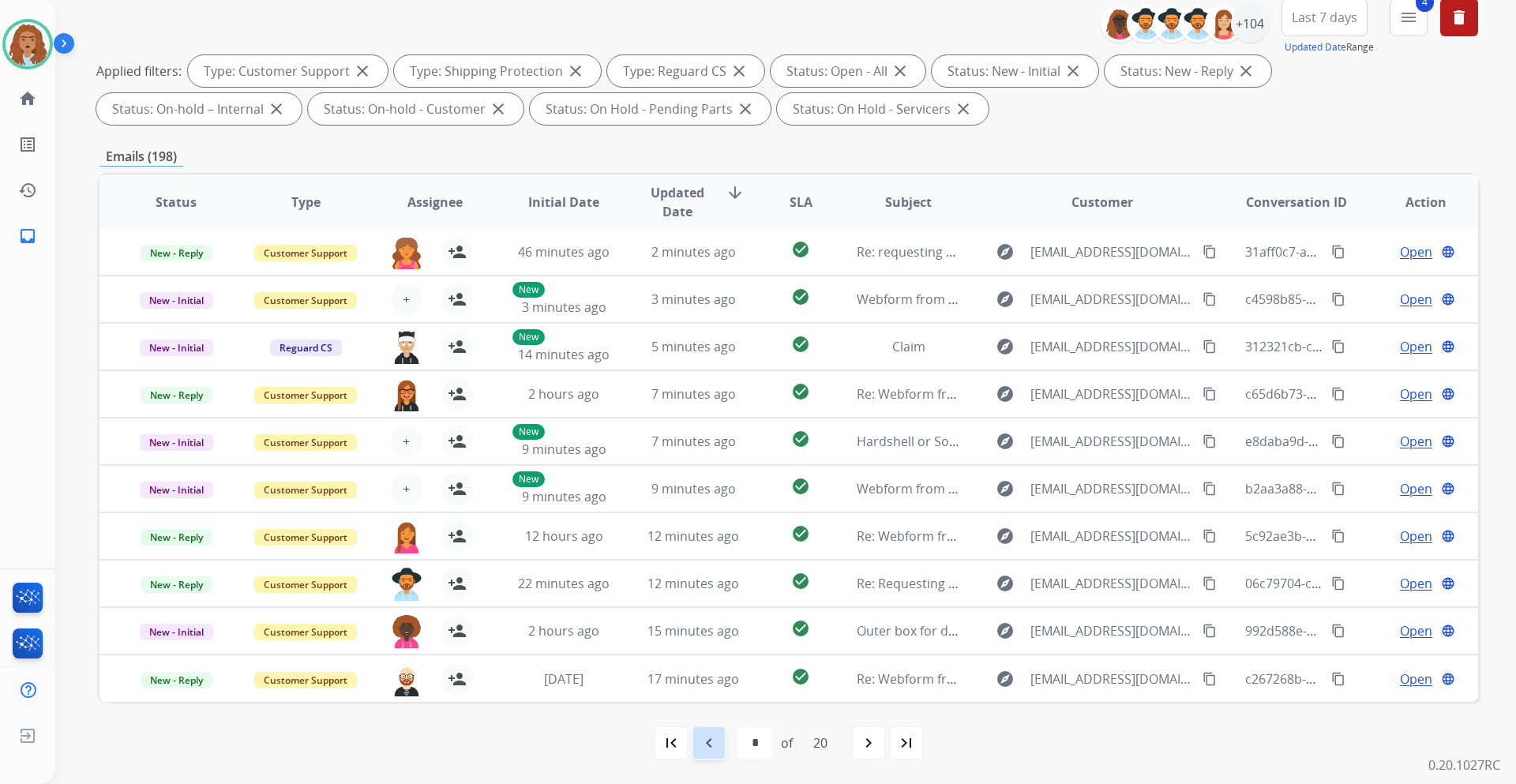 click on "navigate_before" at bounding box center [709, 743] 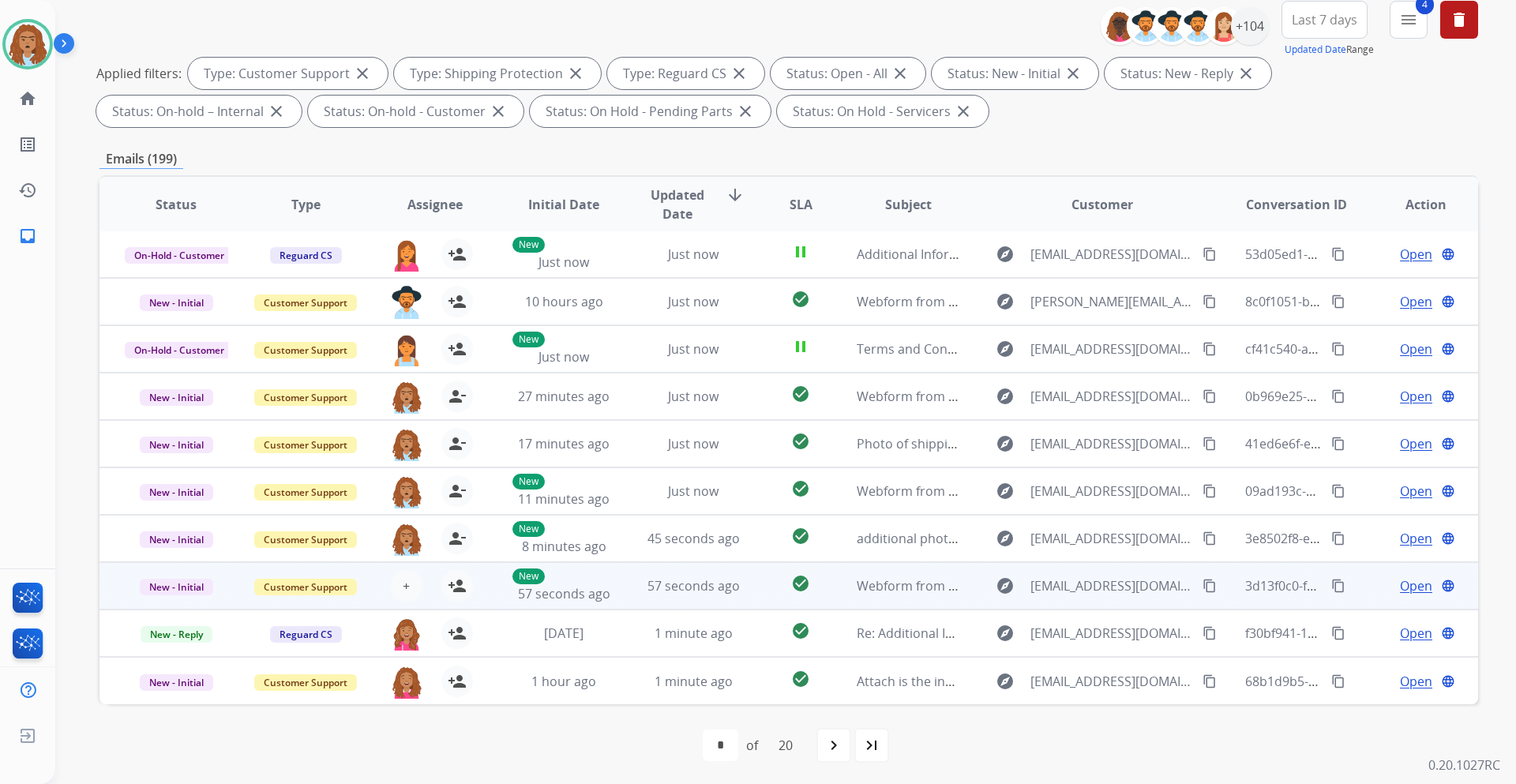 scroll, scrollTop: 190, scrollLeft: 0, axis: vertical 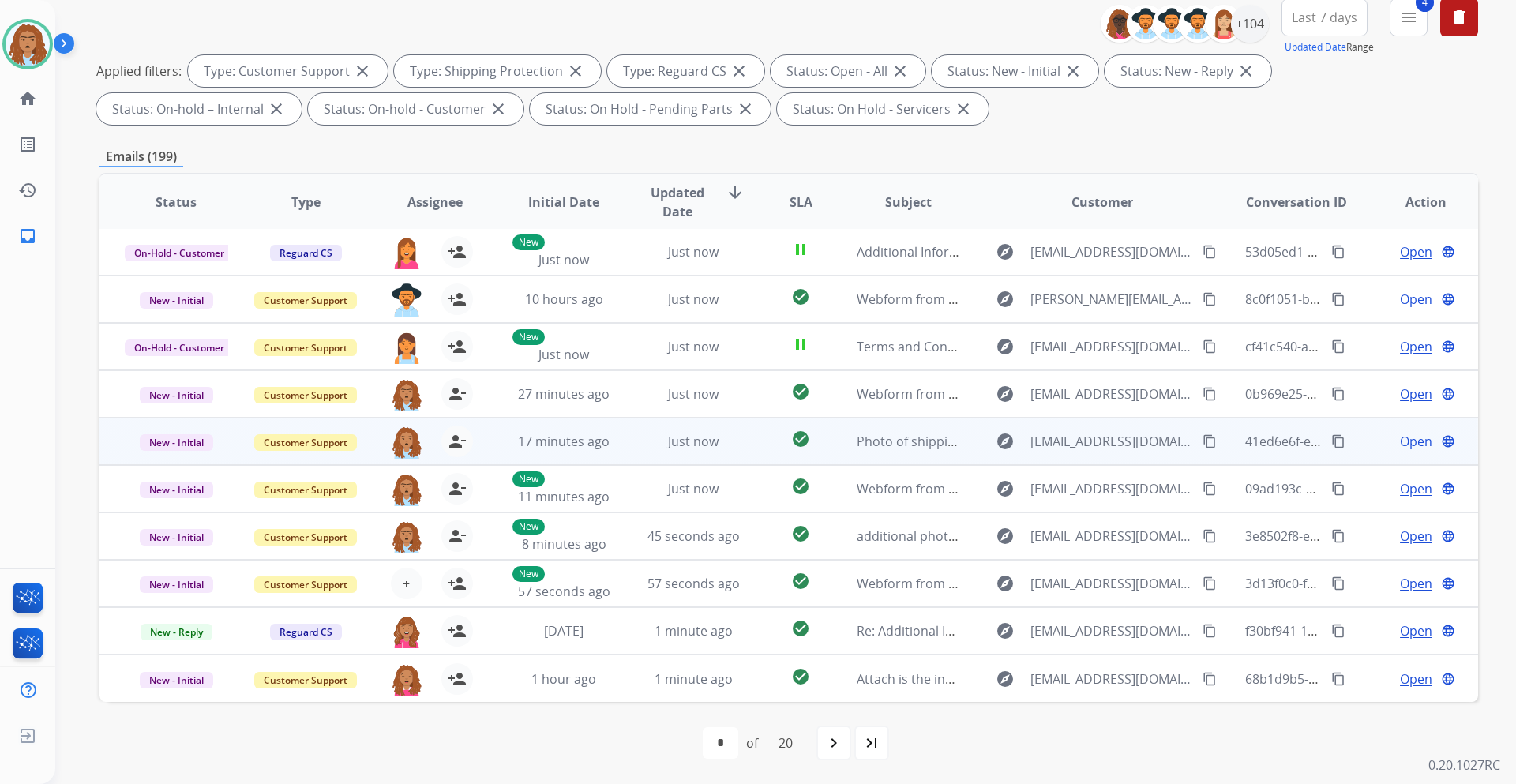 click on "Open" at bounding box center [1416, 441] 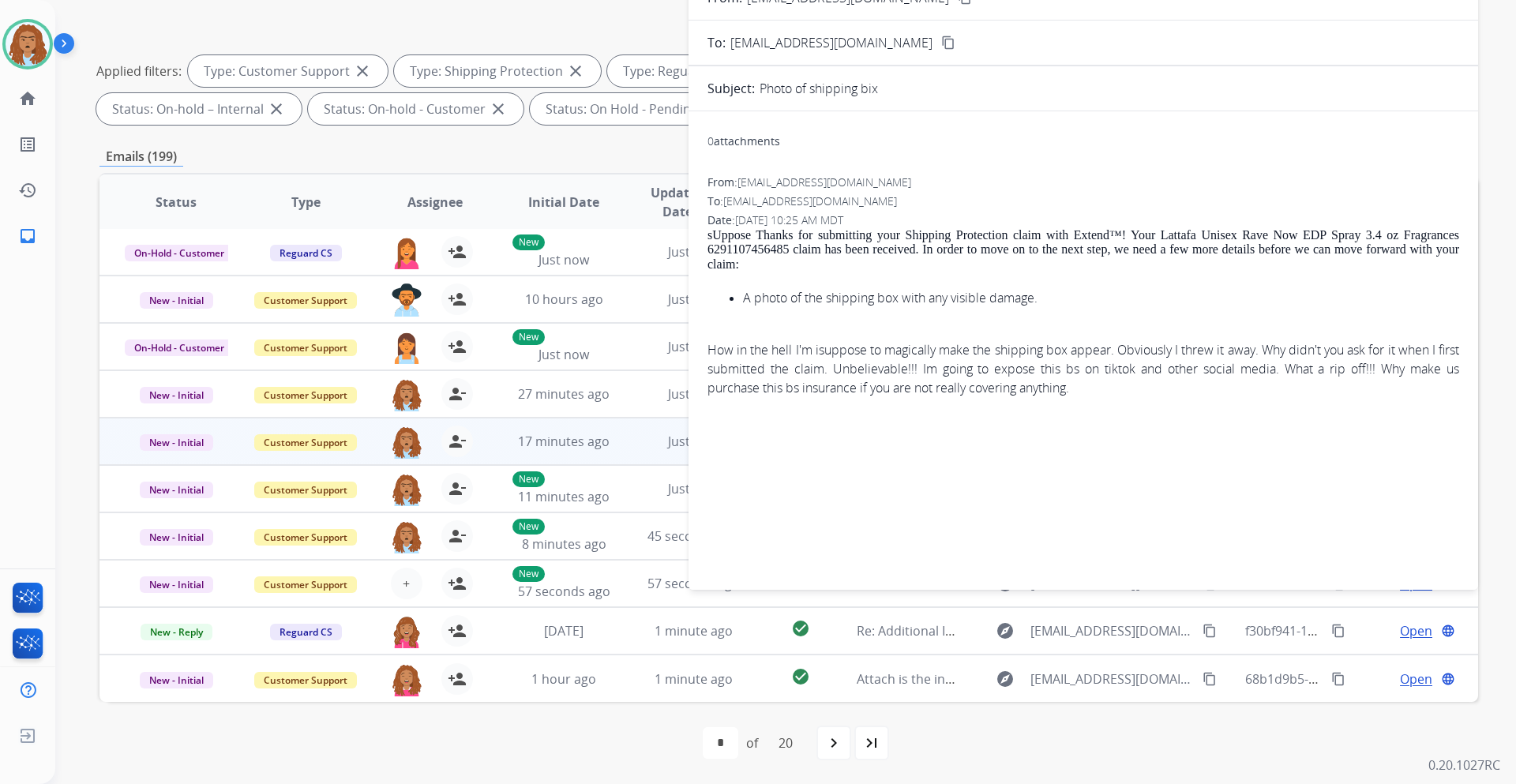 scroll, scrollTop: 111, scrollLeft: 0, axis: vertical 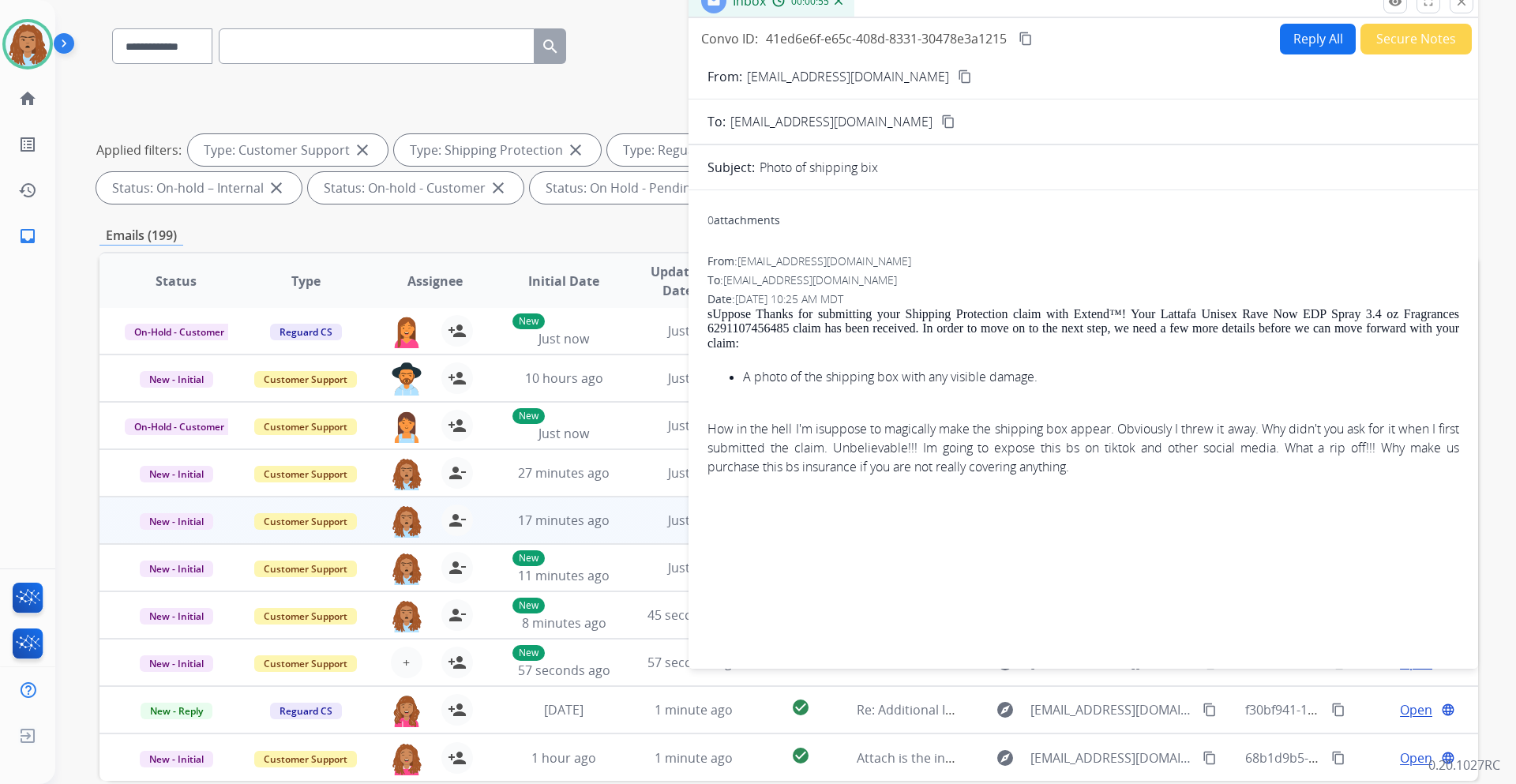click on "content_copy" at bounding box center [965, 77] 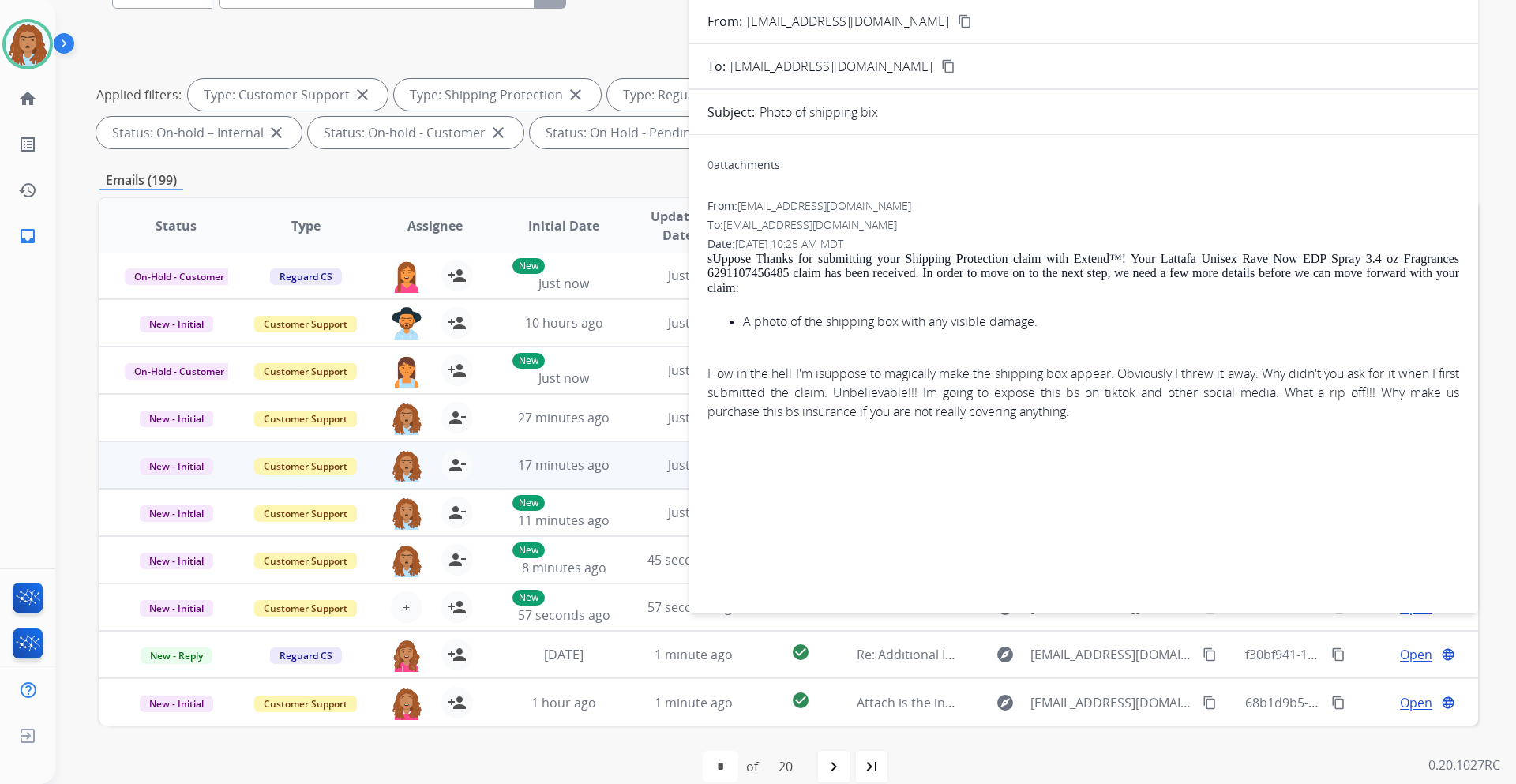 scroll, scrollTop: 190, scrollLeft: 0, axis: vertical 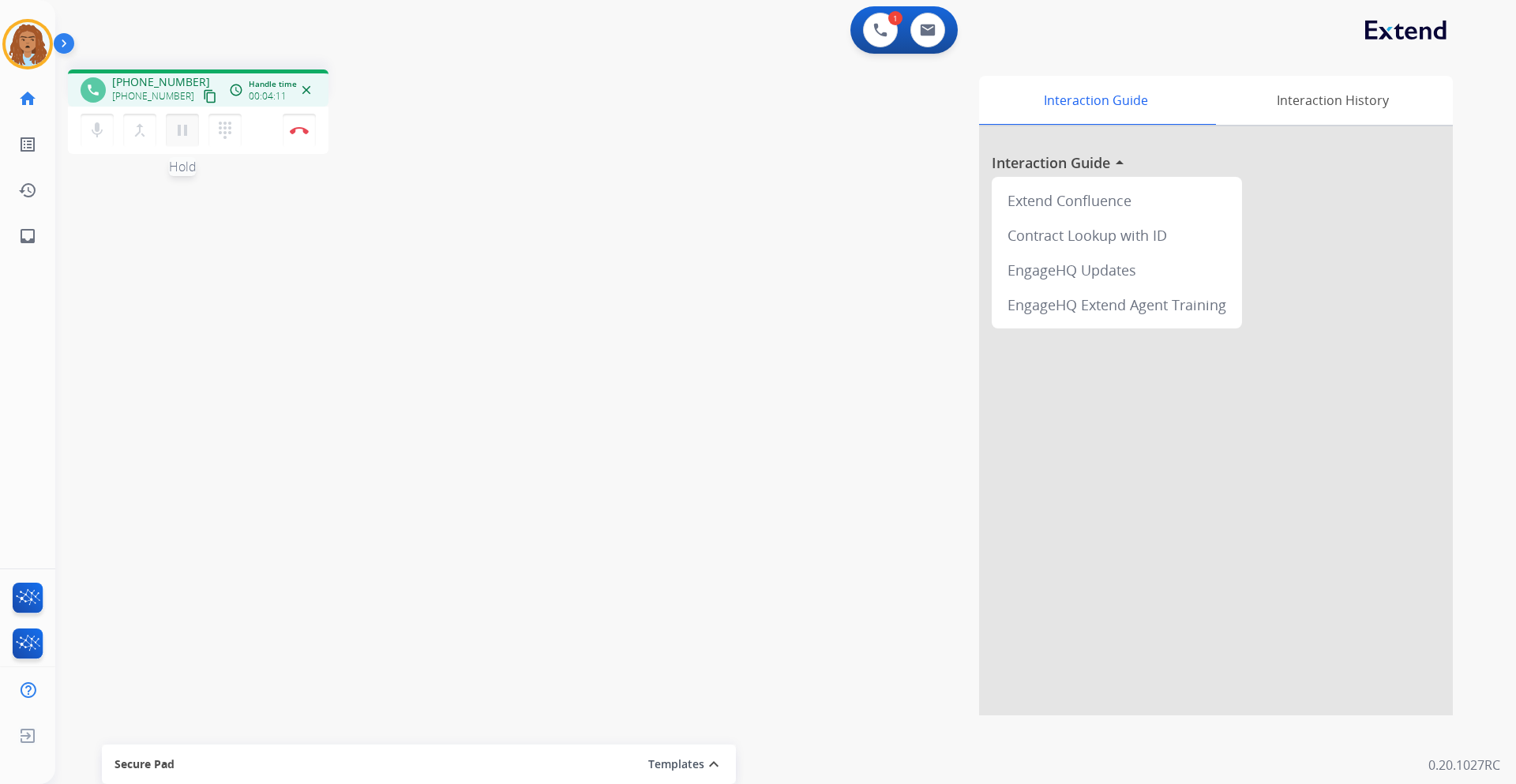 click on "pause" at bounding box center [182, 130] 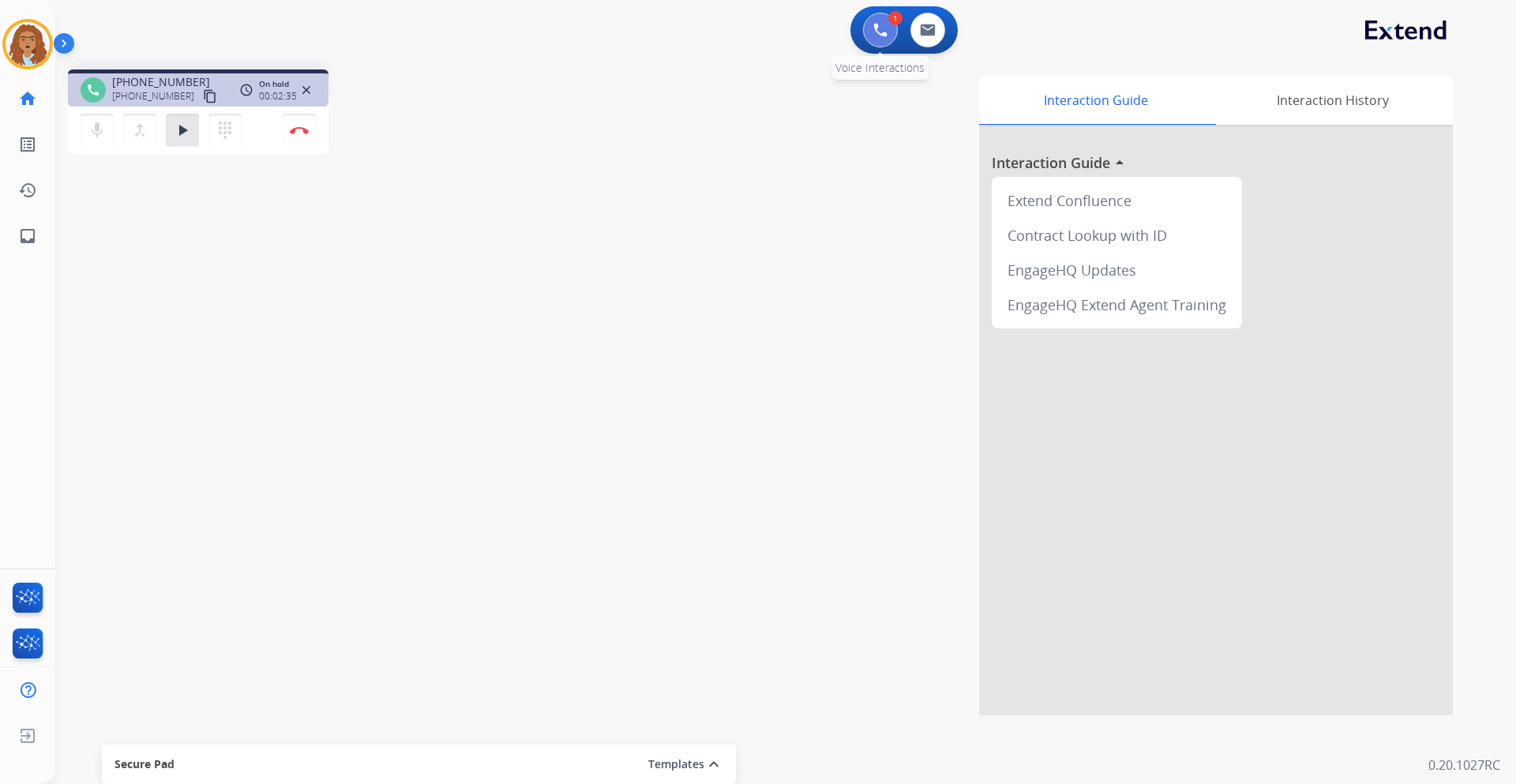 click at bounding box center (880, 30) 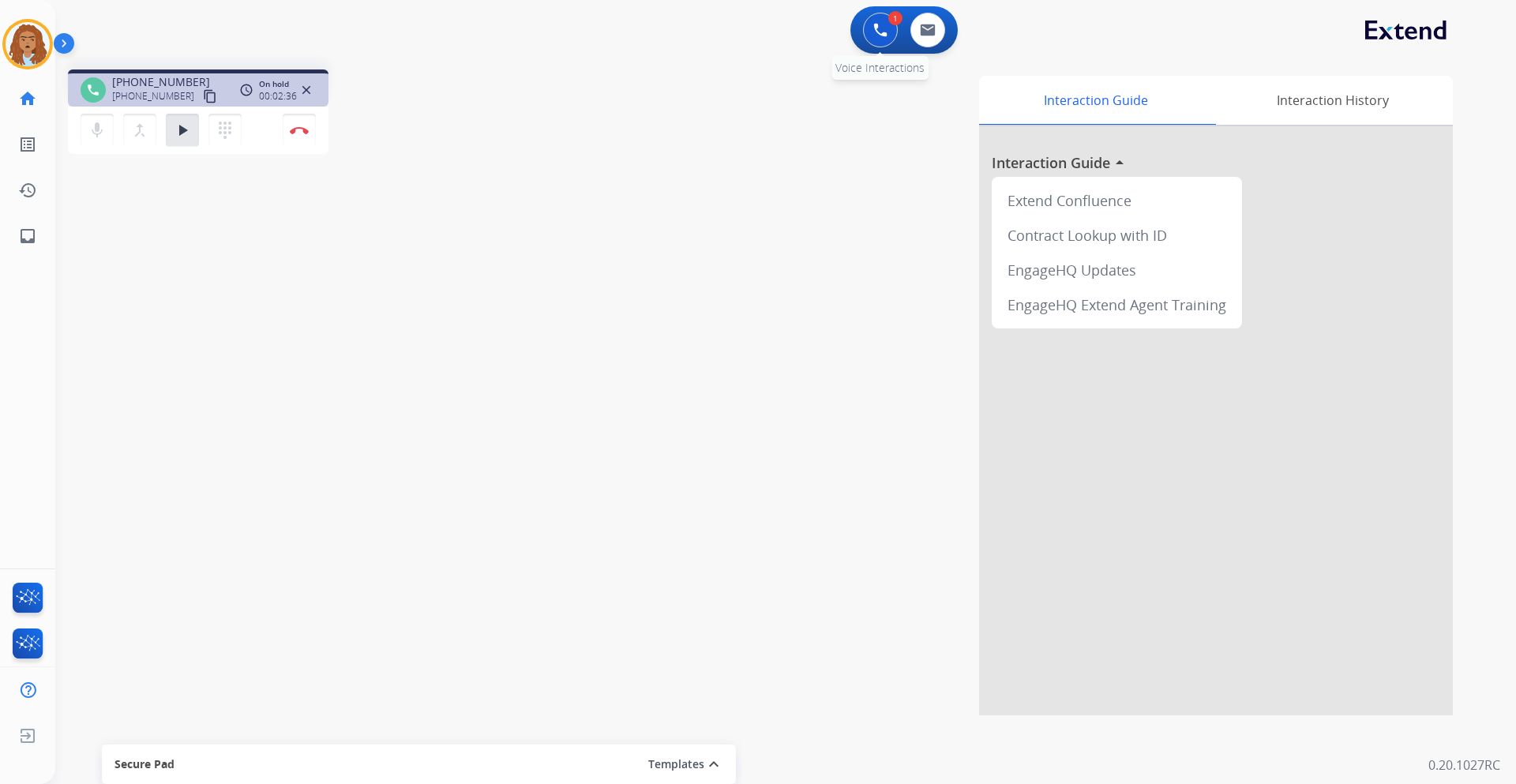 click at bounding box center [880, 30] 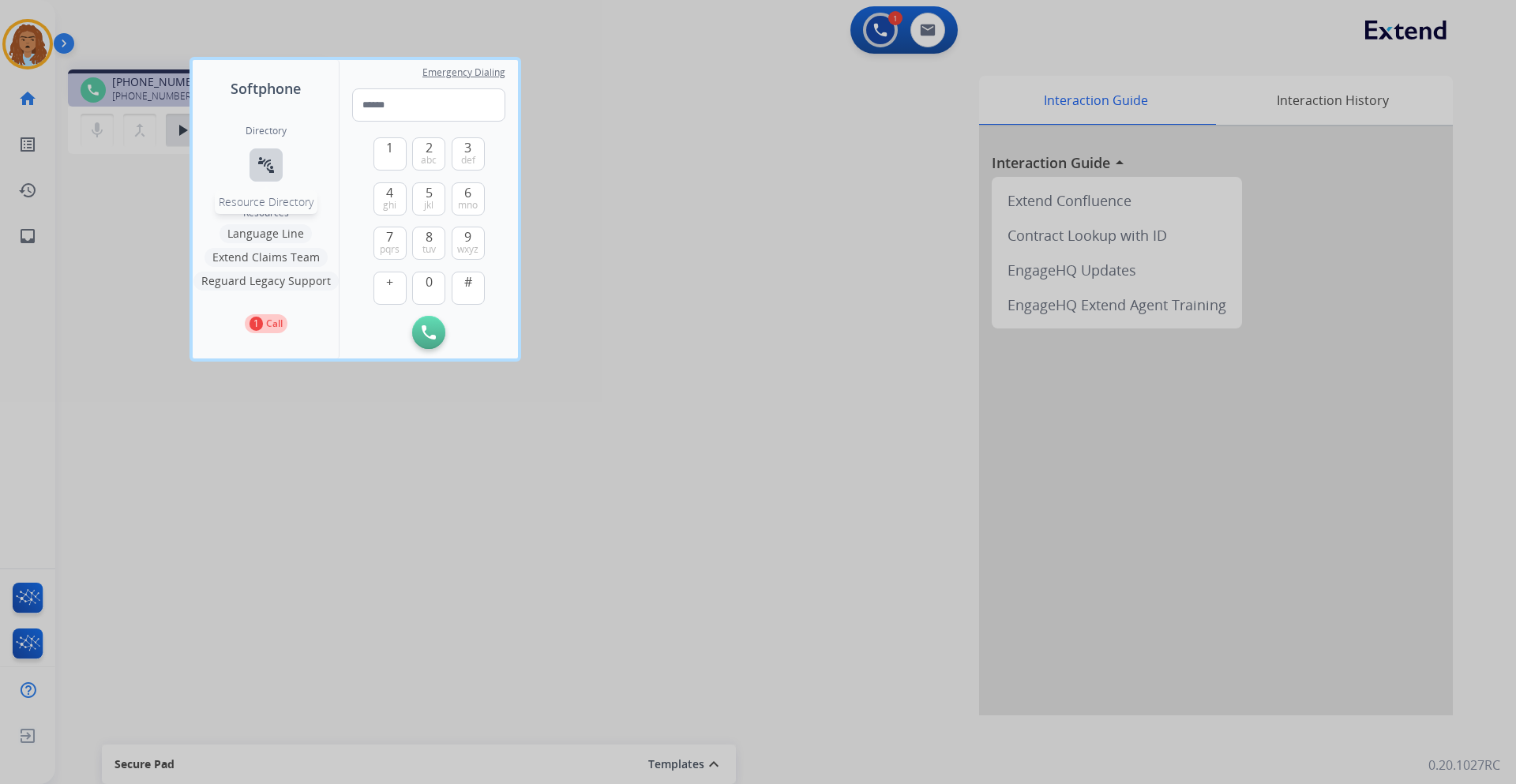 click on "connect_without_contact" at bounding box center [266, 165] 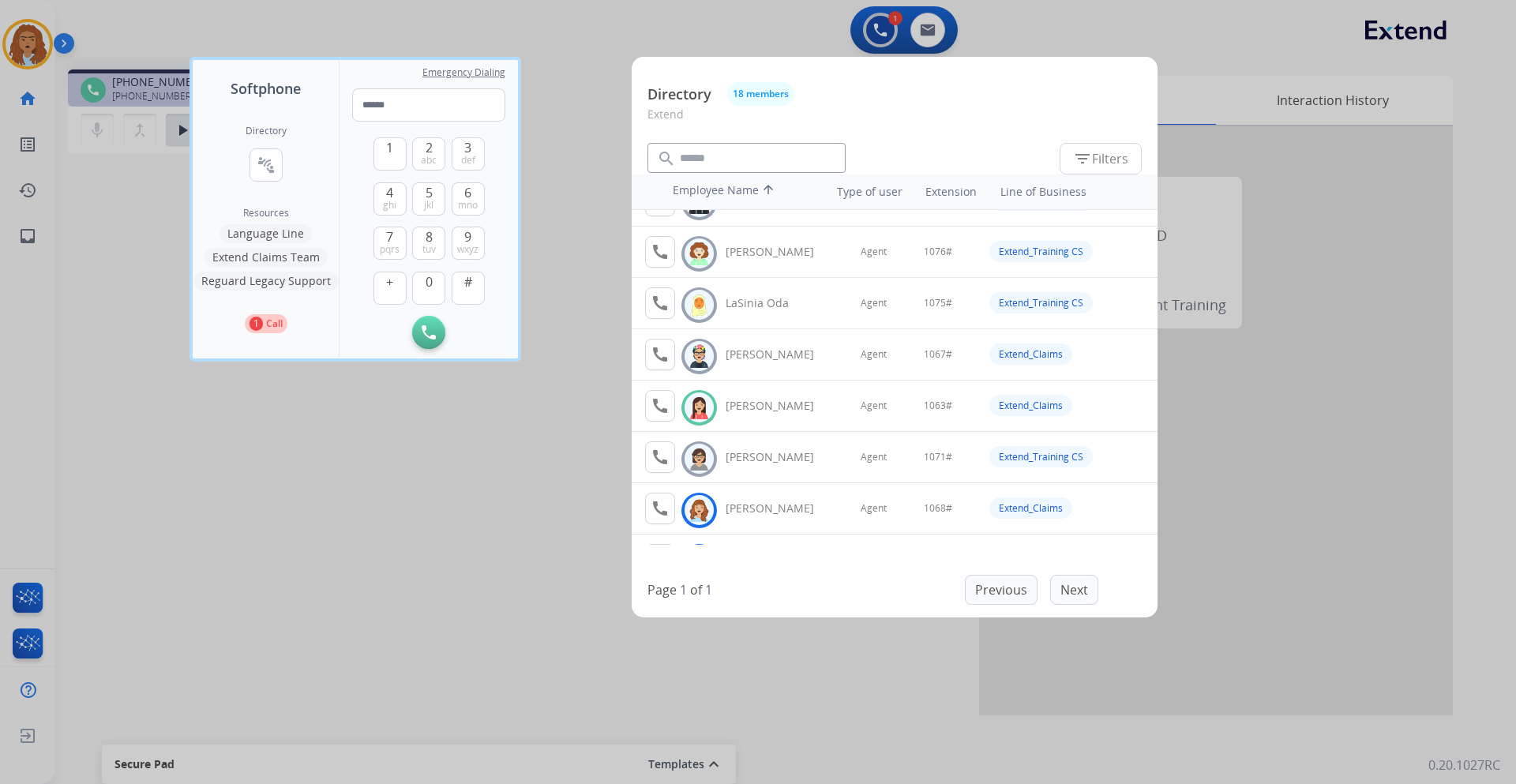 scroll, scrollTop: 474, scrollLeft: 0, axis: vertical 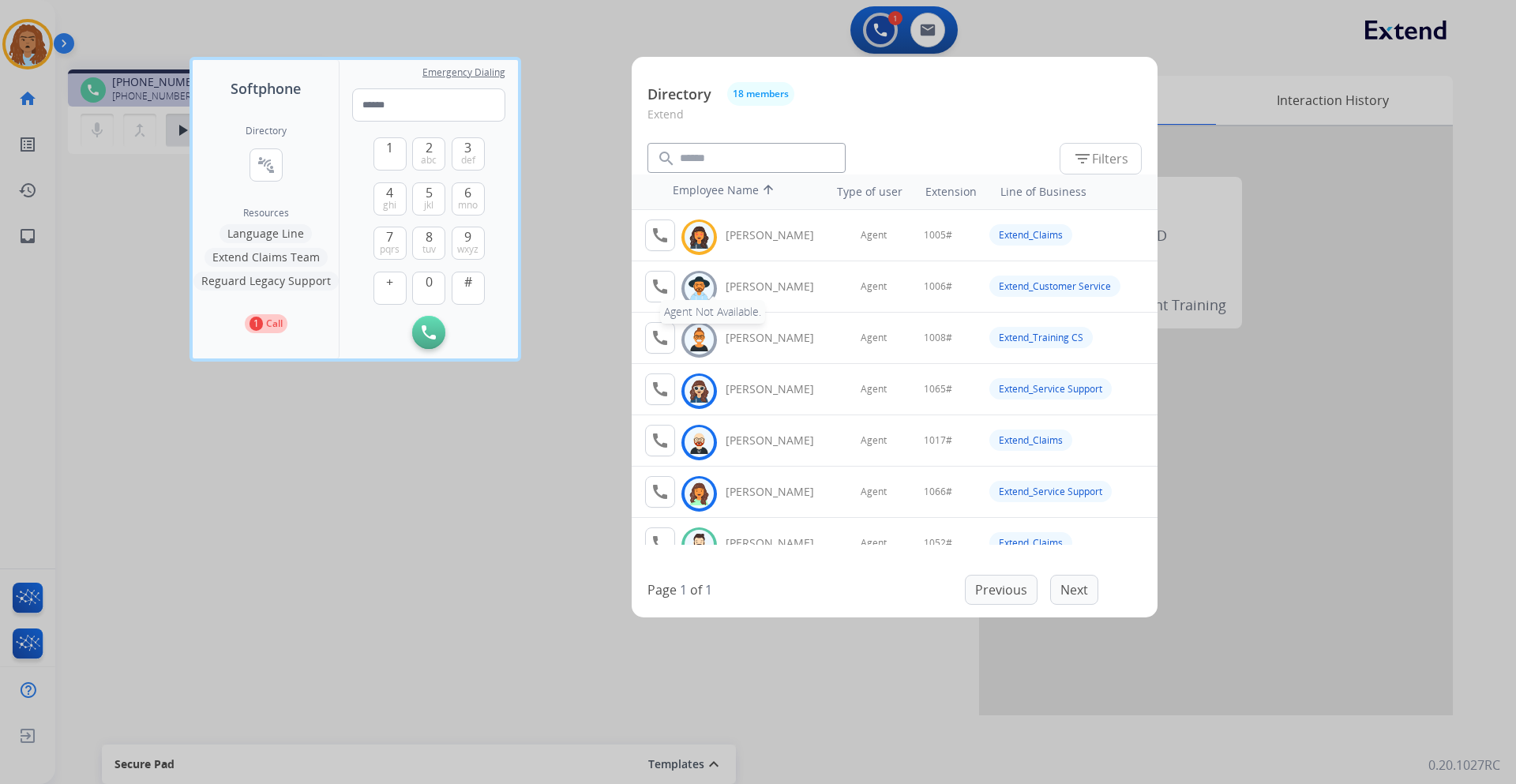 drag, startPoint x: 654, startPoint y: 373, endPoint x: 655, endPoint y: 298, distance: 75.00667 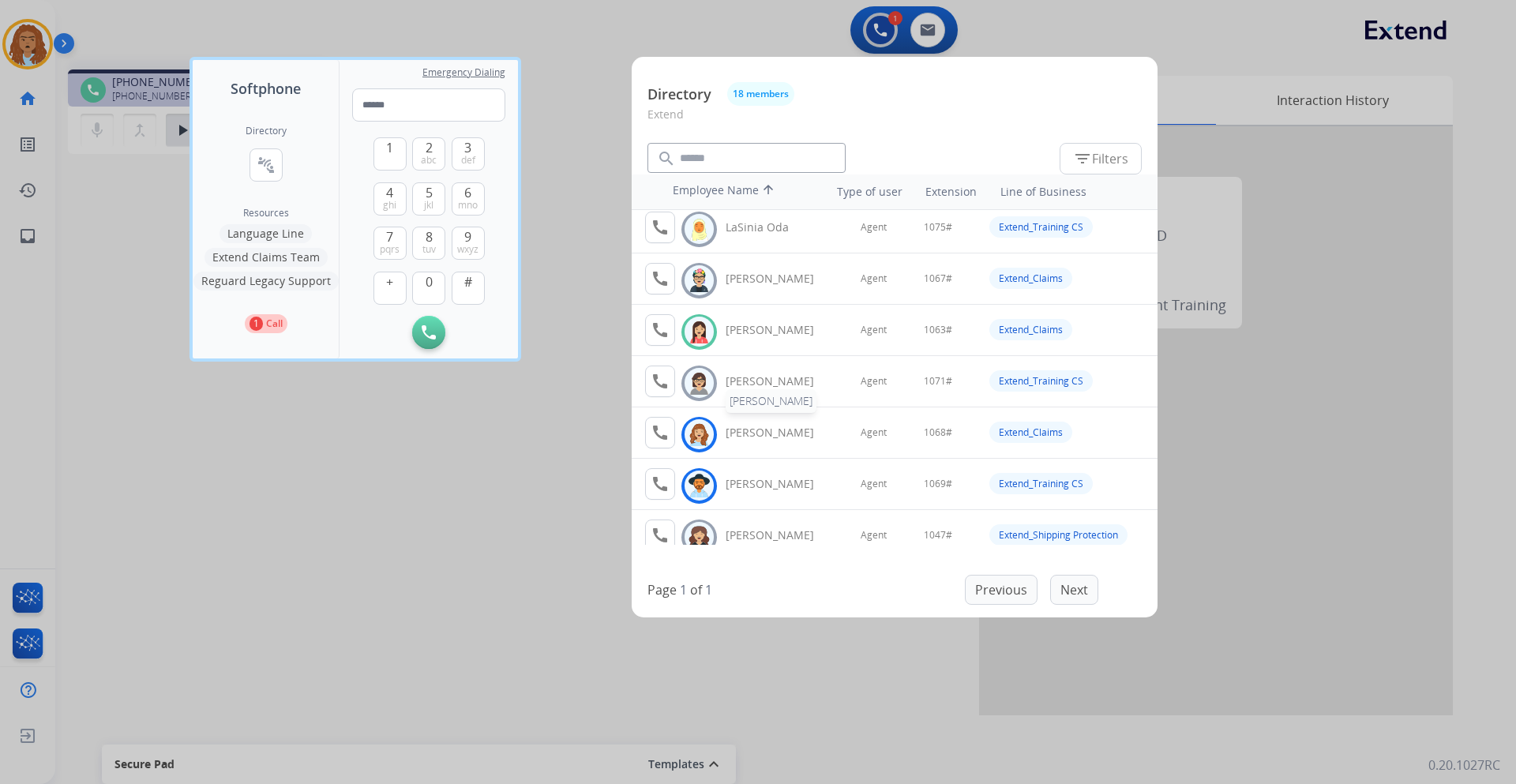 scroll, scrollTop: 523, scrollLeft: 0, axis: vertical 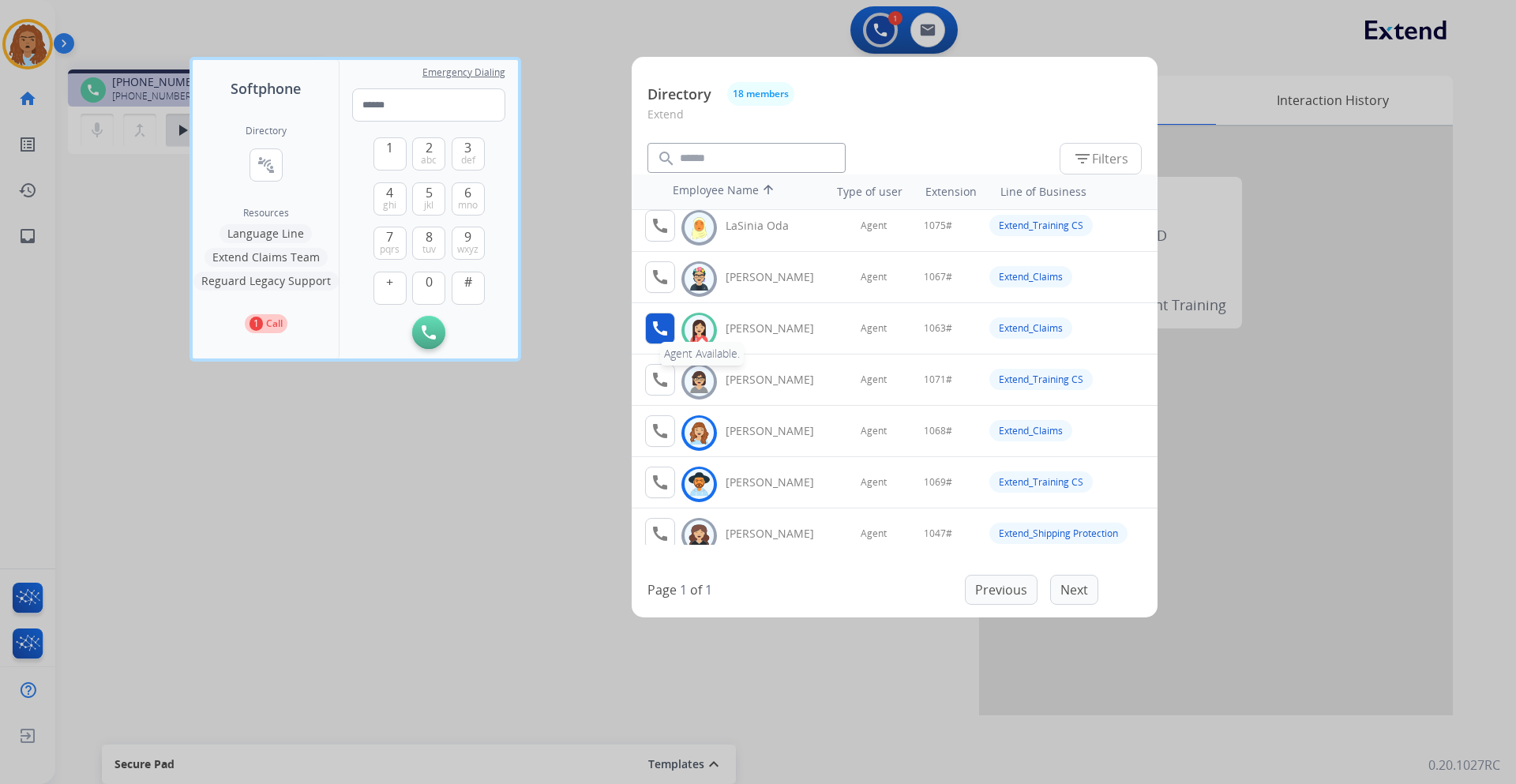 click on "call" at bounding box center (660, 328) 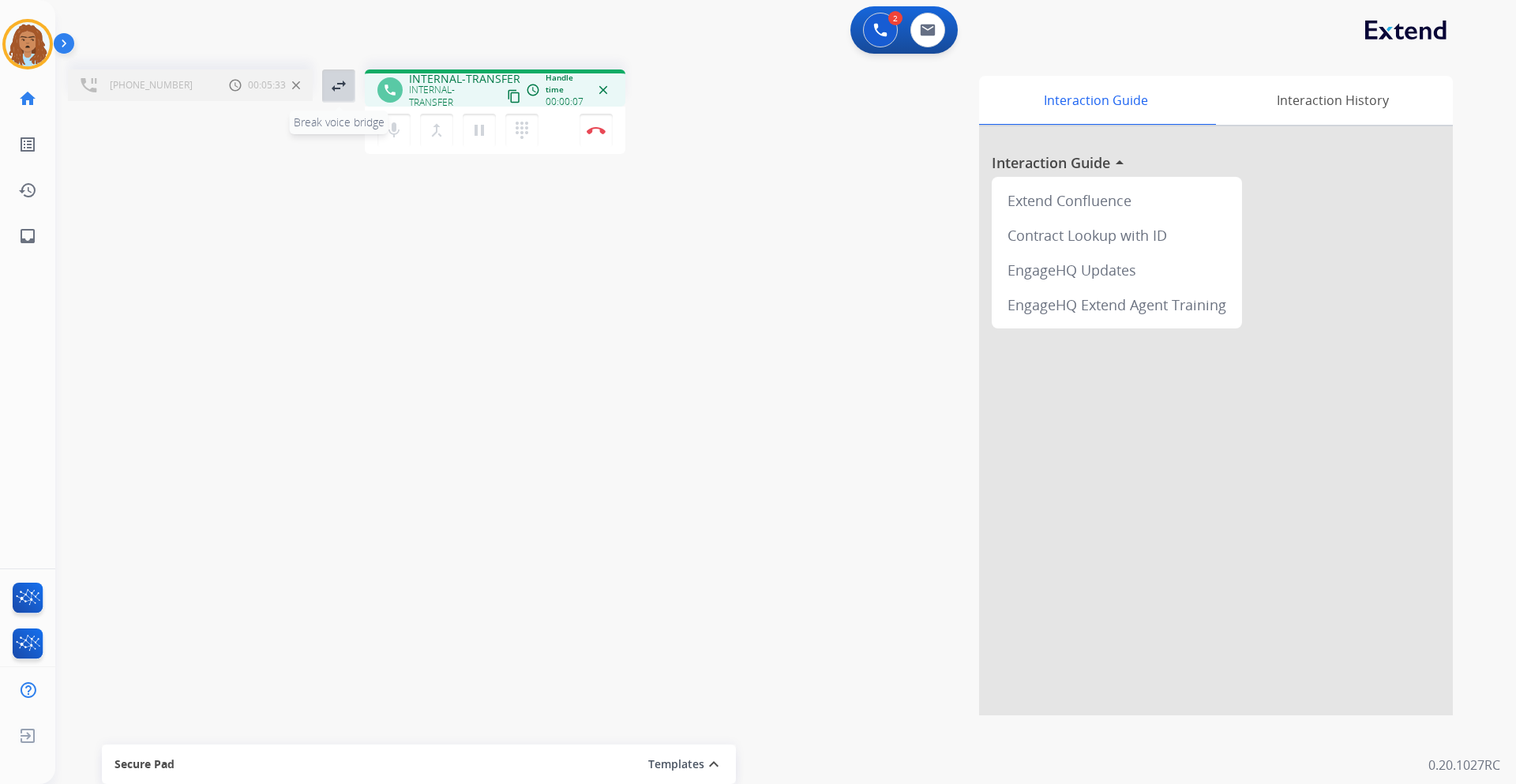 click on "swap_horiz" at bounding box center (339, 86) 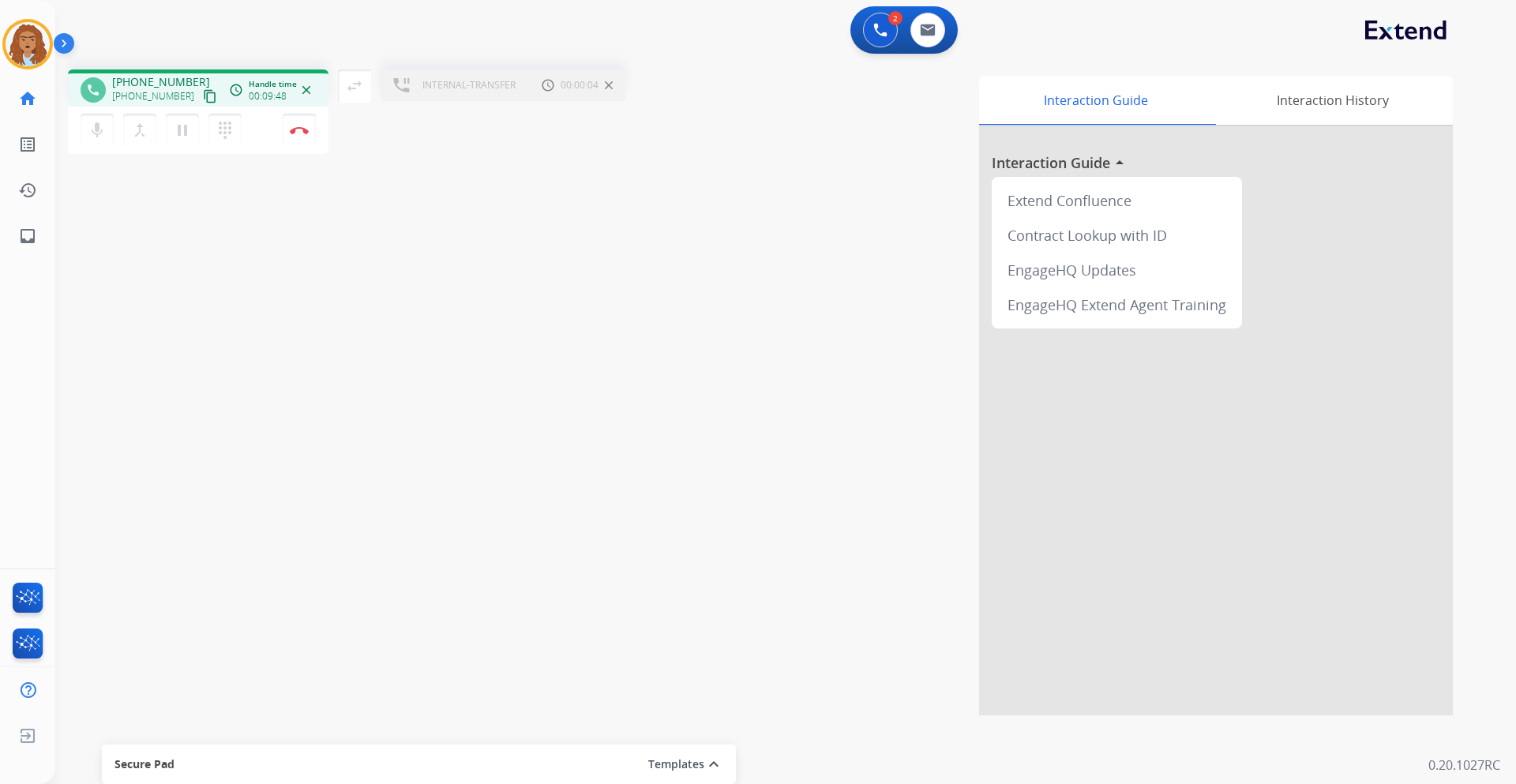 click on "INTERNAL-TRANSFER" at bounding box center (469, 85) 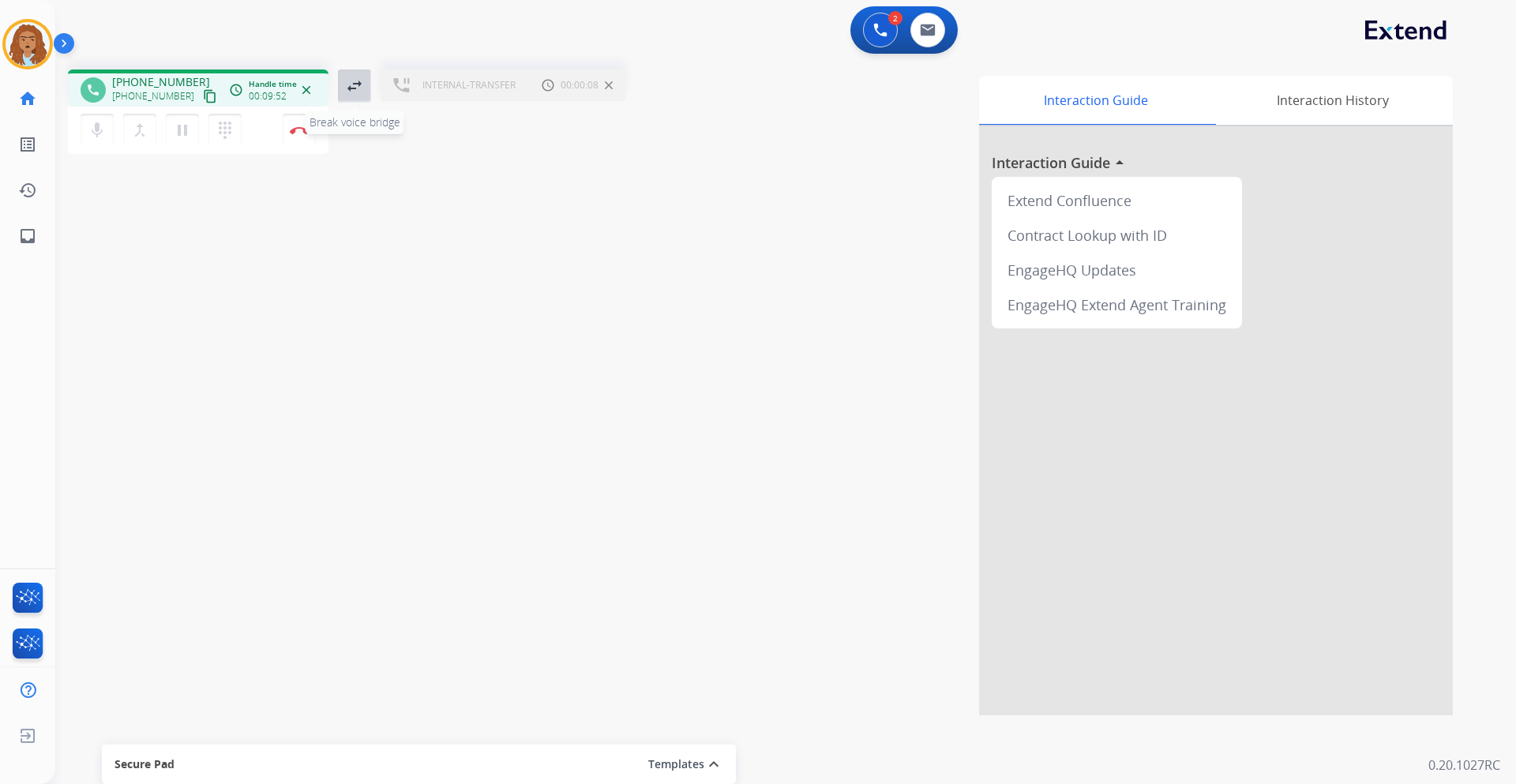 click on "swap_horiz" at bounding box center [355, 86] 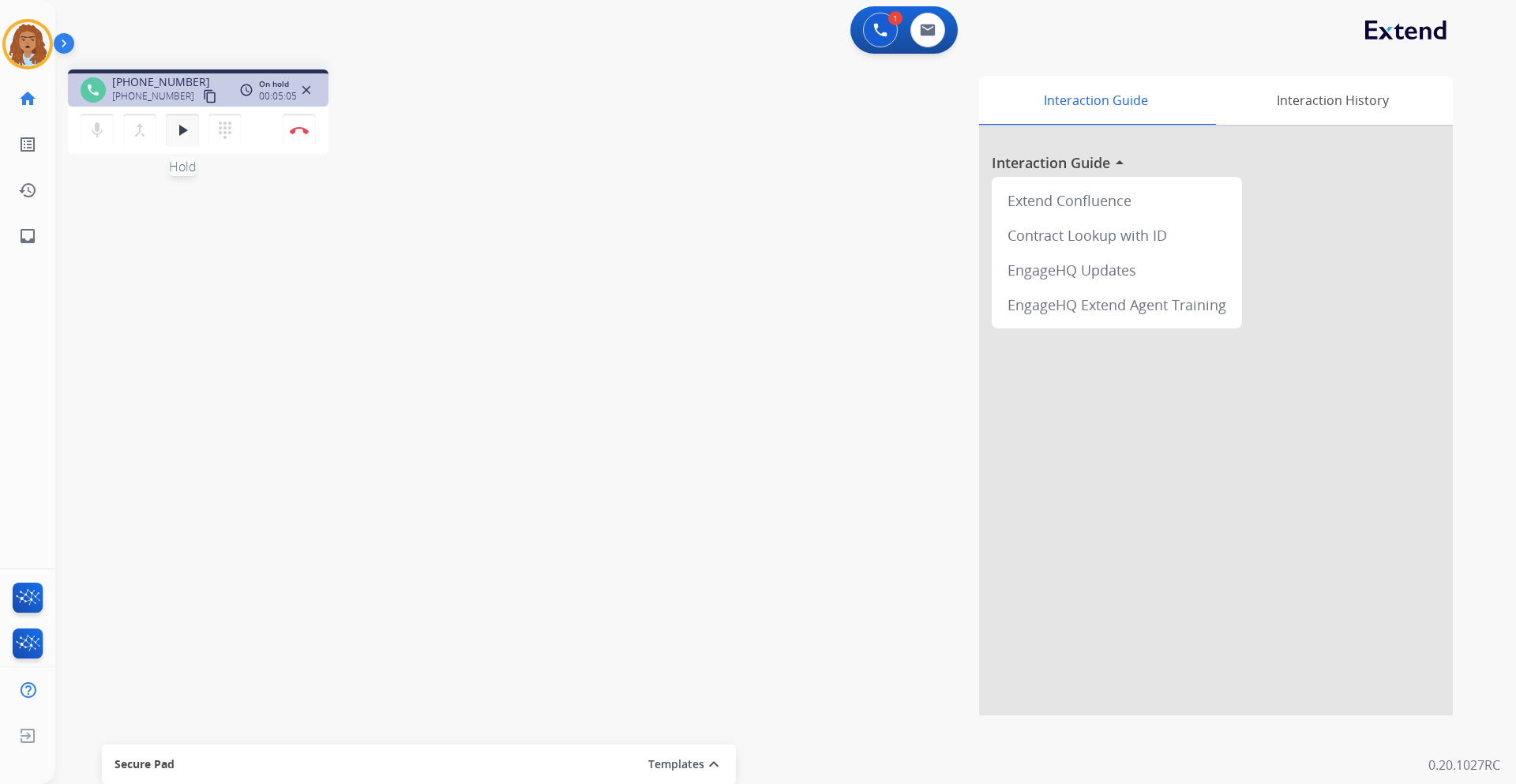 click on "play_arrow" at bounding box center [182, 130] 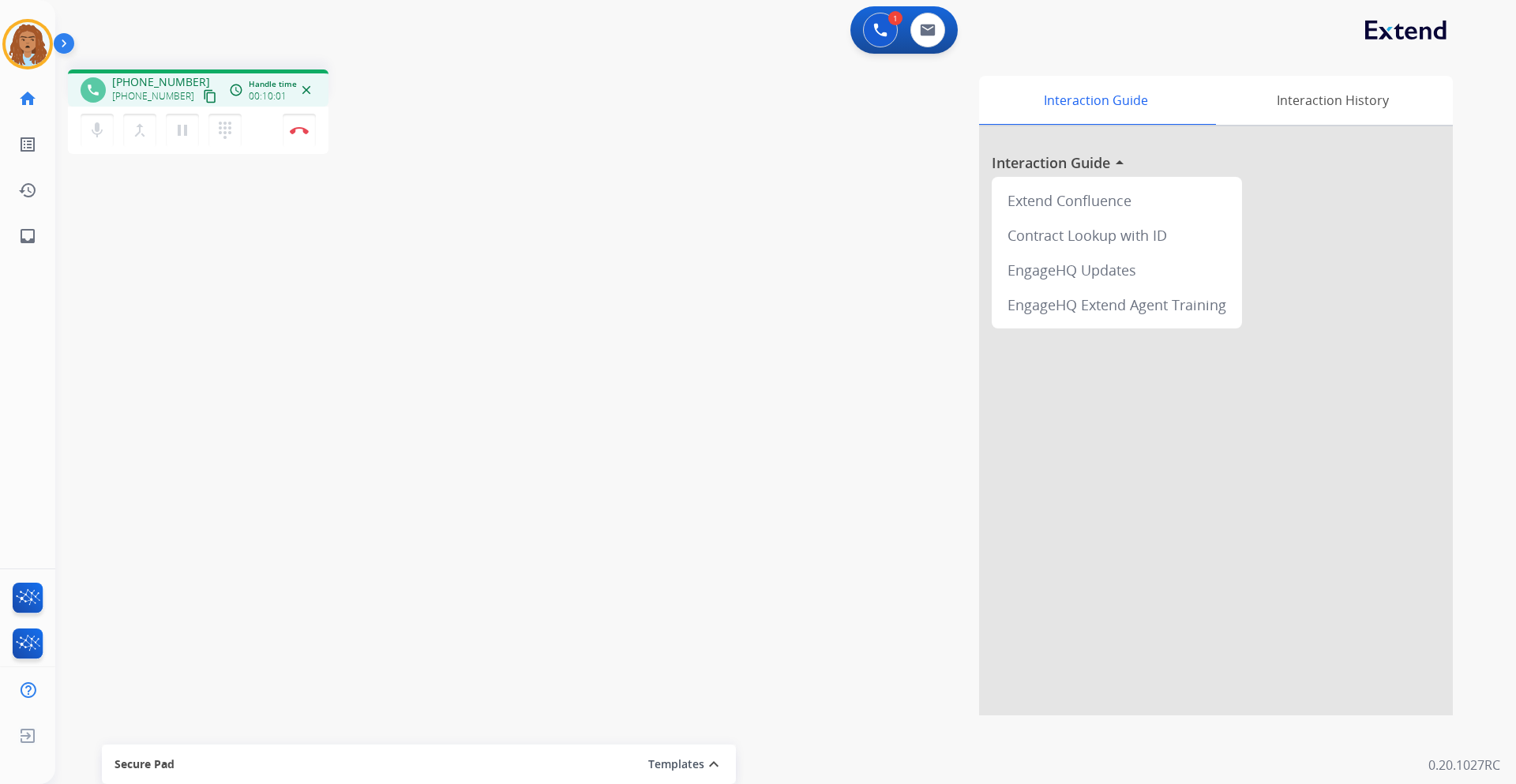drag, startPoint x: 309, startPoint y: 93, endPoint x: 323, endPoint y: 119, distance: 29.529646 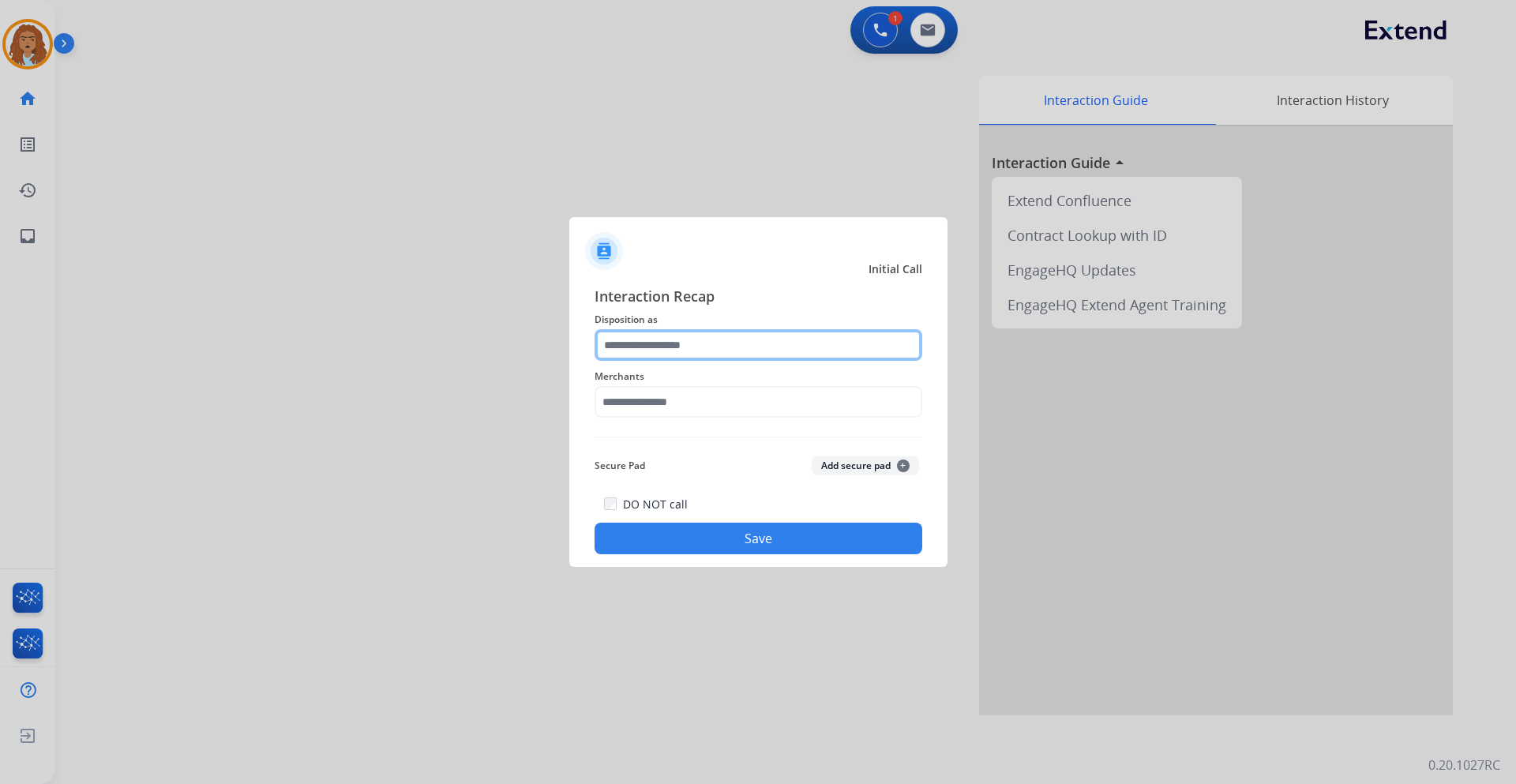 click 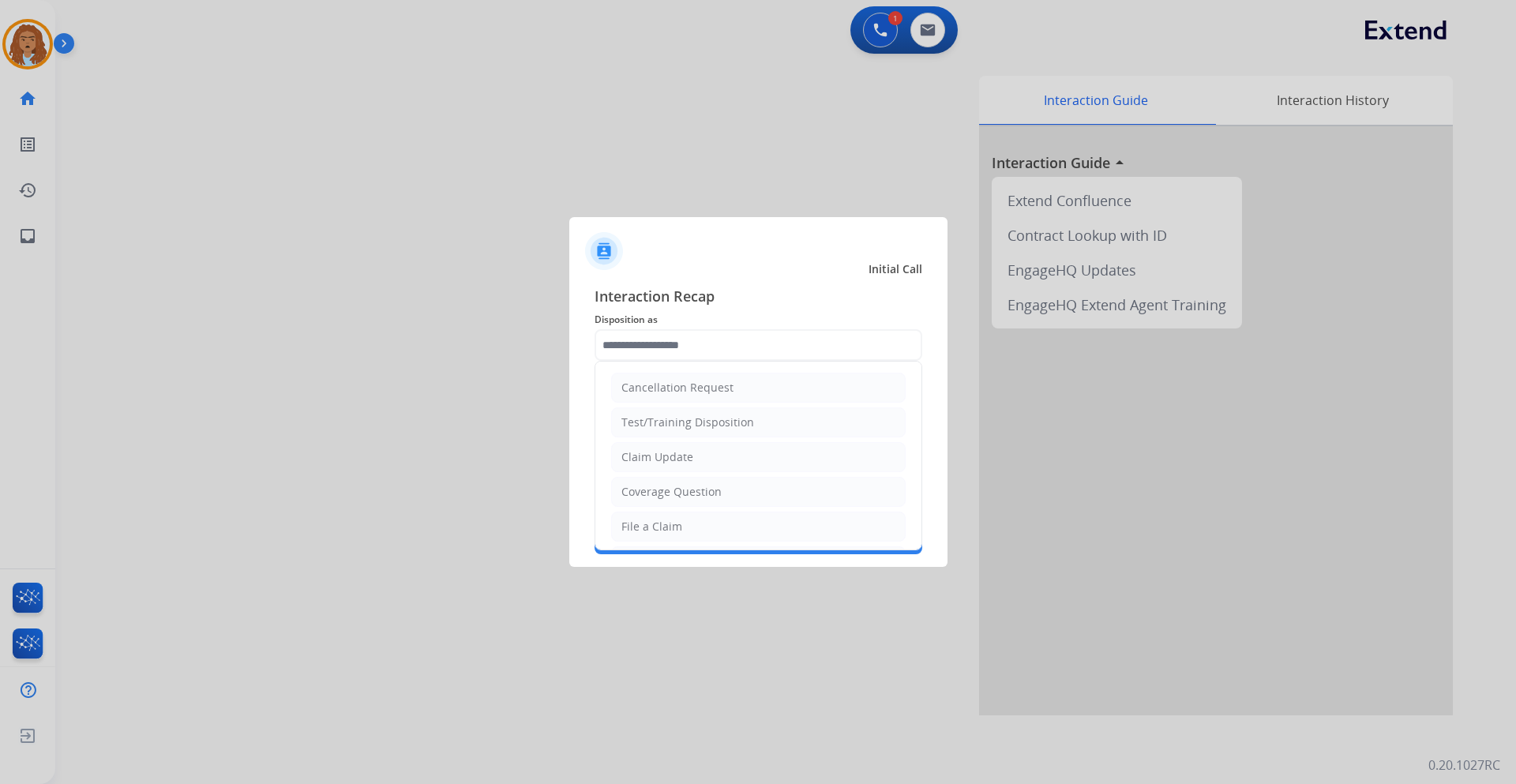 click on "Claim Update" 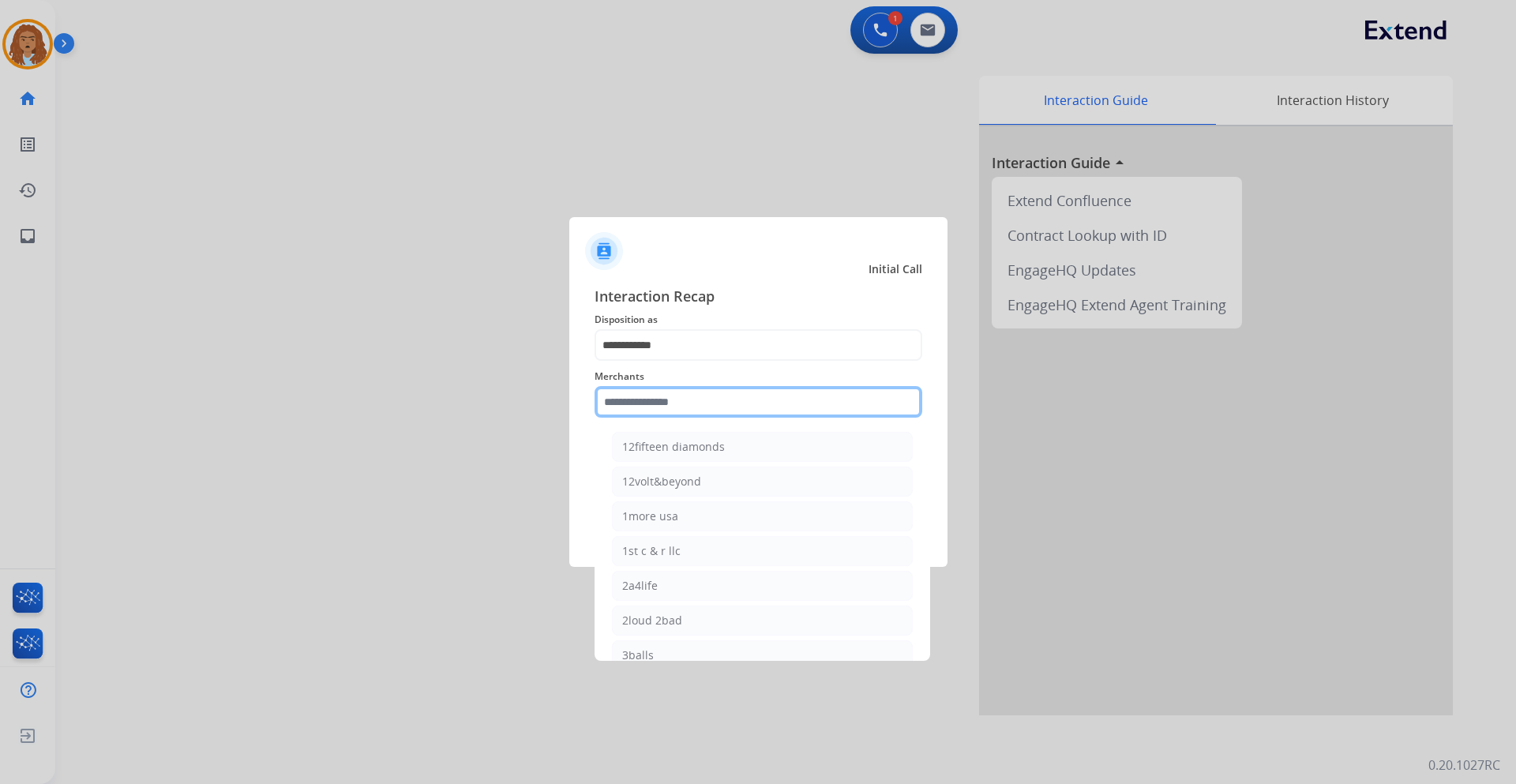 click 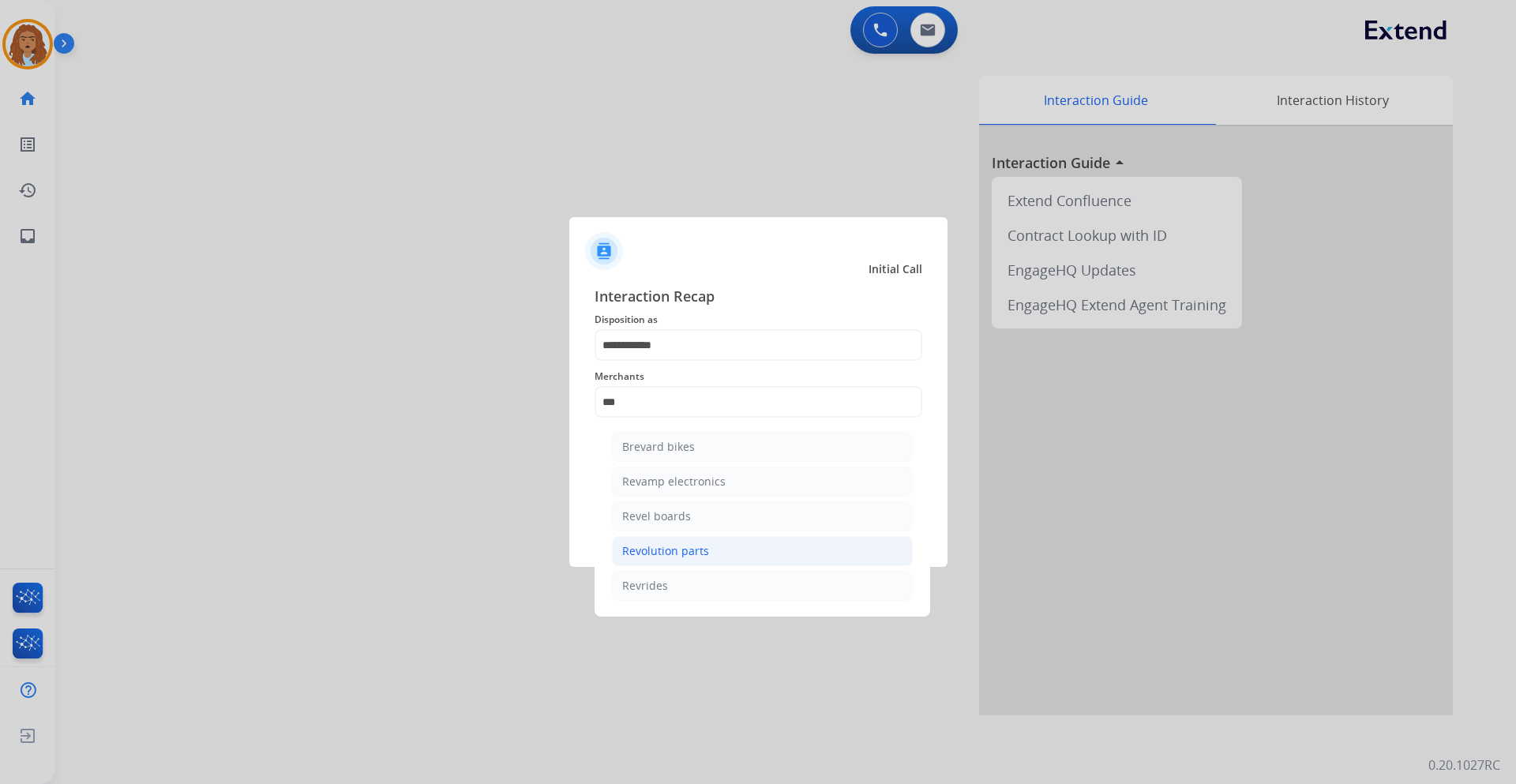 click on "Revolution parts" 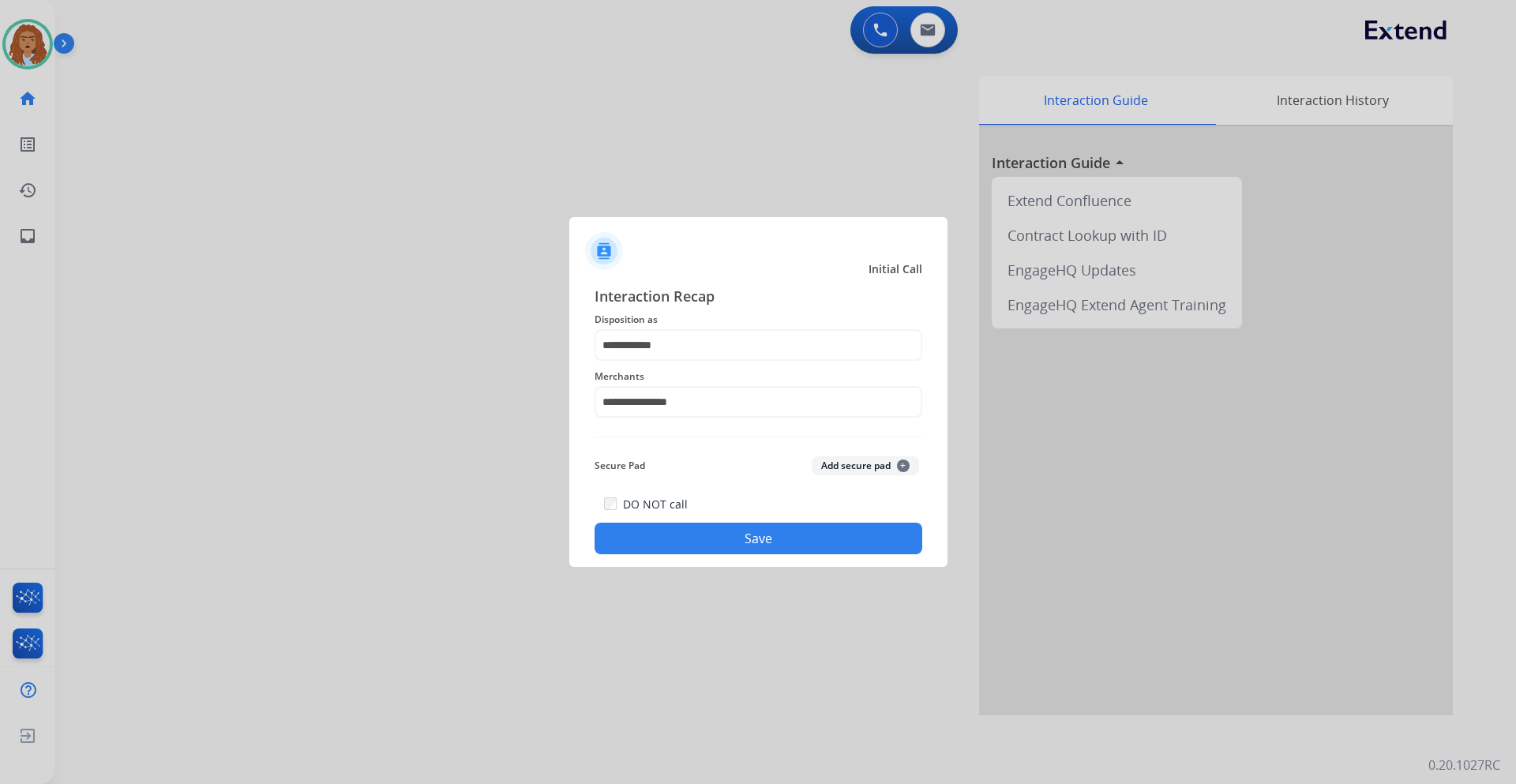 click on "Save" 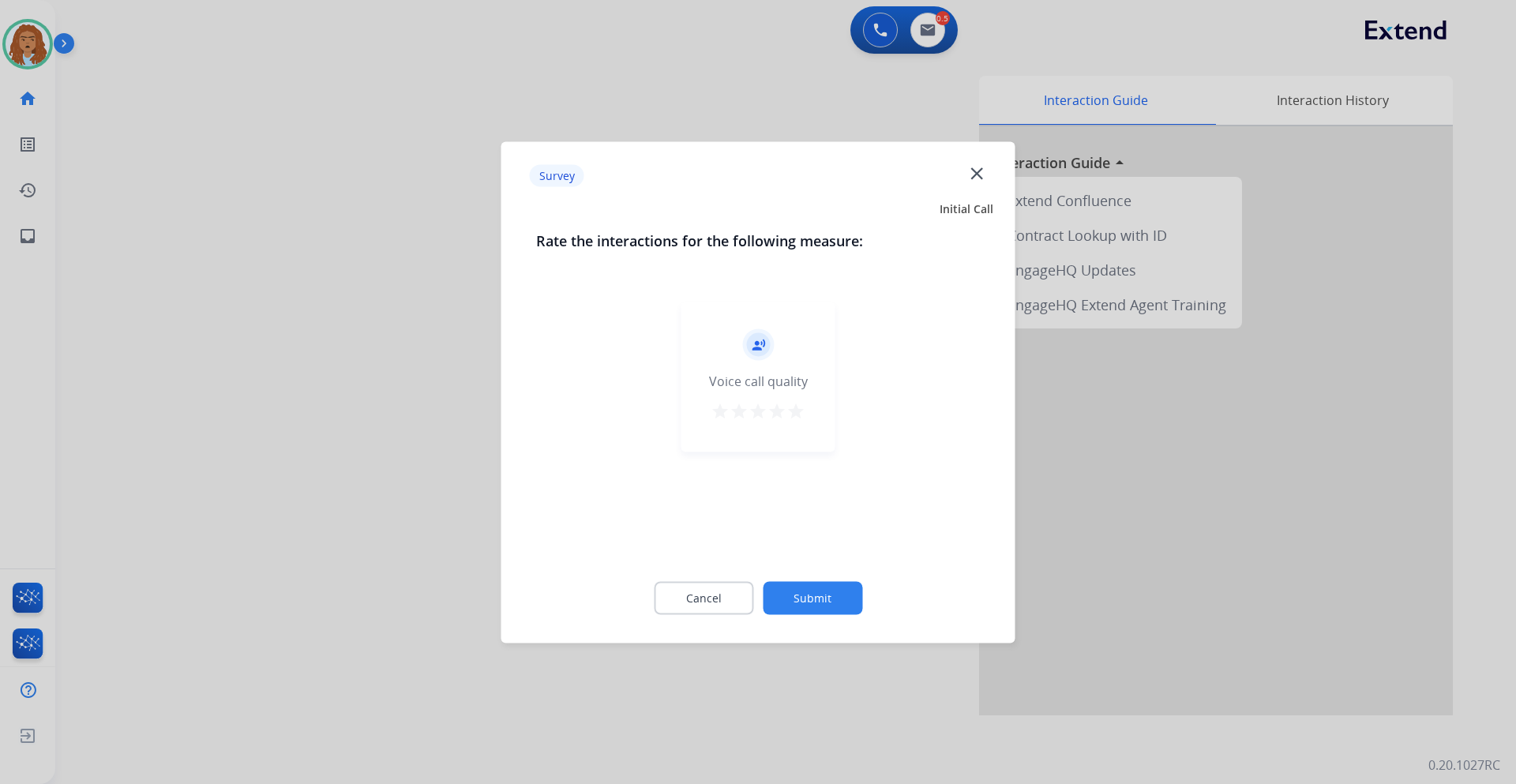 click on "close" 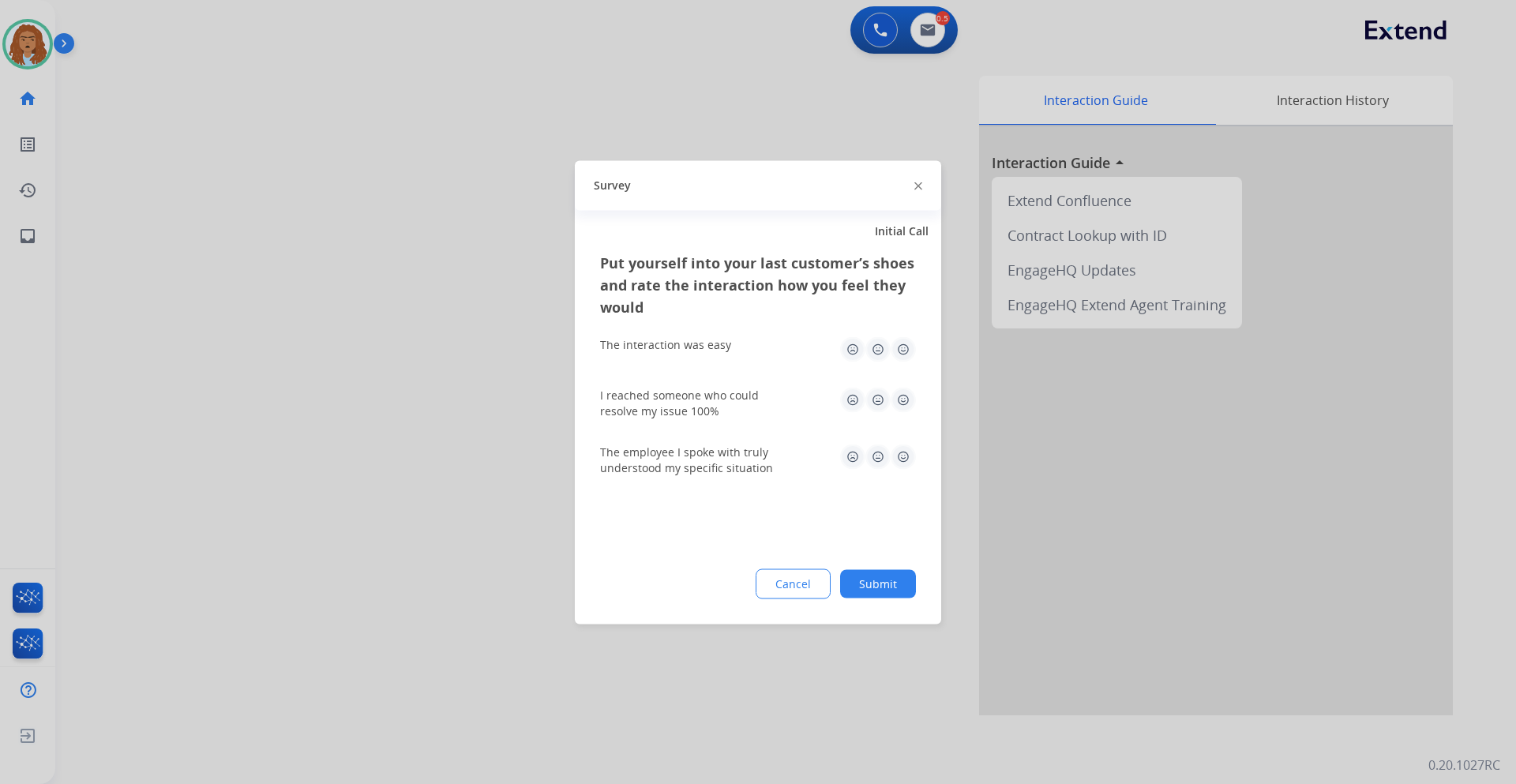 click 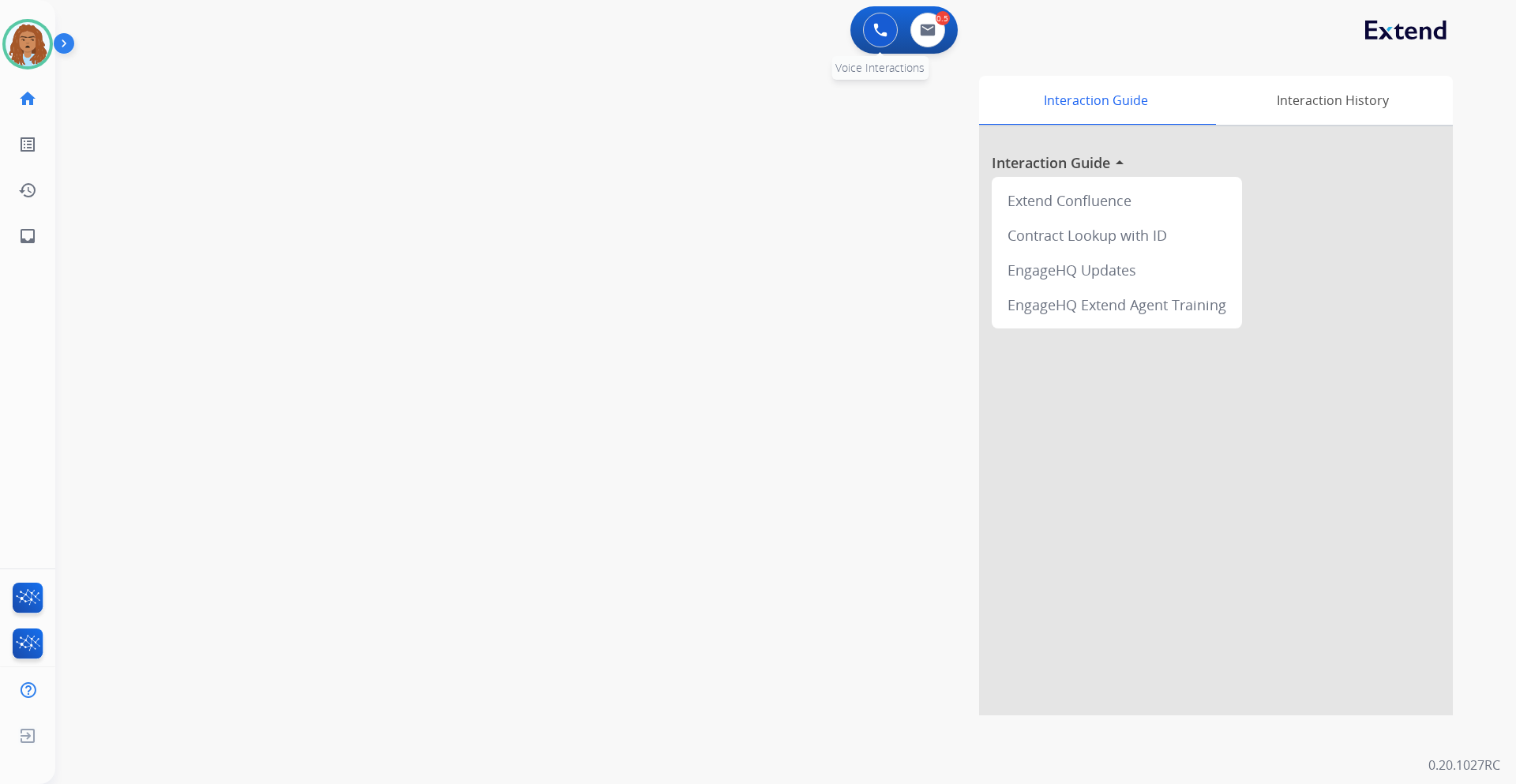 click at bounding box center (880, 30) 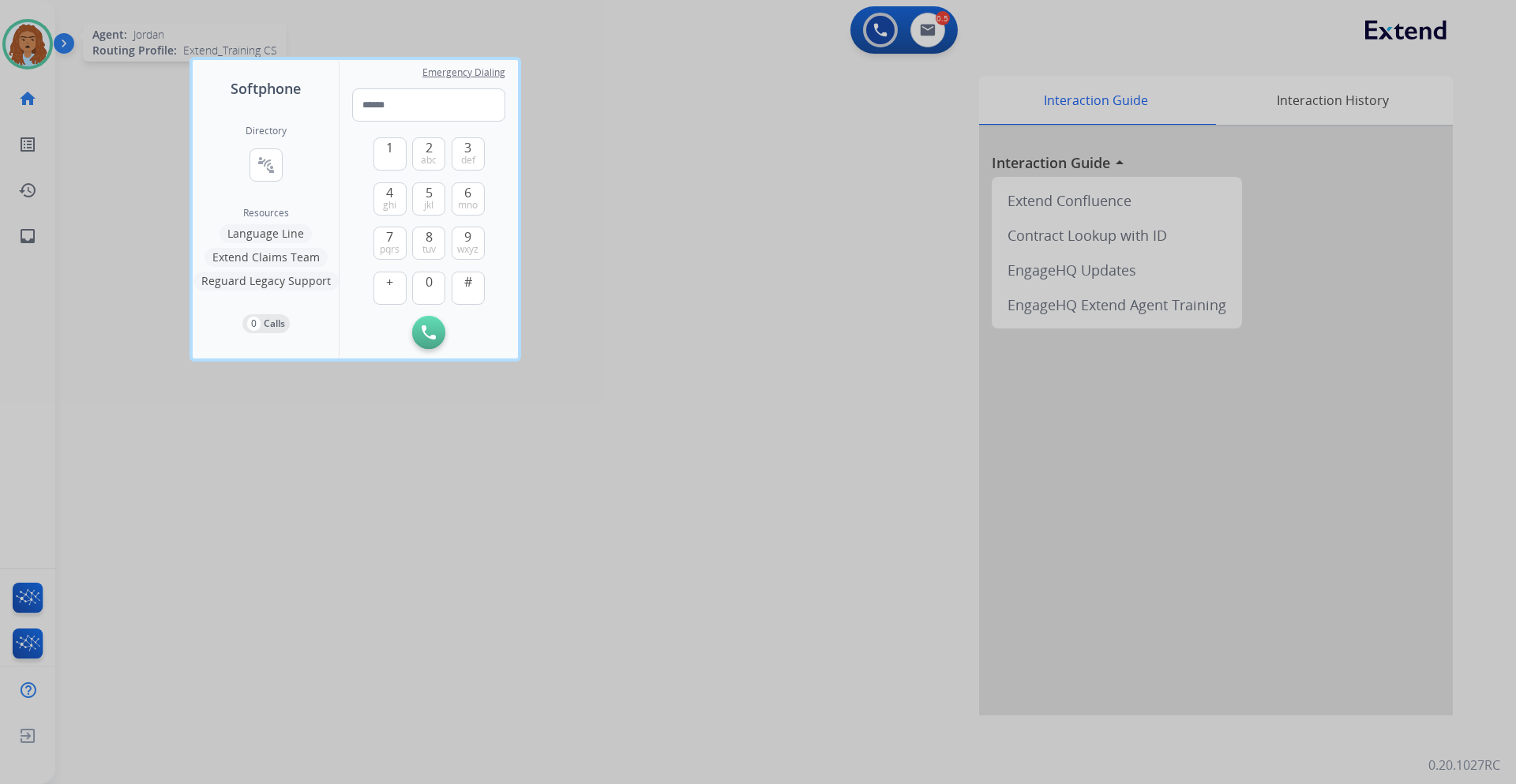 click at bounding box center [758, 392] 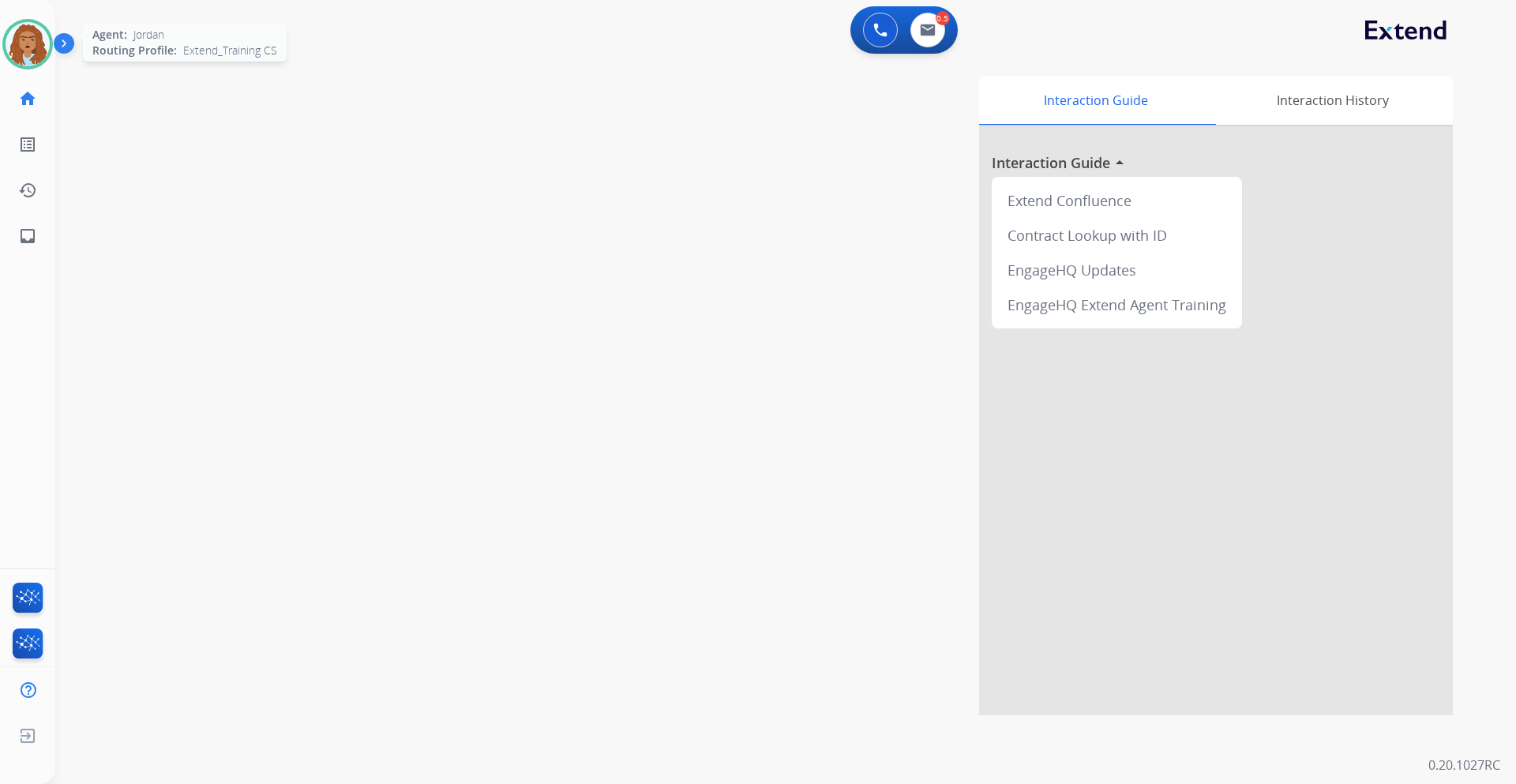 click at bounding box center (28, 44) 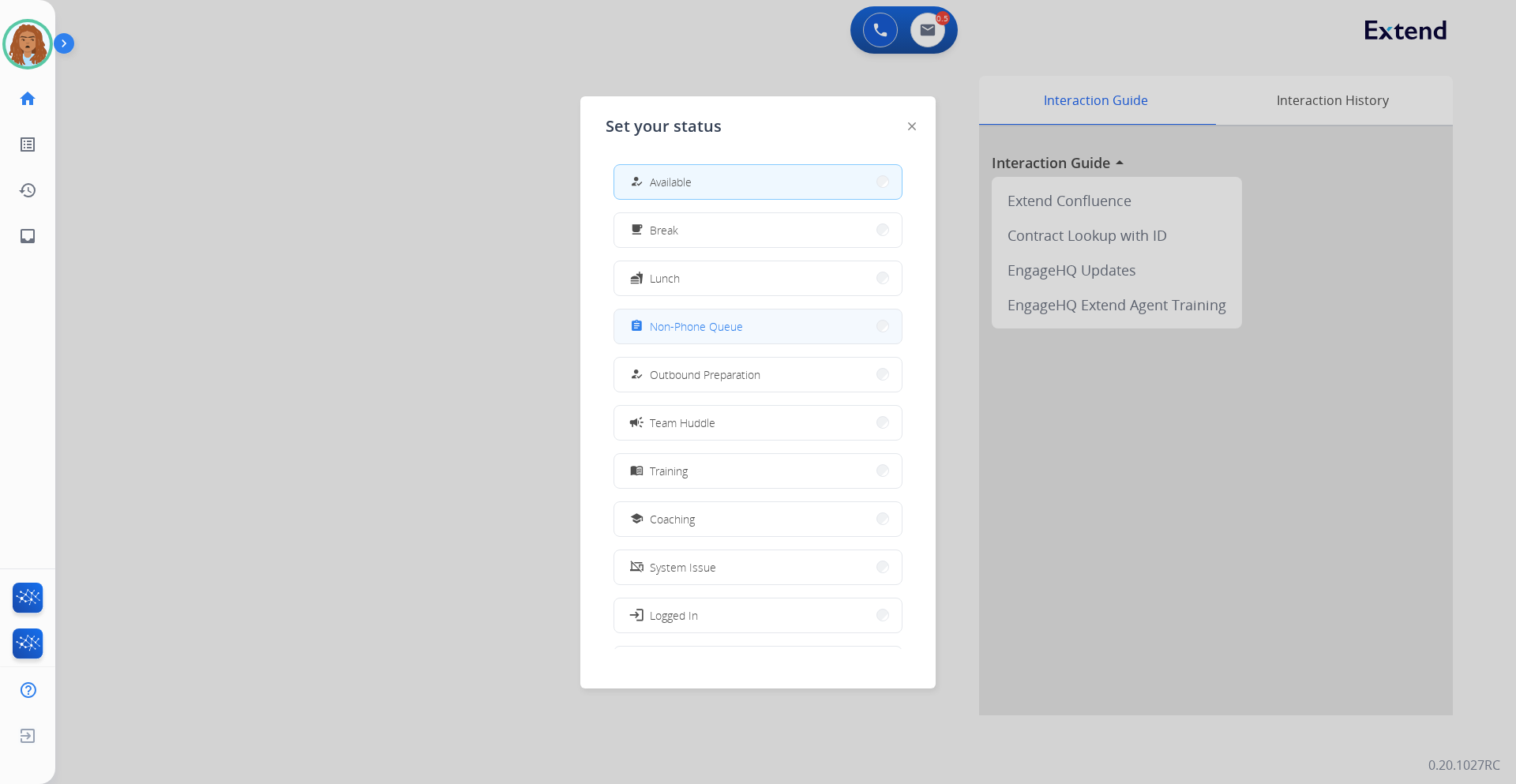 click on "assignment Non-Phone Queue" at bounding box center [685, 326] 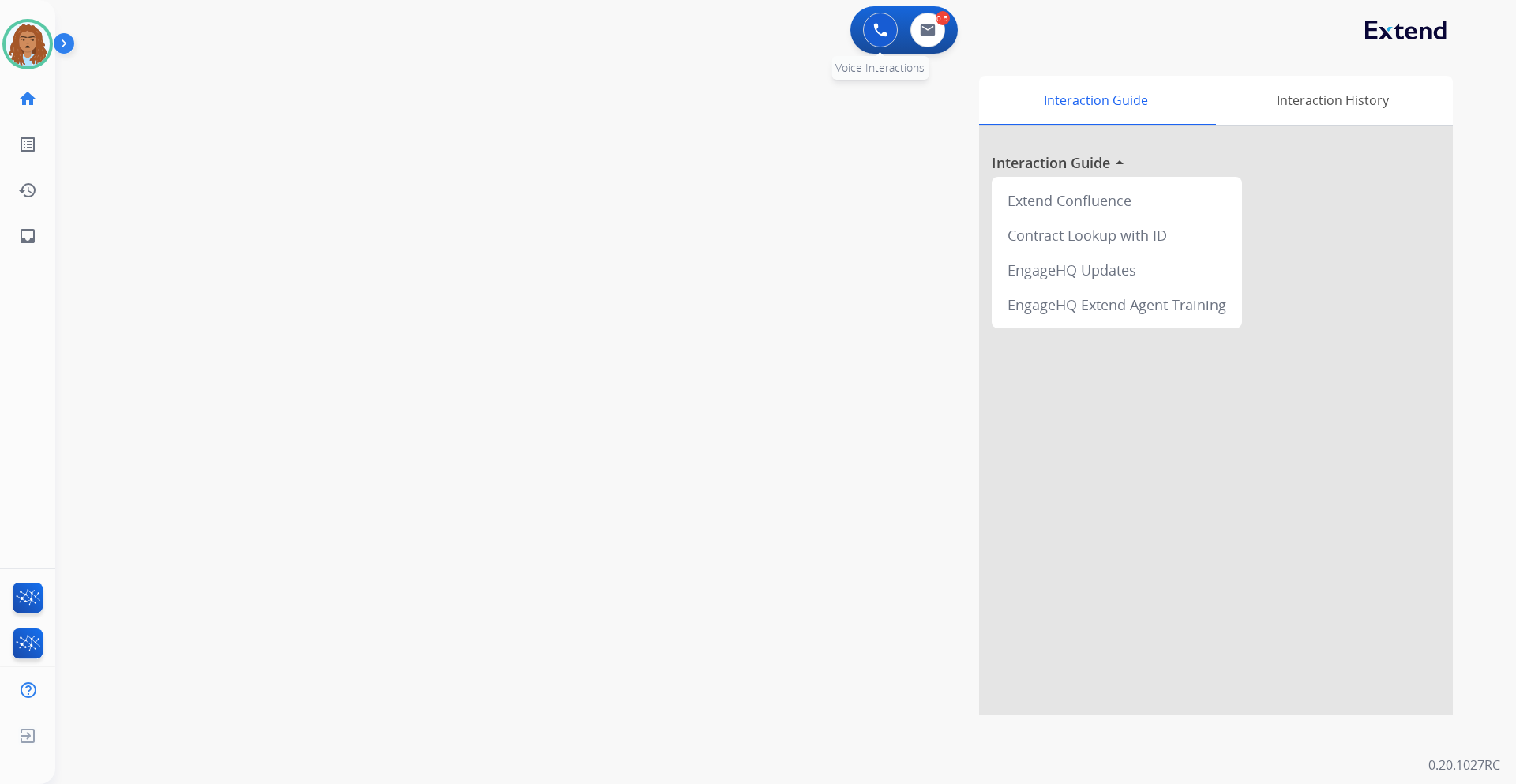 click at bounding box center [880, 30] 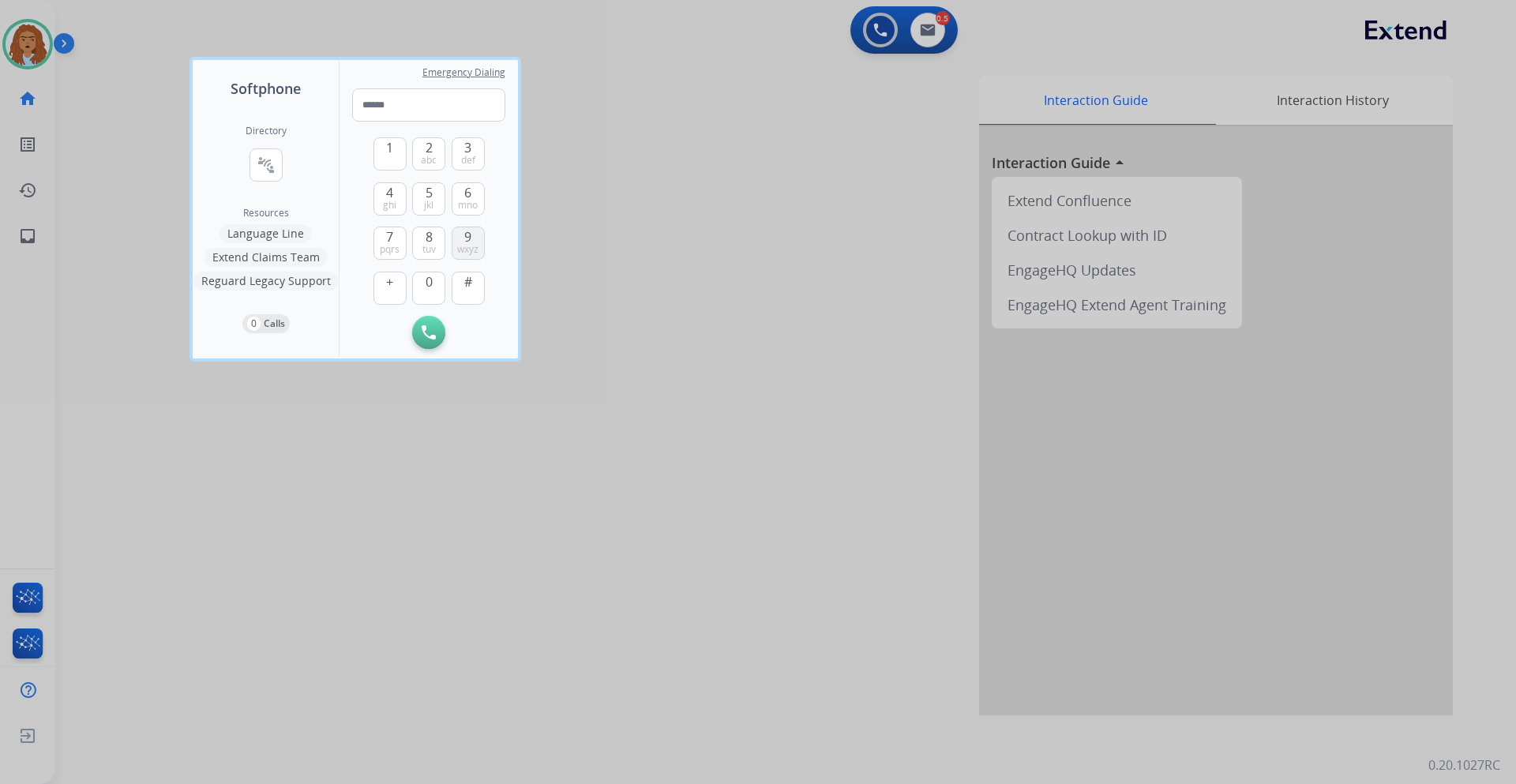 click on "9" at bounding box center (467, 237) 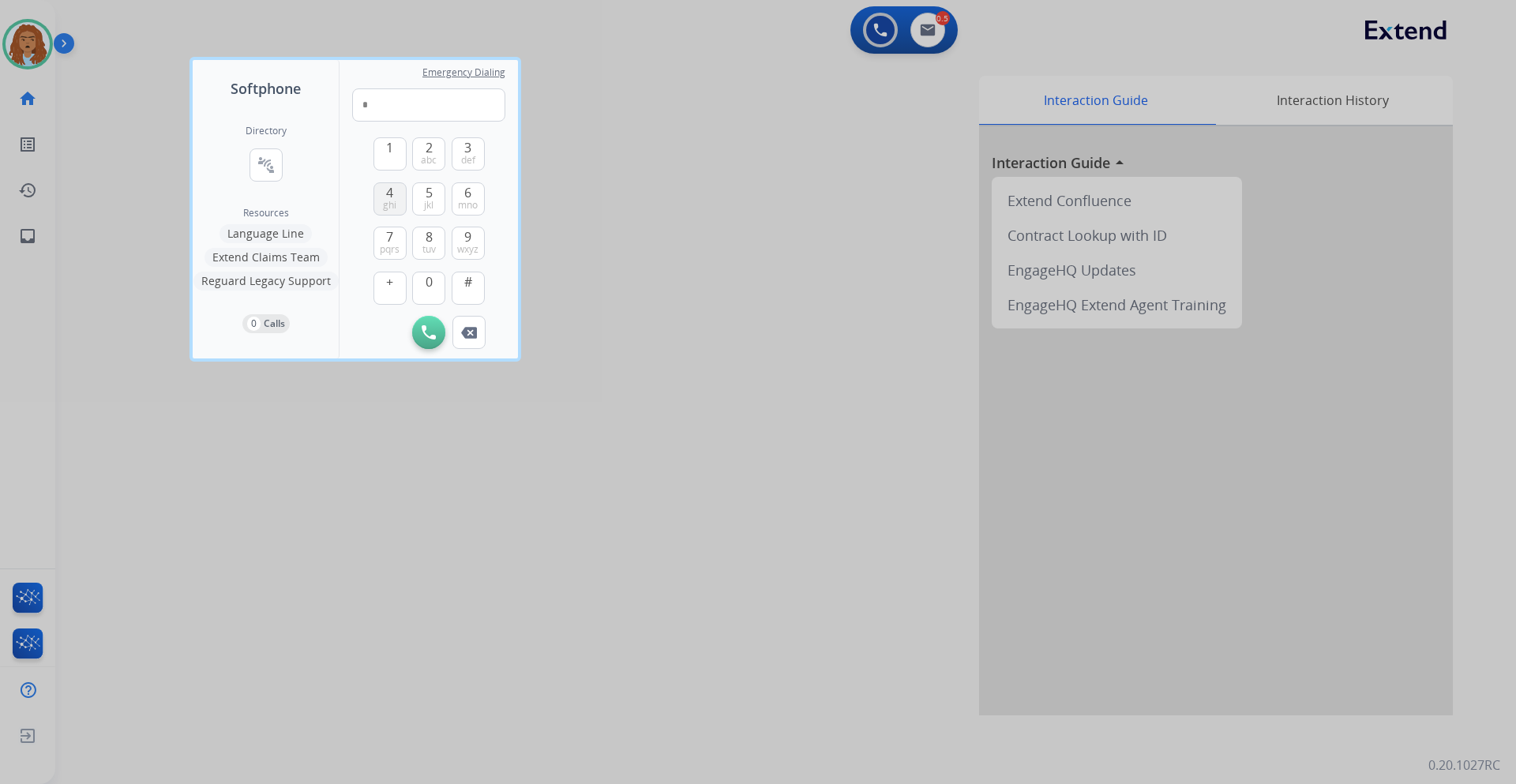 click on "4 ghi" at bounding box center (390, 199) 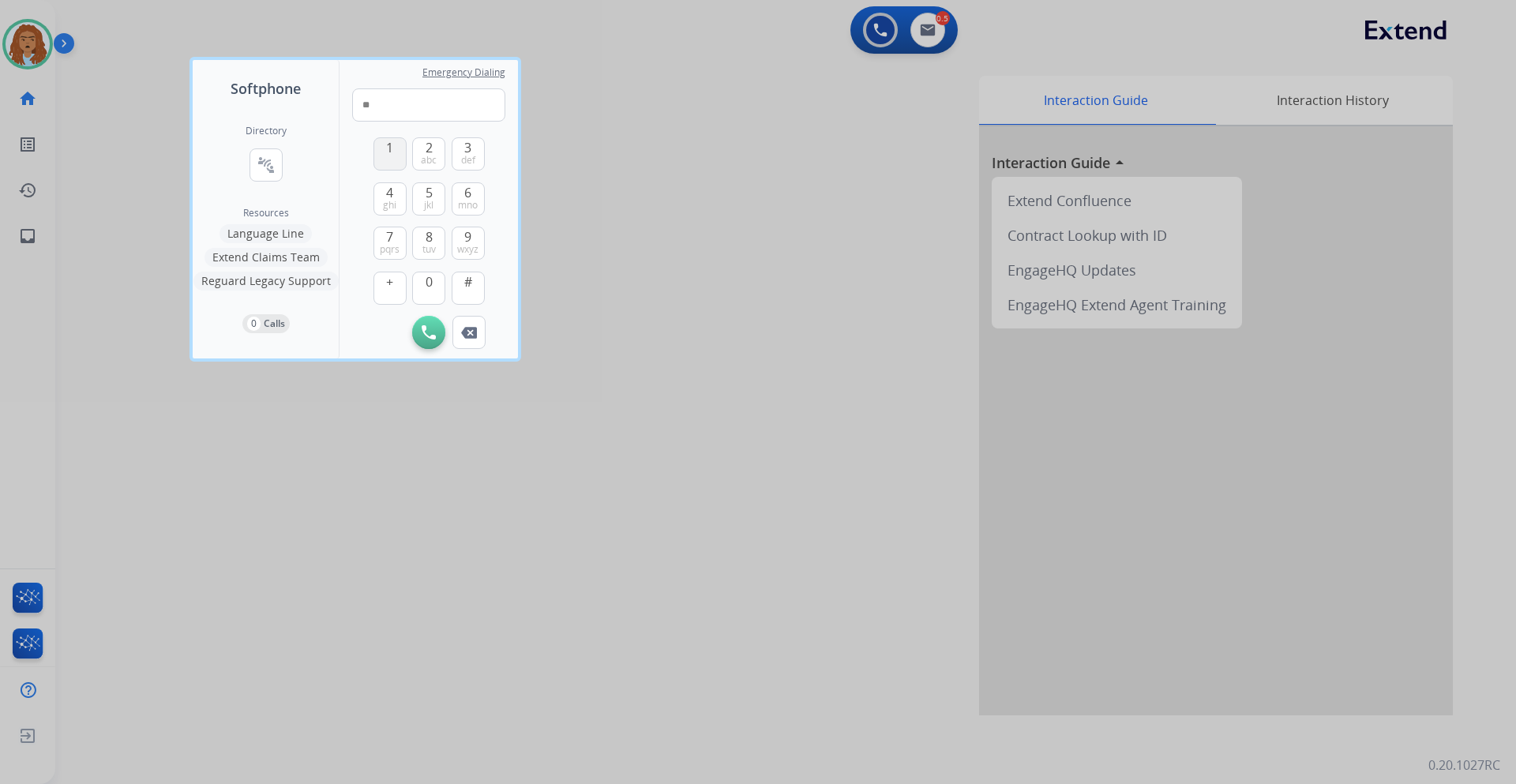 click on "1" at bounding box center (389, 148) 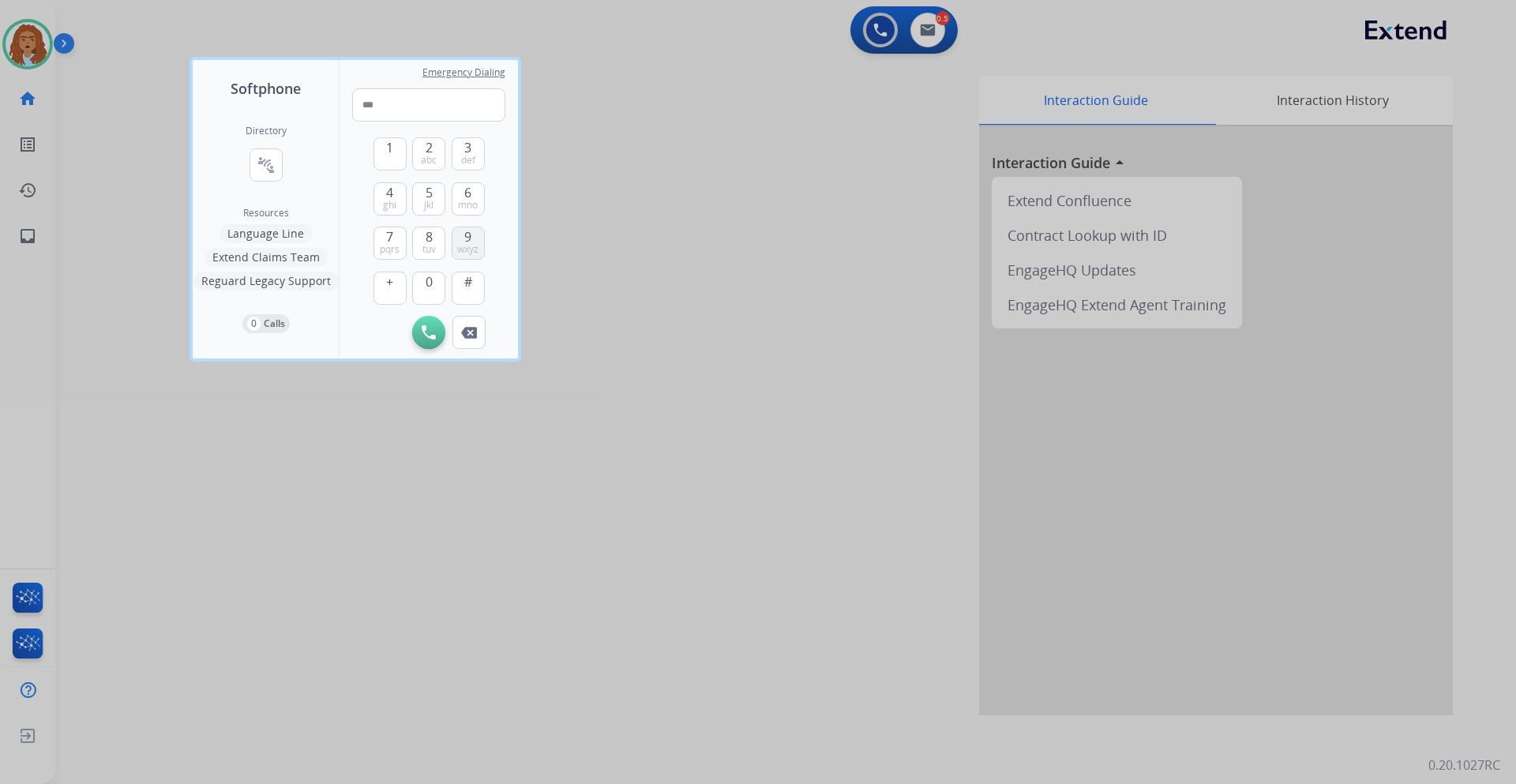 click on "wxyz" at bounding box center (467, 249) 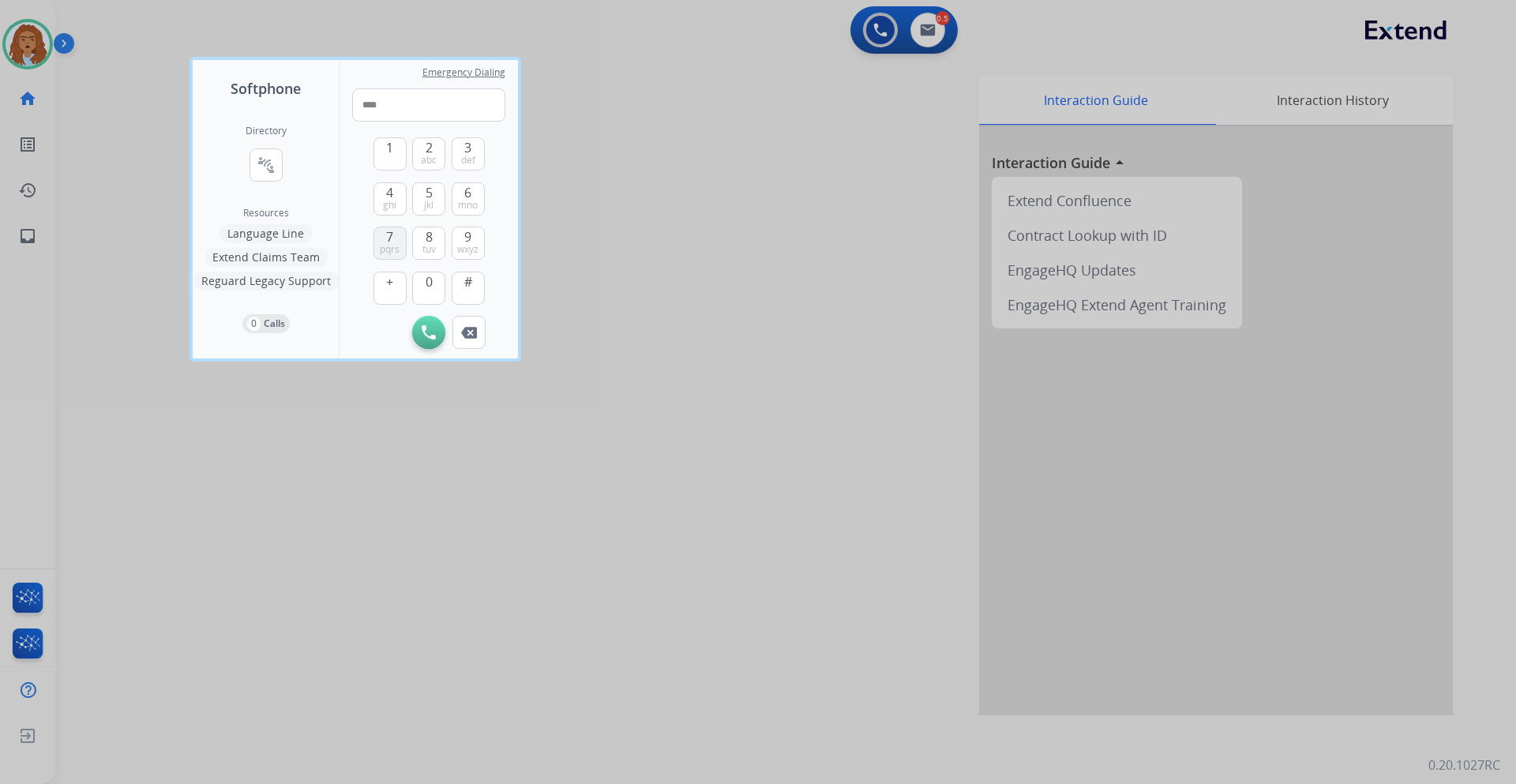 click on "7" at bounding box center (389, 237) 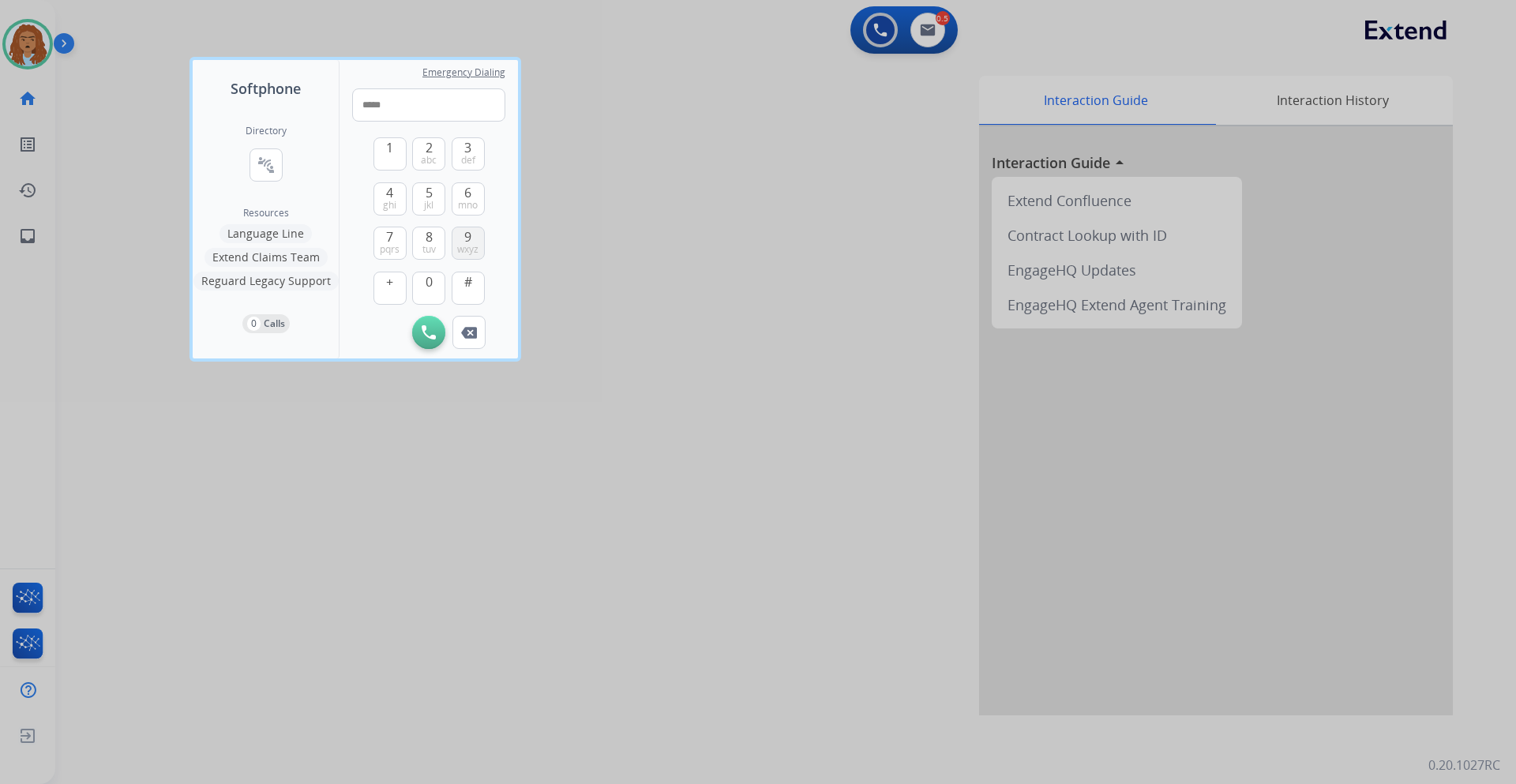 click on "9" at bounding box center [467, 237] 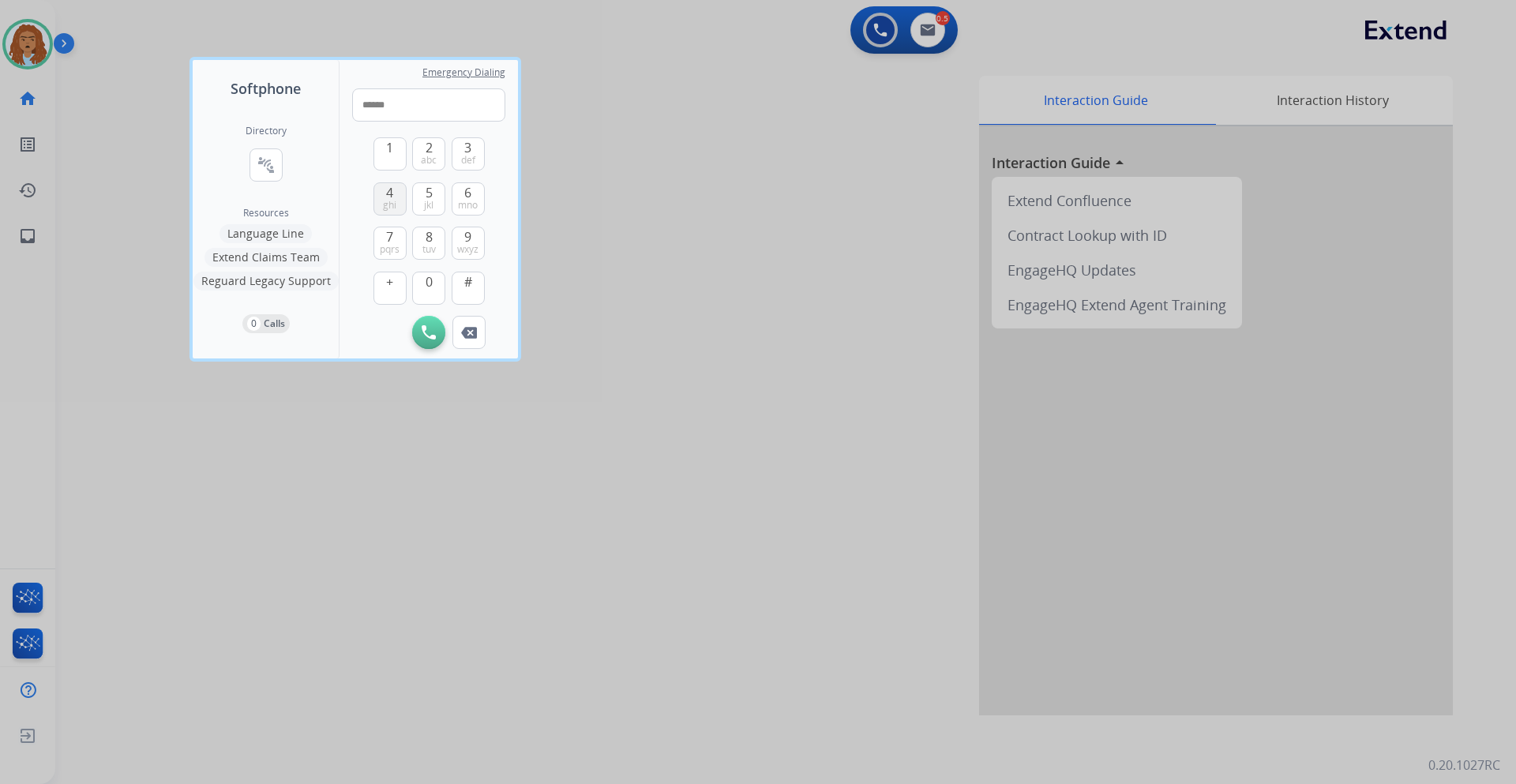 drag, startPoint x: 422, startPoint y: 277, endPoint x: 405, endPoint y: 194, distance: 84.72308 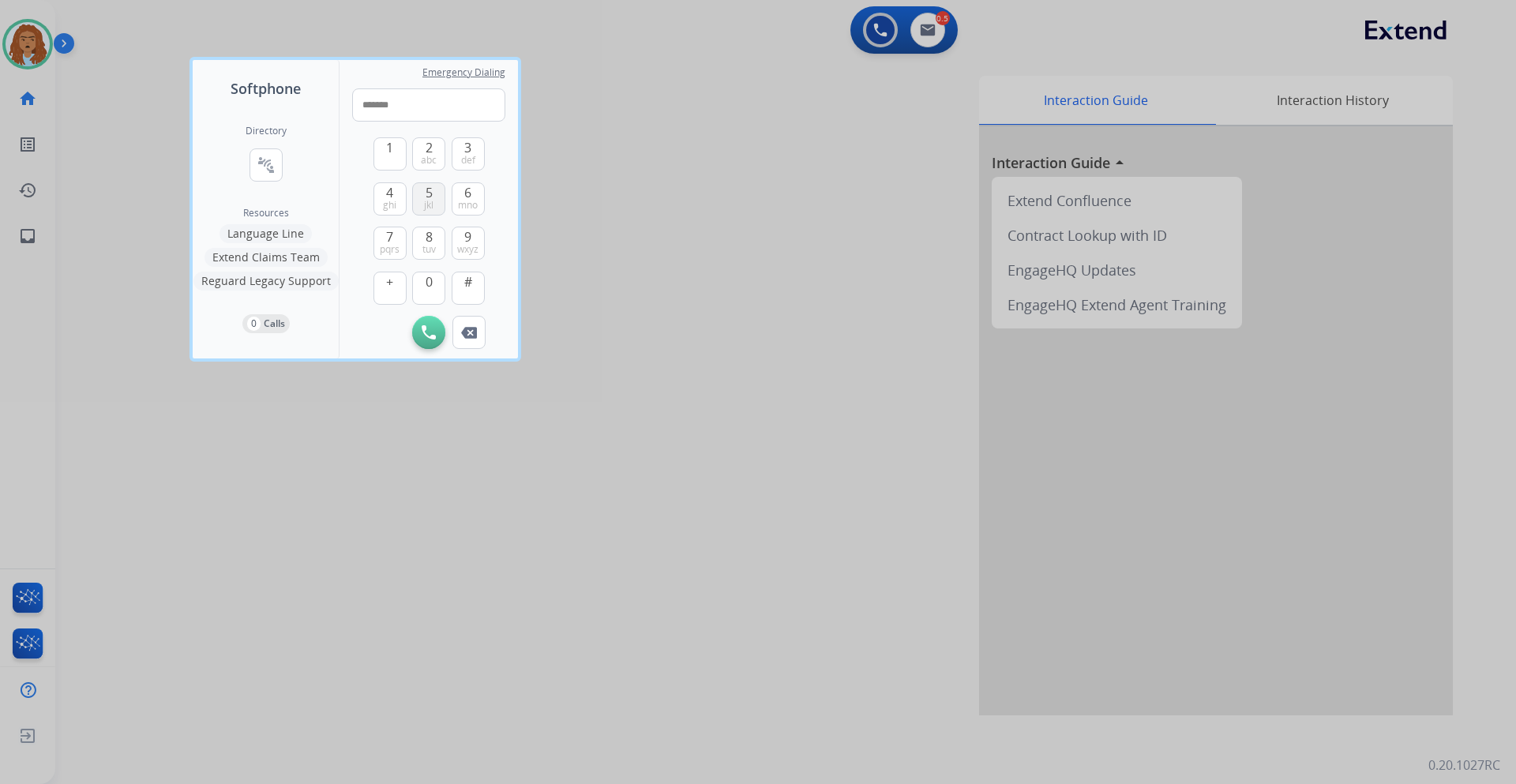 click on "5 jkl" at bounding box center (429, 199) 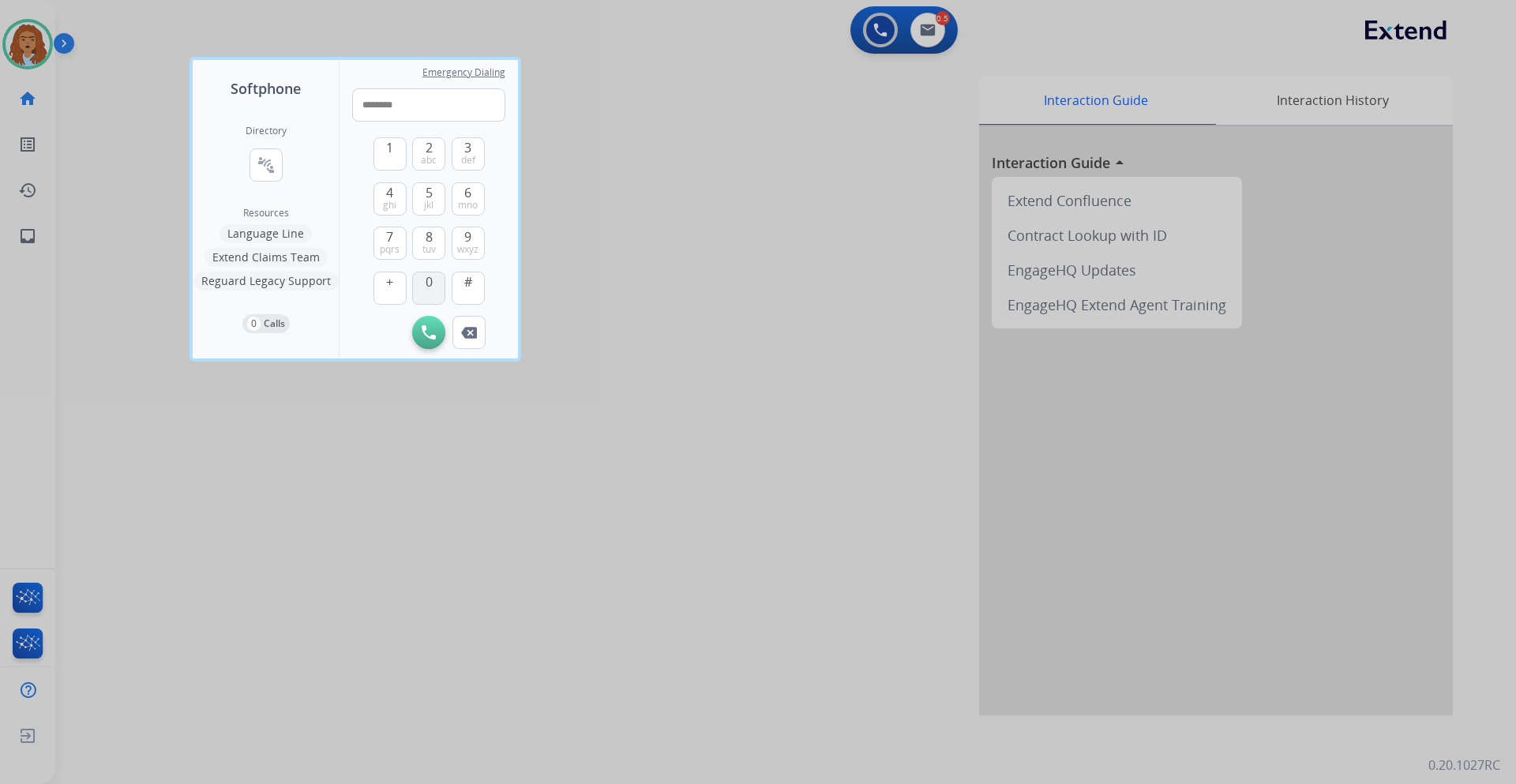 click on "0" at bounding box center (429, 288) 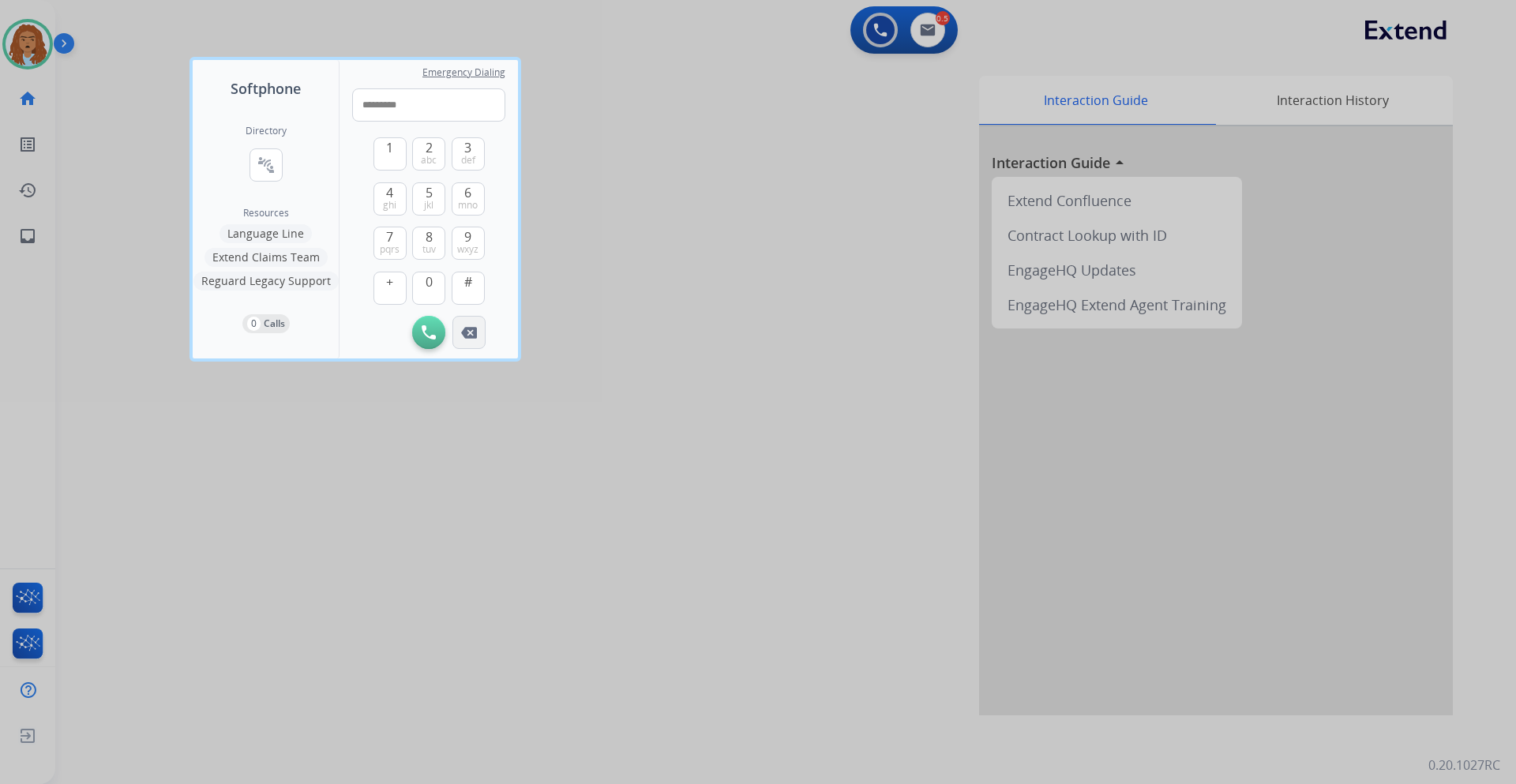 click at bounding box center (469, 332) 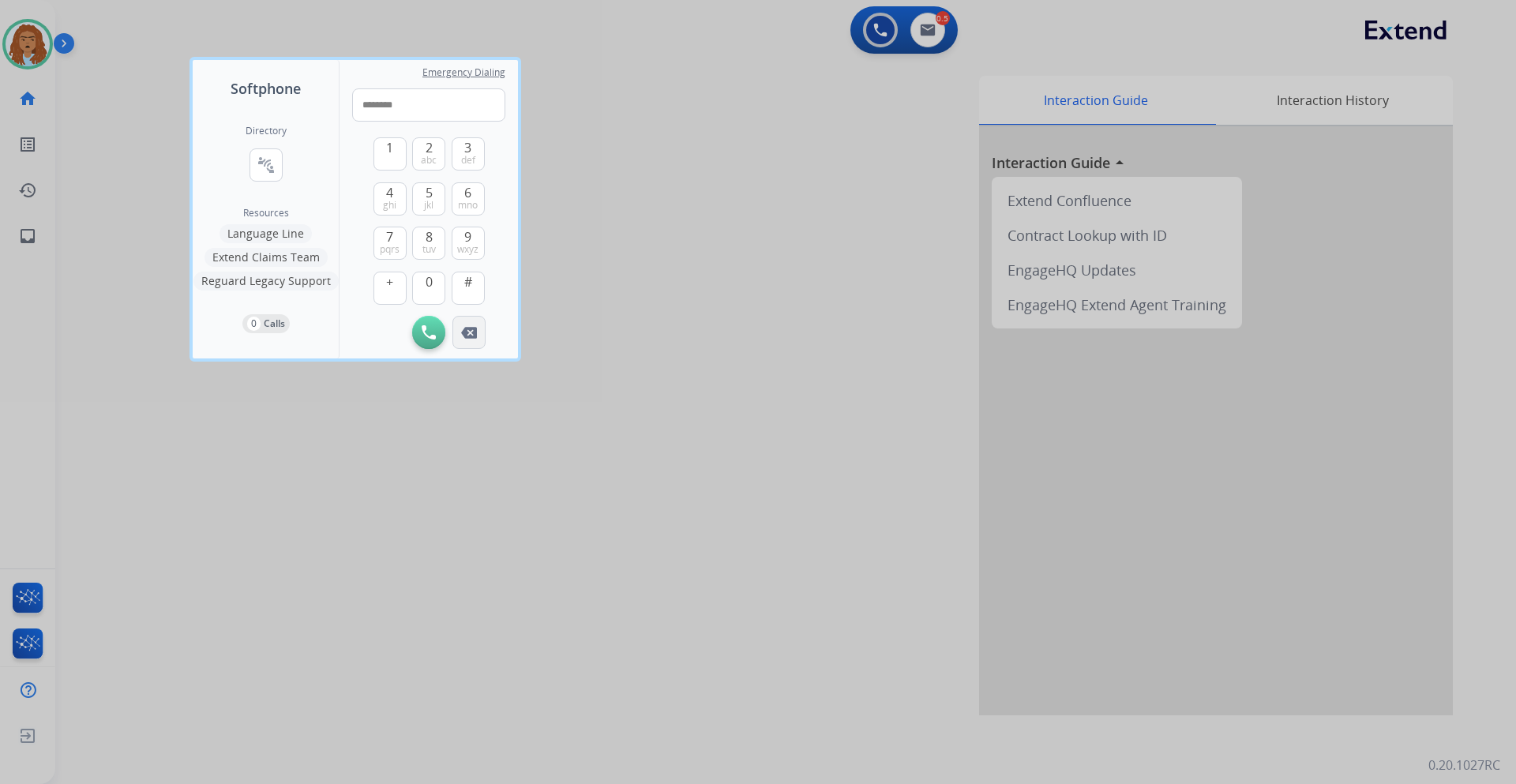 click at bounding box center [469, 332] 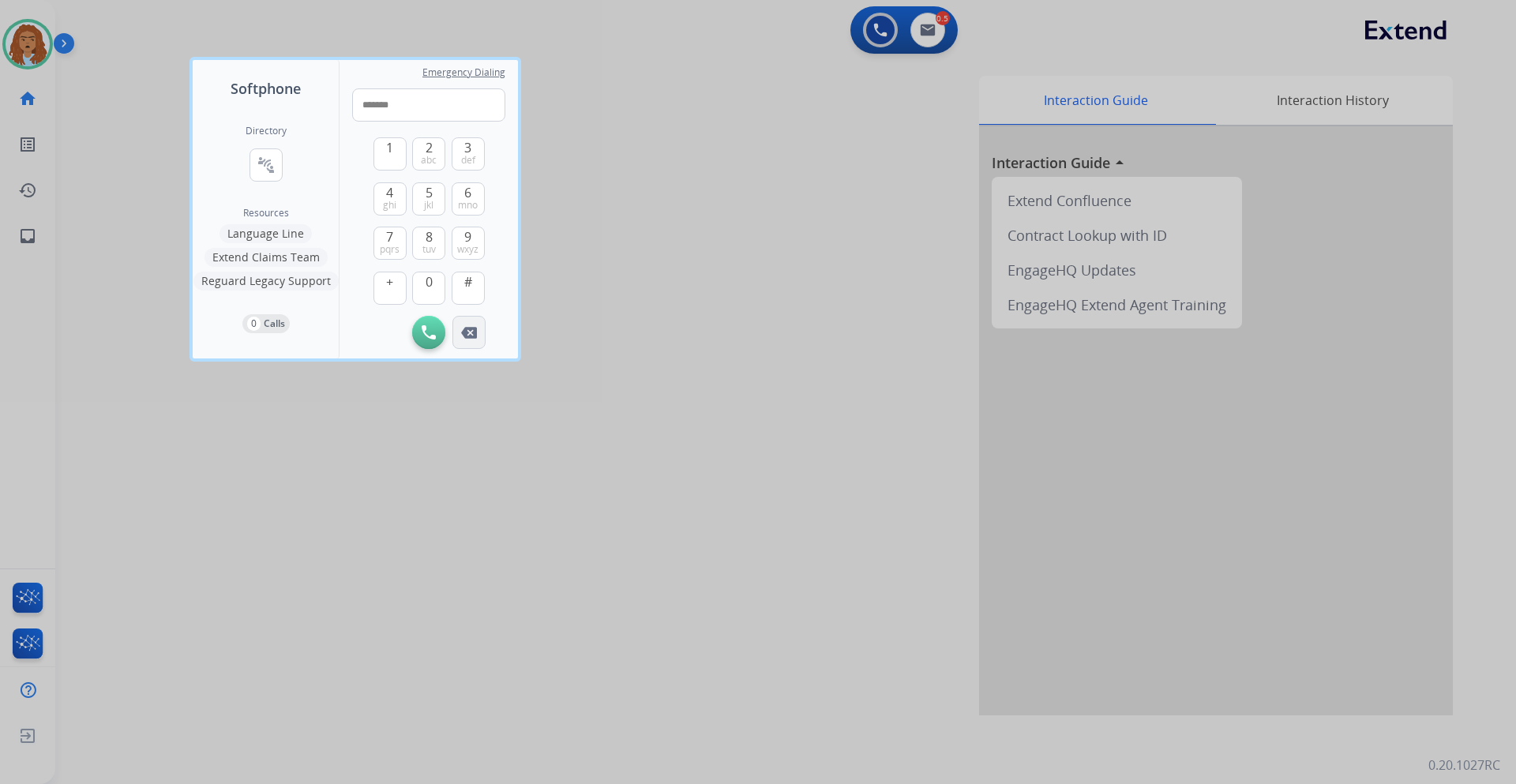 click at bounding box center [469, 332] 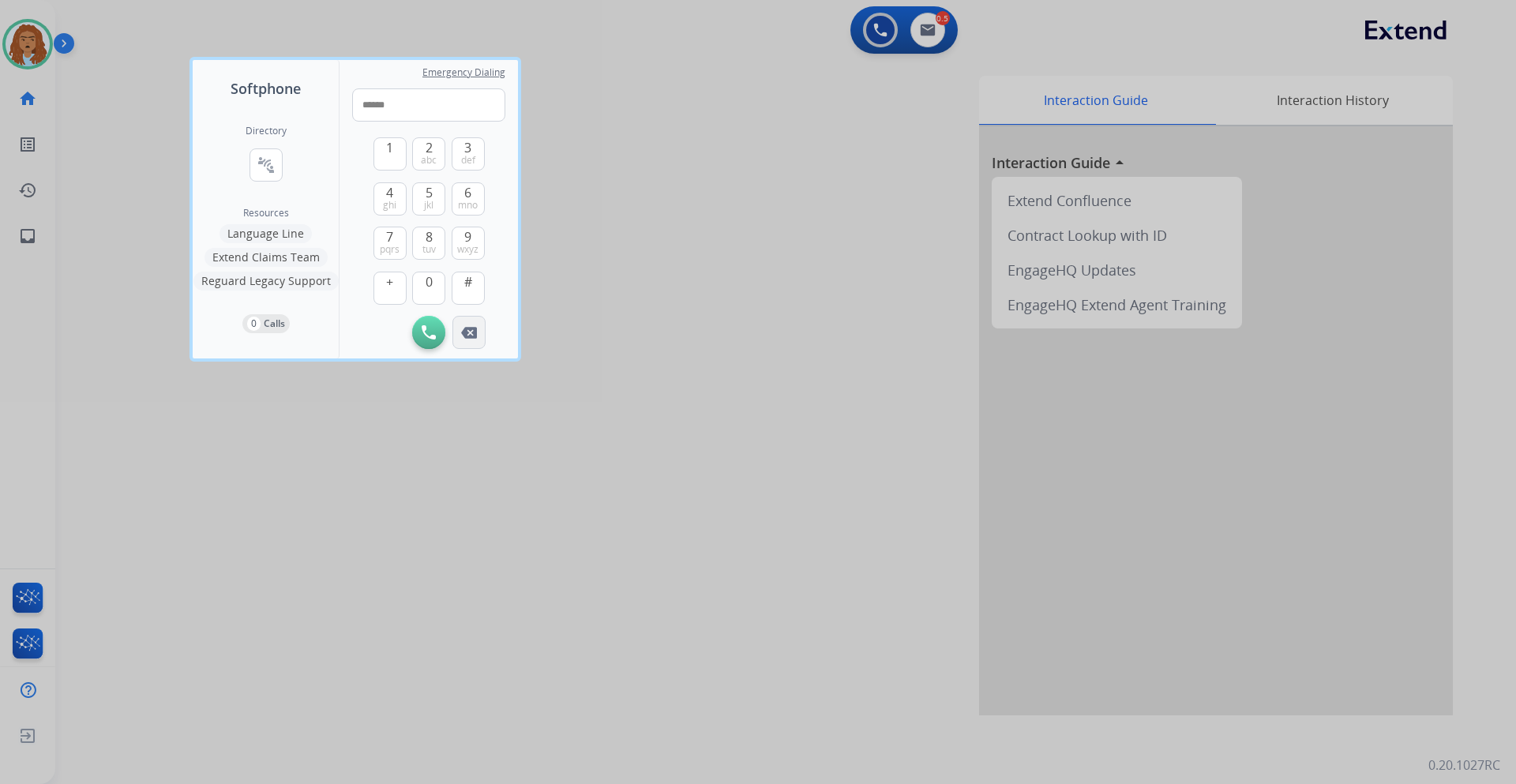 click at bounding box center (469, 332) 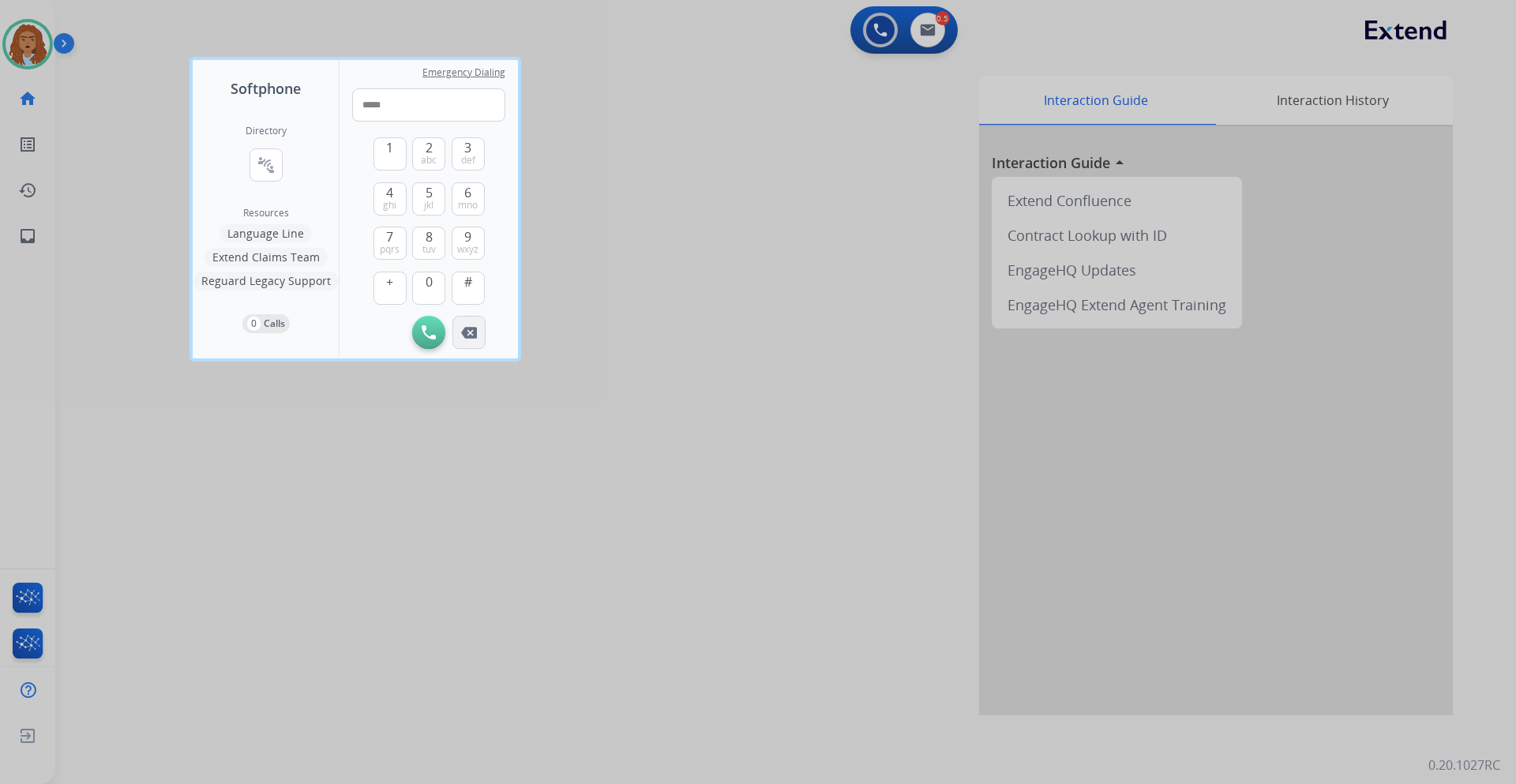 click at bounding box center (469, 332) 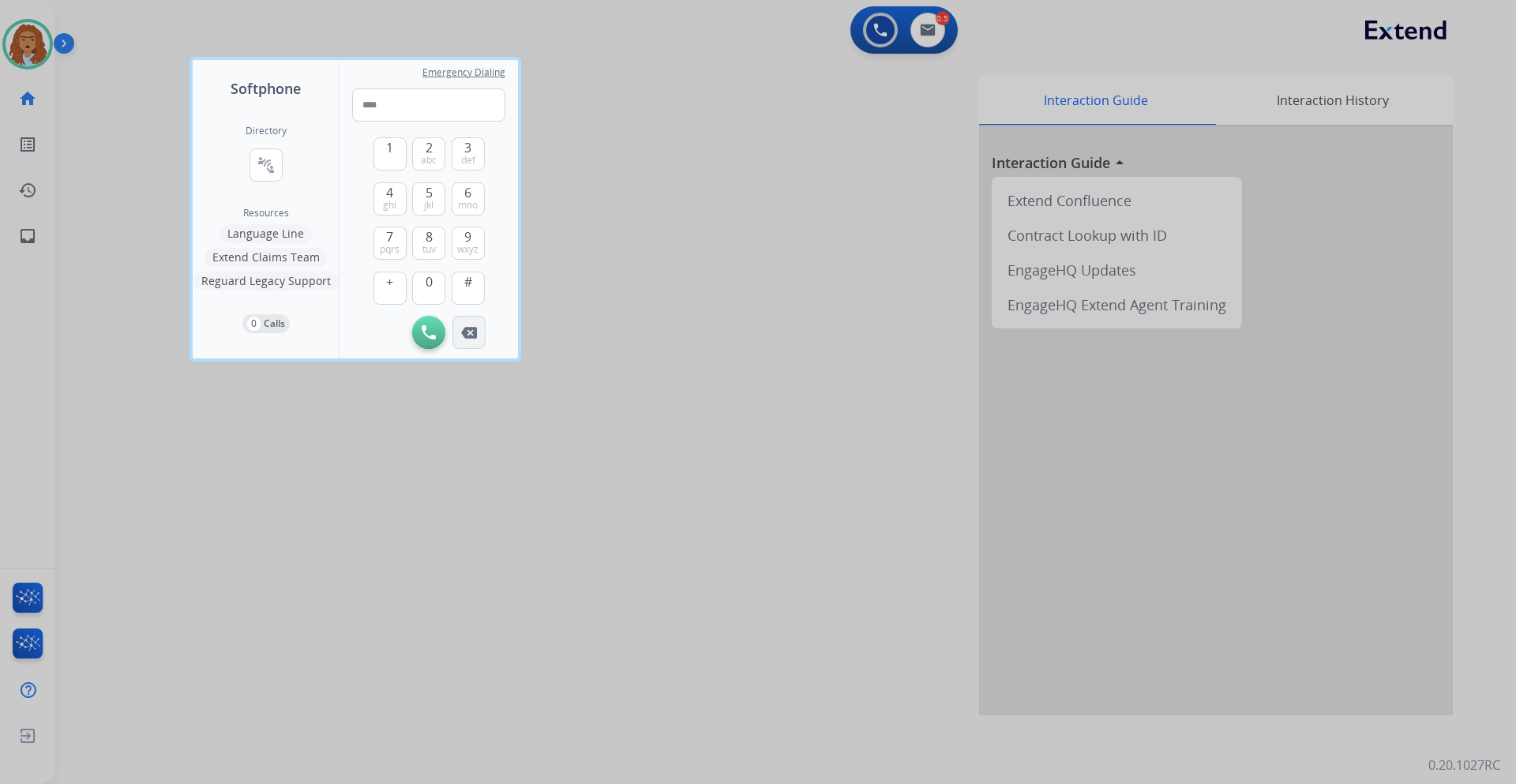 click at bounding box center (469, 332) 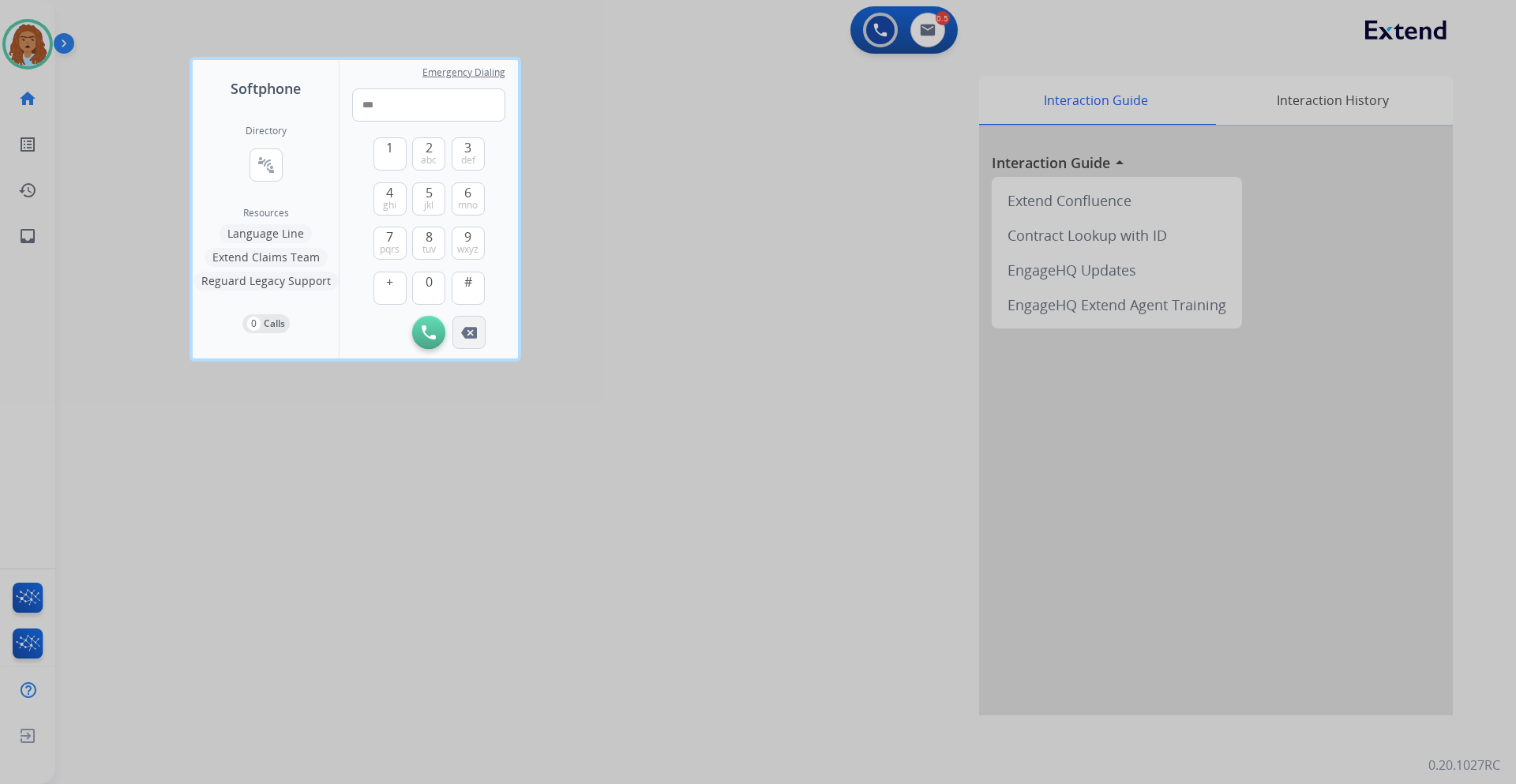 click at bounding box center [469, 332] 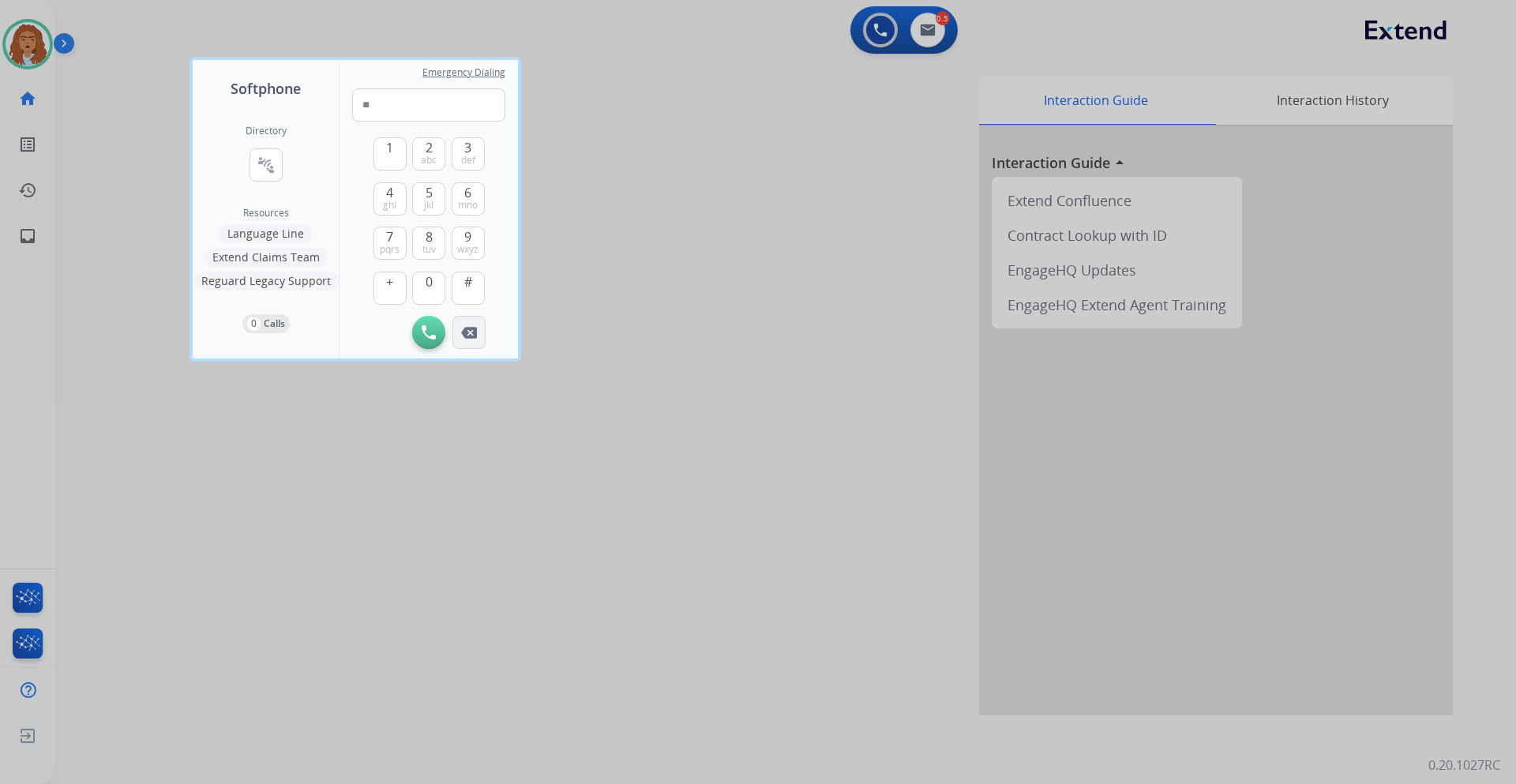click at bounding box center [469, 332] 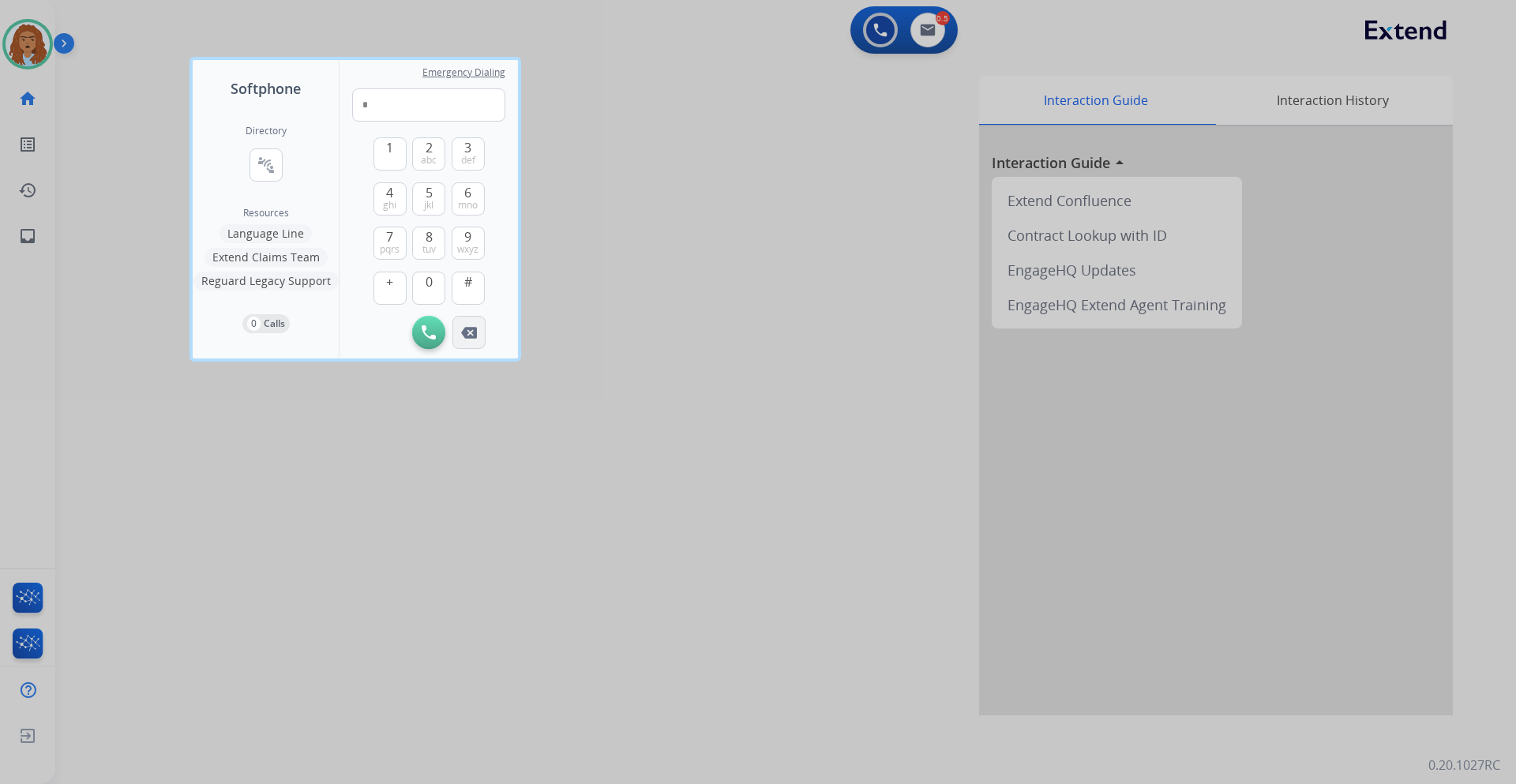 click at bounding box center [469, 332] 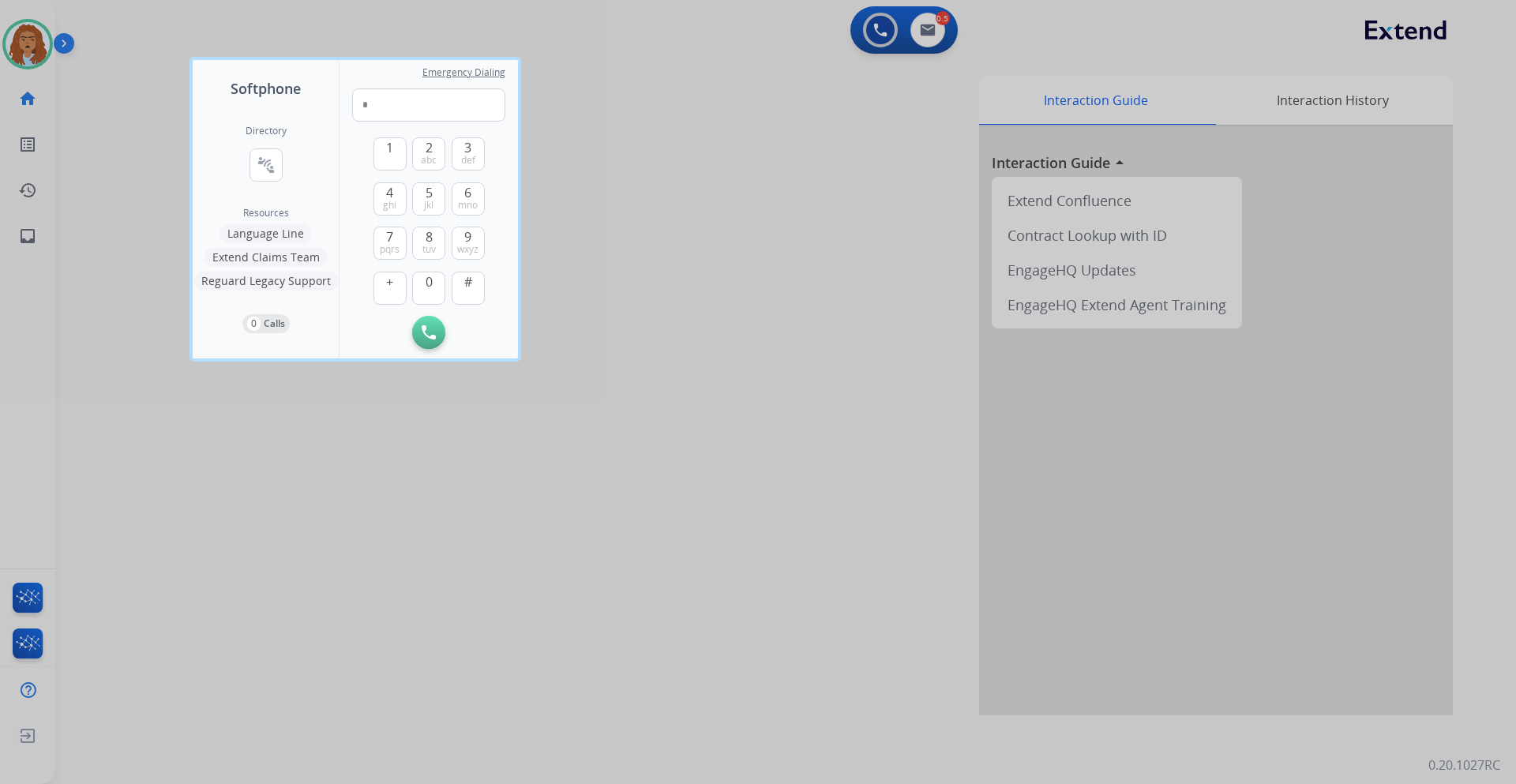 type 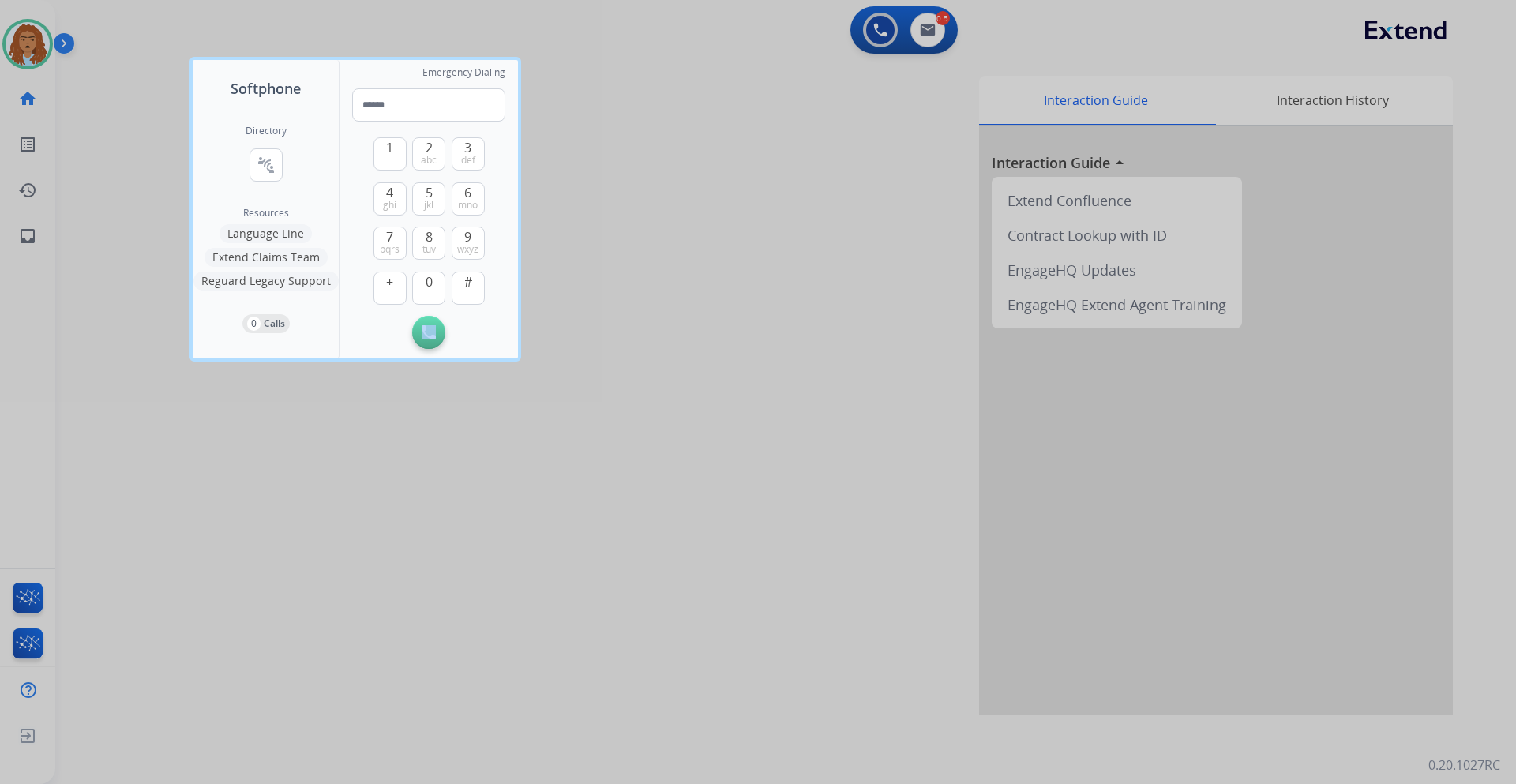 click on "Initiate Call" at bounding box center [429, 332] 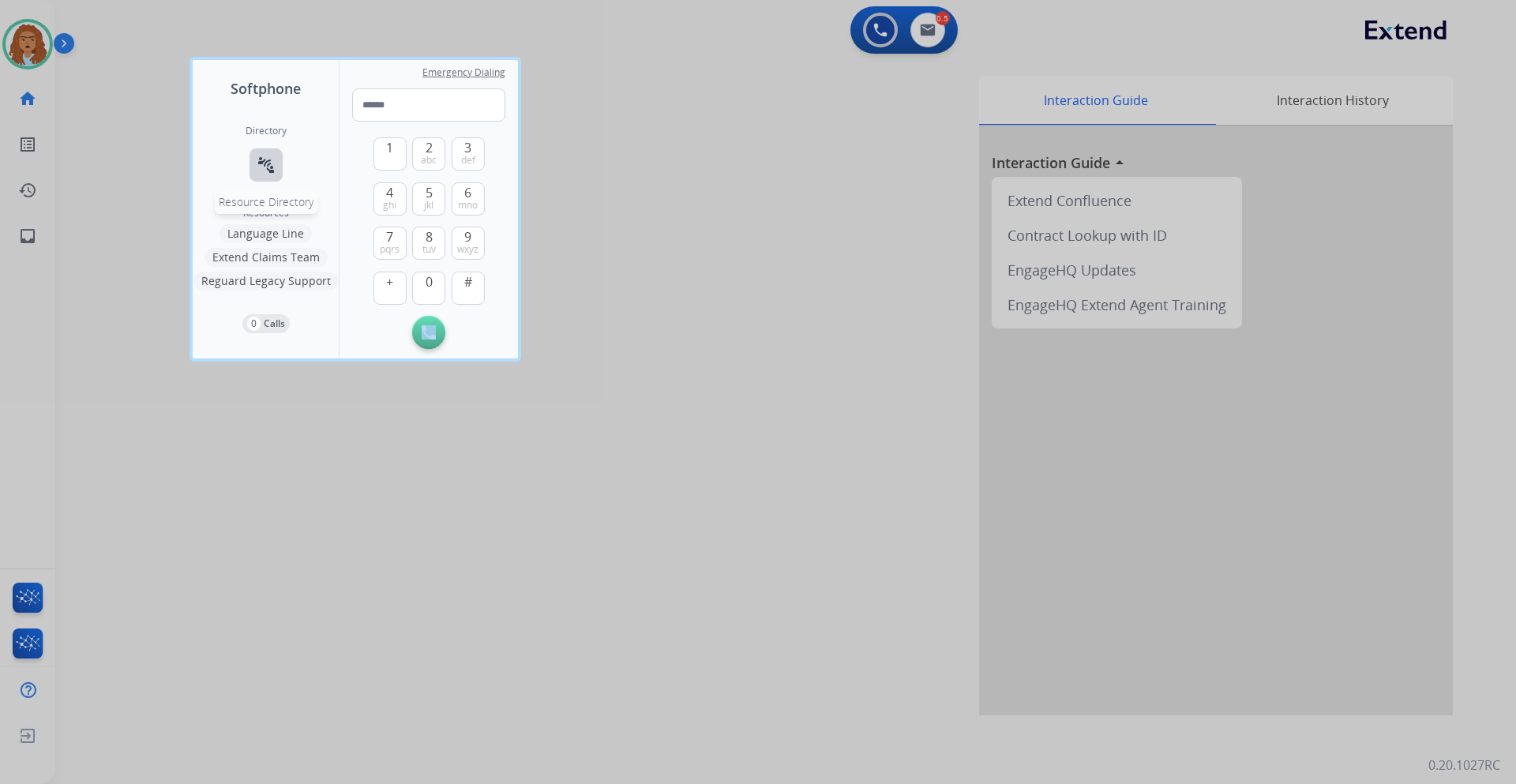click on "connect_without_contact Resource Directory" at bounding box center [266, 165] 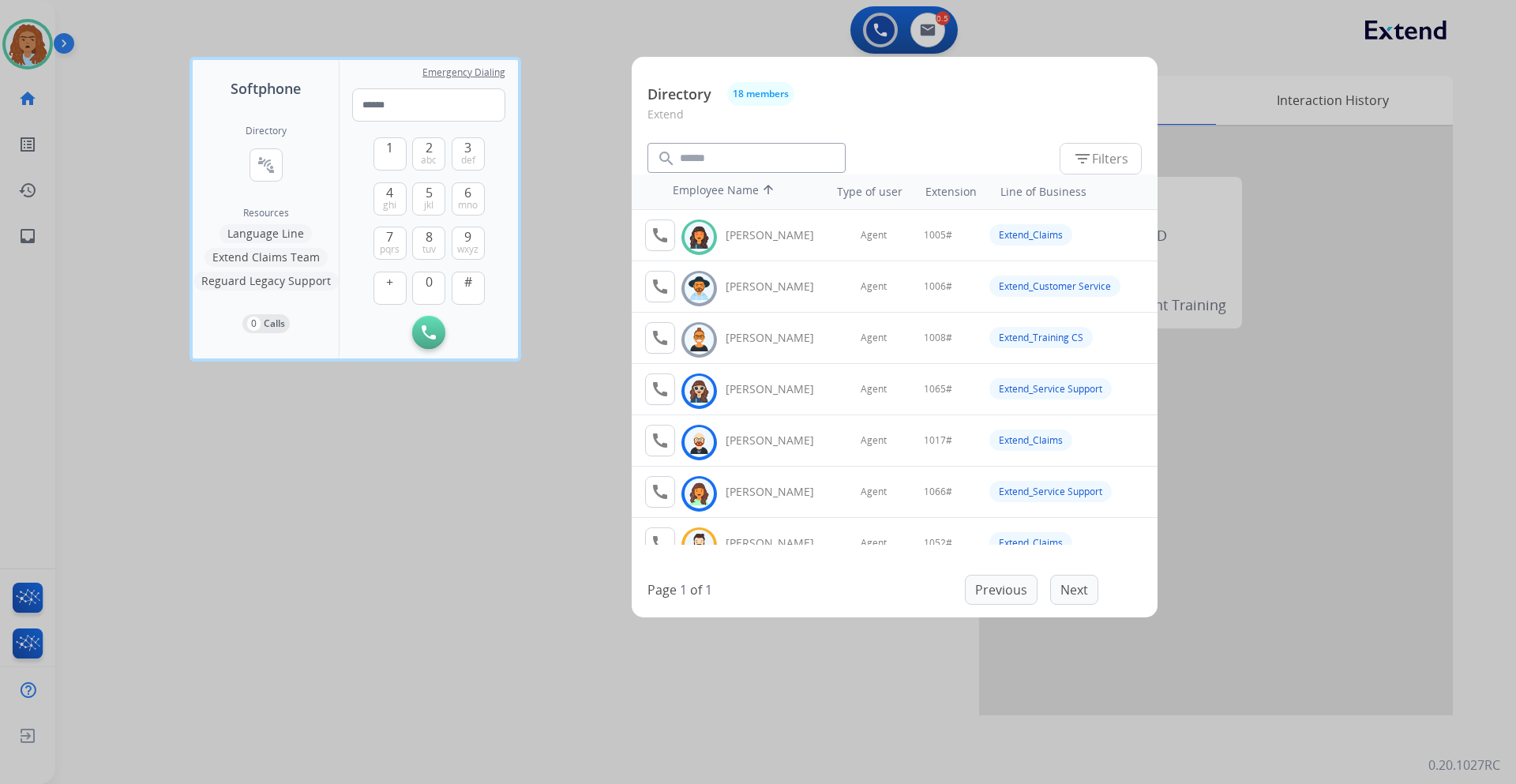 click at bounding box center (758, 392) 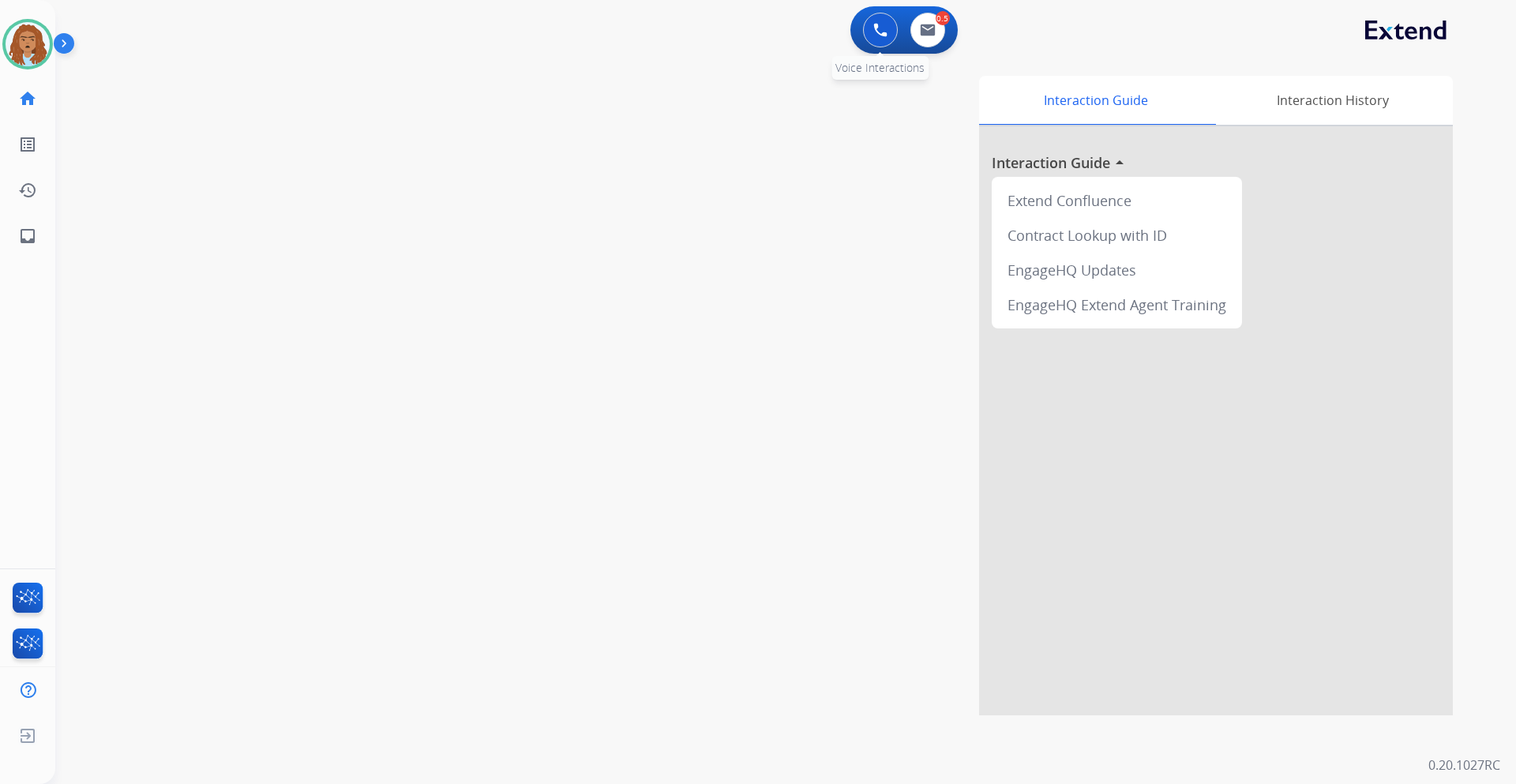 click at bounding box center [880, 30] 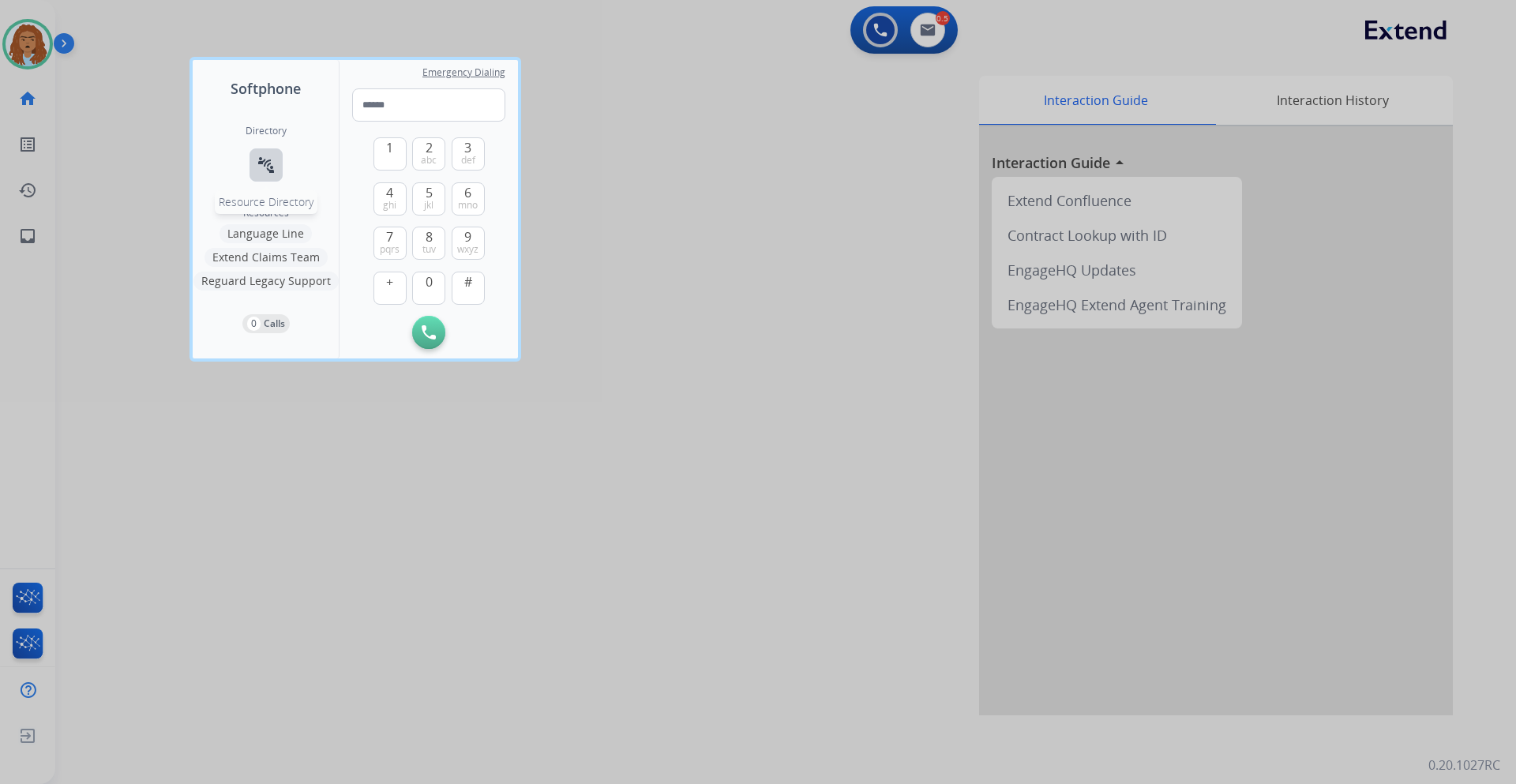 click on "connect_without_contact Resource Directory" at bounding box center (266, 165) 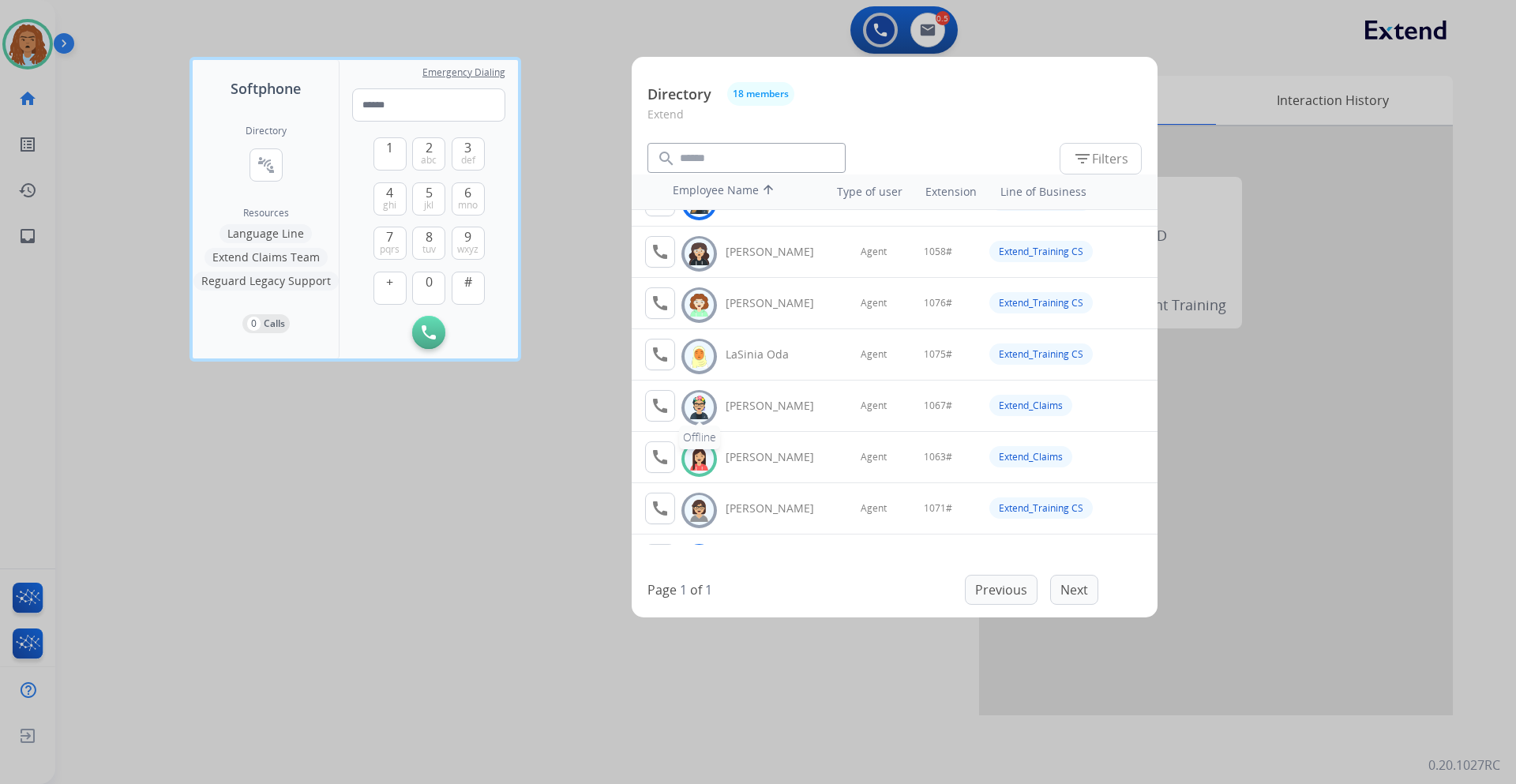 scroll, scrollTop: 395, scrollLeft: 0, axis: vertical 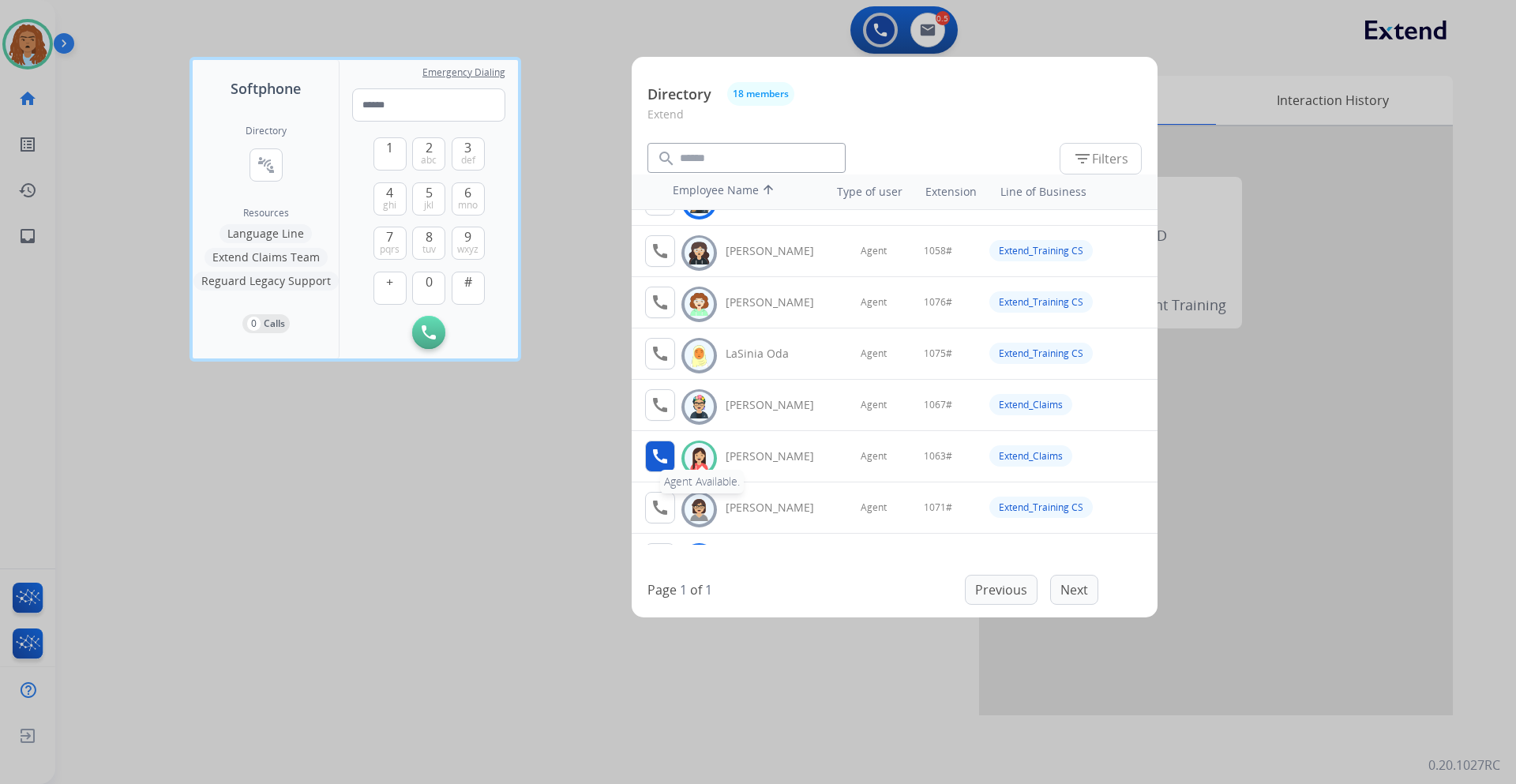 click on "call" at bounding box center (660, 456) 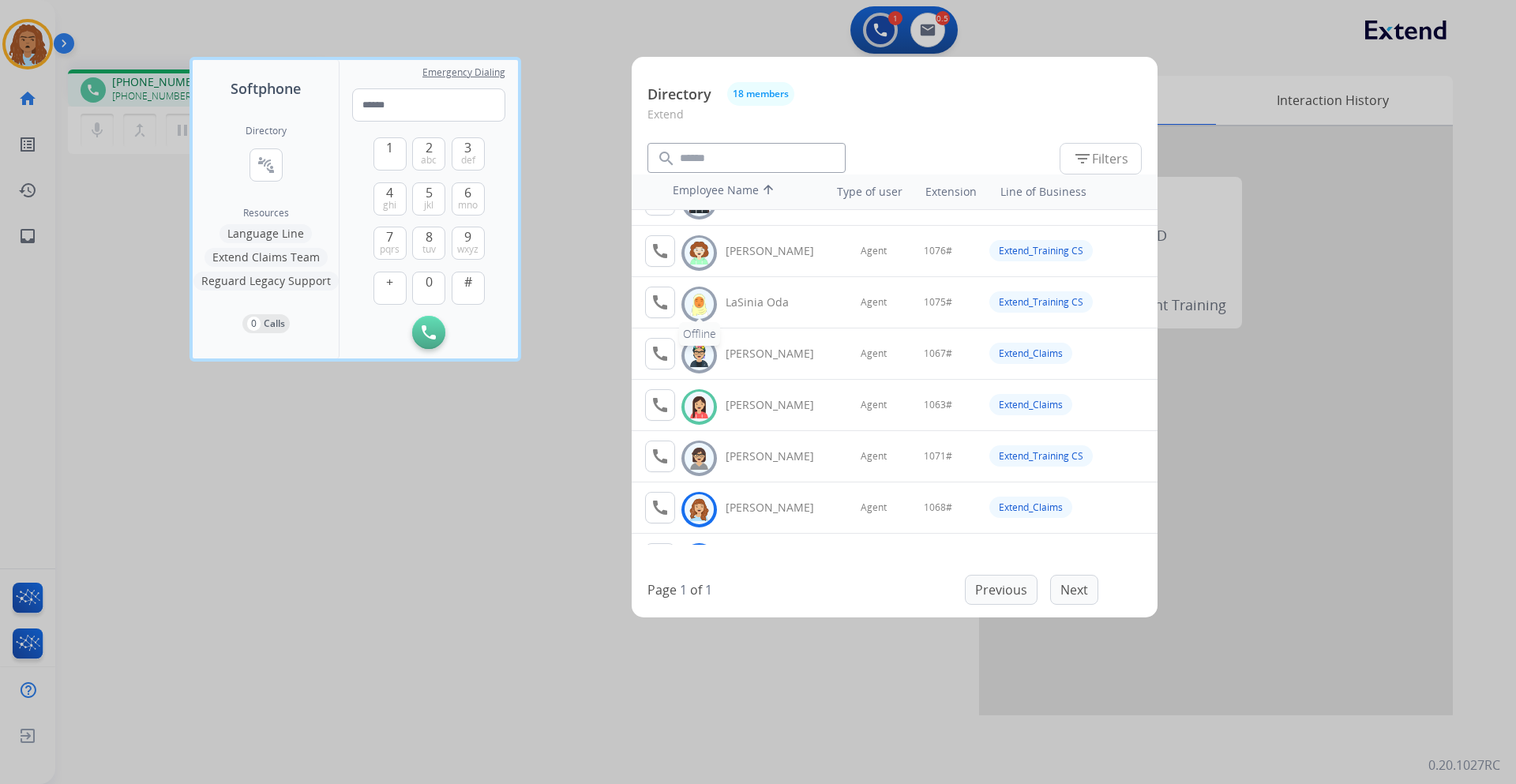 scroll, scrollTop: 474, scrollLeft: 0, axis: vertical 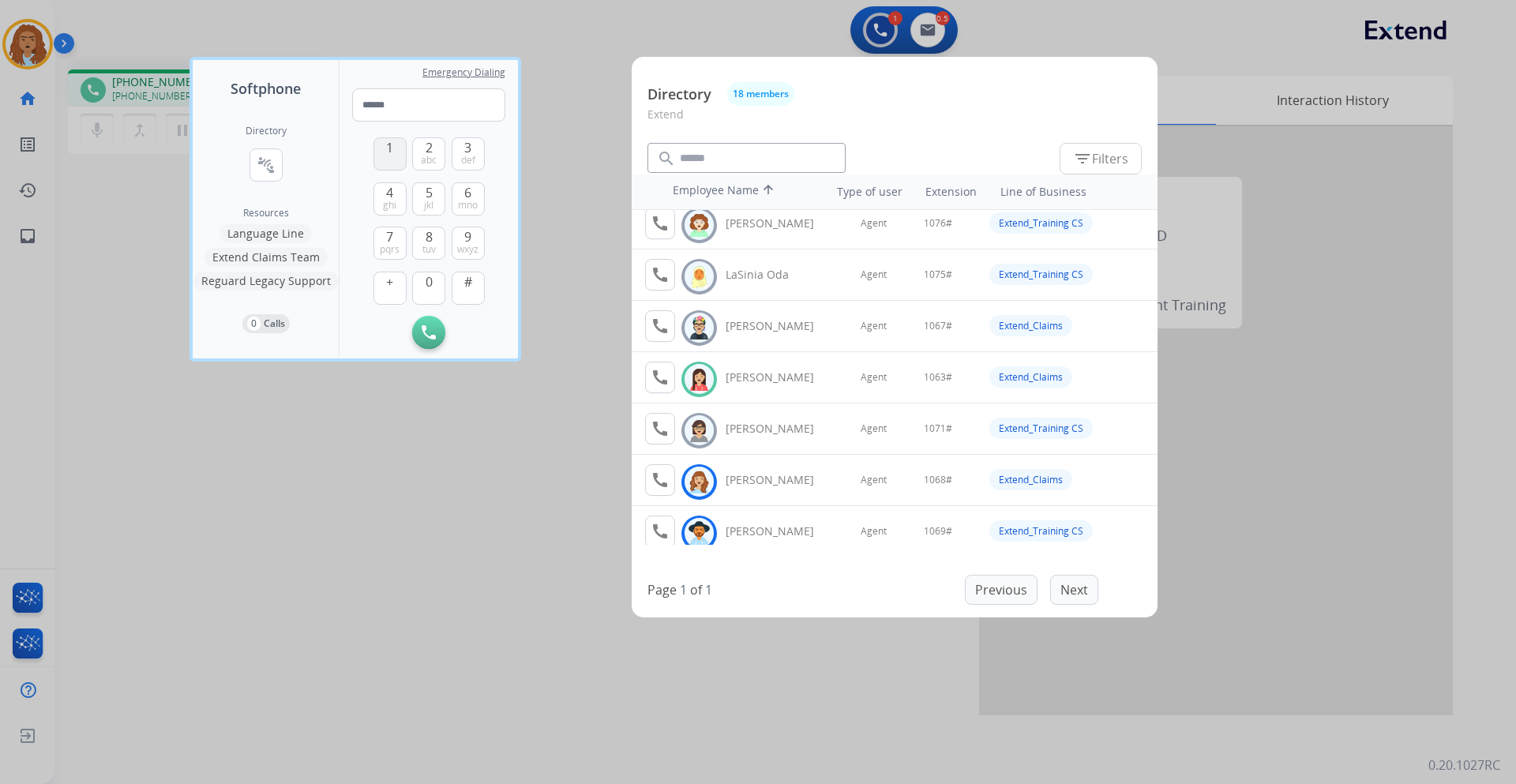 click on "1" at bounding box center (390, 154) 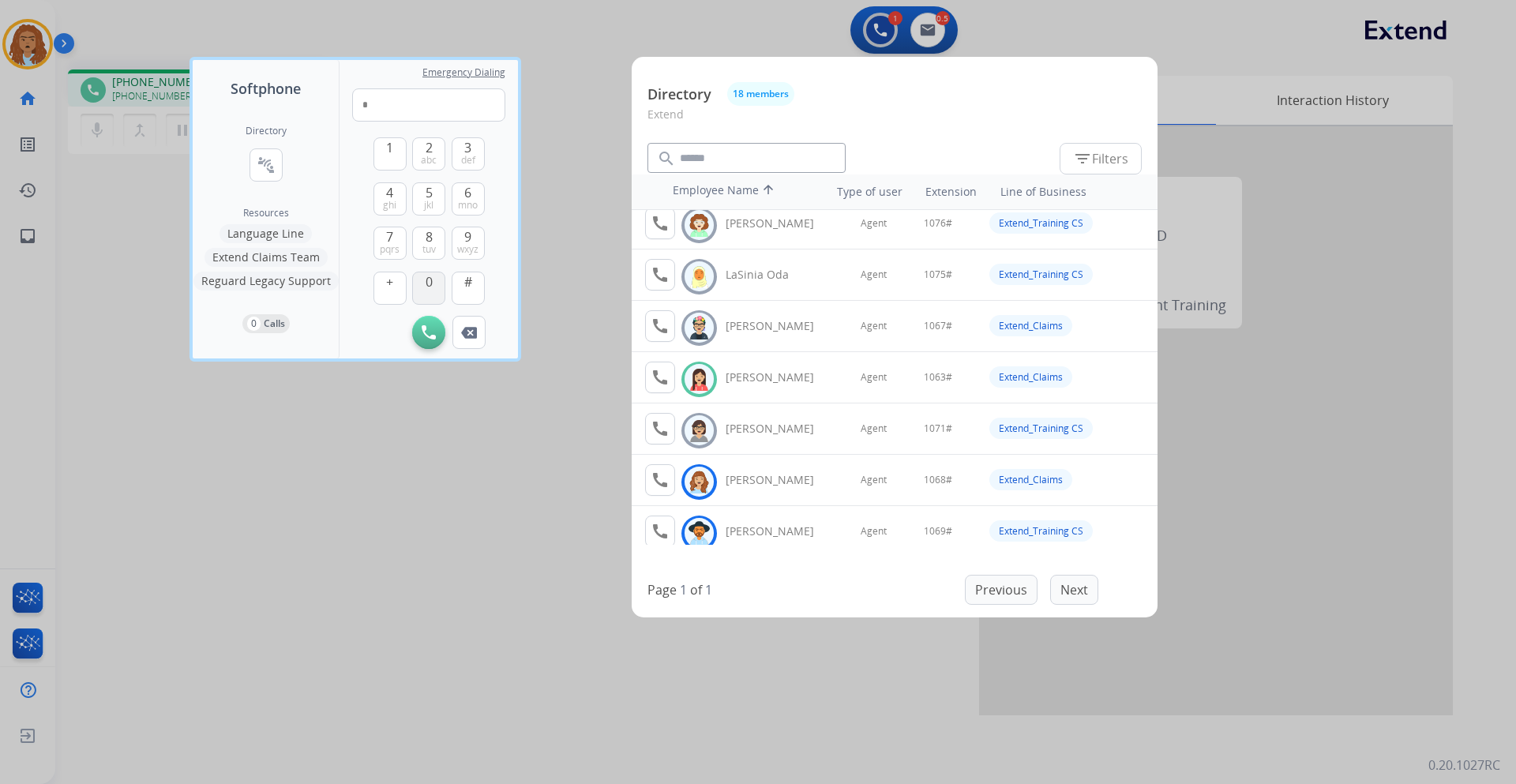 drag, startPoint x: 431, startPoint y: 289, endPoint x: 448, endPoint y: 227, distance: 64.288413 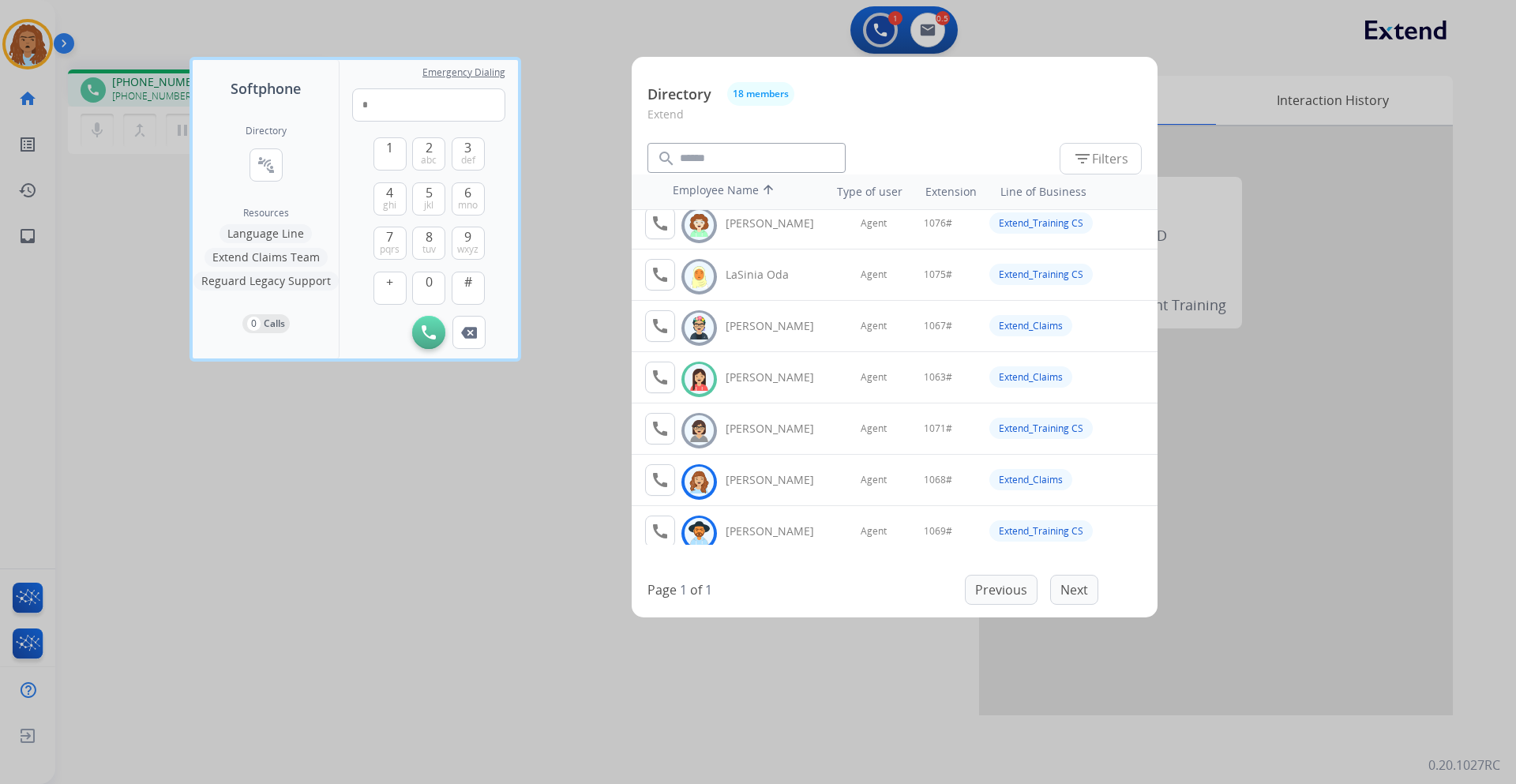 click on "0" at bounding box center (429, 282) 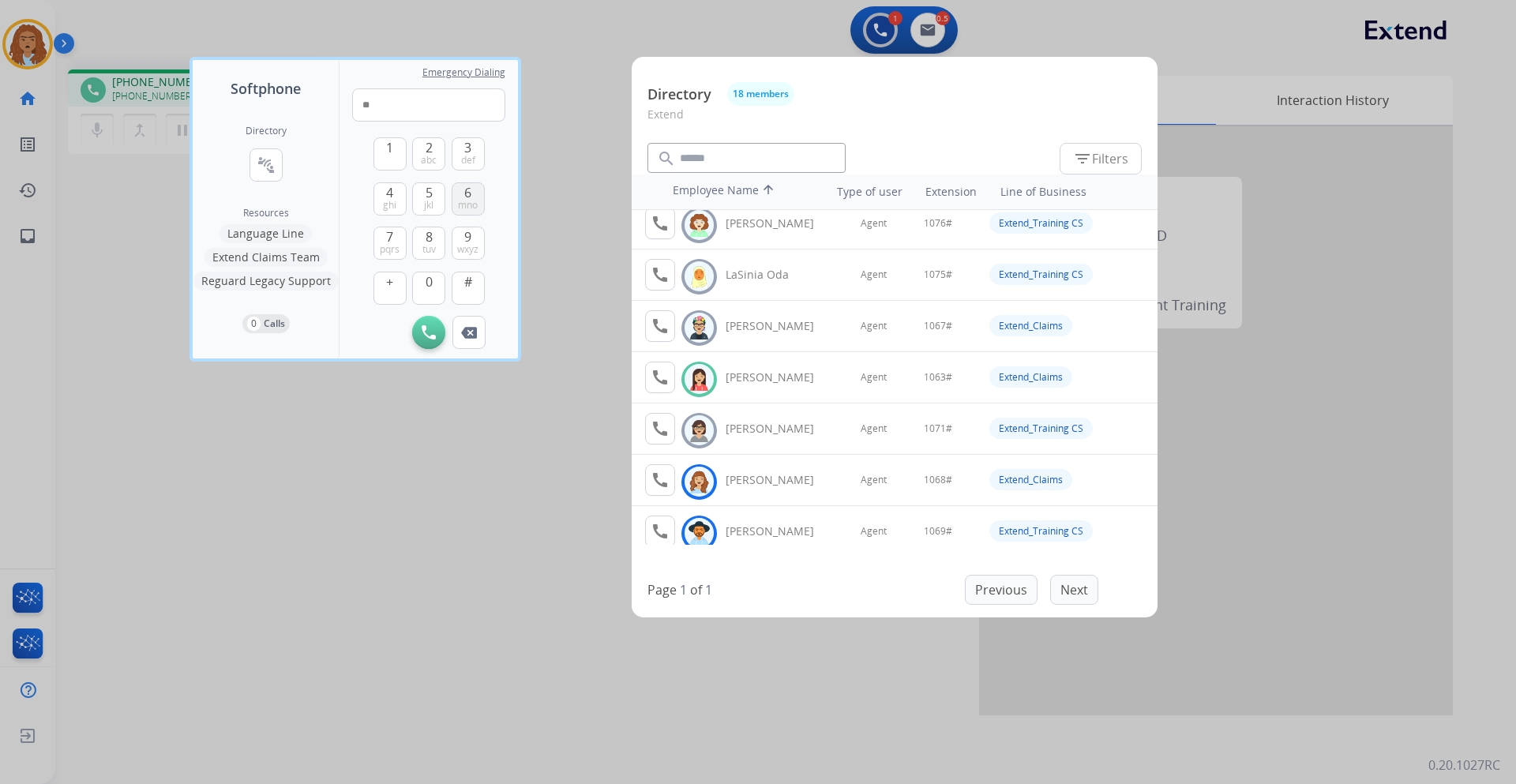 click on "6" at bounding box center (467, 193) 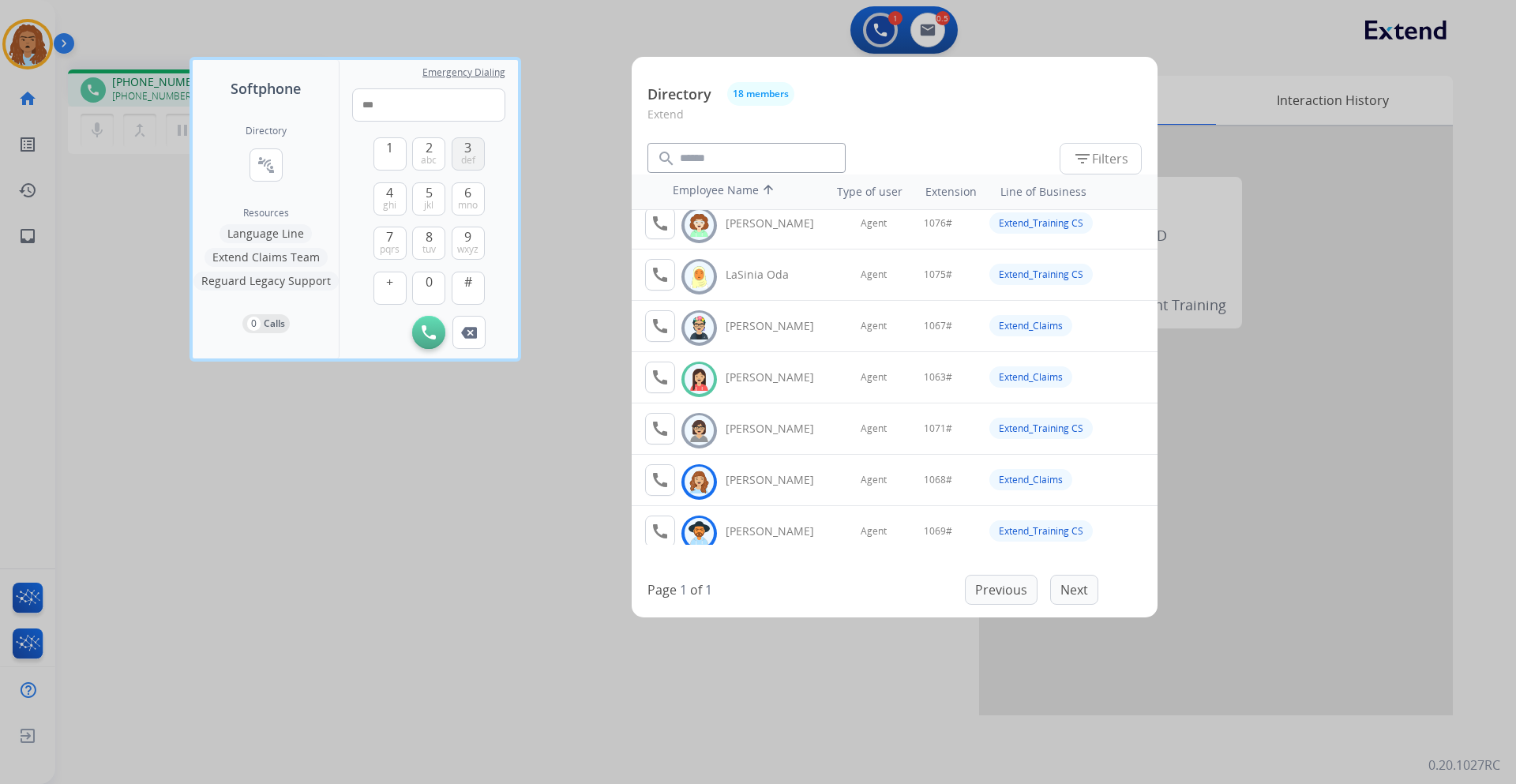 click on "def" at bounding box center (468, 160) 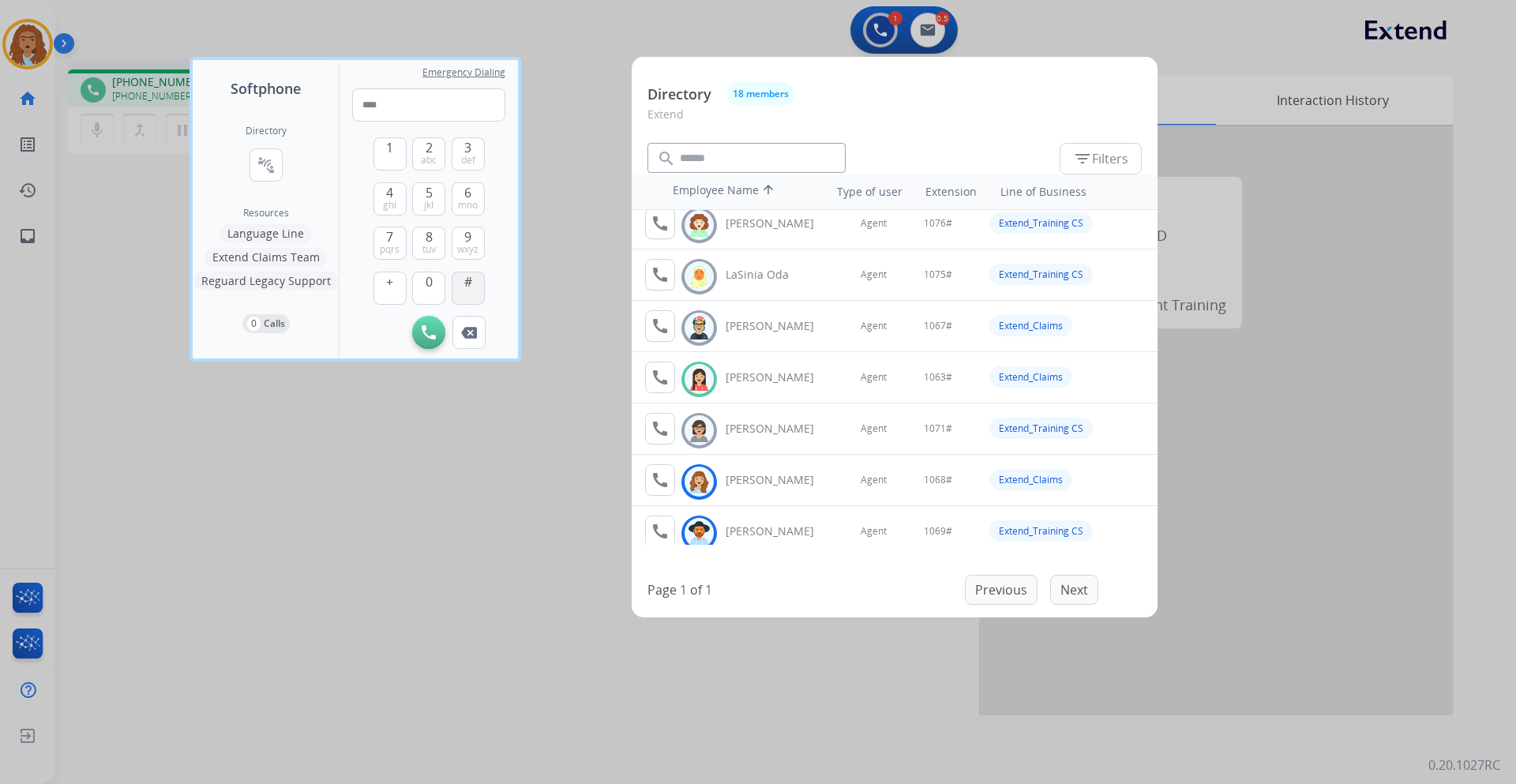 click on "#" at bounding box center (468, 288) 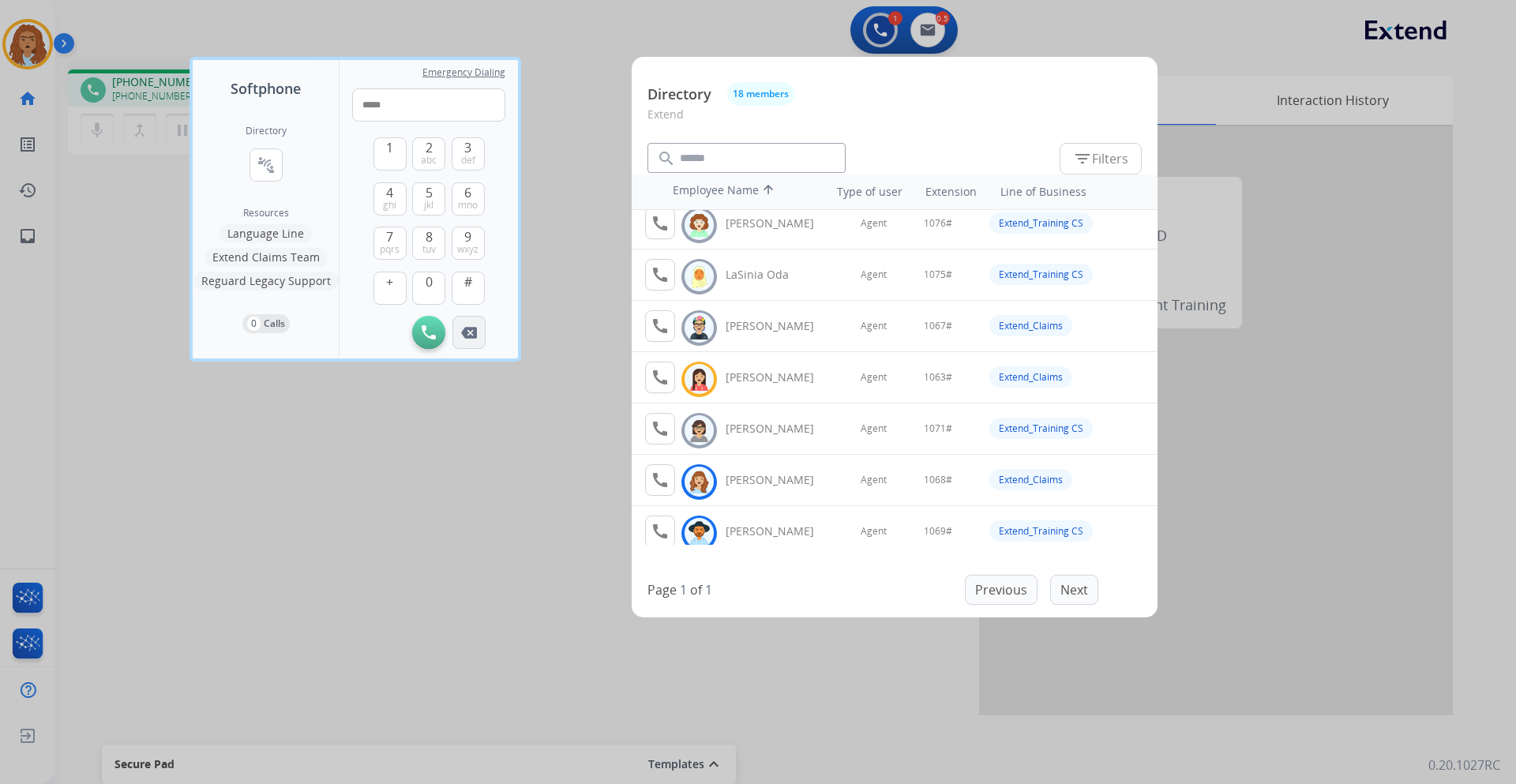 click at bounding box center [469, 332] 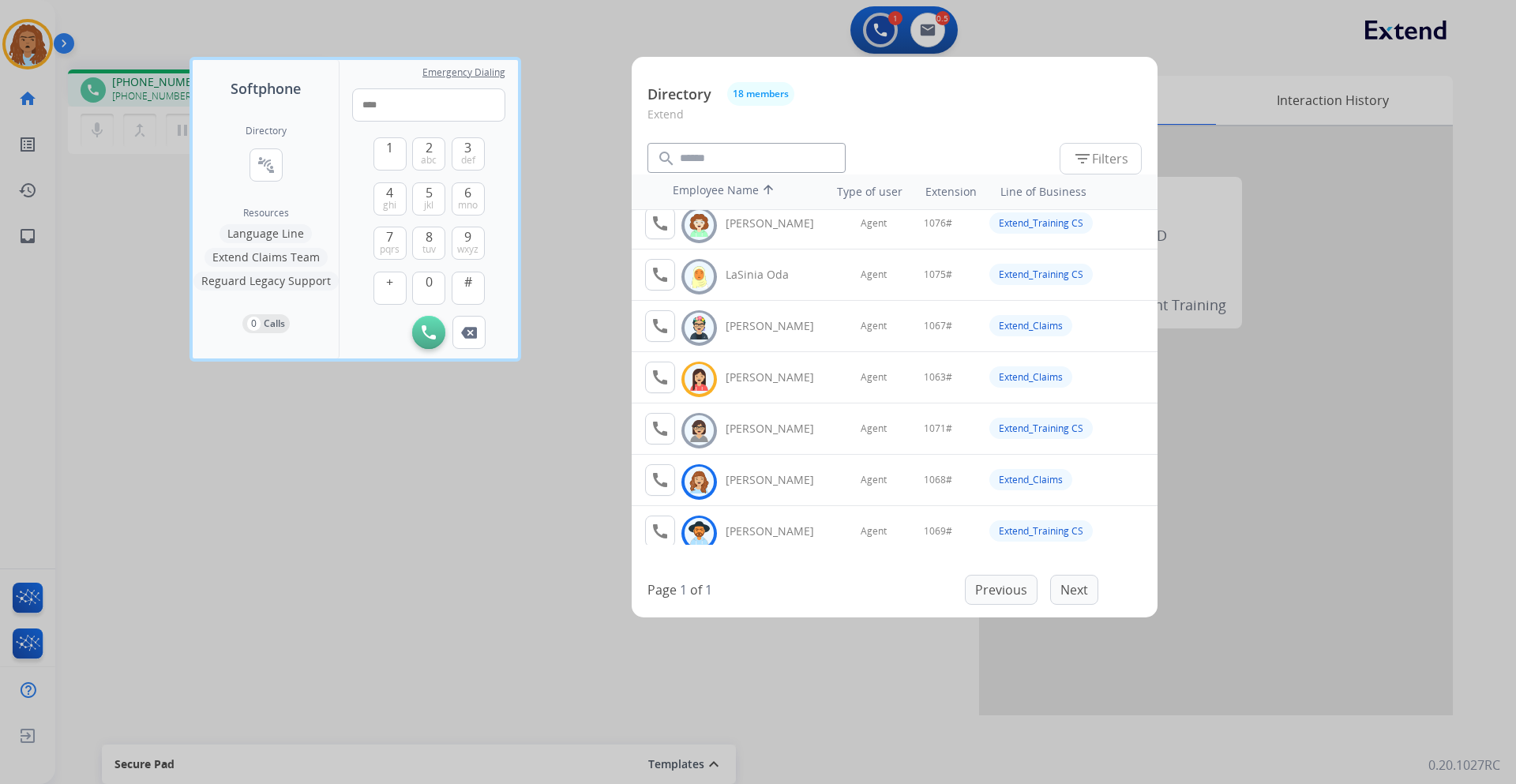 click at bounding box center [758, 392] 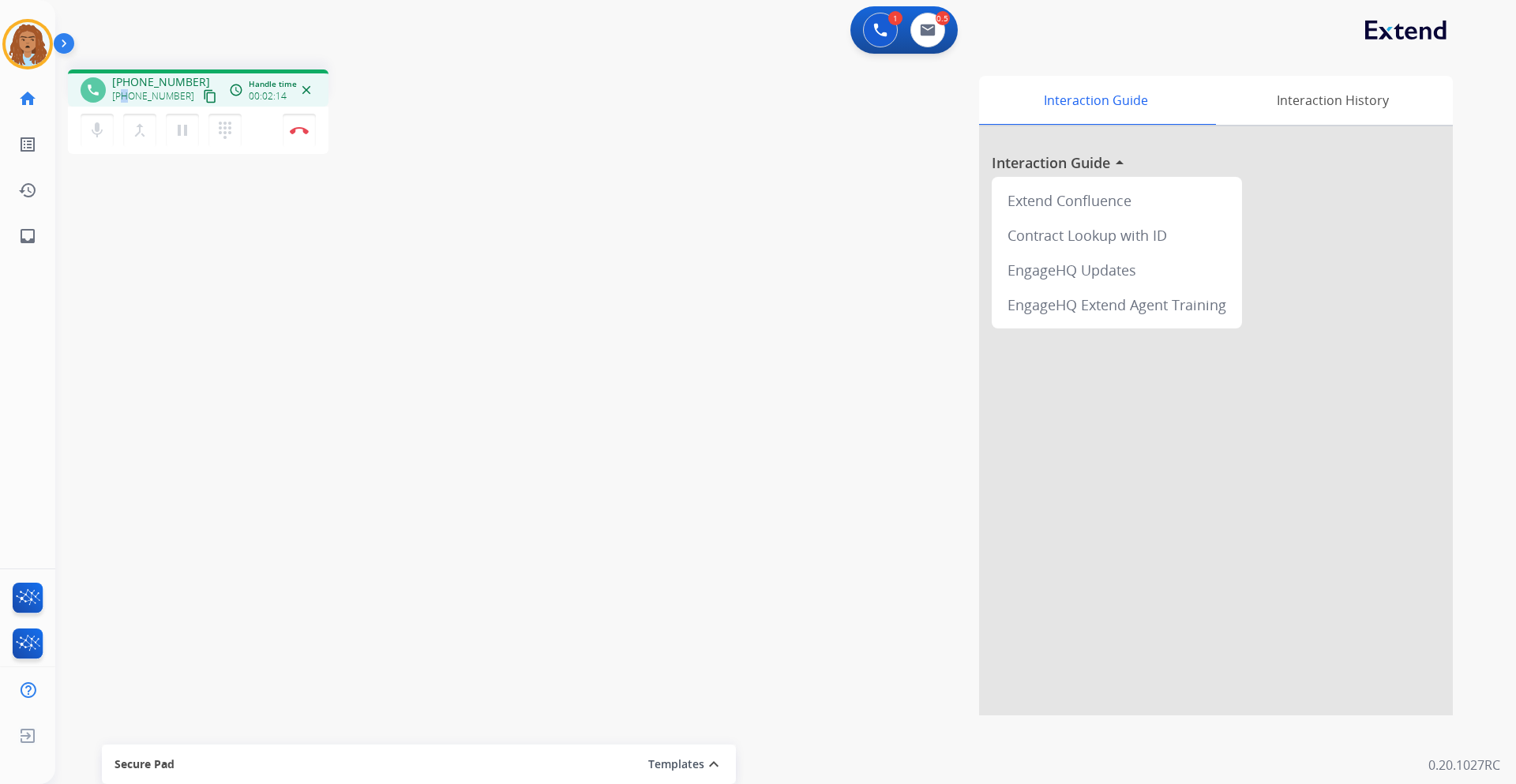click on "+17015154260 content_copy" at bounding box center [166, 96] 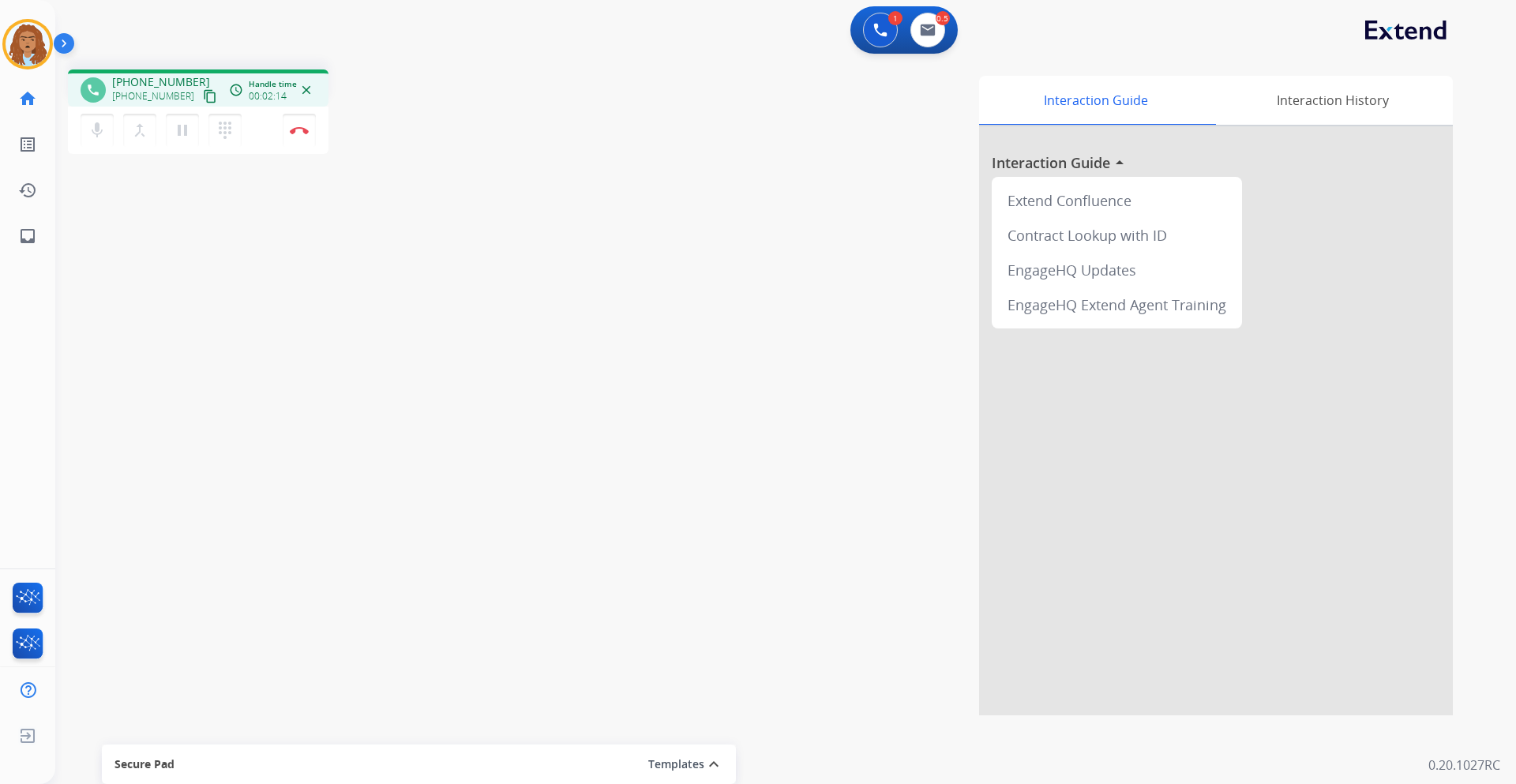 click on "mic Mute merge_type Bridge pause Hold dialpad Dialpad Disconnect" at bounding box center (198, 130) 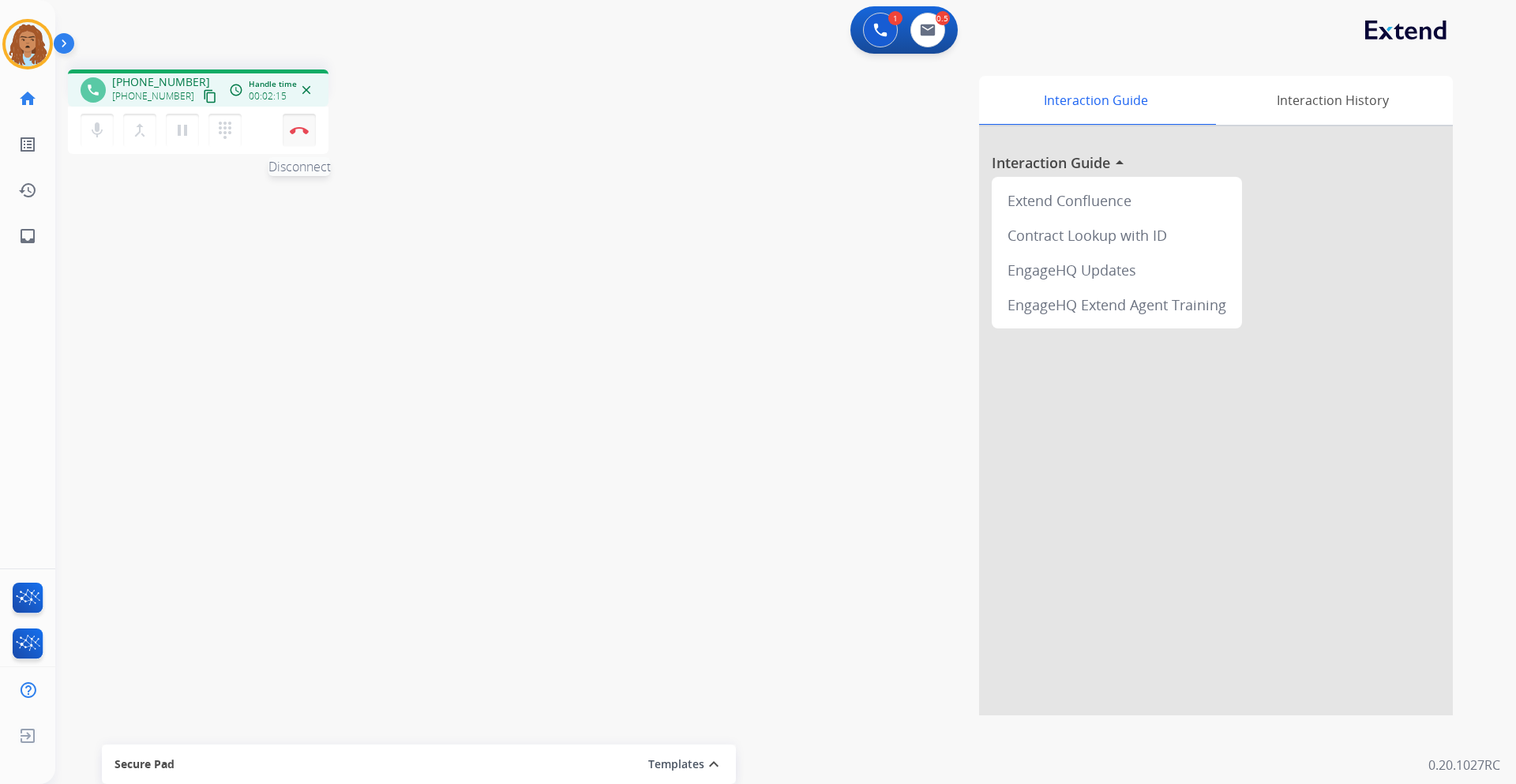 click on "Disconnect" at bounding box center (299, 130) 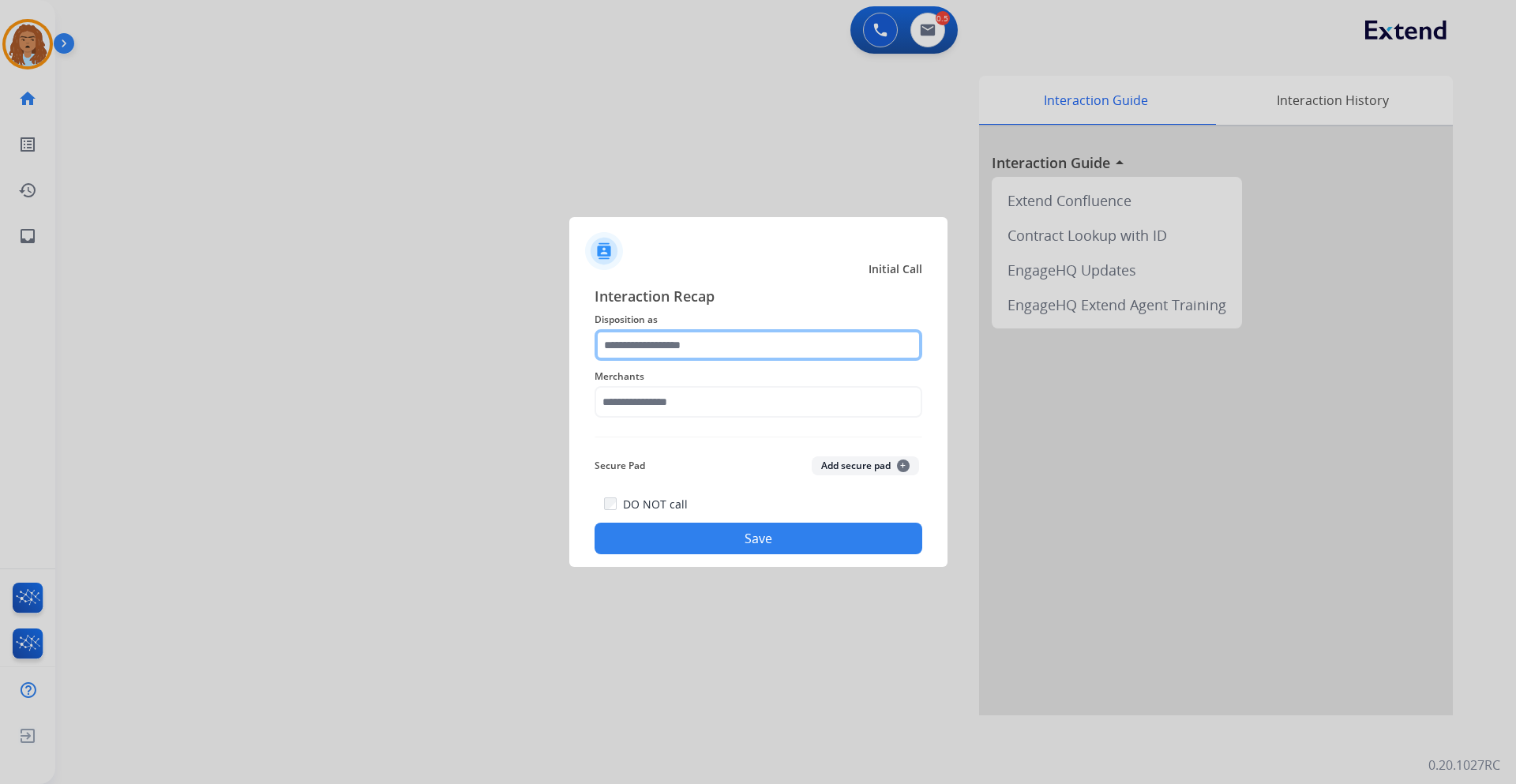 click 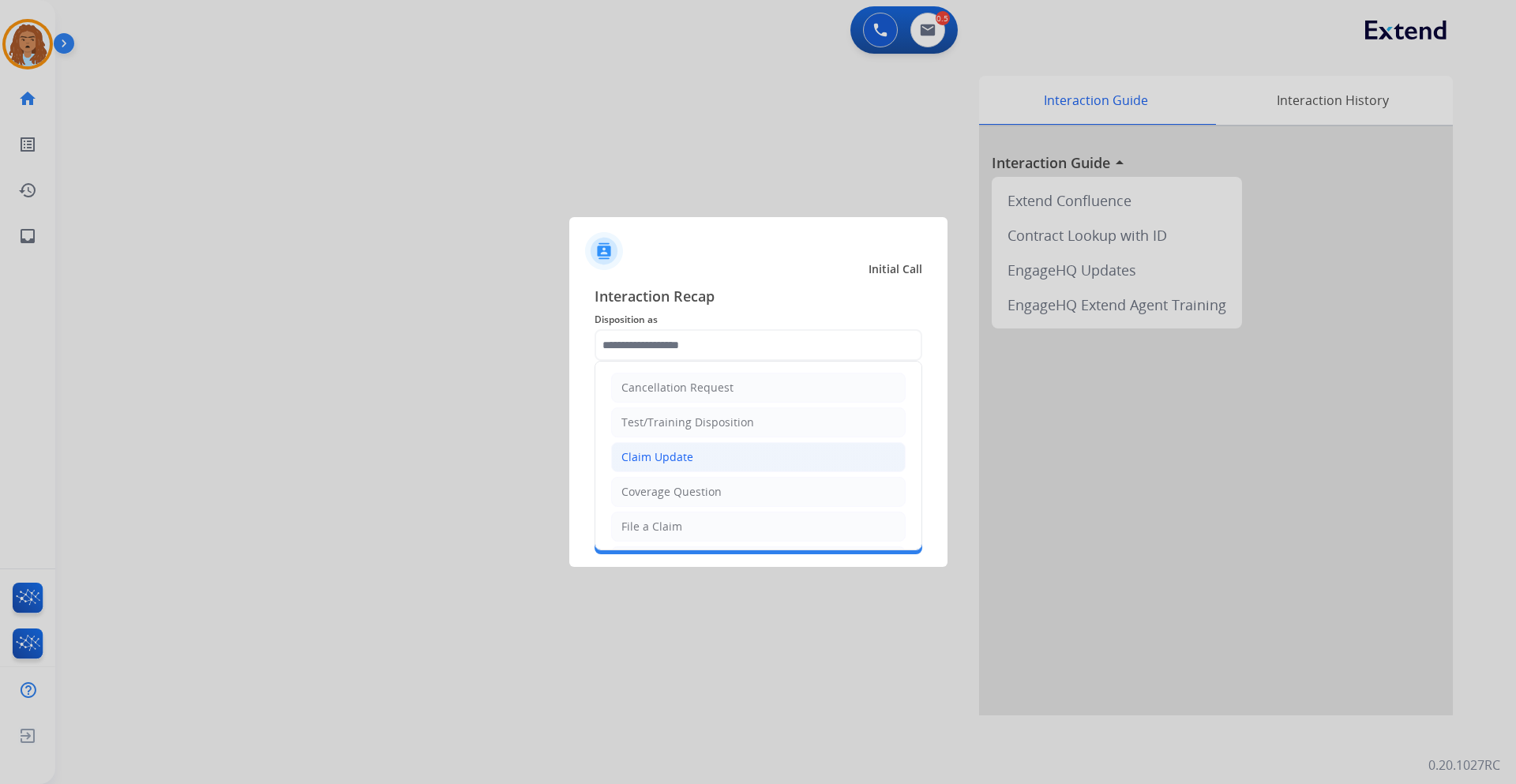 click on "Claim Update" 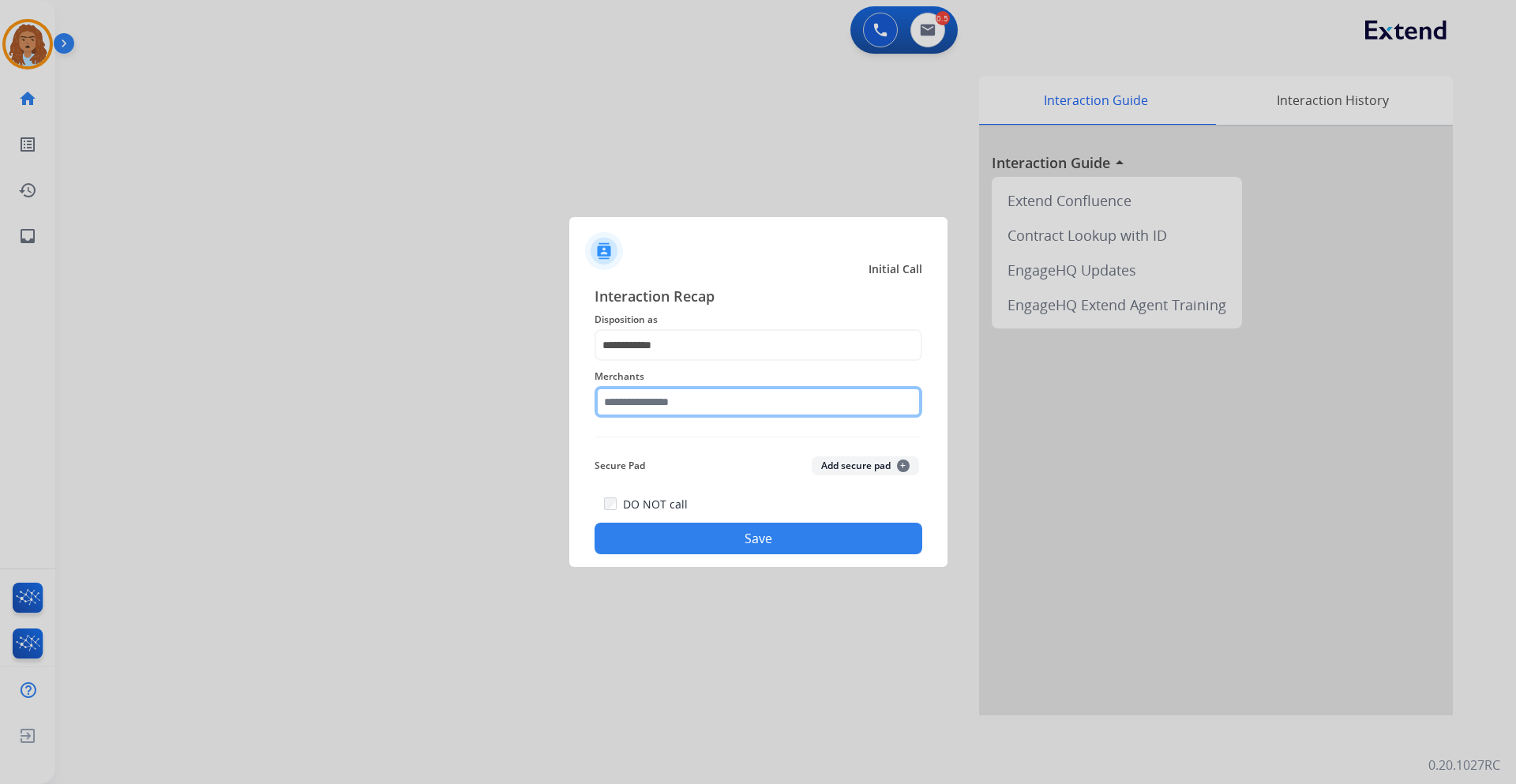 click 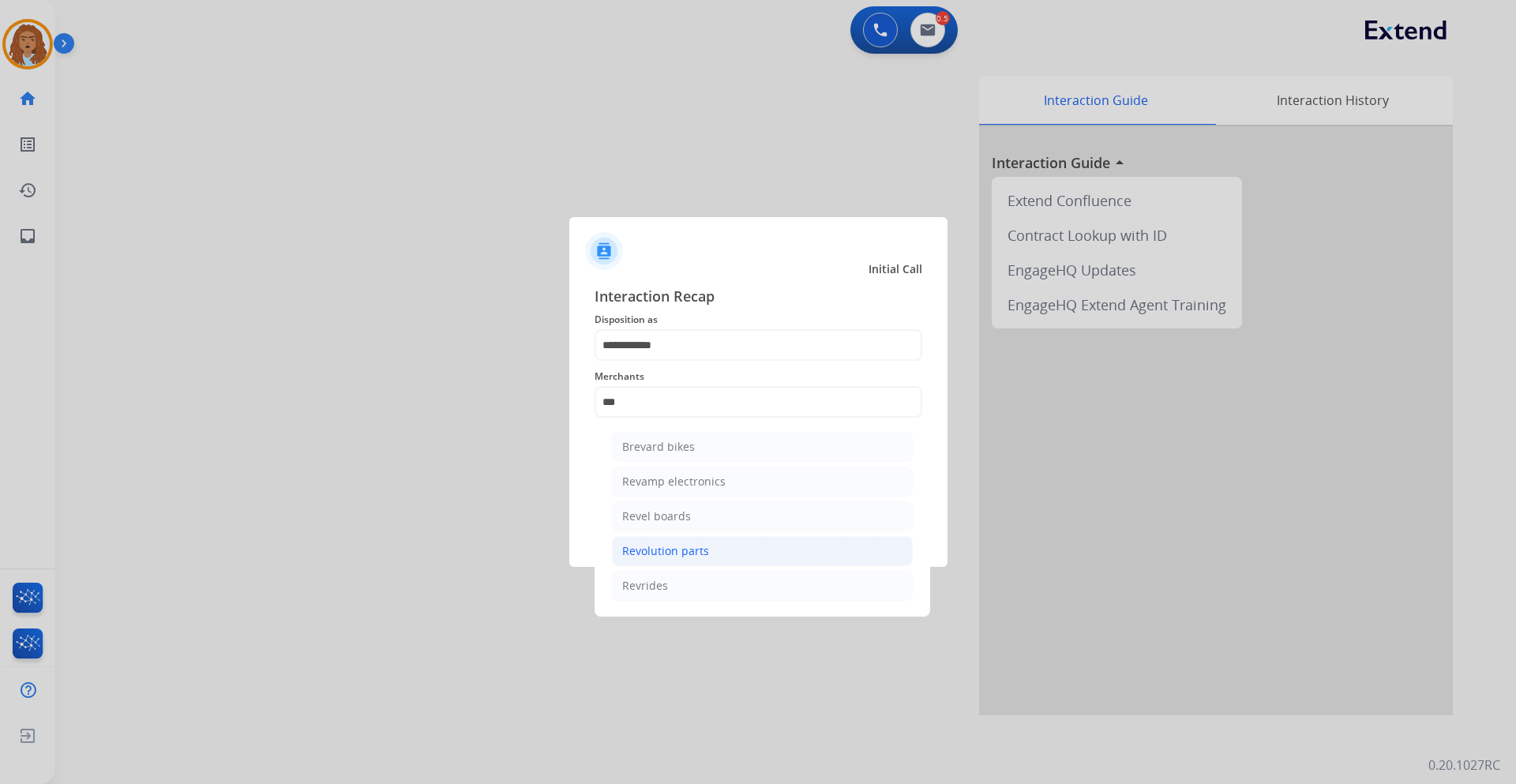 click on "Revolution parts" 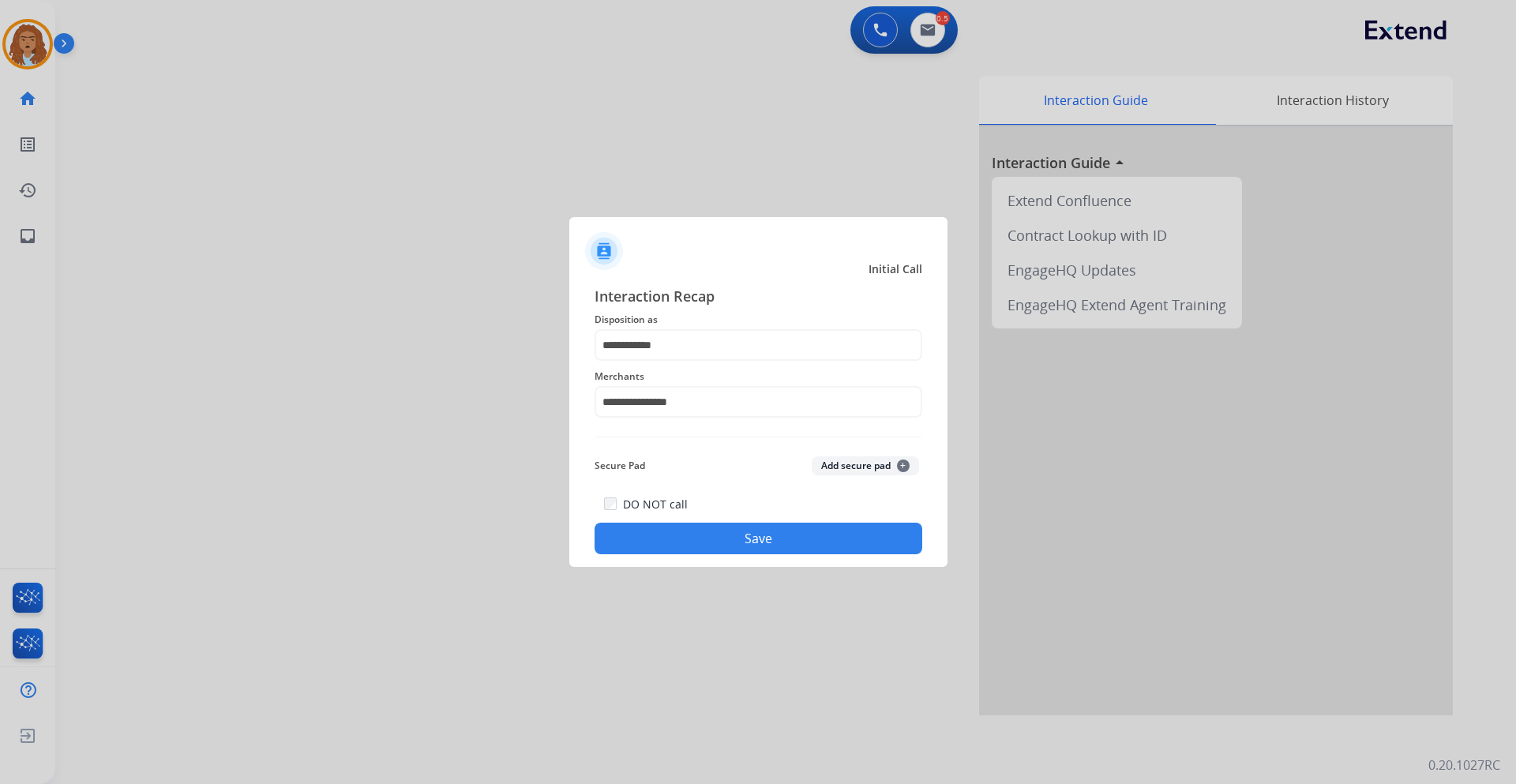 click on "Save" 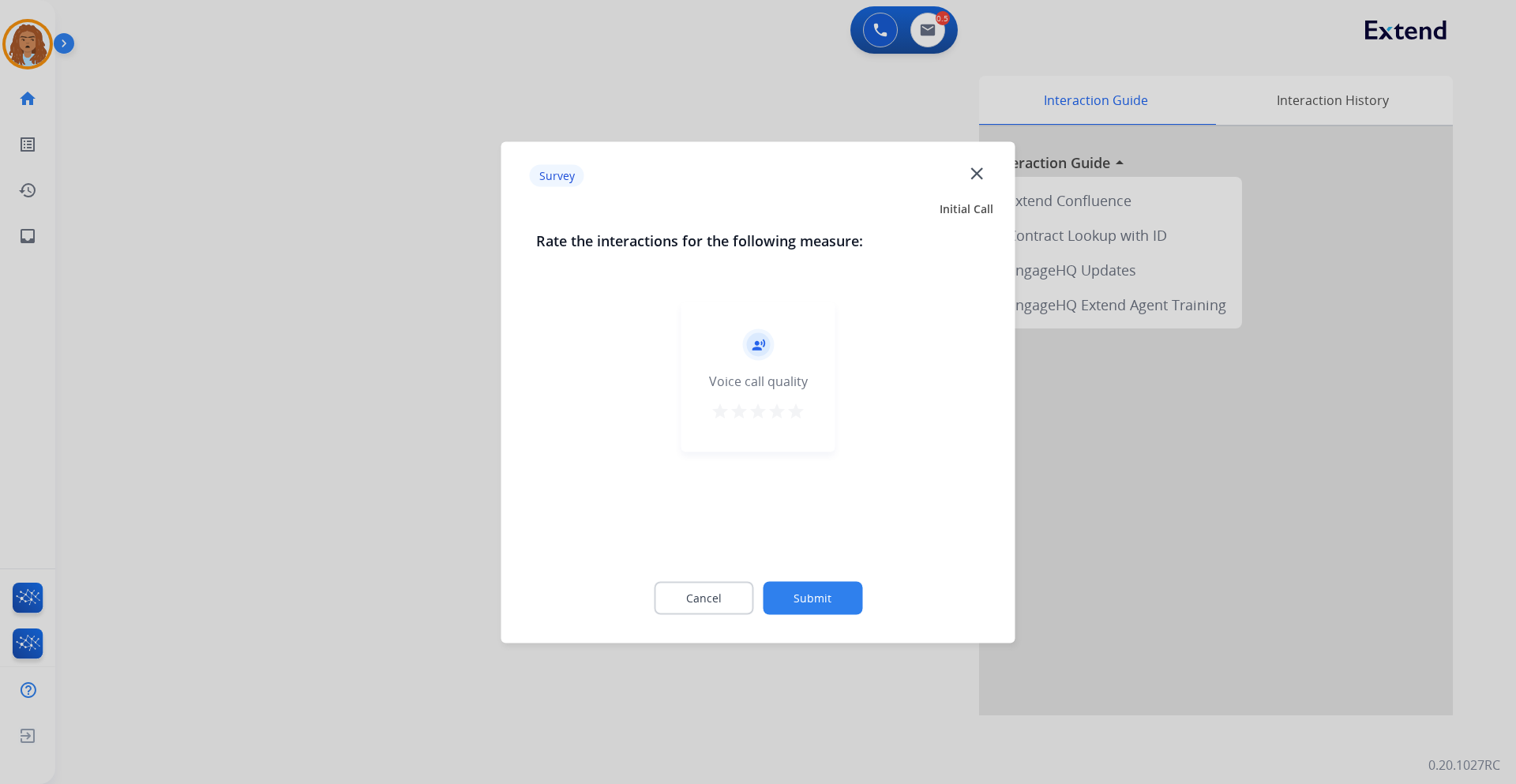 click on "close" 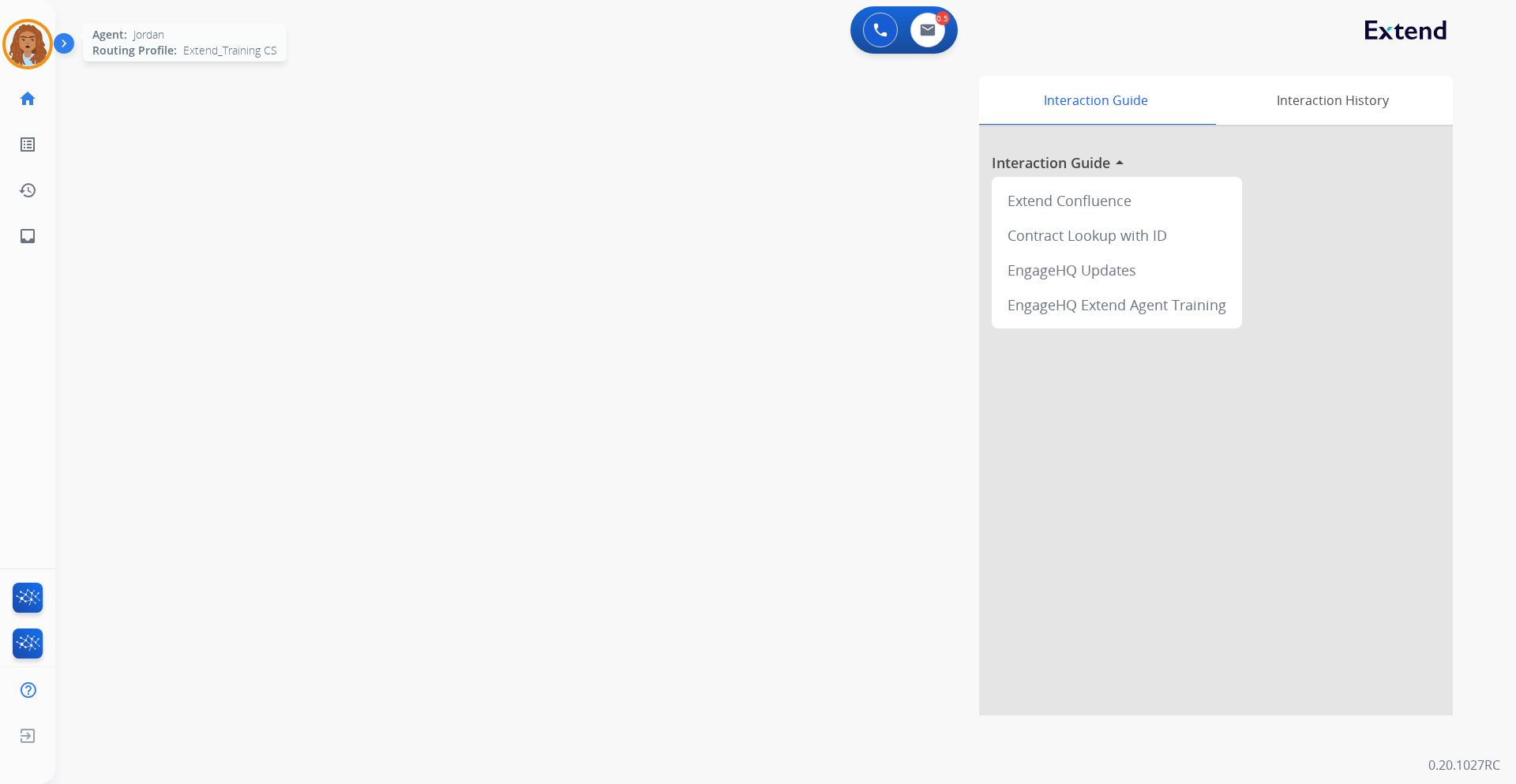 click at bounding box center [28, 44] 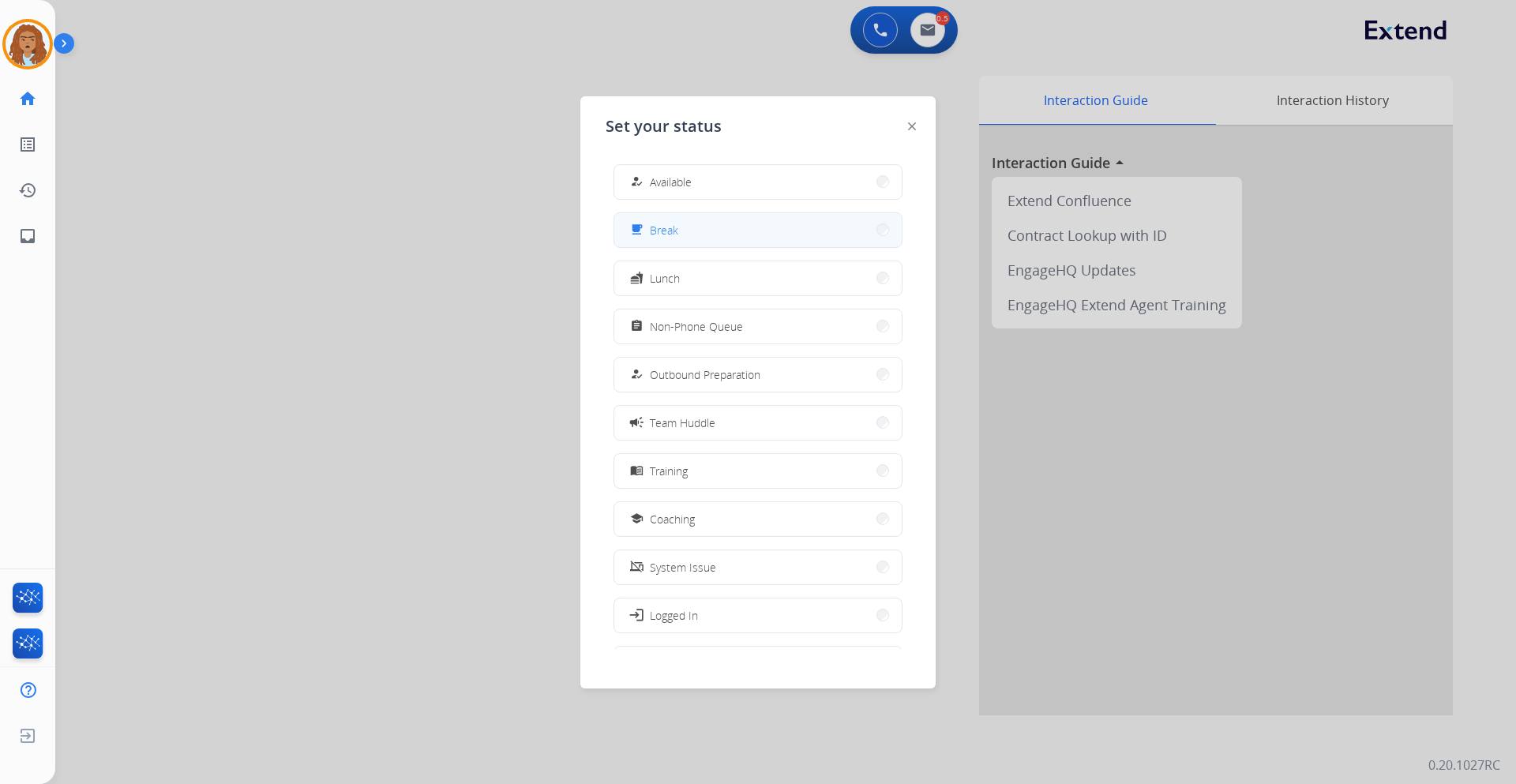 click on "free_breakfast Break" at bounding box center (758, 230) 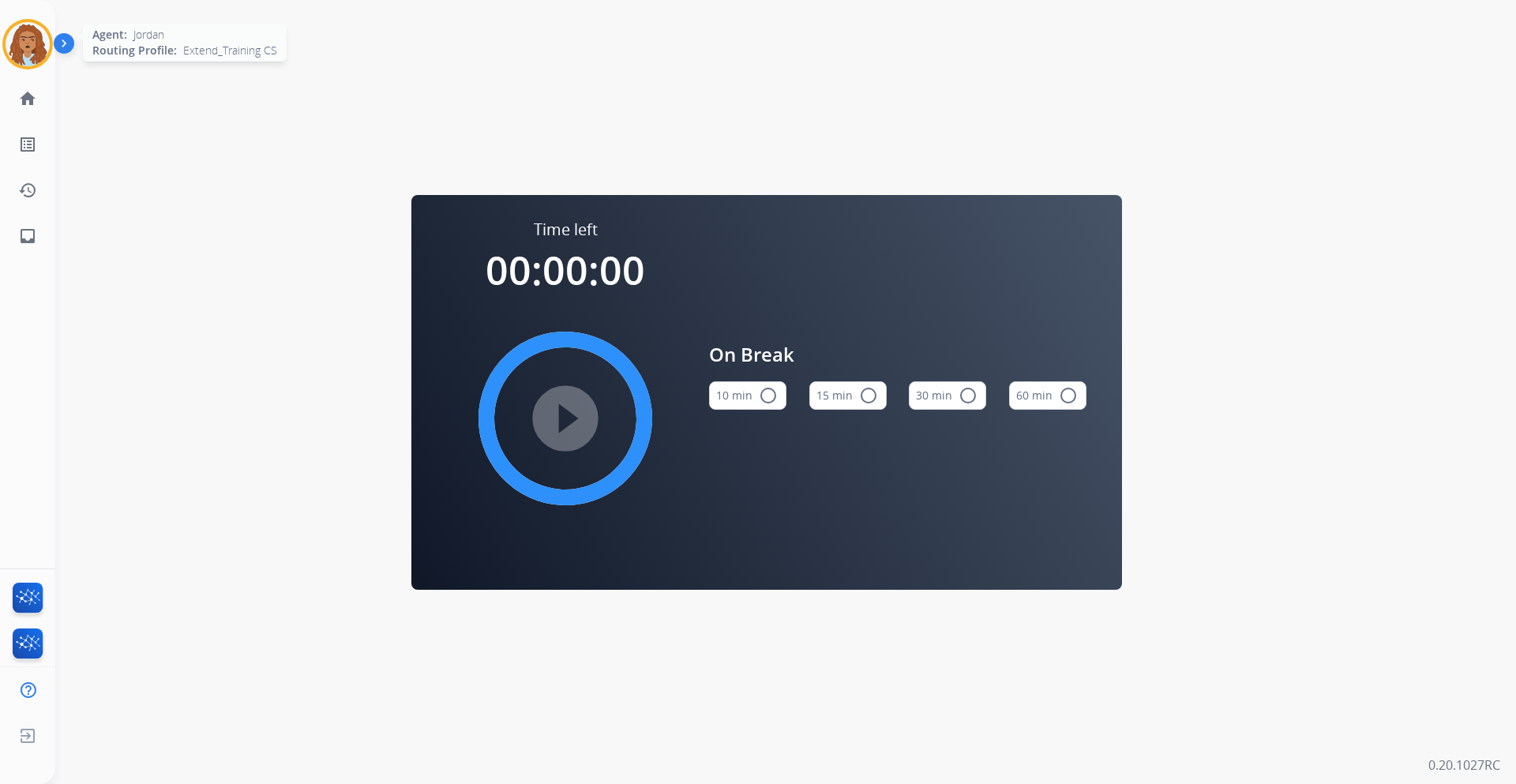 click at bounding box center [28, 44] 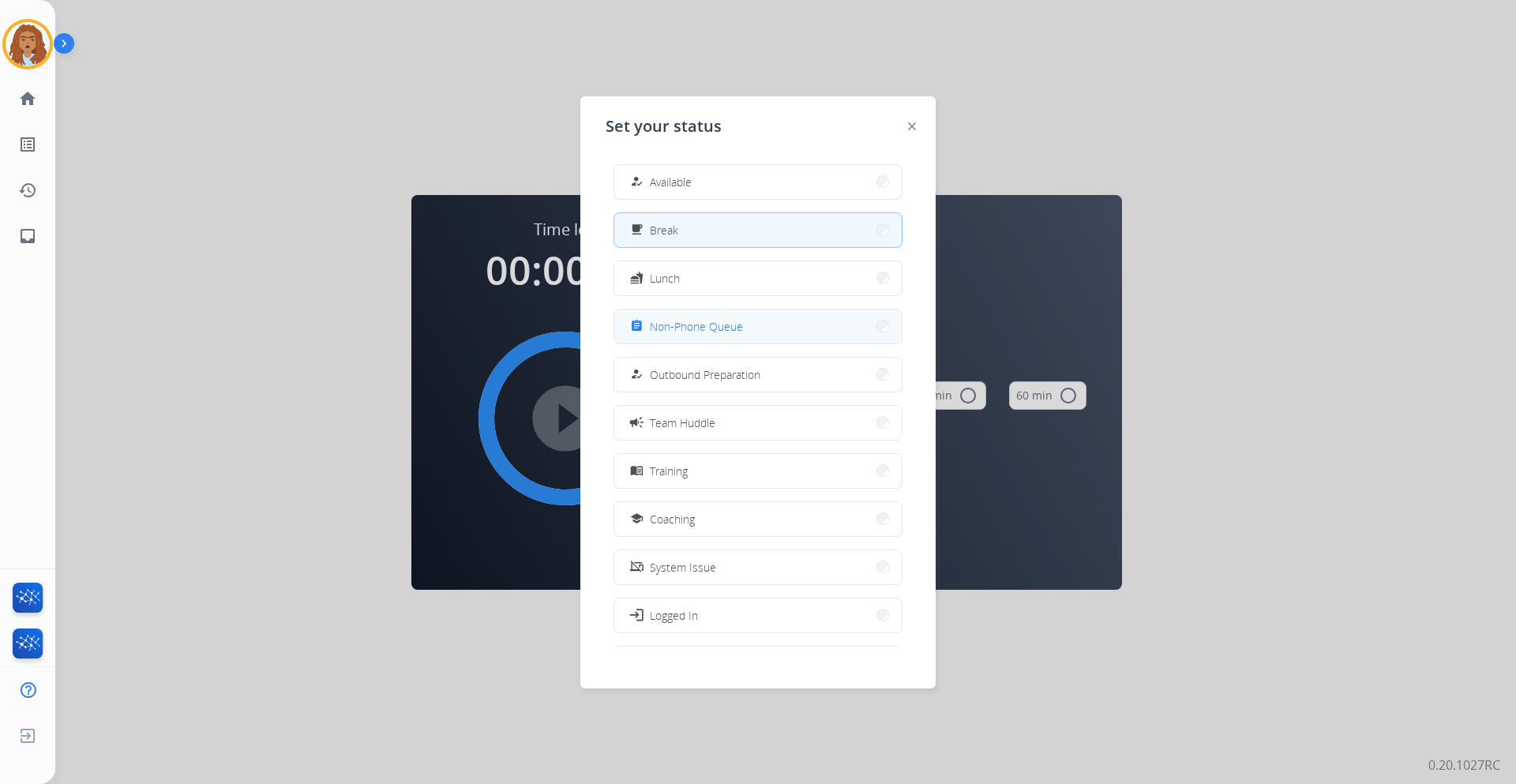 click on "Non-Phone Queue" at bounding box center (696, 326) 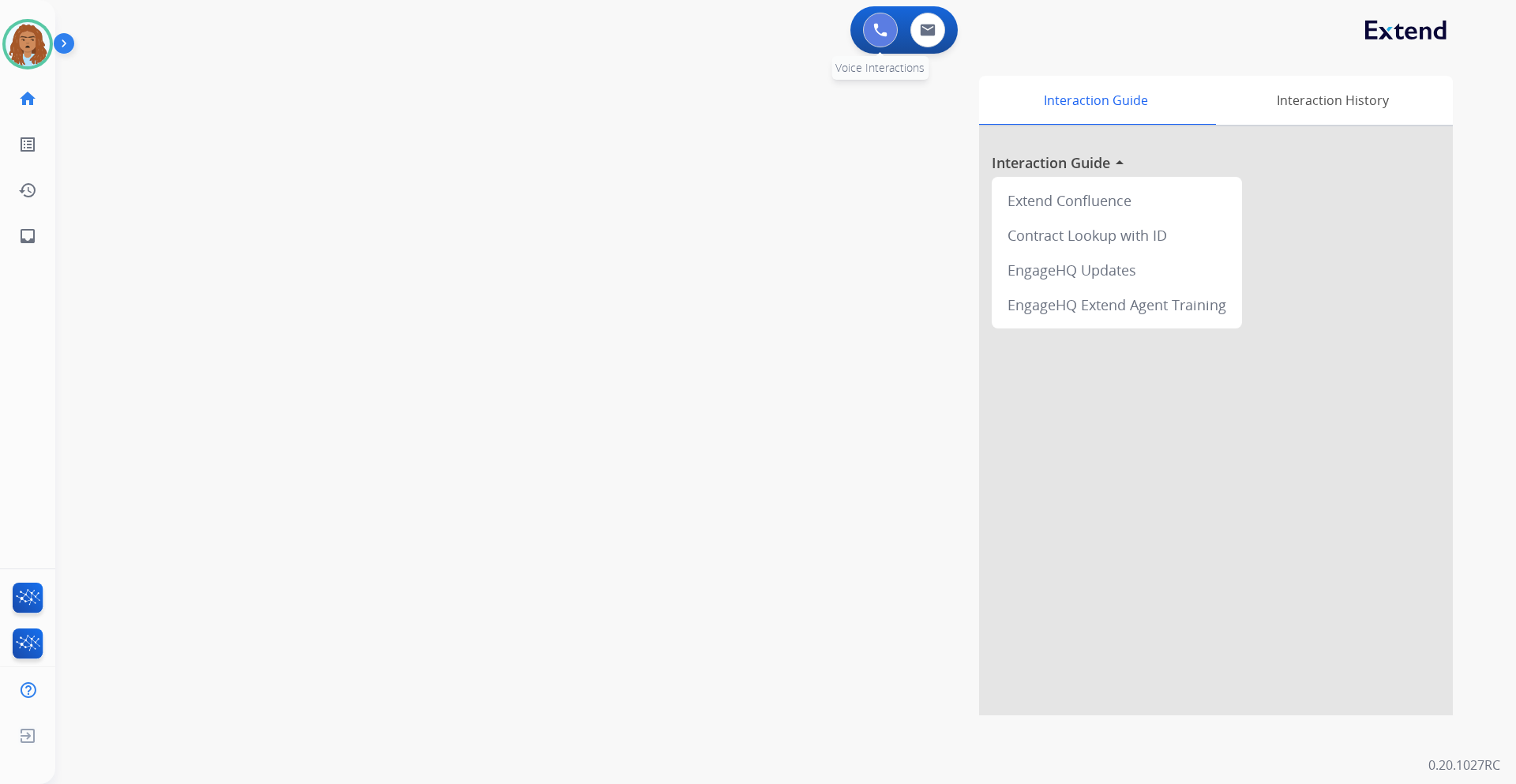 click at bounding box center [880, 30] 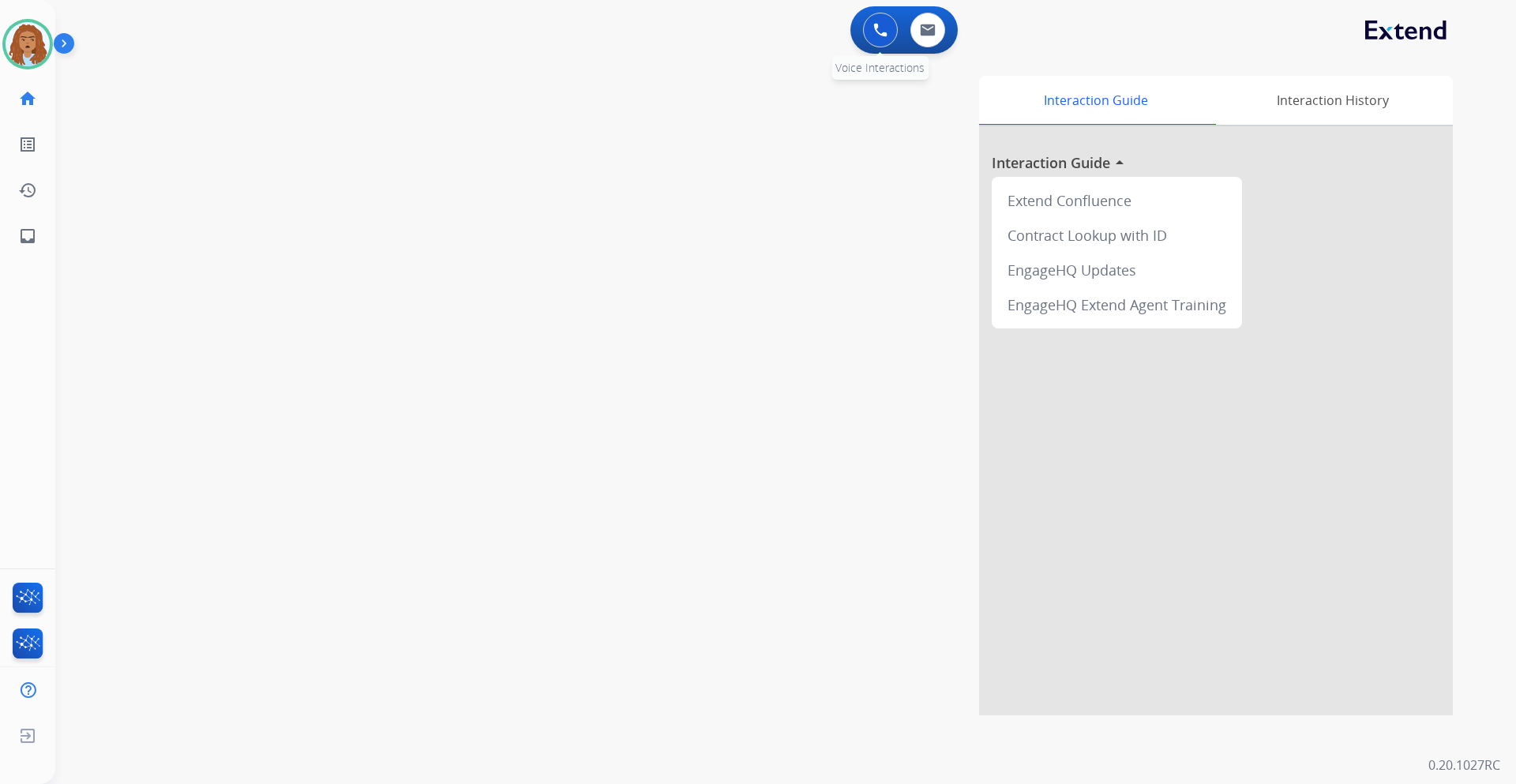 click at bounding box center [880, 30] 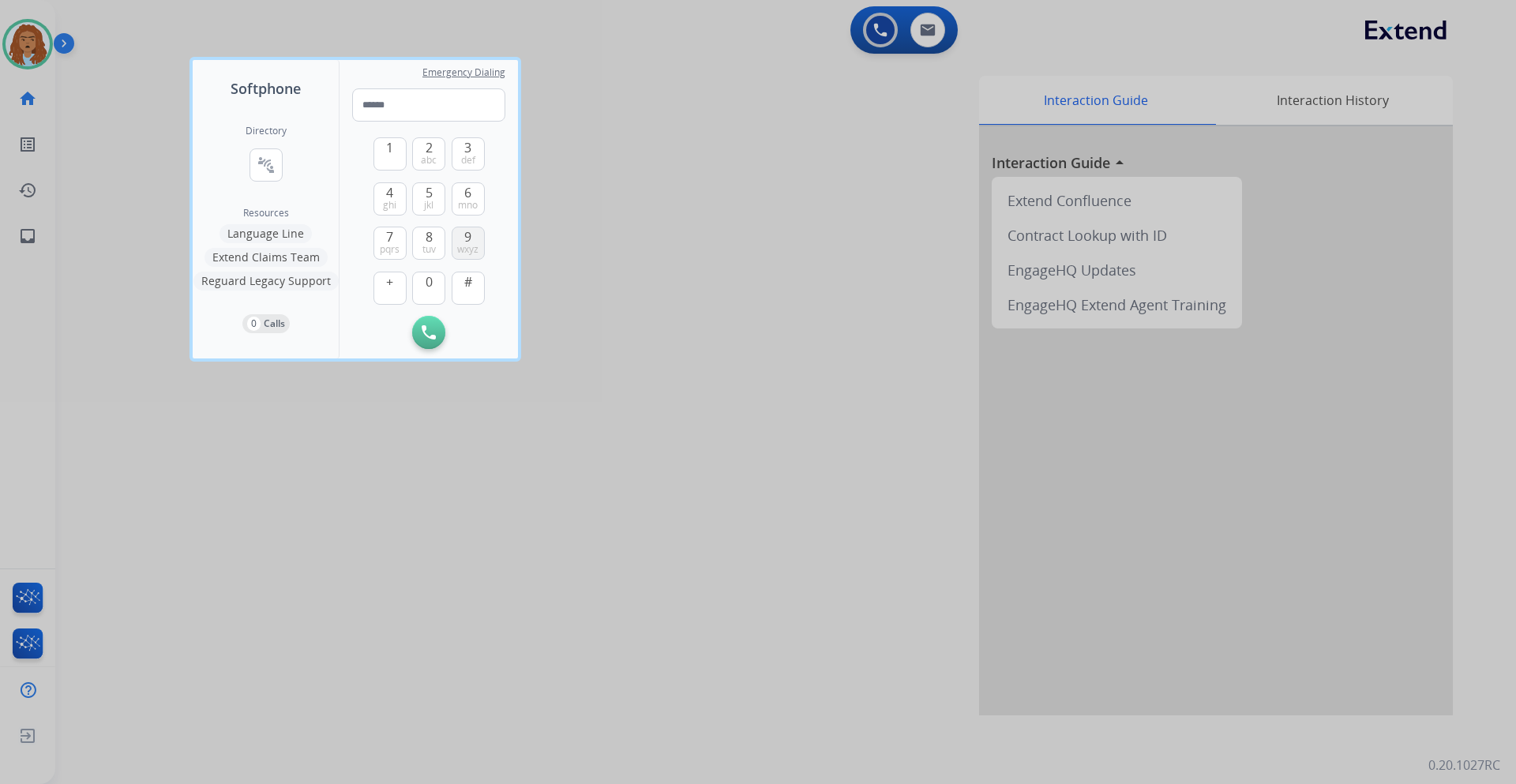 click on "9" at bounding box center [467, 237] 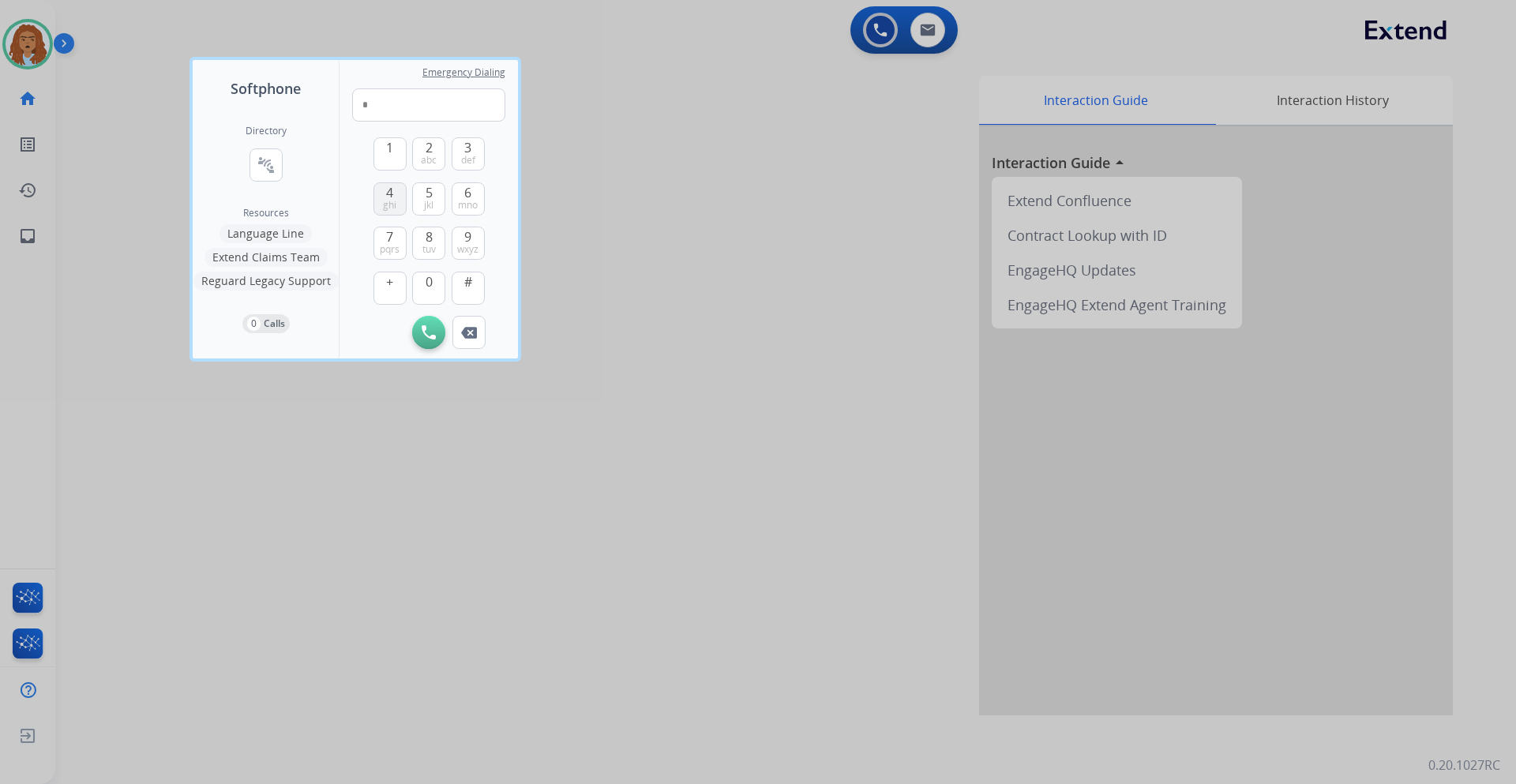 click on "4" at bounding box center [389, 193] 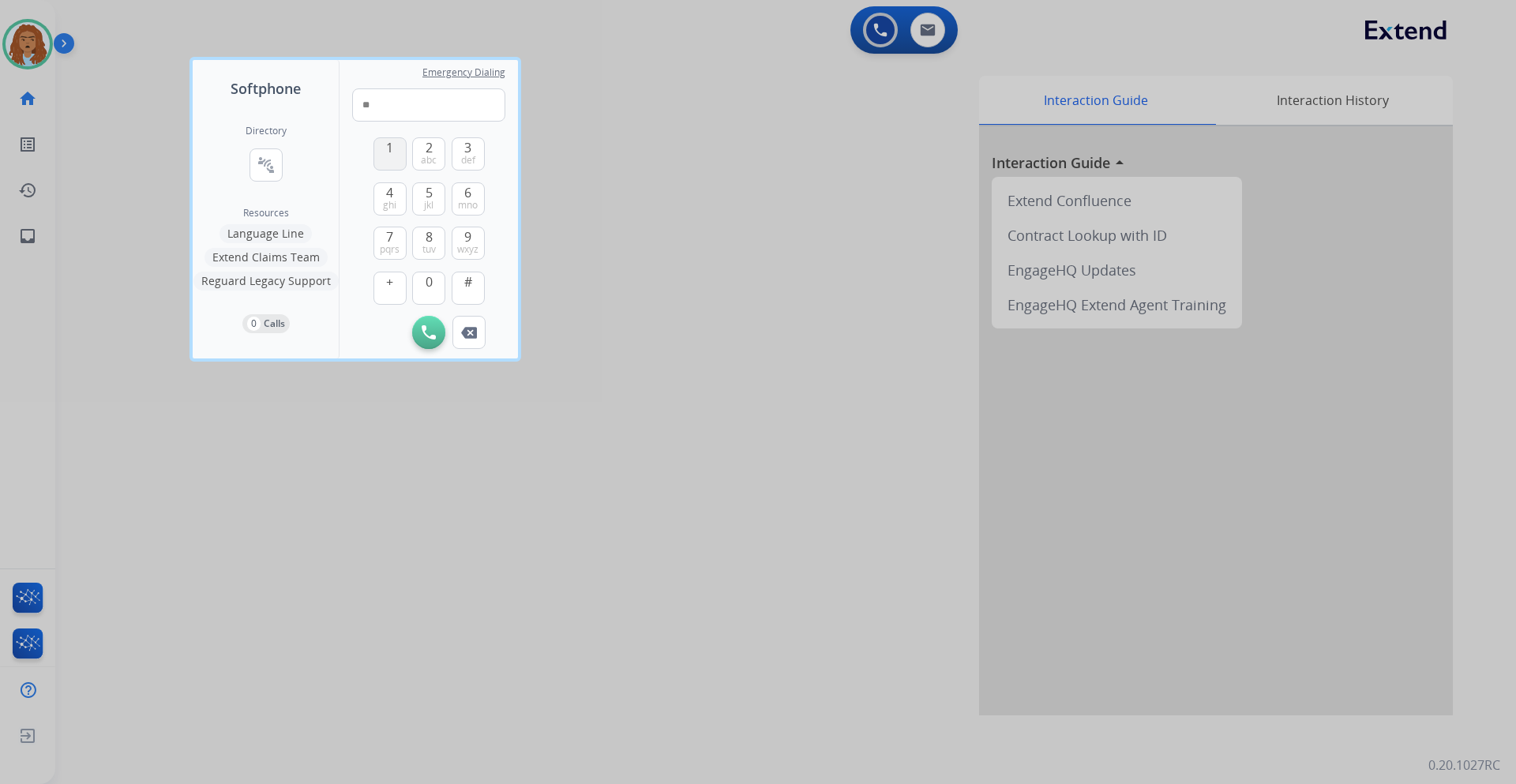 click on "1" at bounding box center (390, 154) 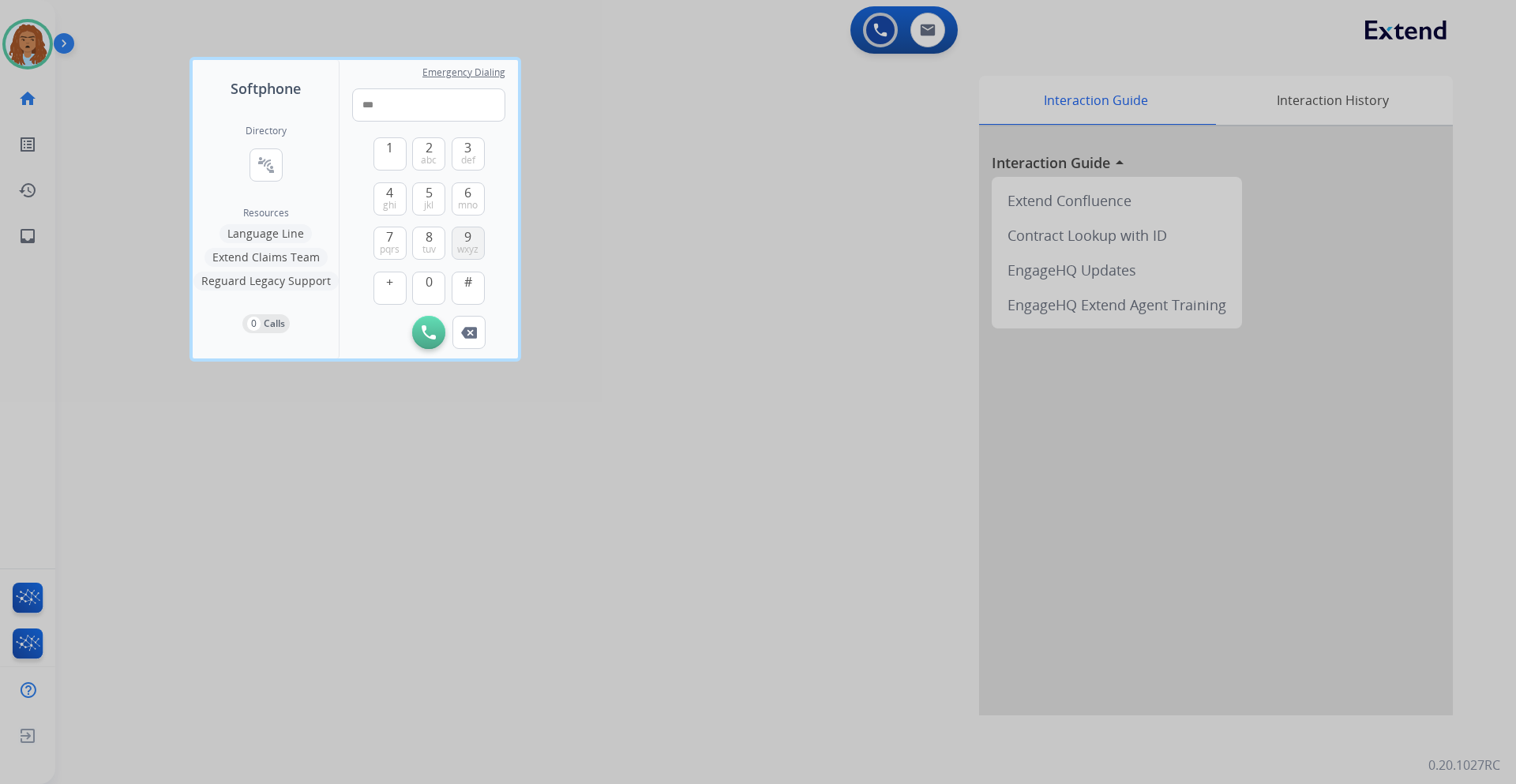 click on "9 wxyz" at bounding box center (468, 243) 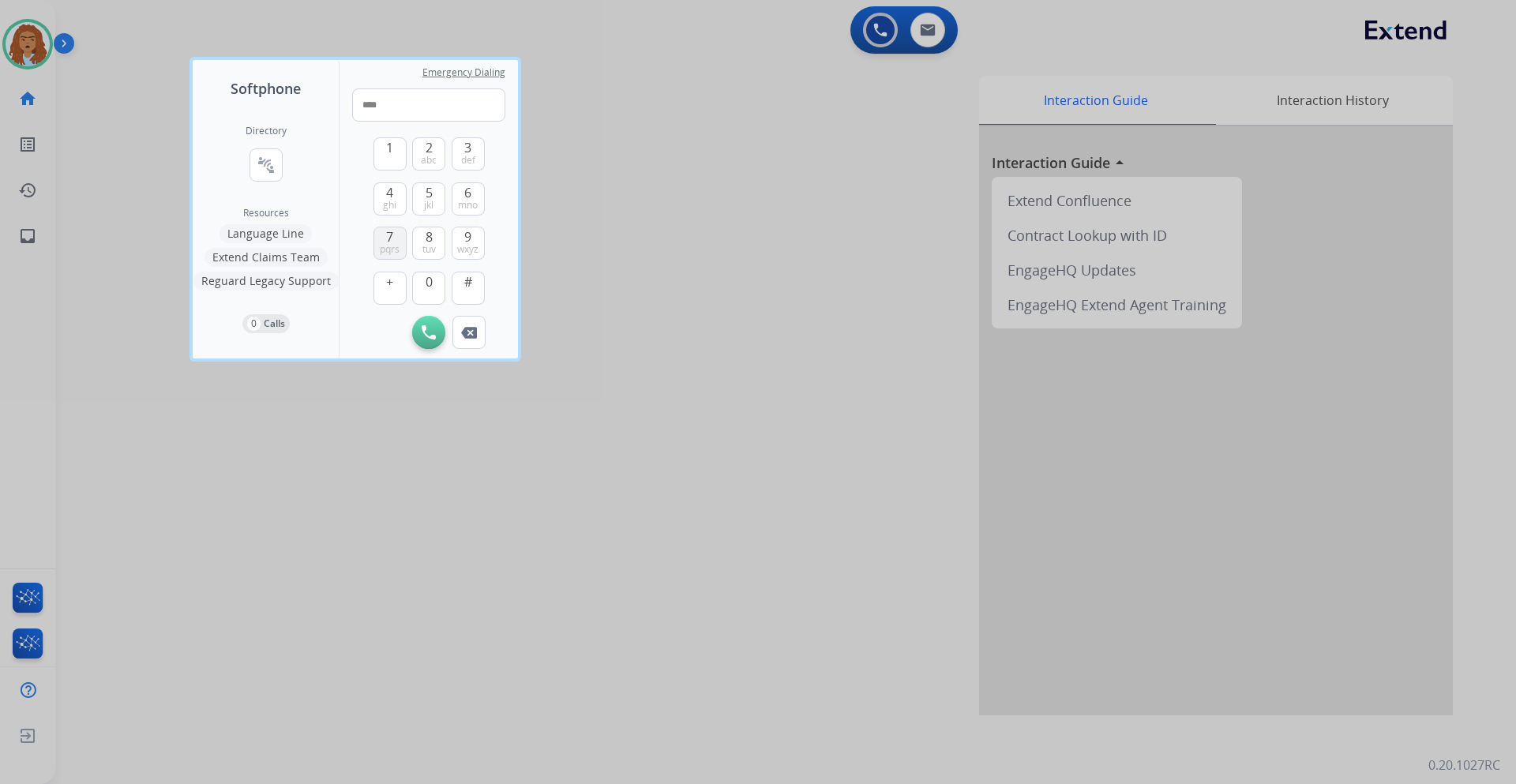 click on "7 pqrs" at bounding box center (390, 243) 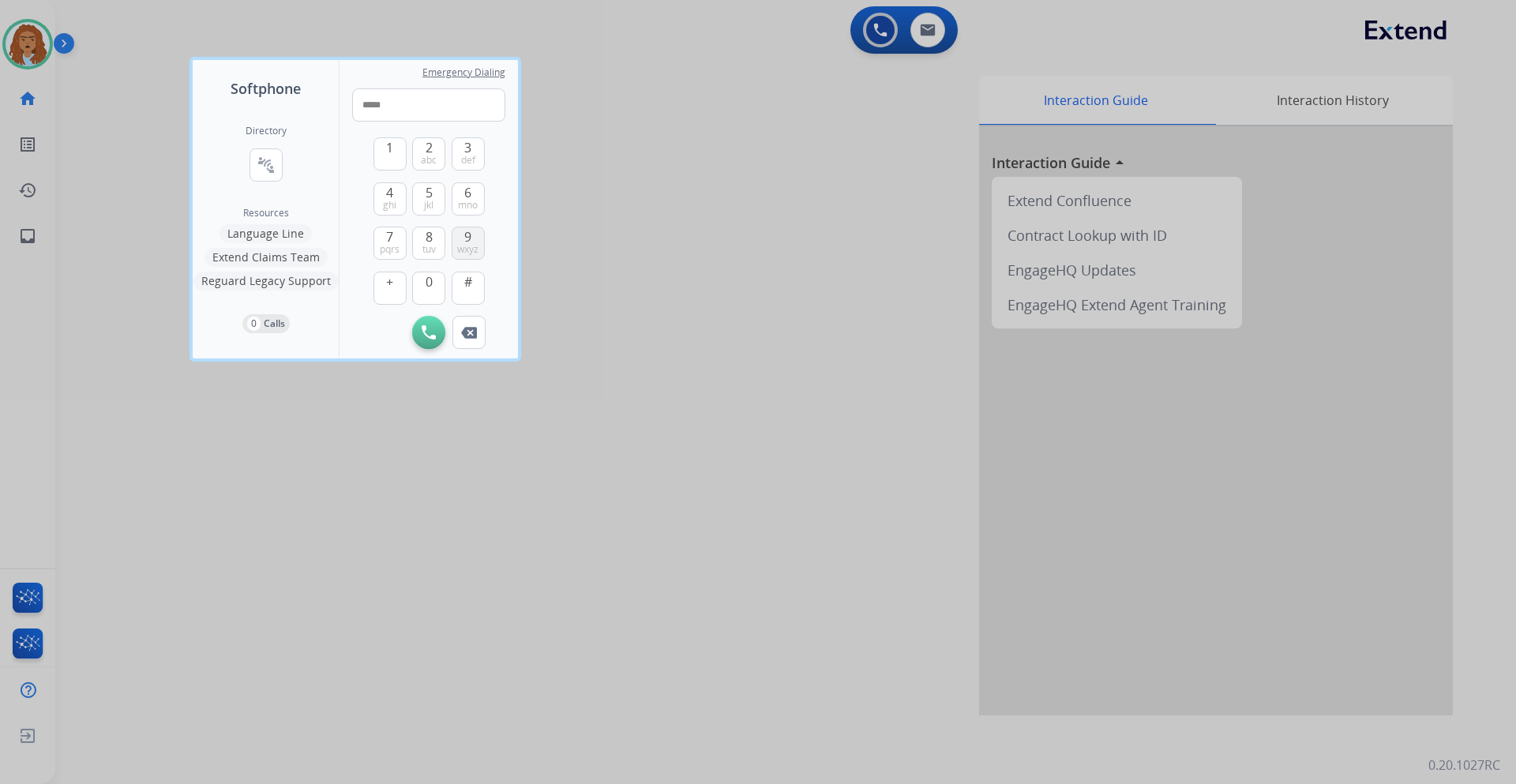 click on "wxyz" at bounding box center (467, 249) 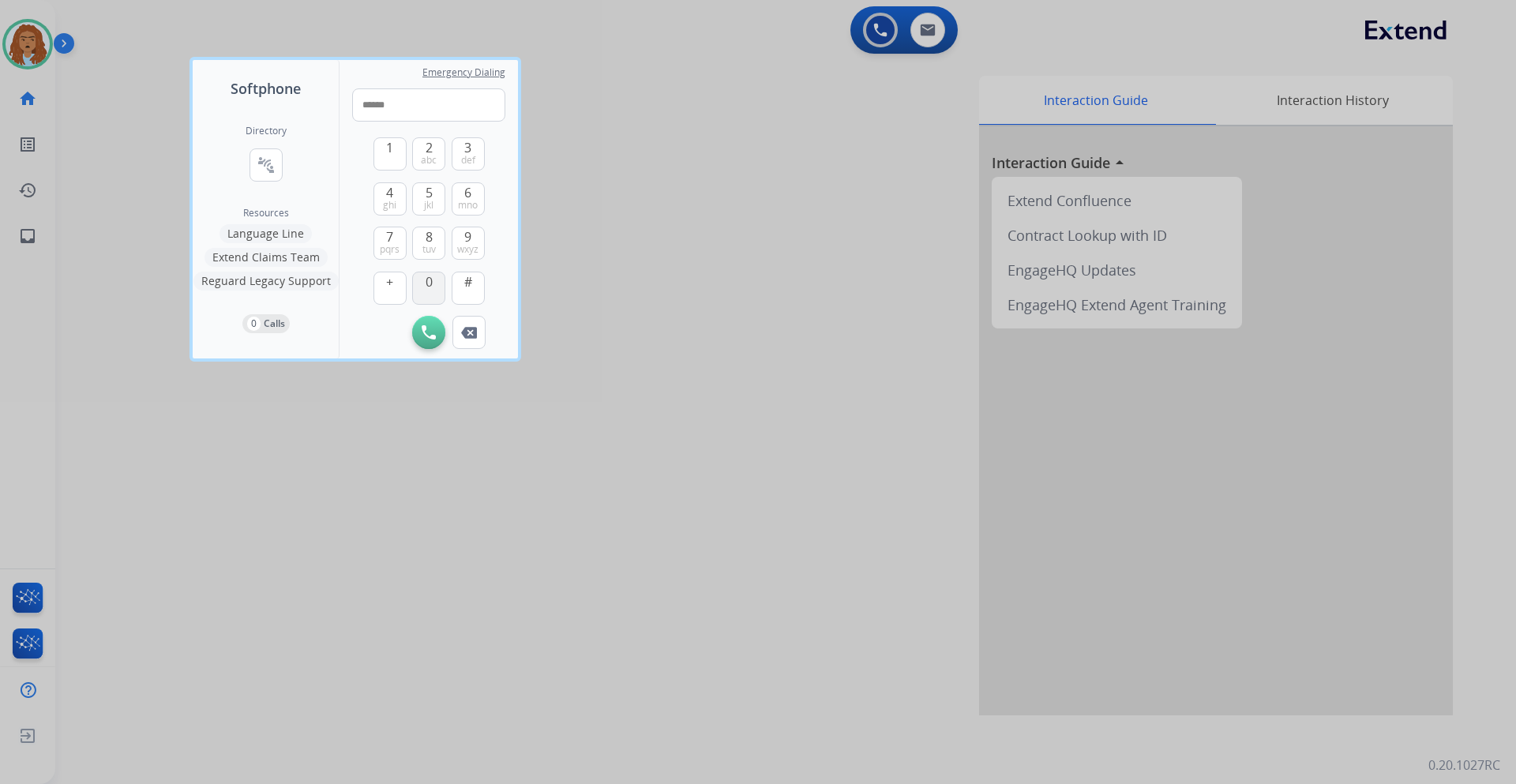 click on "0" at bounding box center (429, 282) 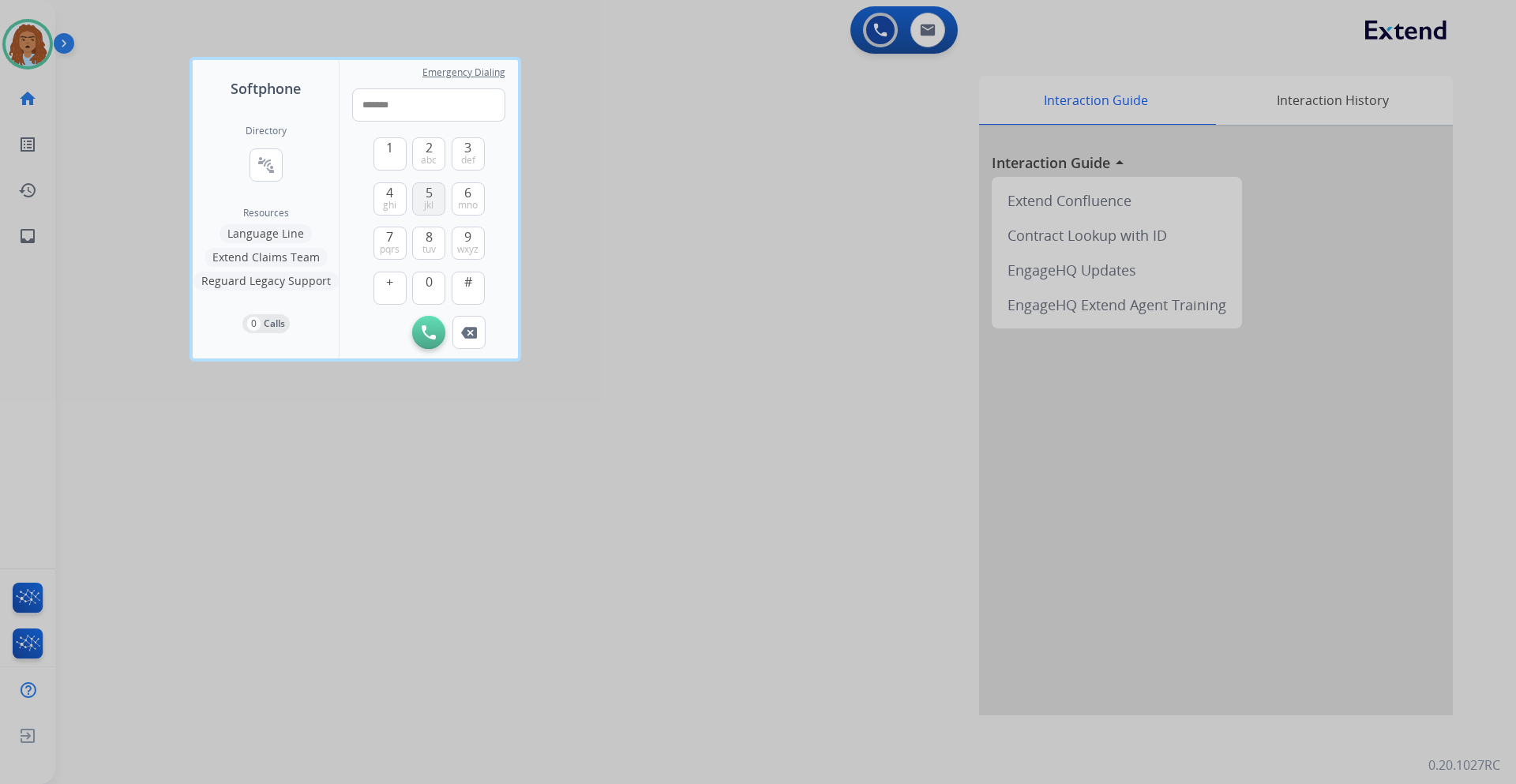 click on "jkl" at bounding box center [429, 205] 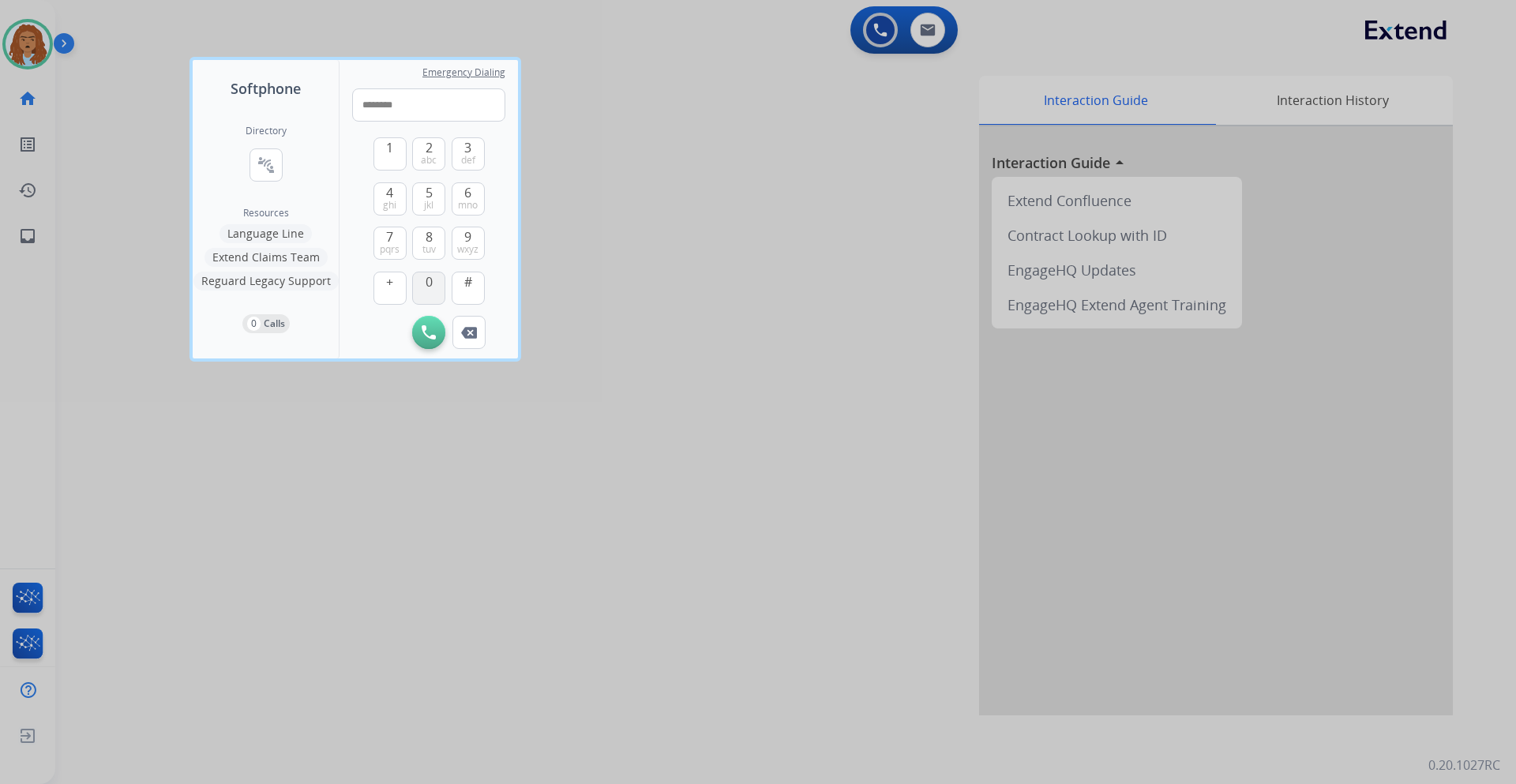 click on "0" at bounding box center (429, 288) 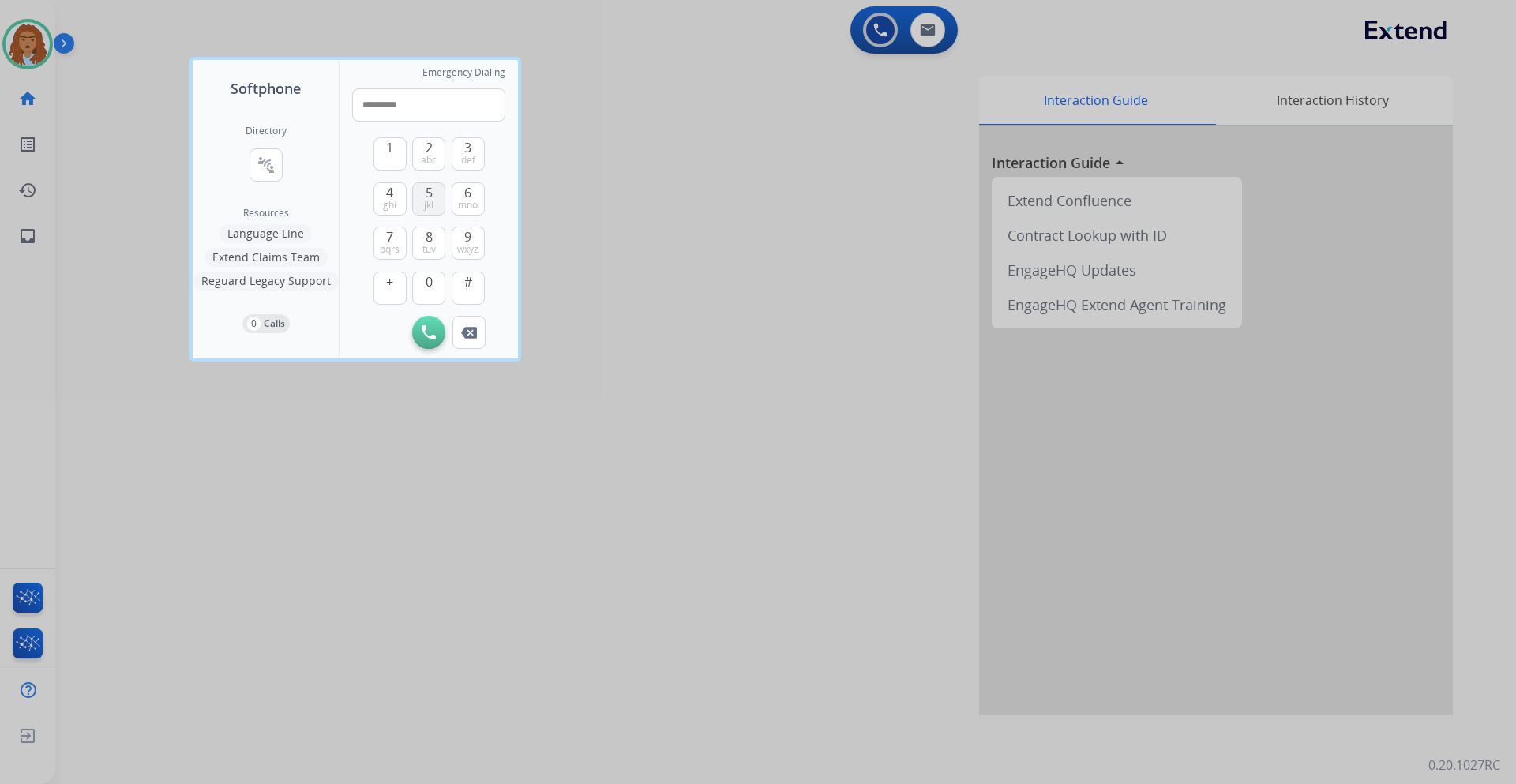 click on "jkl" at bounding box center (429, 205) 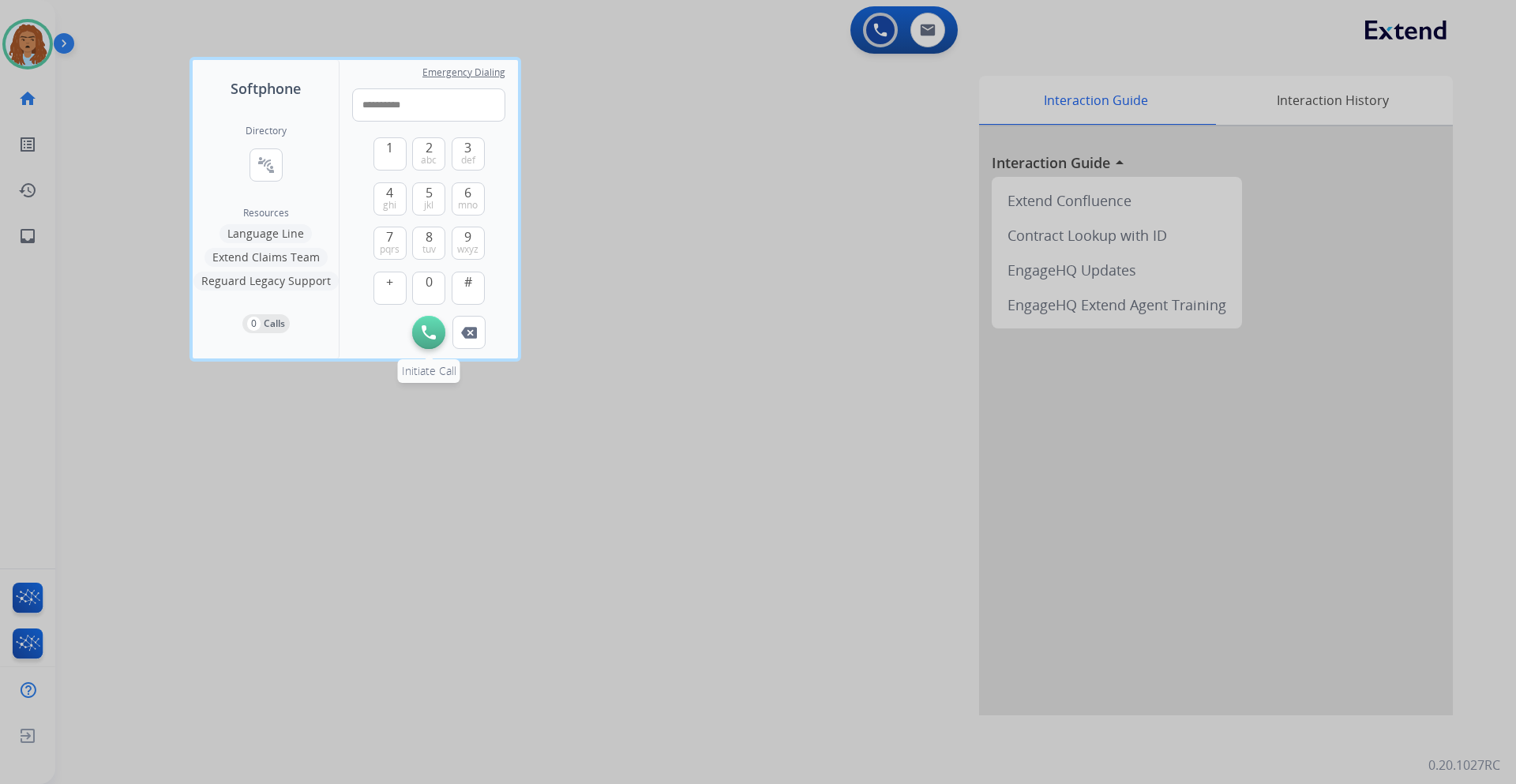 click on "Initiate Call" at bounding box center [429, 332] 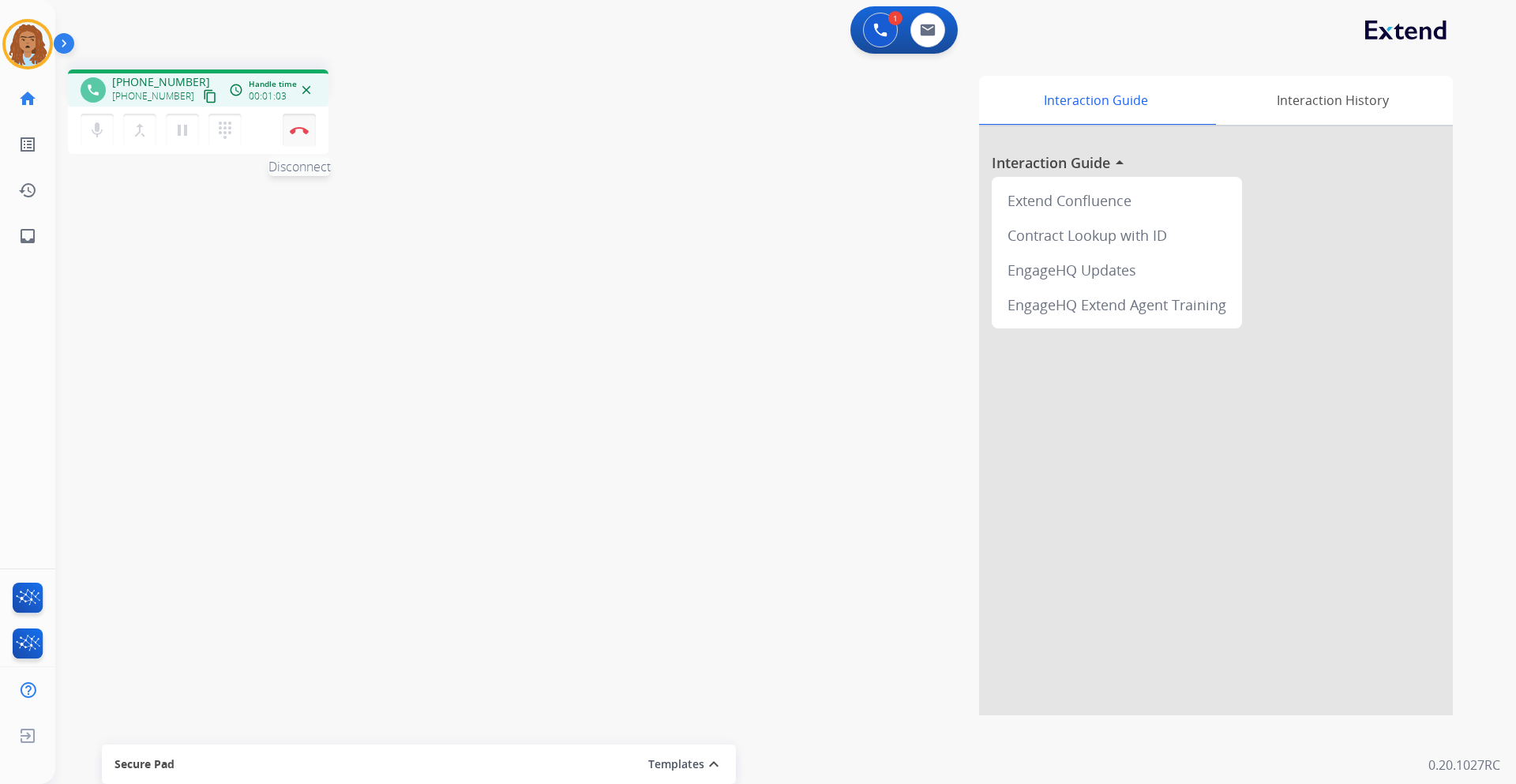 click on "Disconnect" at bounding box center [299, 130] 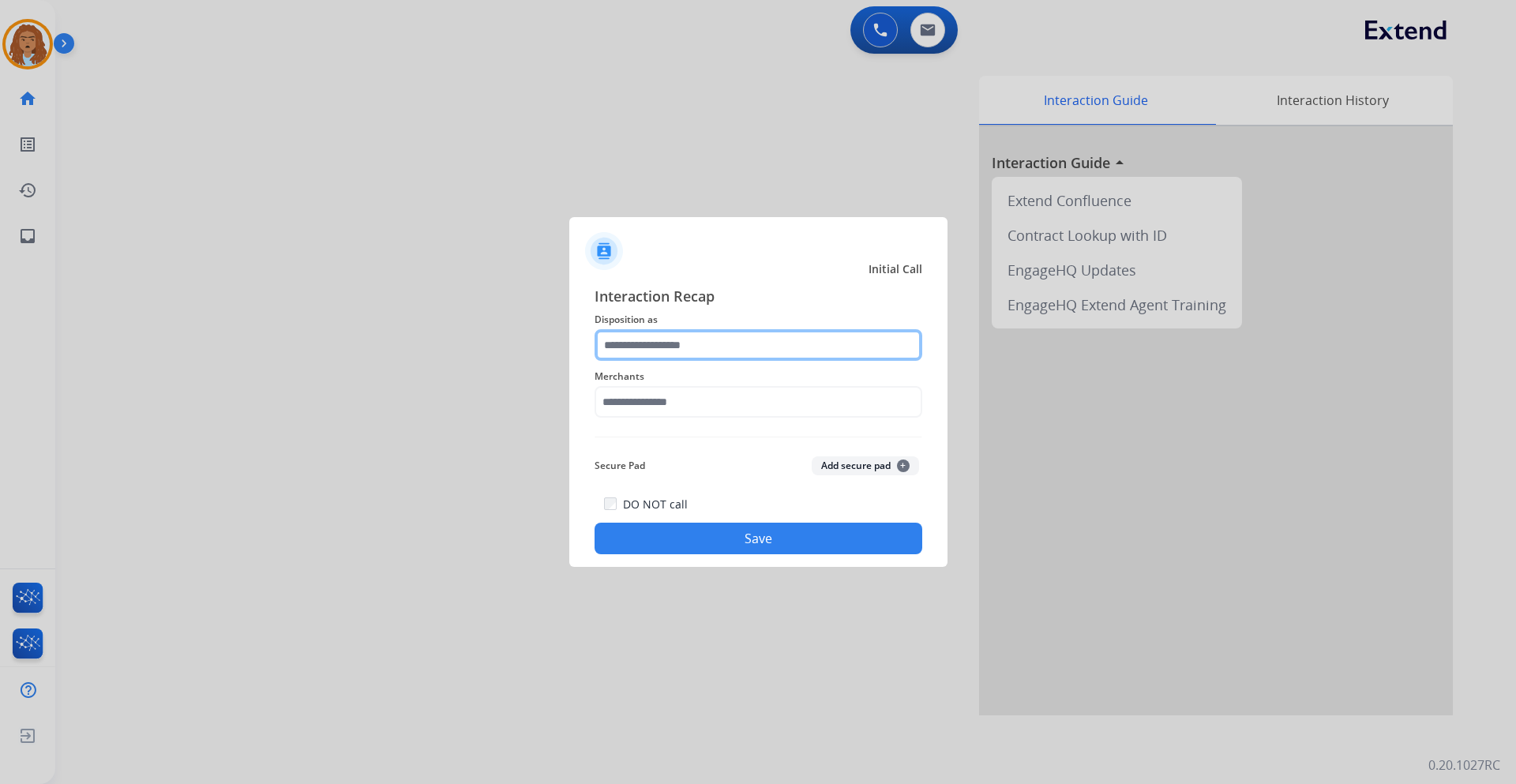 click 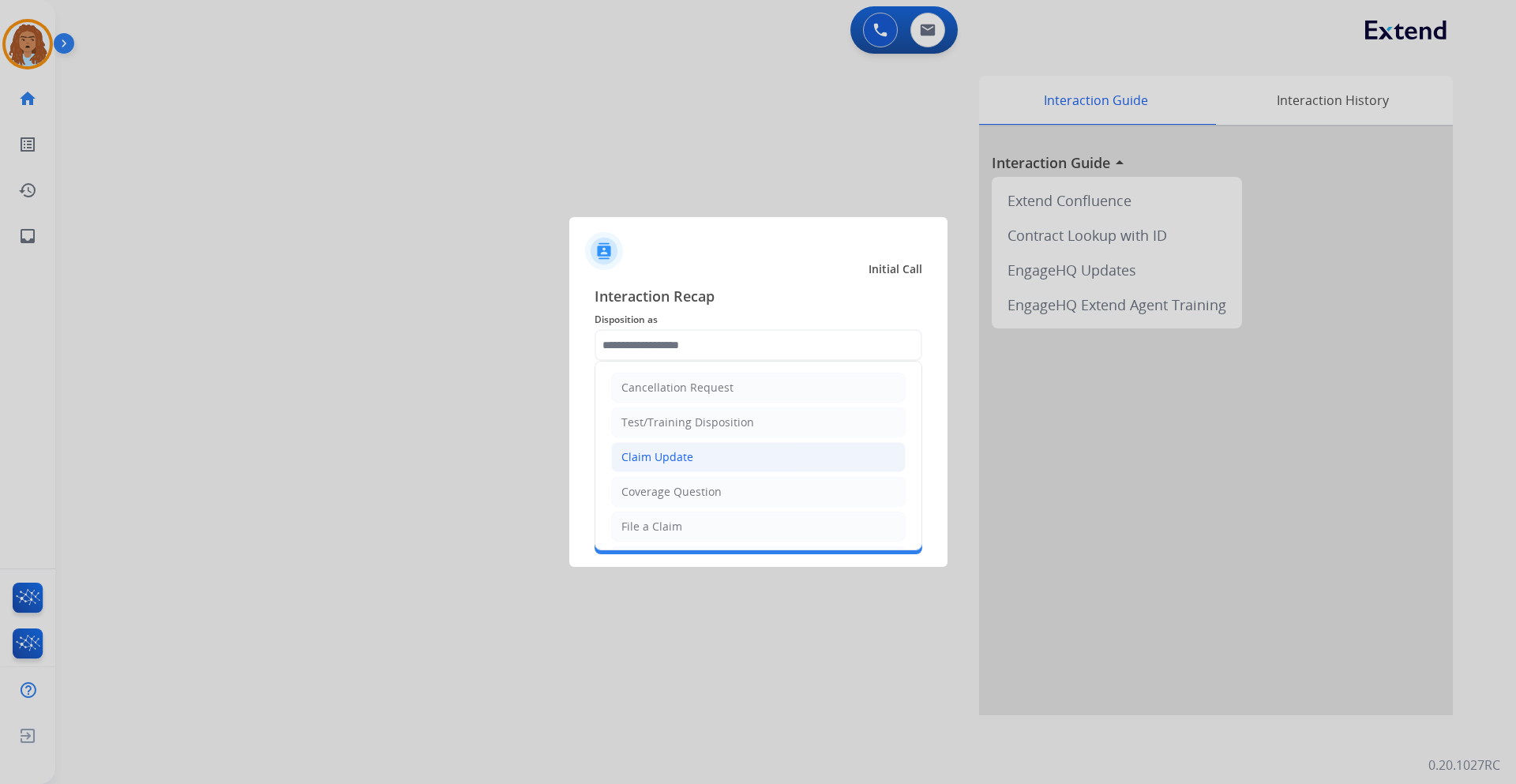 click on "Claim Update" 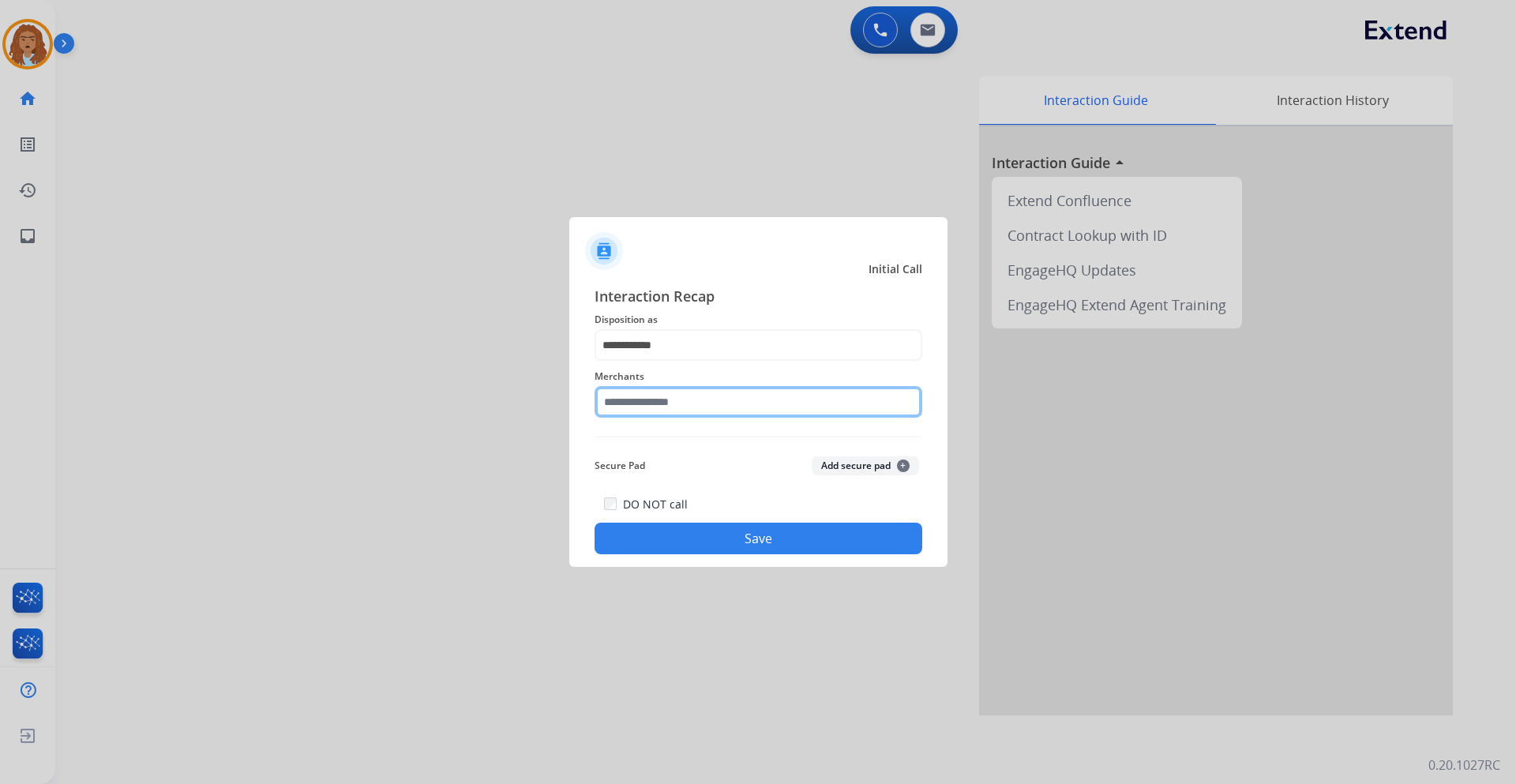 click 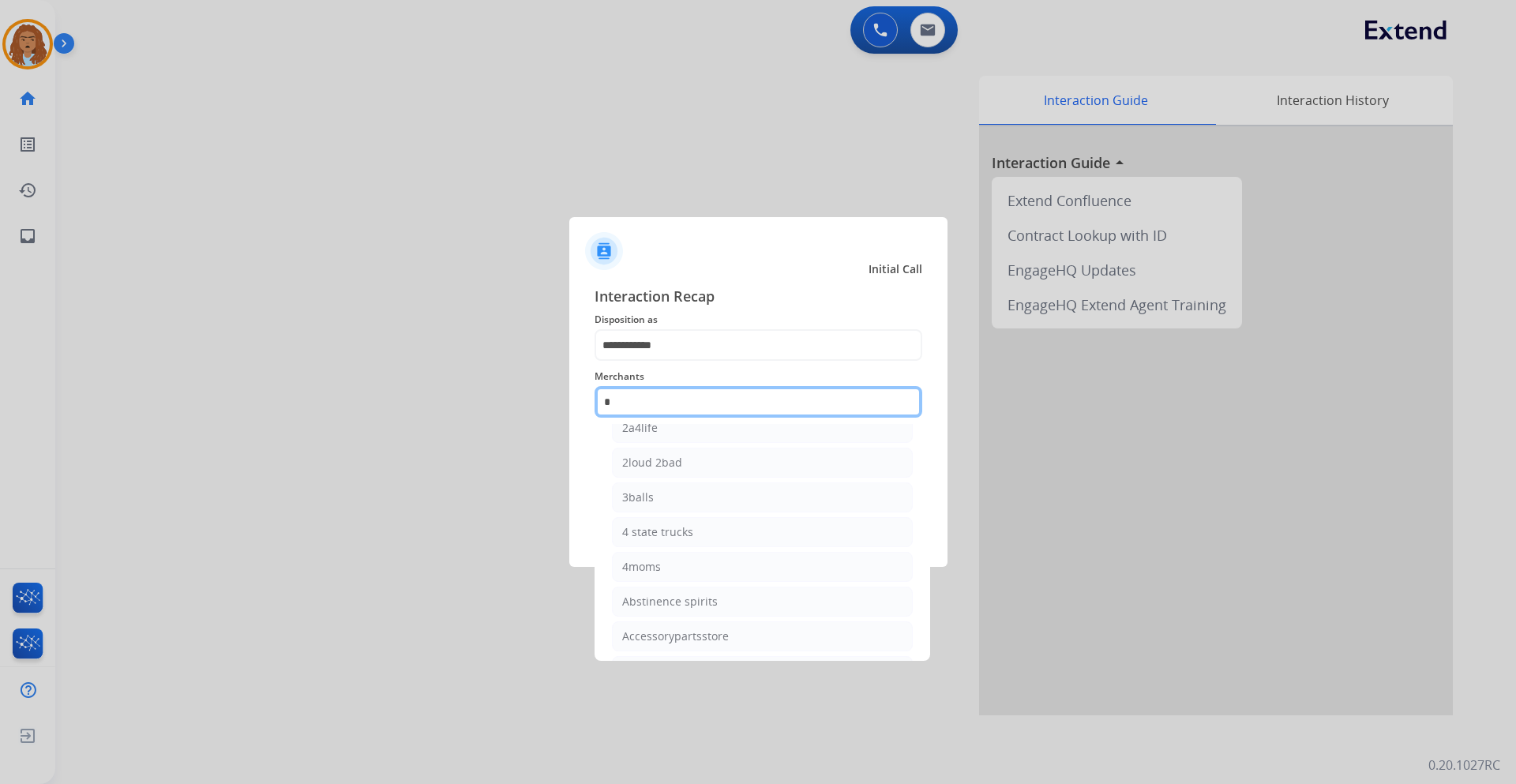 scroll, scrollTop: 0, scrollLeft: 0, axis: both 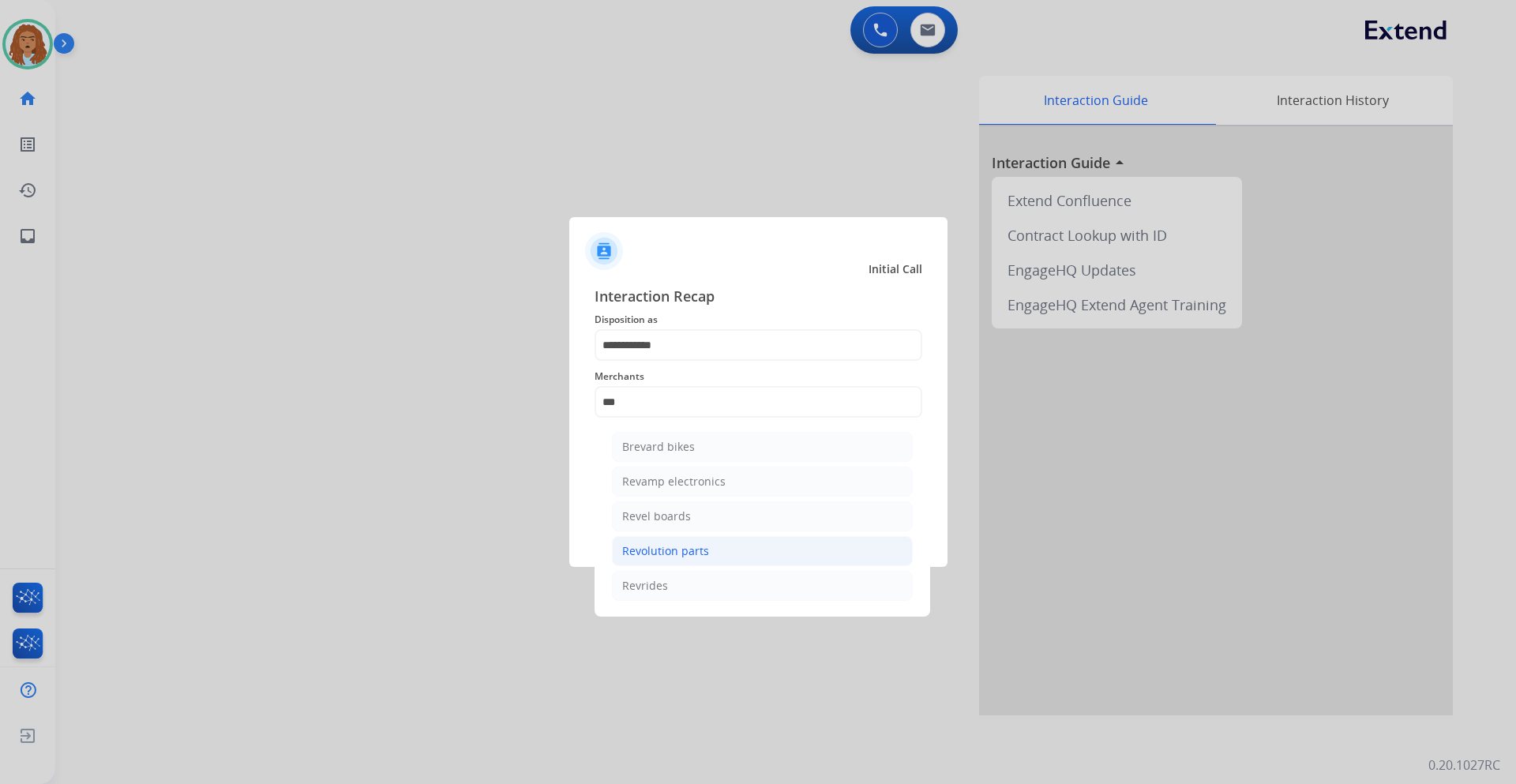 click on "Revolution parts" 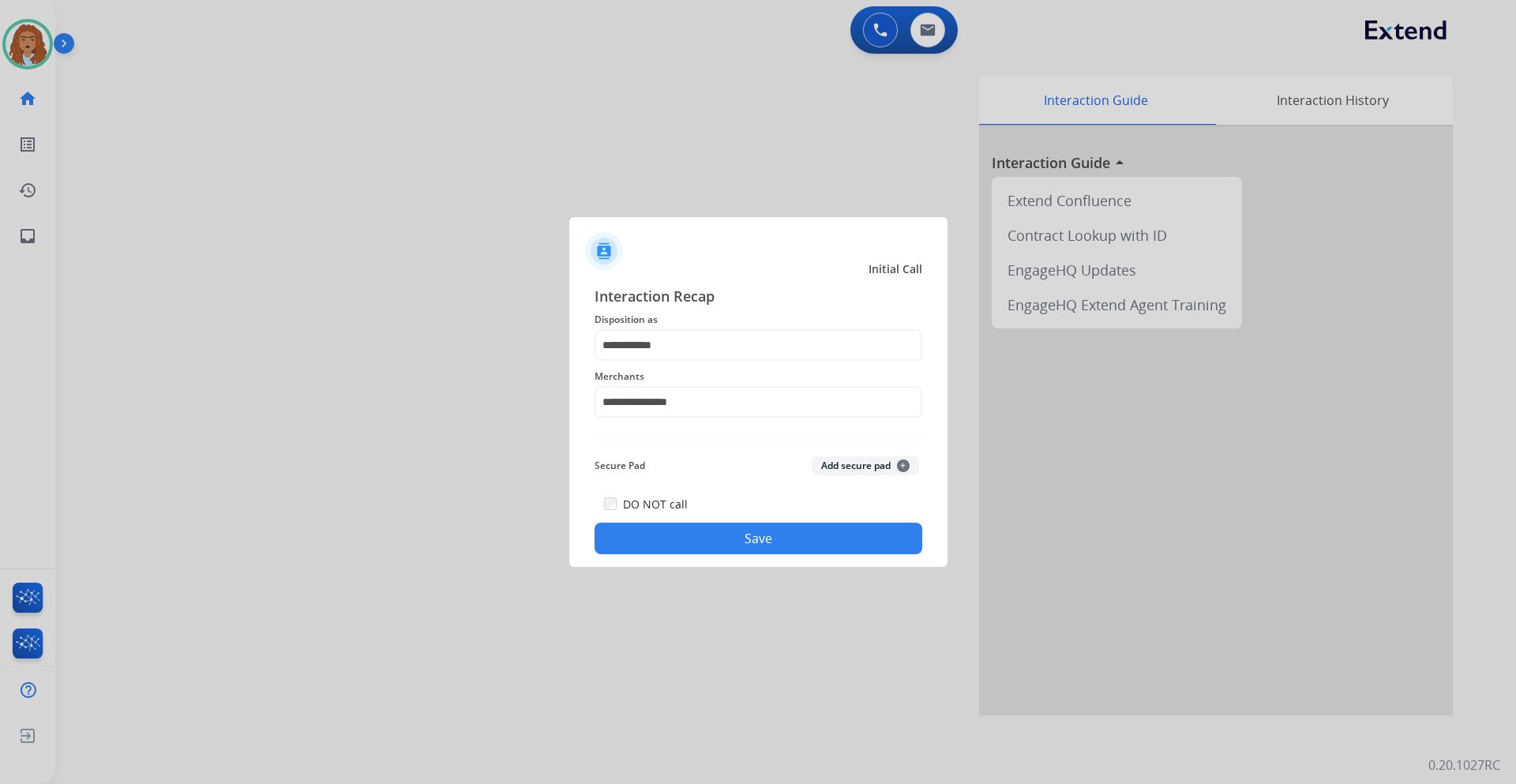 click on "Save" 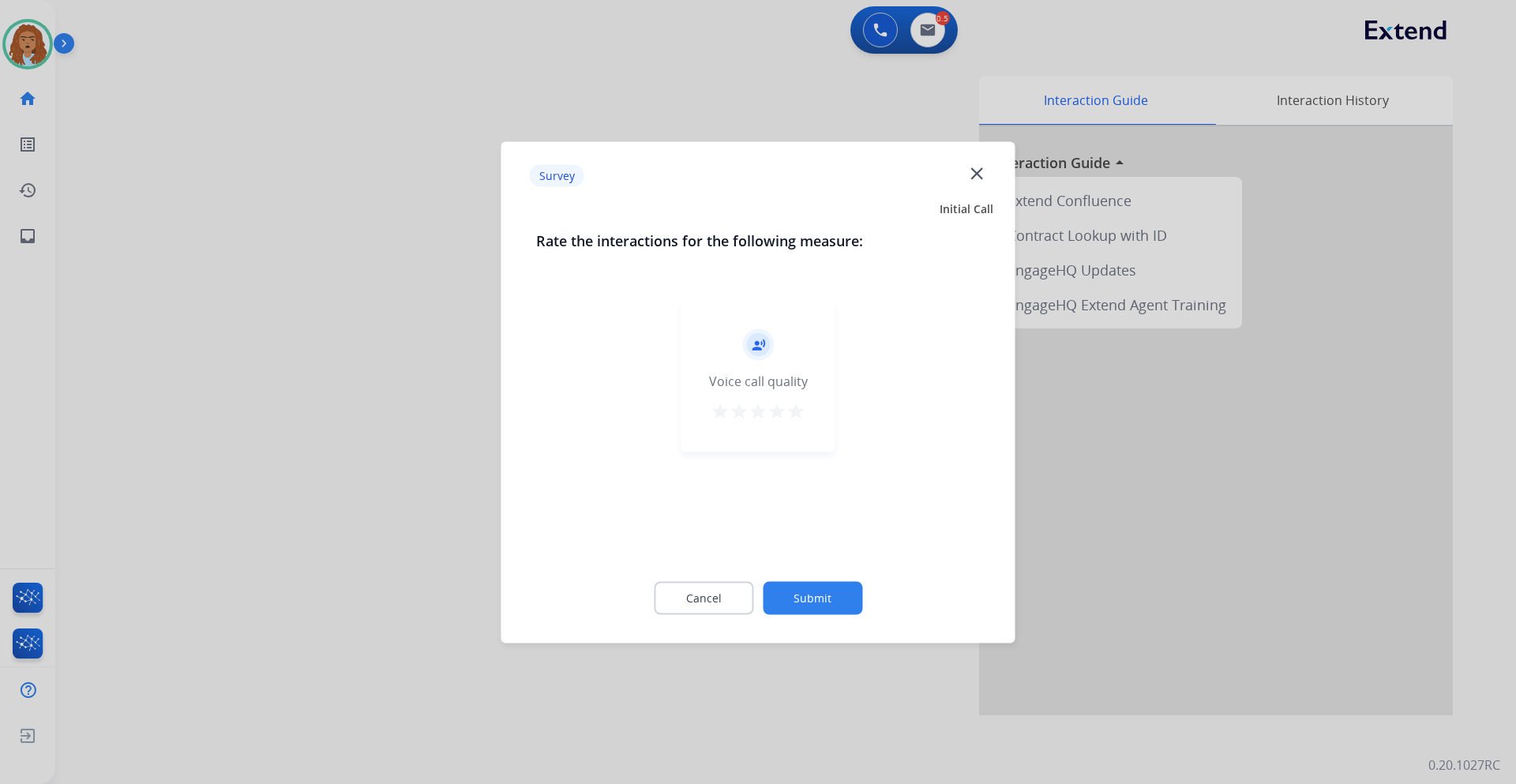 click on "close" 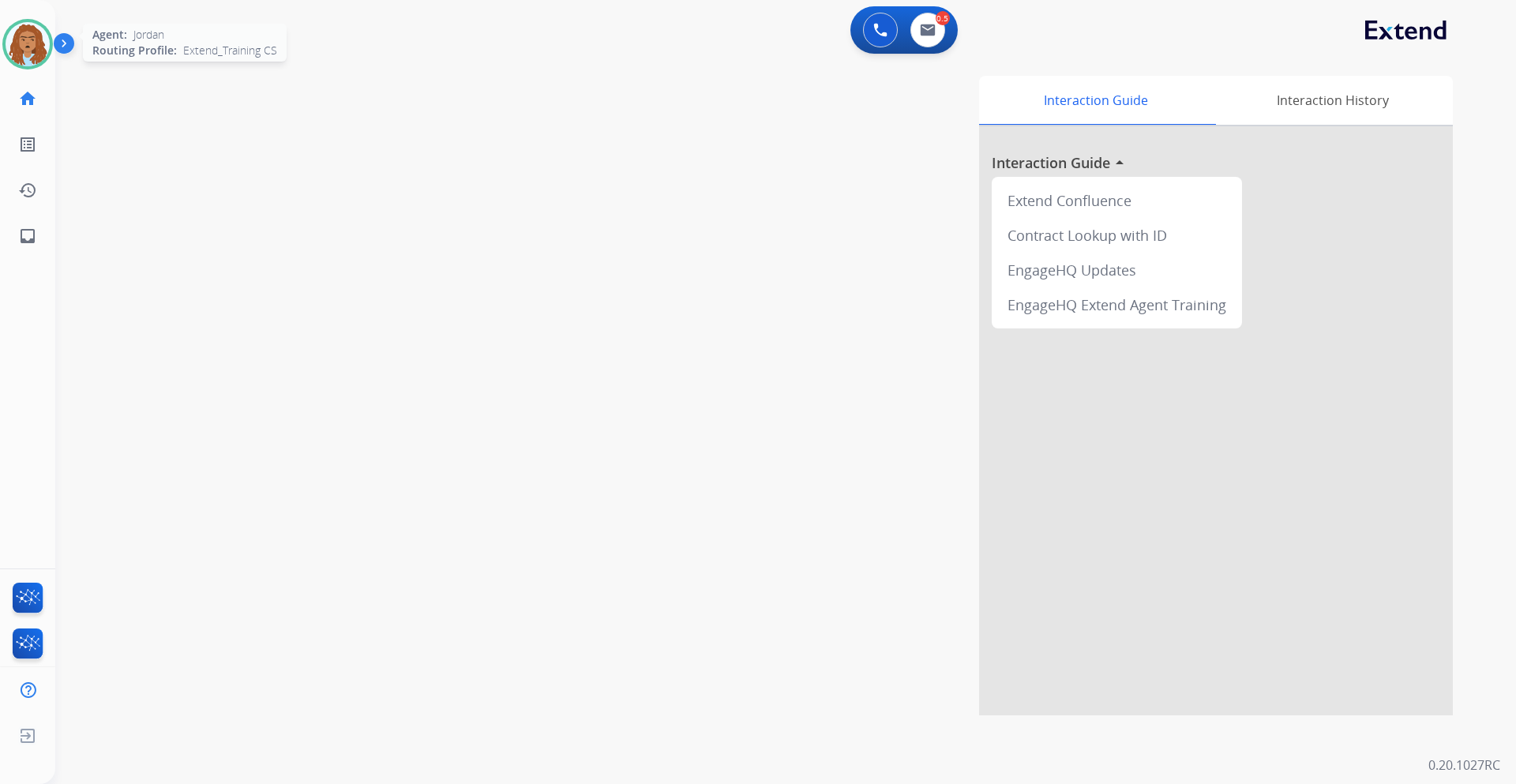 click at bounding box center (28, 44) 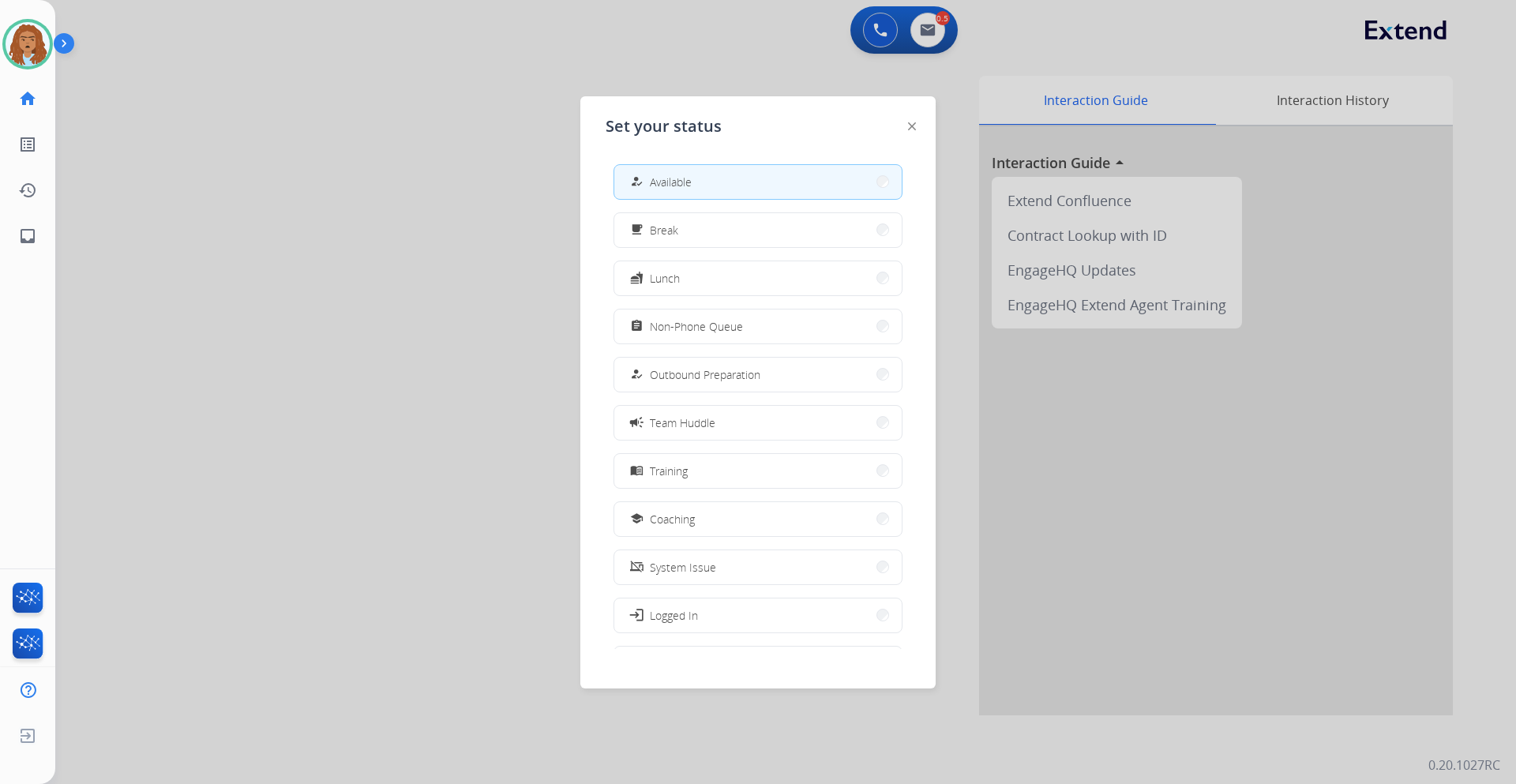 click on "how_to_reg Available" at bounding box center [758, 182] 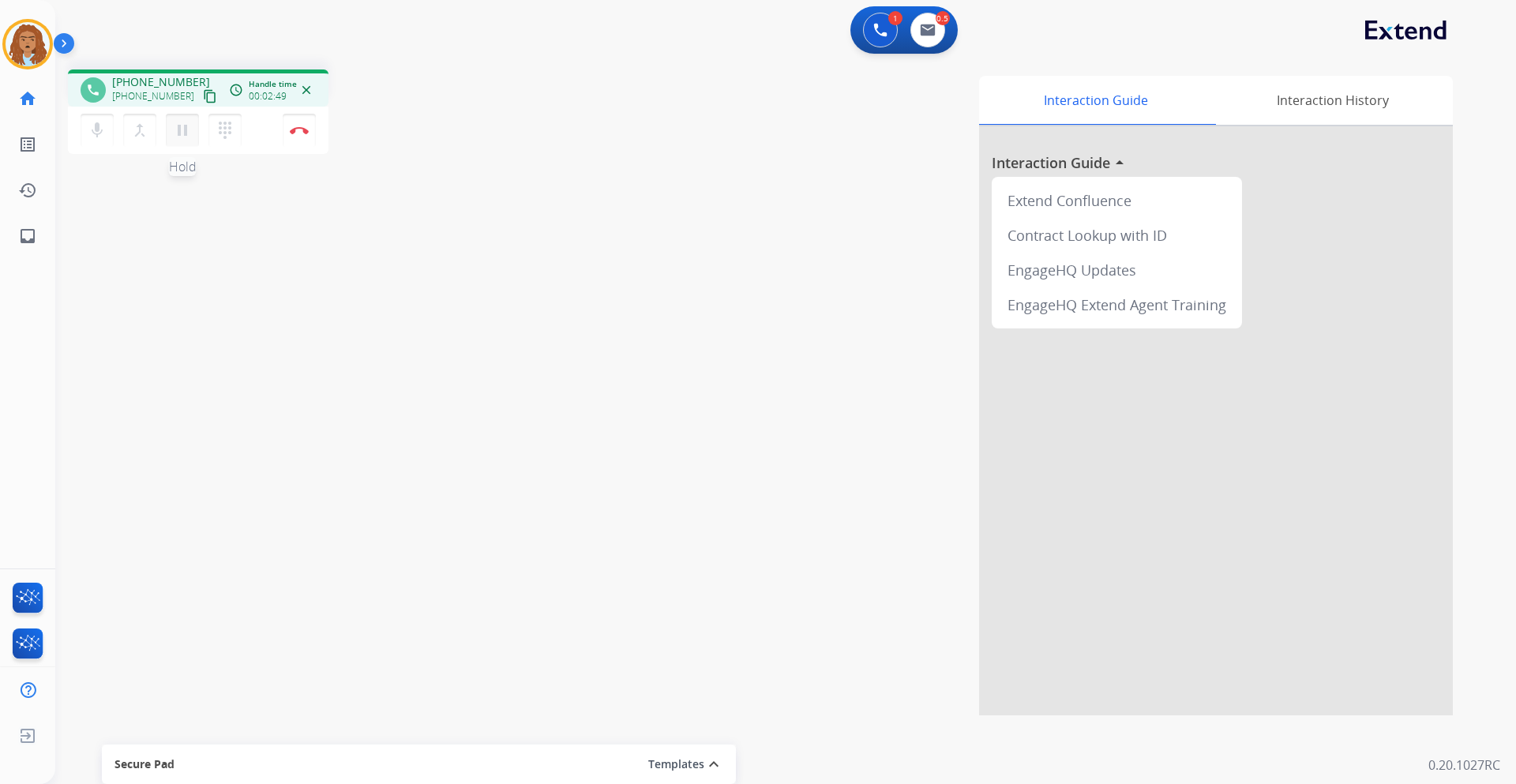 click on "pause" at bounding box center [182, 130] 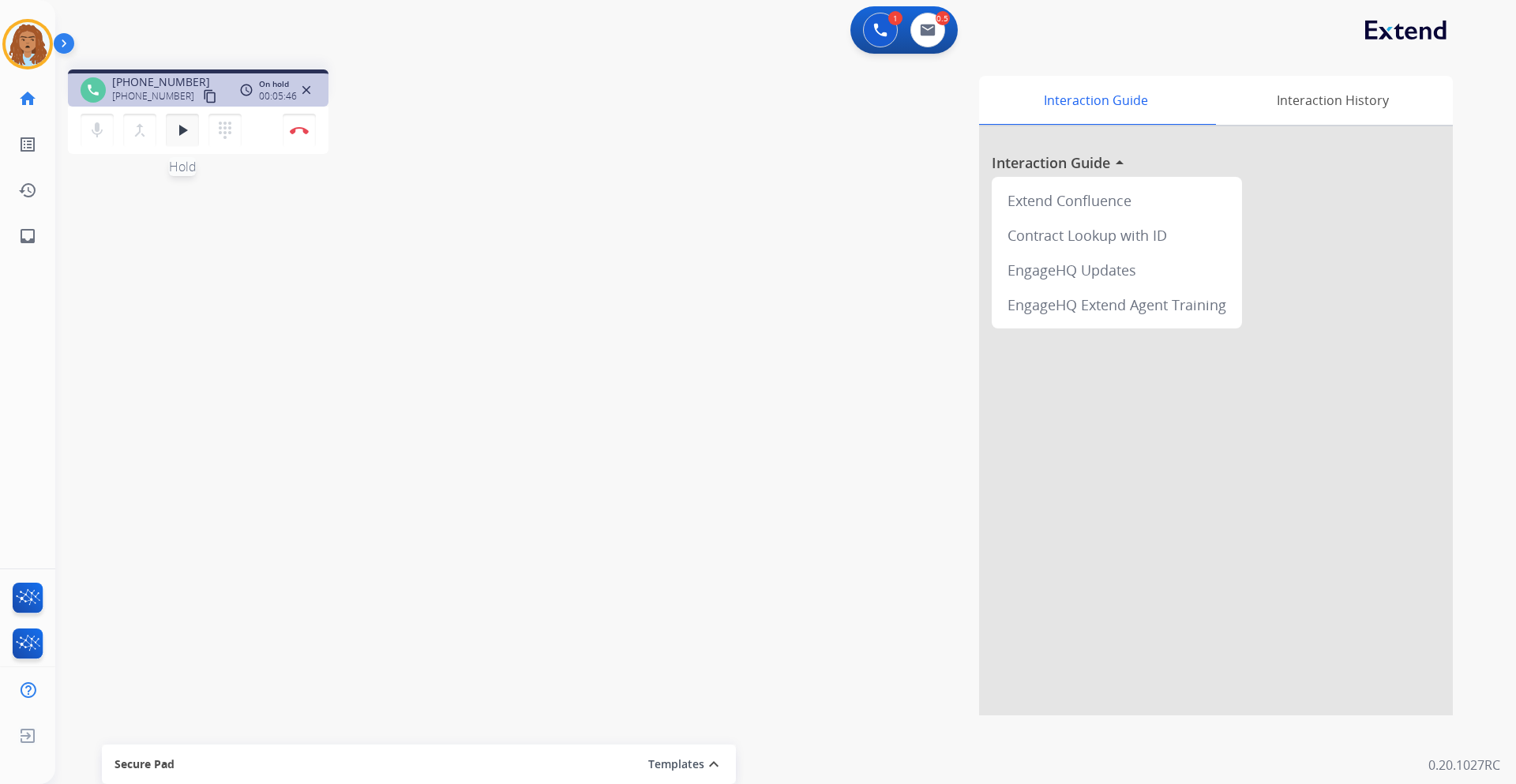 click on "play_arrow" at bounding box center [182, 130] 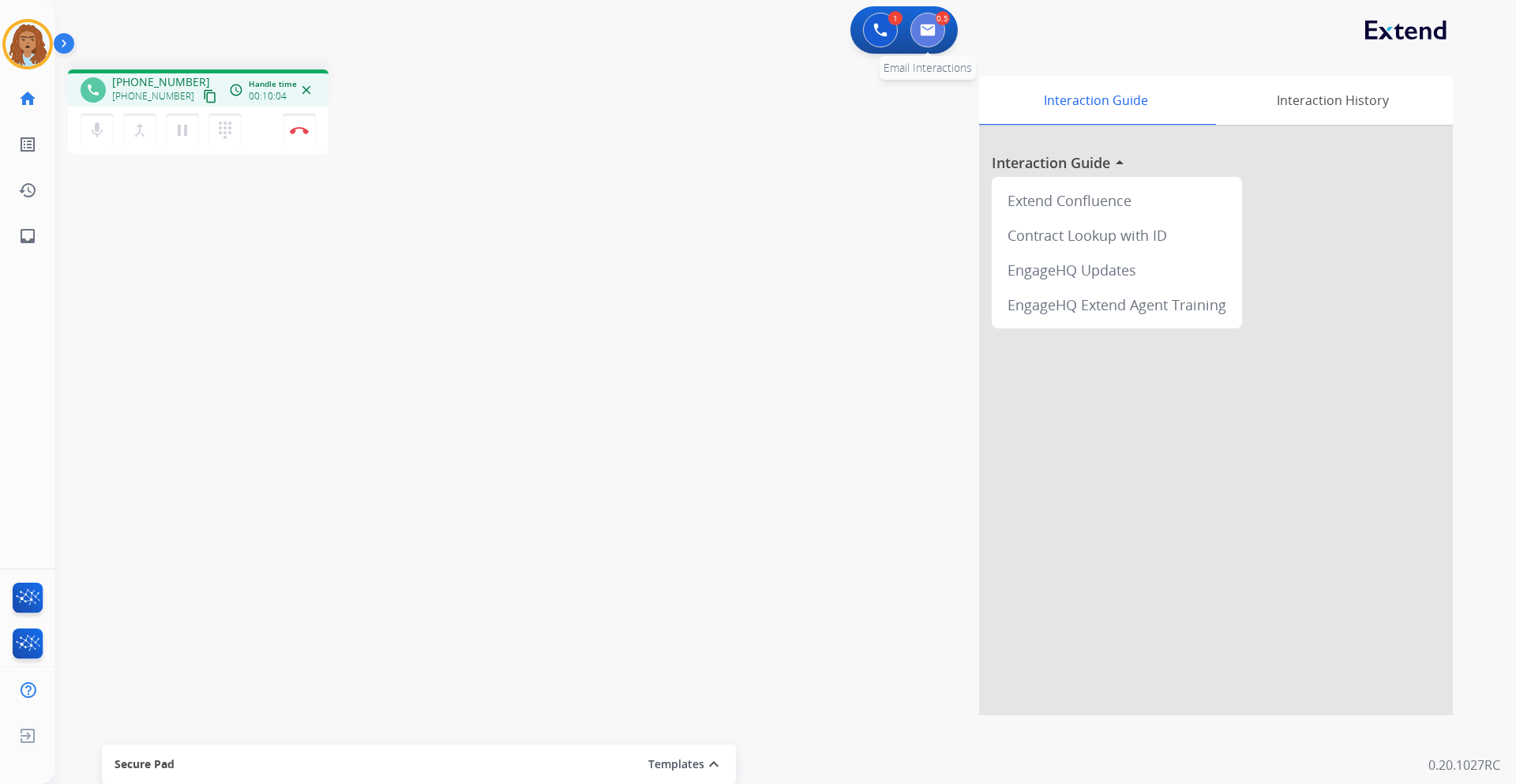 click at bounding box center (928, 30) 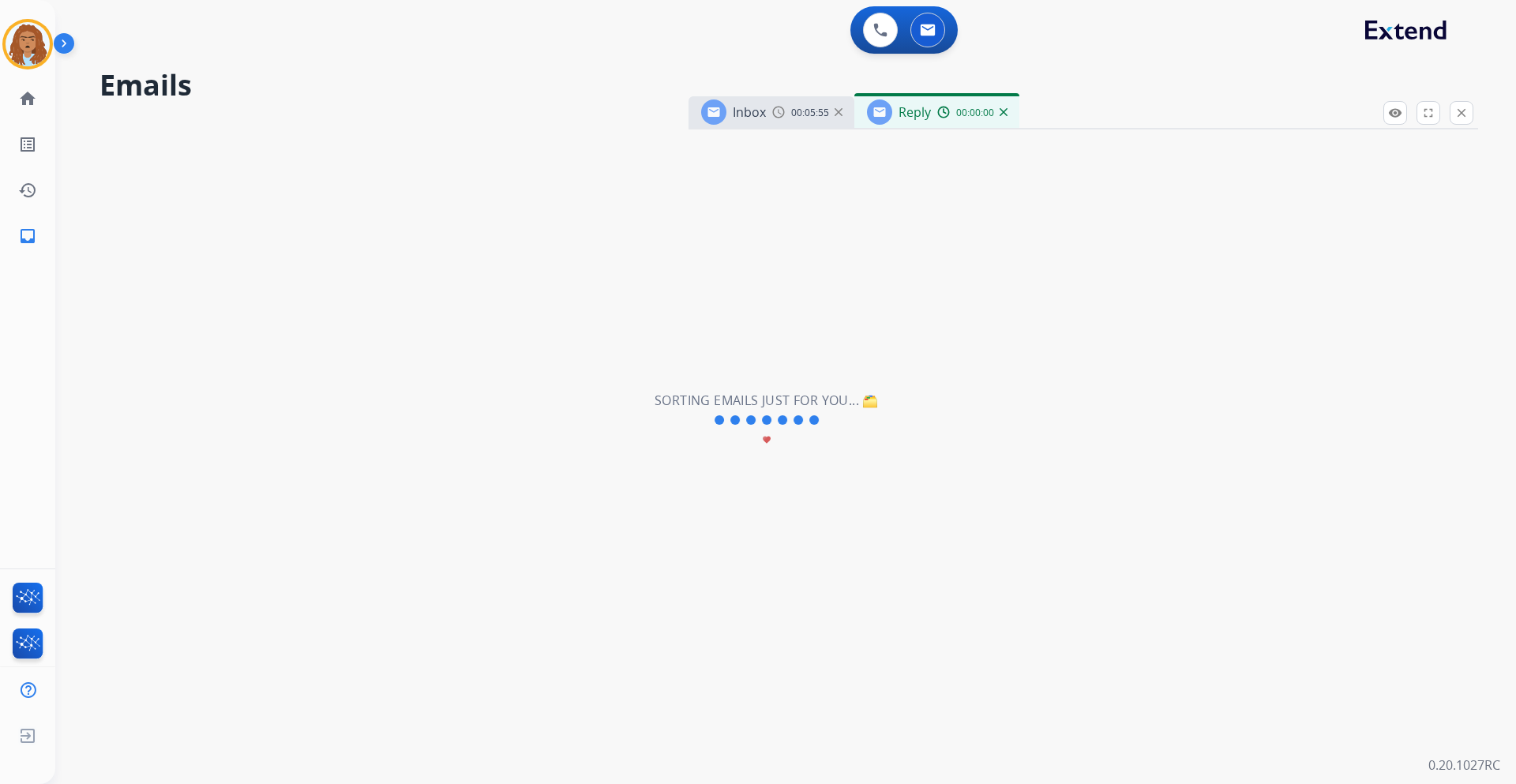 select on "**********" 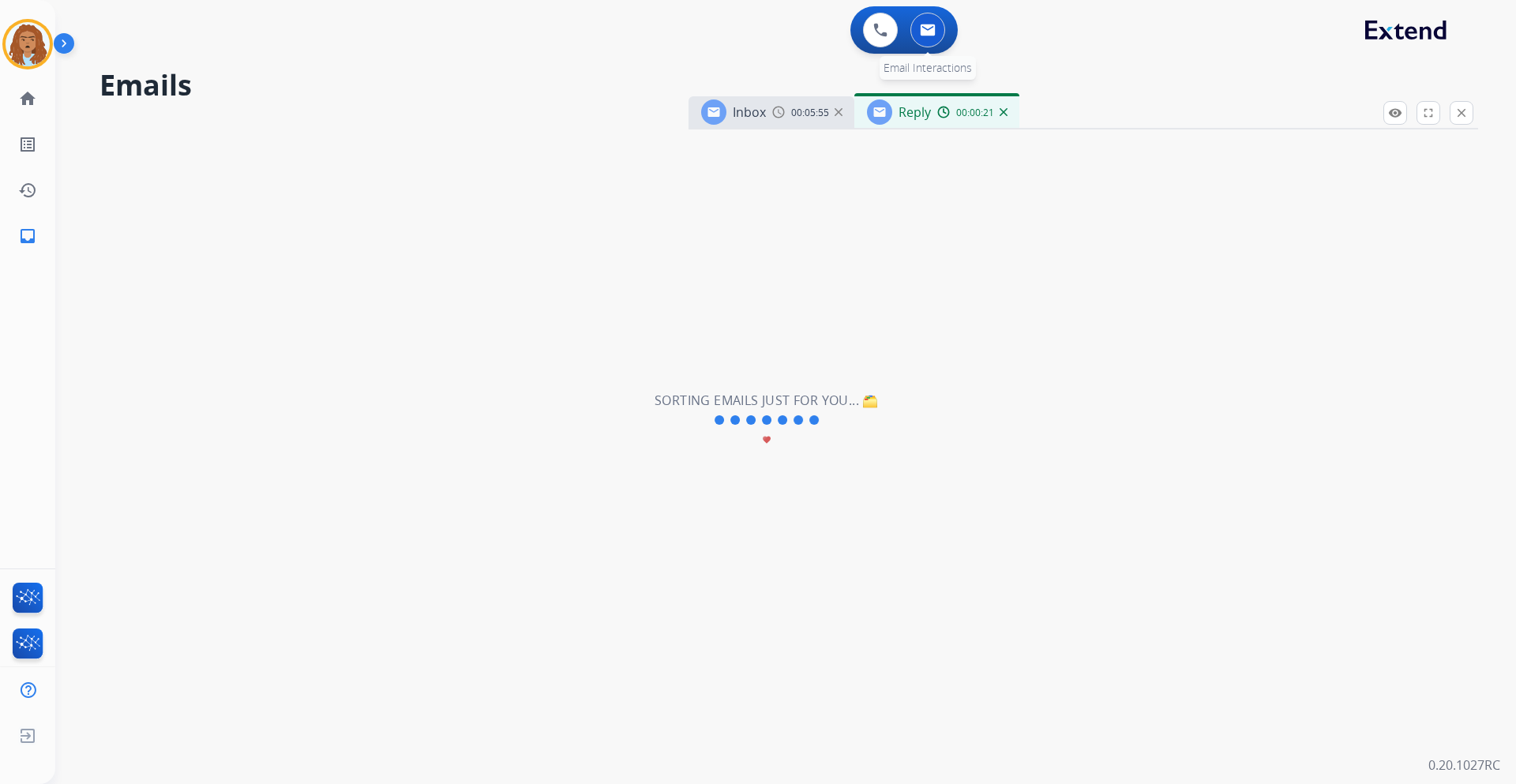 click at bounding box center (928, 30) 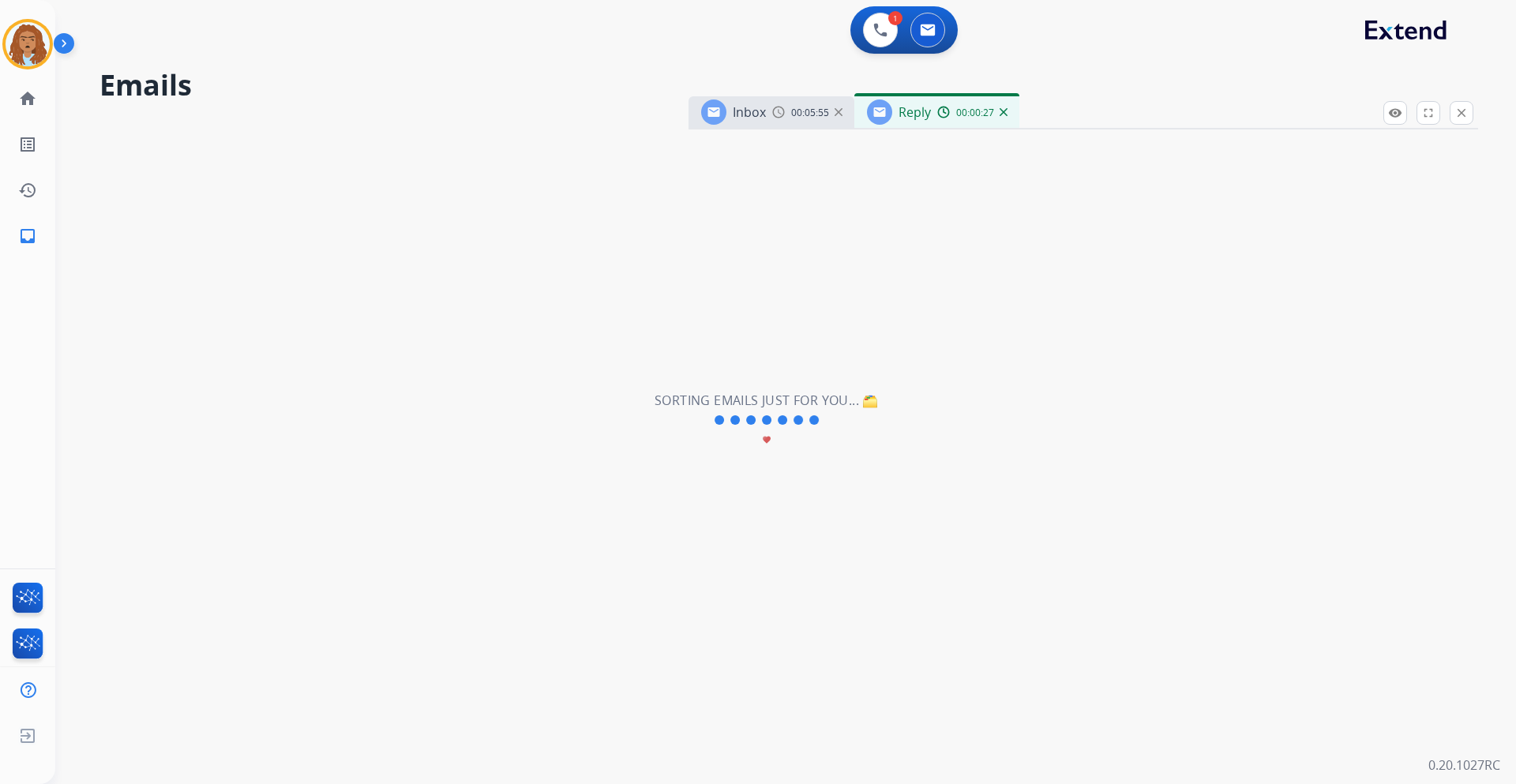 click on "**********" at bounding box center (767, 420) 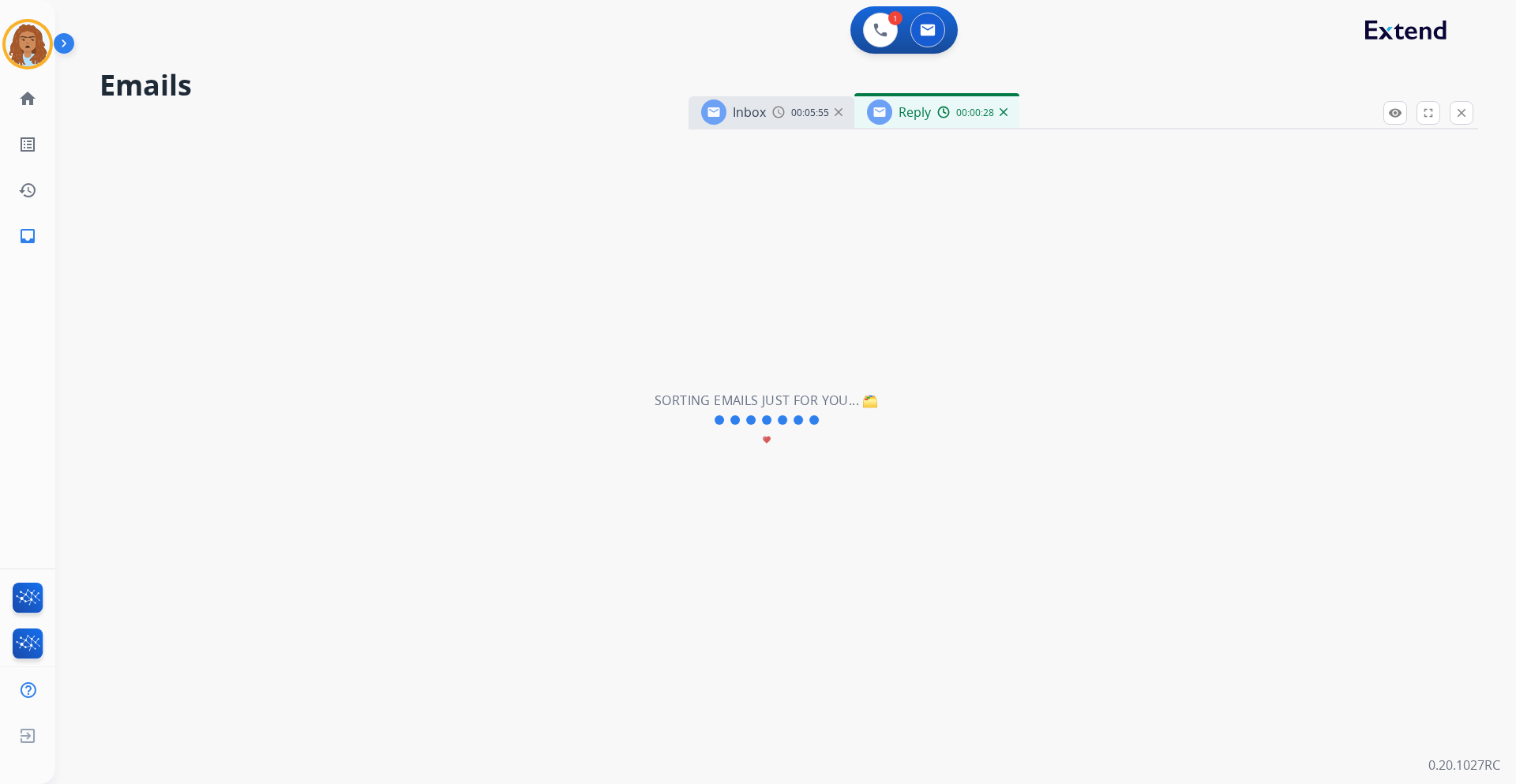 click at bounding box center (767, 419) 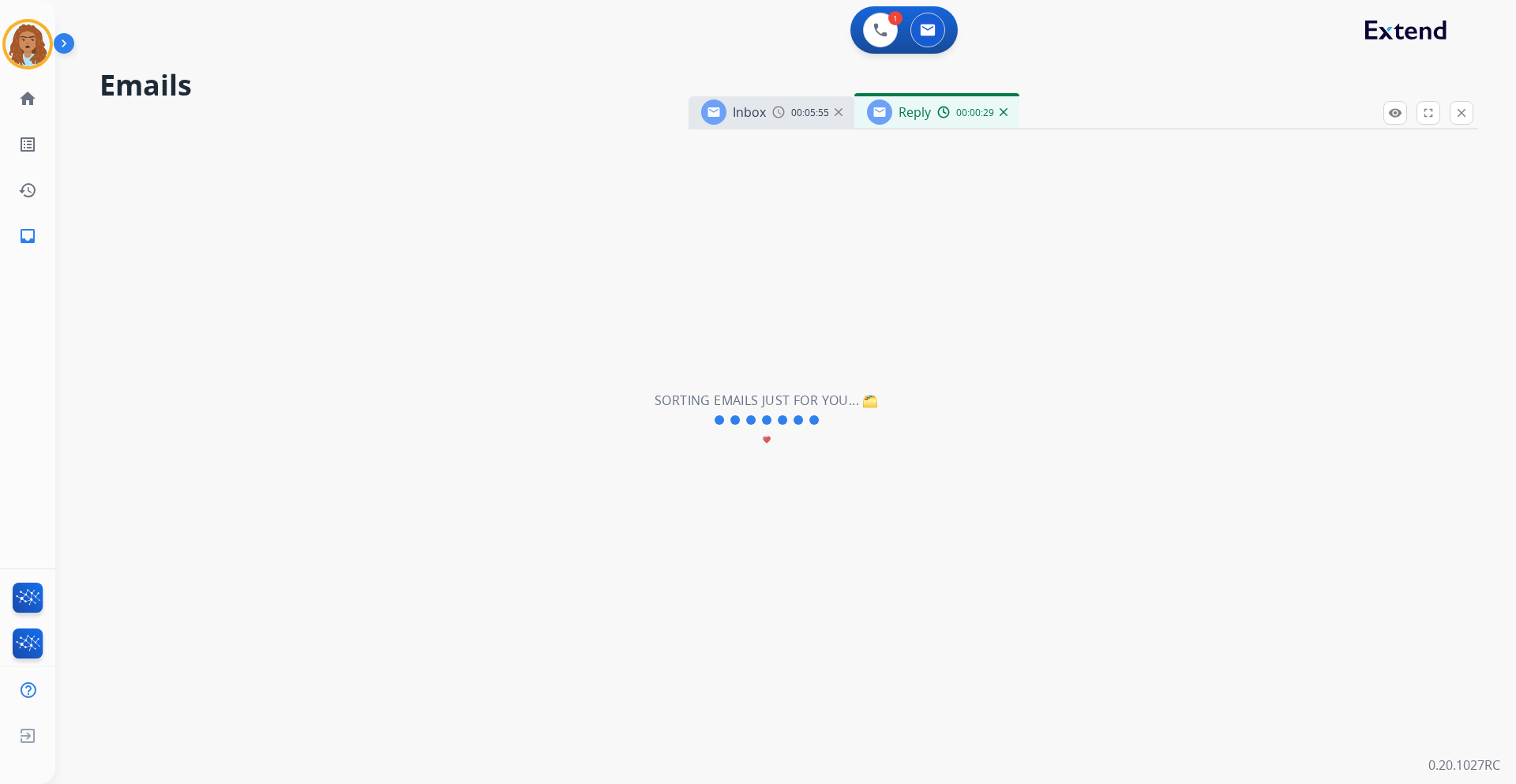 click at bounding box center [767, 419] 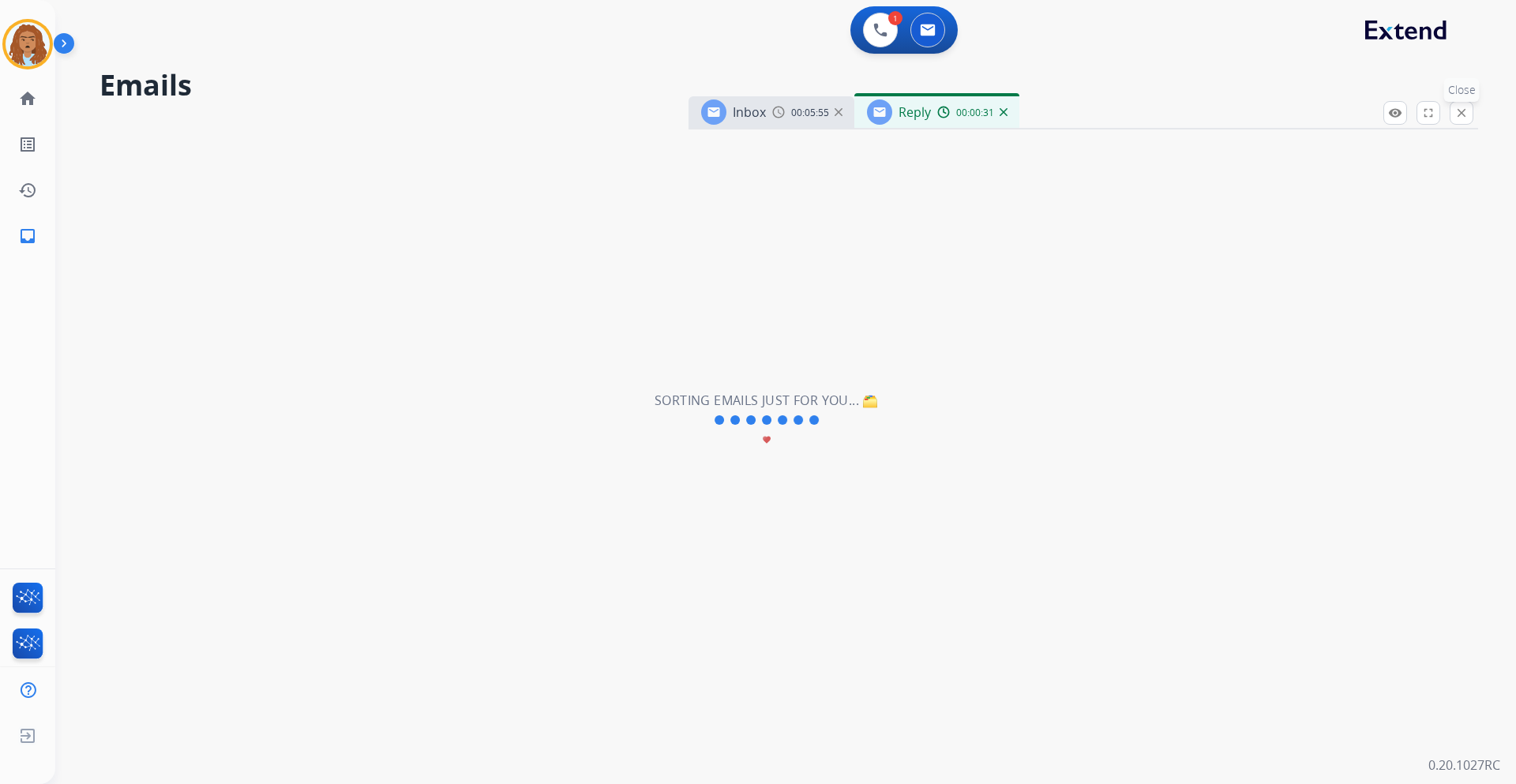 click on "close Close" at bounding box center (1462, 113) 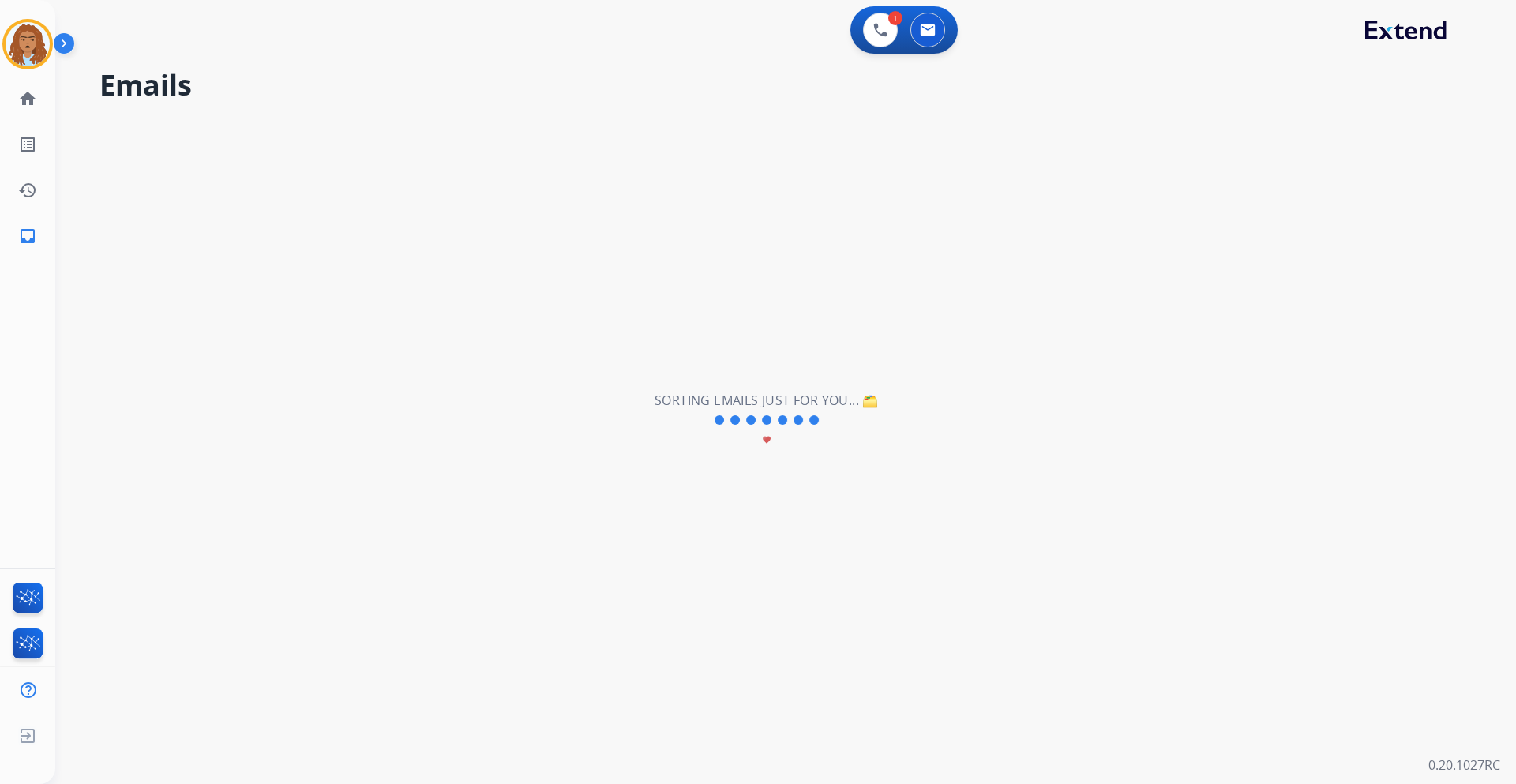click on "Sorting emails just for you... 🗂️" at bounding box center (767, 400) 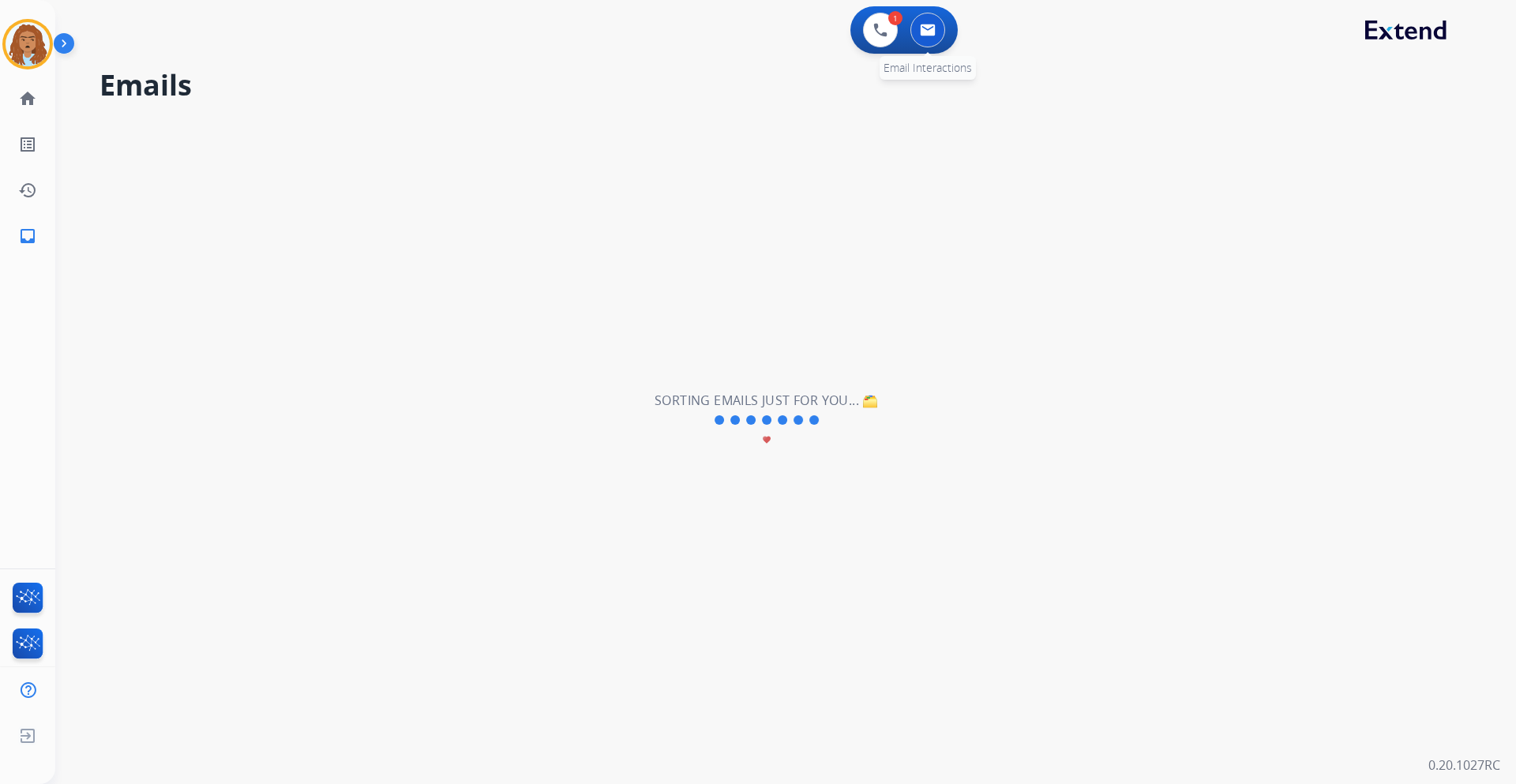 click at bounding box center (928, 30) 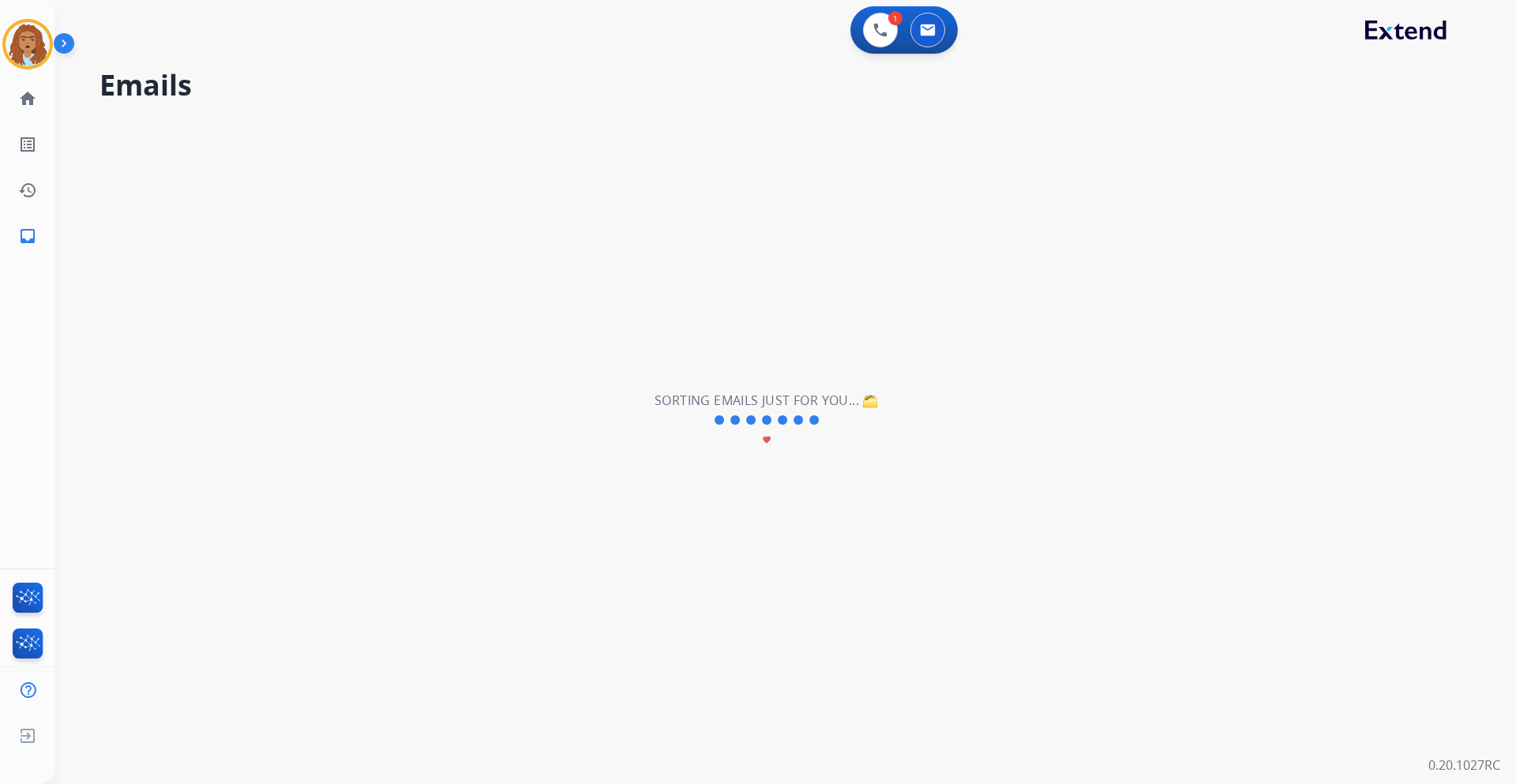 click on "Sorting emails just for you... 🗂️ favorite" at bounding box center (767, 421) 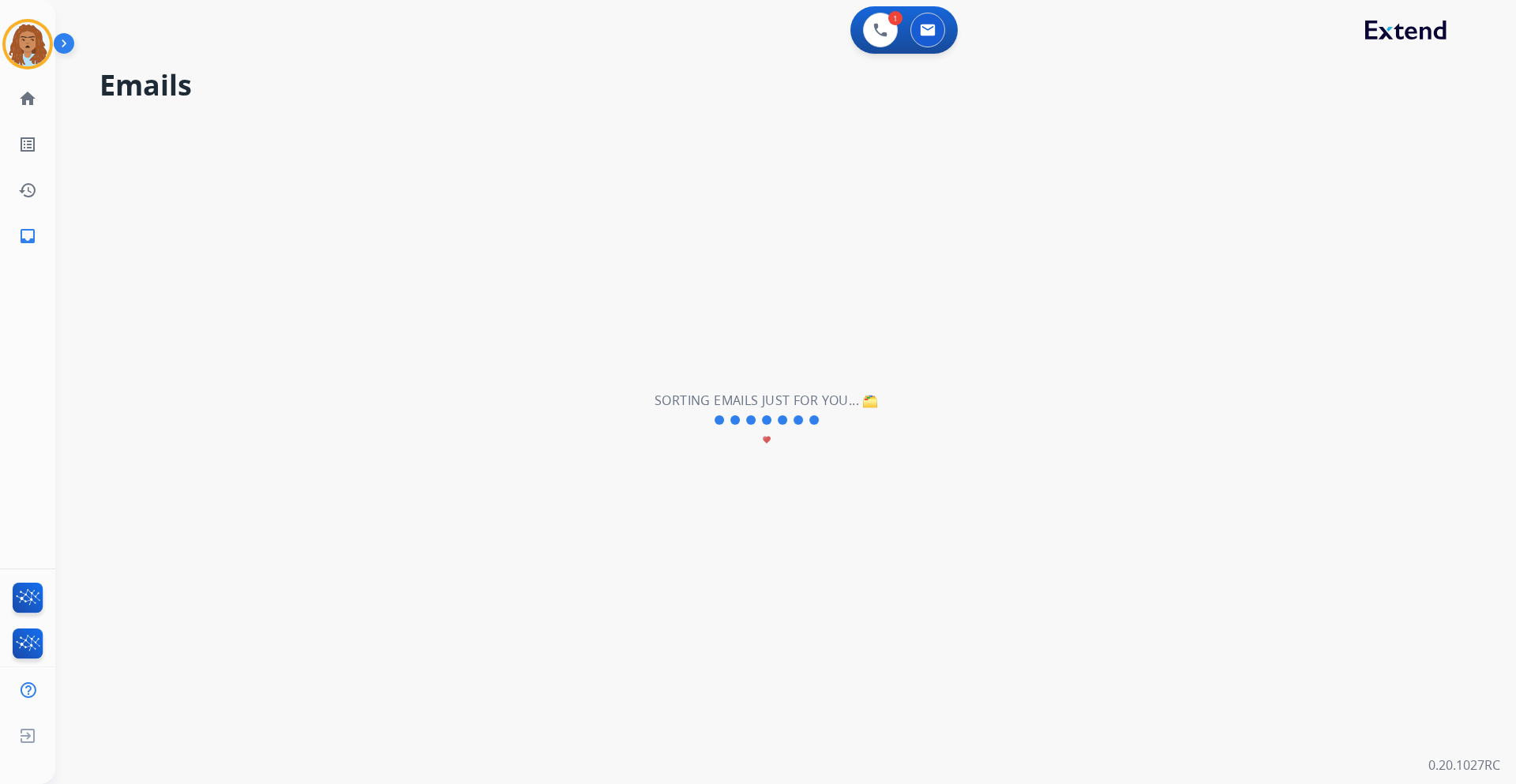 drag, startPoint x: 589, startPoint y: 358, endPoint x: 490, endPoint y: 223, distance: 167.40968 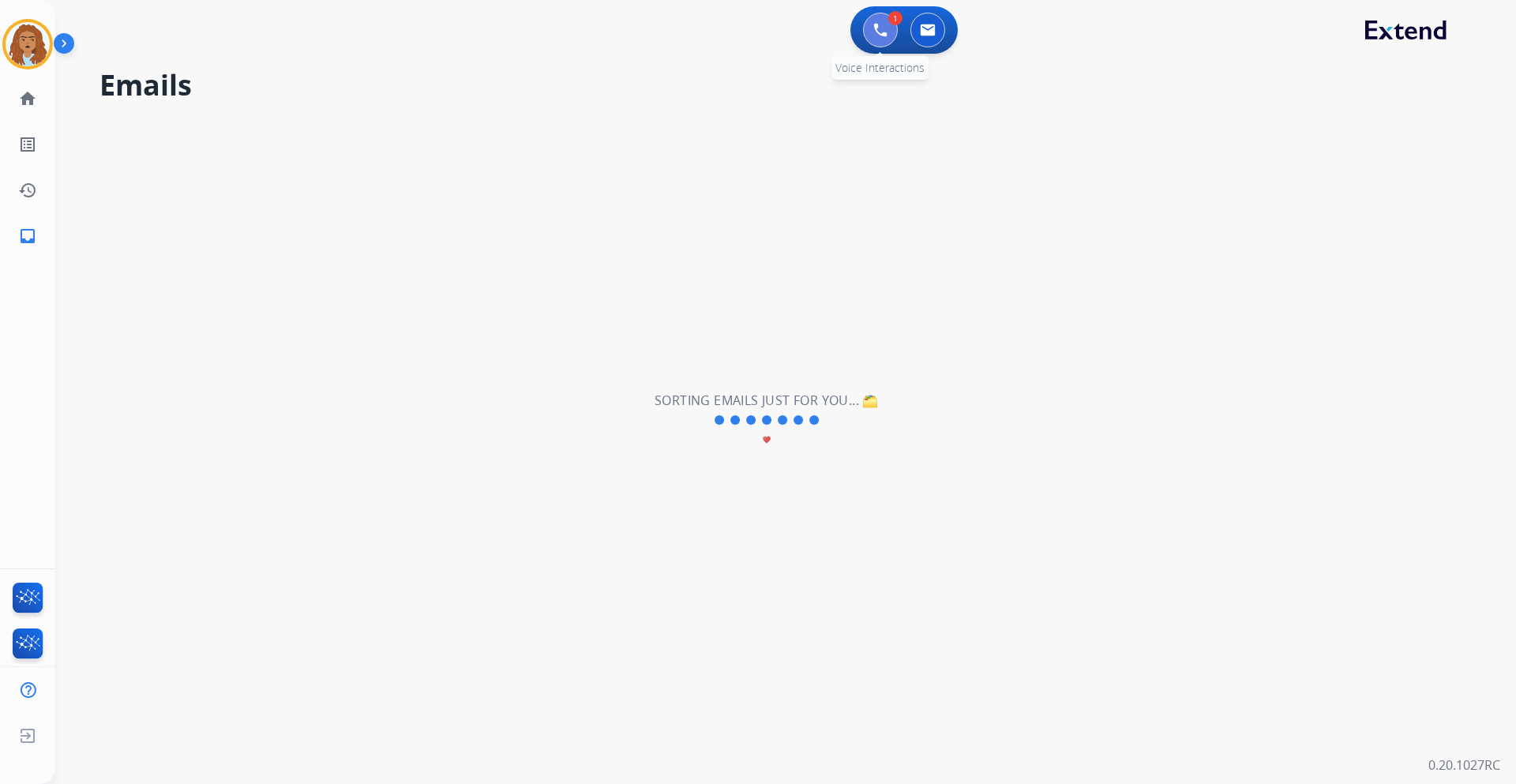click at bounding box center [880, 30] 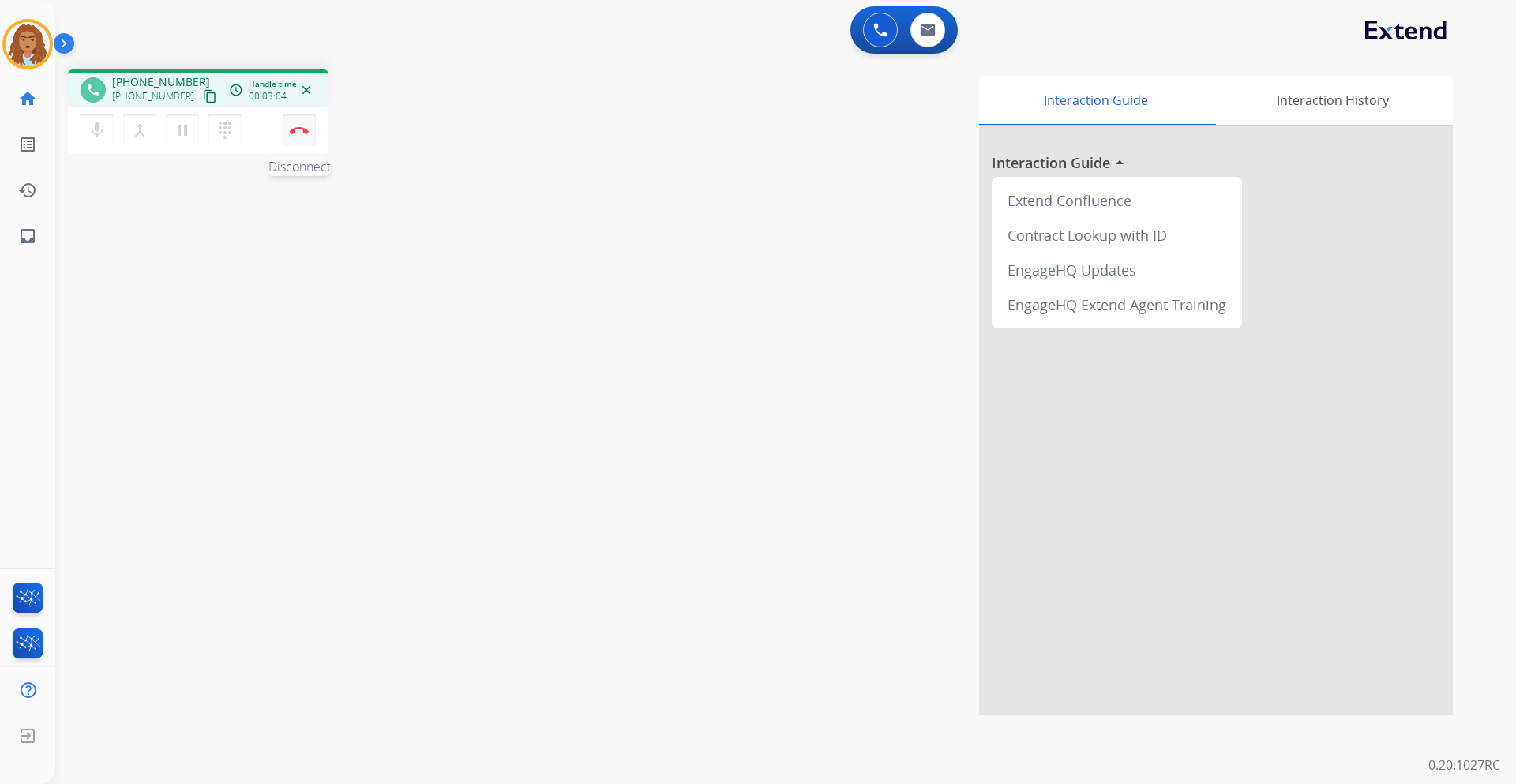 click at bounding box center [299, 130] 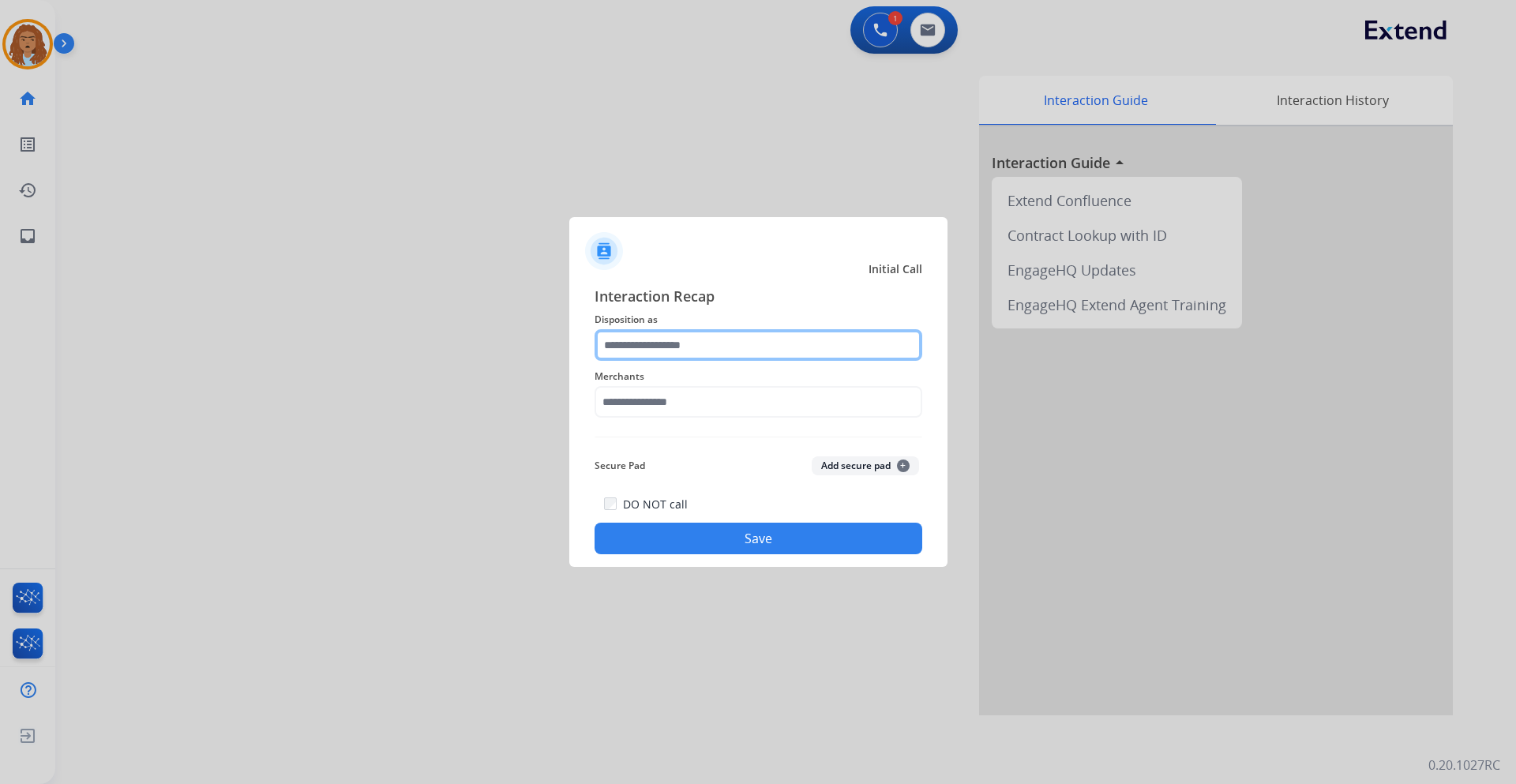 click 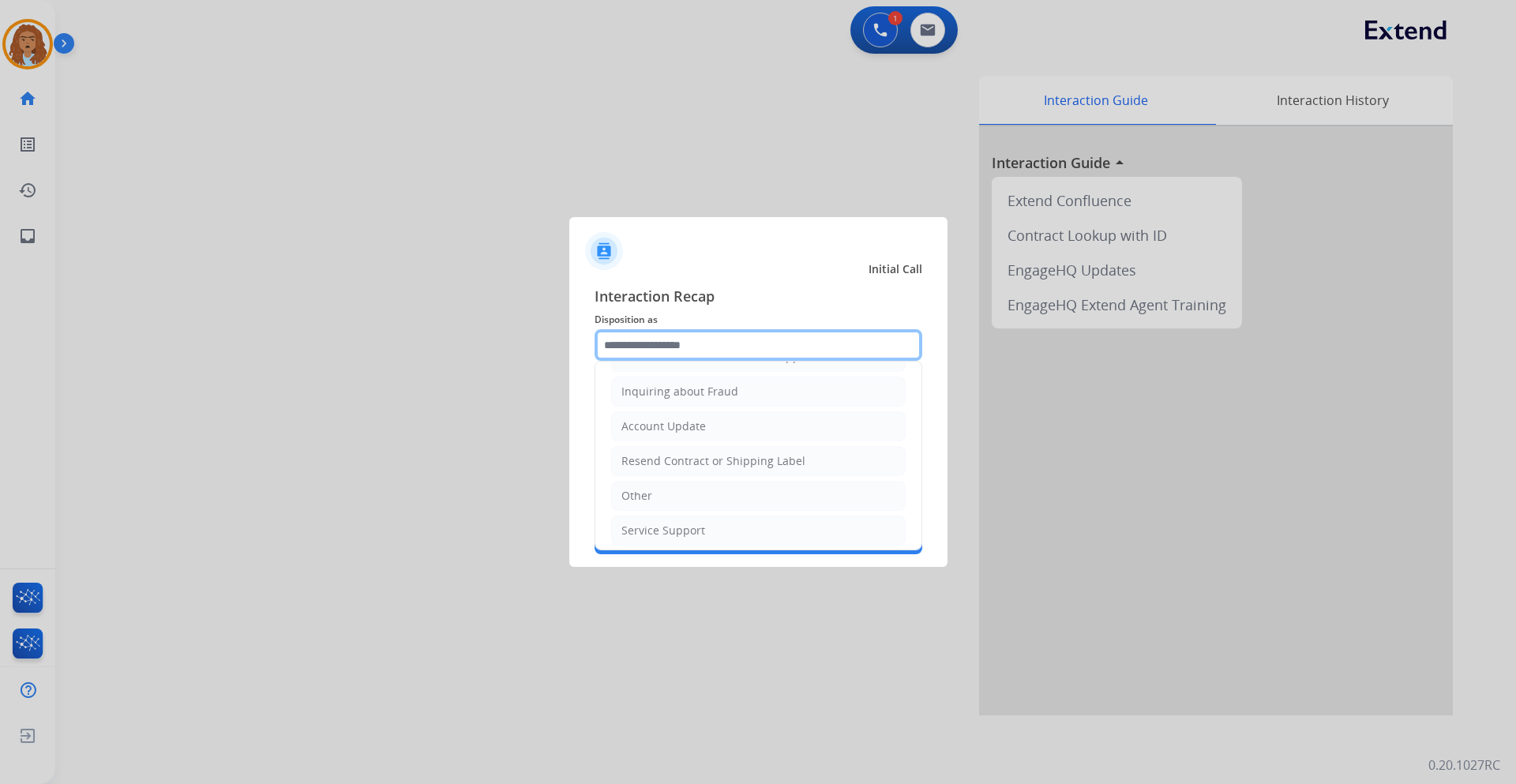 scroll, scrollTop: 246, scrollLeft: 0, axis: vertical 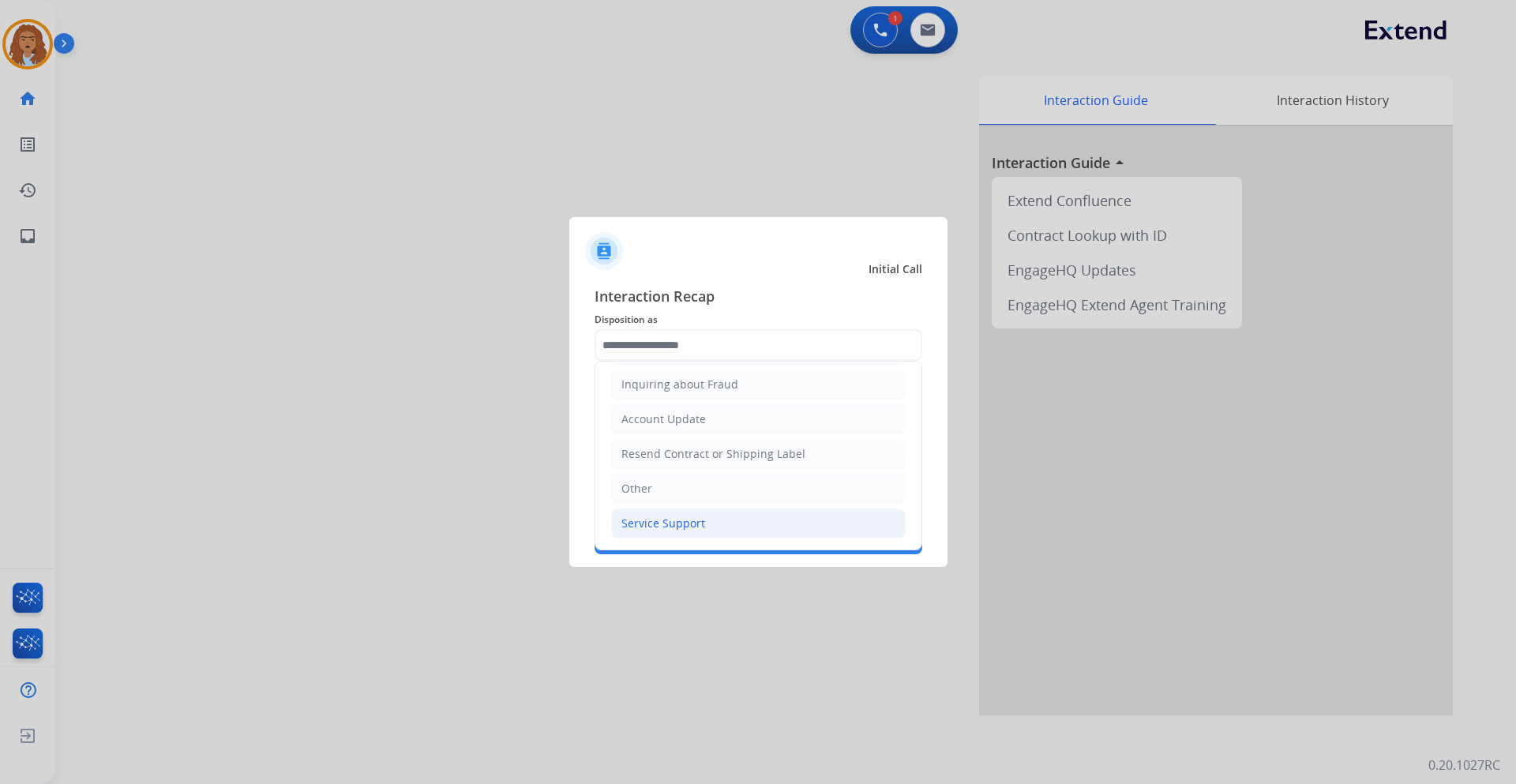 click on "Service Support" 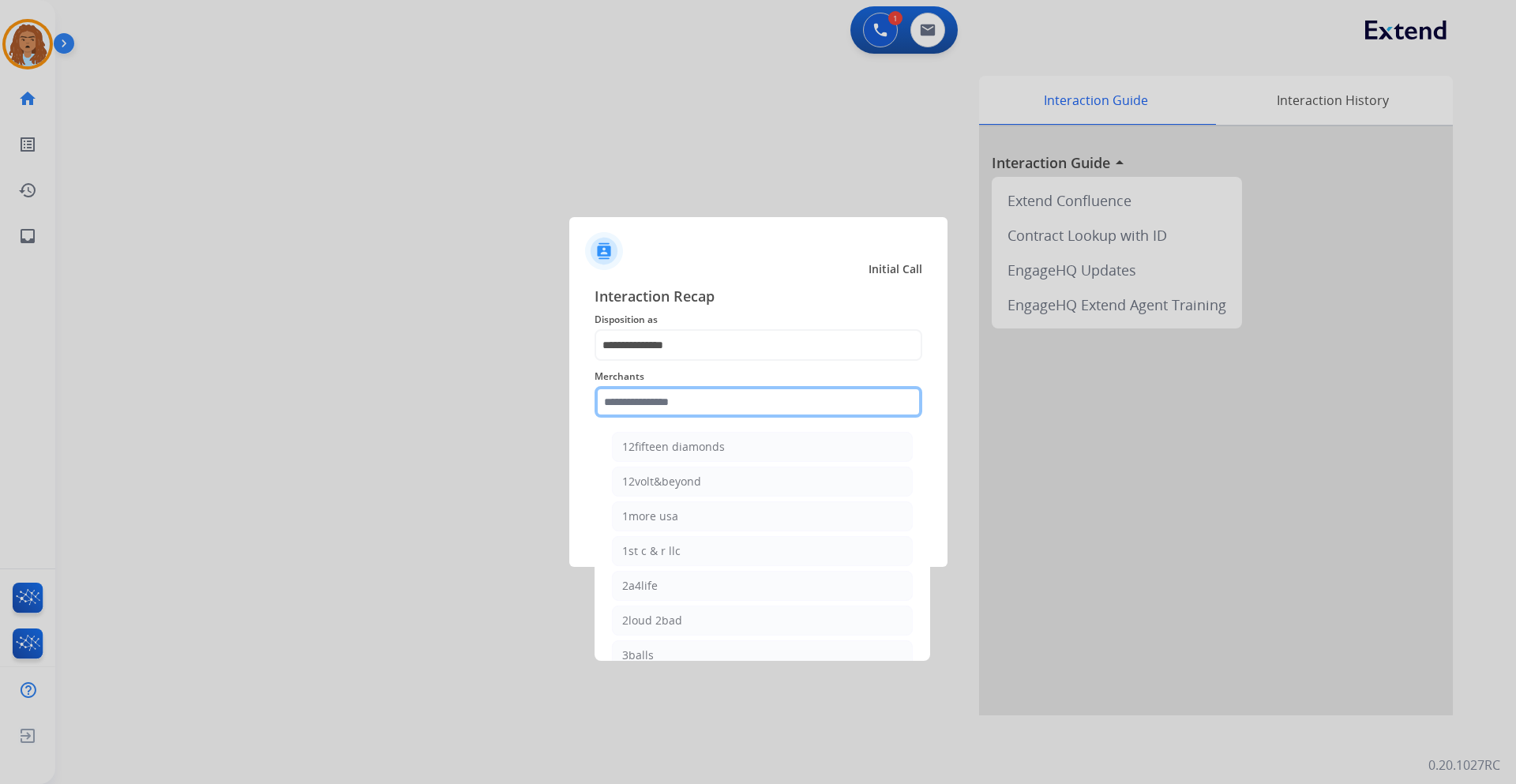 click 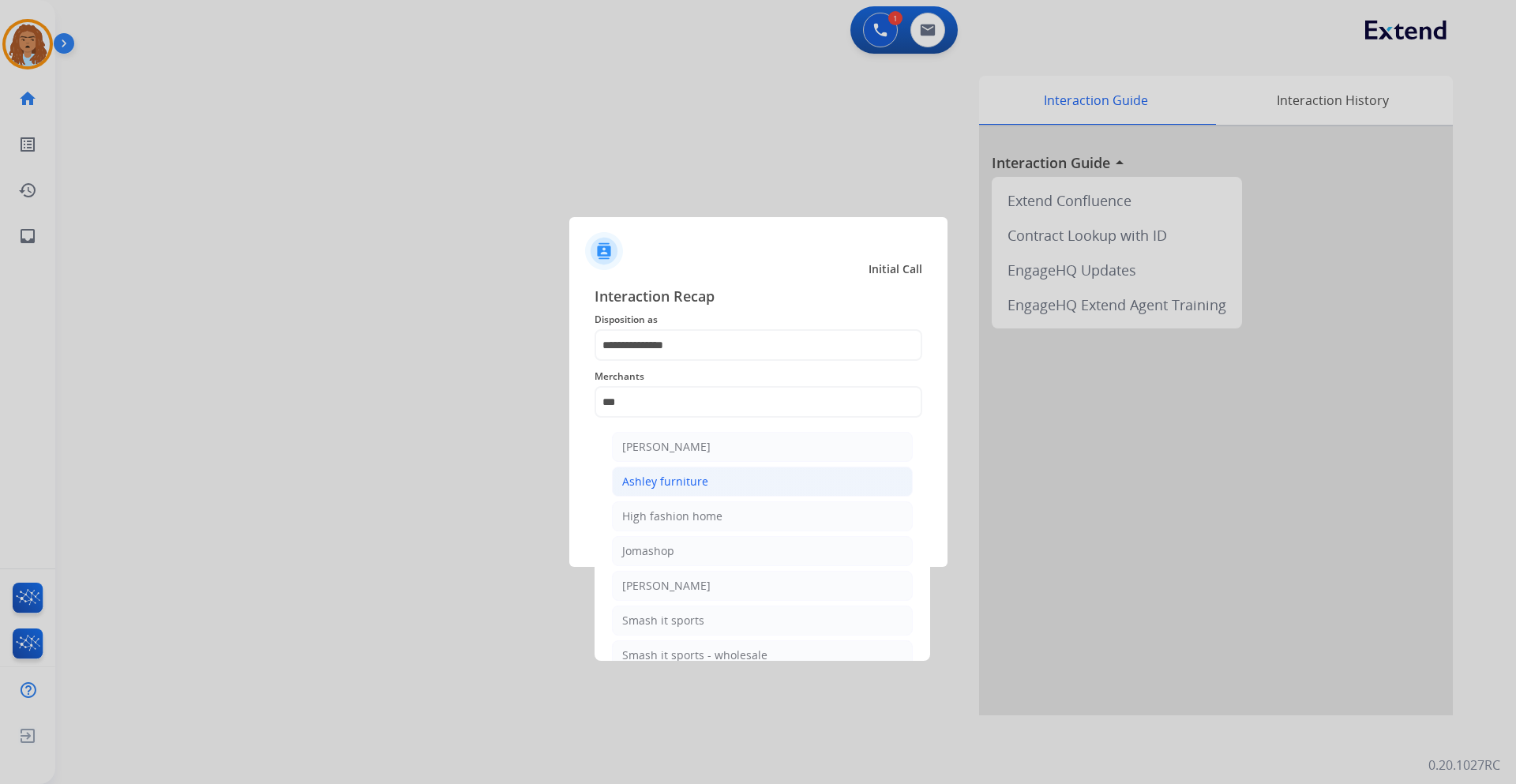click on "Ashley furniture" 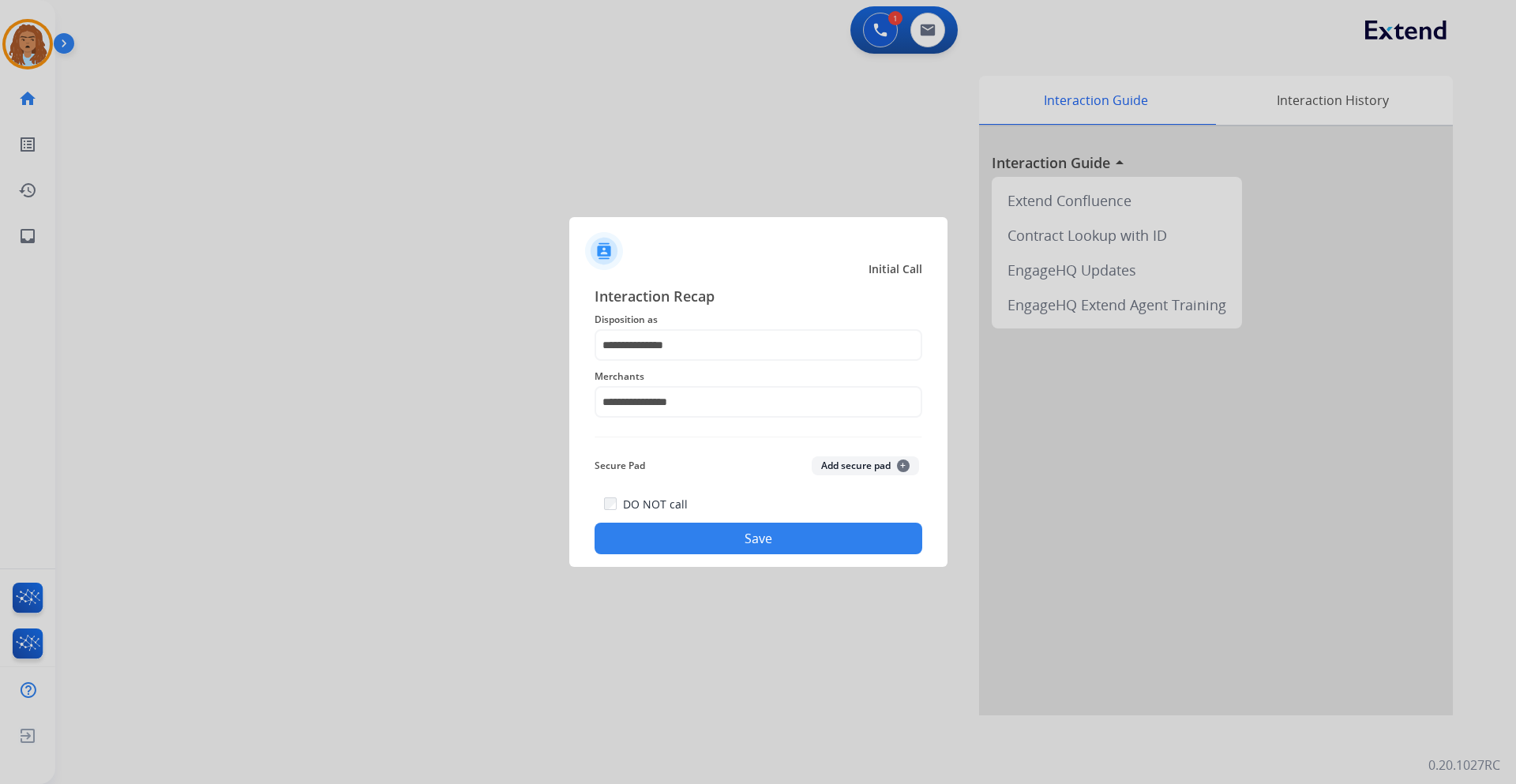 click on "Save" 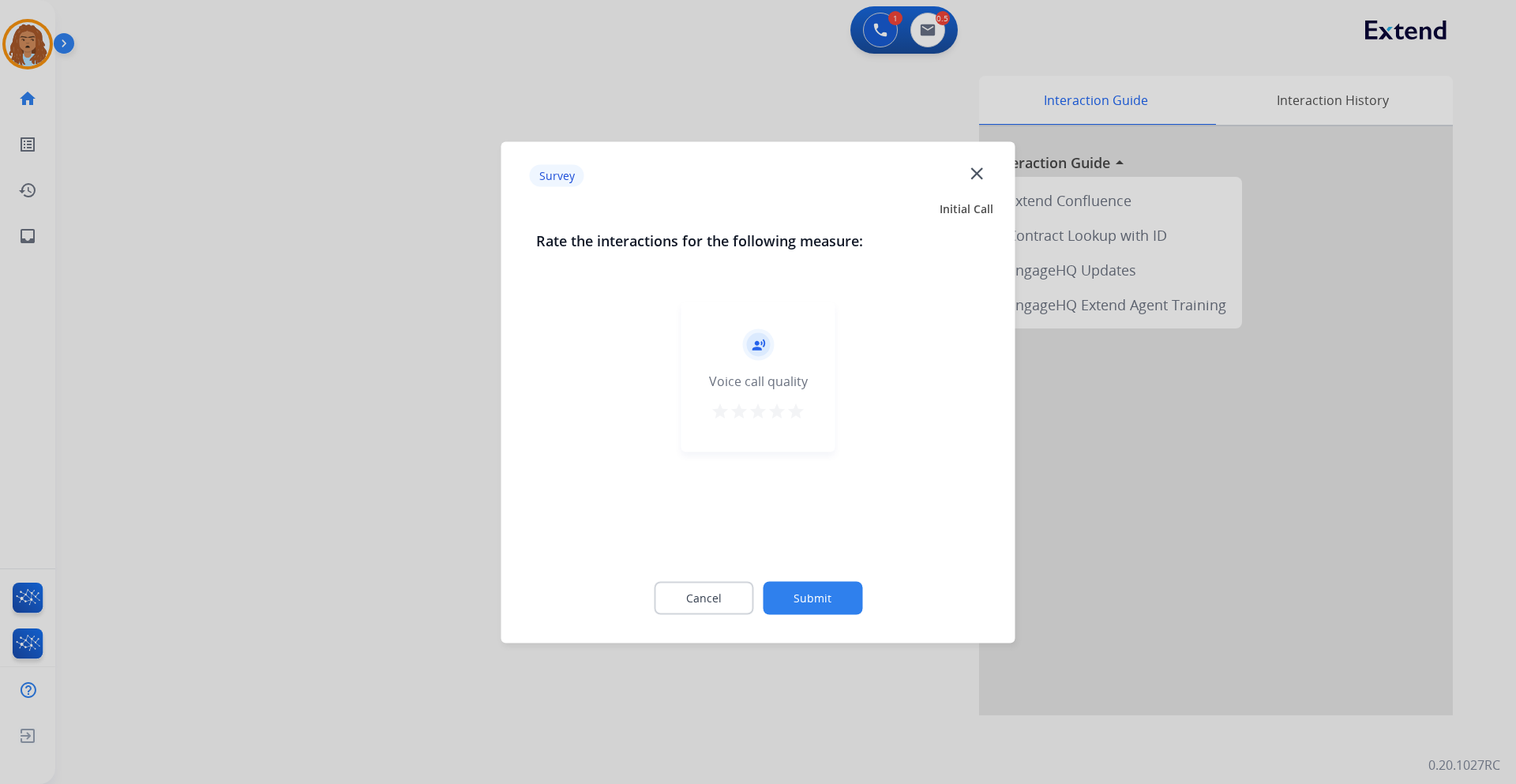 click on "Submit" 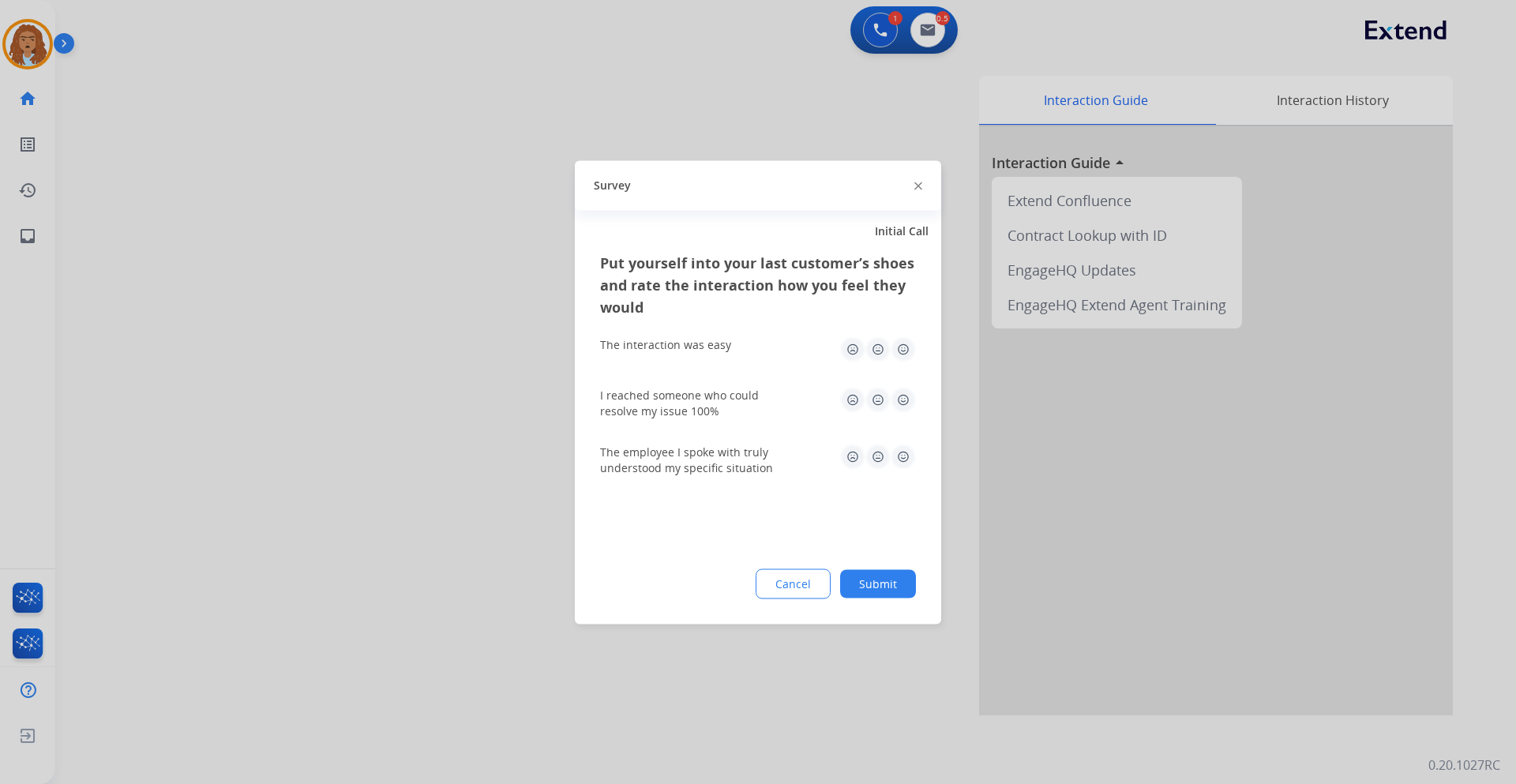 click on "Put yourself into your last customer’s shoes and rate the interaction how you feel they would  The interaction was easy   I reached someone who could resolve my issue 100%   The employee I spoke with truly understood my specific situation  Cancel Submit" 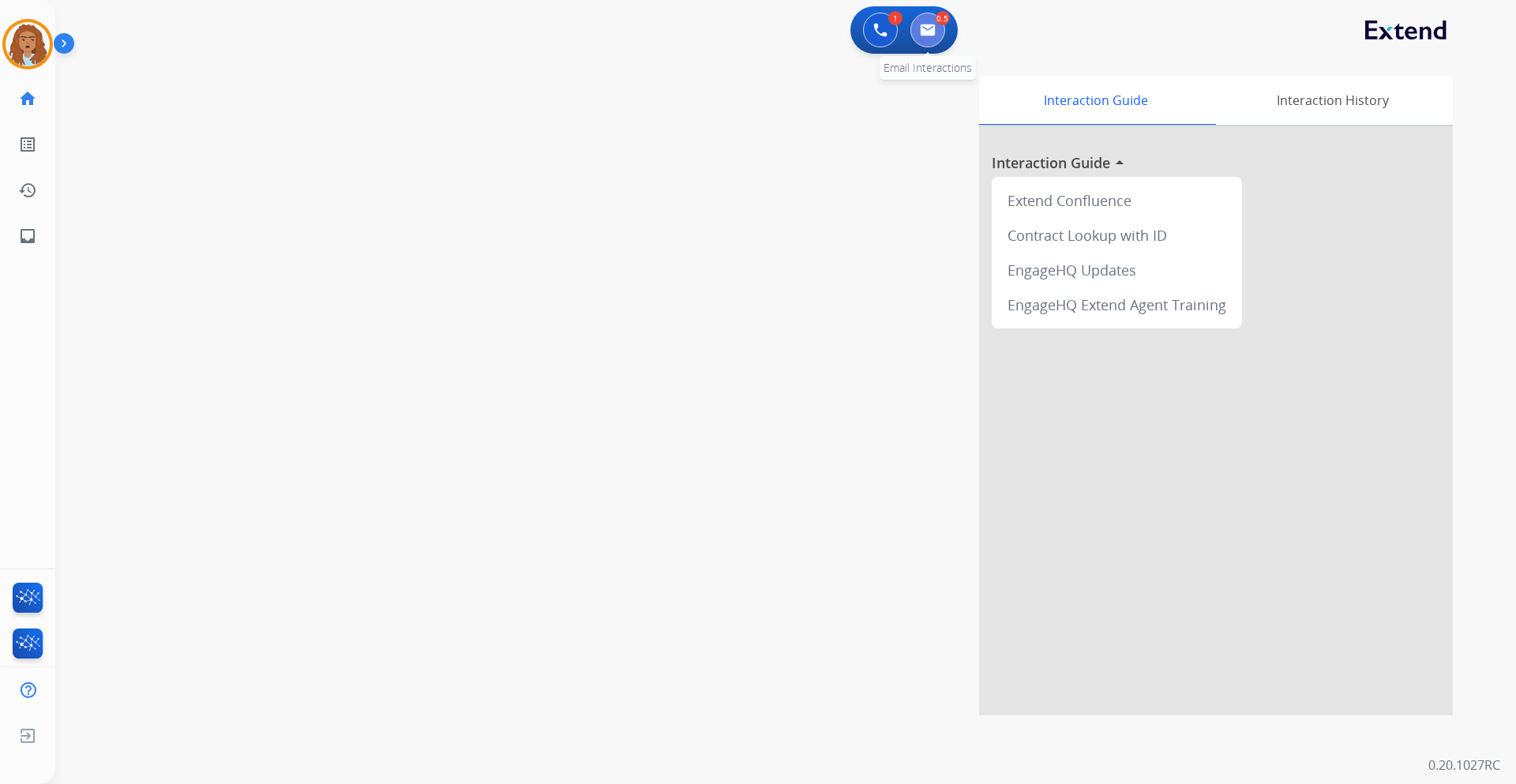 click at bounding box center [928, 30] 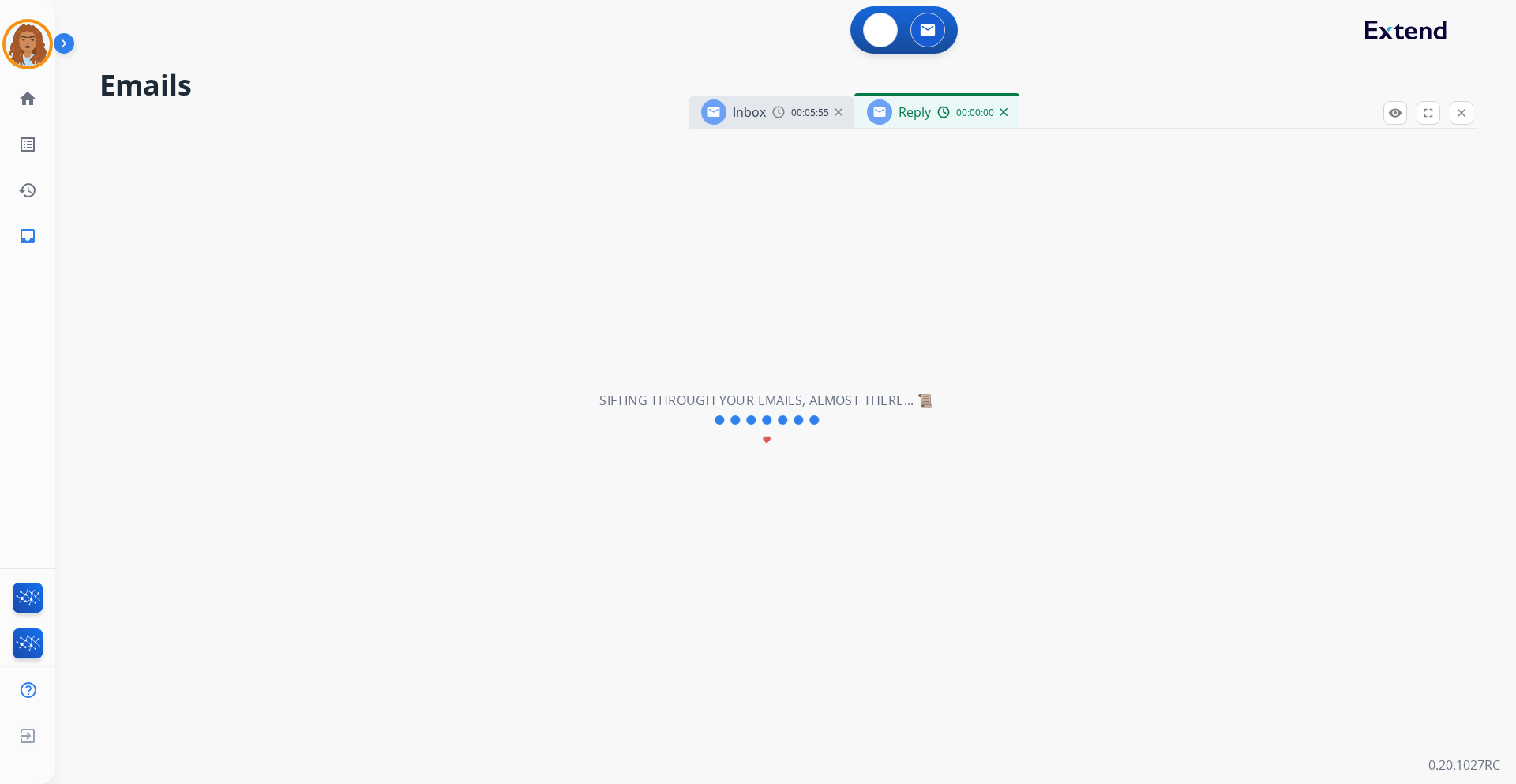 select on "**********" 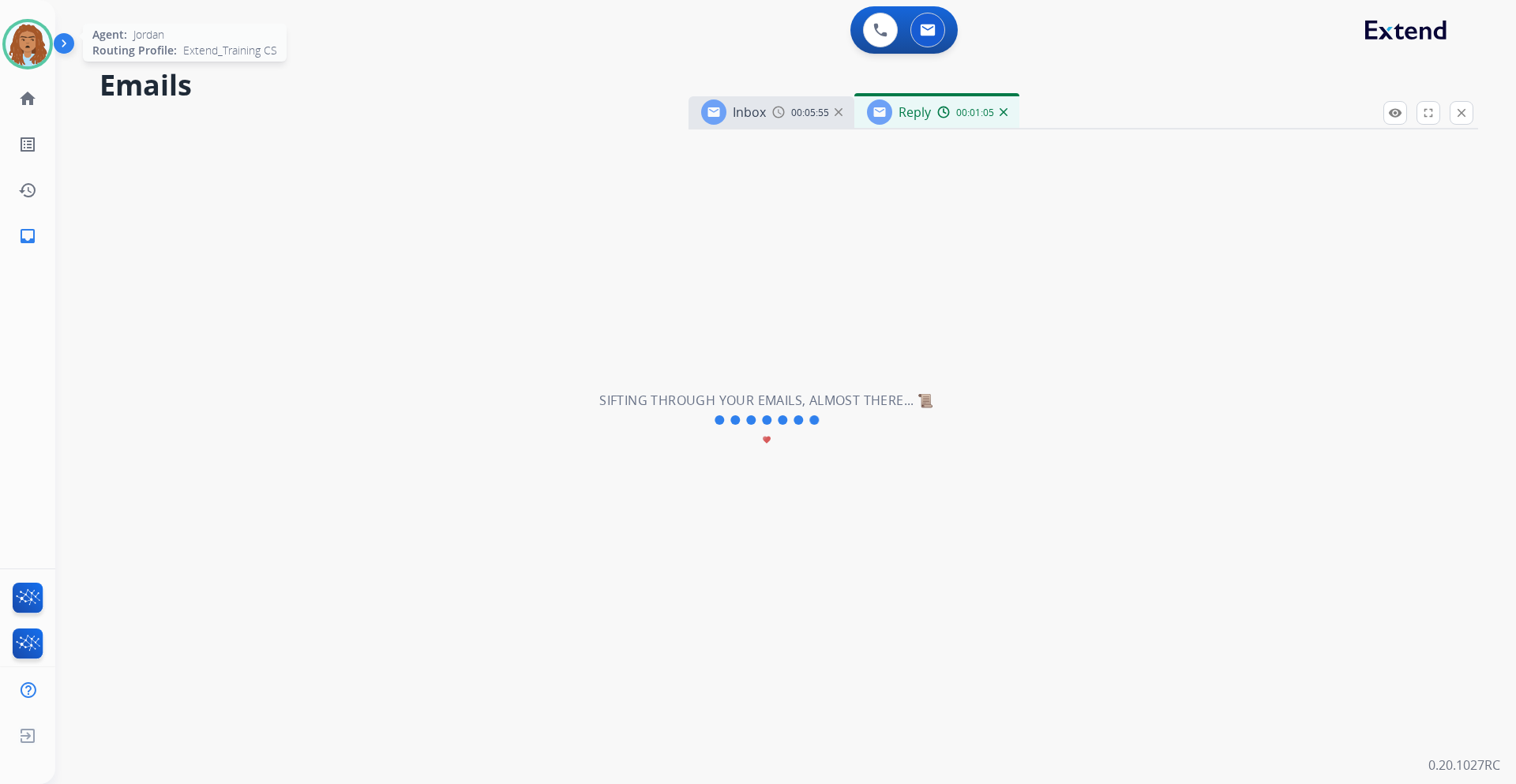 click at bounding box center (28, 44) 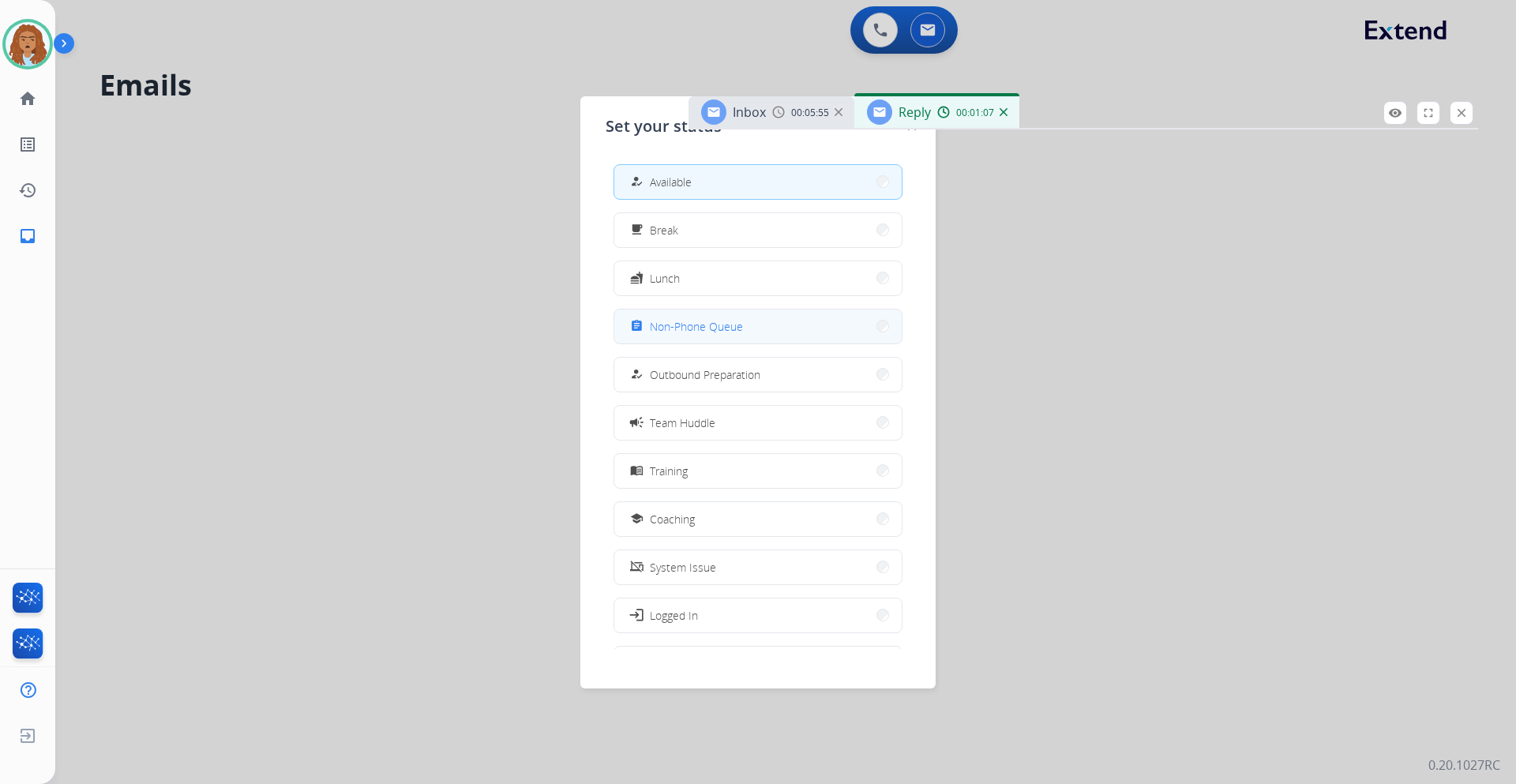 click on "Non-Phone Queue" at bounding box center [696, 326] 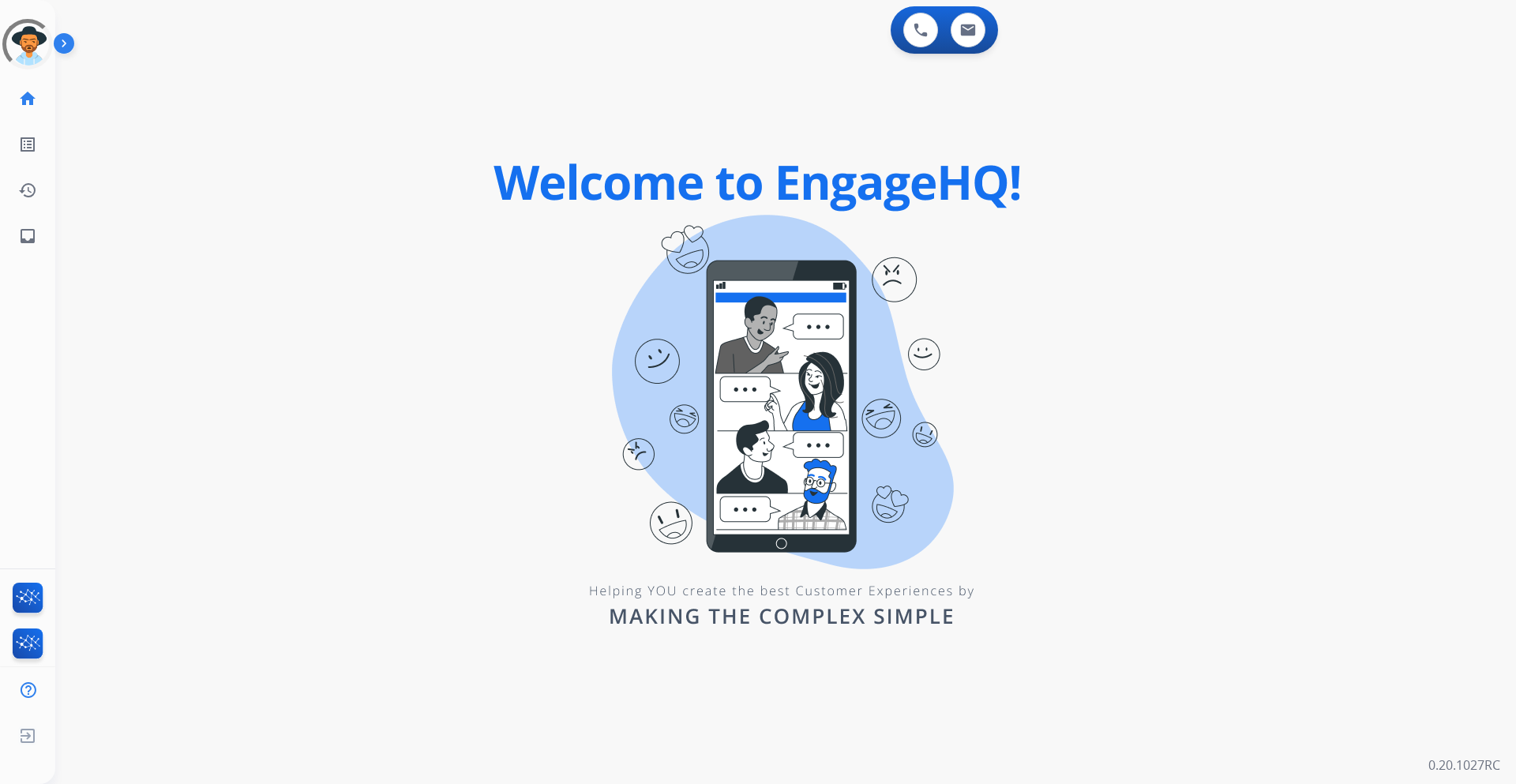 scroll, scrollTop: 0, scrollLeft: 0, axis: both 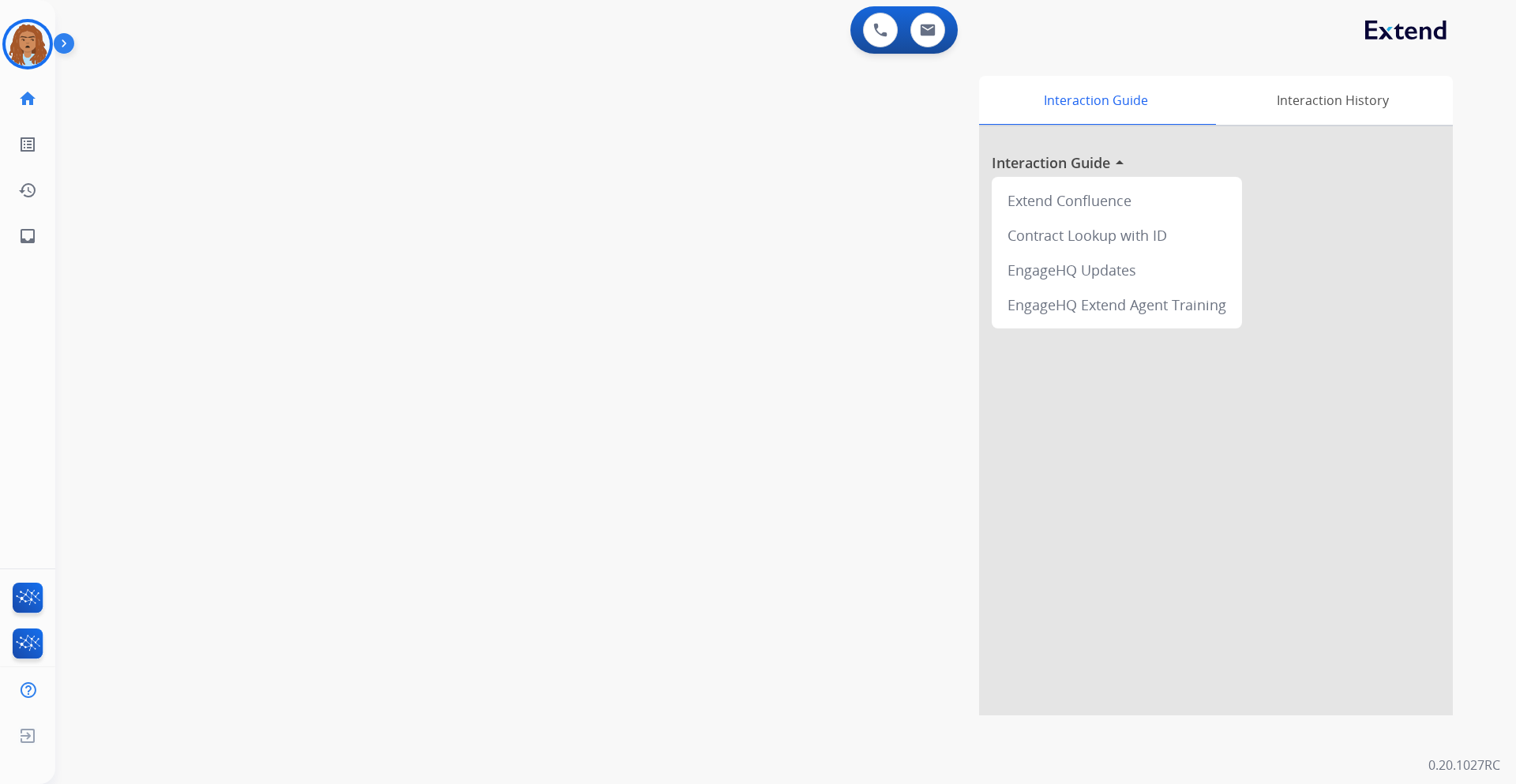 drag, startPoint x: 1515, startPoint y: 0, endPoint x: 574, endPoint y: 178, distance: 957.6873 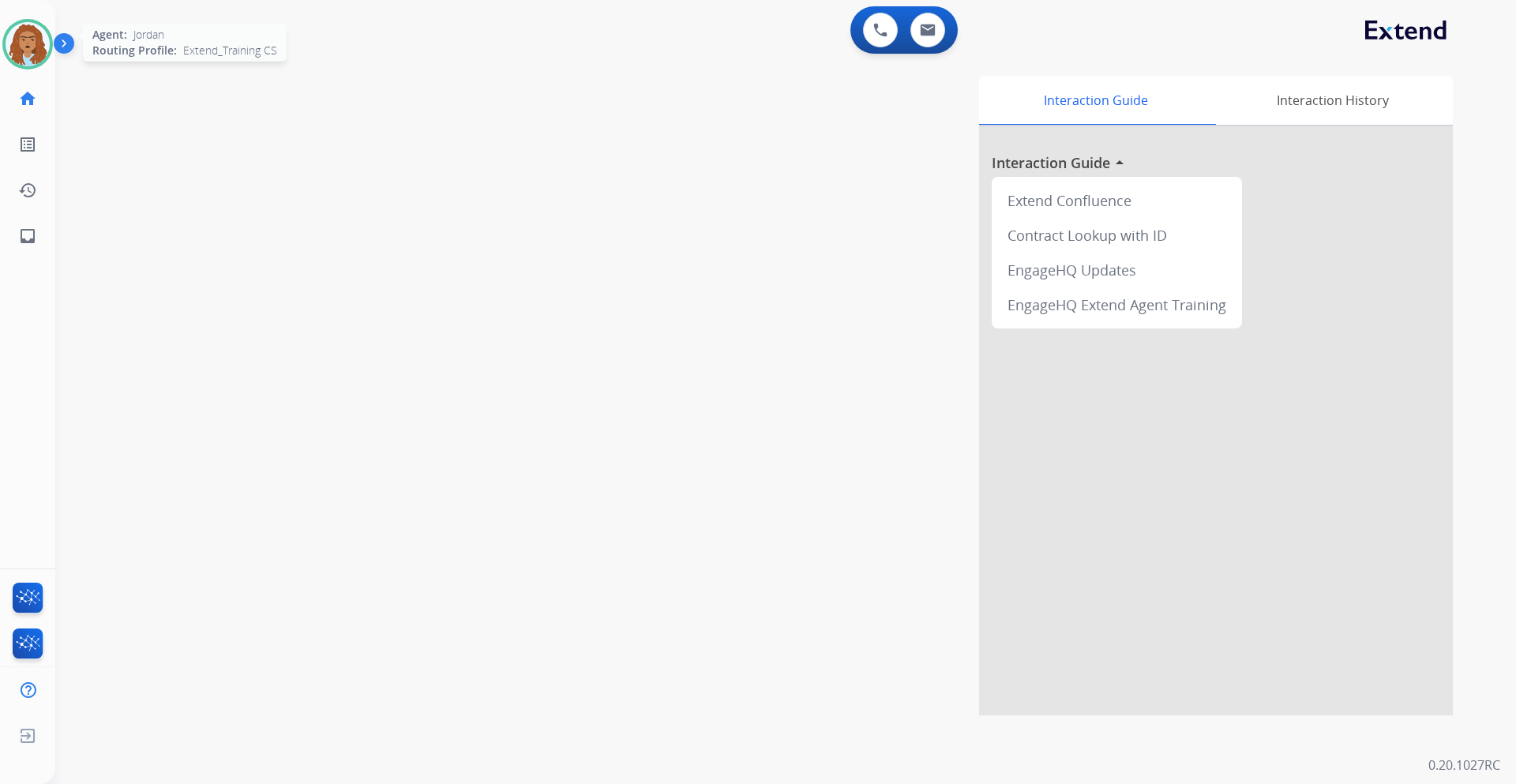 click at bounding box center (28, 44) 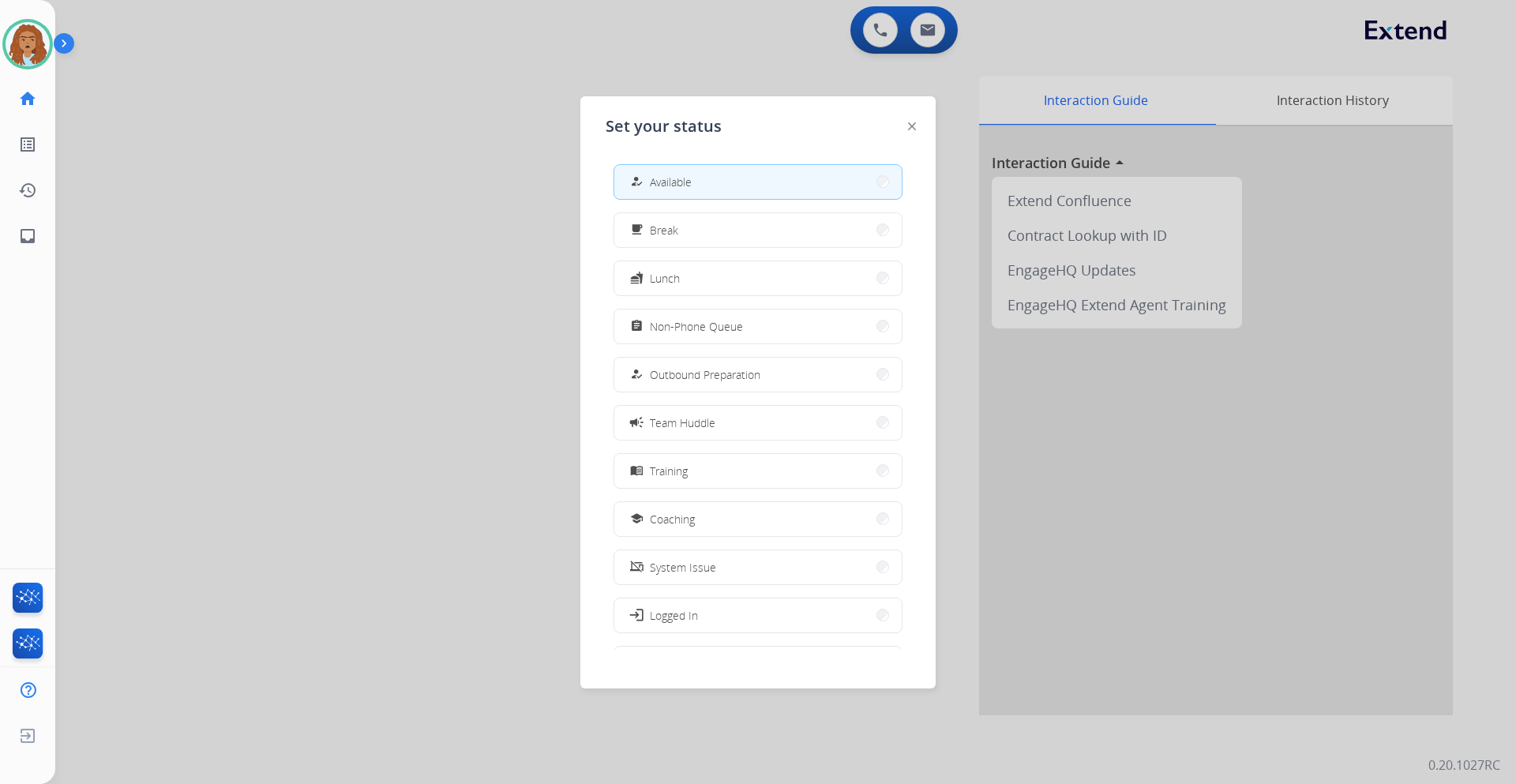 click at bounding box center [758, 392] 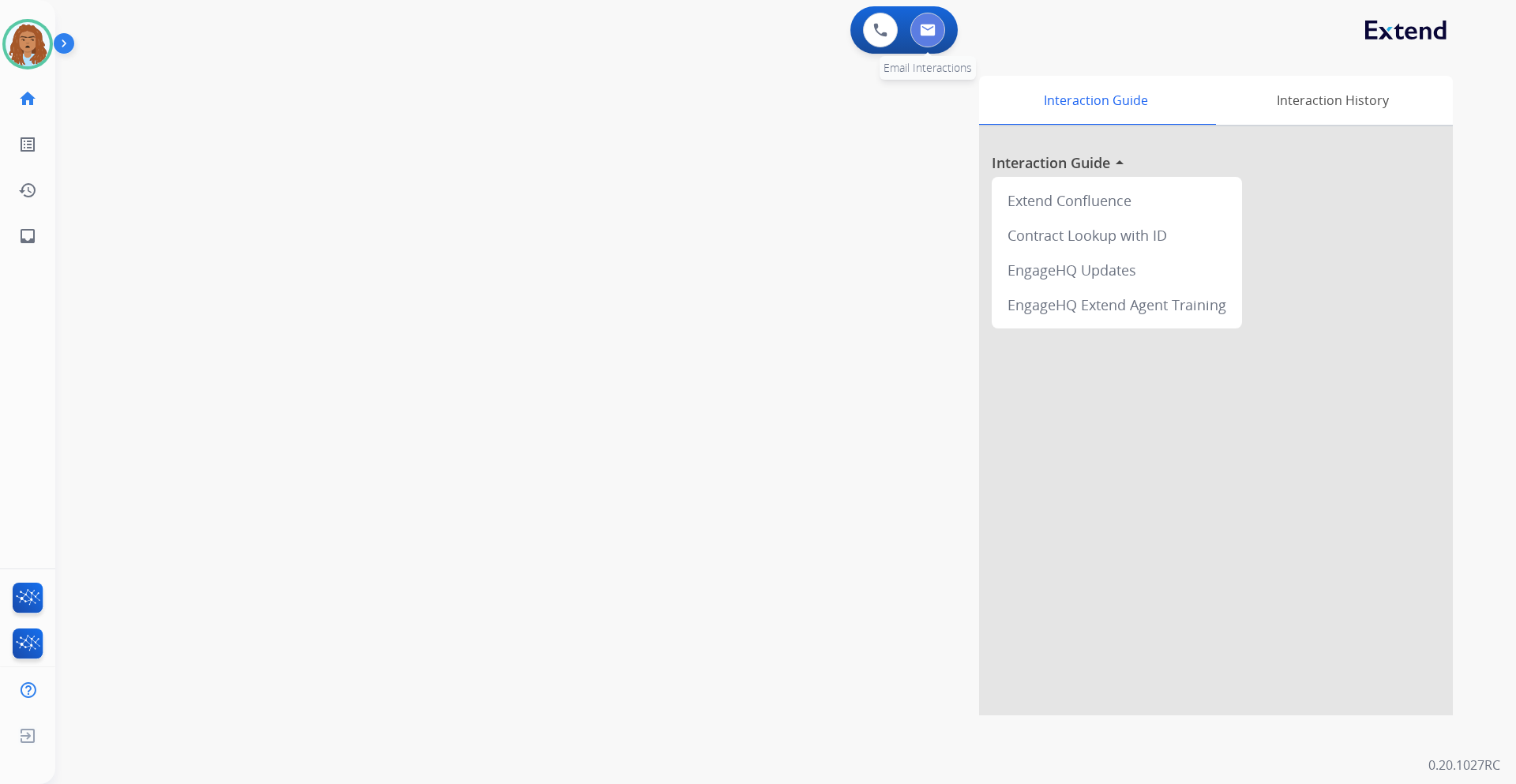 click at bounding box center (928, 30) 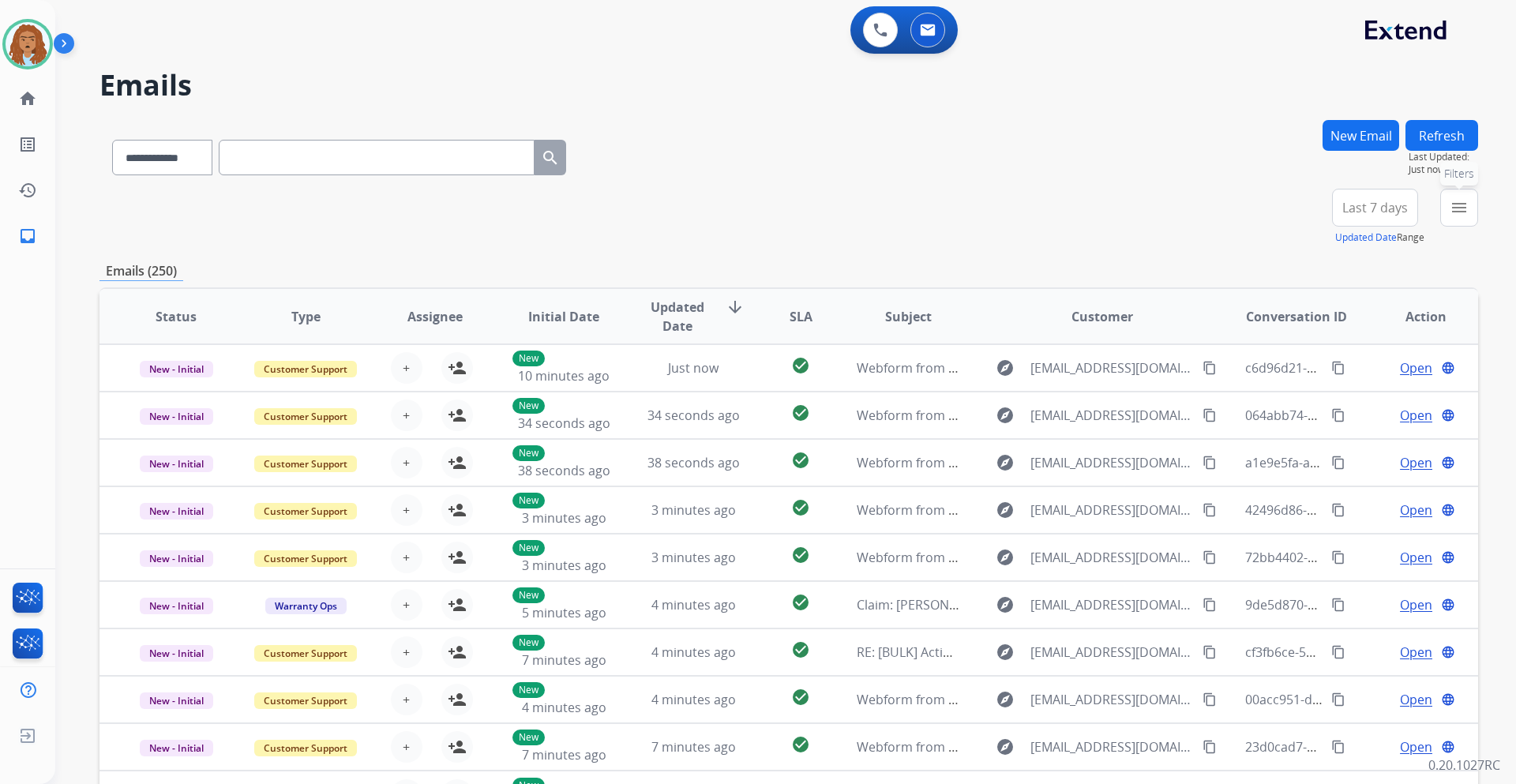 click on "menu" at bounding box center (1459, 208) 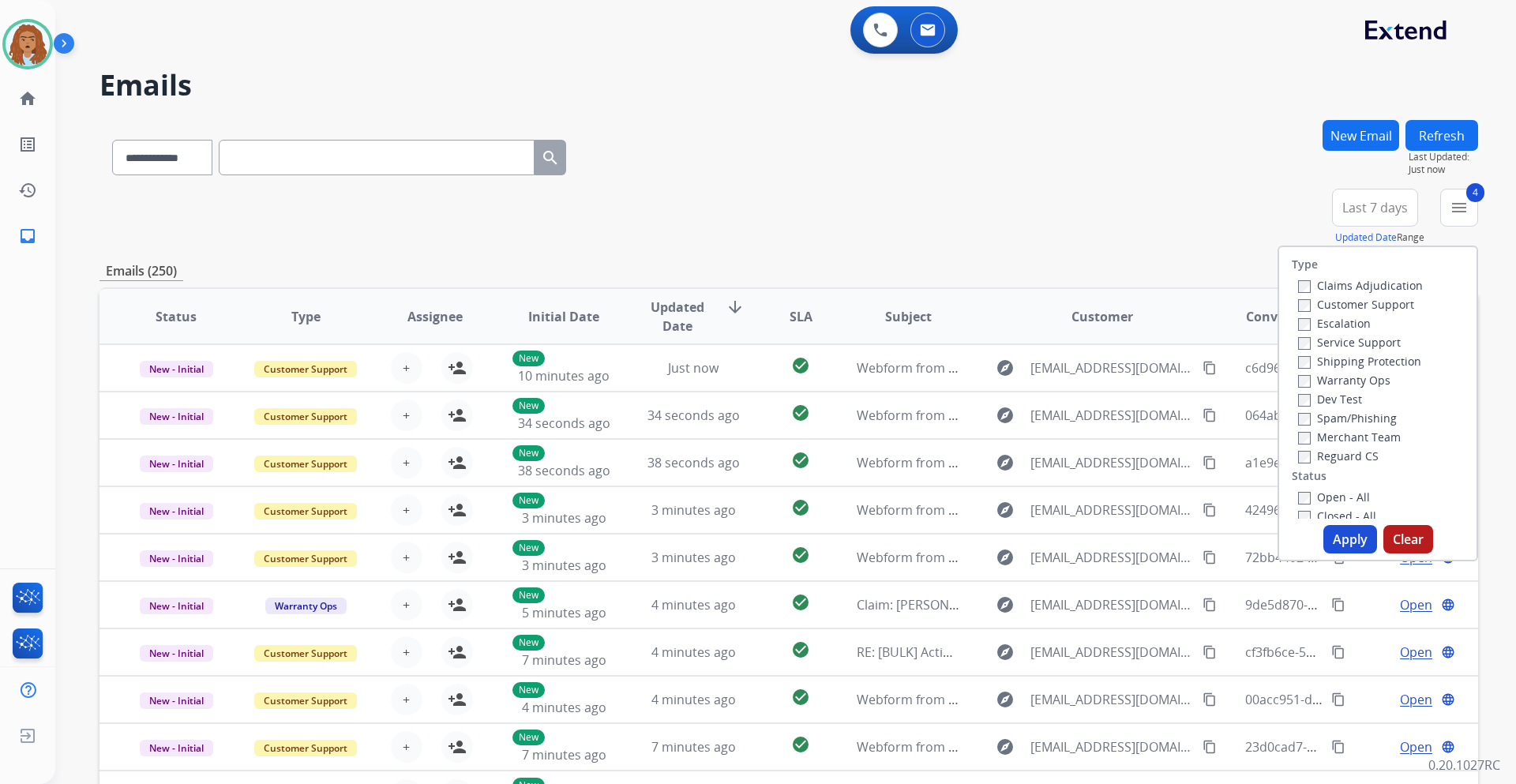 click on "Apply" at bounding box center (1350, 539) 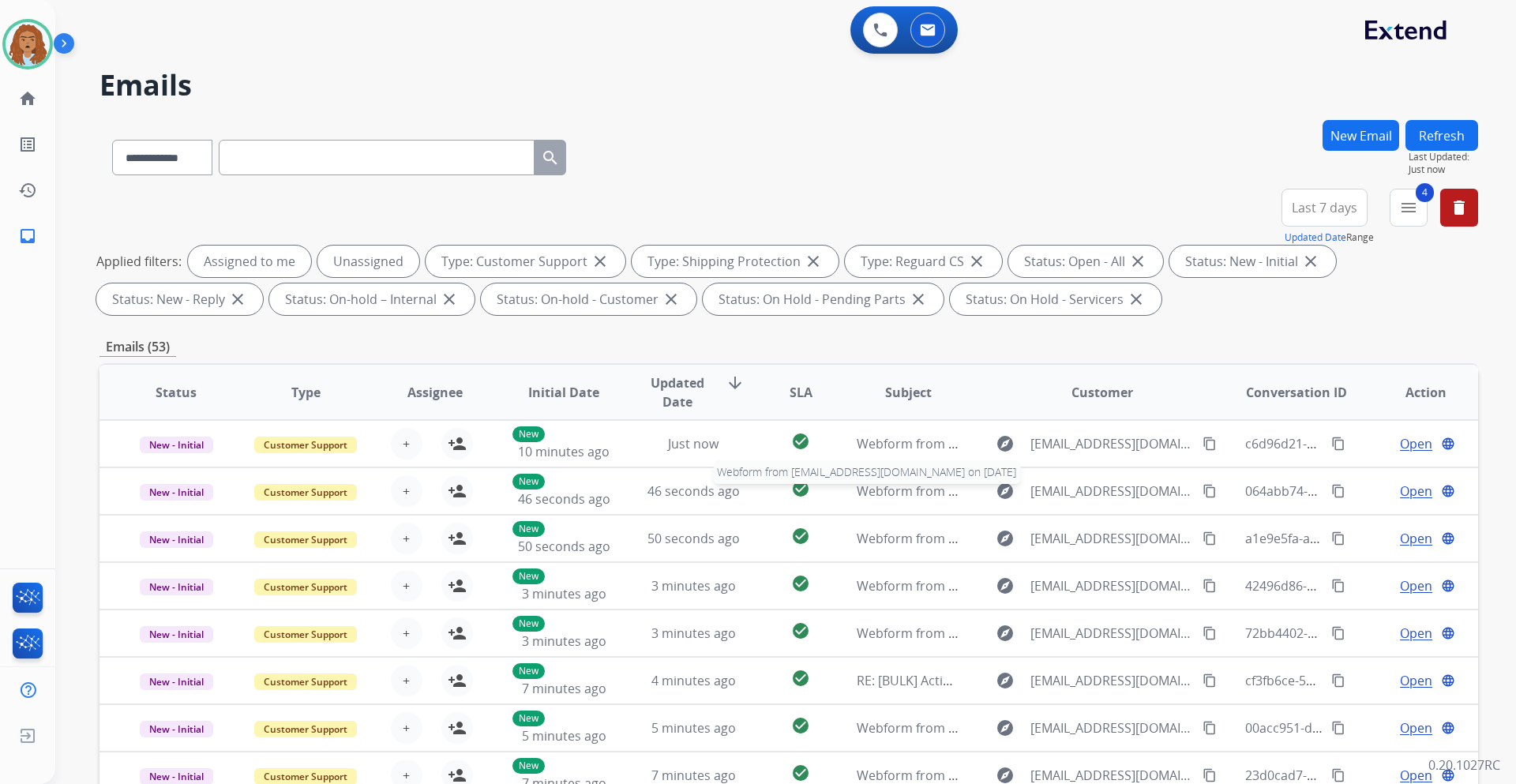 scroll, scrollTop: 2, scrollLeft: 0, axis: vertical 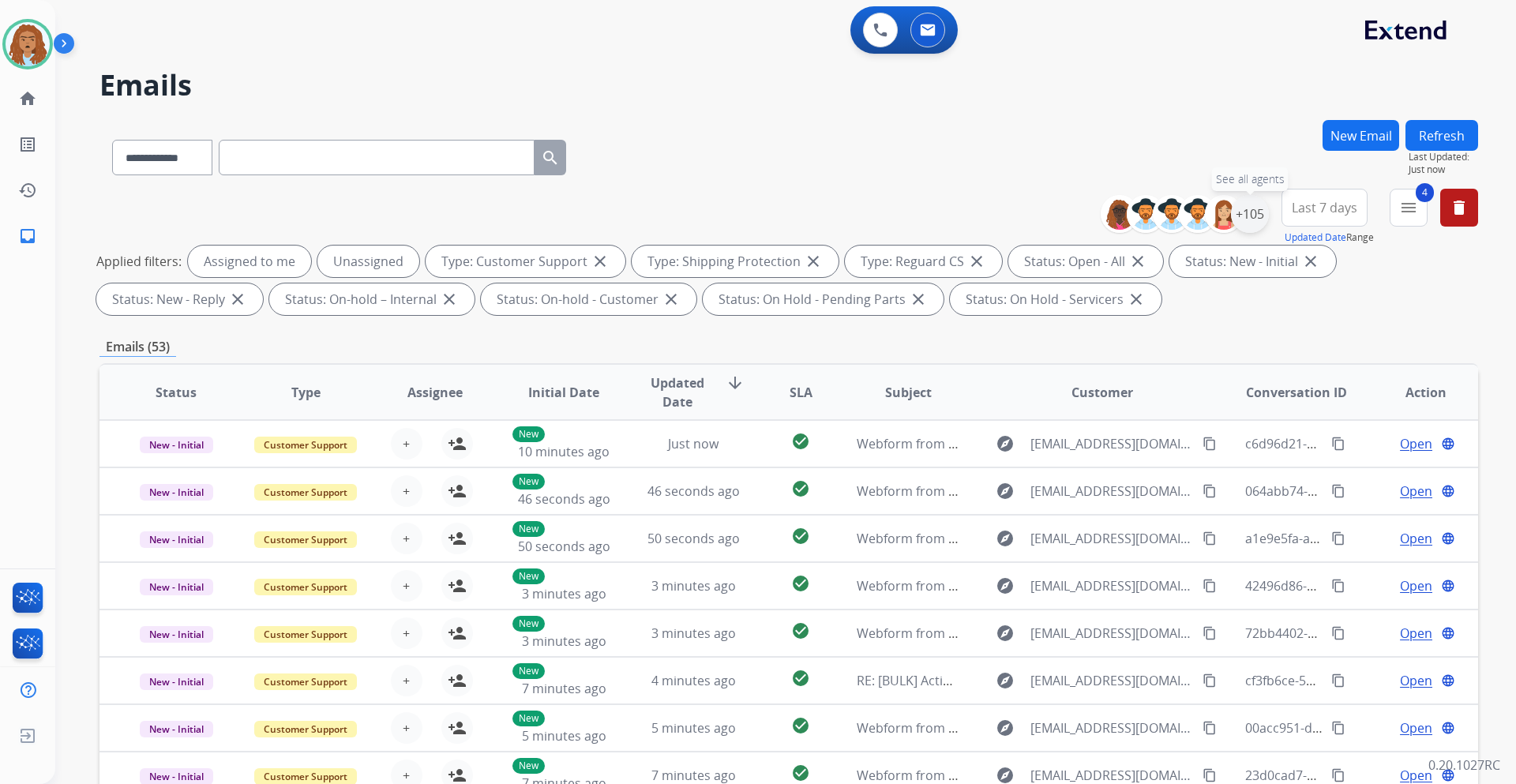 click on "+105" at bounding box center (1250, 214) 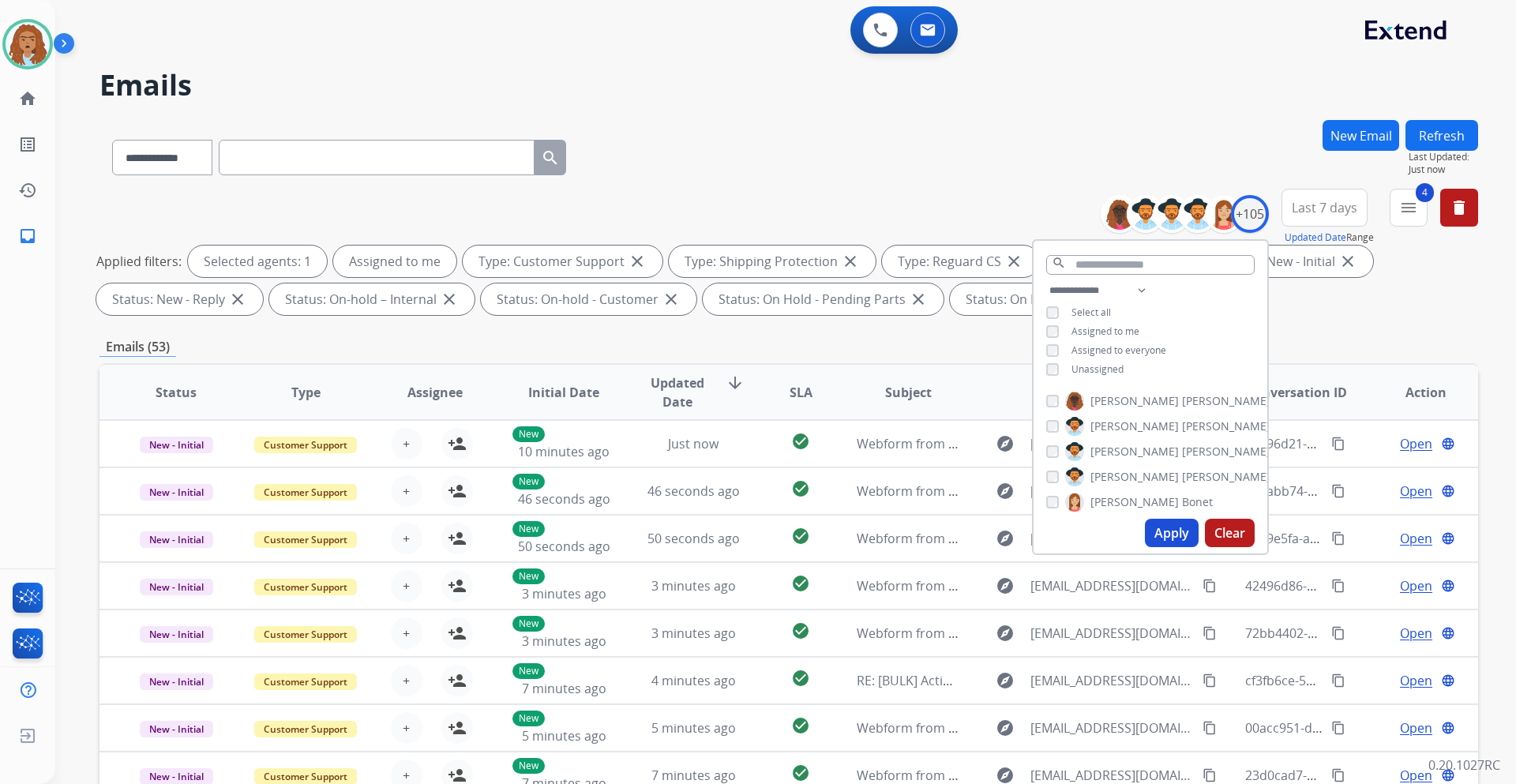 click on "Apply" at bounding box center (1172, 533) 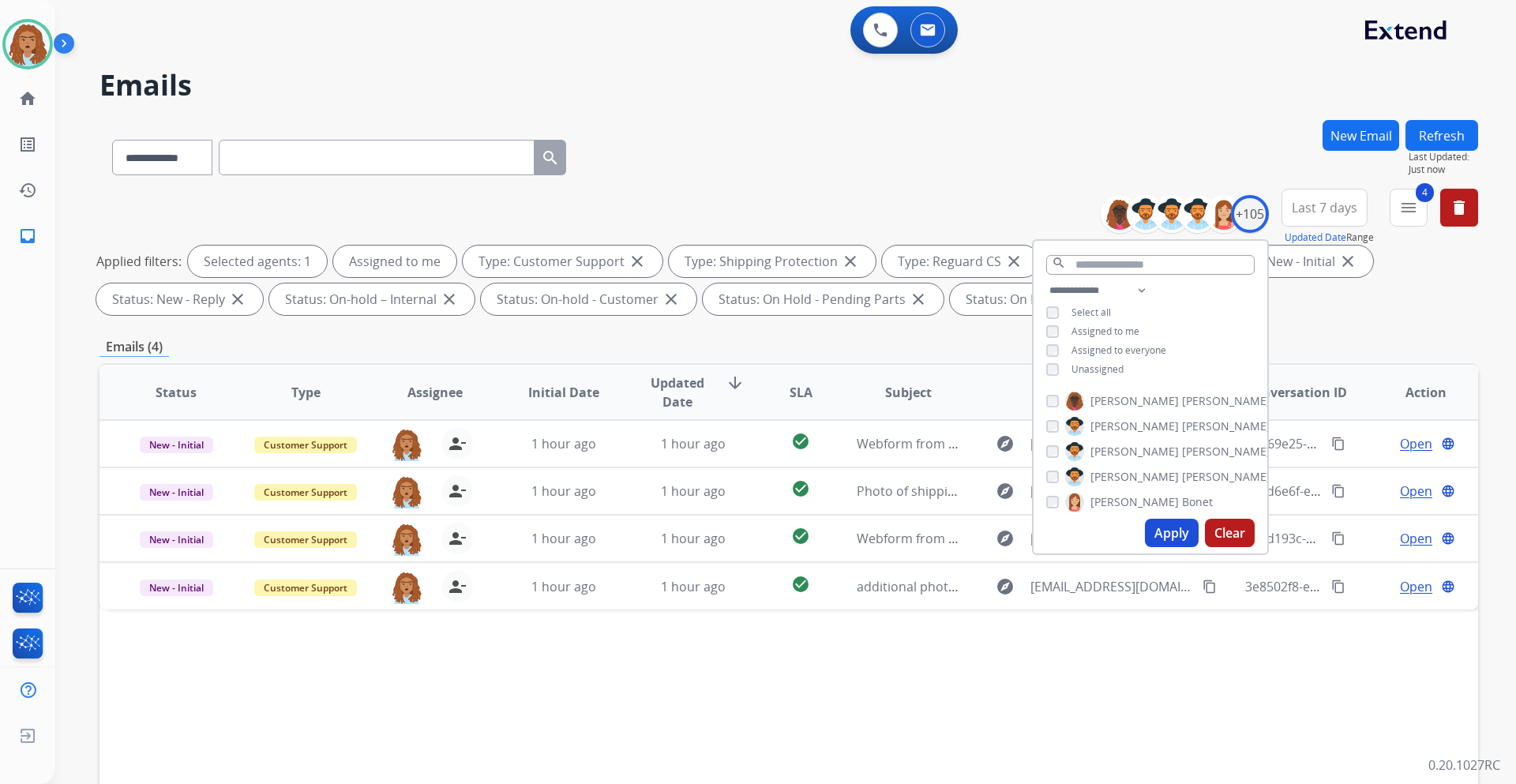 click on "Status Type Assignee Initial Date Updated Date arrow_downward SLA Subject Customer Conversation ID Action New - Initial Customer Support [EMAIL_ADDRESS][DOMAIN_NAME] person_remove Unassign to Me 1 hour ago 1 hour ago check_circle  Webform from [EMAIL_ADDRESS][DOMAIN_NAME] on [DATE]  explore [EMAIL_ADDRESS][DOMAIN_NAME] content_copy  0b969e25-e5f4-48da-aede-2a9c77646b70  content_copy Open language New - Initial Customer Support [EMAIL_ADDRESS][DOMAIN_NAME] person_remove Unassign to Me 1 hour ago 1 hour ago check_circle  Photo of shipping bix  explore [EMAIL_ADDRESS][DOMAIN_NAME] content_copy  41ed6e6f-e65c-408d-8331-30478e3a1215  content_copy Open language New - Initial Customer Support [EMAIL_ADDRESS][DOMAIN_NAME] person_remove Unassign to Me 1 hour ago 1 hour ago check_circle  Webform from [EMAIL_ADDRESS][DOMAIN_NAME] on [DATE]  explore [EMAIL_ADDRESS][DOMAIN_NAME] content_copy  09ad193c-9590-4ada-83e4-b6b1b3da77dc  content_copy Open language New - Initial Customer Support [EMAIL_ADDRESS][DOMAIN_NAME] person_remove Unassign to Me 1 hour ago 1 hour ago" at bounding box center (789, 628) 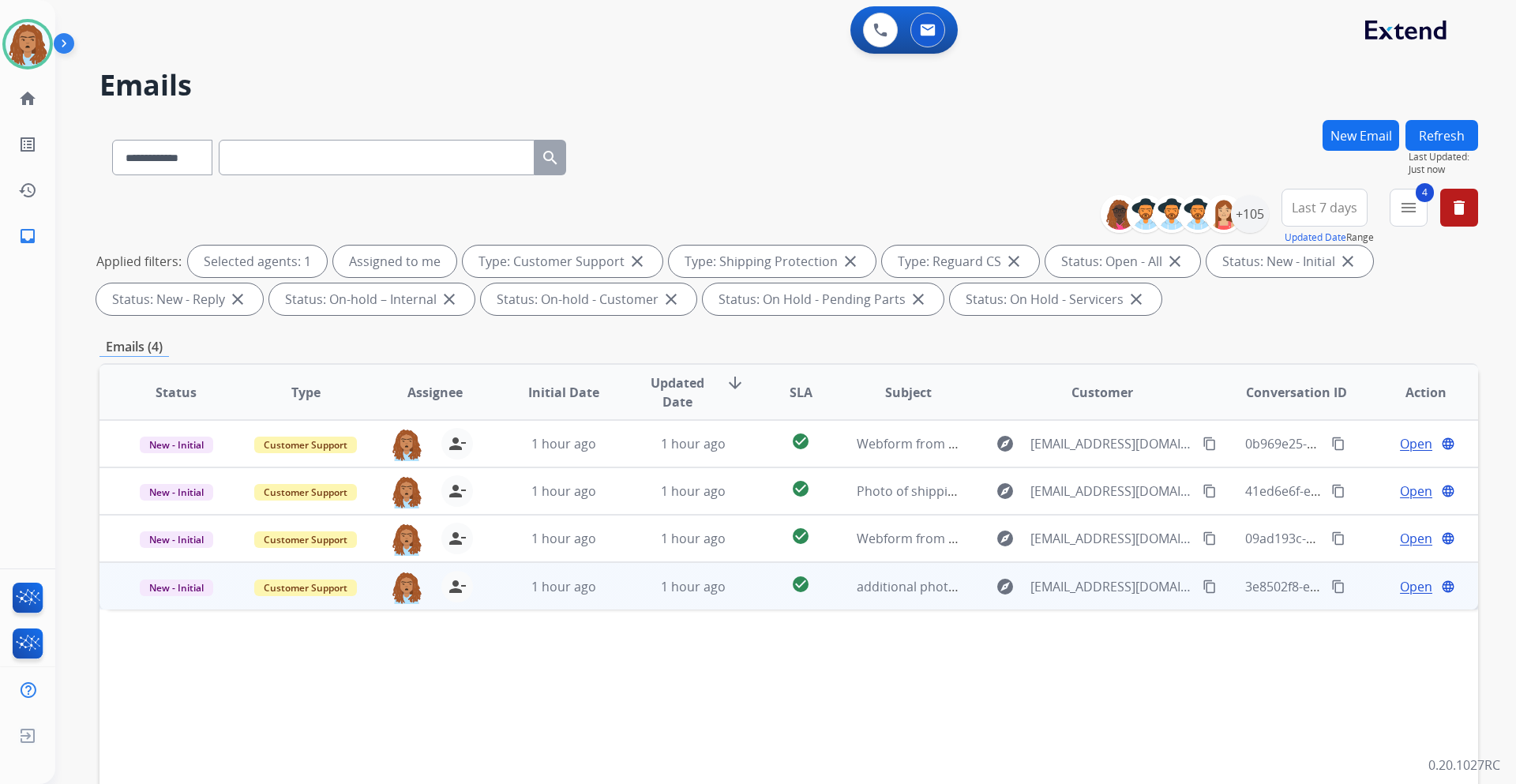 click on "Open" at bounding box center [1416, 587] 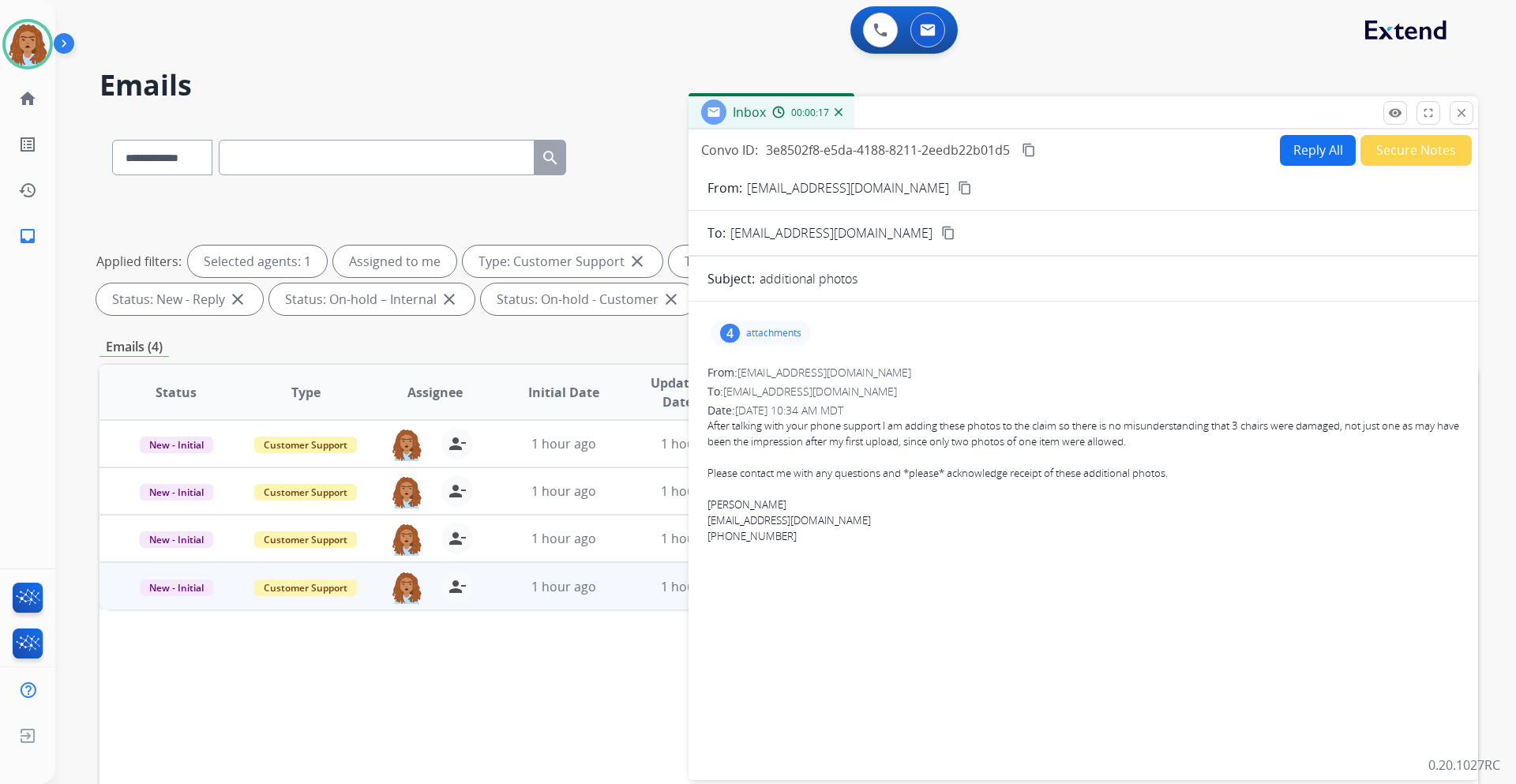 click on "content_copy" at bounding box center [965, 188] 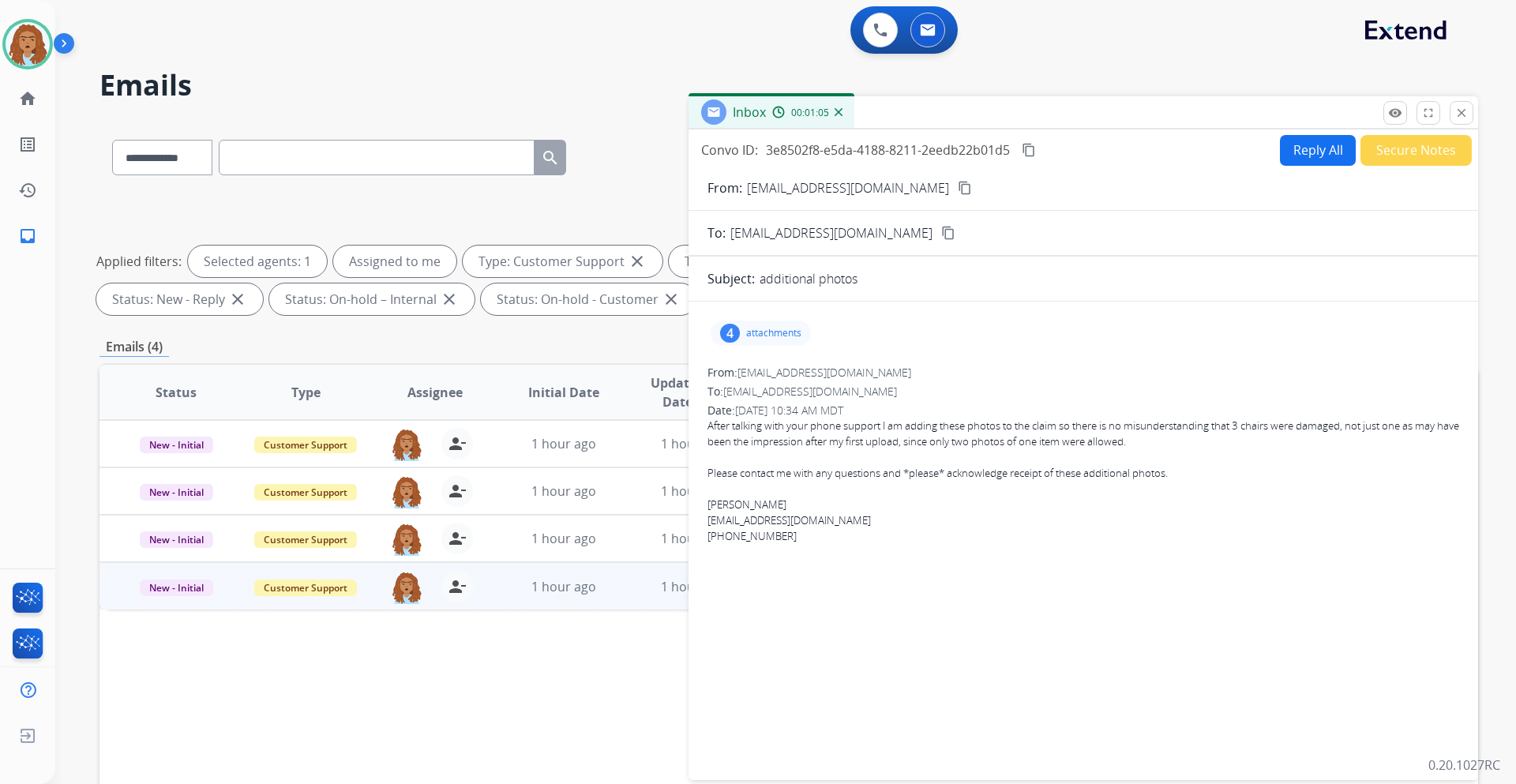 click on "attachments" at bounding box center [774, 333] 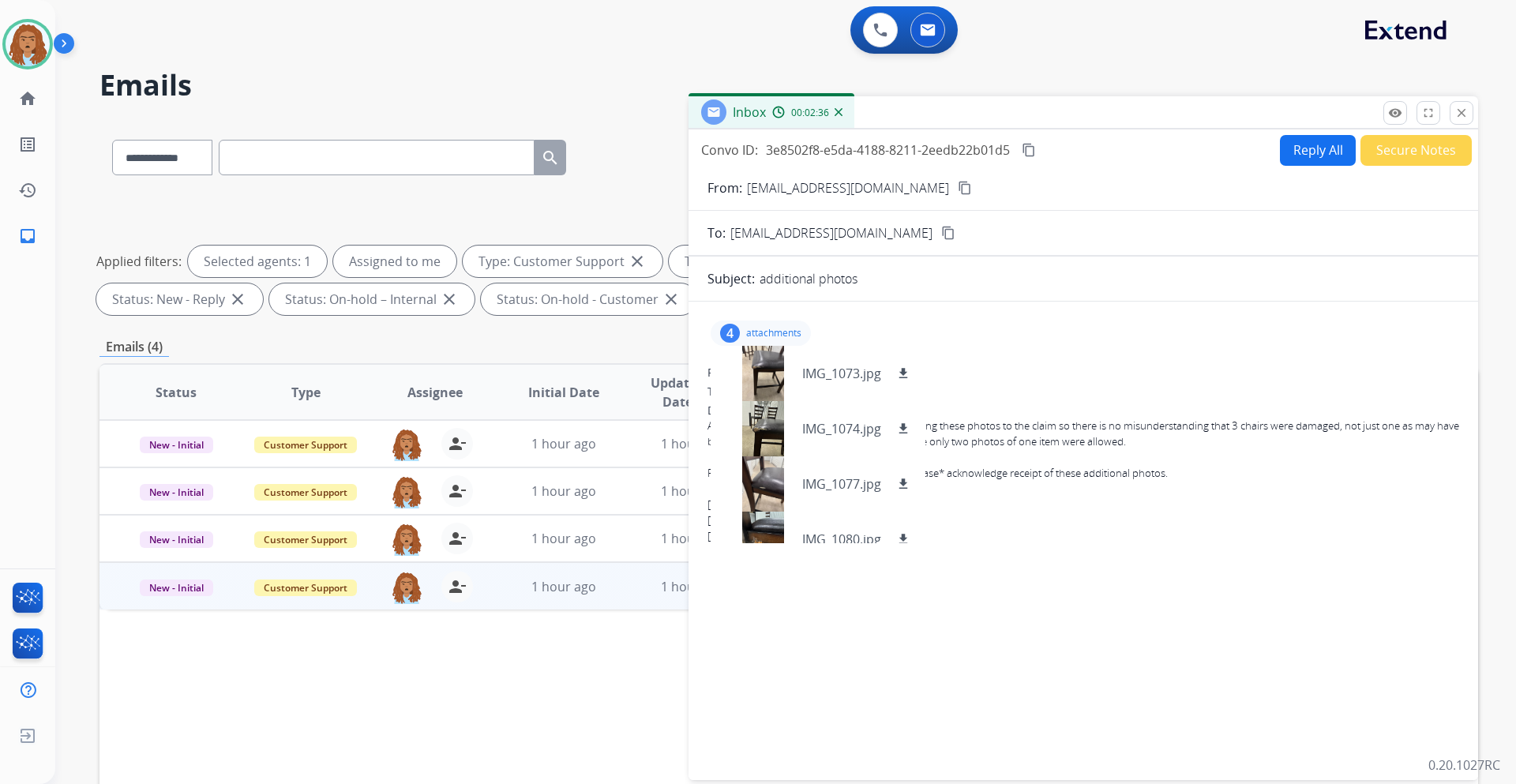 click at bounding box center (1083, 568) 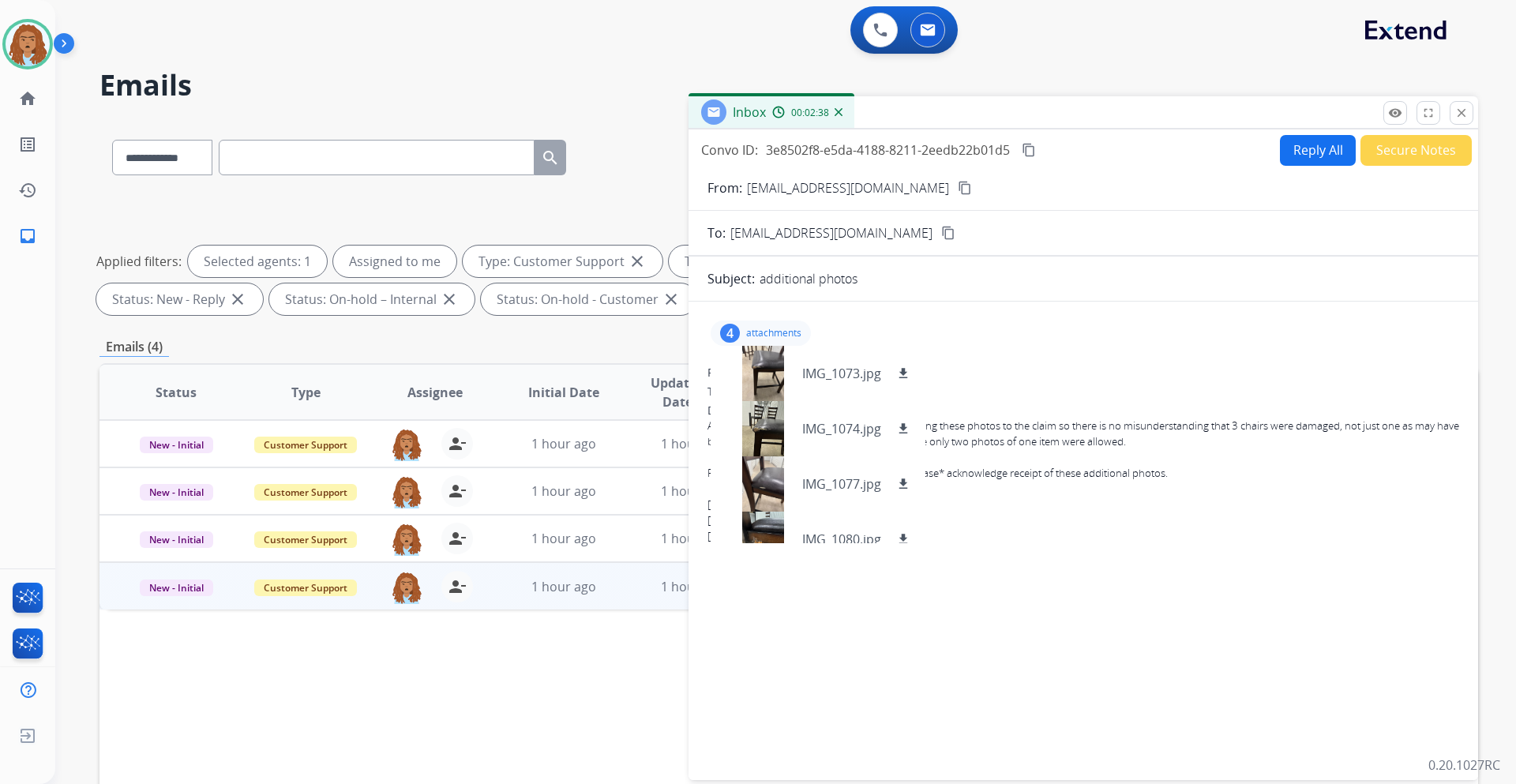 click on "4 attachments  IMG_1073.jpg  download  IMG_1074.jpg  download  IMG_1077.jpg  download  IMG_1080.jpg  download" at bounding box center [760, 333] 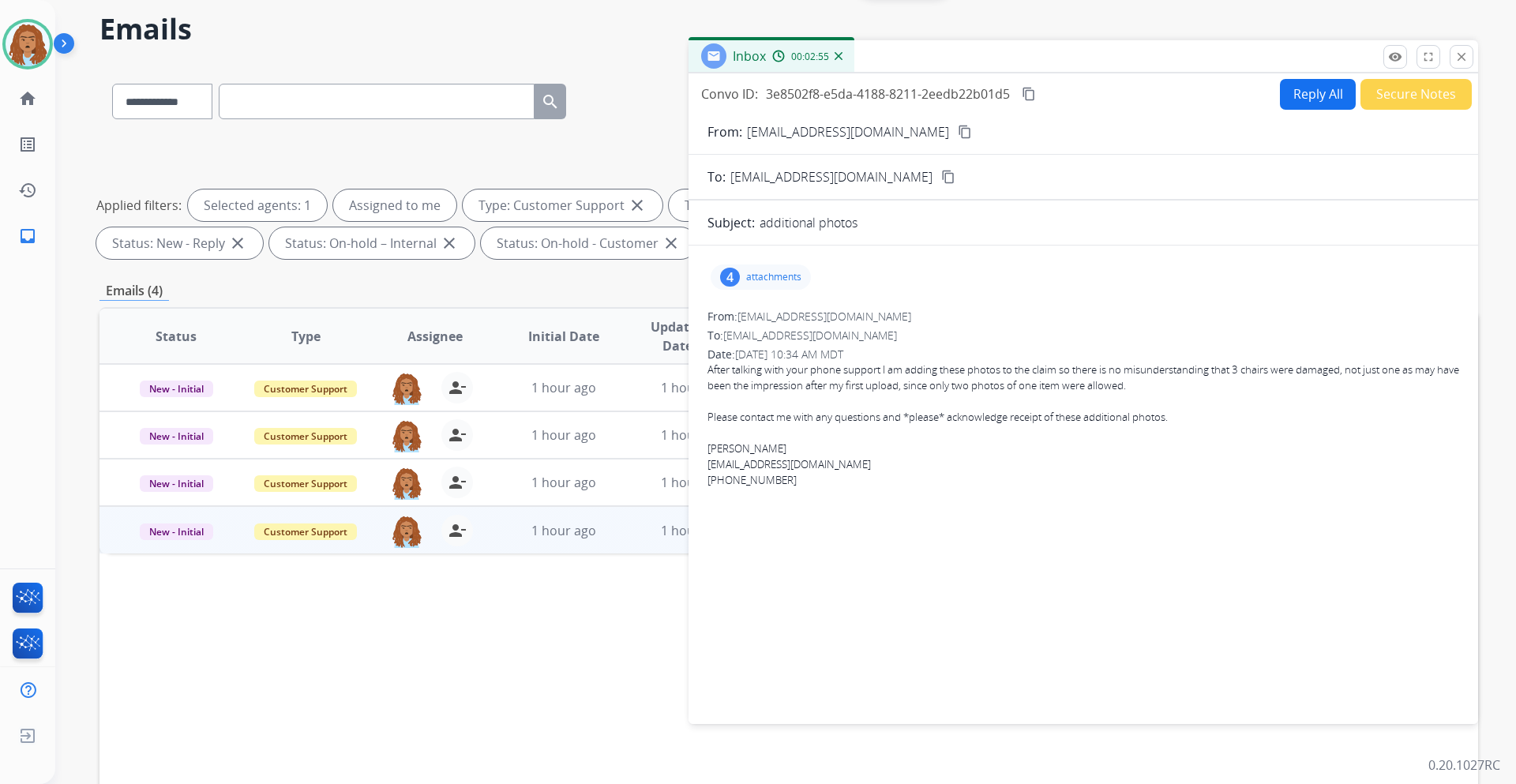 scroll, scrollTop: 0, scrollLeft: 0, axis: both 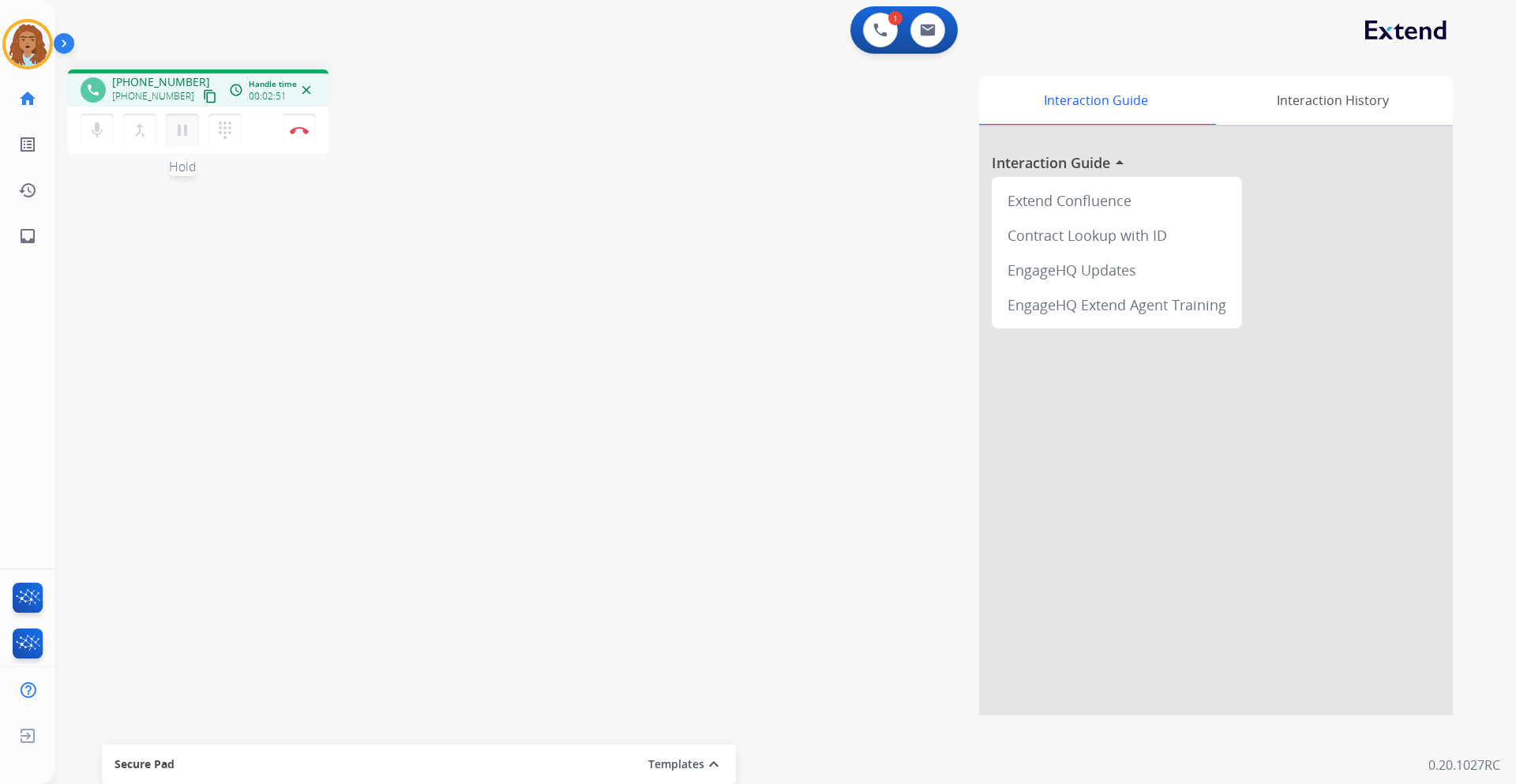 click on "pause Hold" at bounding box center (182, 130) 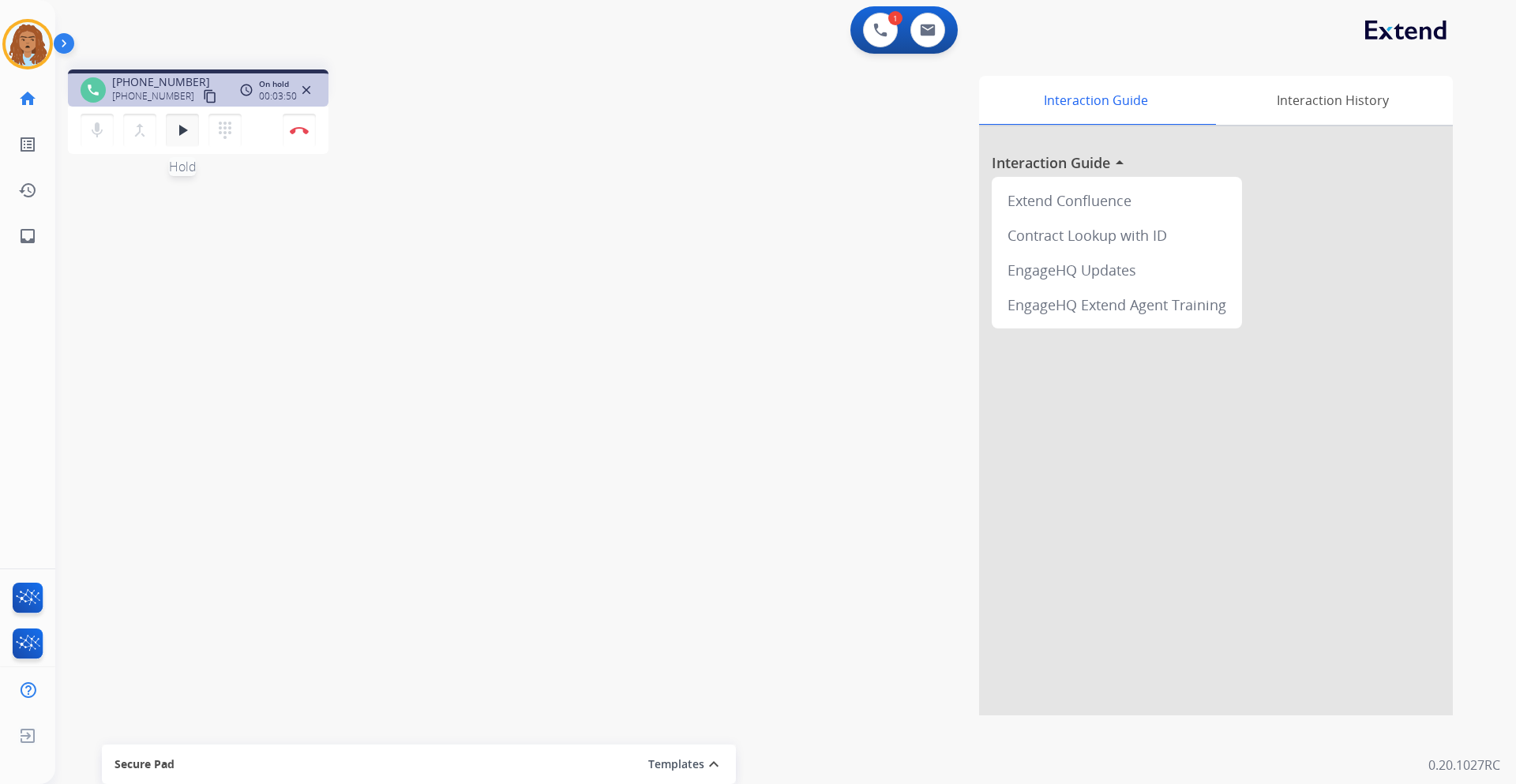click on "play_arrow" at bounding box center (182, 130) 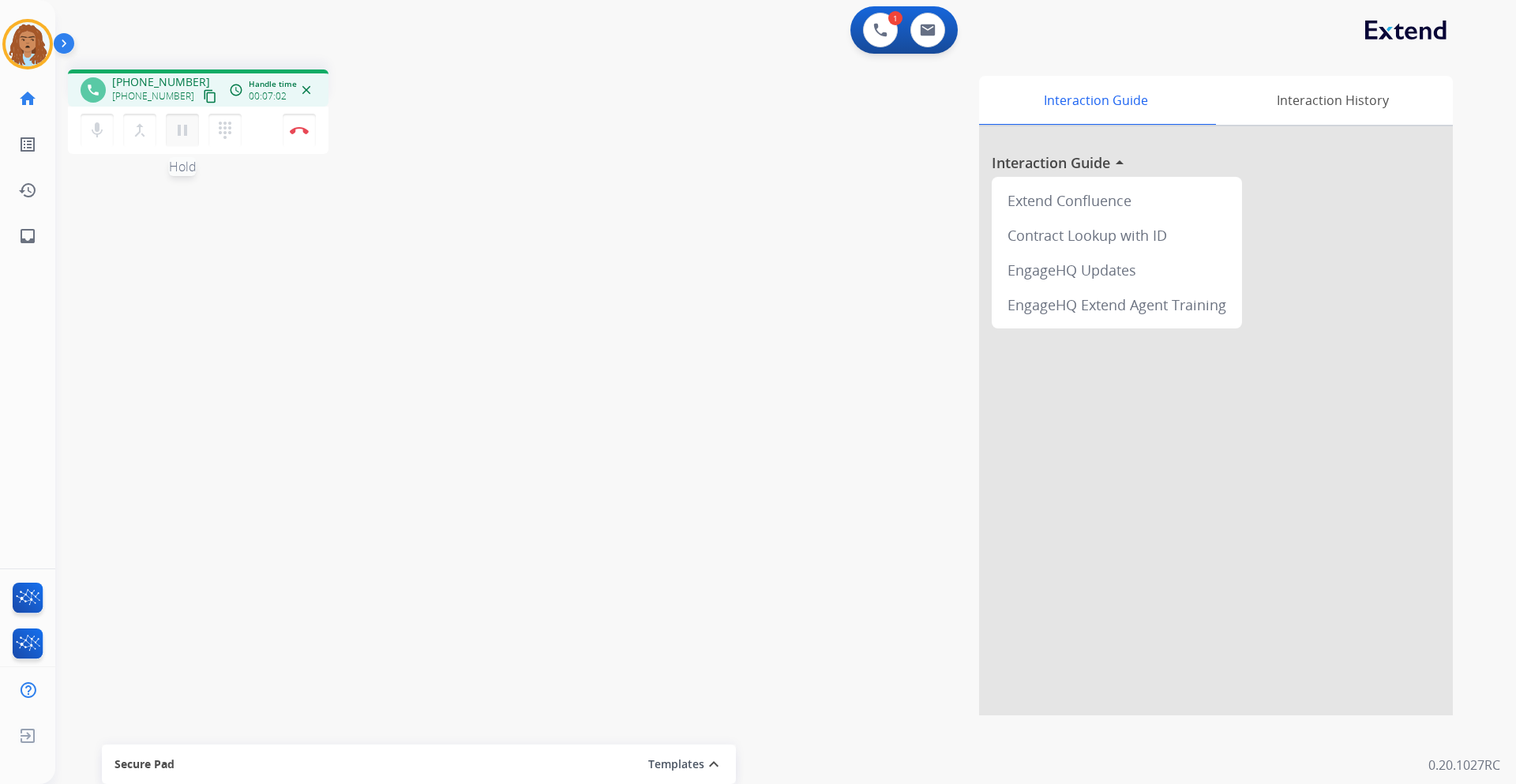 click on "pause" at bounding box center [182, 130] 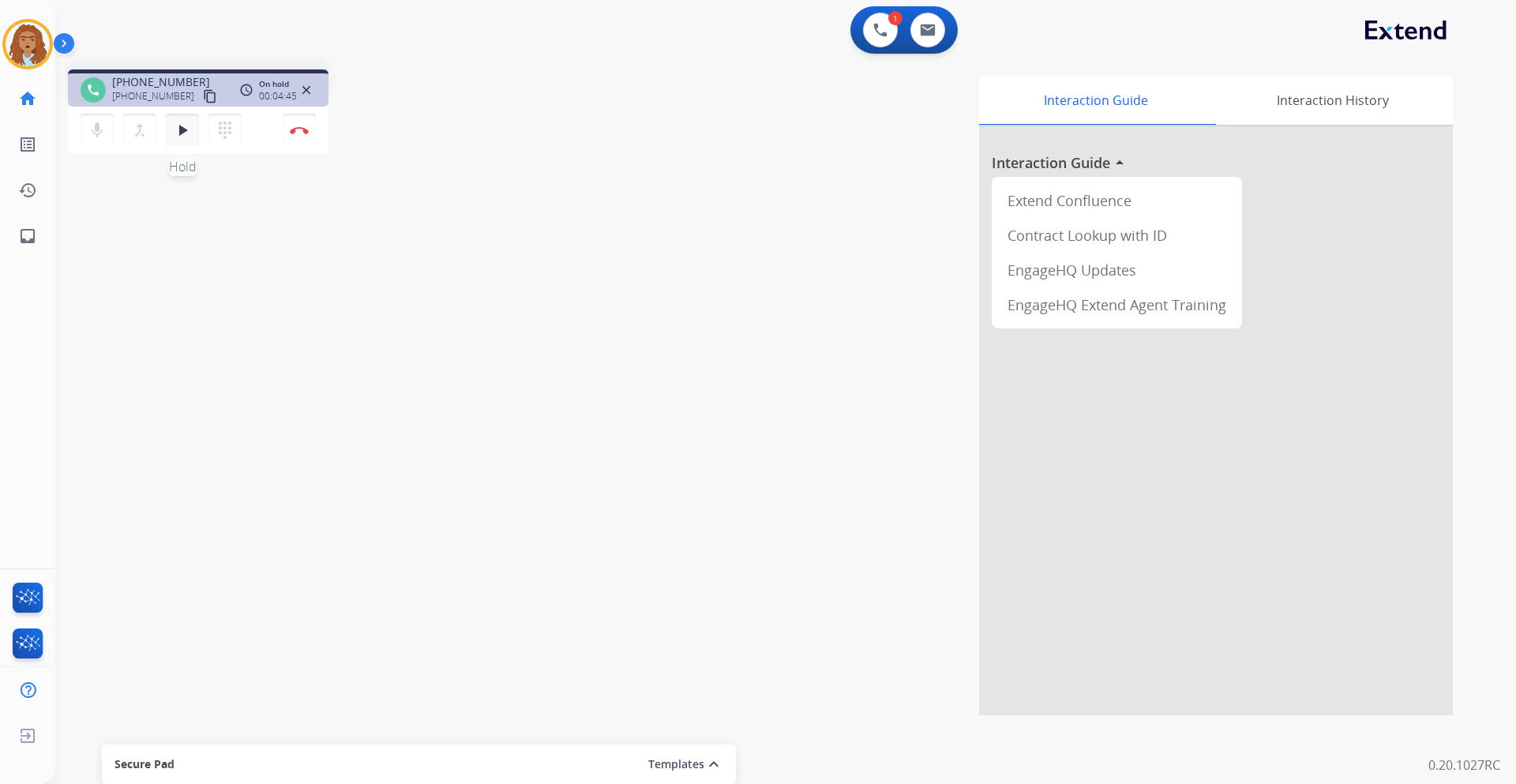 click on "play_arrow" at bounding box center [182, 130] 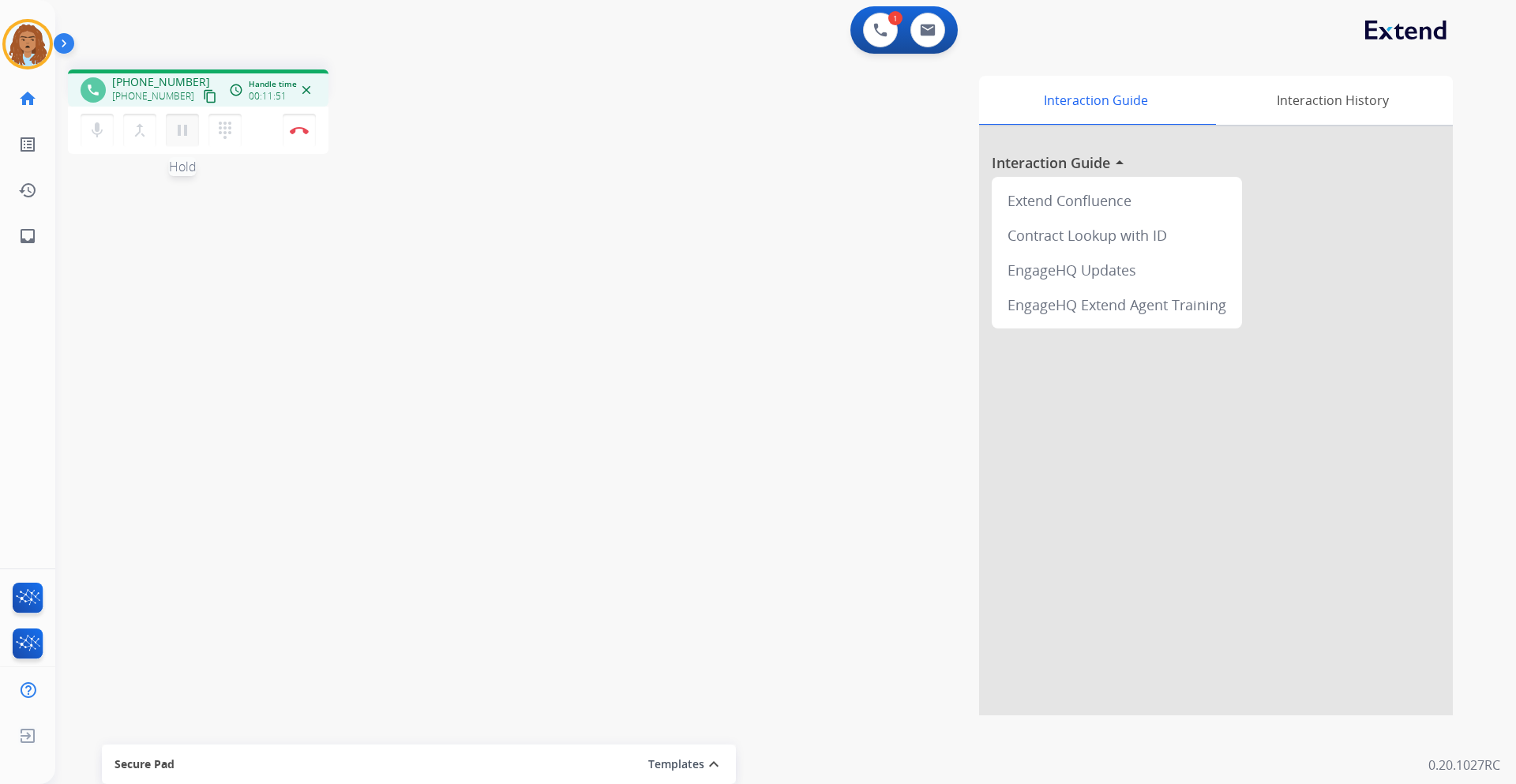 click on "pause" at bounding box center [182, 130] 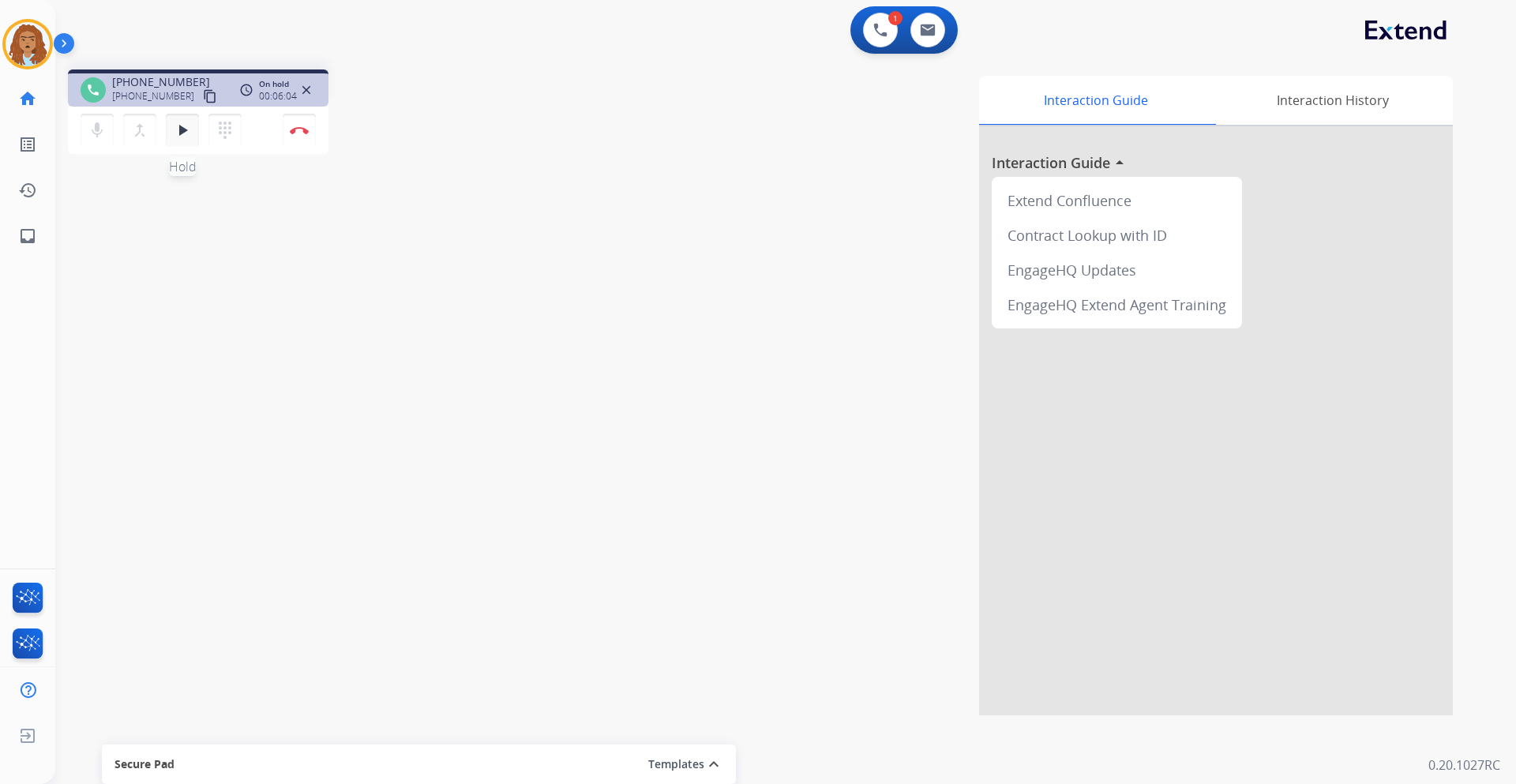 click on "play_arrow" at bounding box center [182, 130] 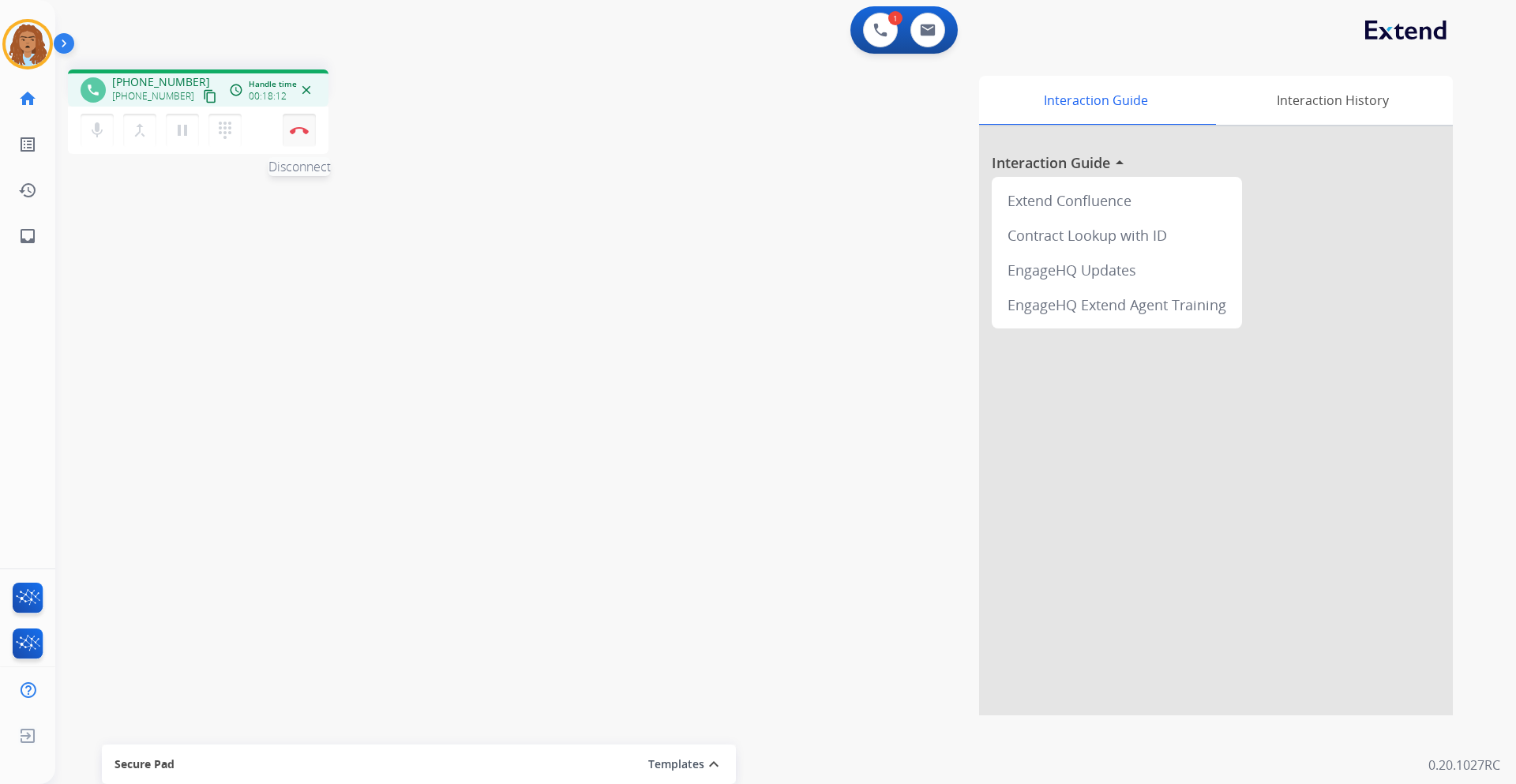 click on "Disconnect" at bounding box center [299, 130] 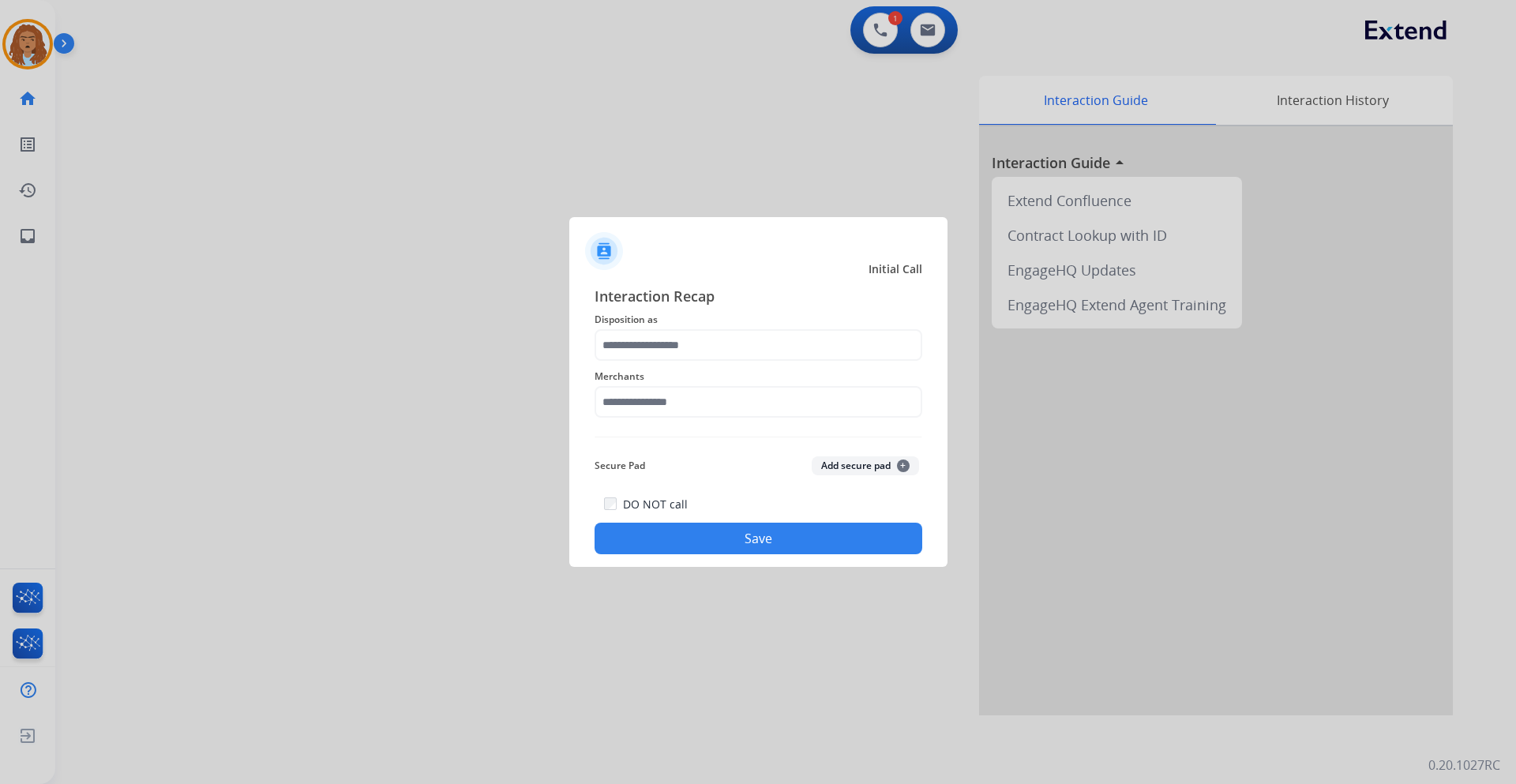 click on "Disposition as" 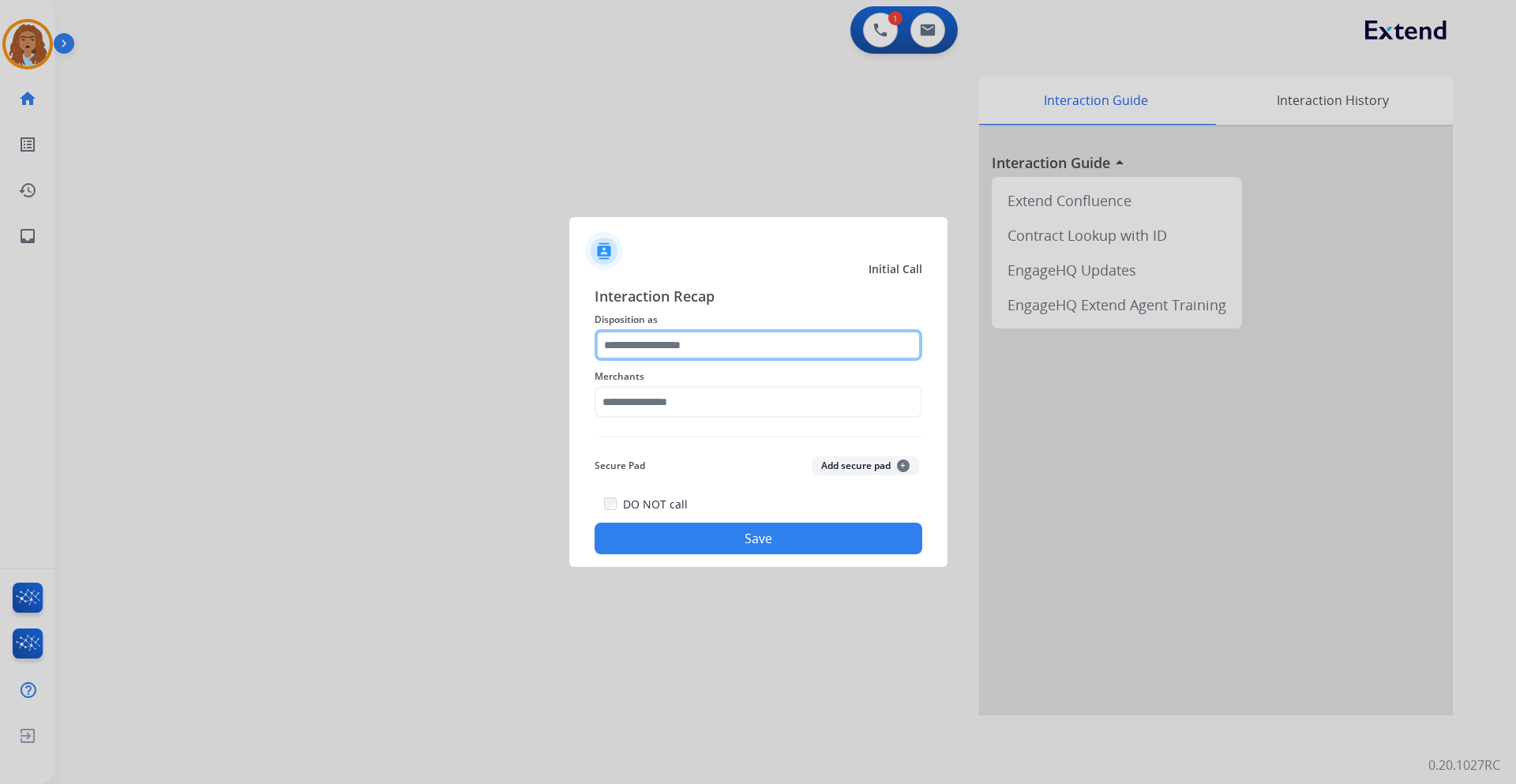 click 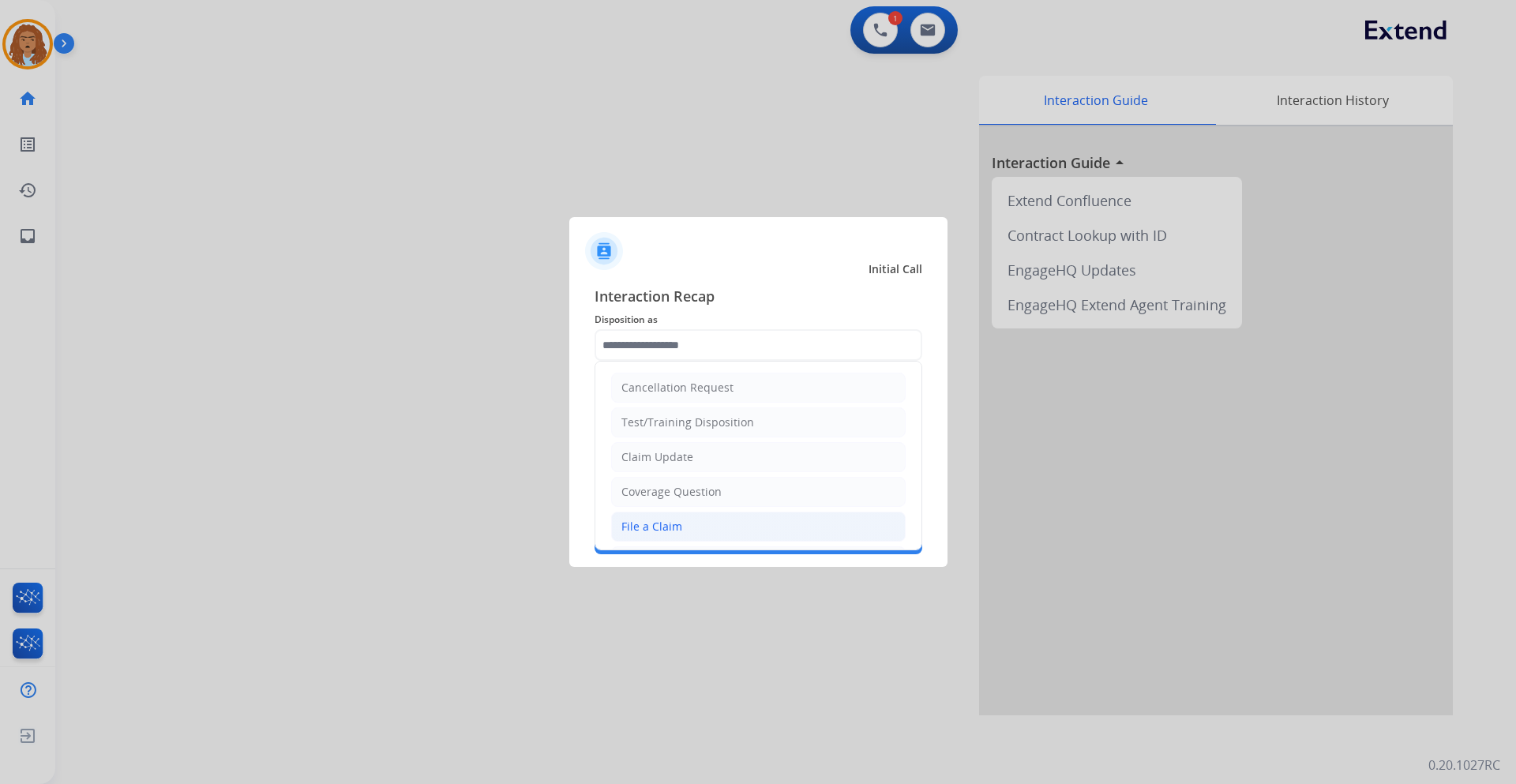 click on "File a Claim" 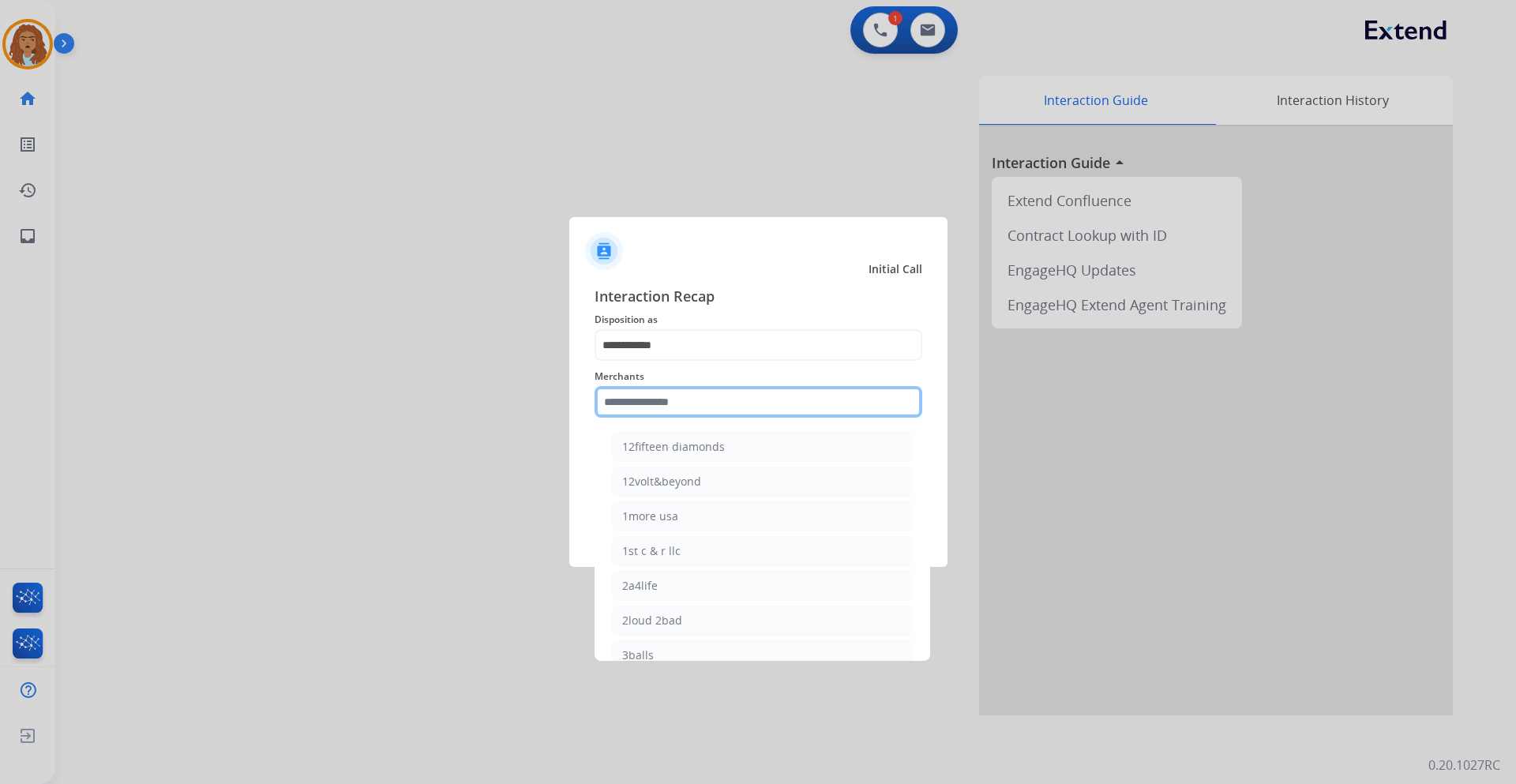 click 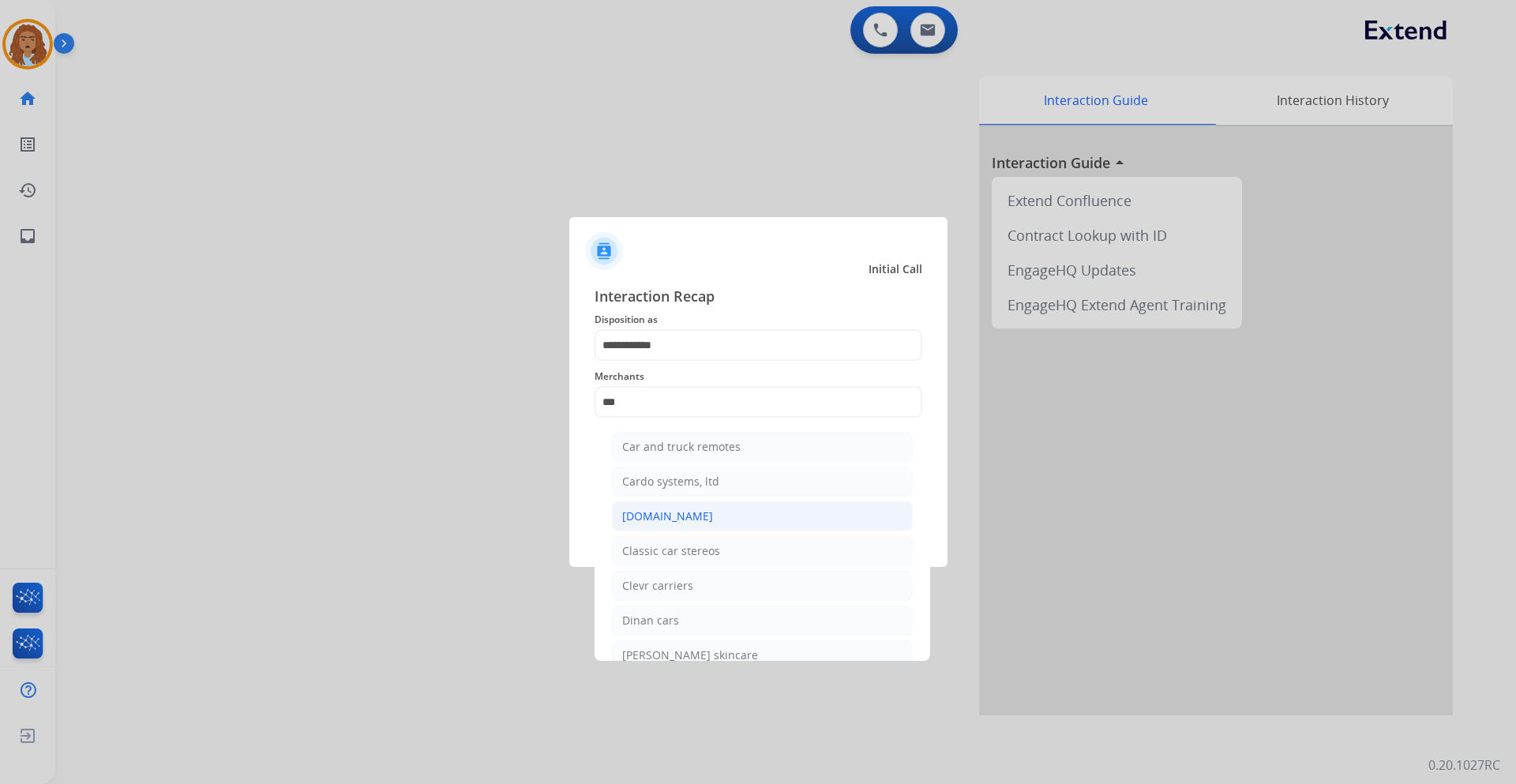 click on "[DOMAIN_NAME]" 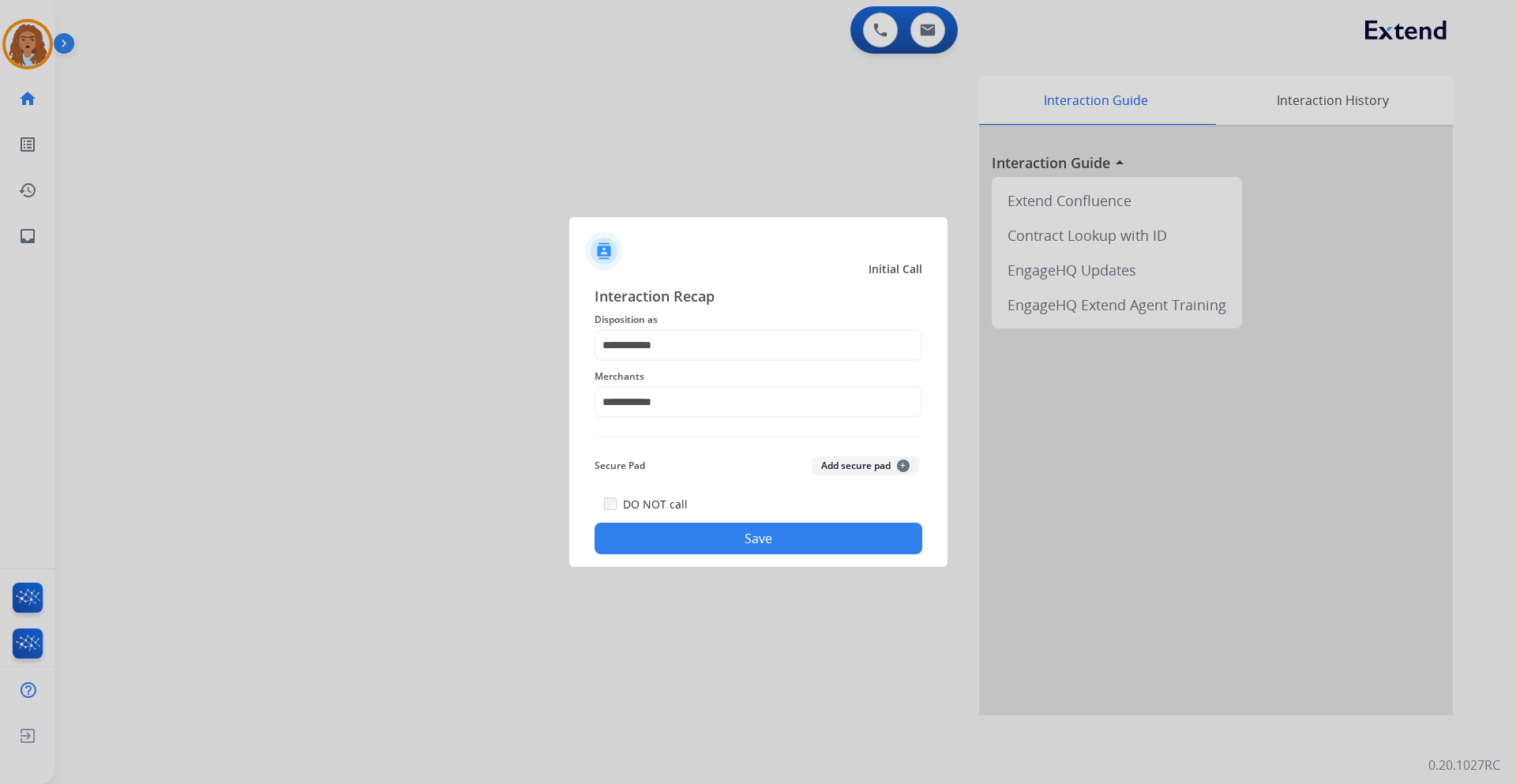 click on "Save" 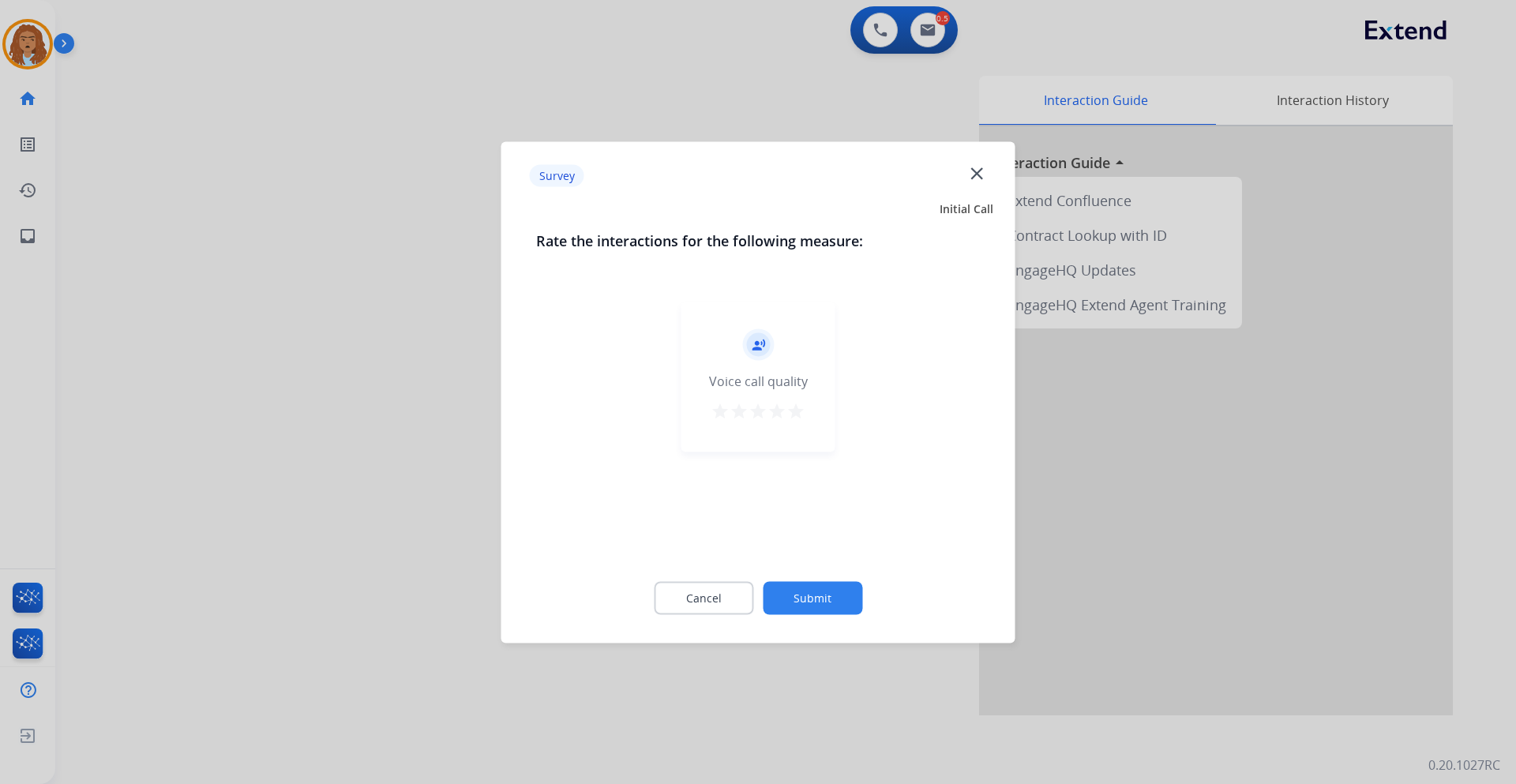 click on "Cancel Submit" 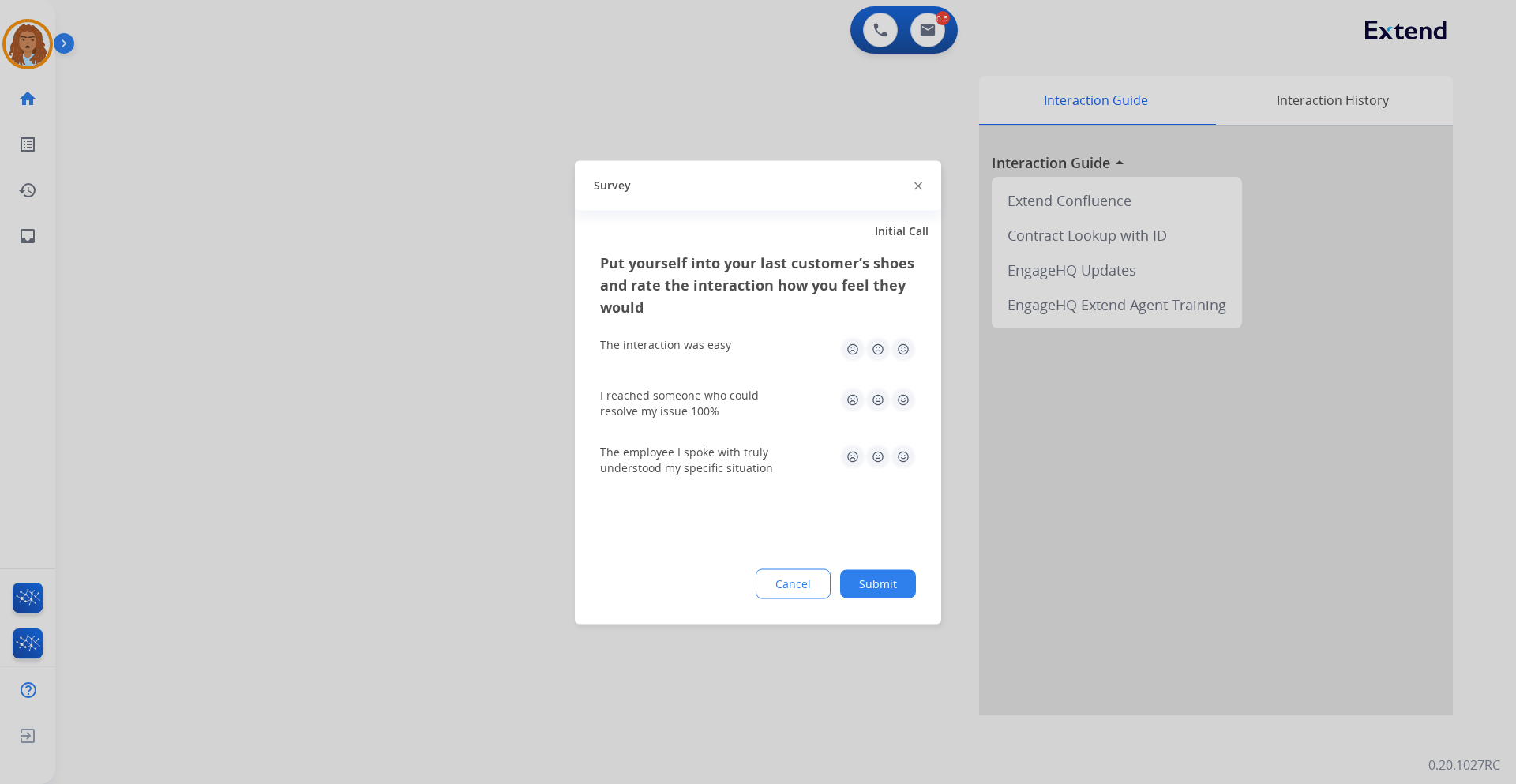 click on "Put yourself into your last customer’s shoes and rate the interaction how you feel they would  The interaction was easy   I reached someone who could resolve my issue 100%   The employee I spoke with truly understood my specific situation  Cancel Submit" 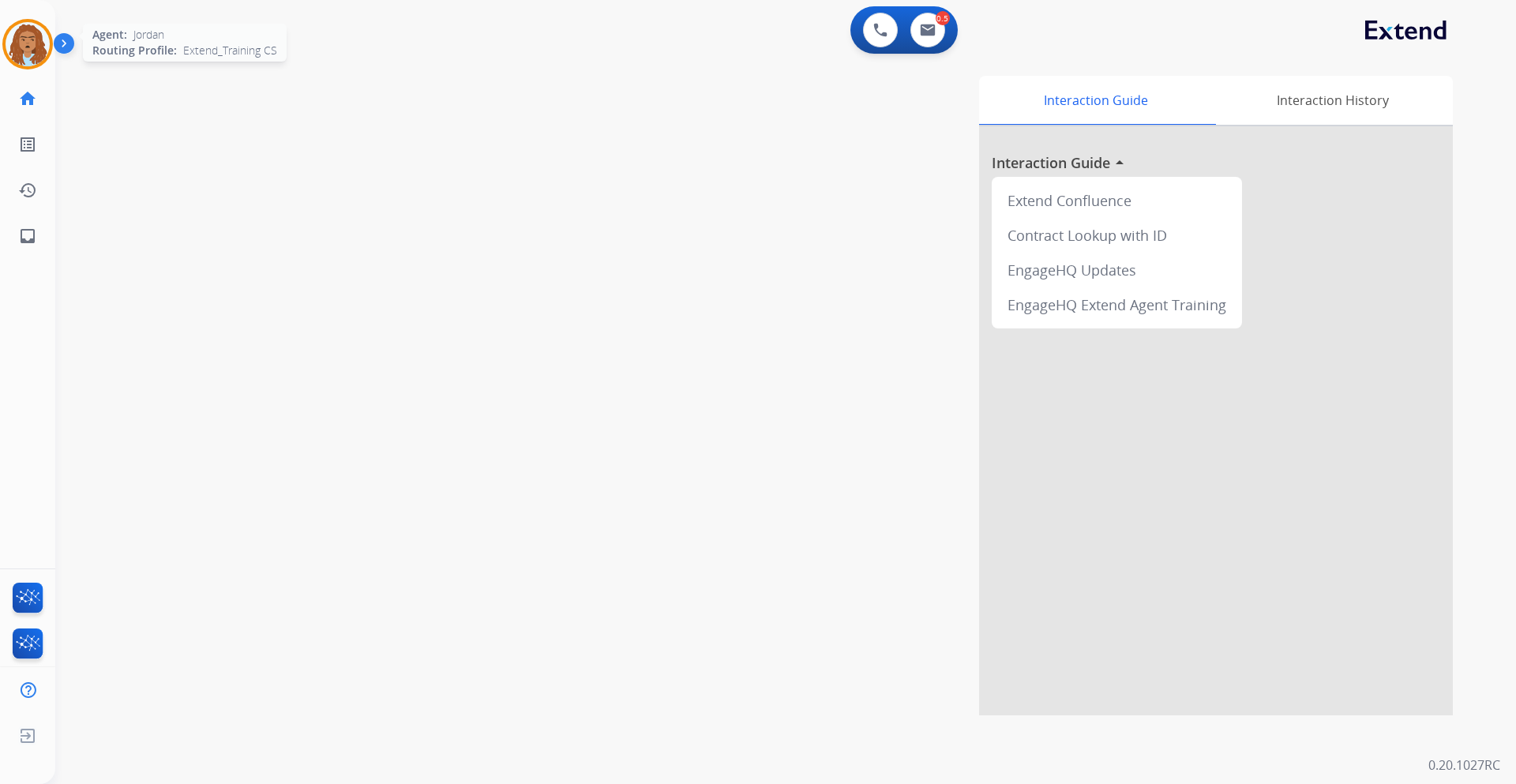 click at bounding box center (28, 44) 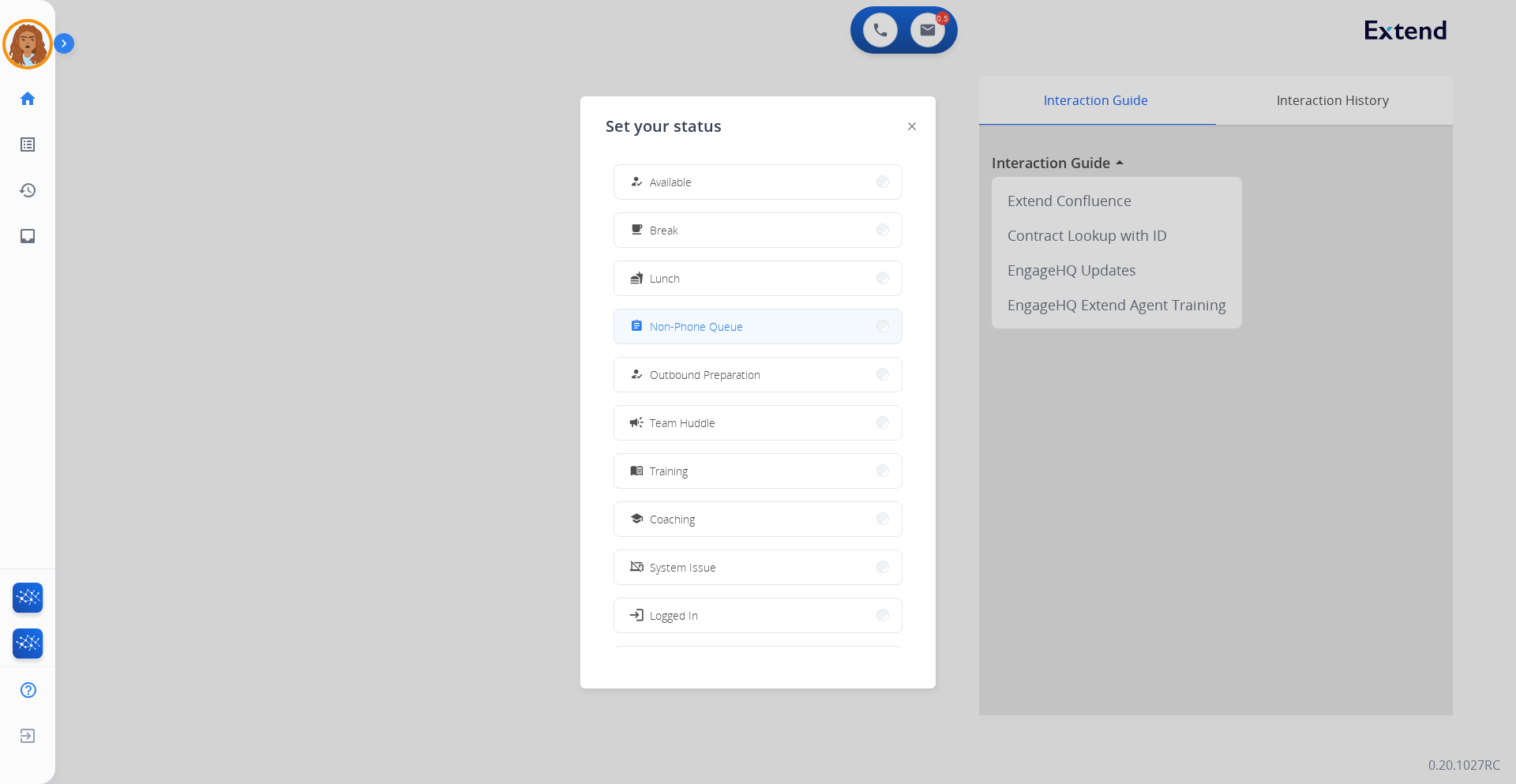 click on "Non-Phone Queue" at bounding box center [696, 326] 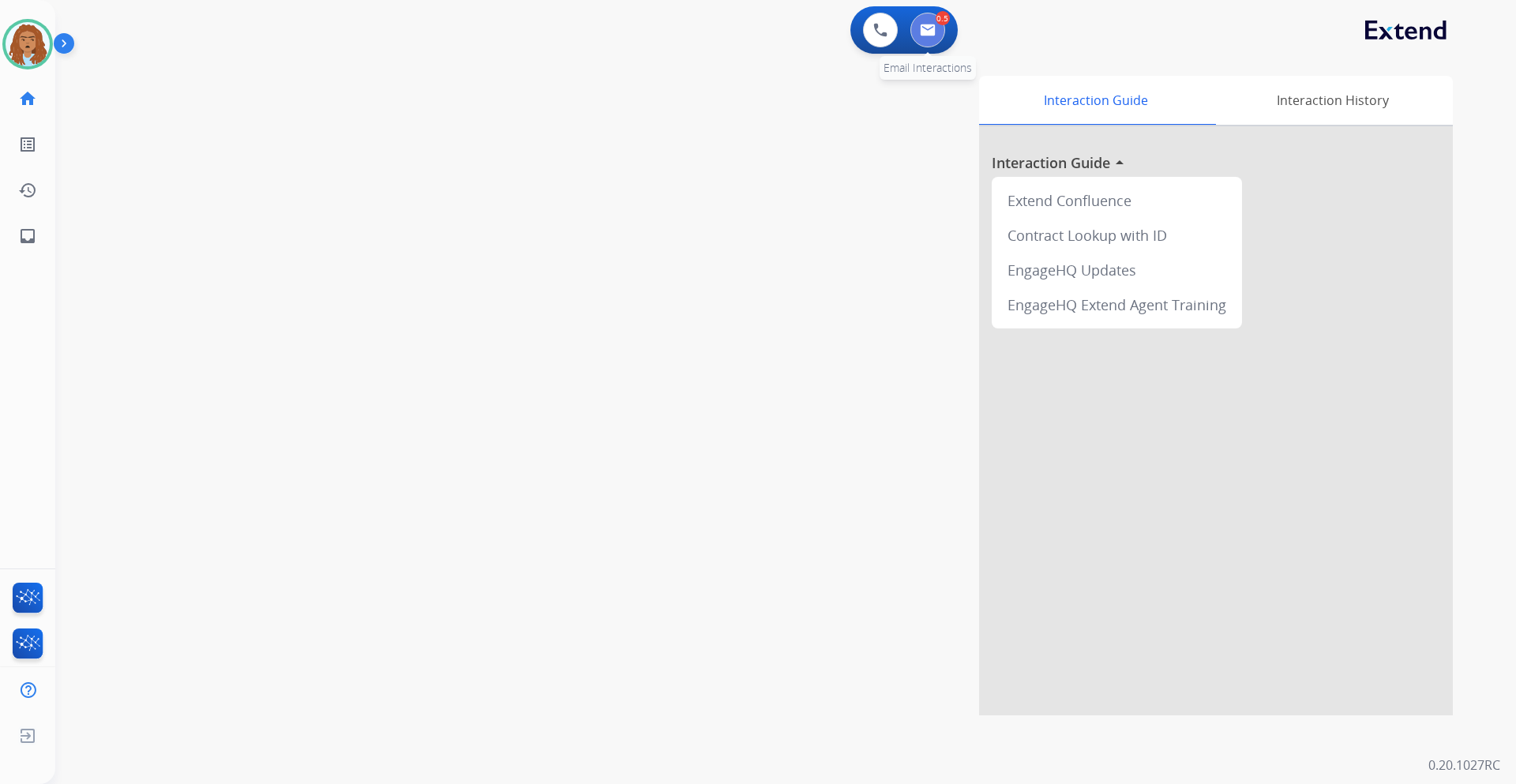 click at bounding box center (928, 30) 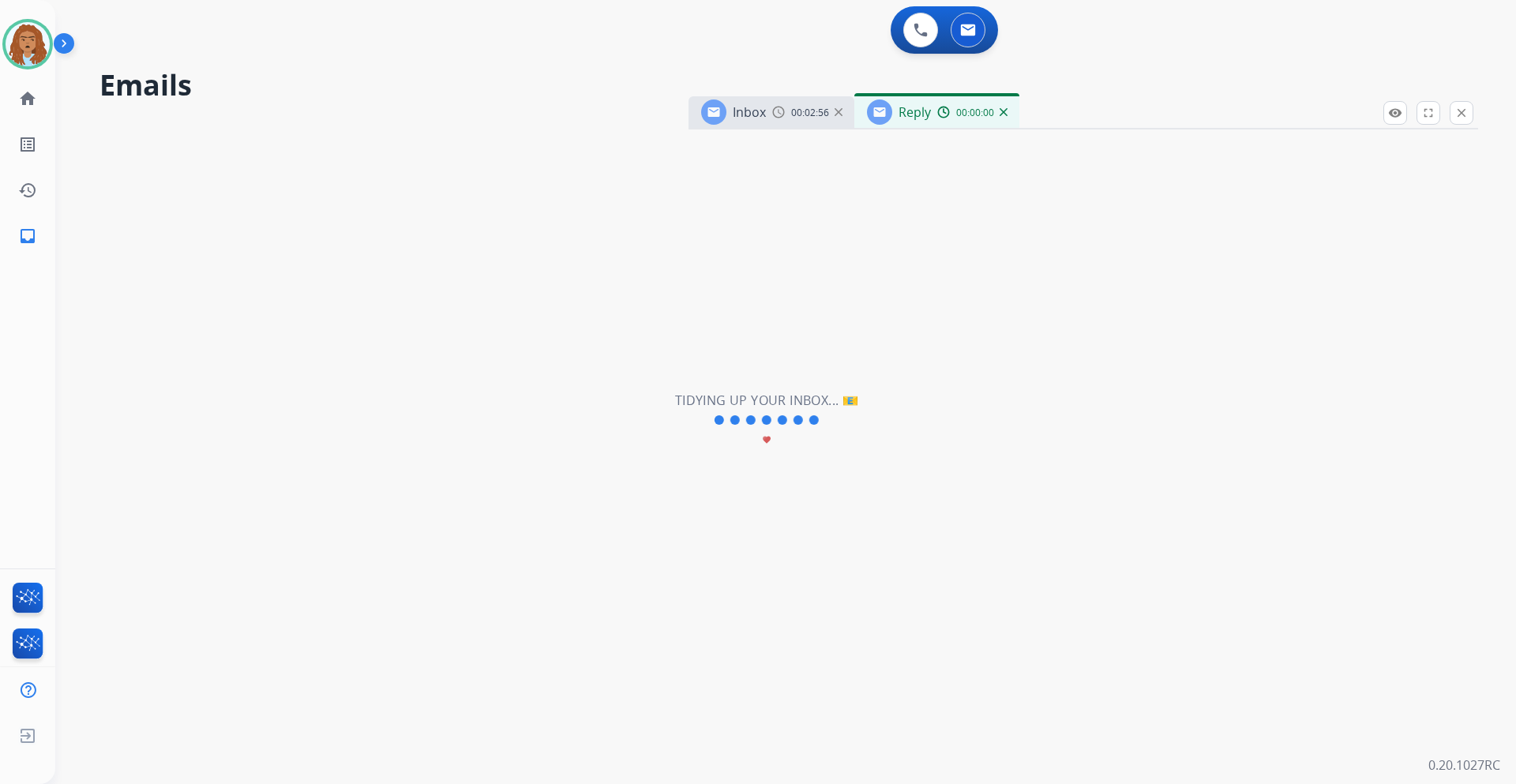 select on "**********" 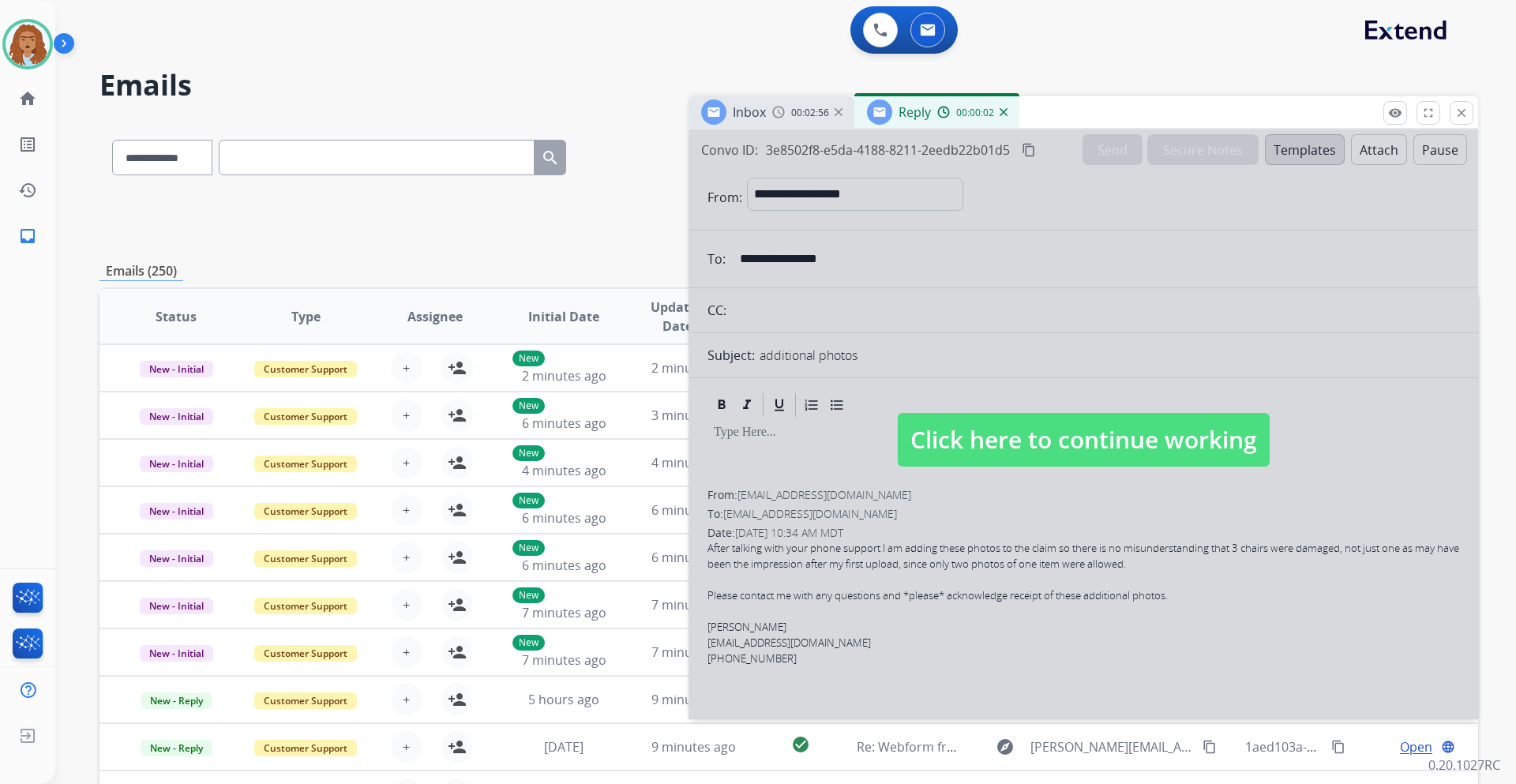 click on "Click here to continue working" at bounding box center [1083, 440] 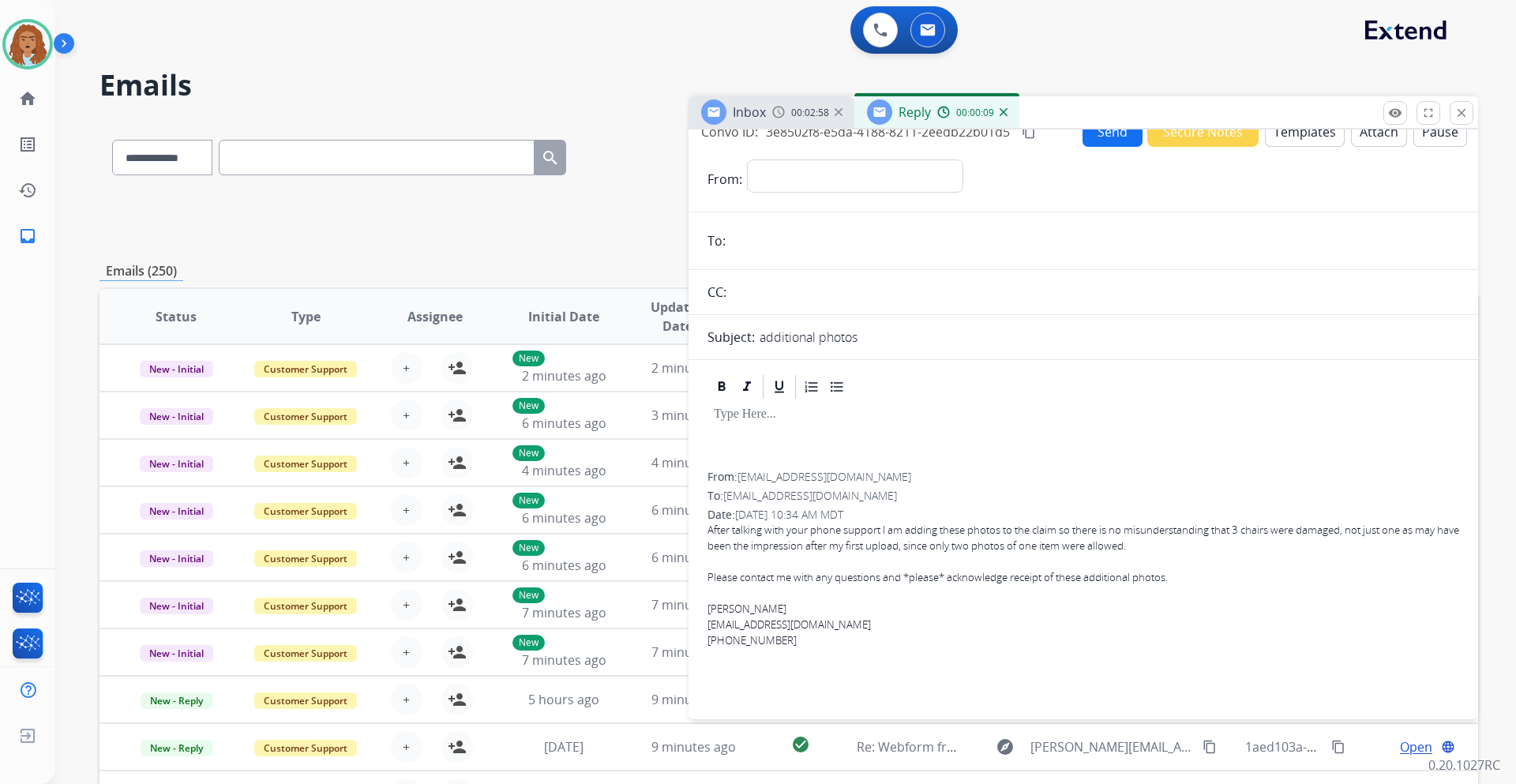 scroll, scrollTop: 24, scrollLeft: 0, axis: vertical 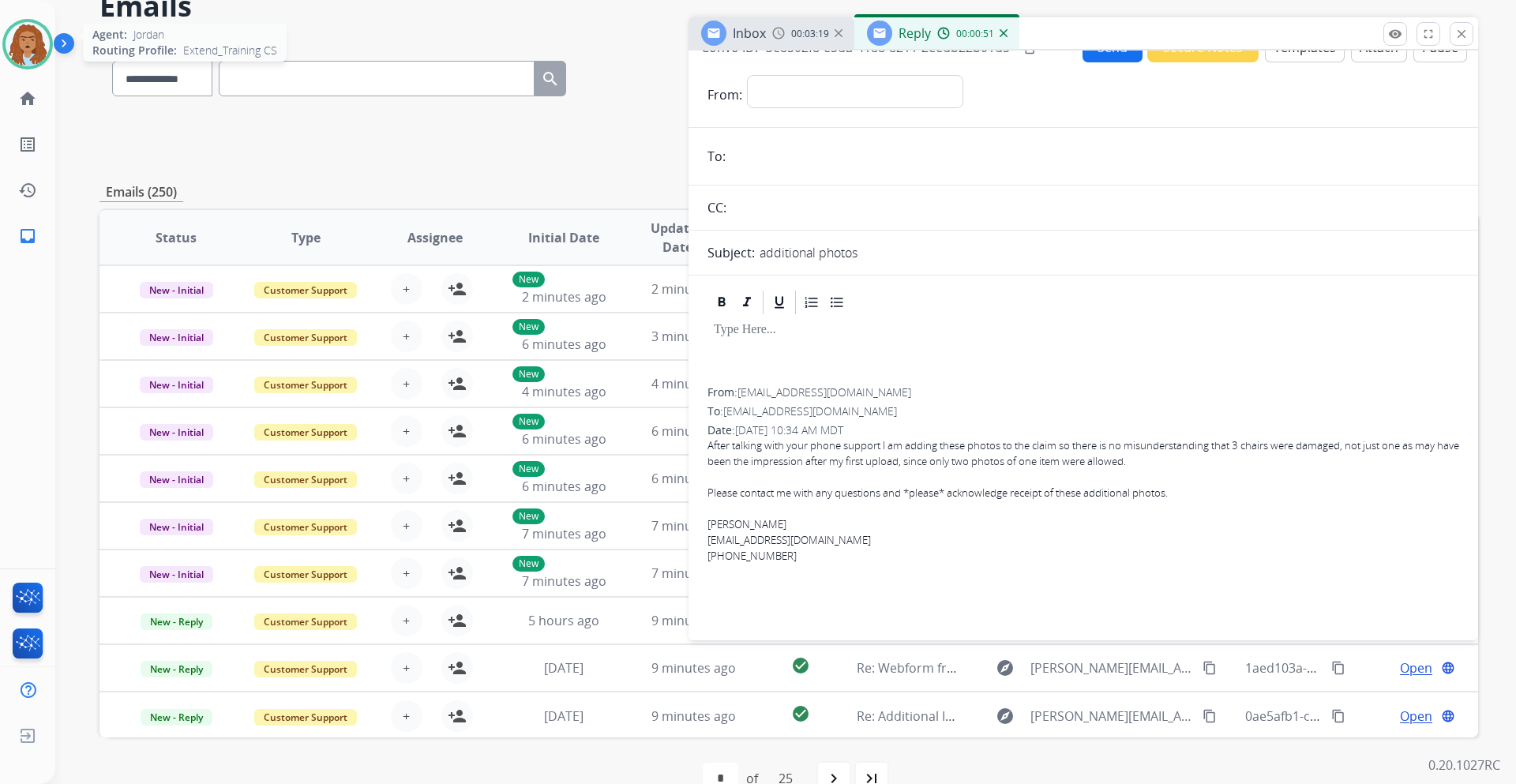 click at bounding box center (28, 44) 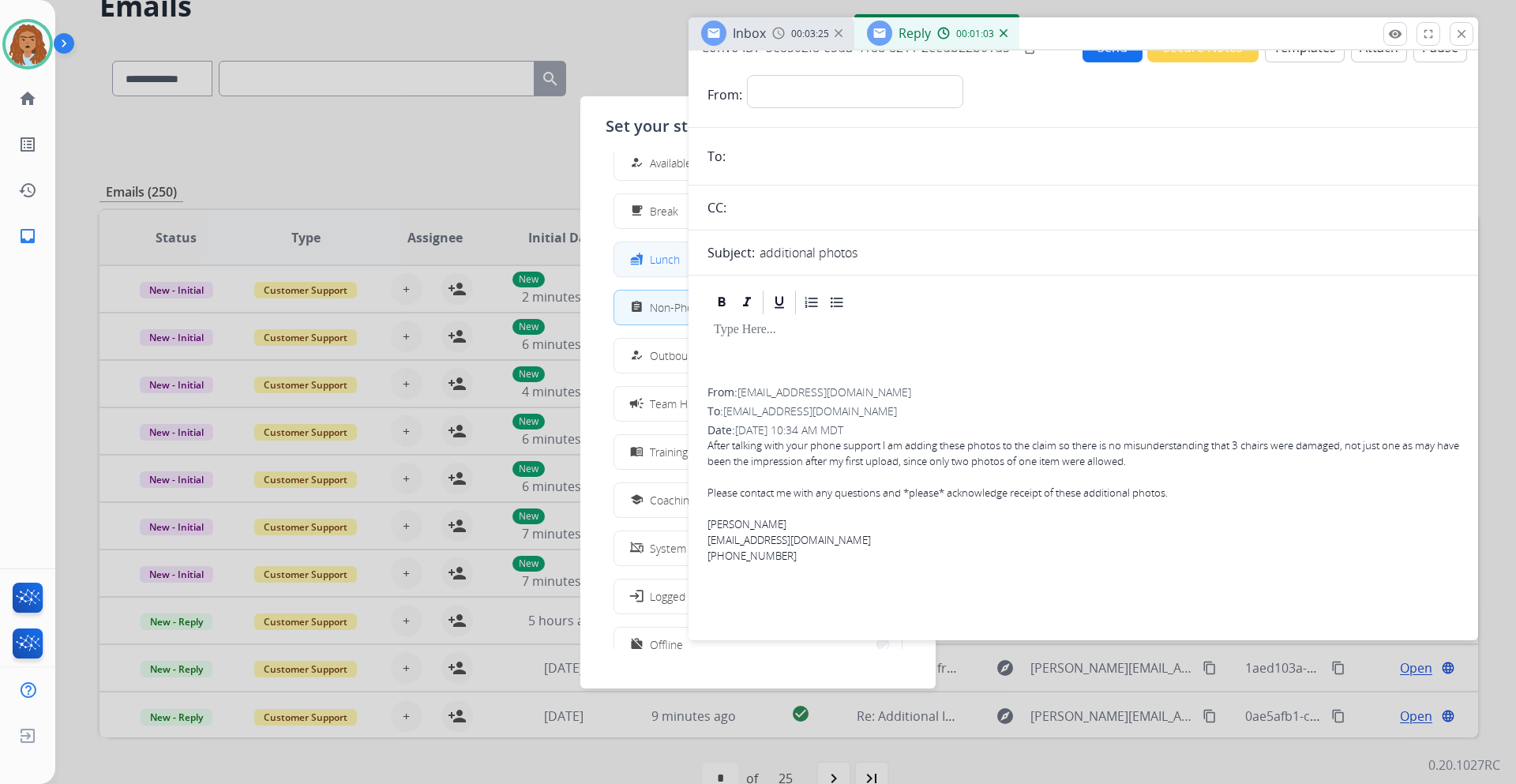 scroll, scrollTop: 0, scrollLeft: 0, axis: both 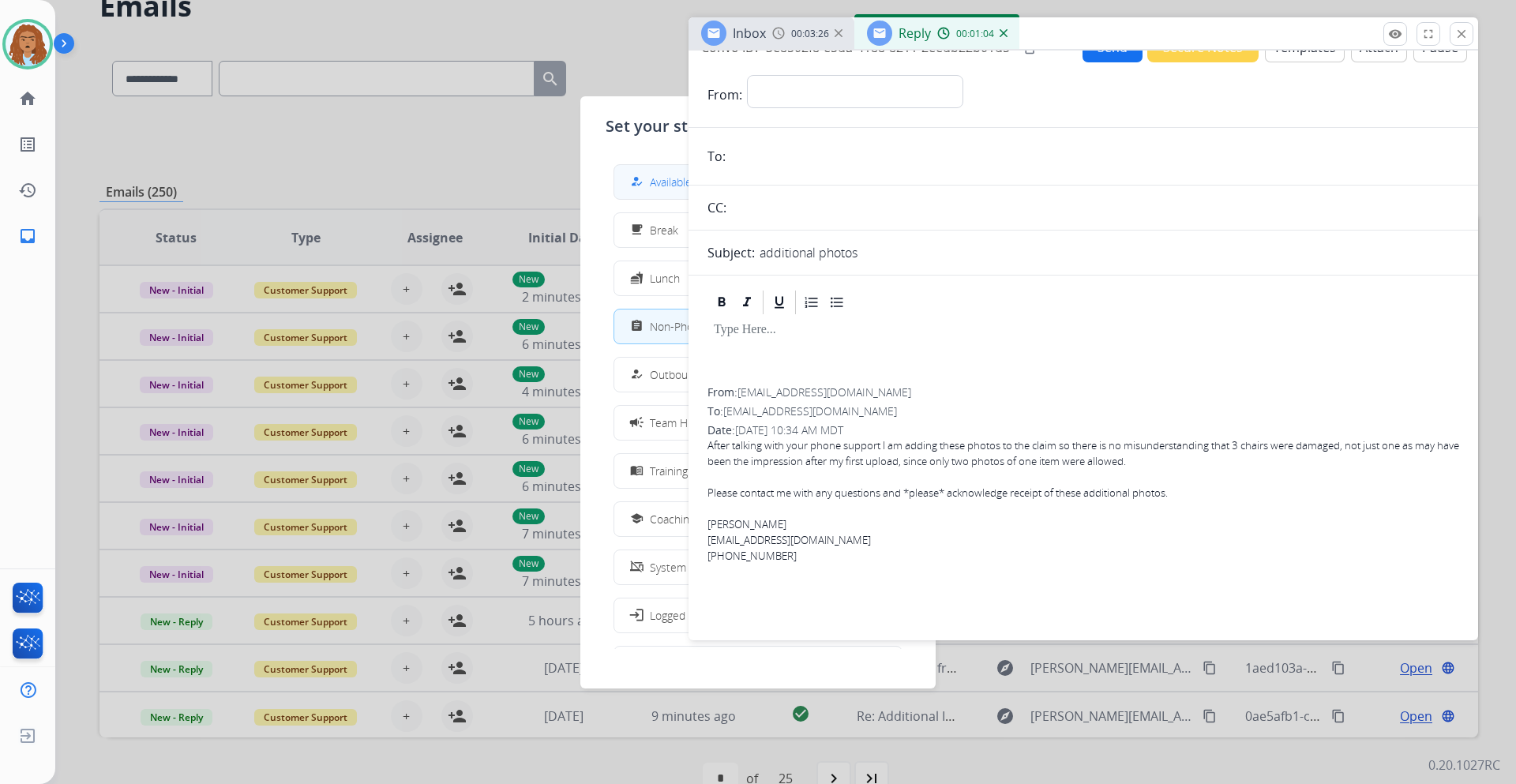 click on "how_to_reg Available" at bounding box center [758, 182] 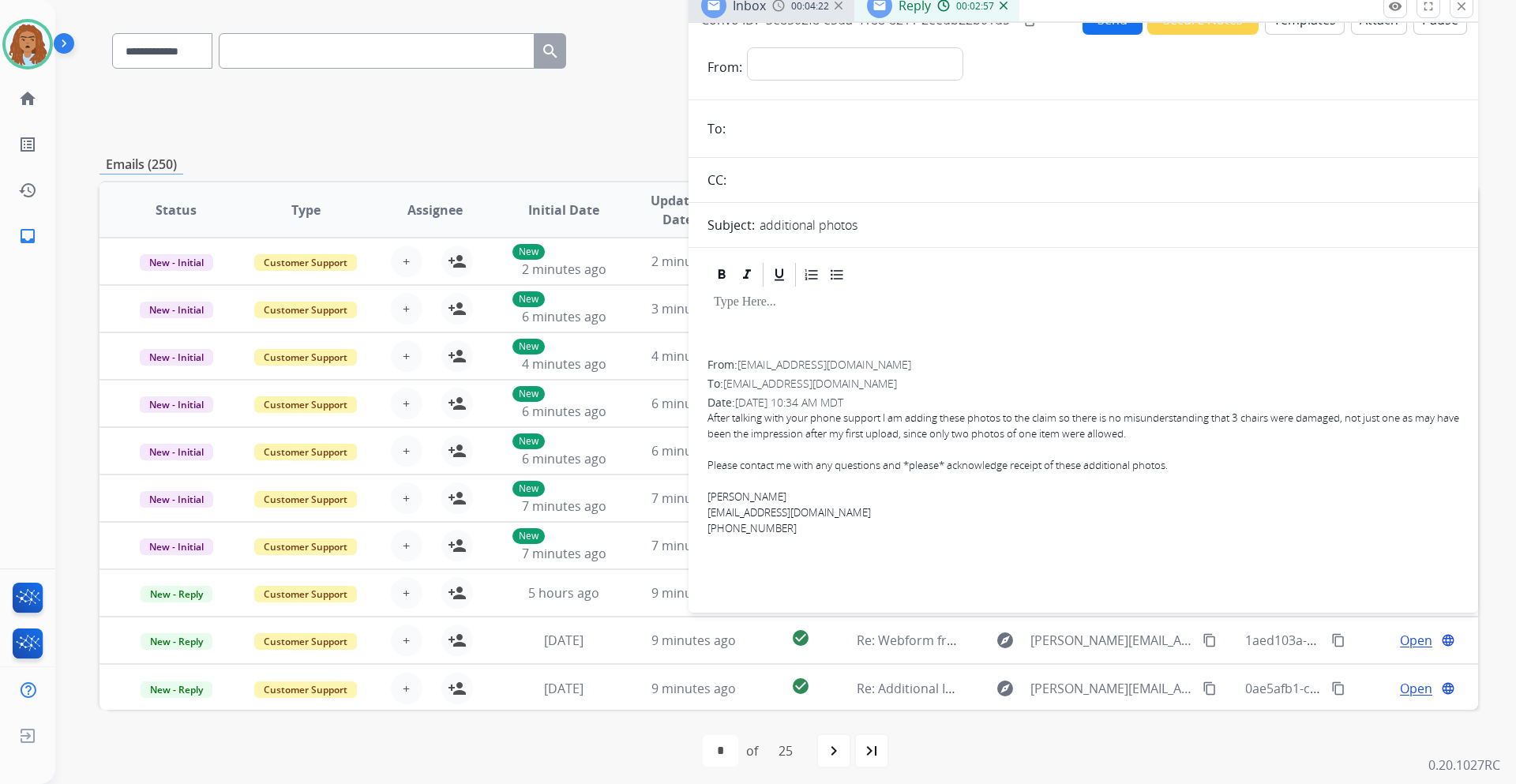 scroll, scrollTop: 114, scrollLeft: 0, axis: vertical 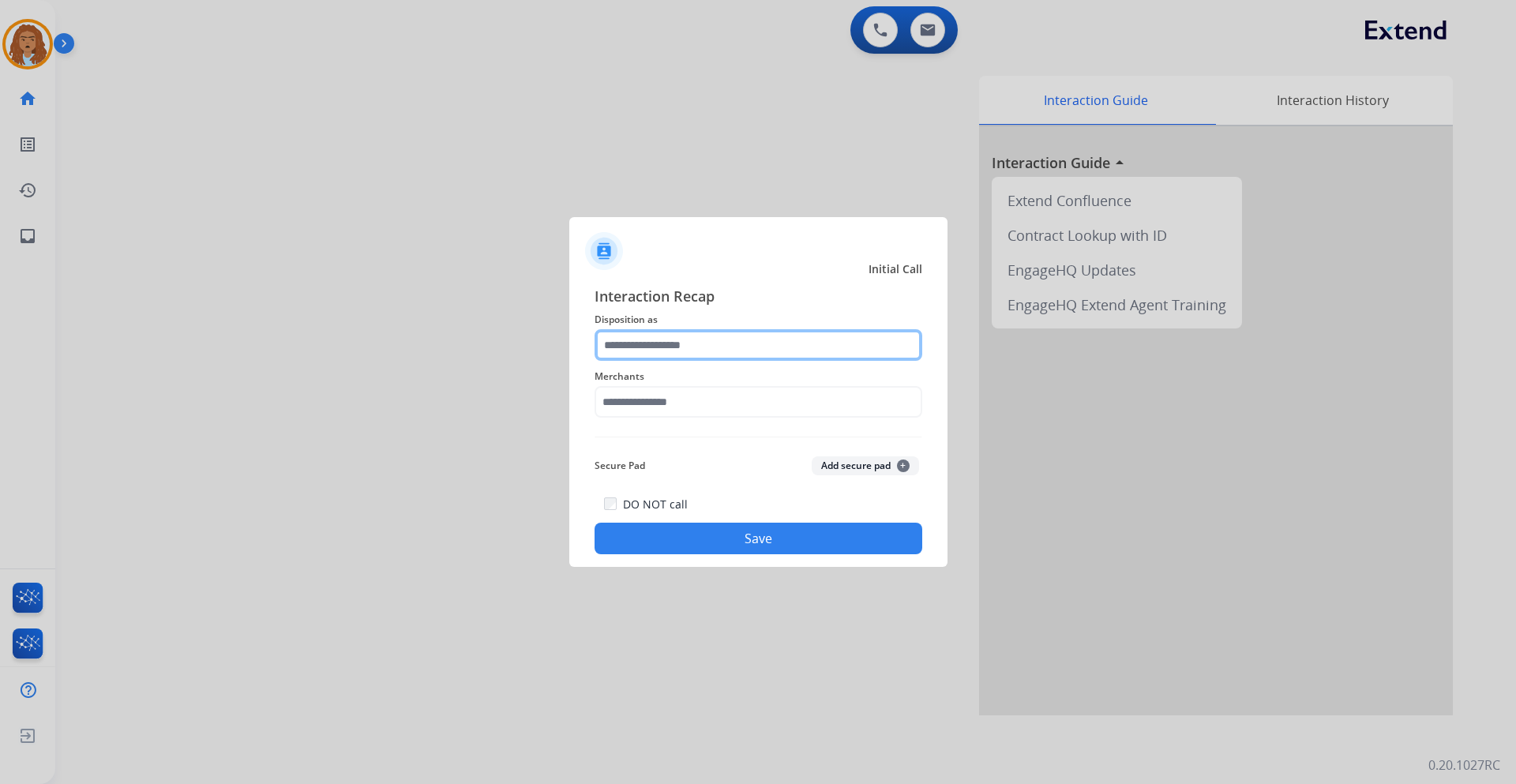 click 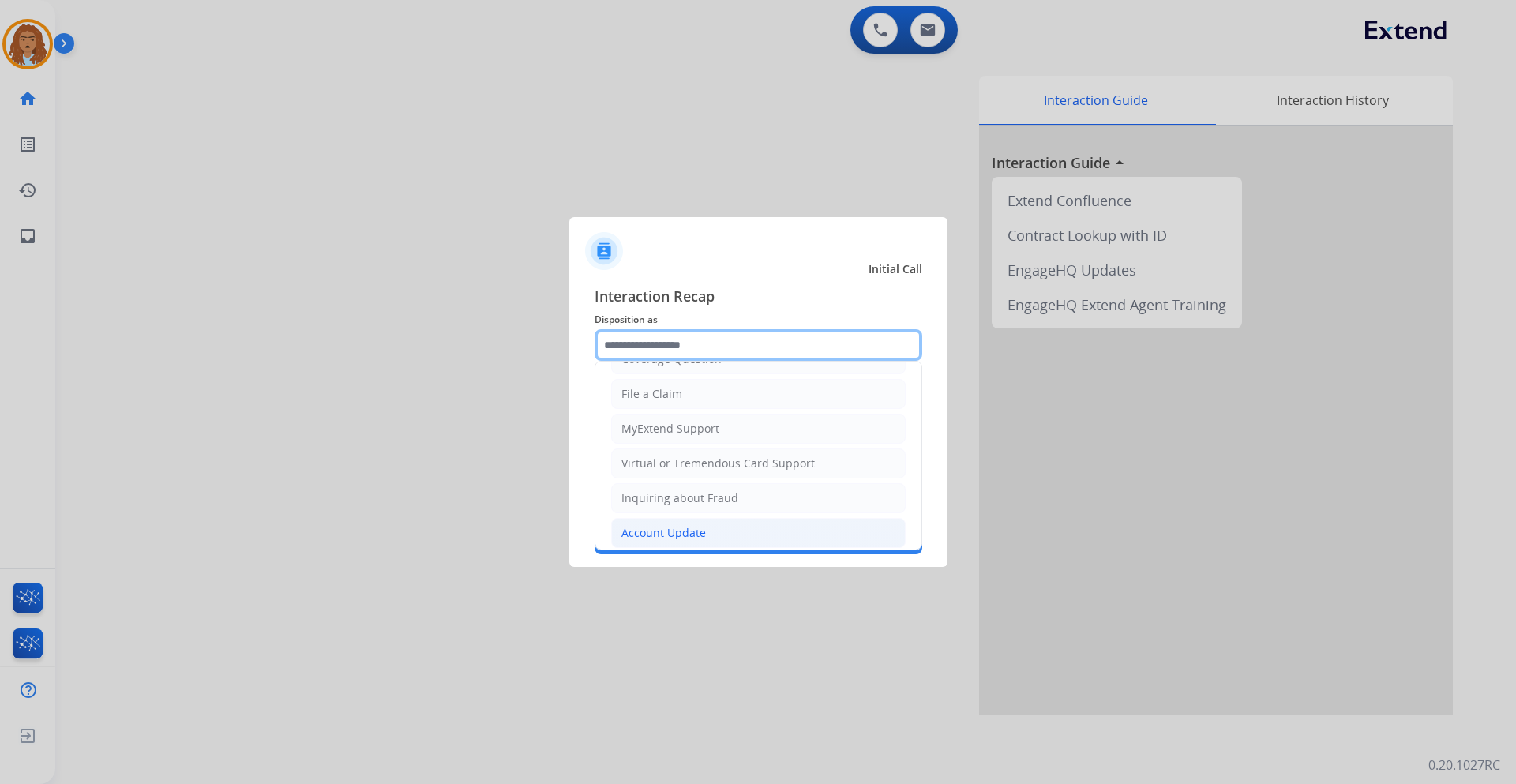 scroll, scrollTop: 79, scrollLeft: 0, axis: vertical 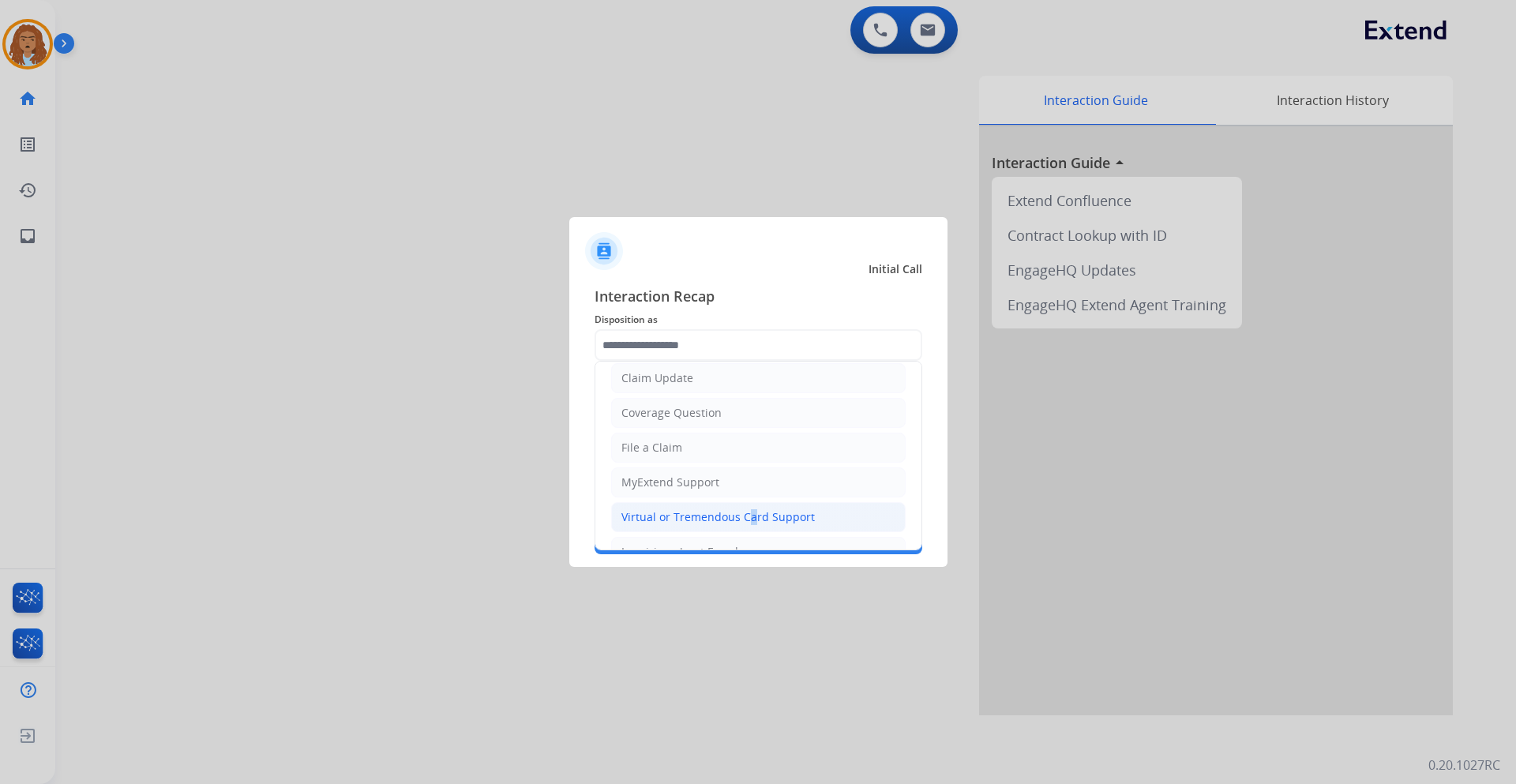 click on "Virtual or Tremendous Card Support" 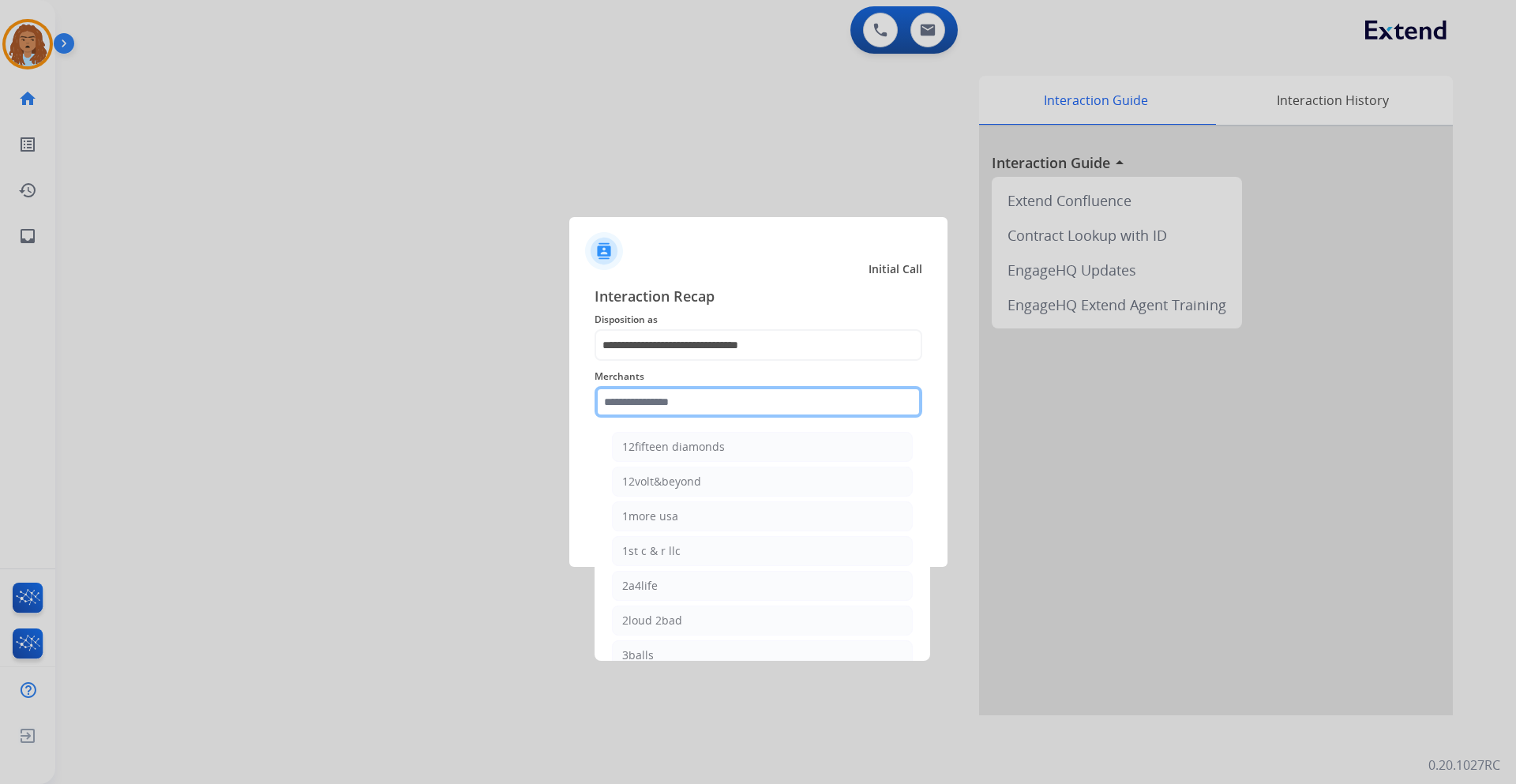 click 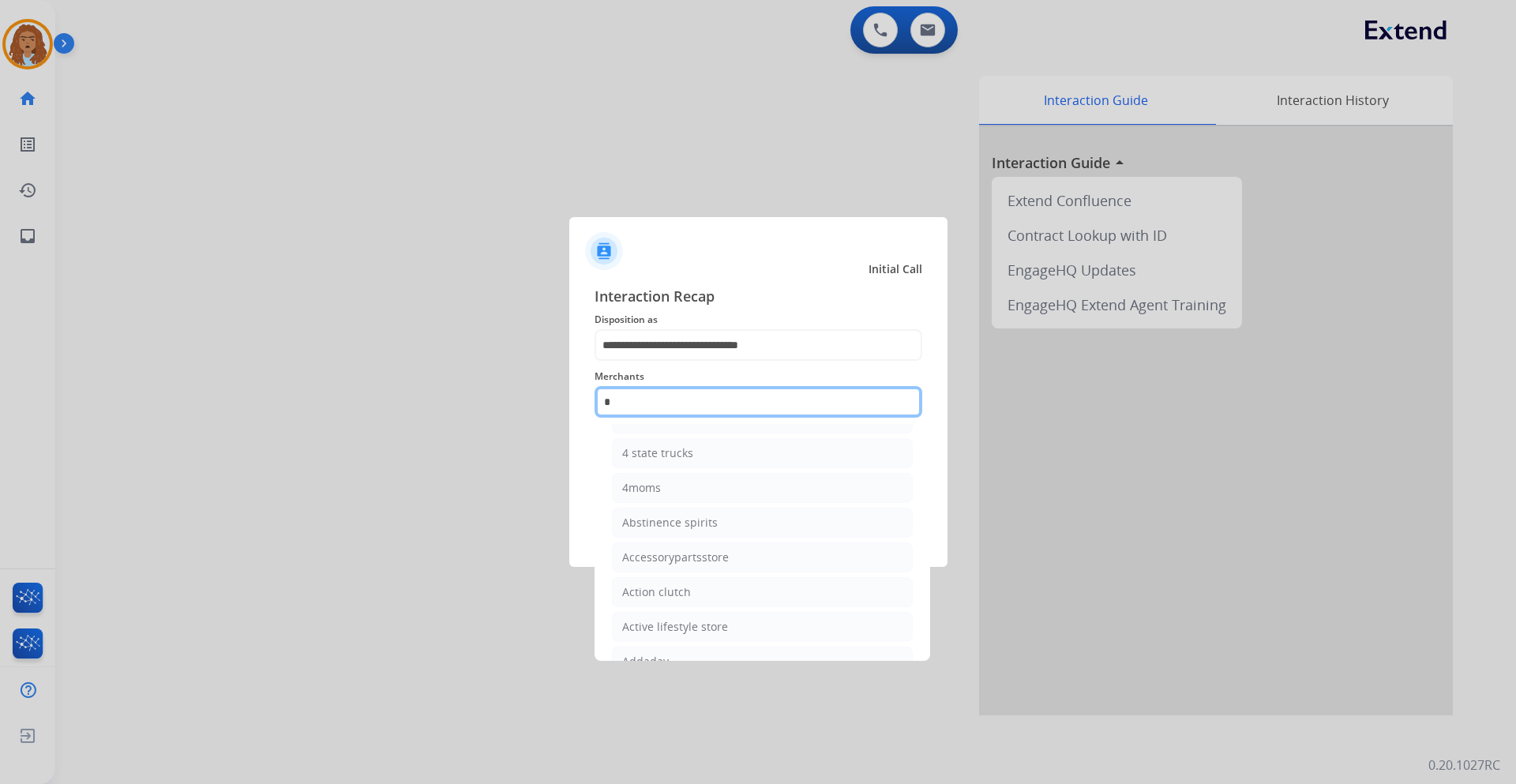 scroll, scrollTop: 0, scrollLeft: 0, axis: both 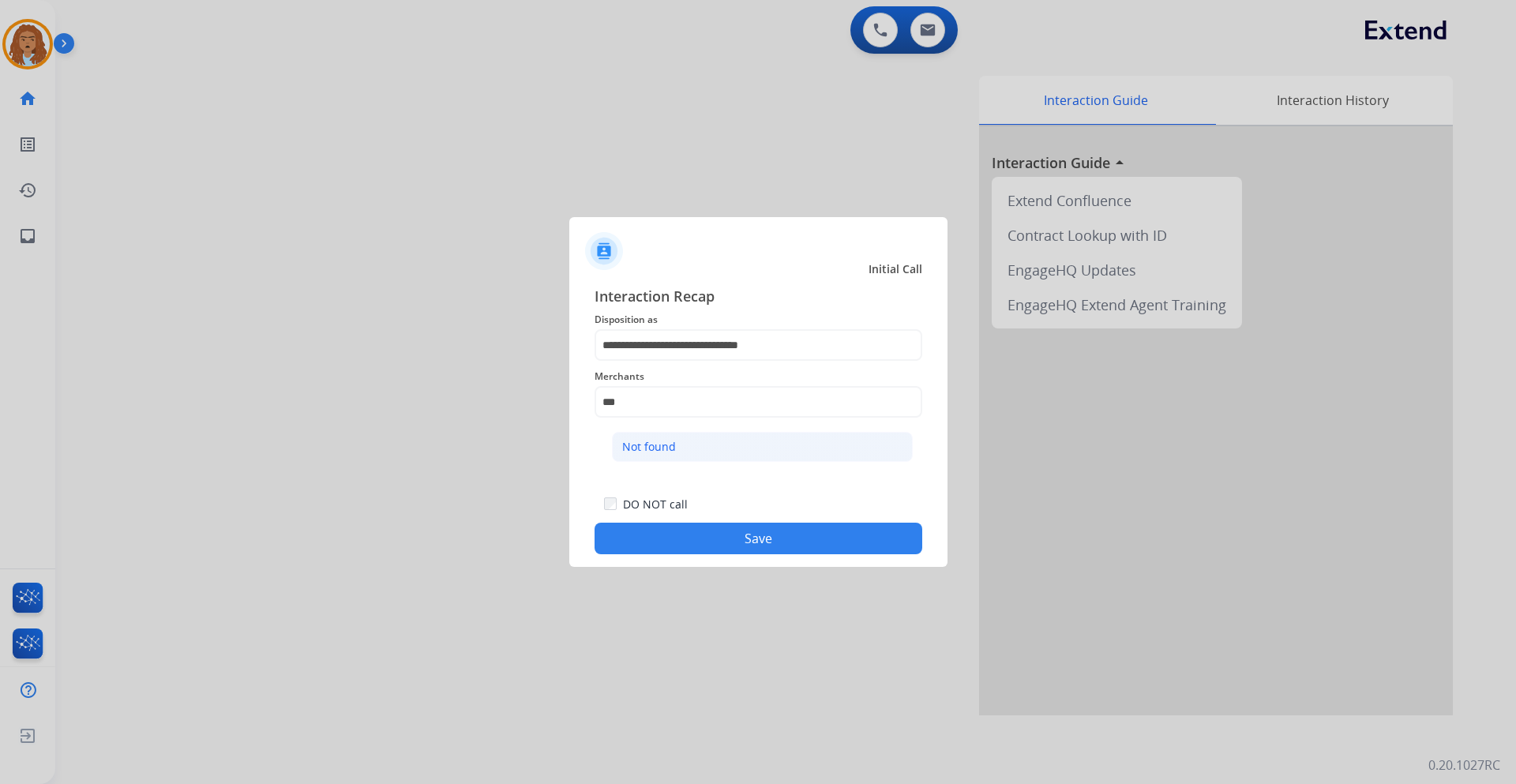 click on "Not found" 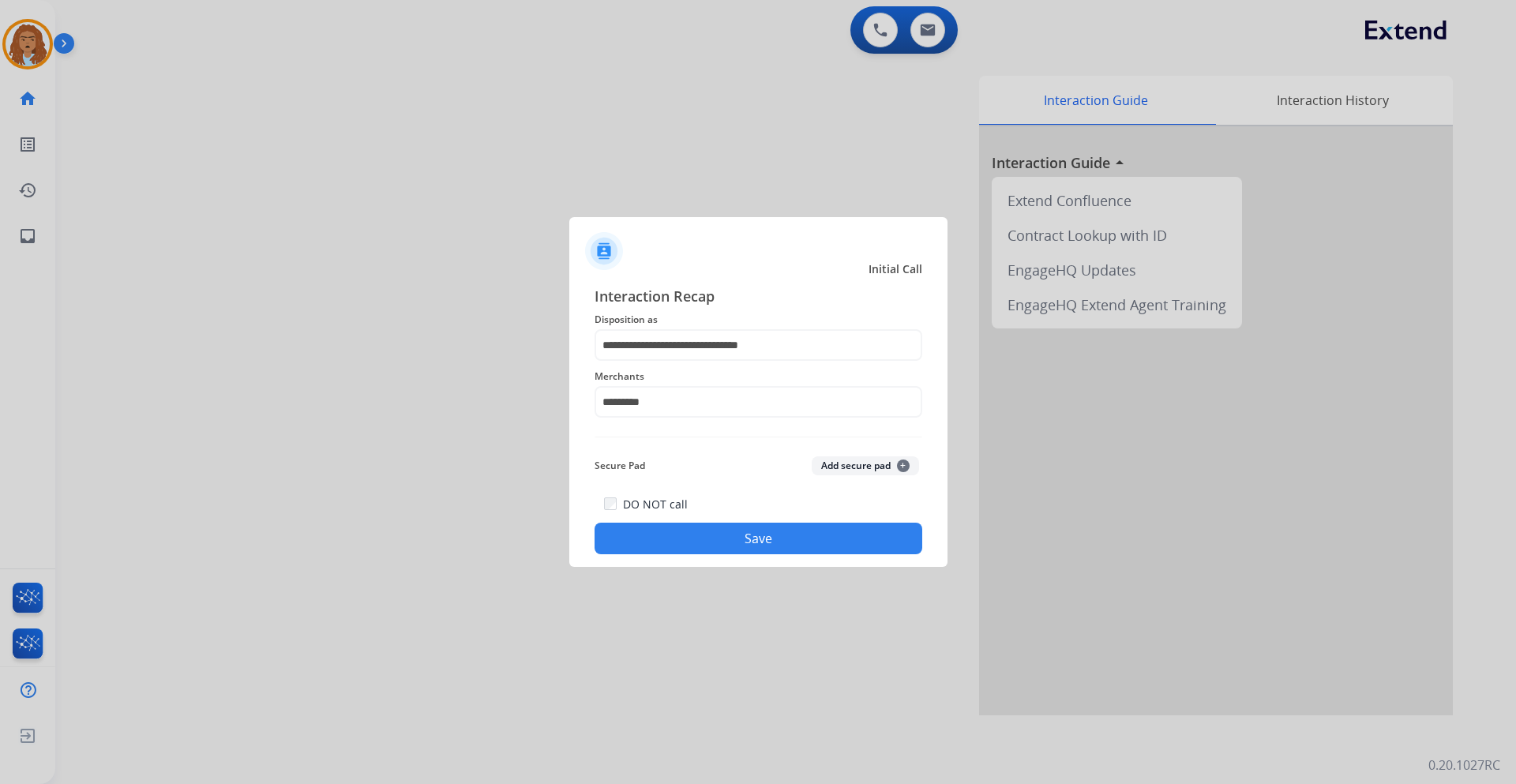 click on "Save" 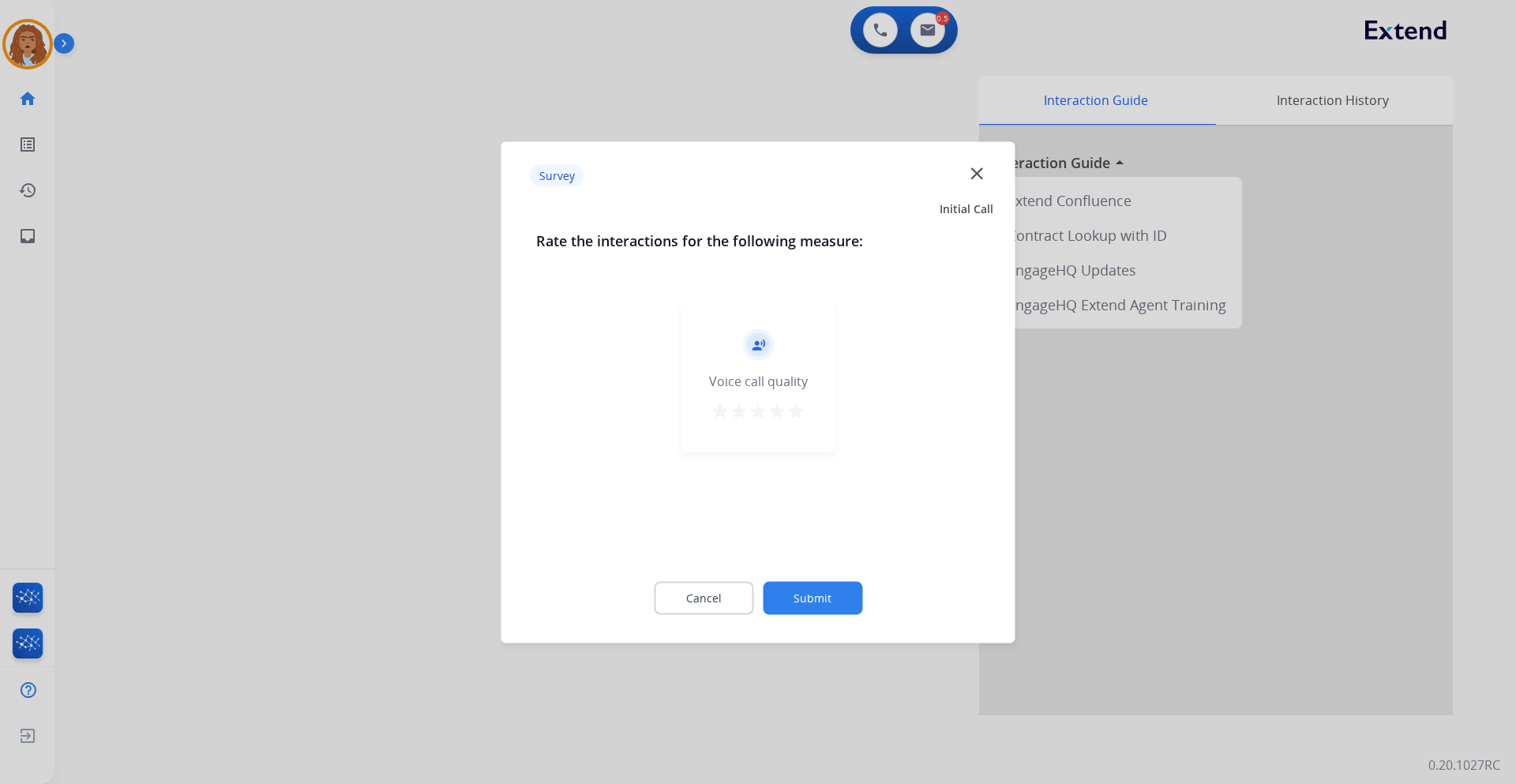 click on "Submit" 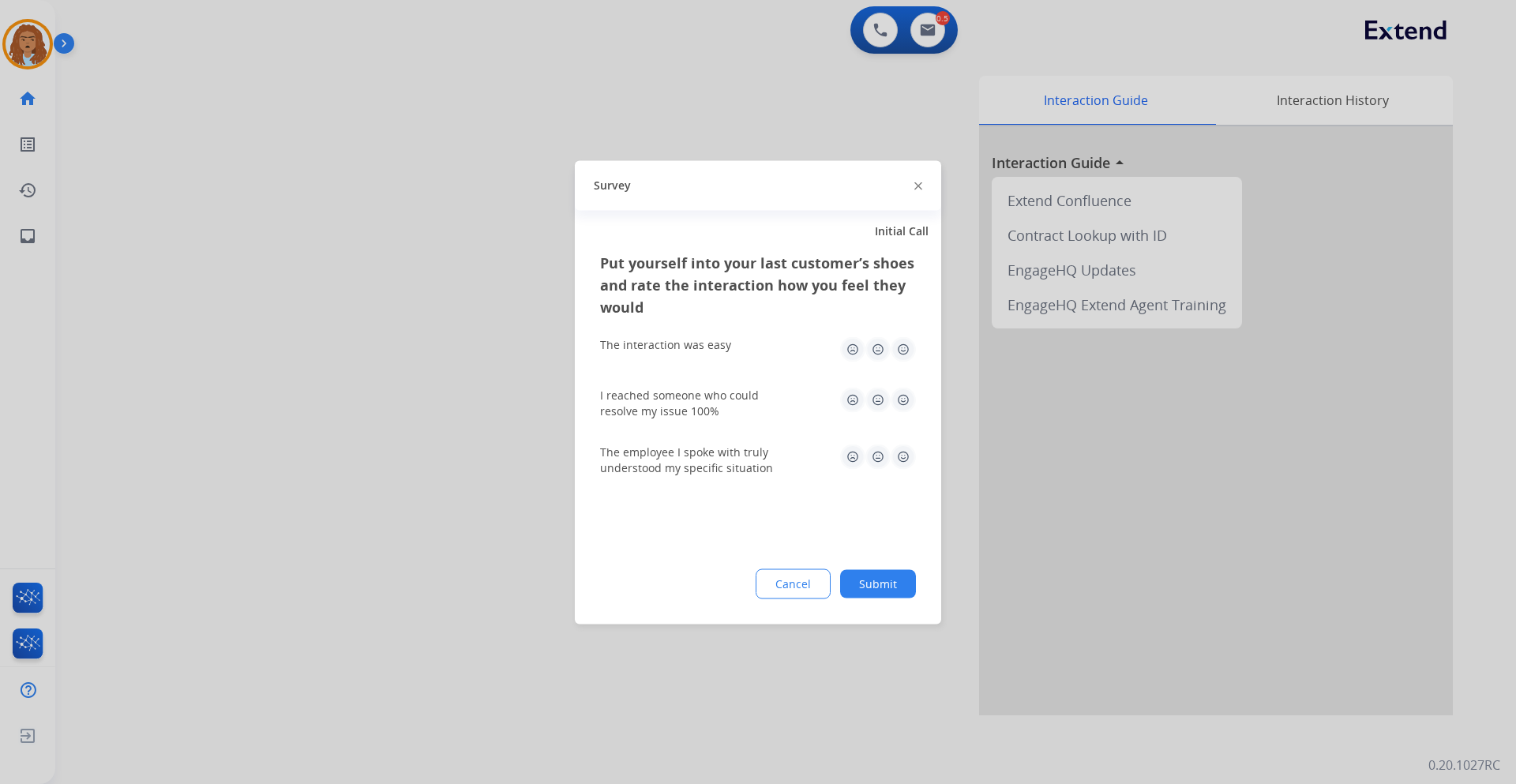 click on "Submit" 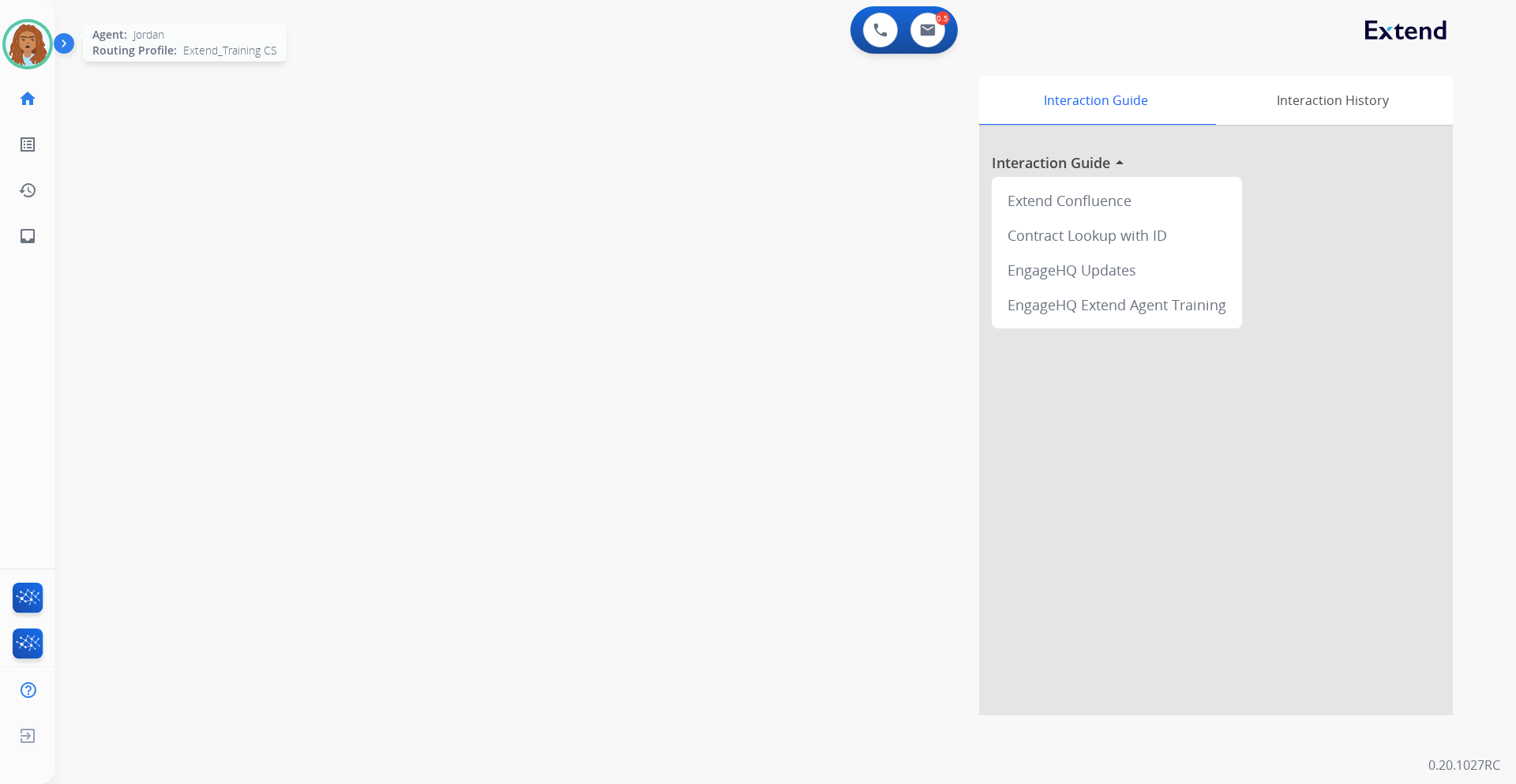 click at bounding box center (28, 44) 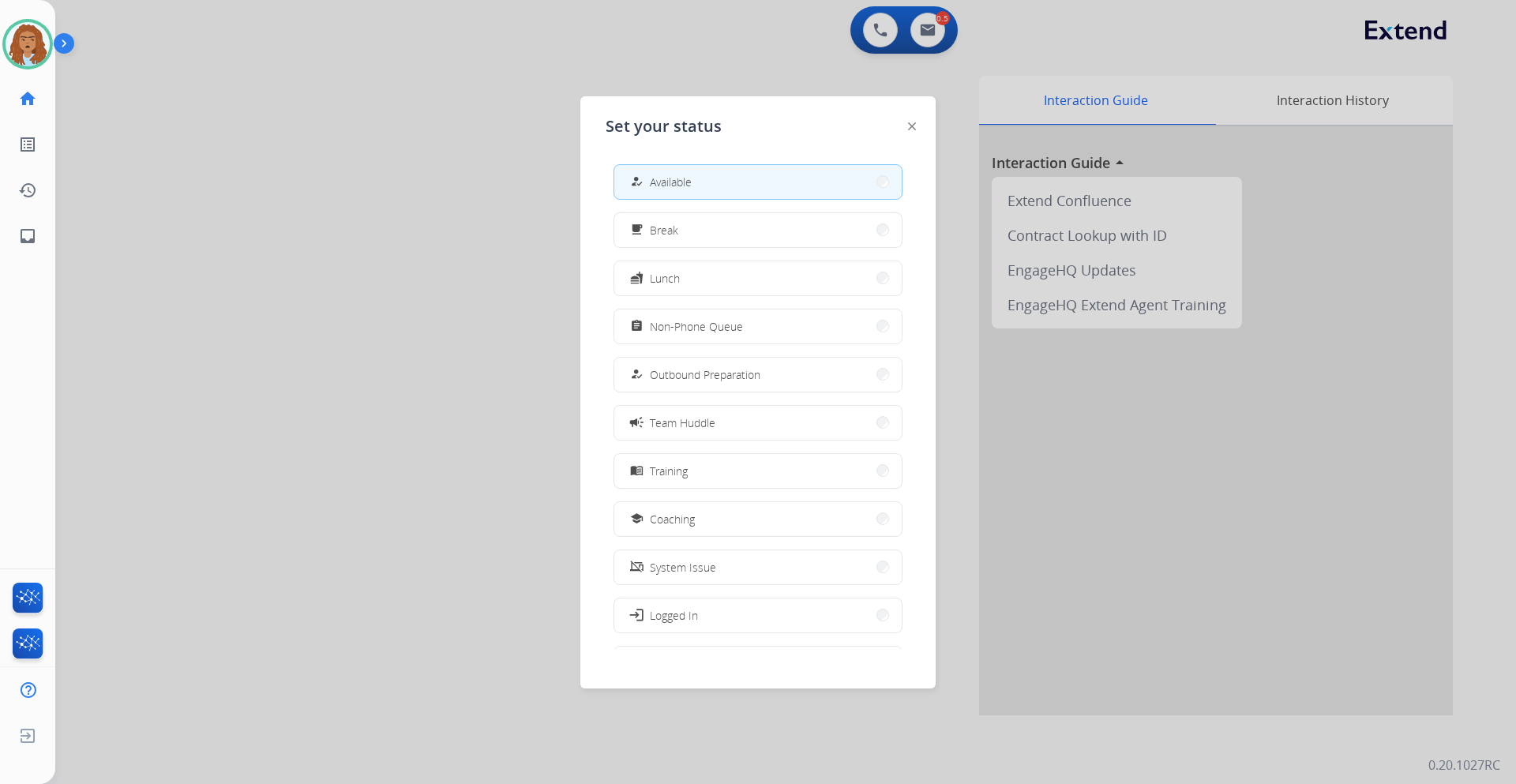 click at bounding box center [758, 392] 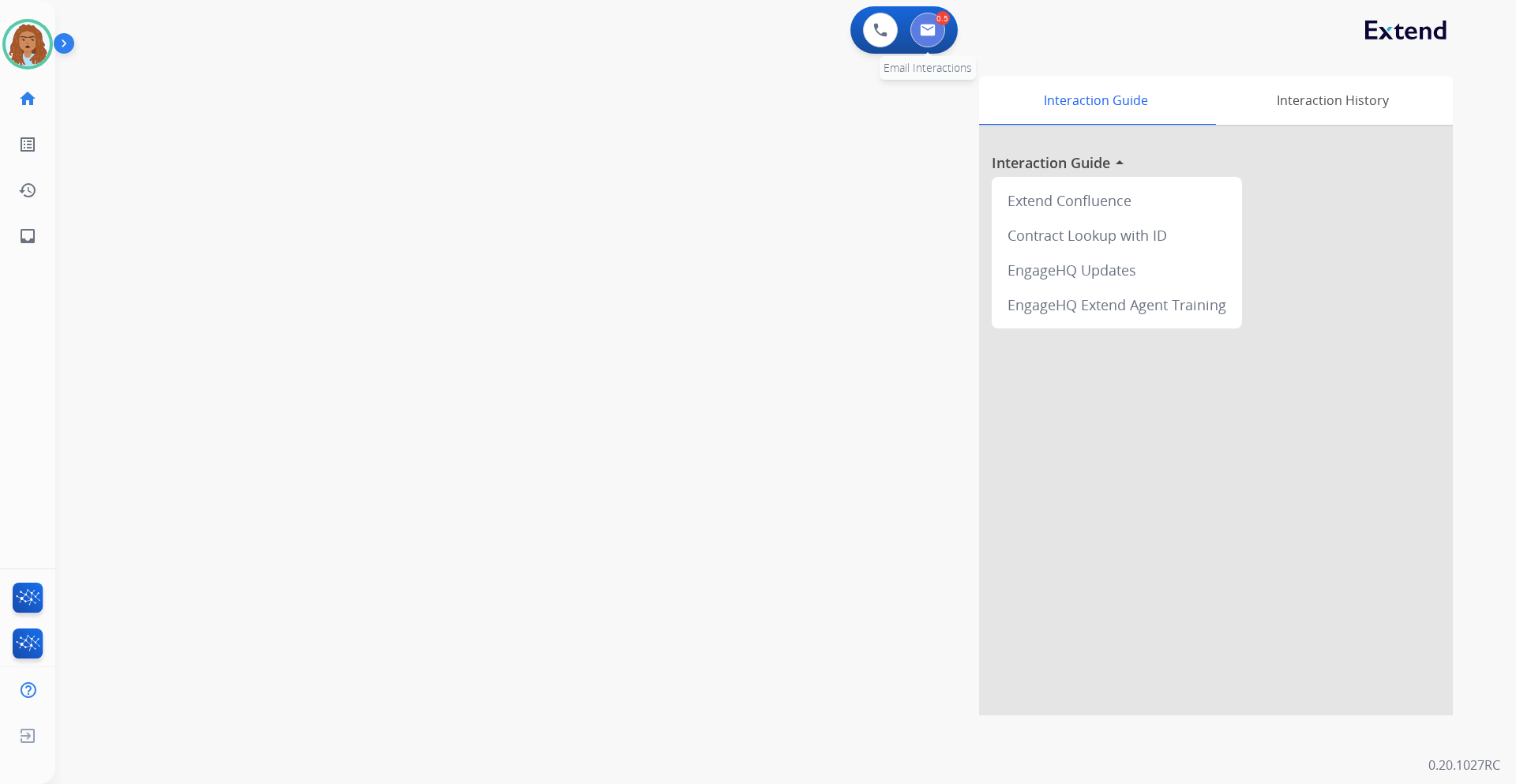 click at bounding box center [928, 30] 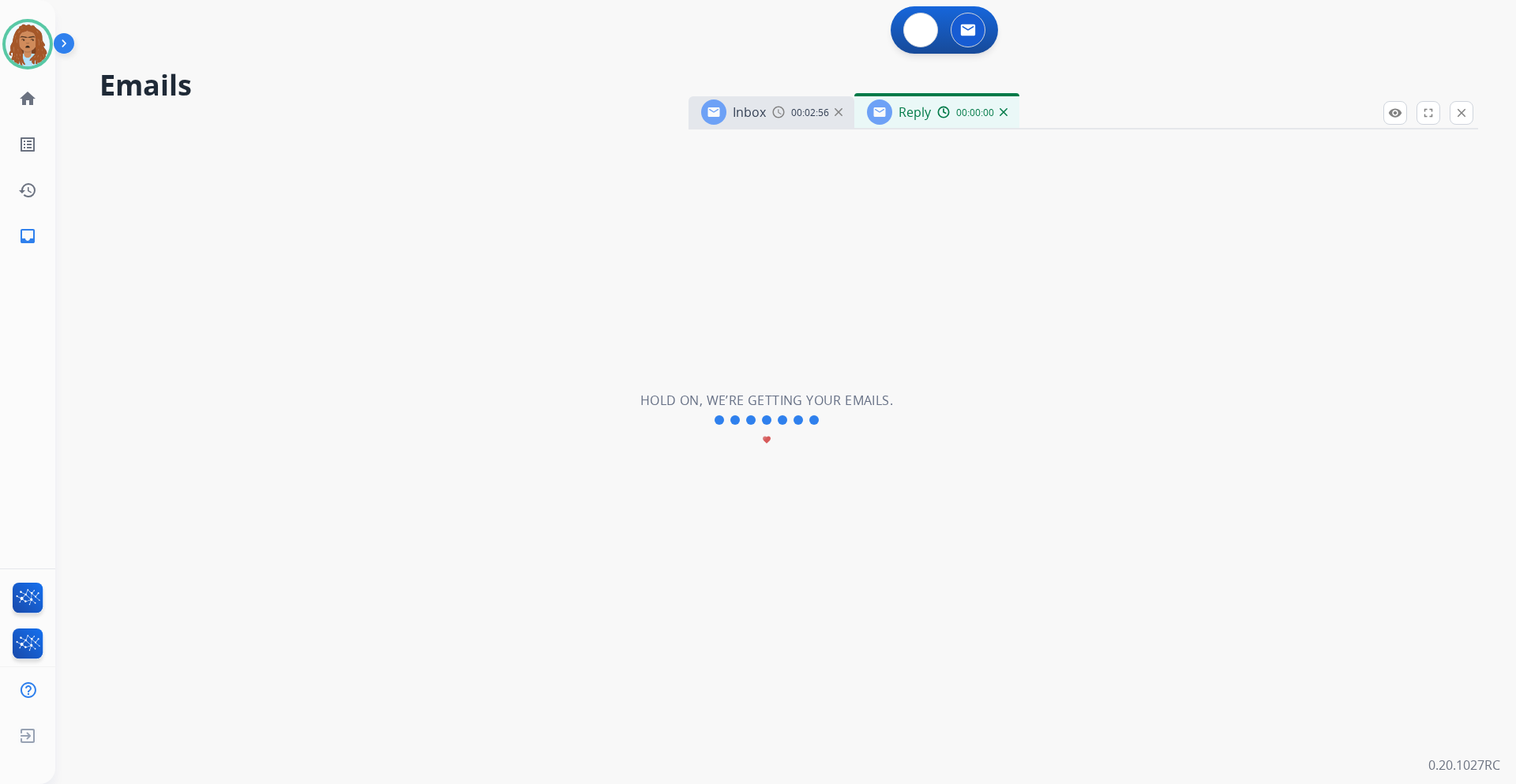 select on "**********" 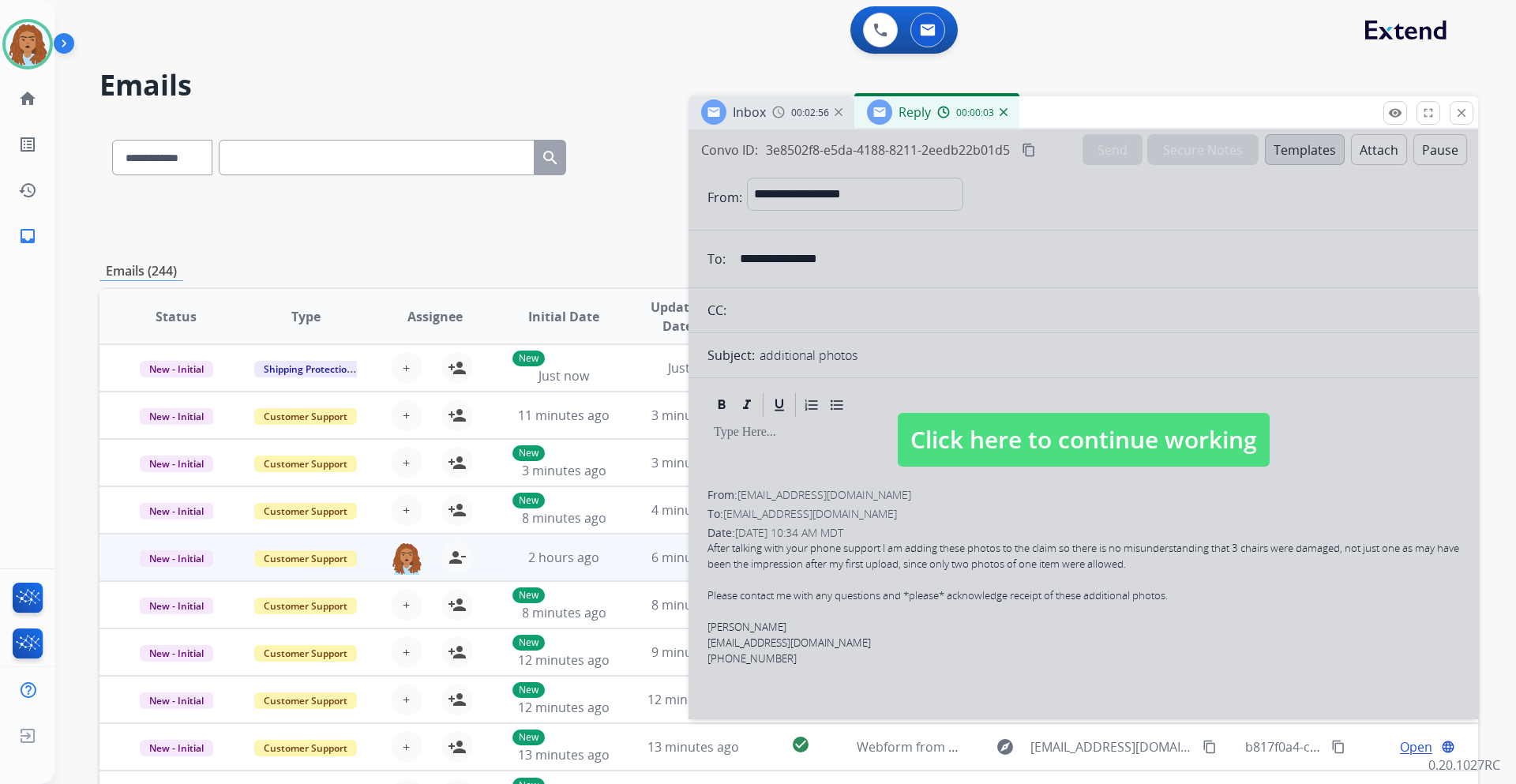 click on "Click here to continue working" at bounding box center (1083, 440) 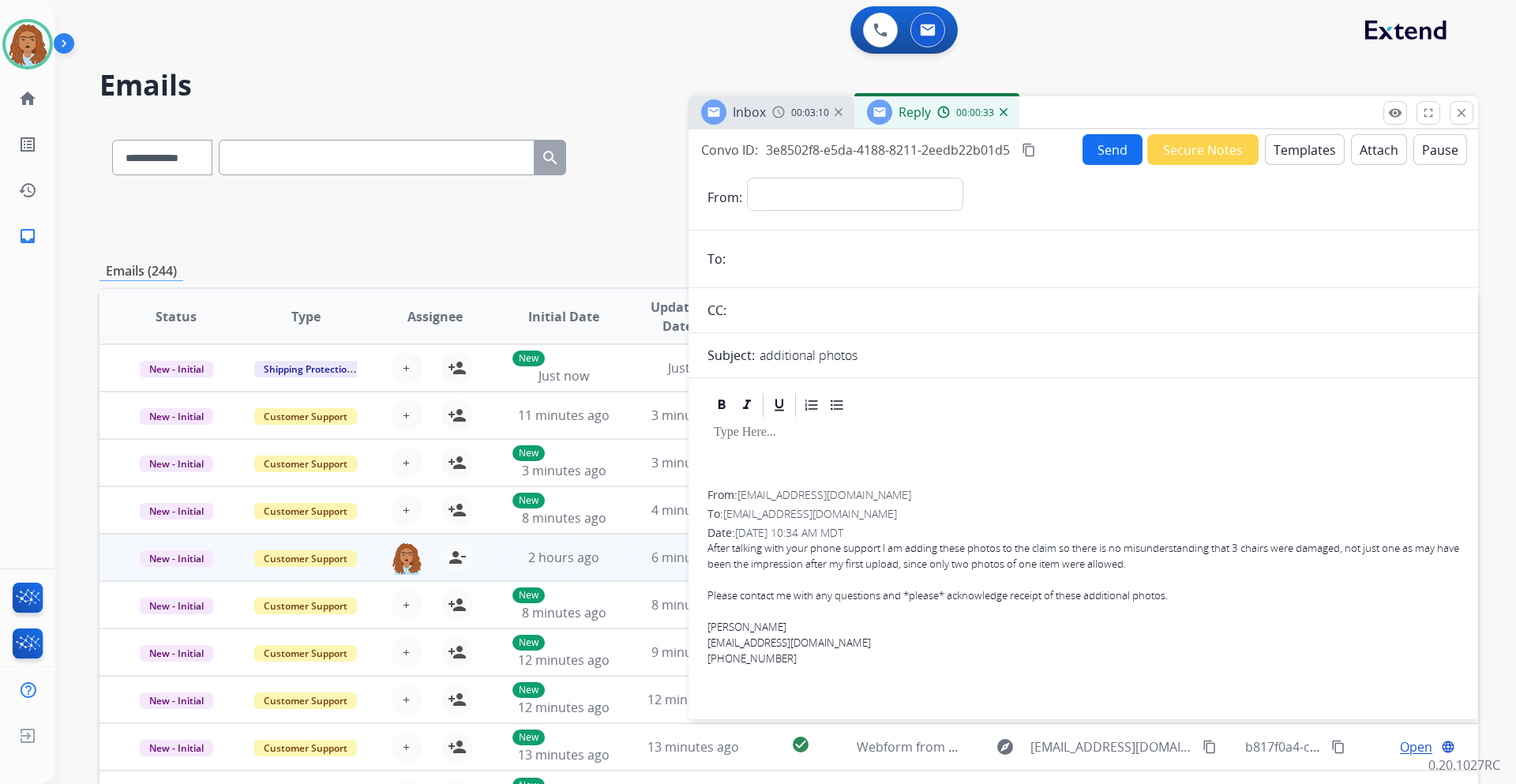 scroll, scrollTop: 24, scrollLeft: 0, axis: vertical 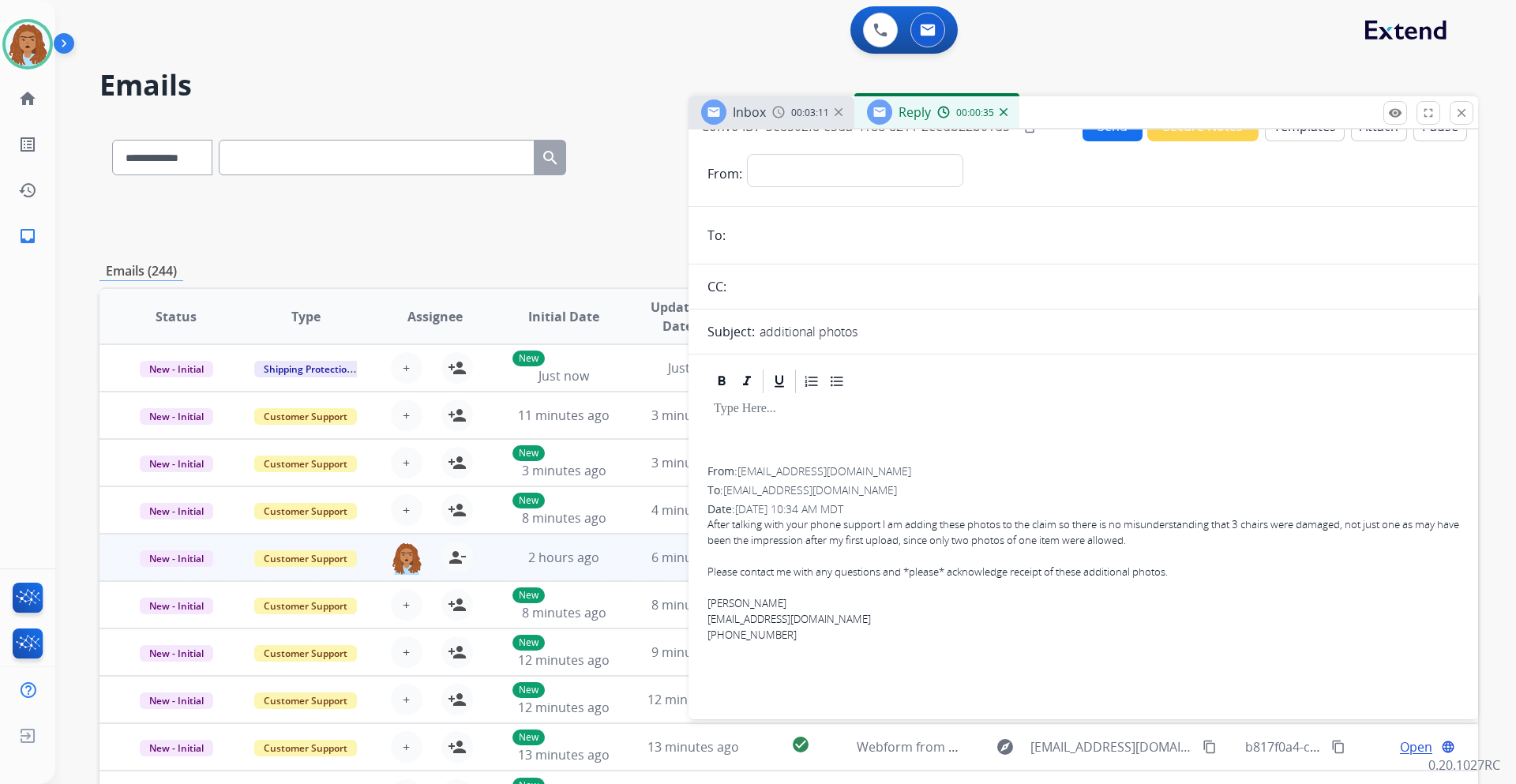 click at bounding box center (1083, 431) 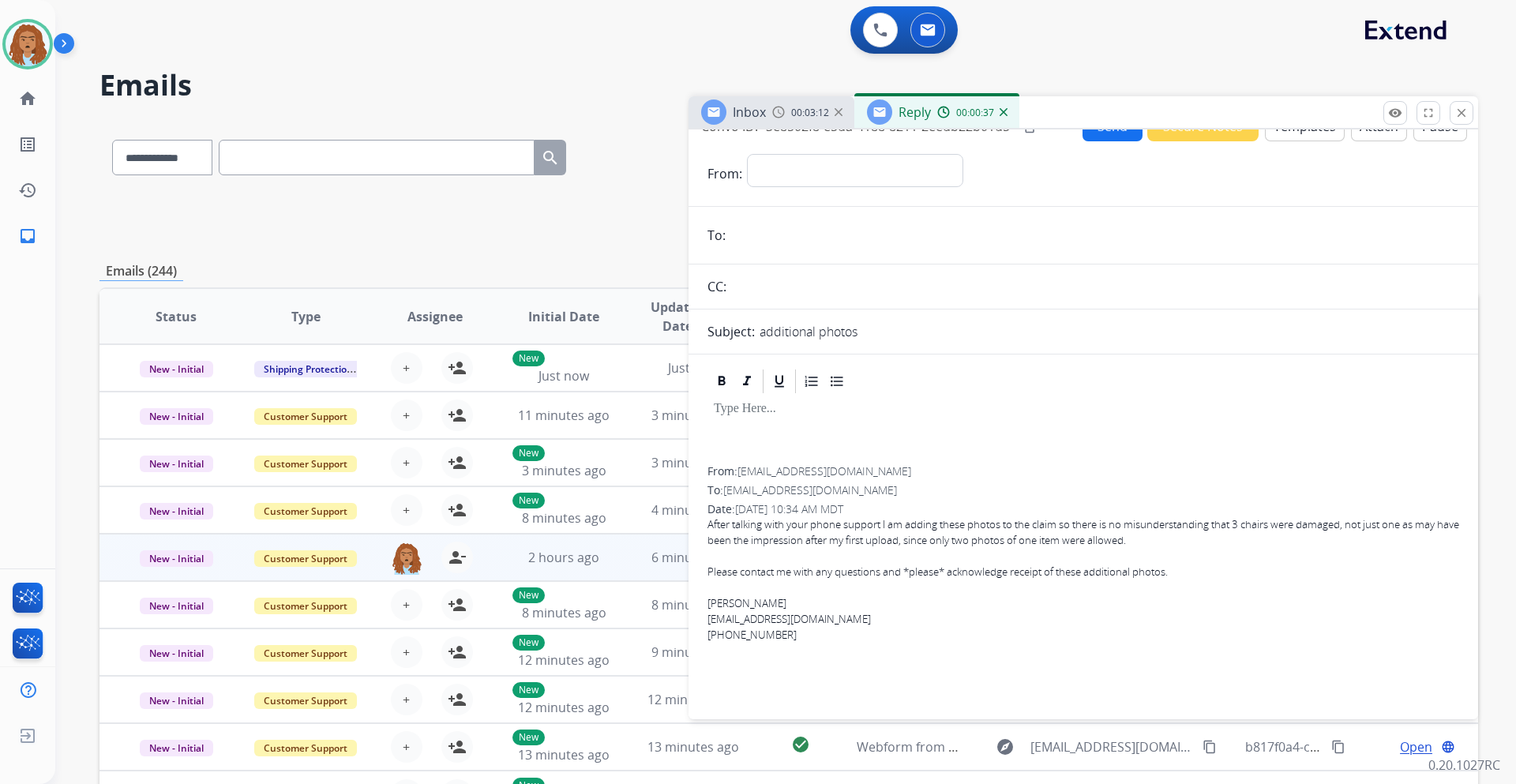 click at bounding box center [1083, 651] 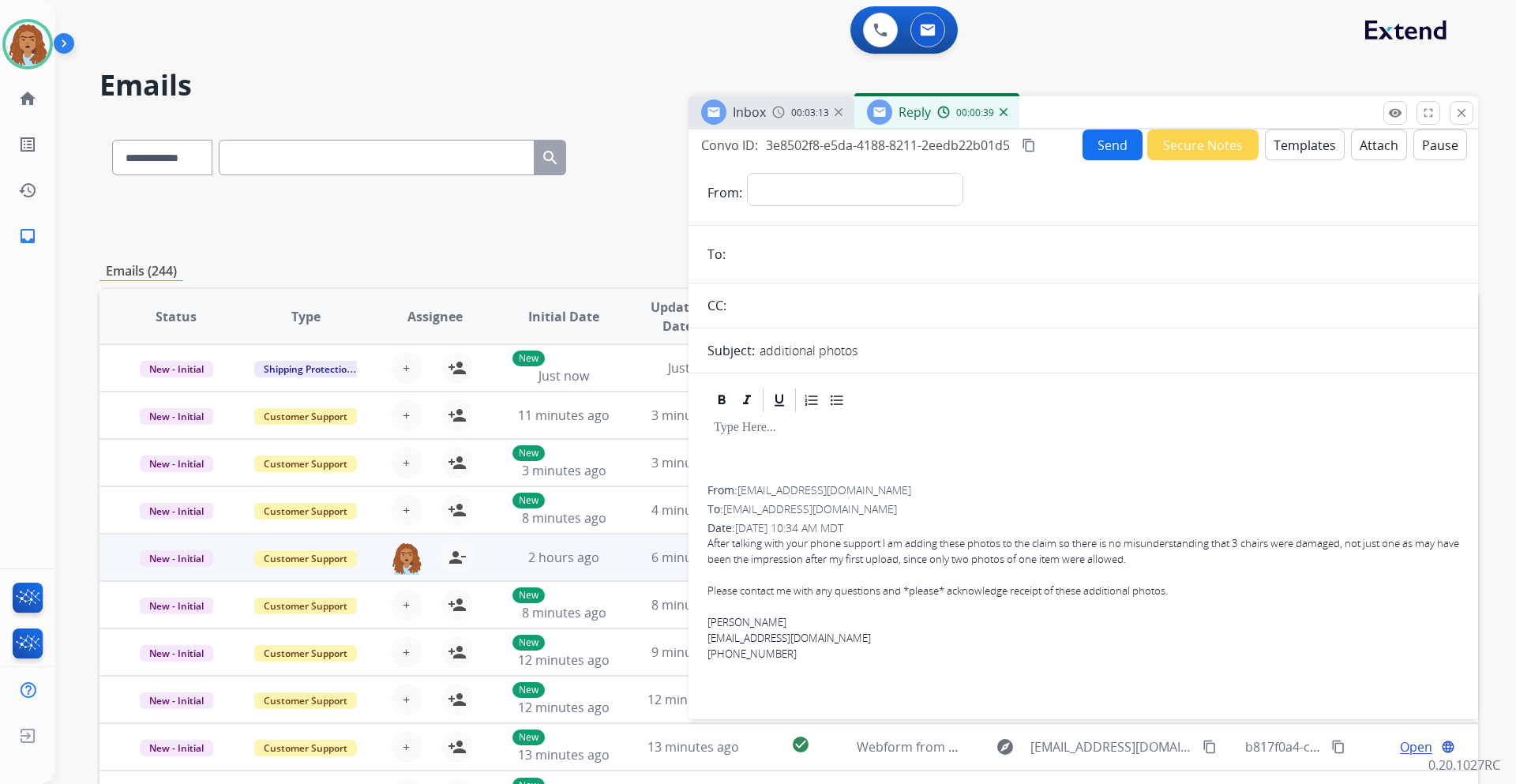scroll, scrollTop: 0, scrollLeft: 0, axis: both 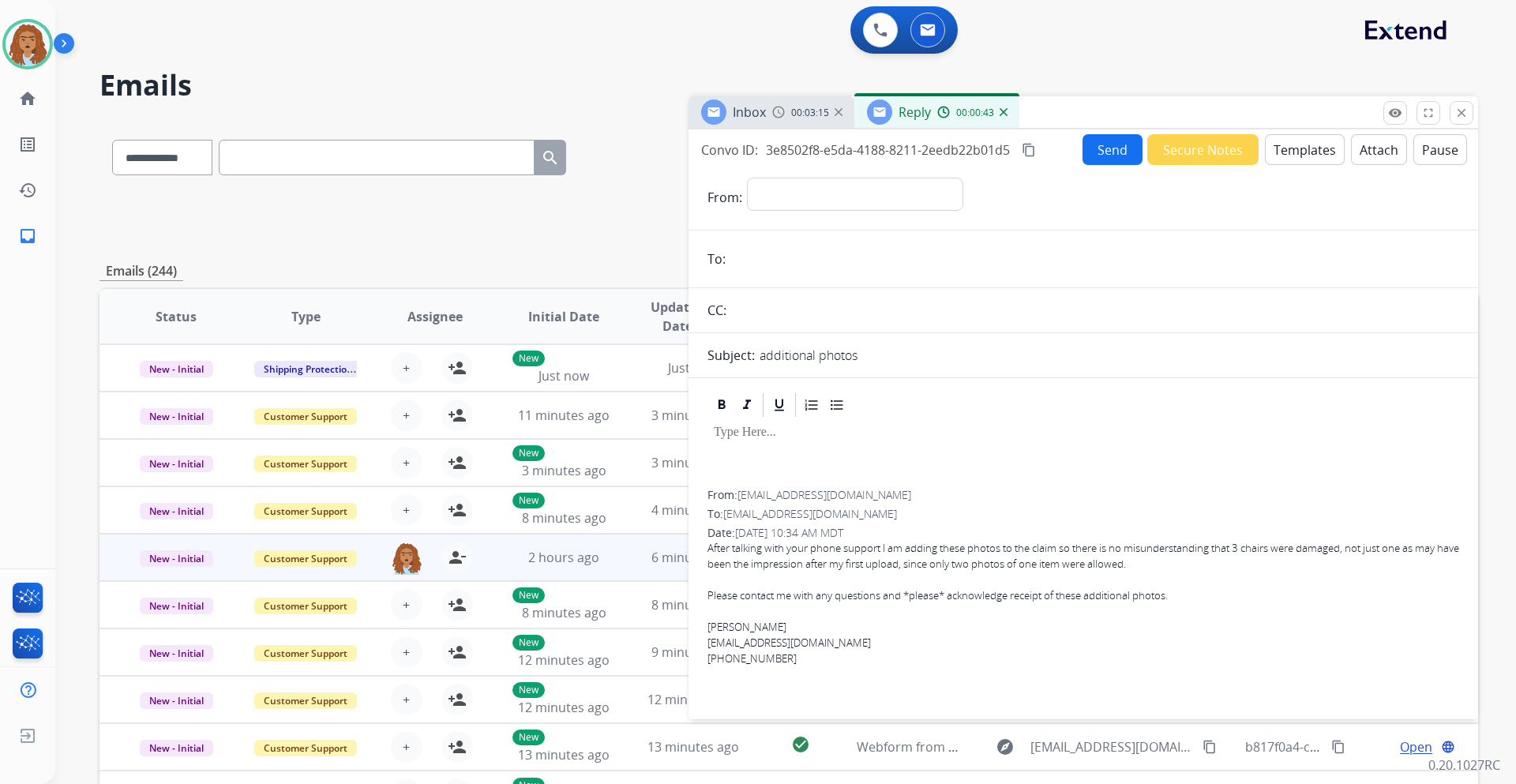 click on "Pause" at bounding box center (1440, 149) 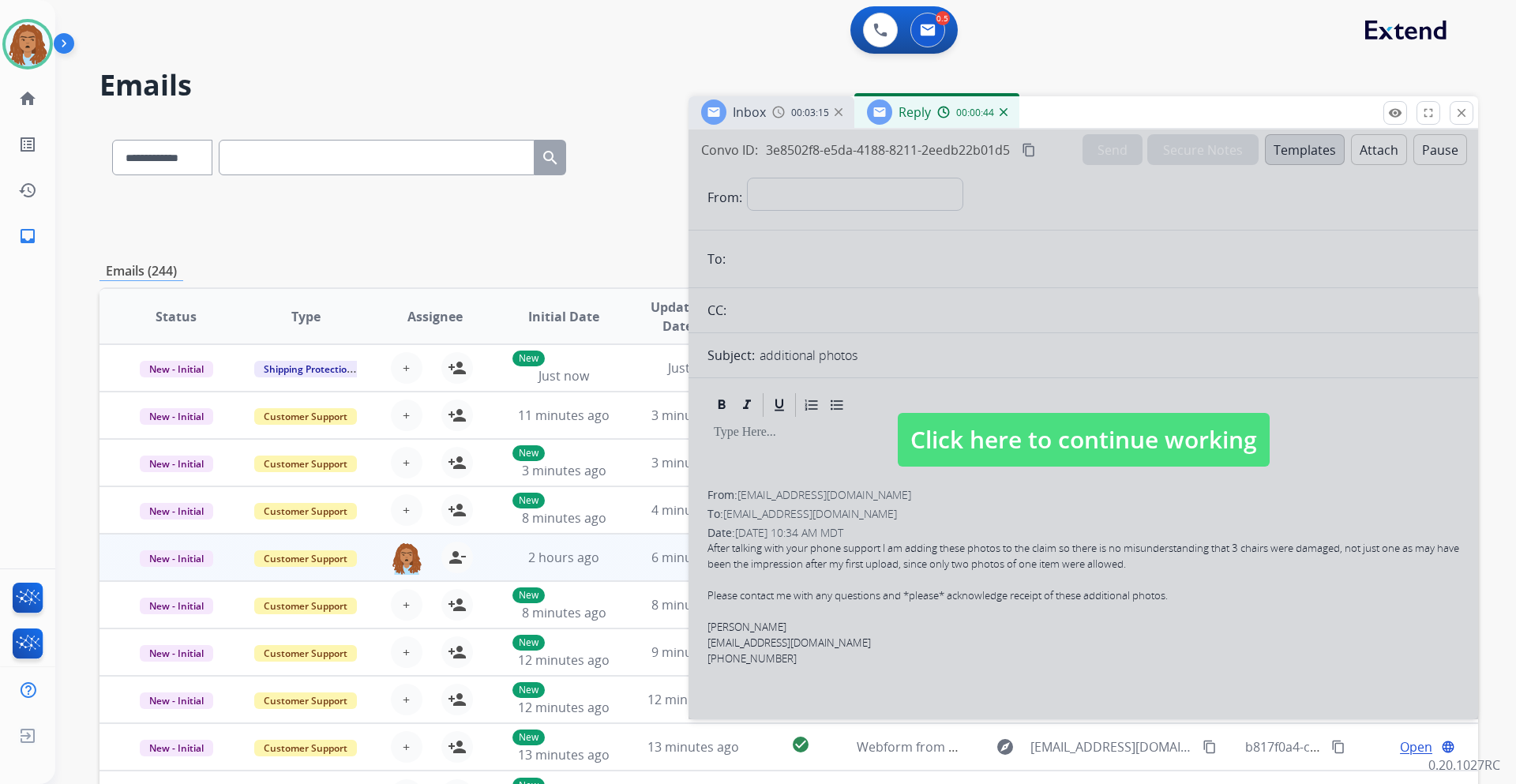 click at bounding box center [1083, 424] 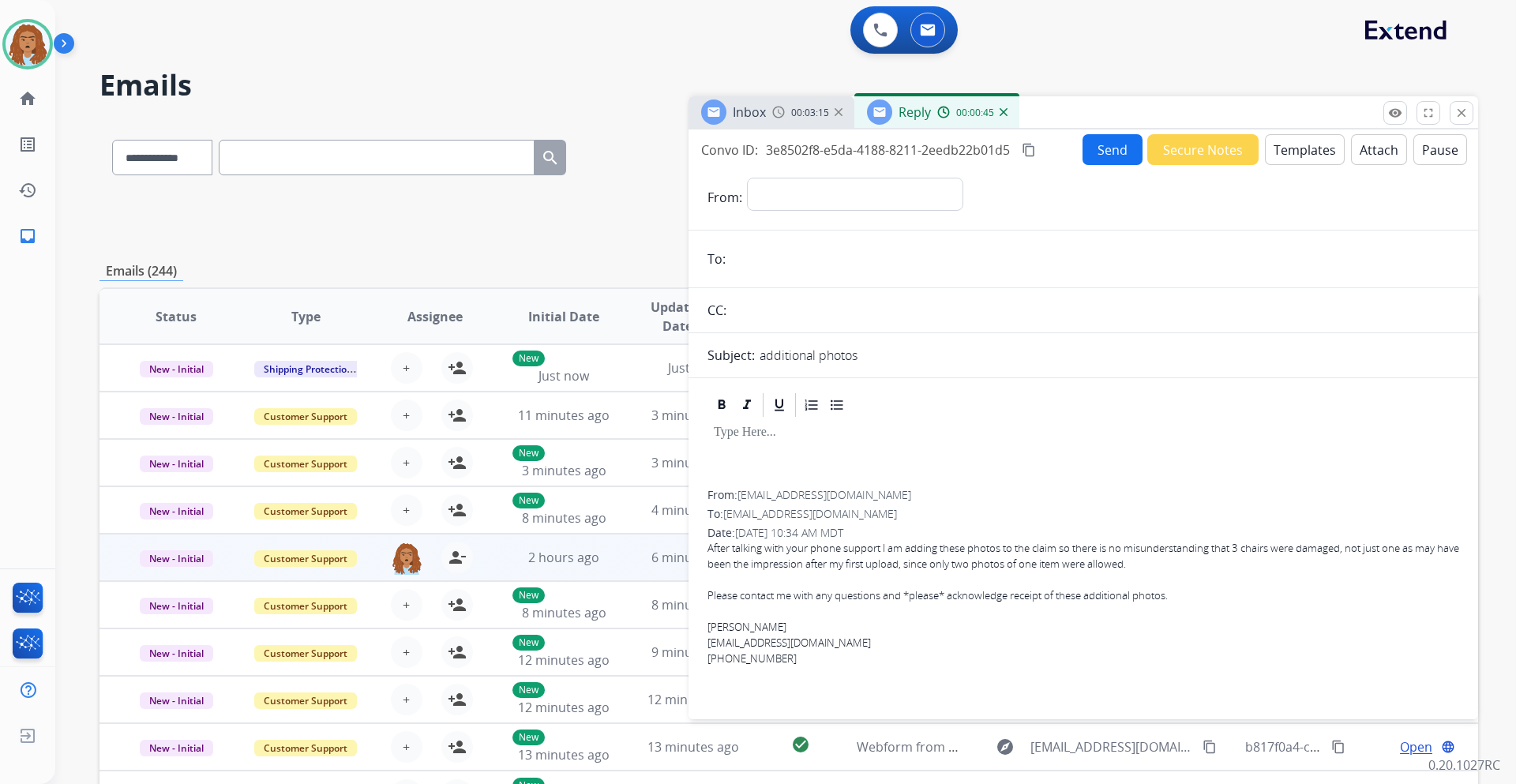 drag, startPoint x: 842, startPoint y: 490, endPoint x: 840, endPoint y: 501, distance: 11.18034 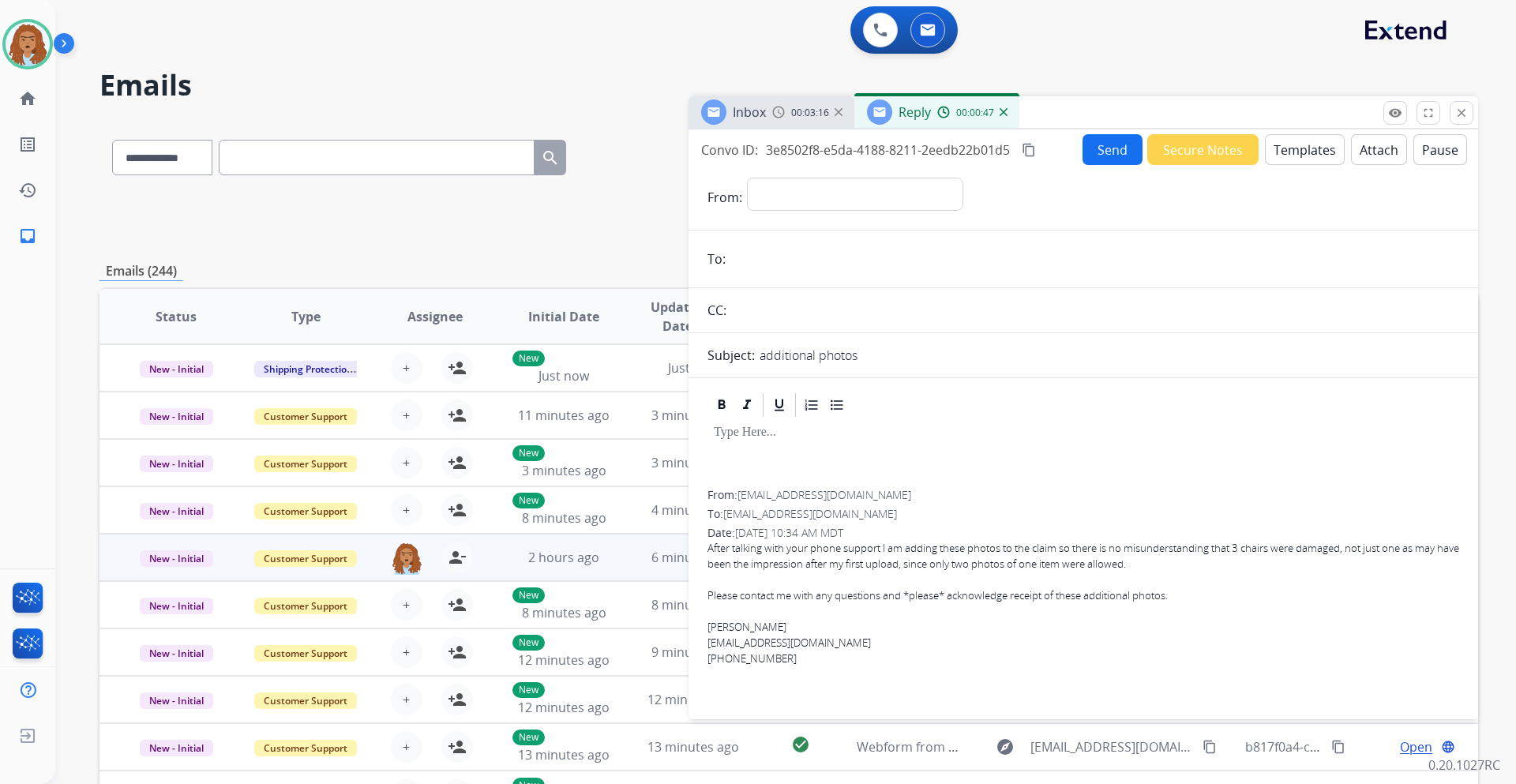 click at bounding box center [1083, 455] 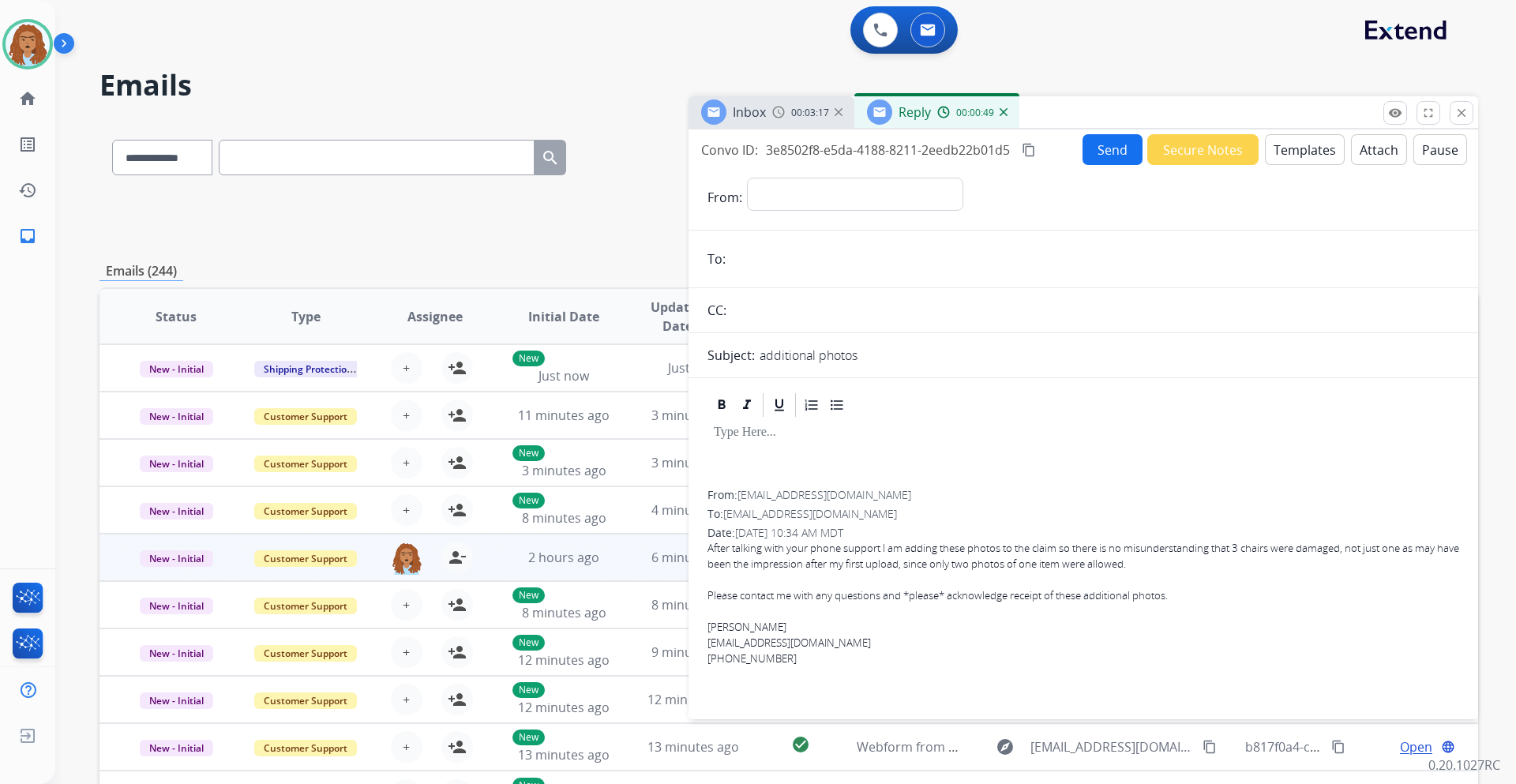 click on "**********" at bounding box center [1083, 454] 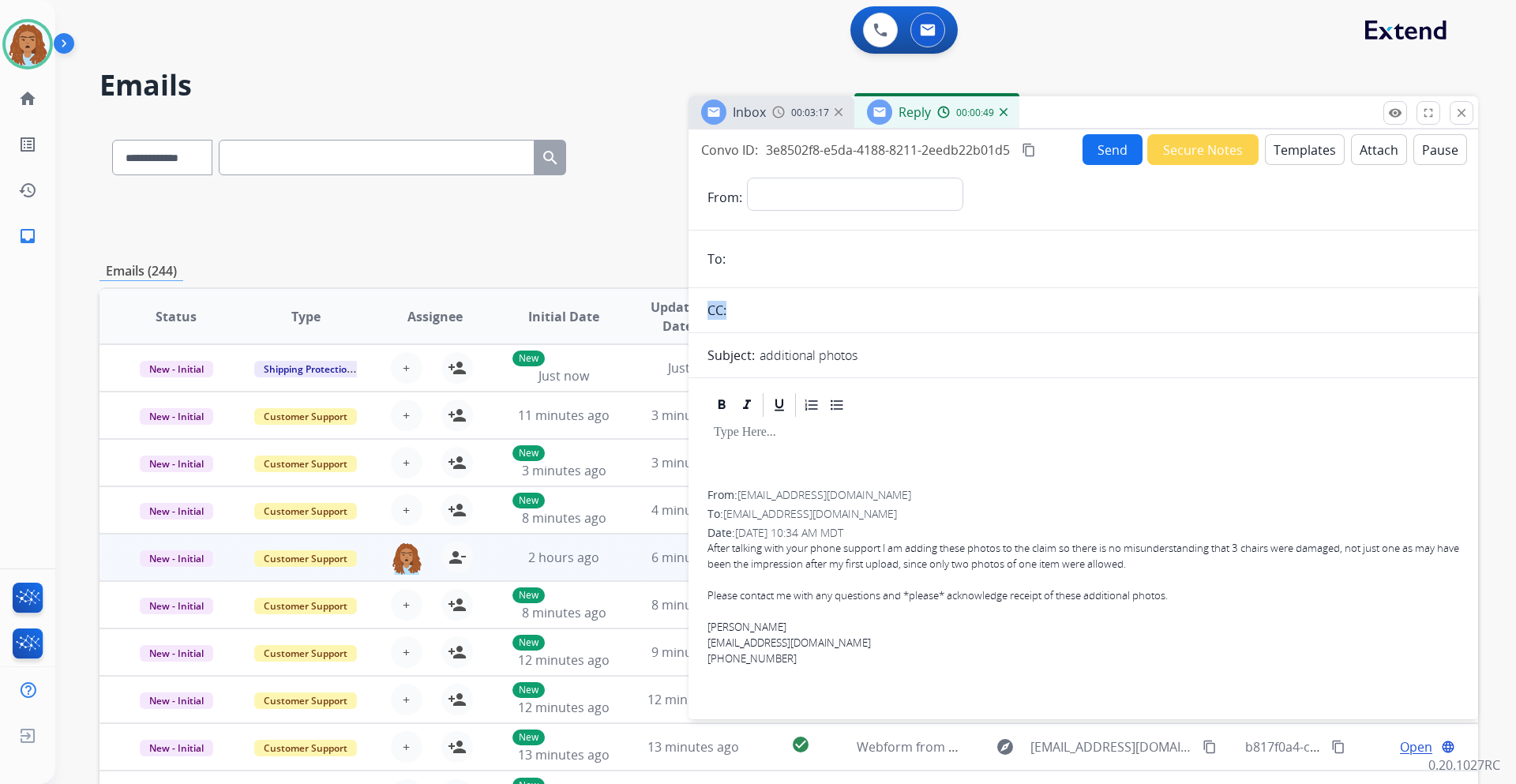 click on "**********" at bounding box center [1083, 454] 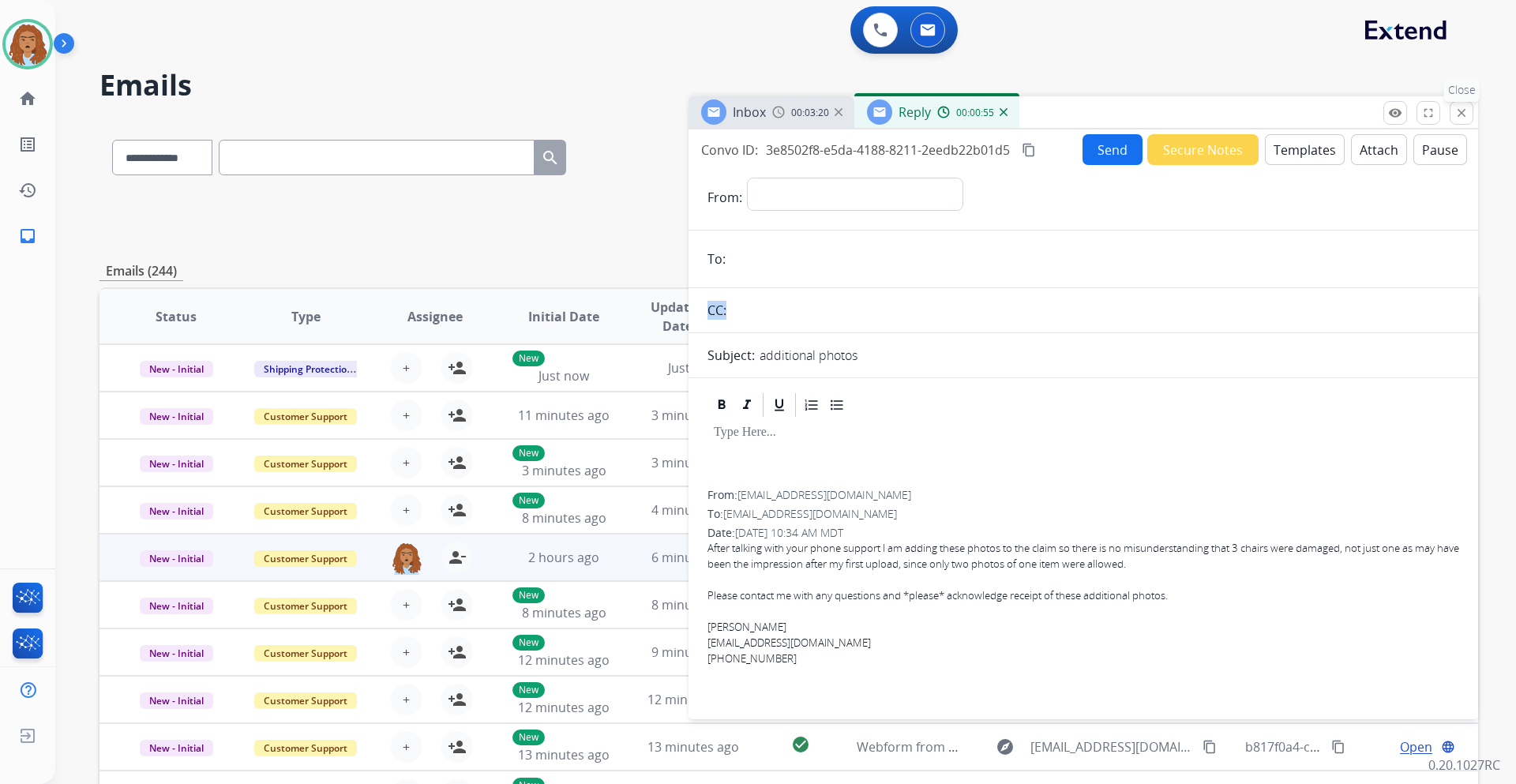 click on "close Close" at bounding box center [1462, 113] 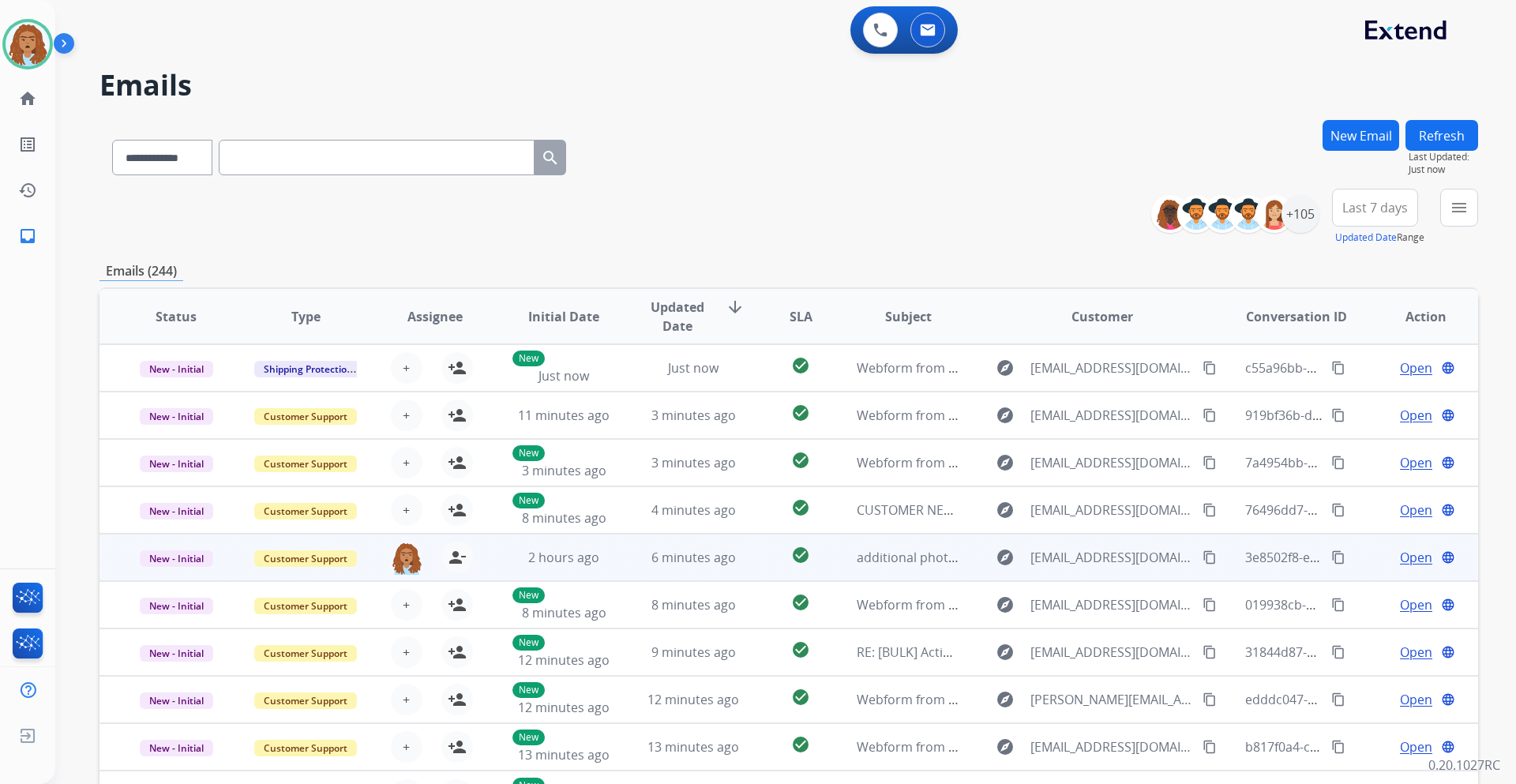 click on "Open" at bounding box center [1416, 557] 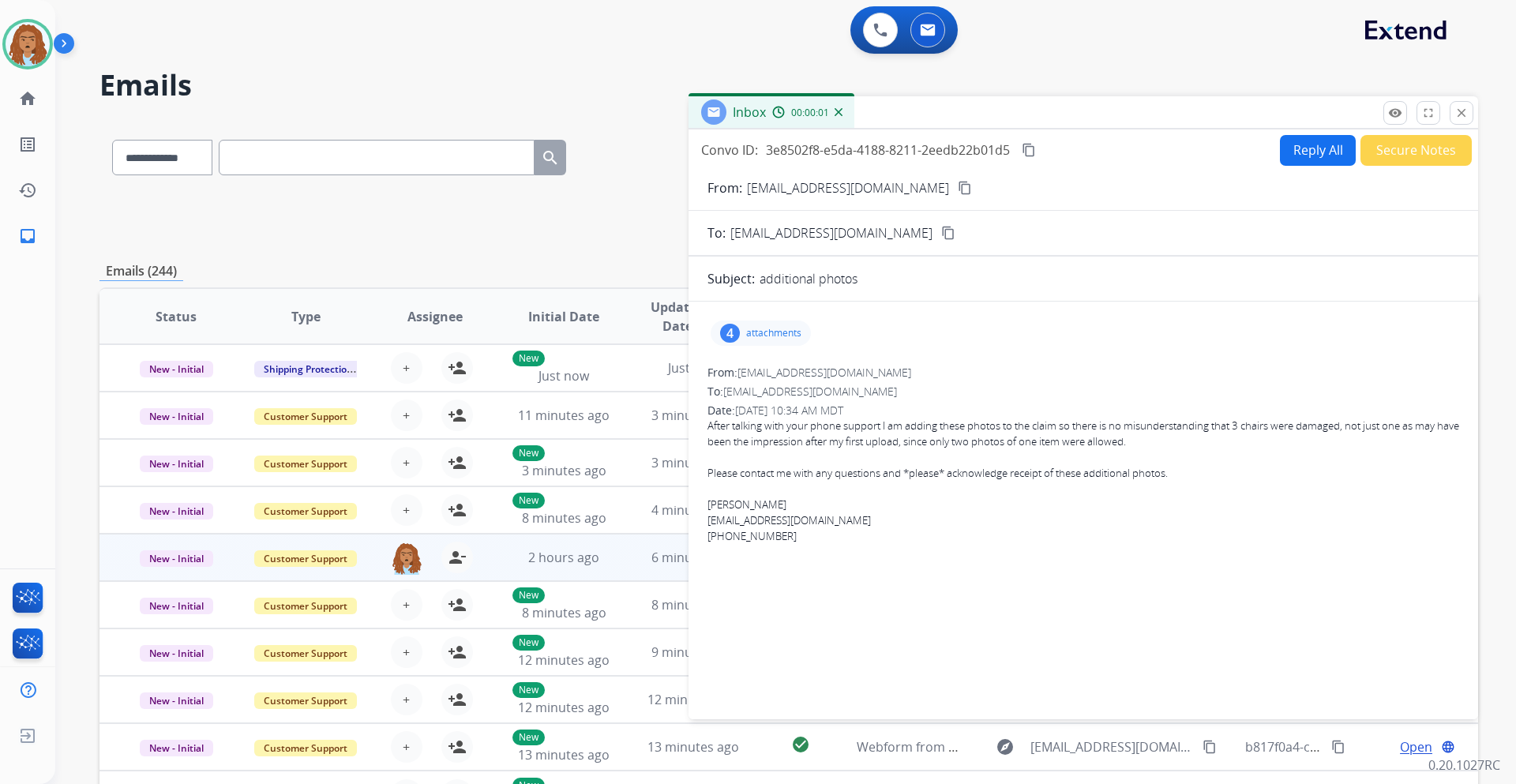 click on "attachments" at bounding box center [774, 333] 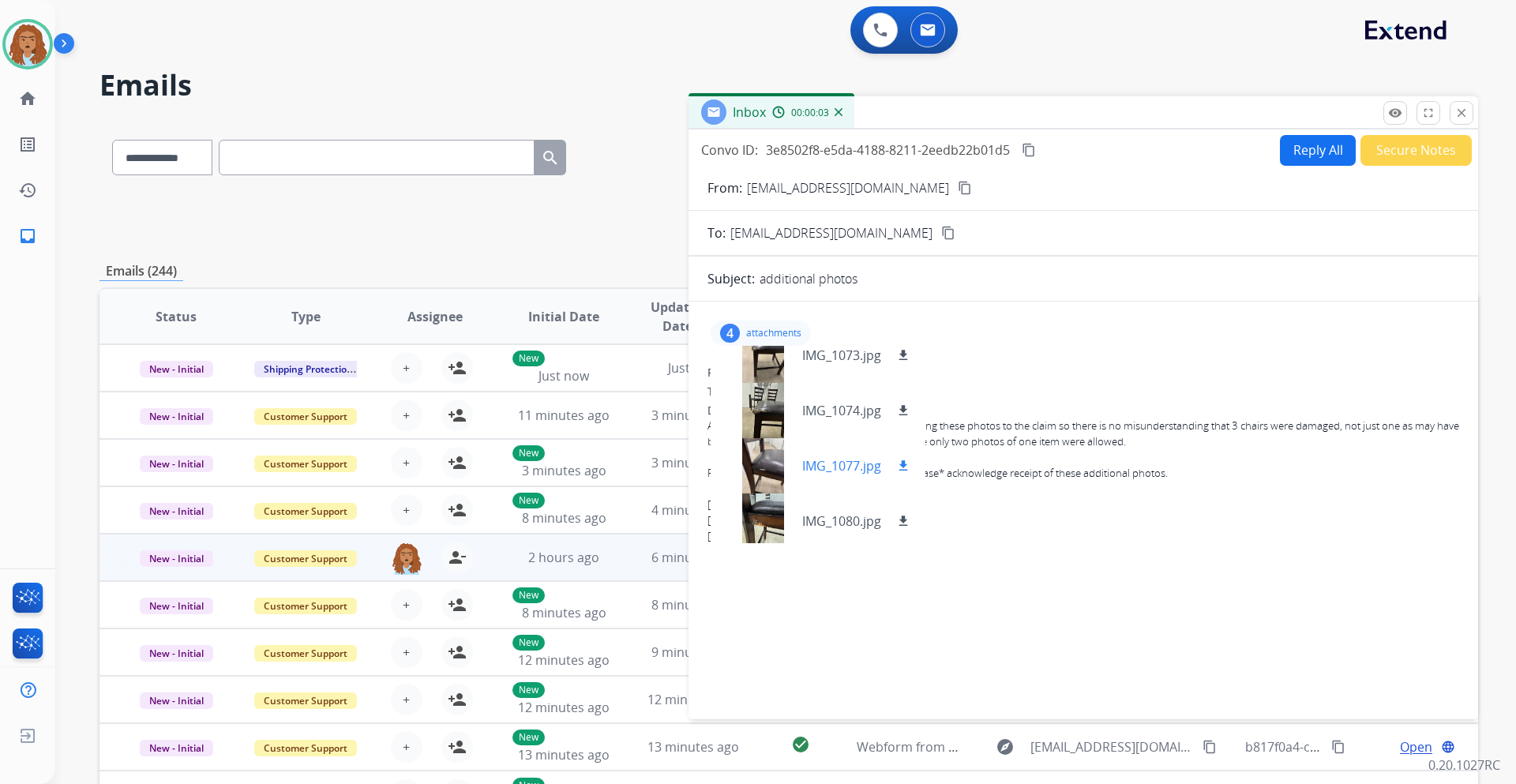 scroll, scrollTop: 24, scrollLeft: 0, axis: vertical 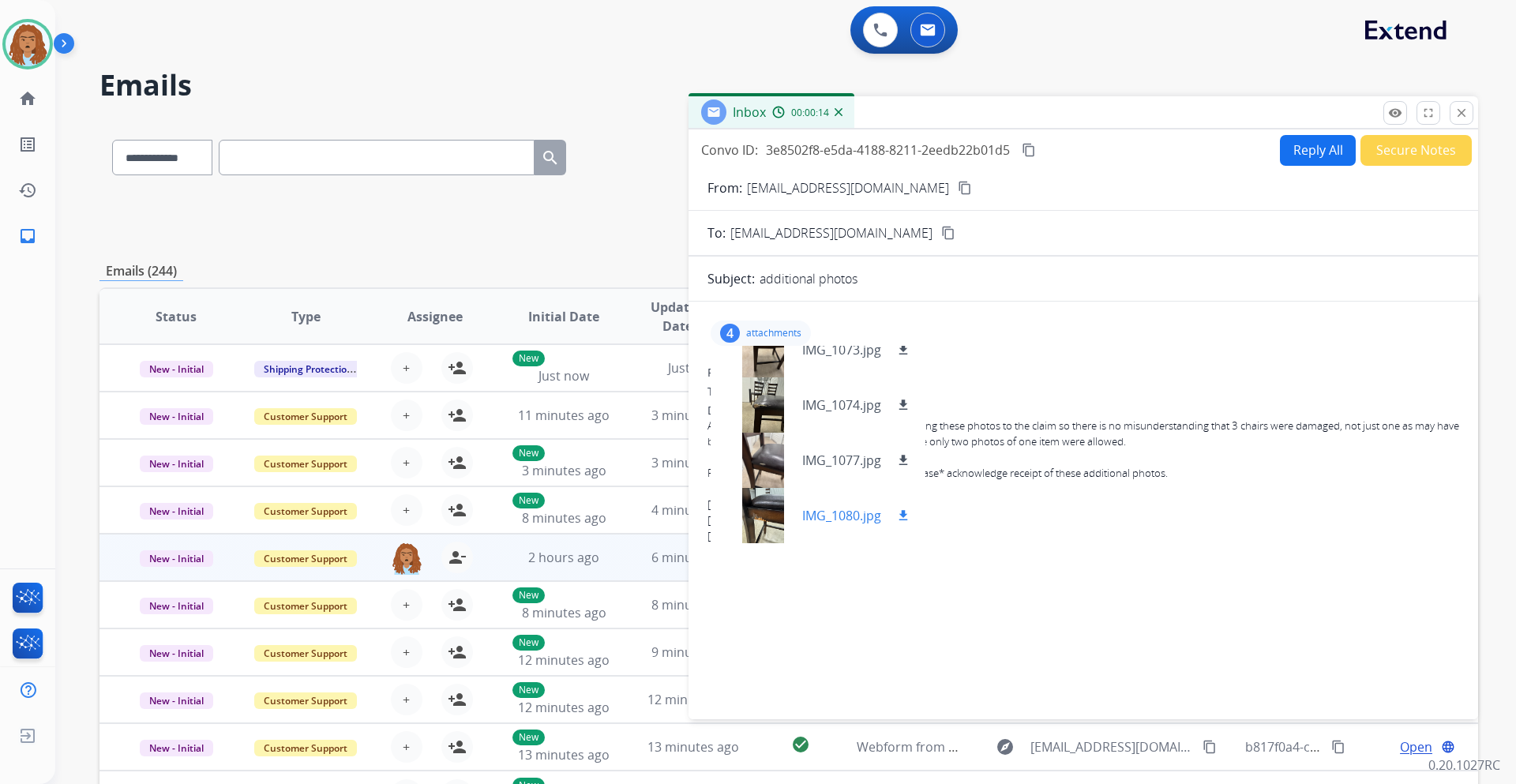 click on "IMG_1080.jpg" at bounding box center [842, 516] 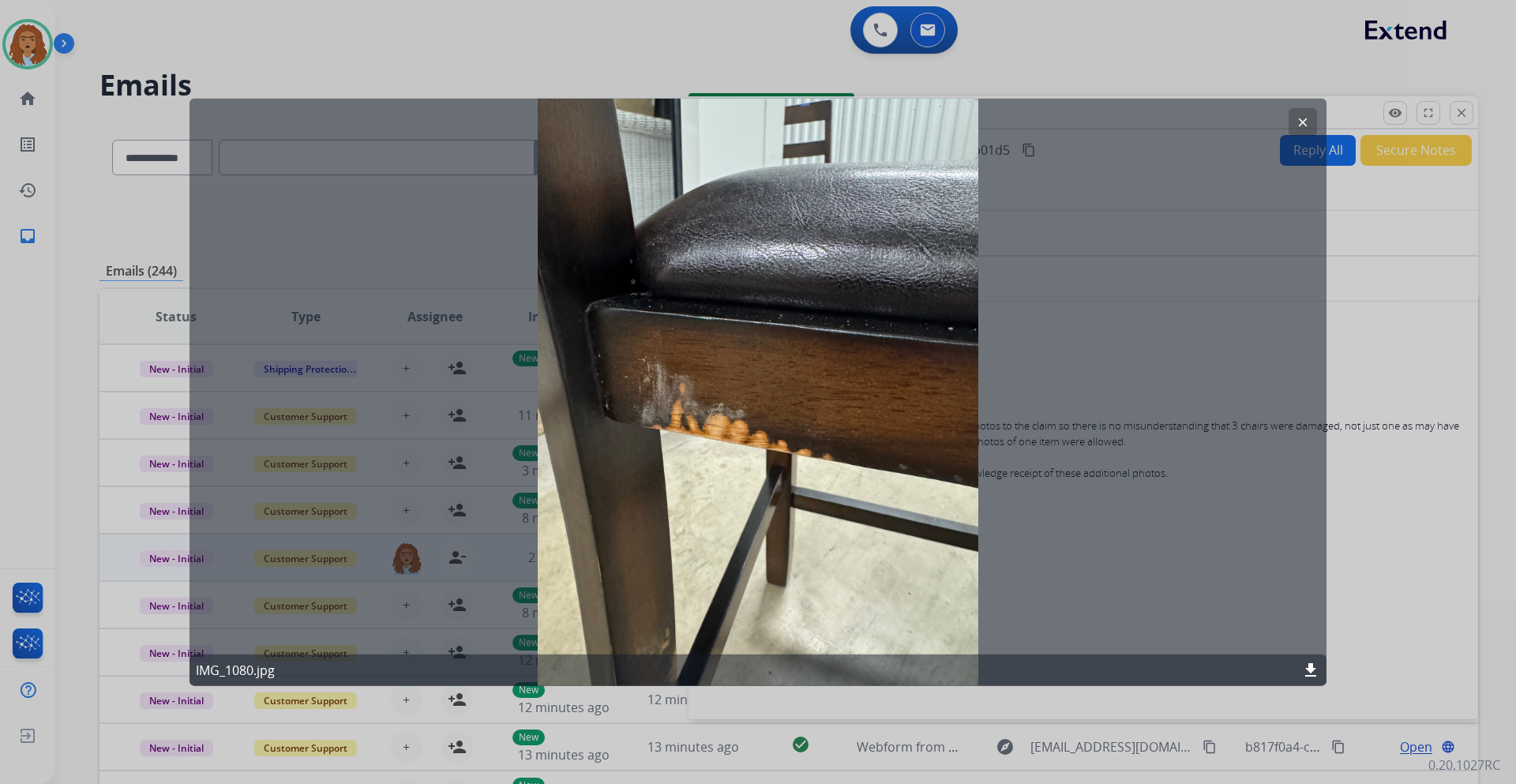 click on "clear" 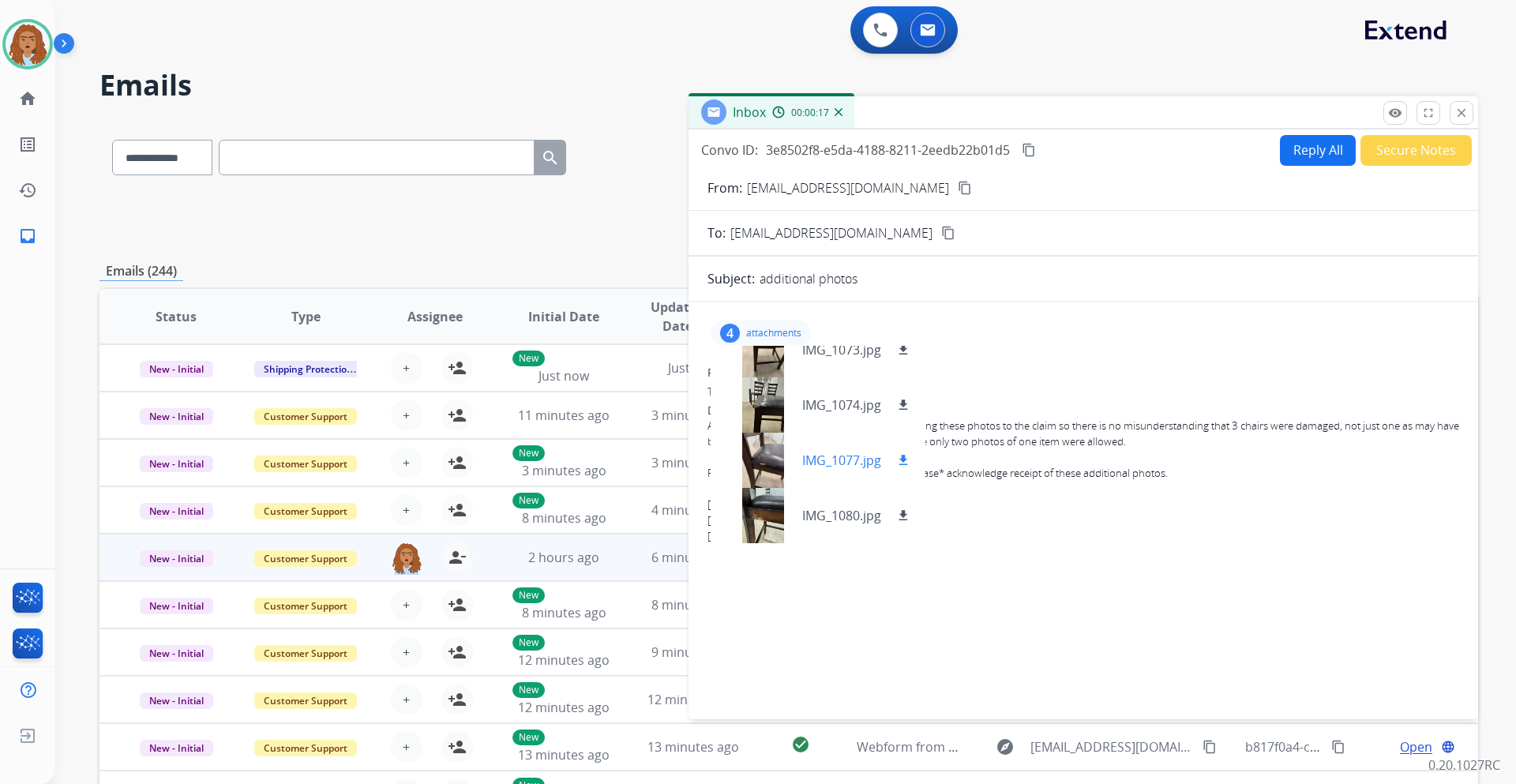 click at bounding box center [763, 460] 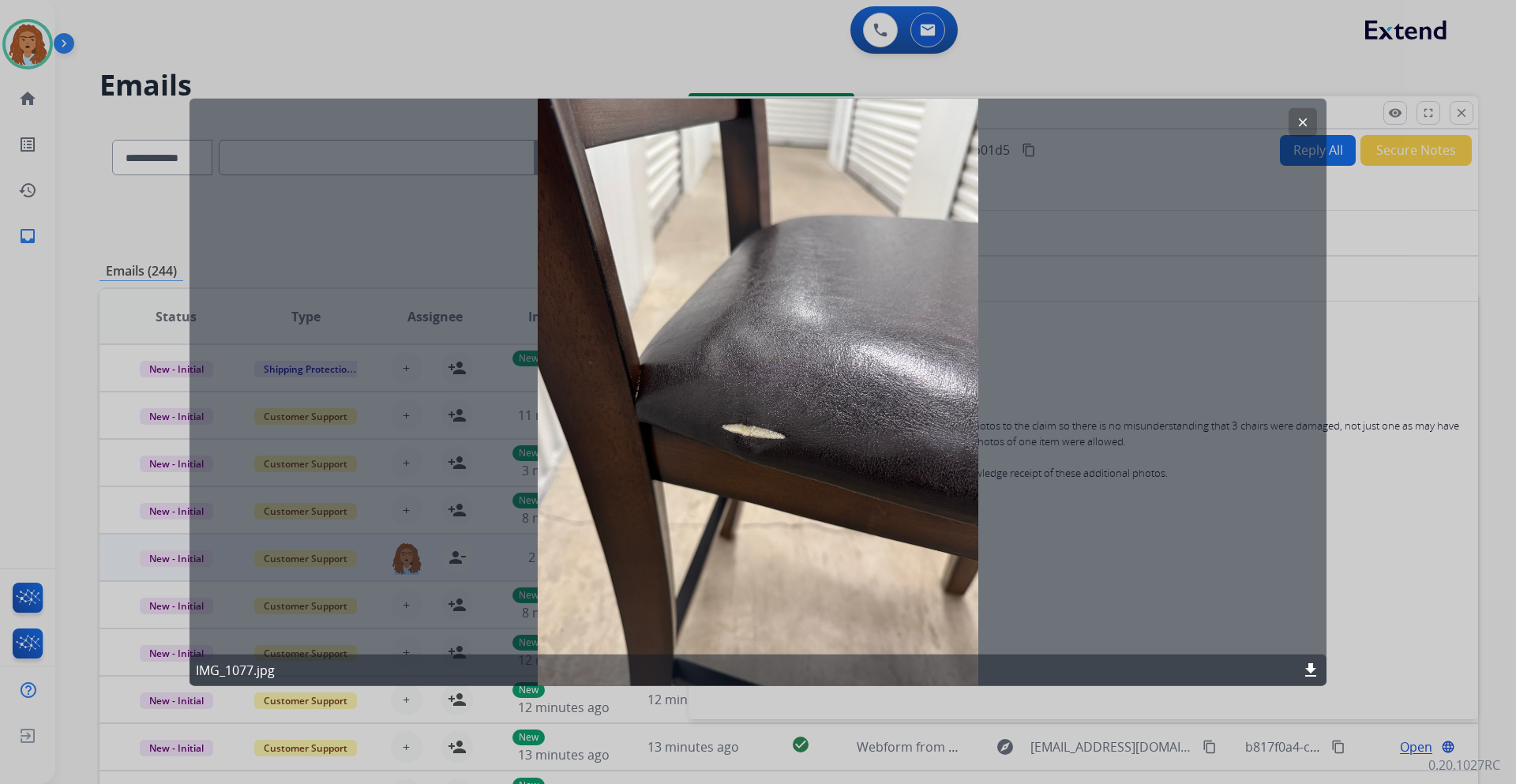 click on "clear" 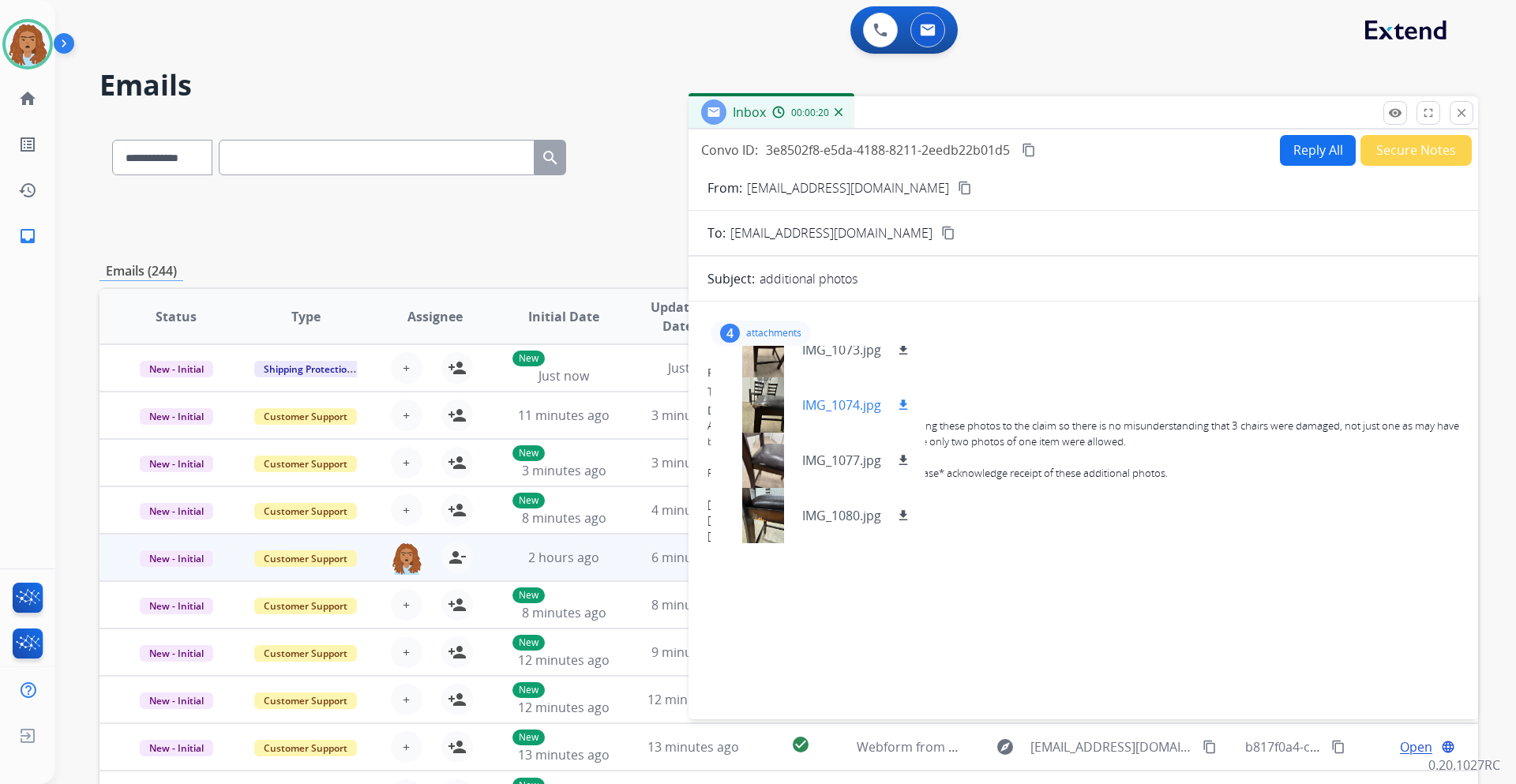 click at bounding box center [763, 405] 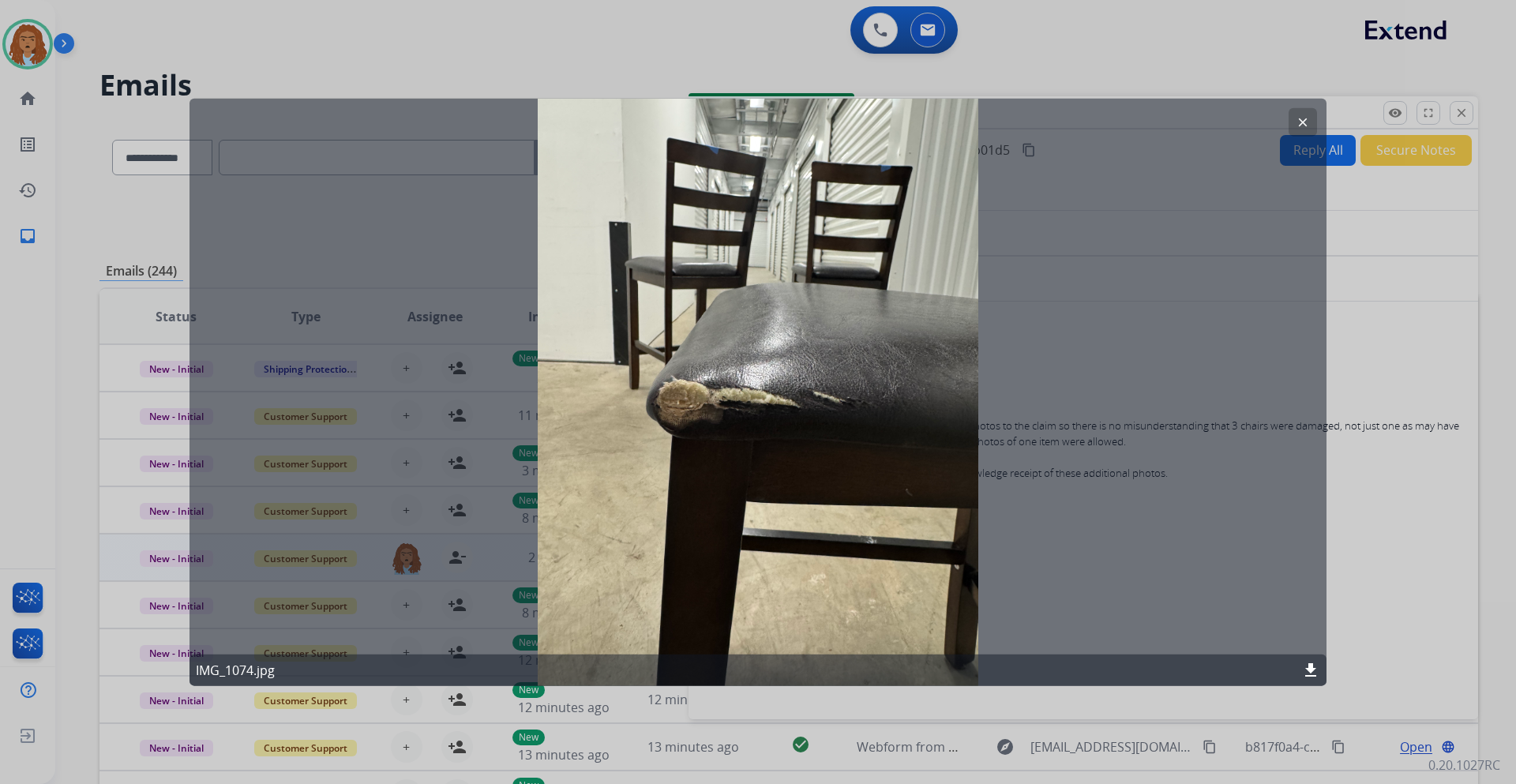 click on "clear" 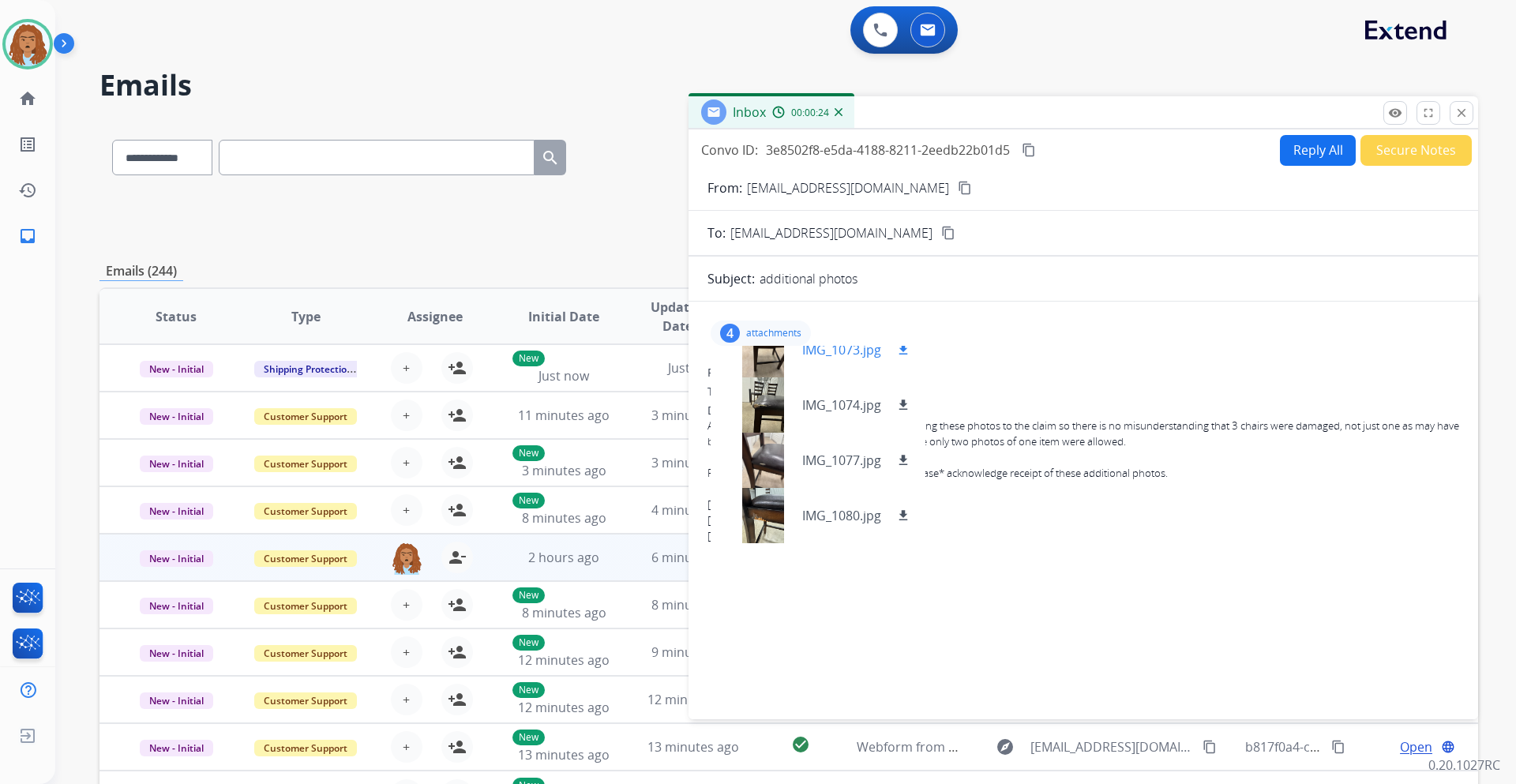 click at bounding box center (763, 350) 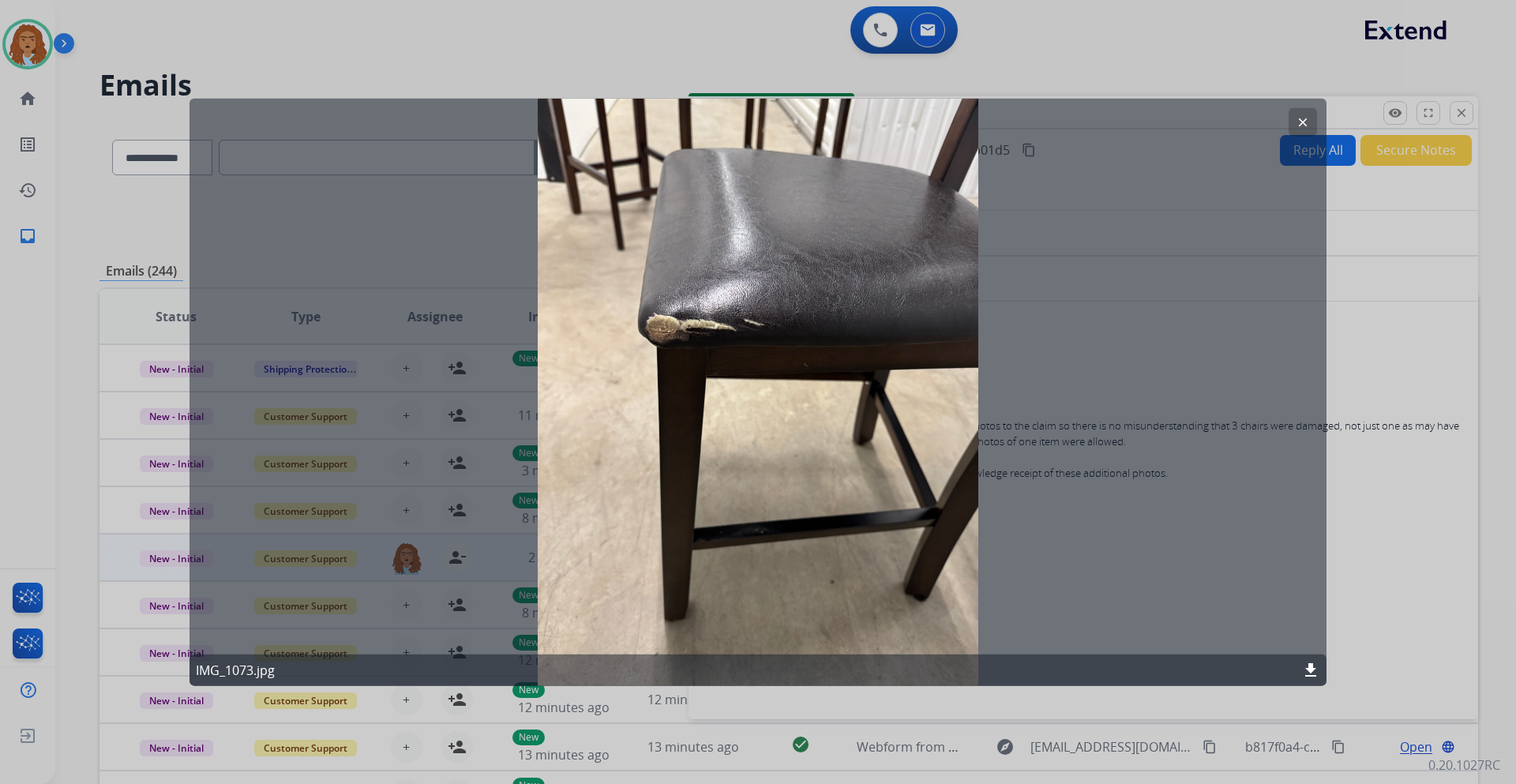 click on "clear" 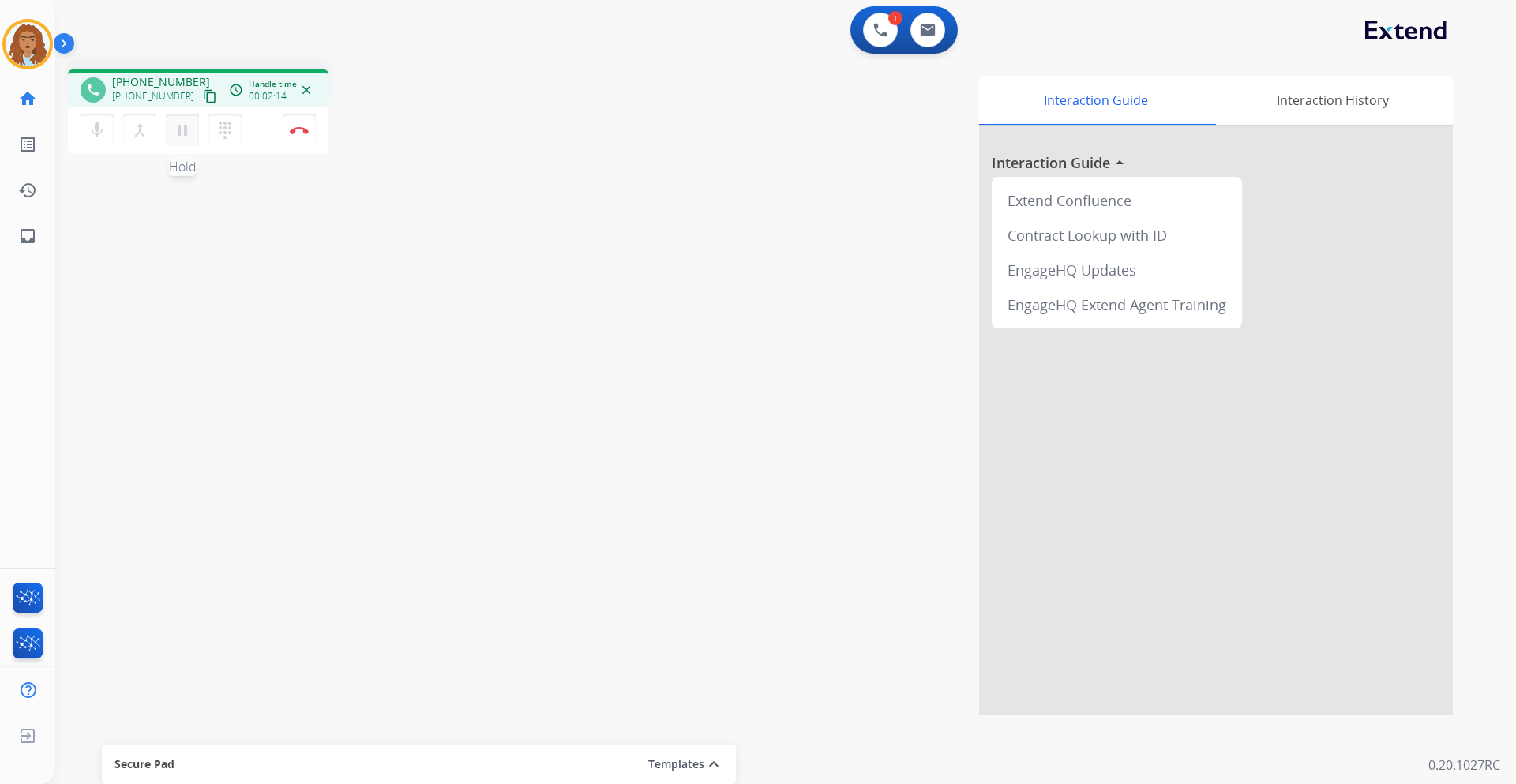 click on "pause" at bounding box center (182, 130) 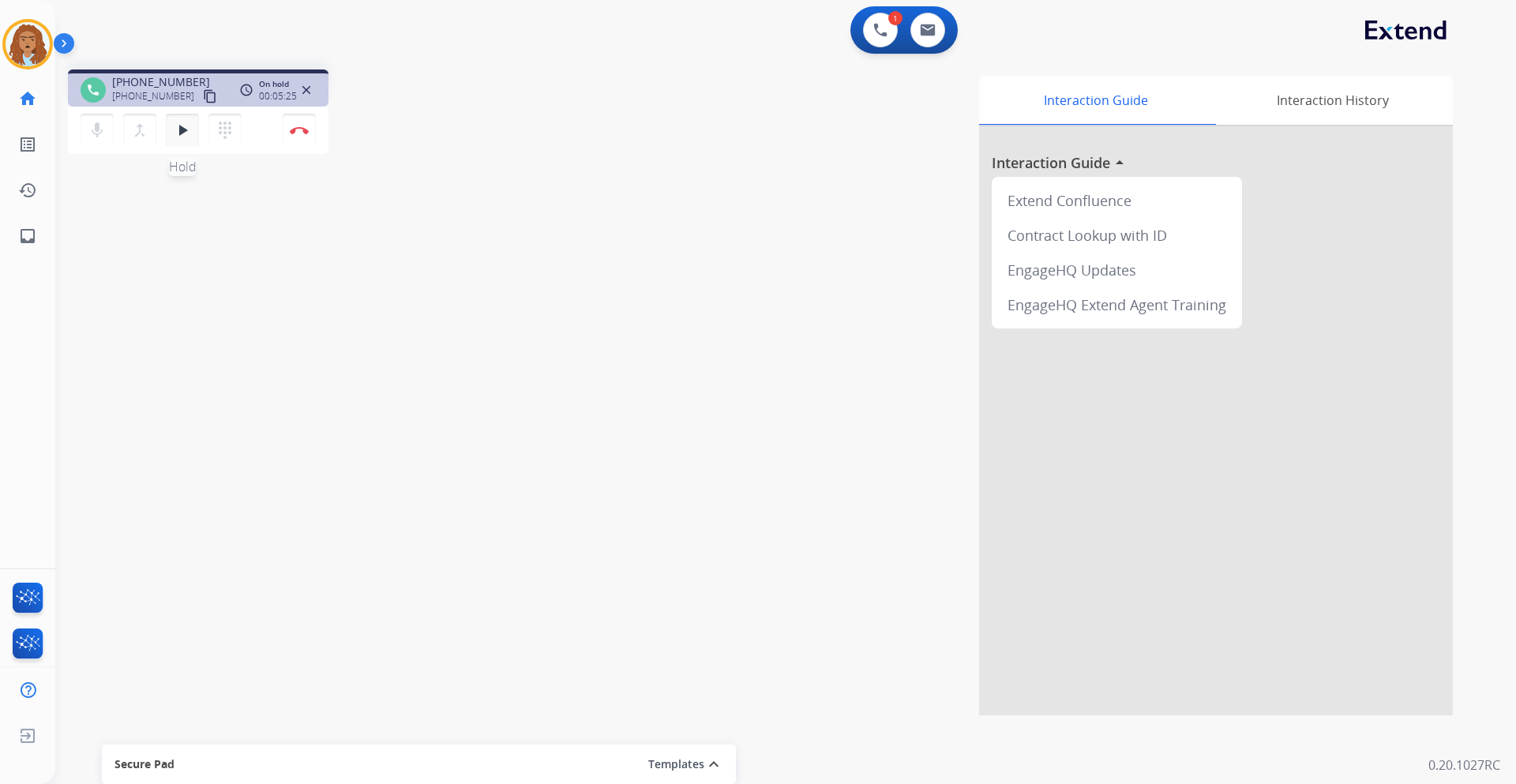 click on "play_arrow" at bounding box center (182, 130) 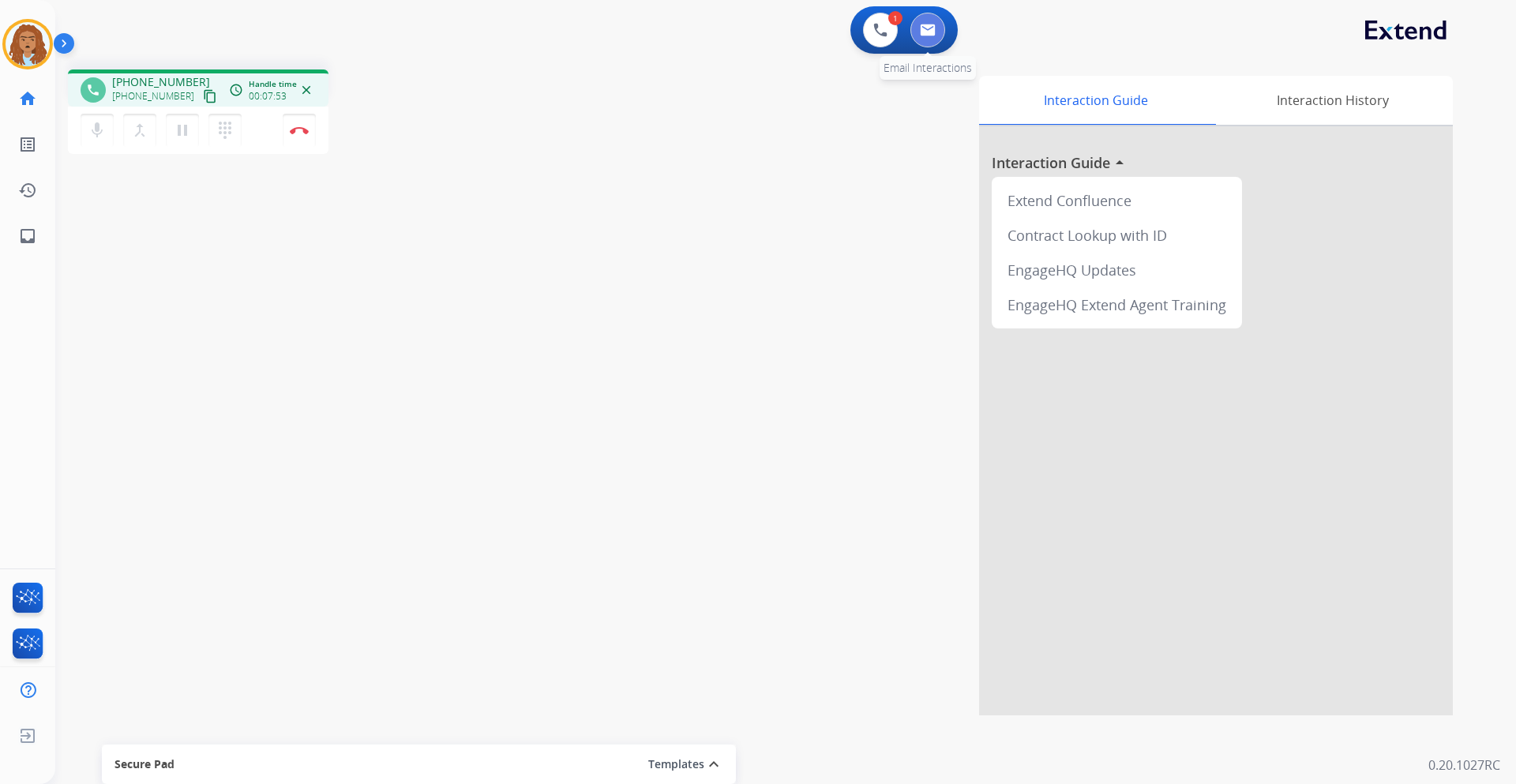 click at bounding box center [928, 30] 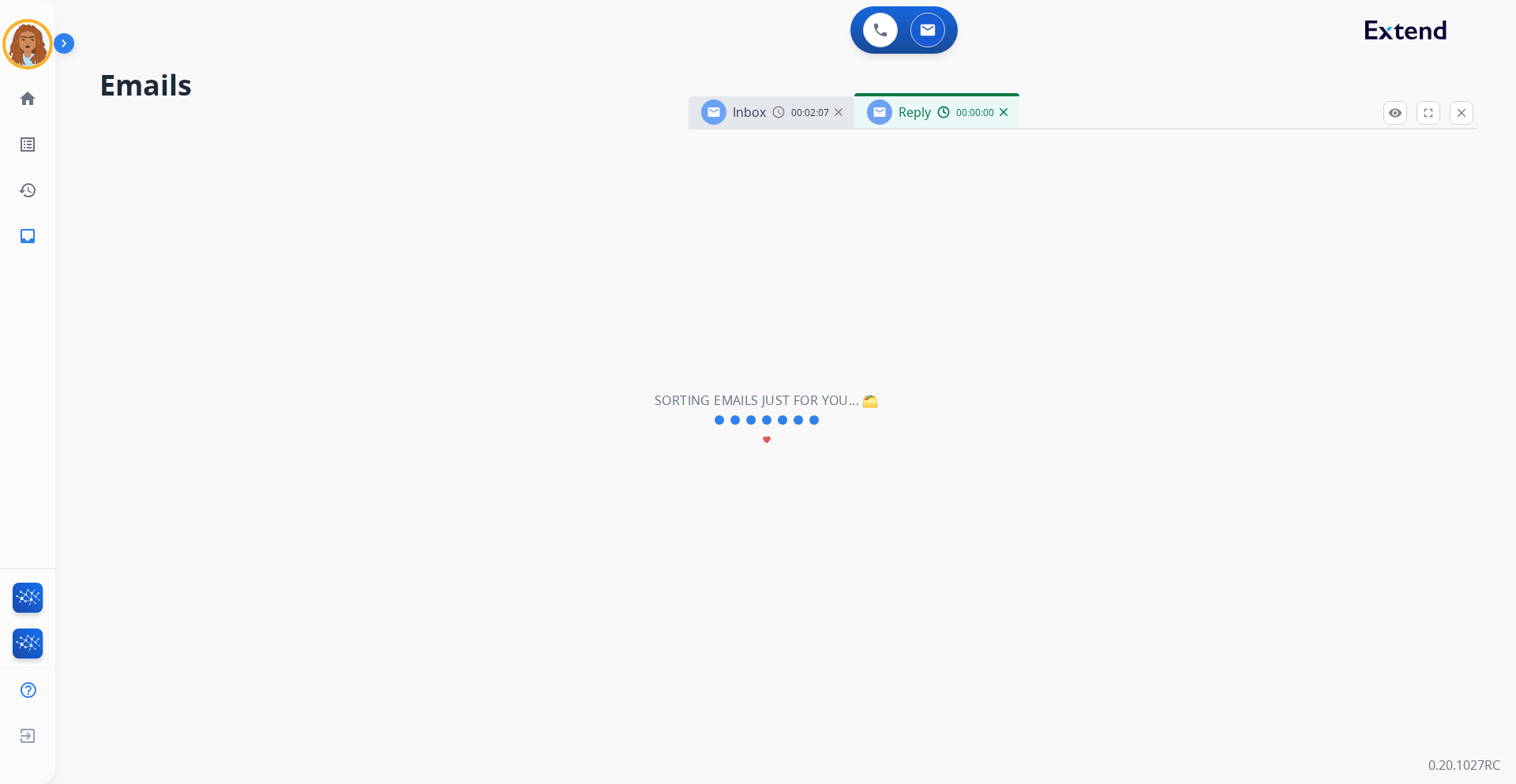 select on "**********" 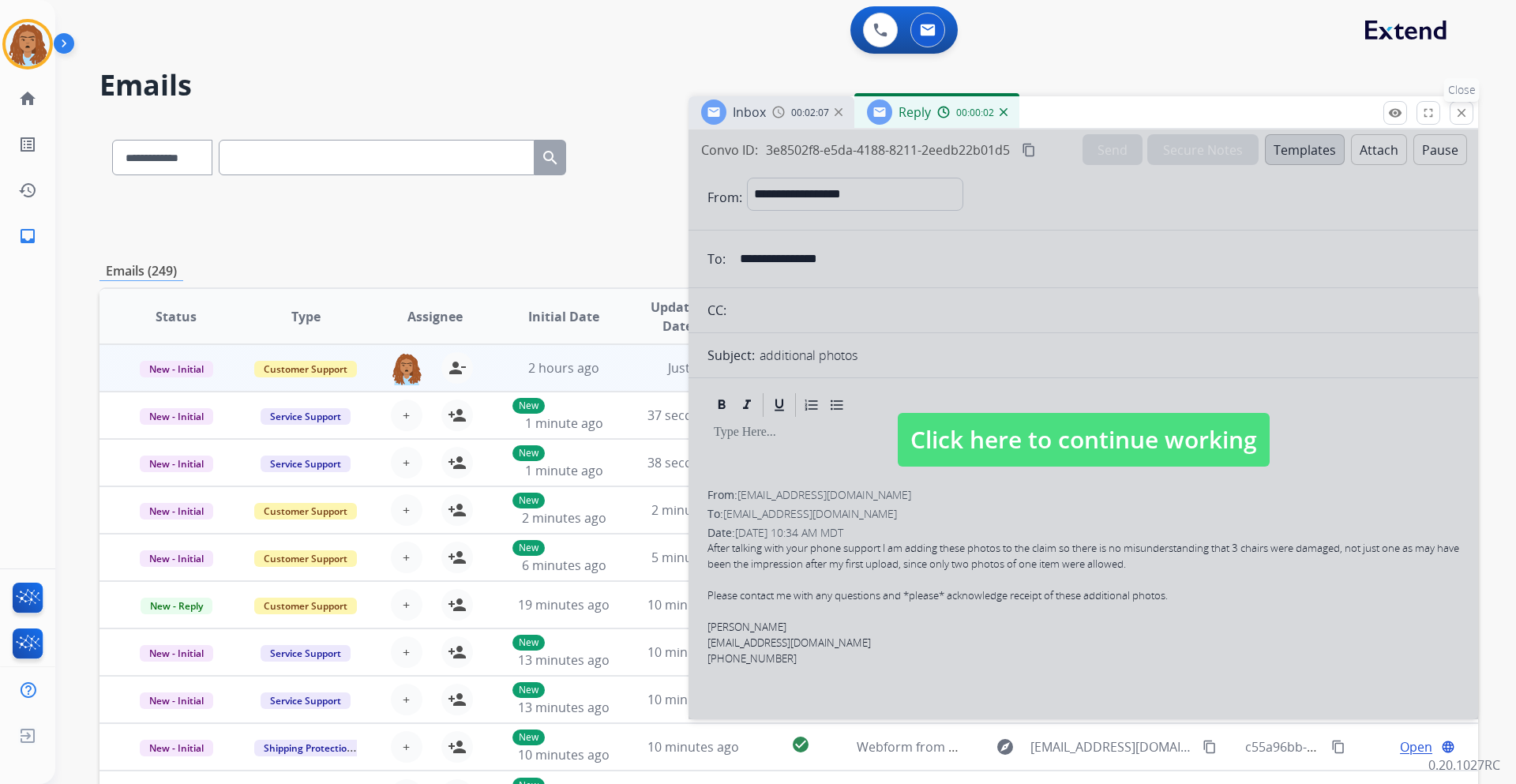 click on "close" at bounding box center [1462, 113] 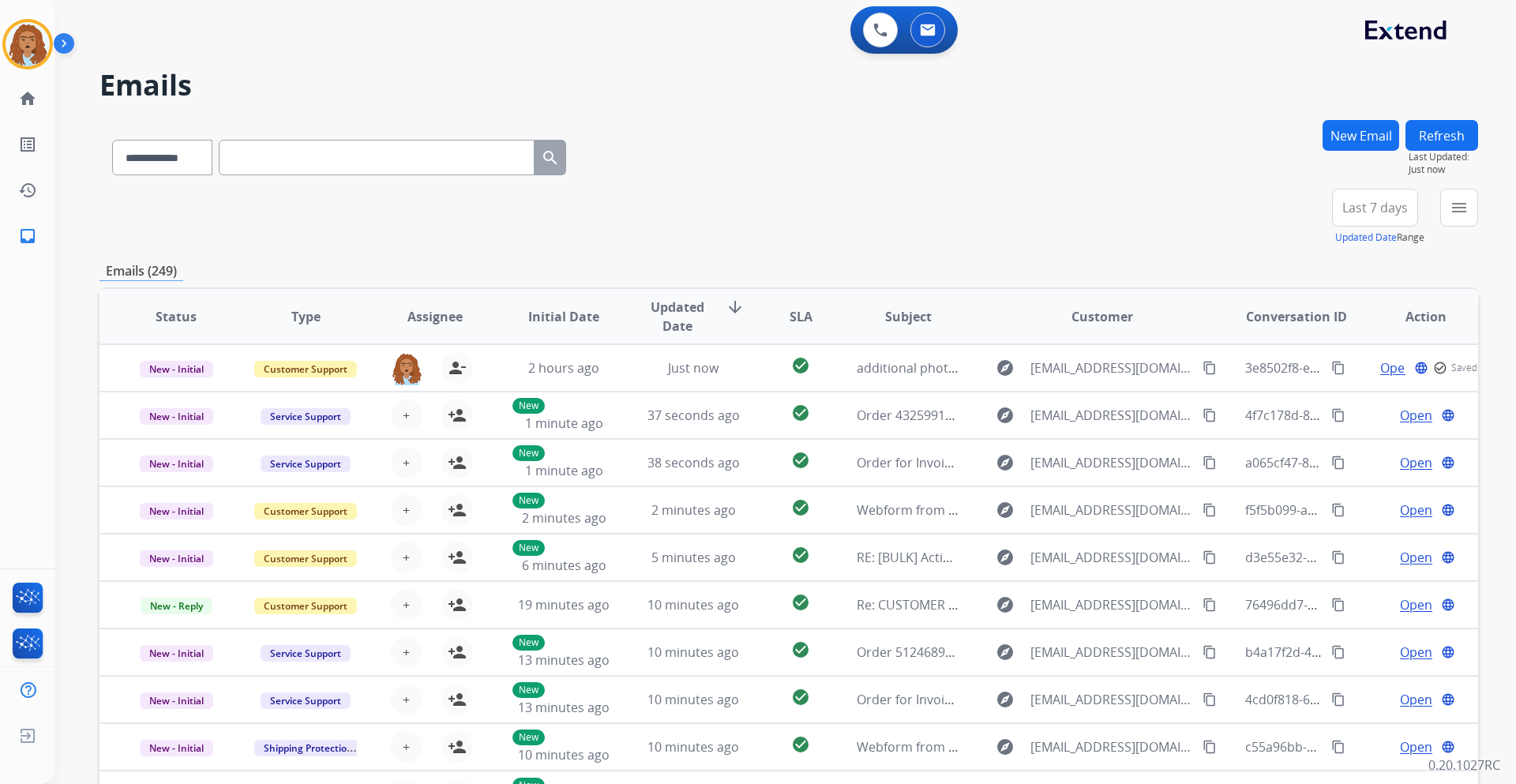 click at bounding box center (377, 157) 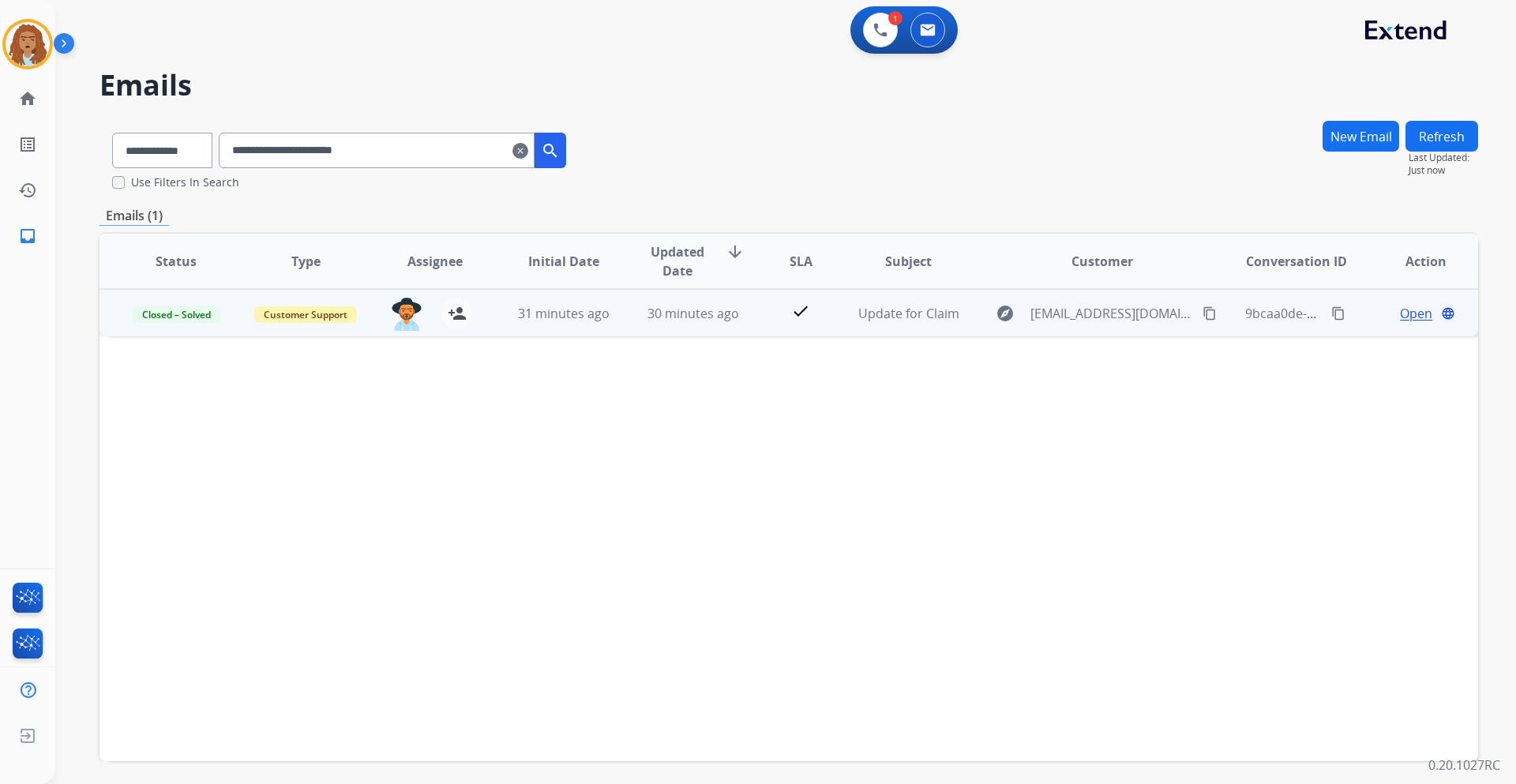 click on "Open" at bounding box center (1416, 313) 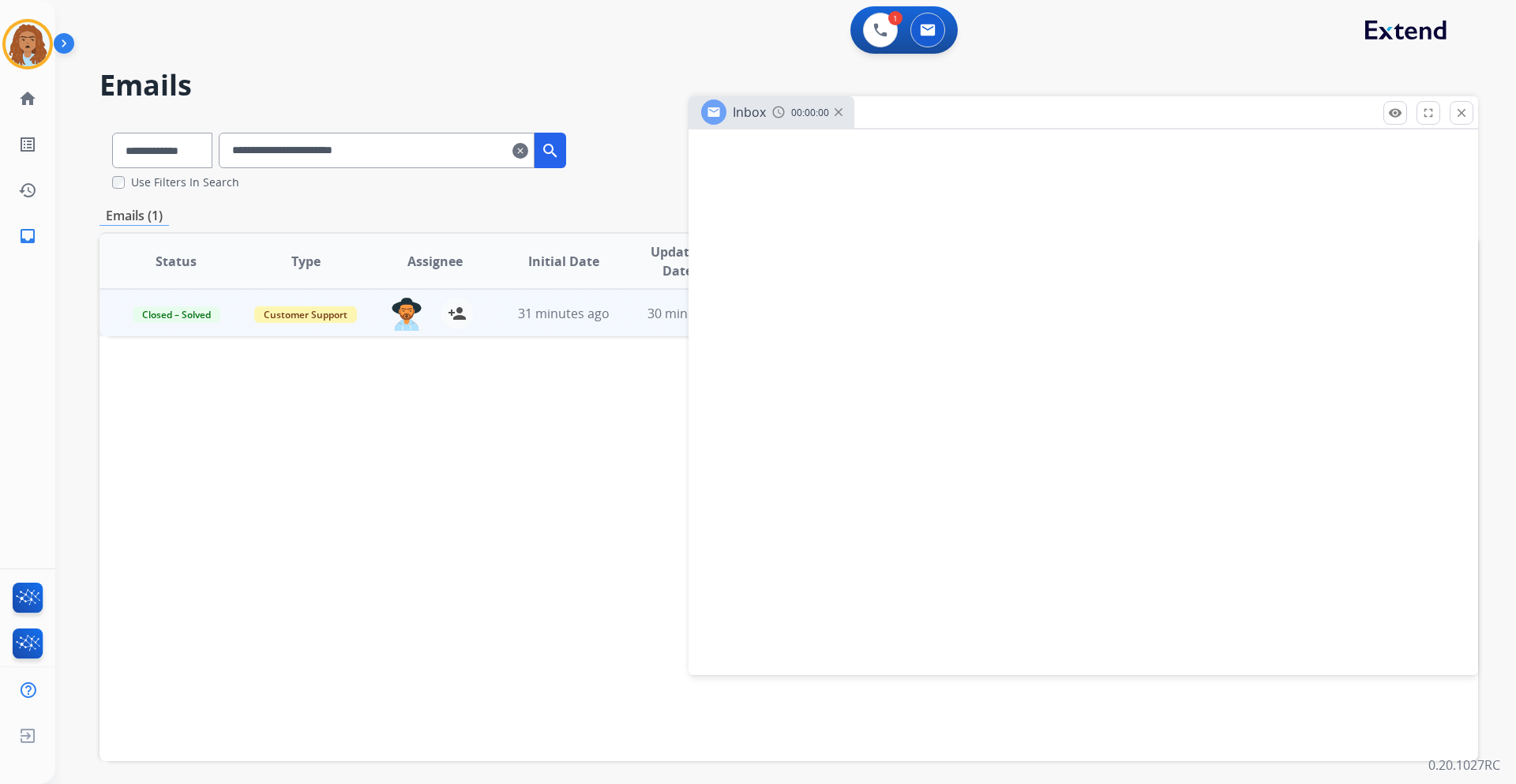 select on "**********" 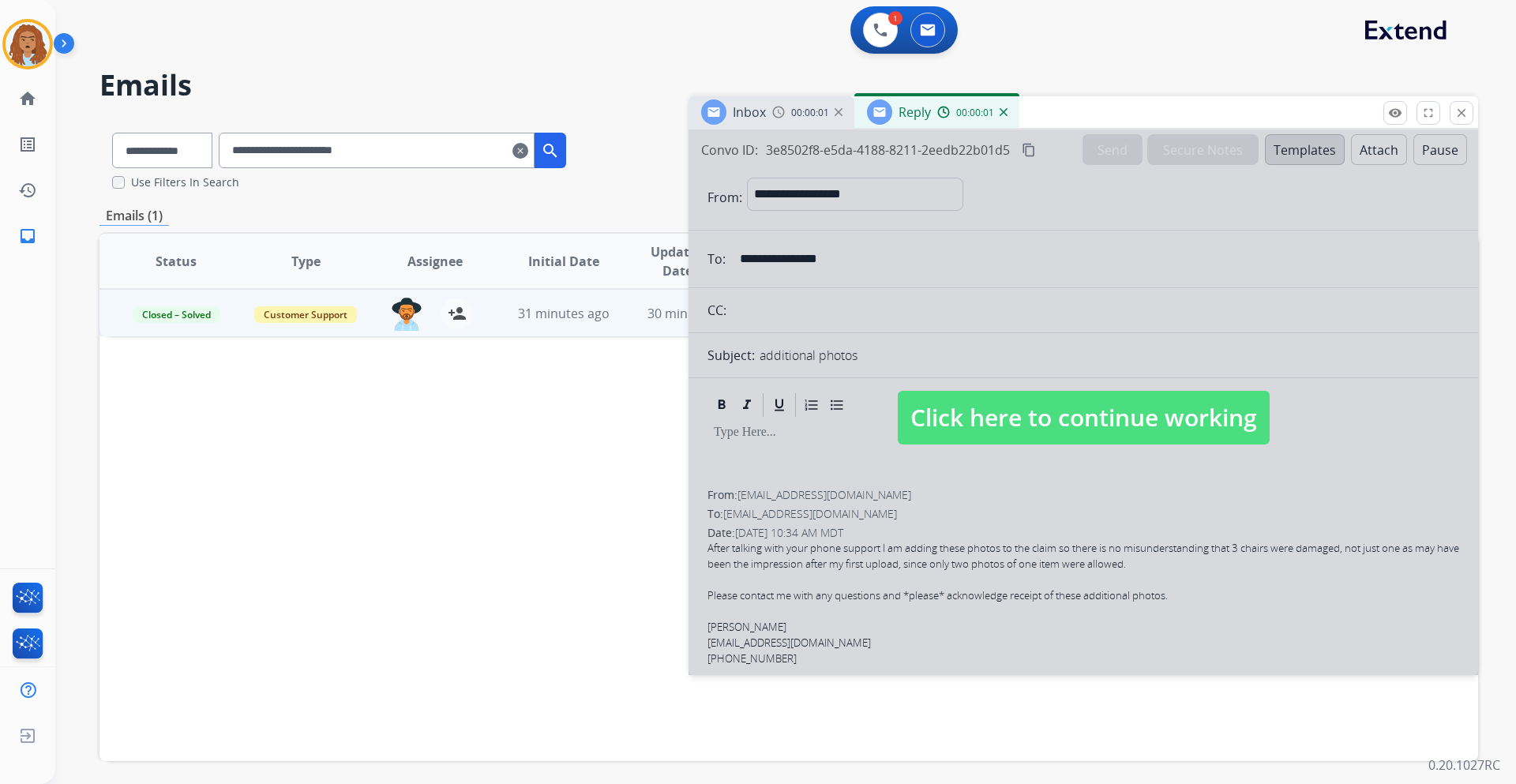 click at bounding box center [1004, 112] 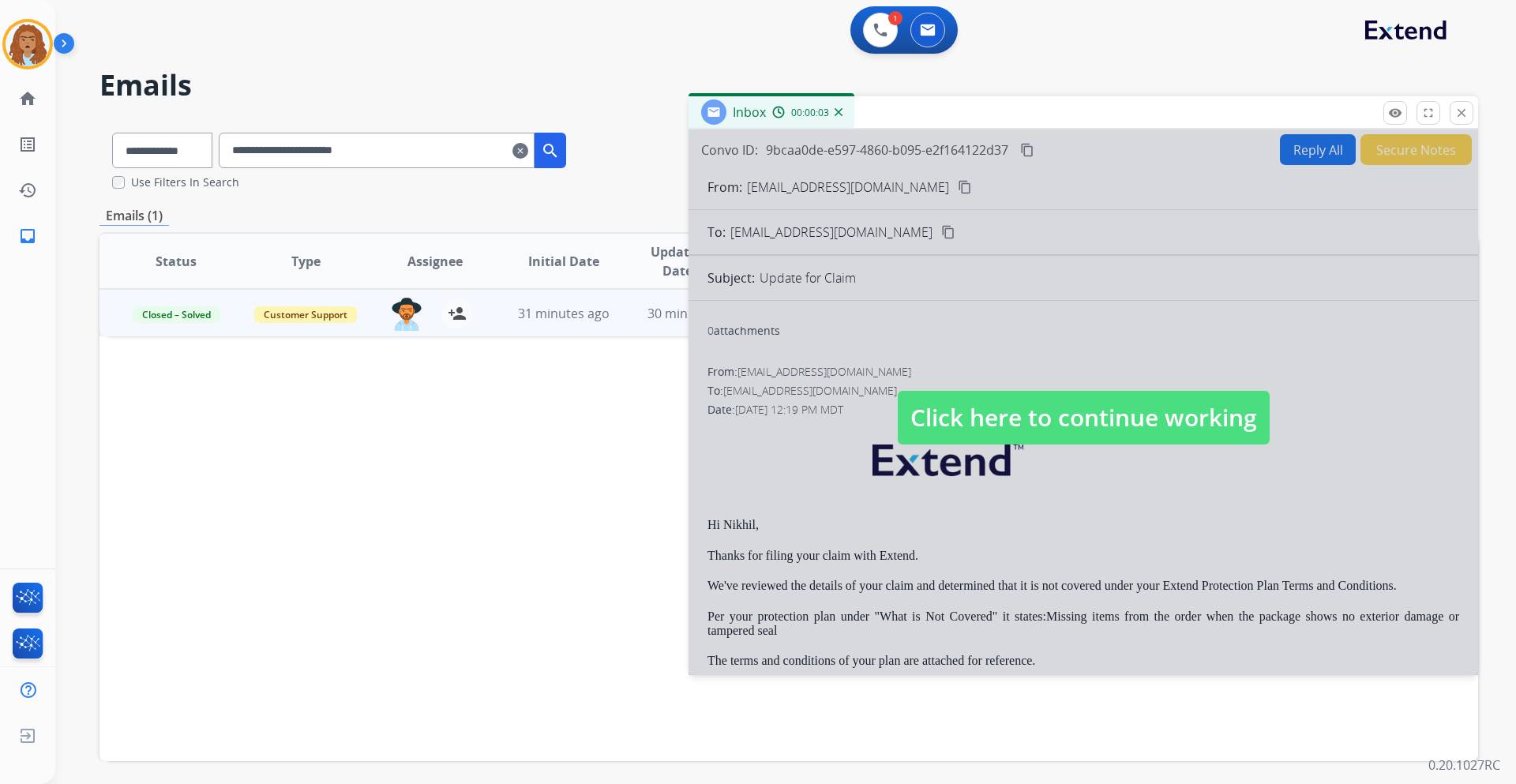 click on "Click here to continue working" at bounding box center (1083, 418) 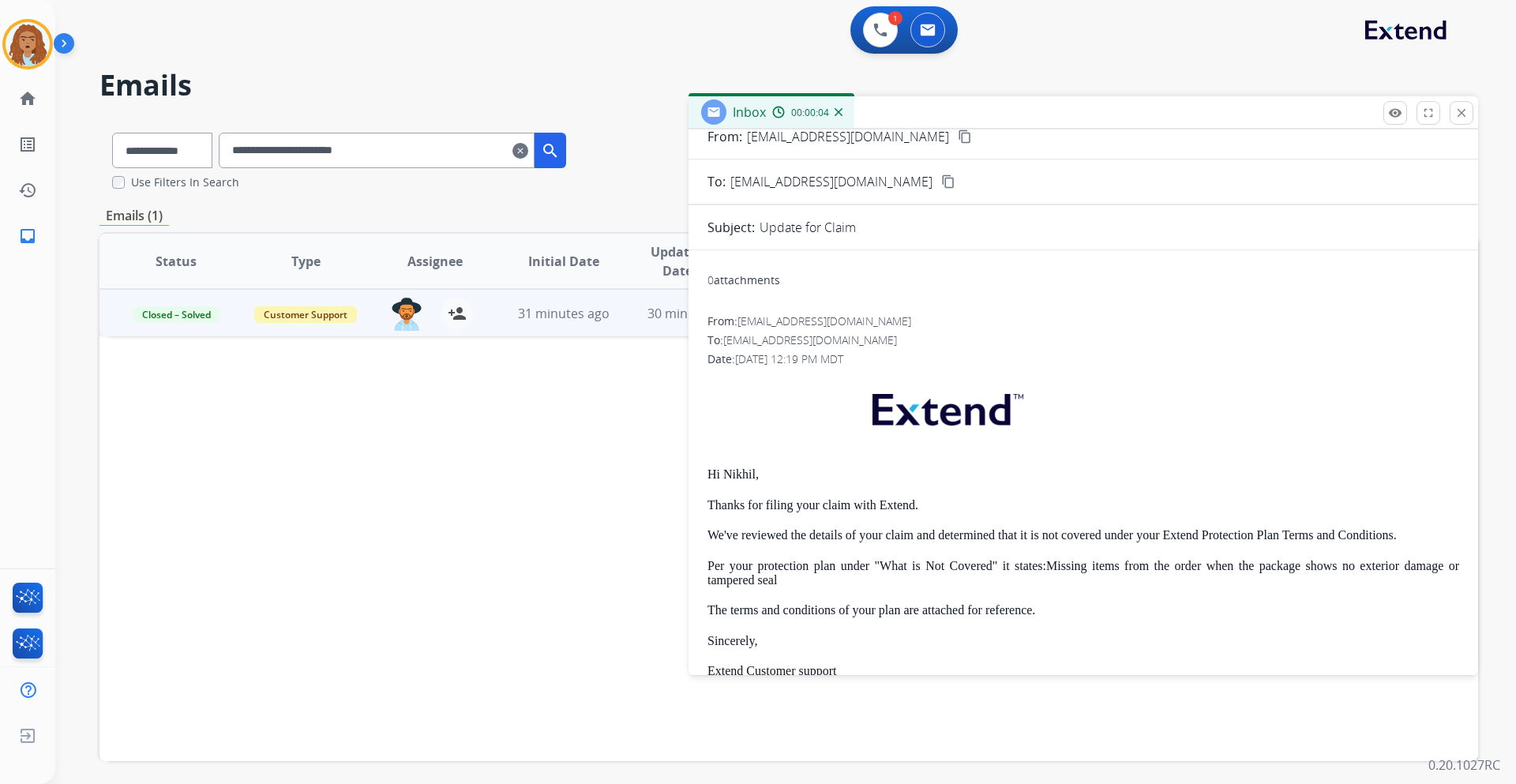 scroll, scrollTop: 158, scrollLeft: 0, axis: vertical 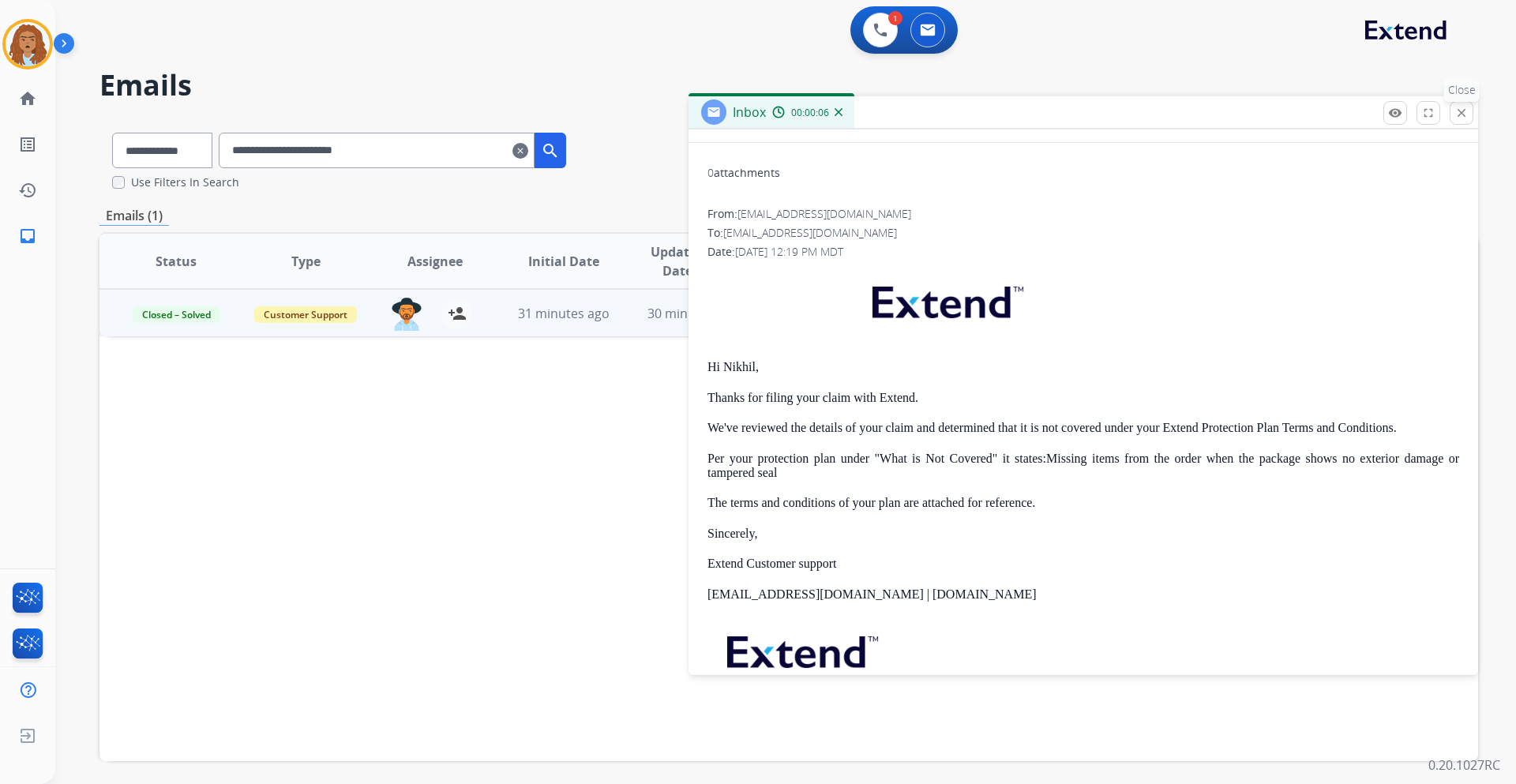 click on "close Close" at bounding box center [1462, 113] 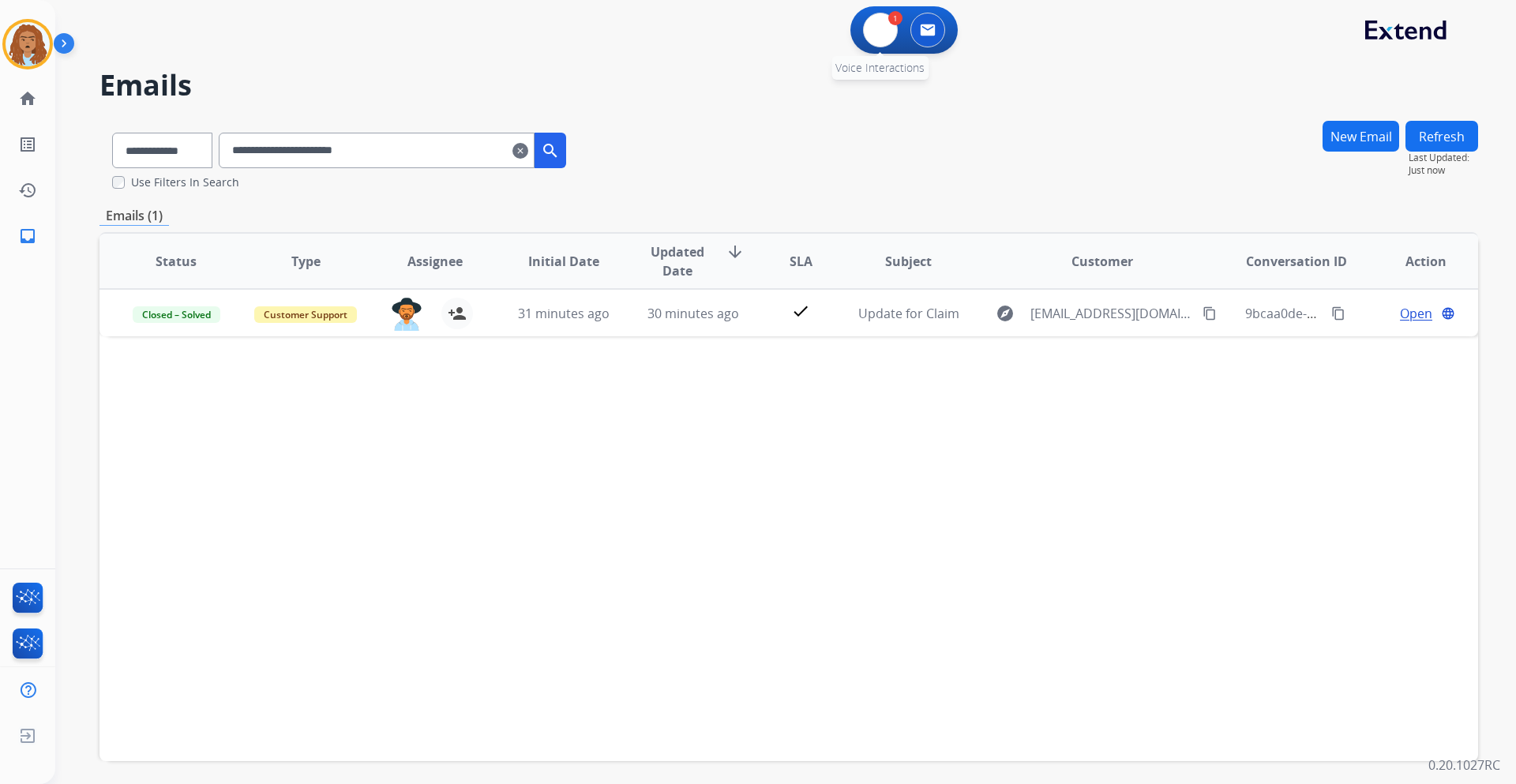 click on "1 Voice Interactions" at bounding box center [880, 30] 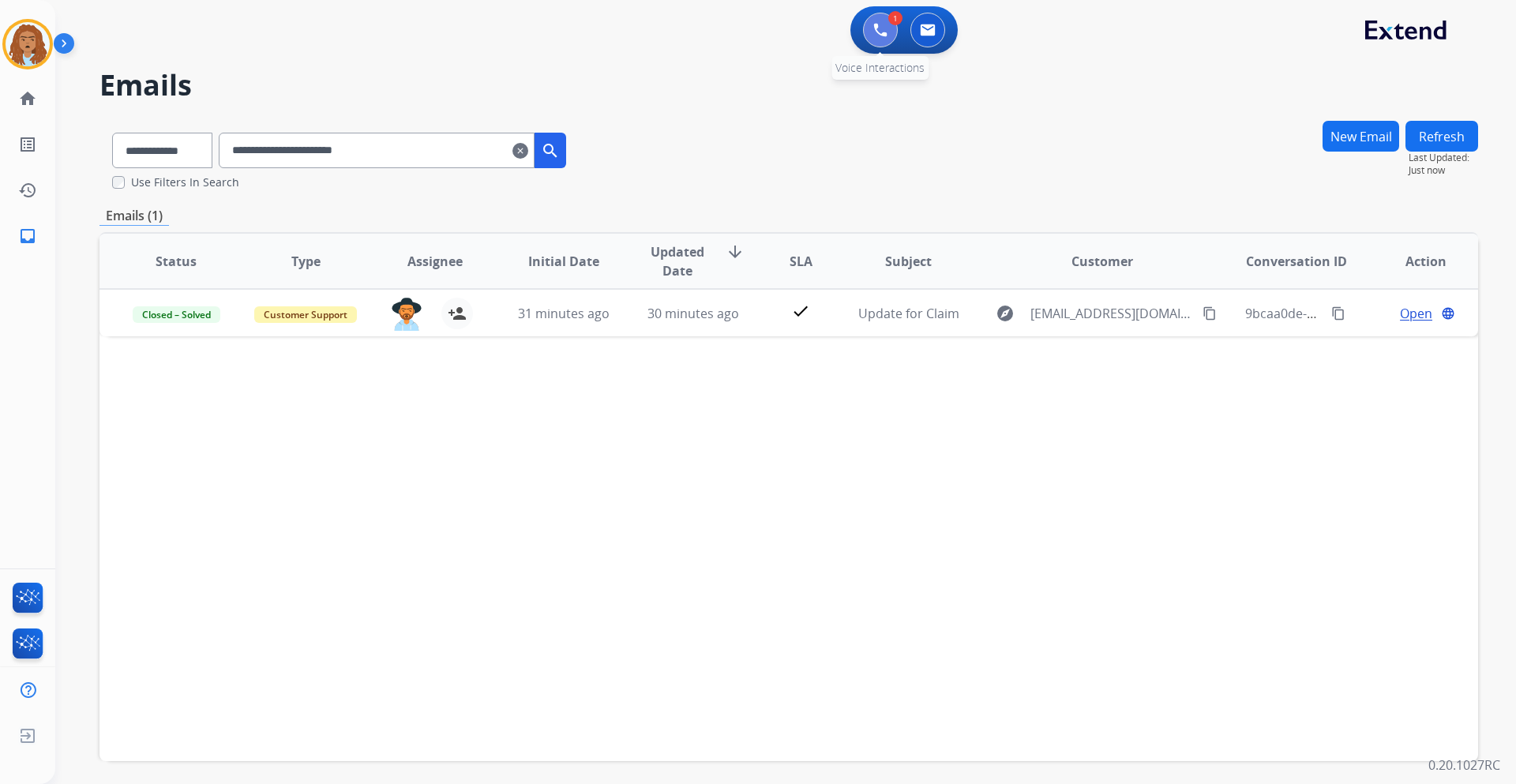 click at bounding box center [880, 30] 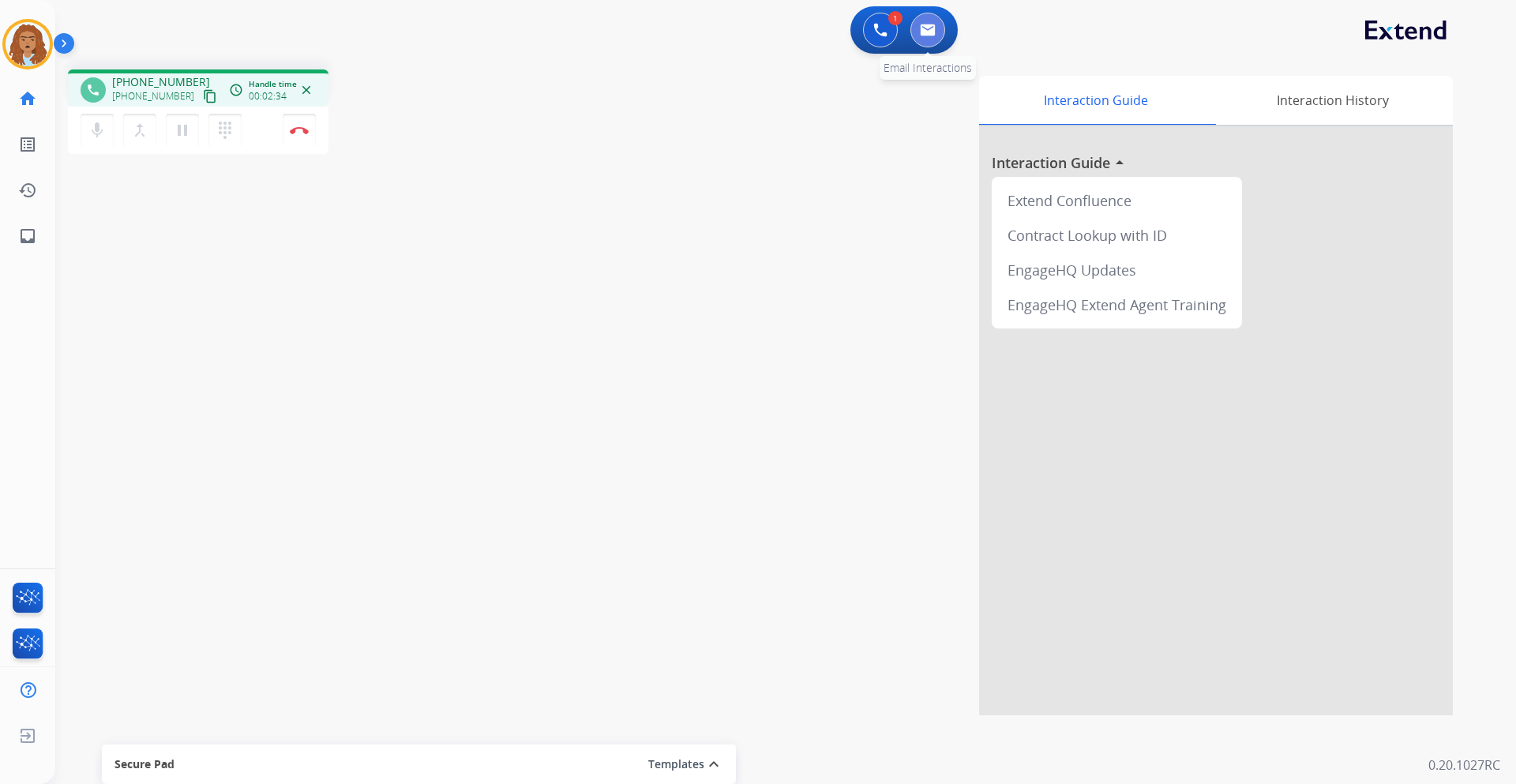 click at bounding box center (928, 30) 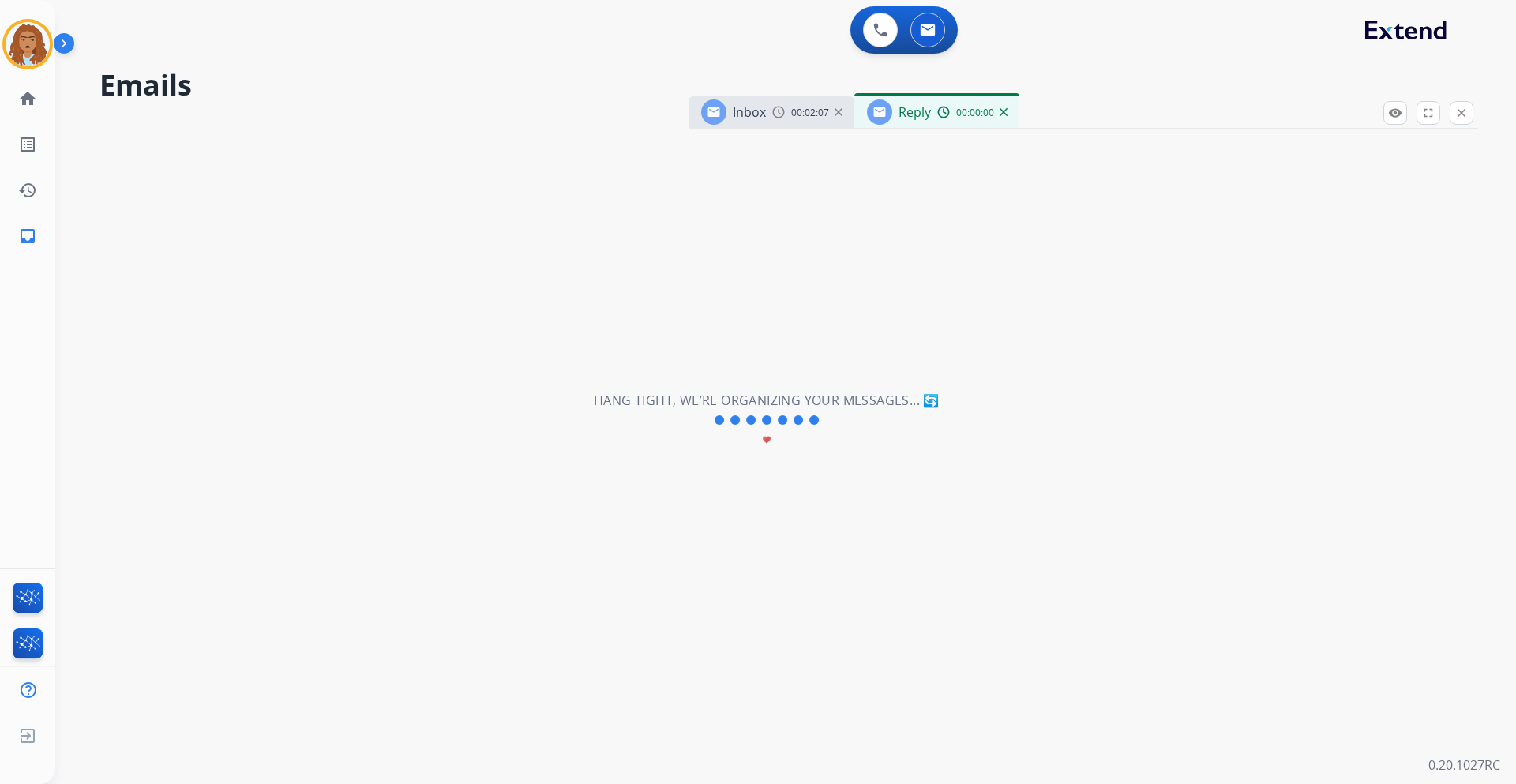 select on "**********" 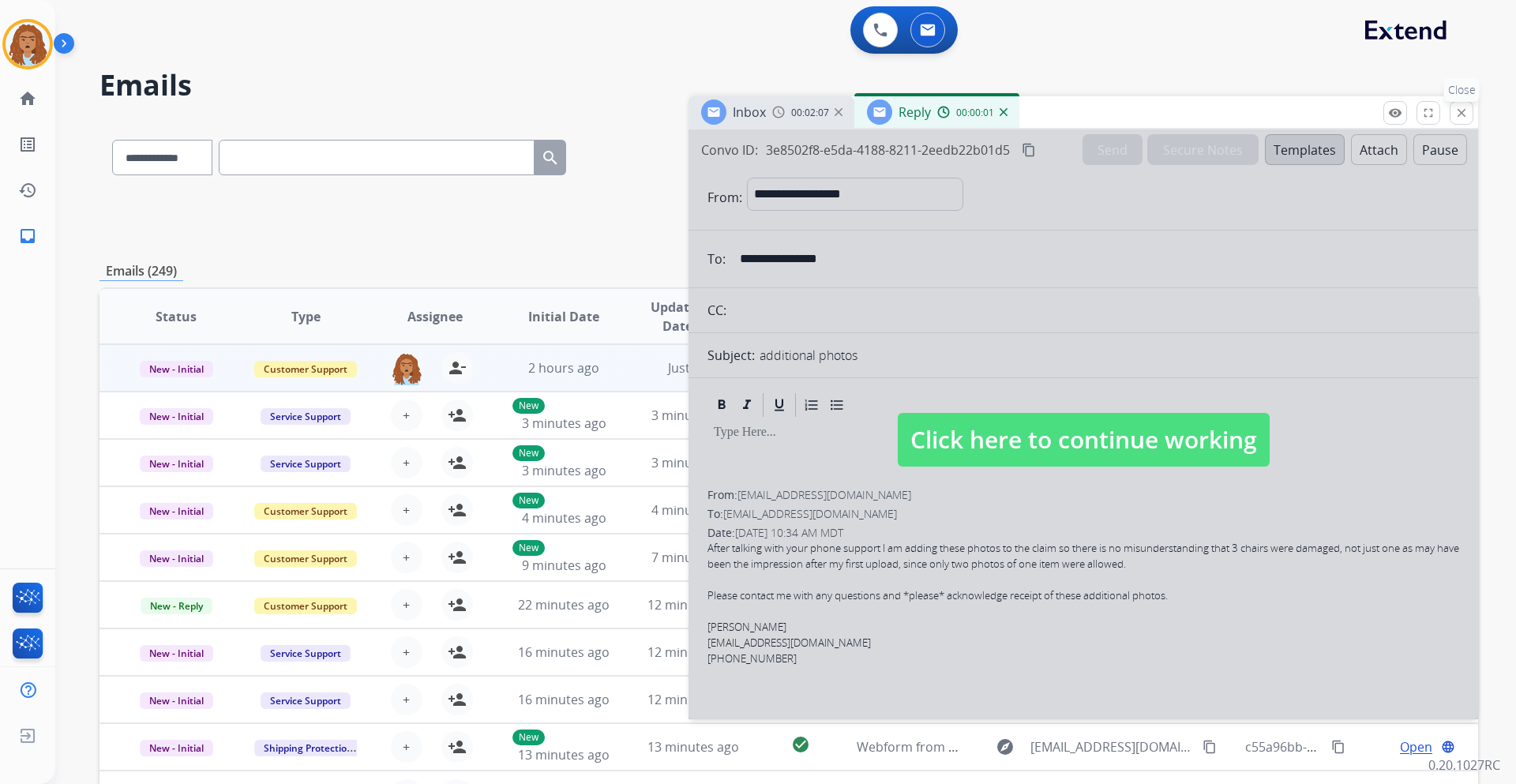 click on "close" at bounding box center [1462, 113] 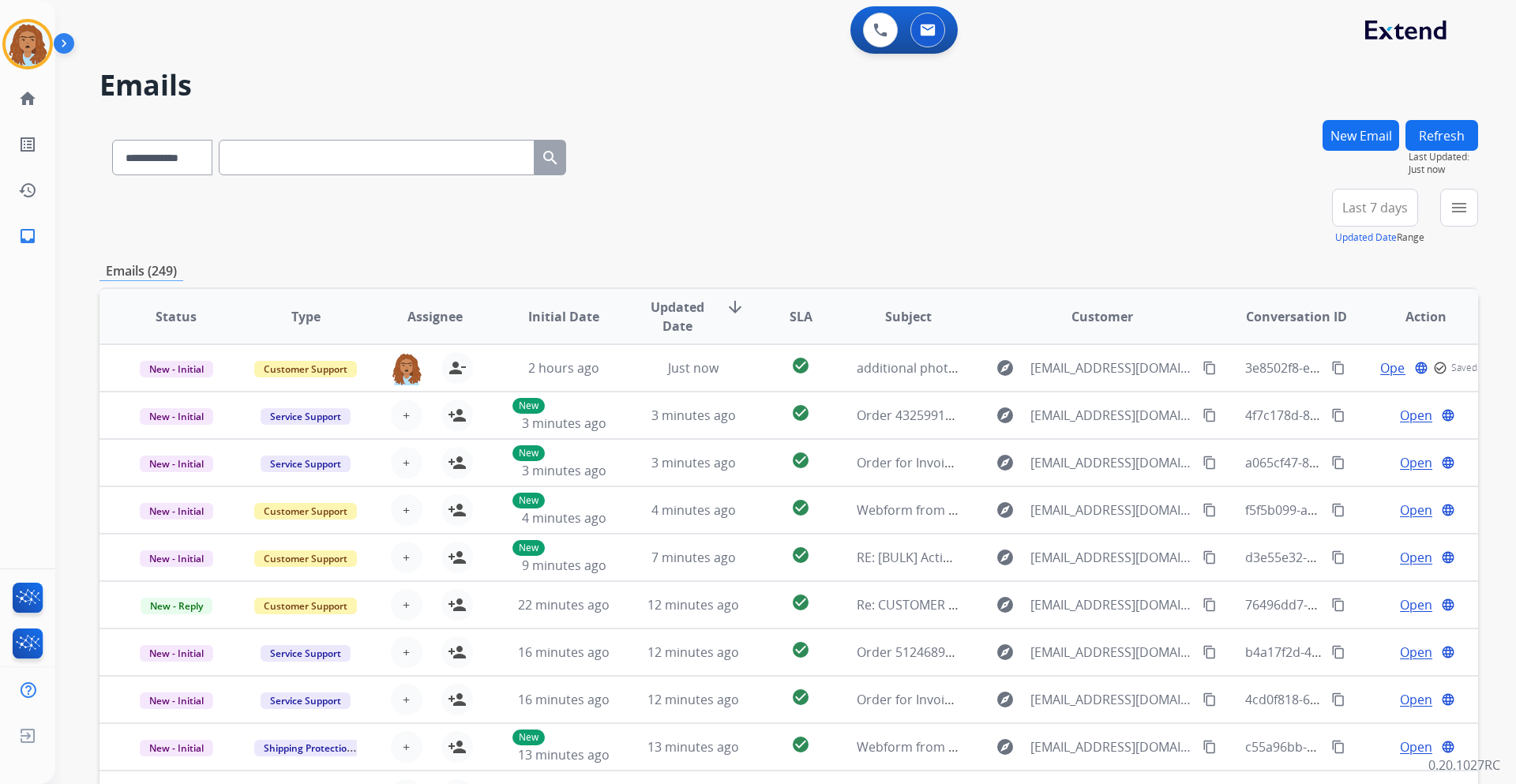 drag, startPoint x: 1358, startPoint y: 117, endPoint x: 1348, endPoint y: 149, distance: 33.526109 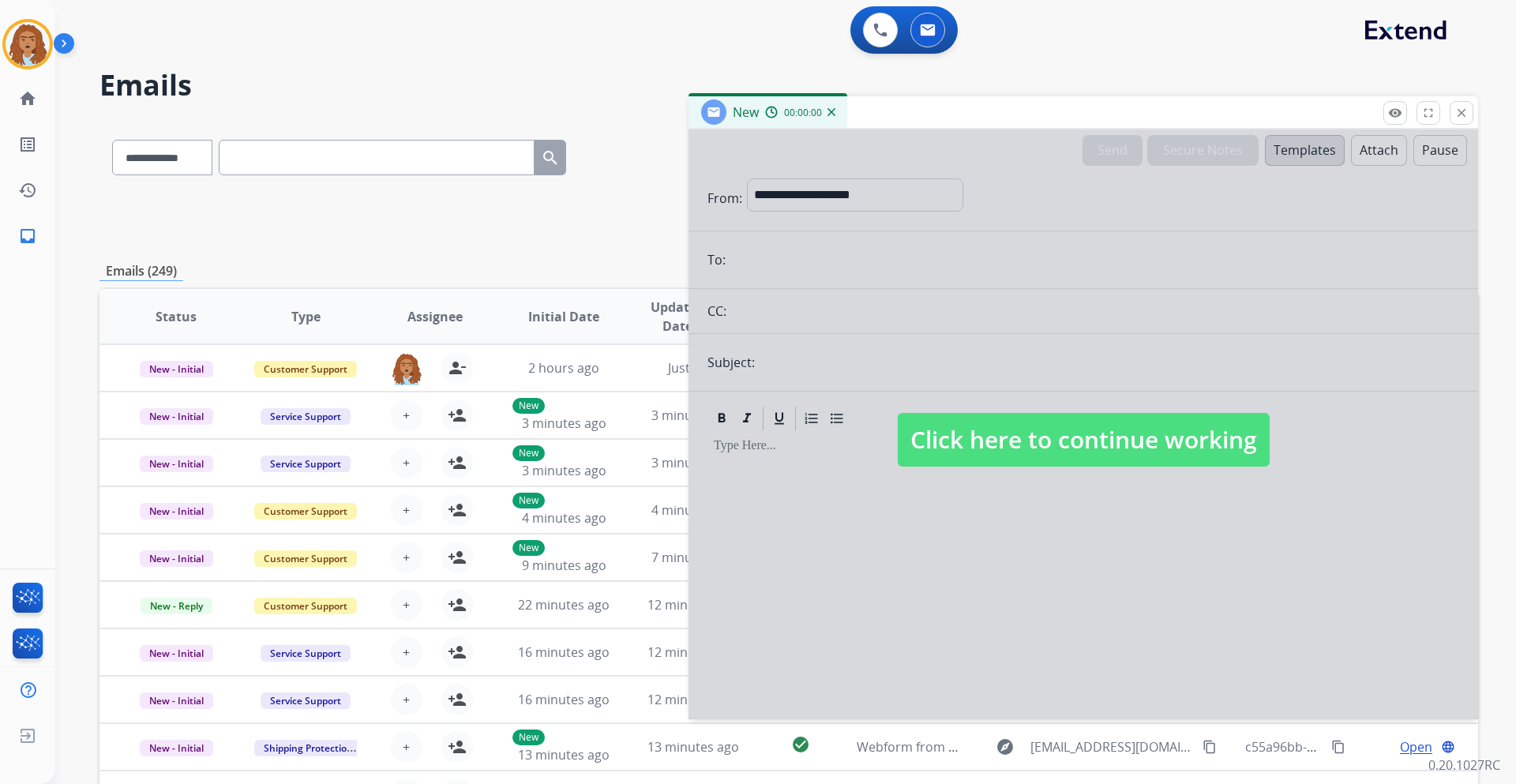 drag, startPoint x: 871, startPoint y: 153, endPoint x: 872, endPoint y: 167, distance: 14.035669 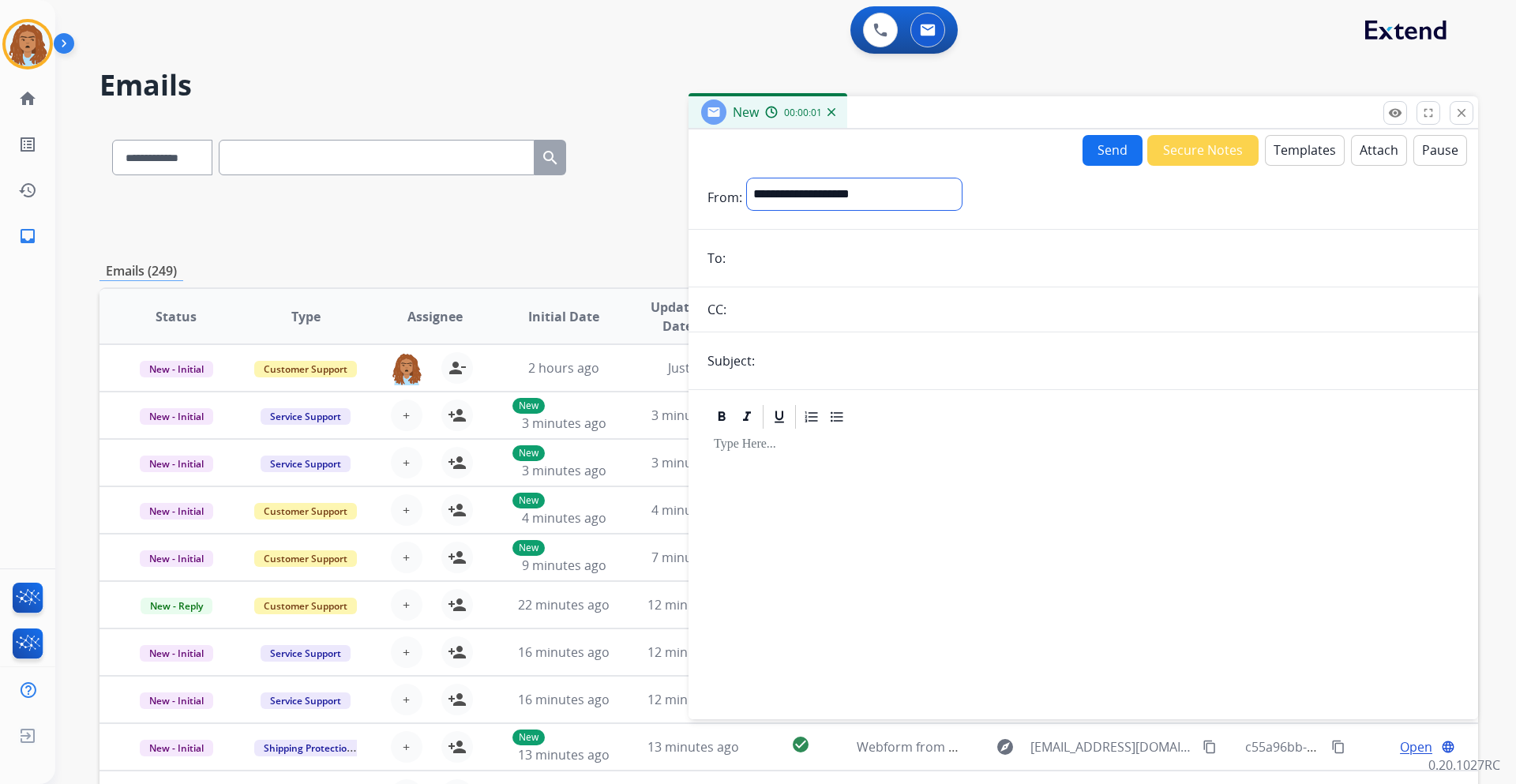 click on "**********" at bounding box center (854, 194) 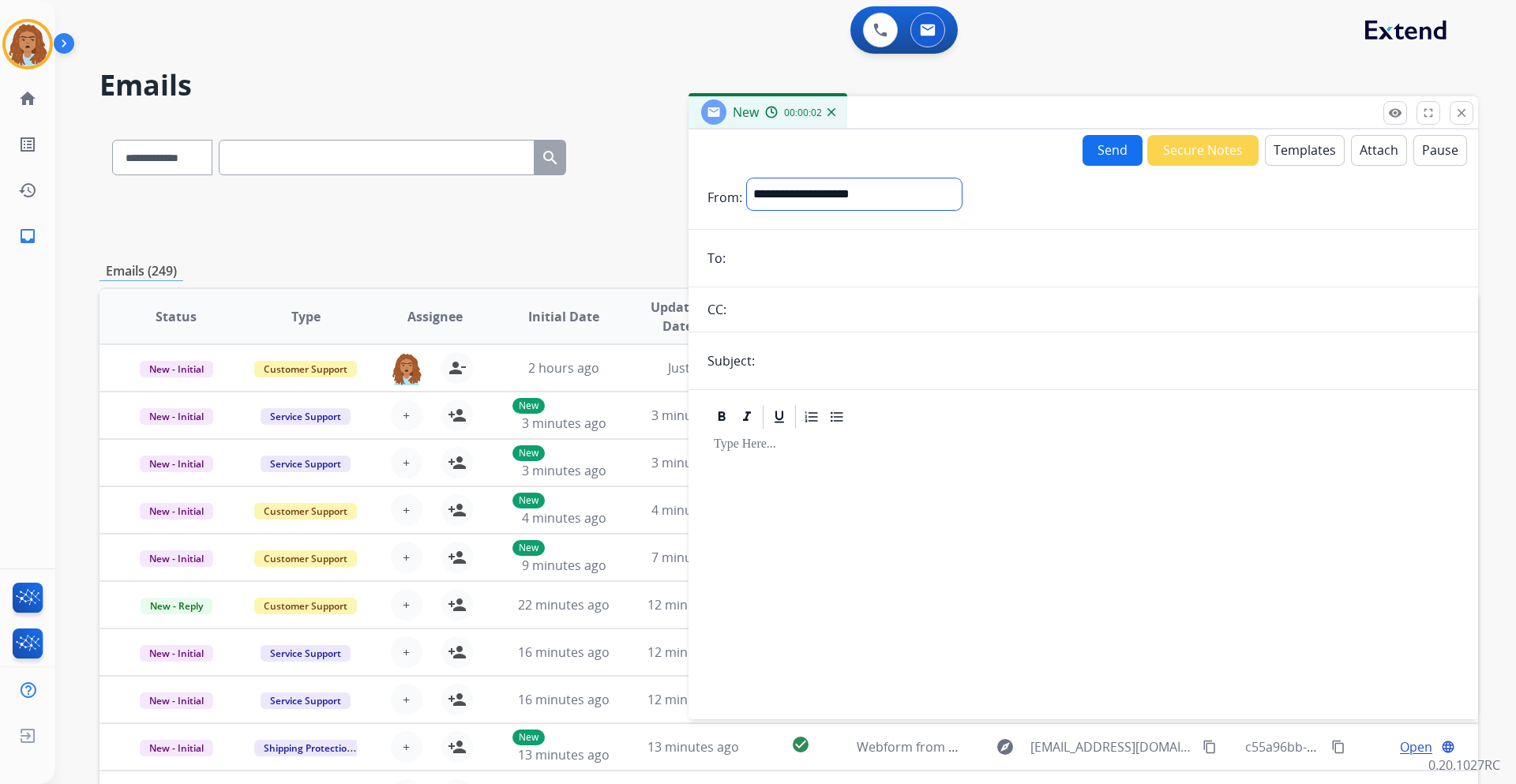 select on "**********" 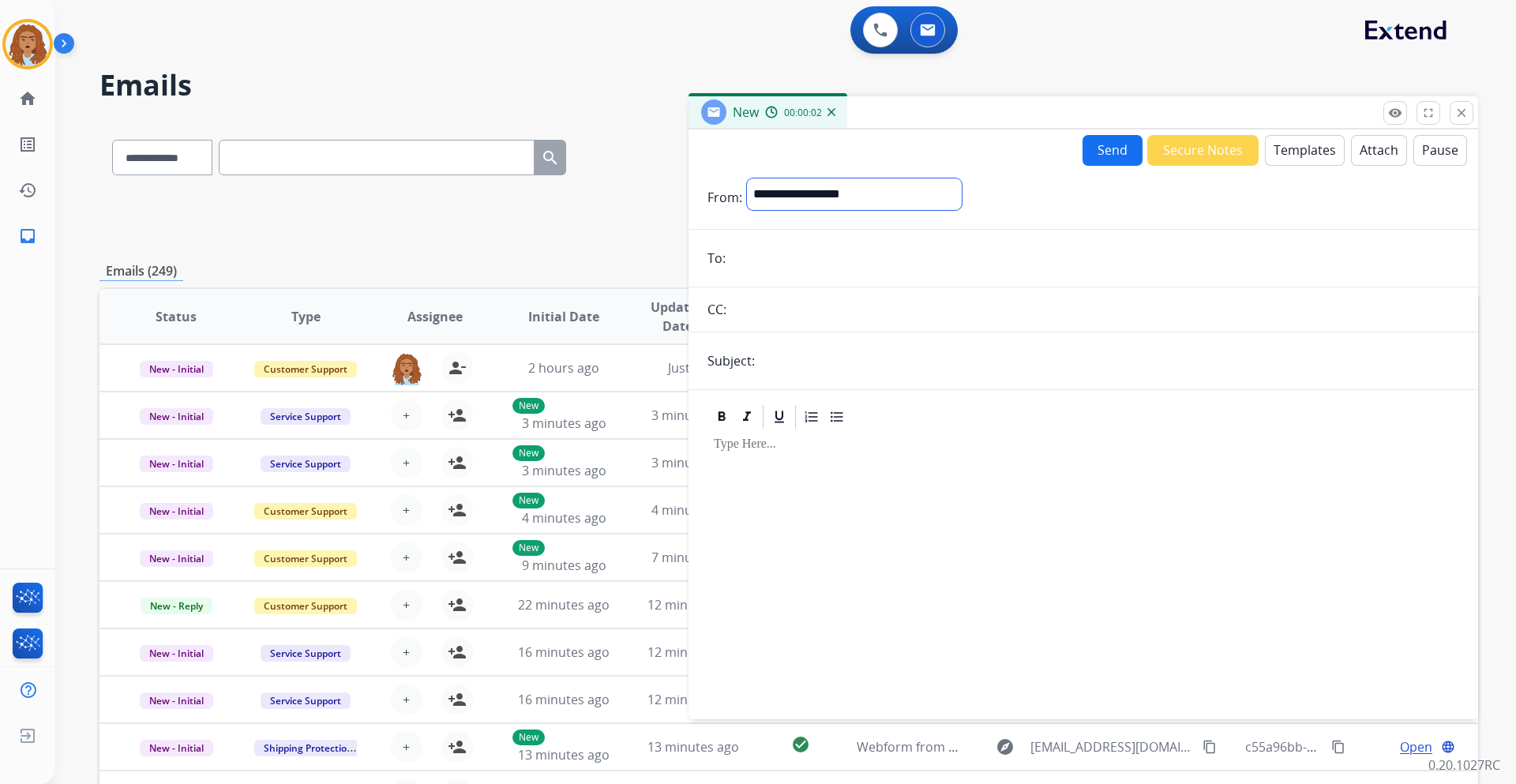 click on "**********" at bounding box center [854, 194] 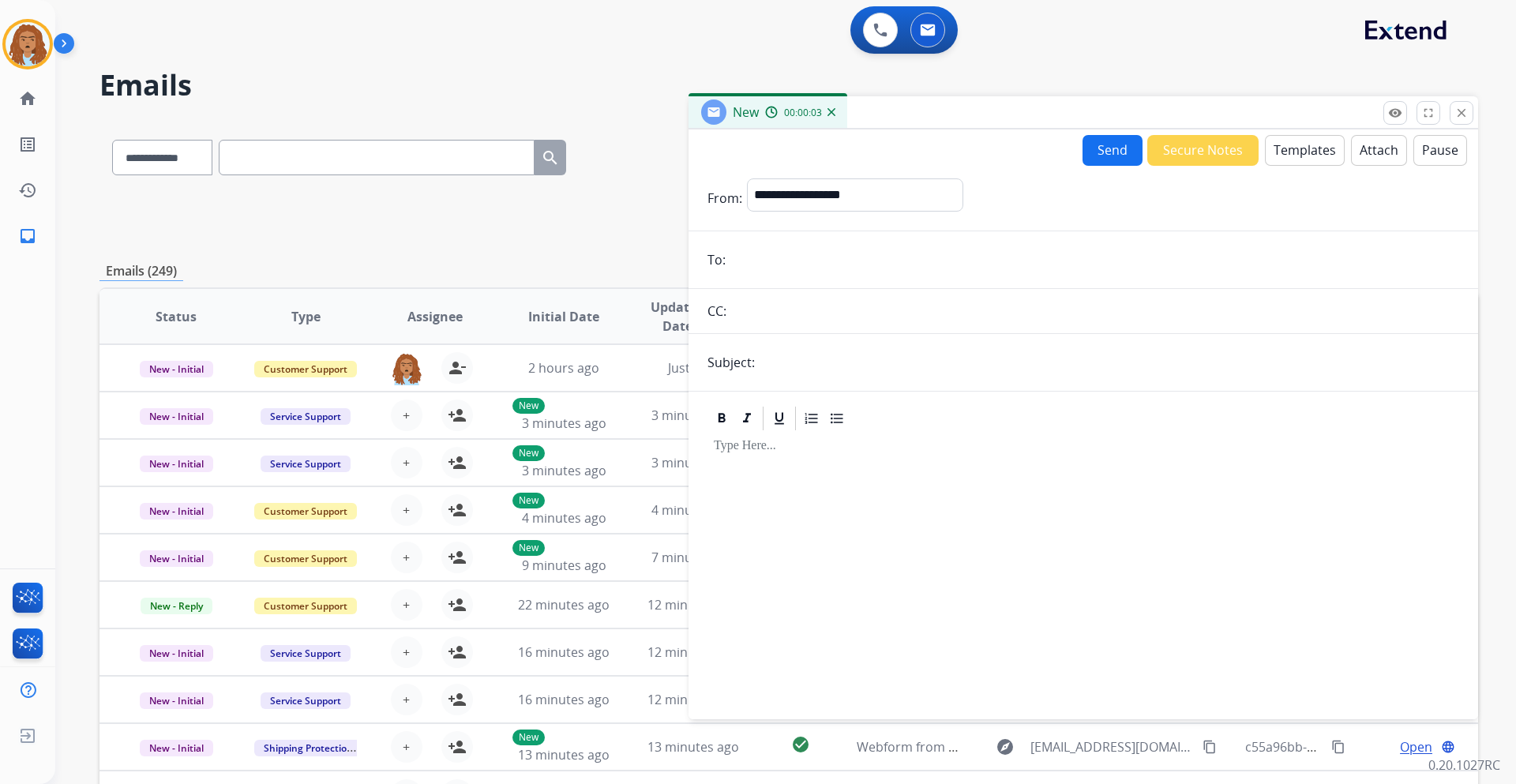 drag, startPoint x: 863, startPoint y: 258, endPoint x: 867, endPoint y: 249, distance: 9.848858 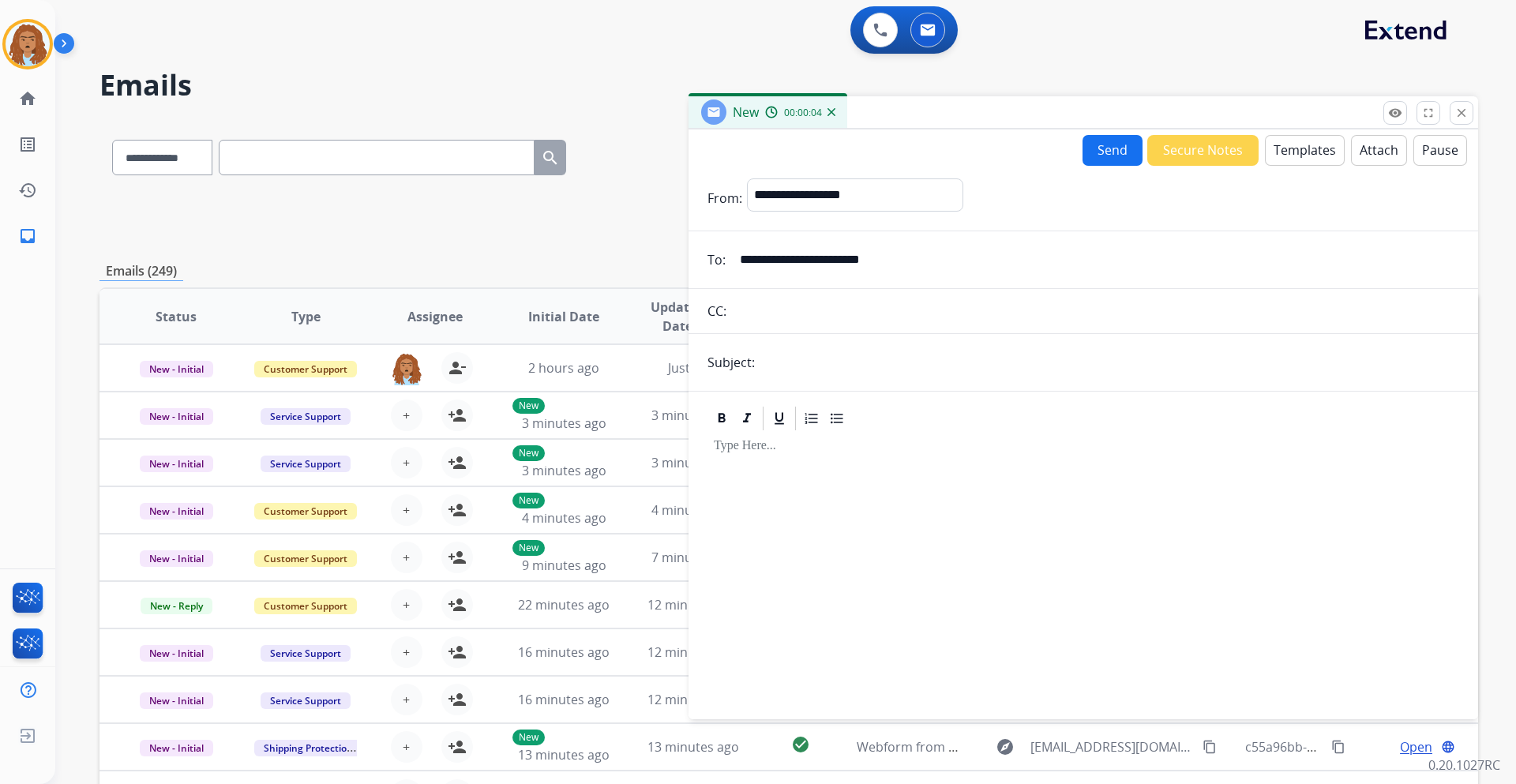 type on "**********" 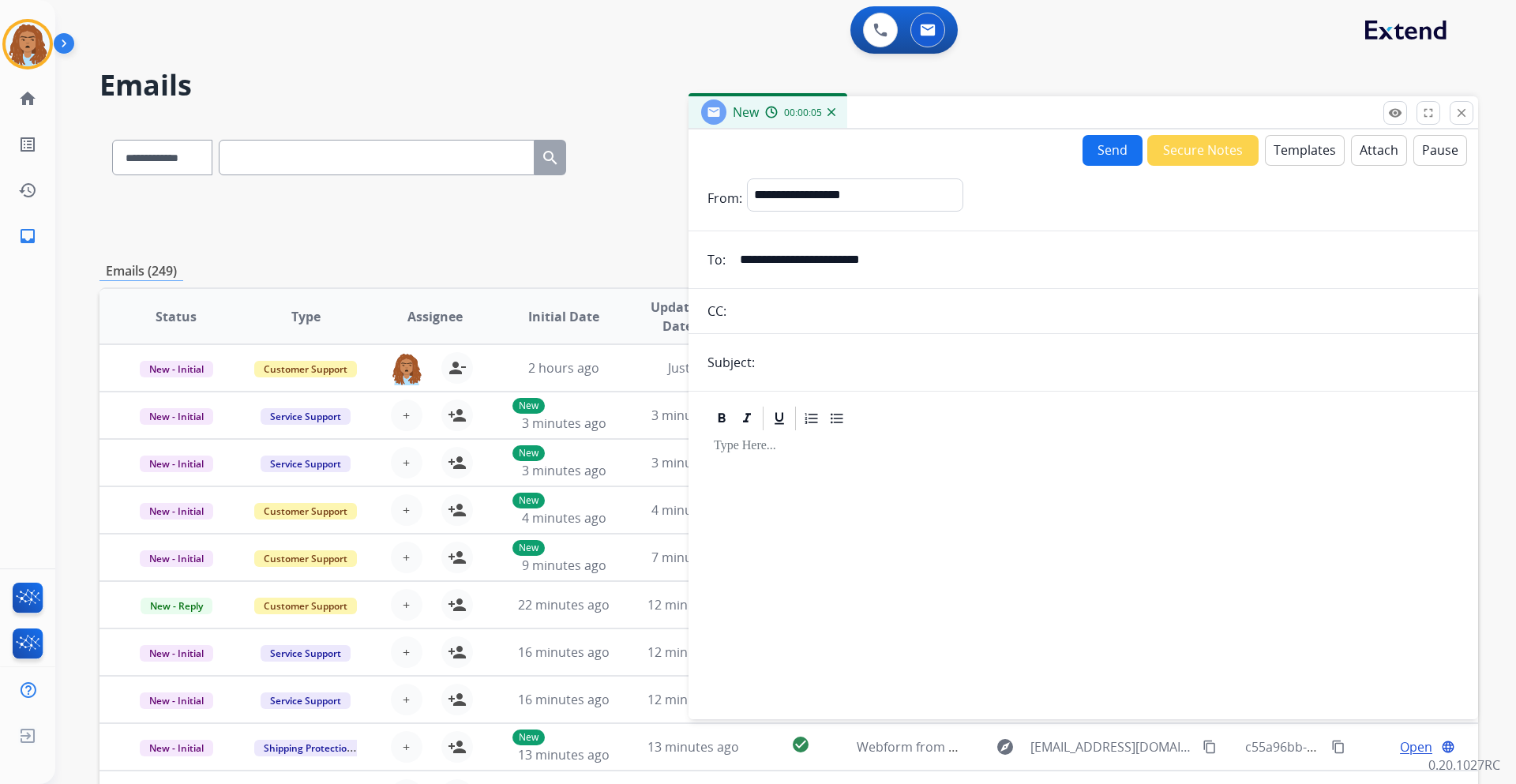 drag, startPoint x: 857, startPoint y: 354, endPoint x: 876, endPoint y: 369, distance: 24.207437 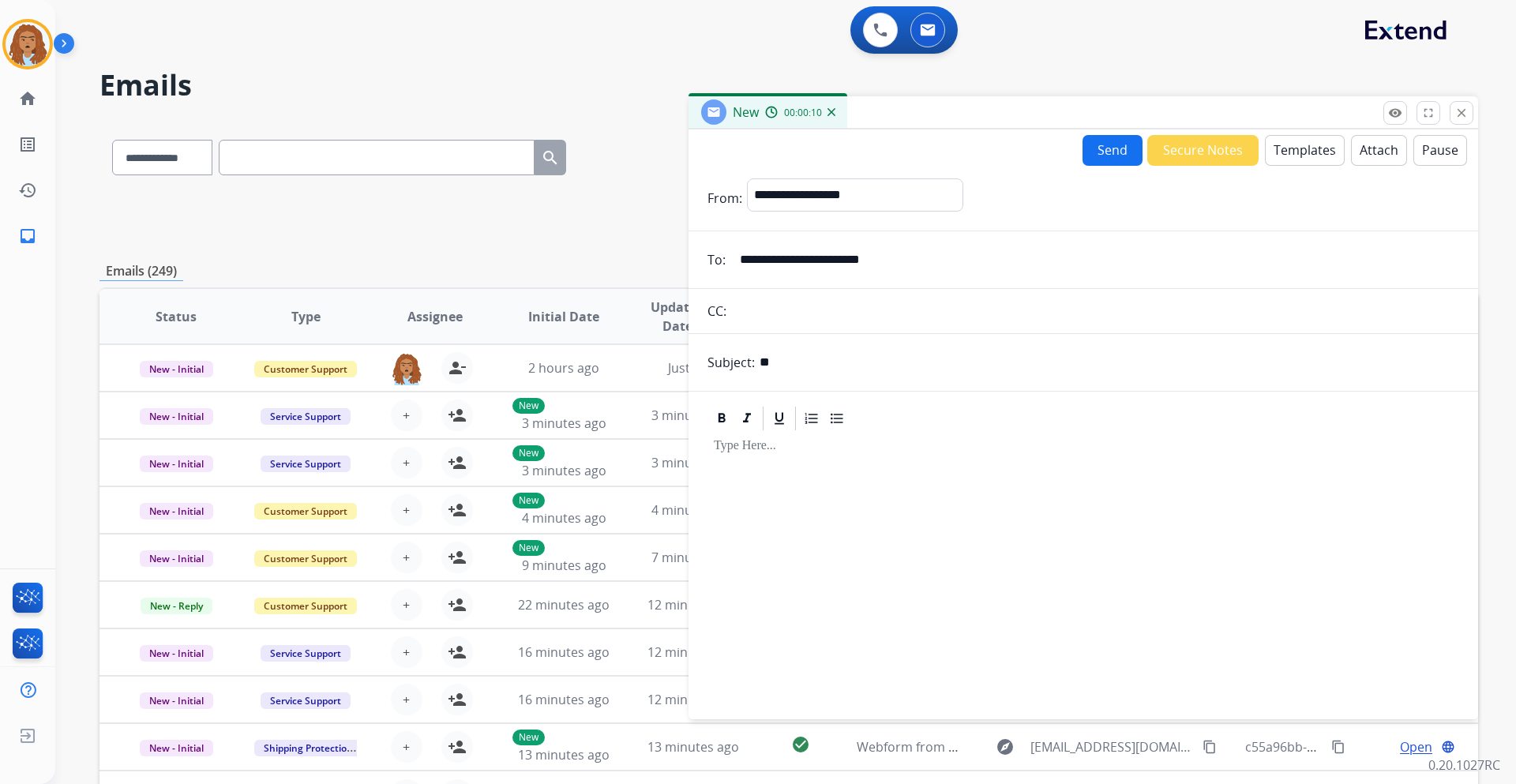type on "*" 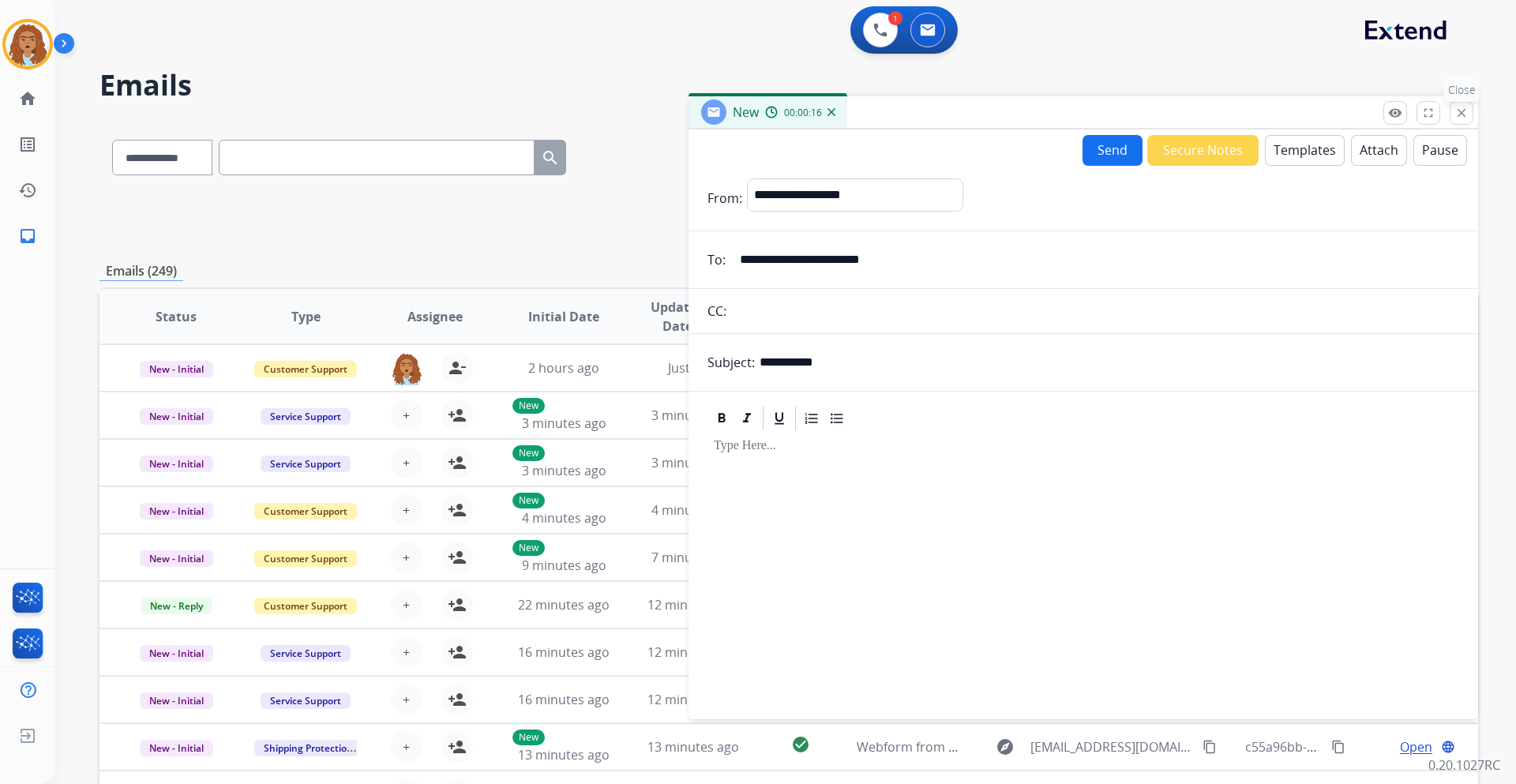 type on "**********" 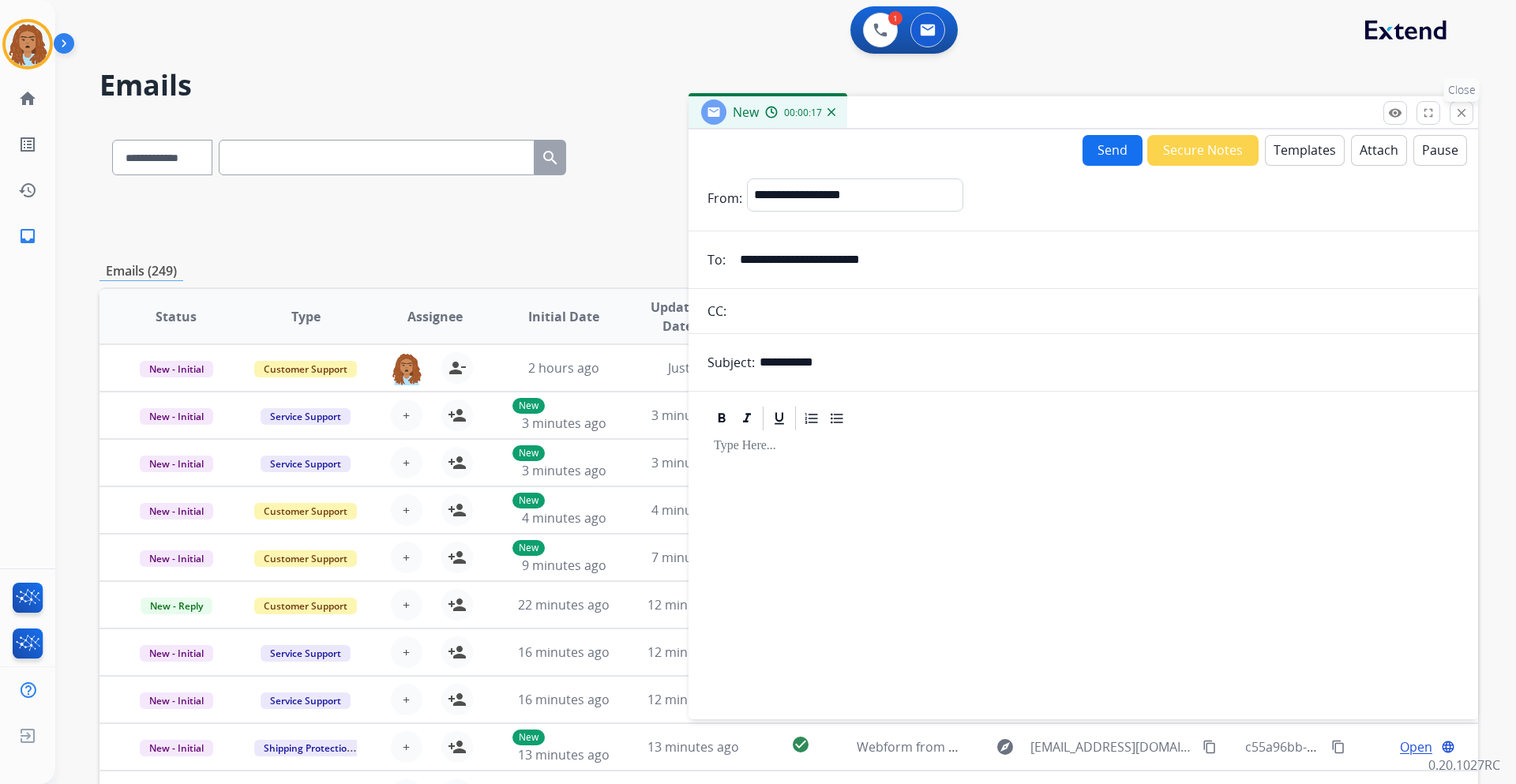 click on "close" at bounding box center (1462, 113) 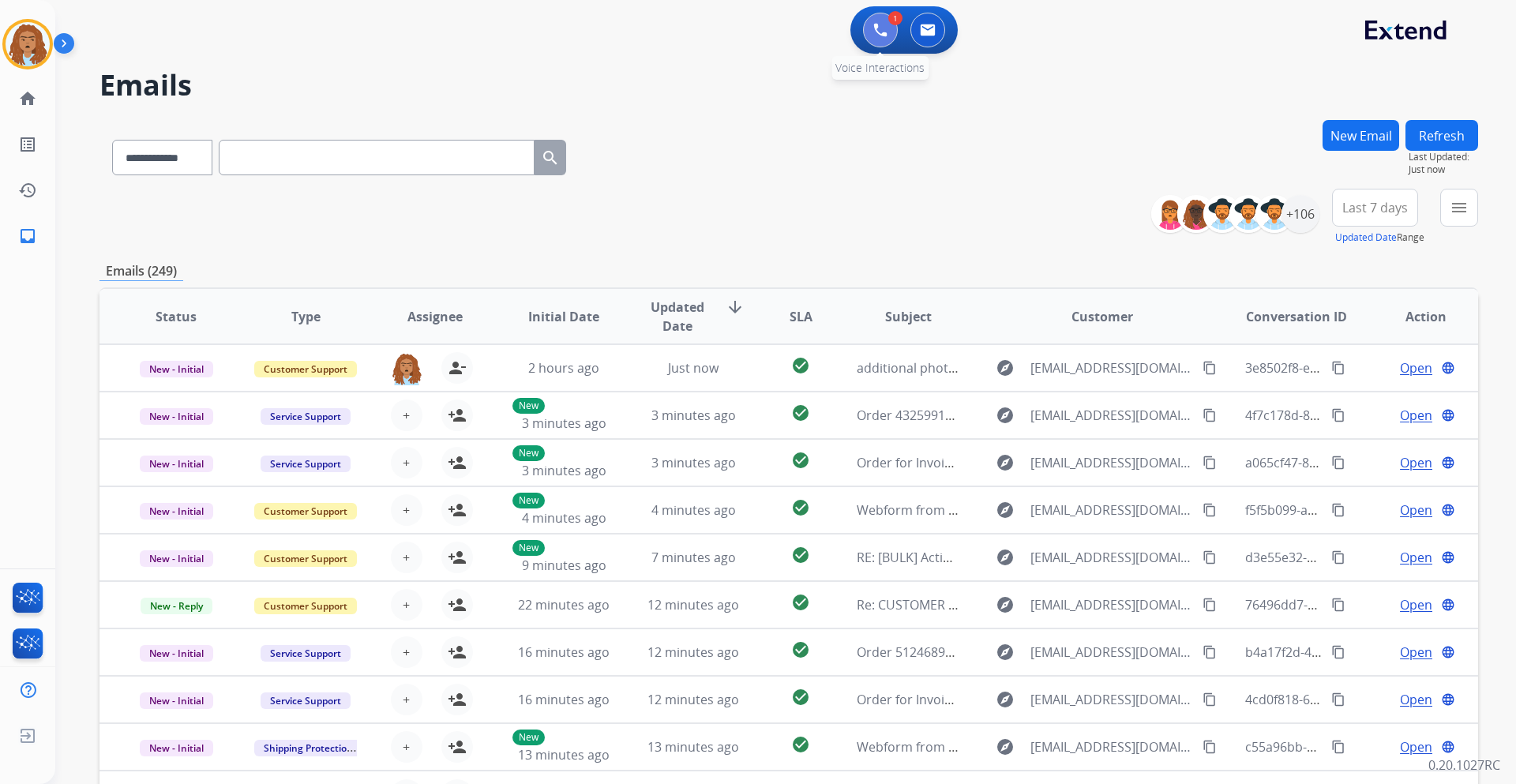 click at bounding box center [880, 30] 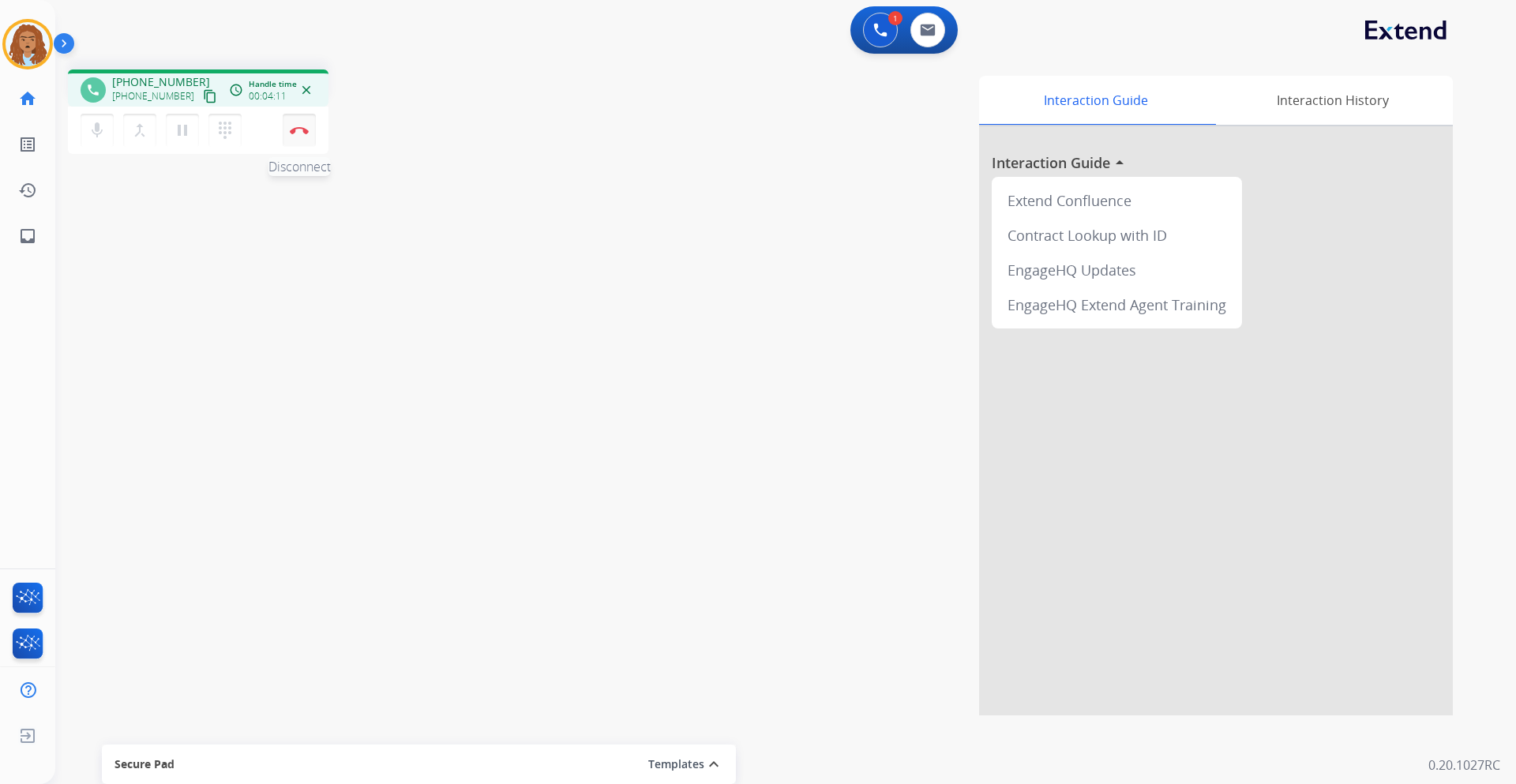 click at bounding box center [299, 130] 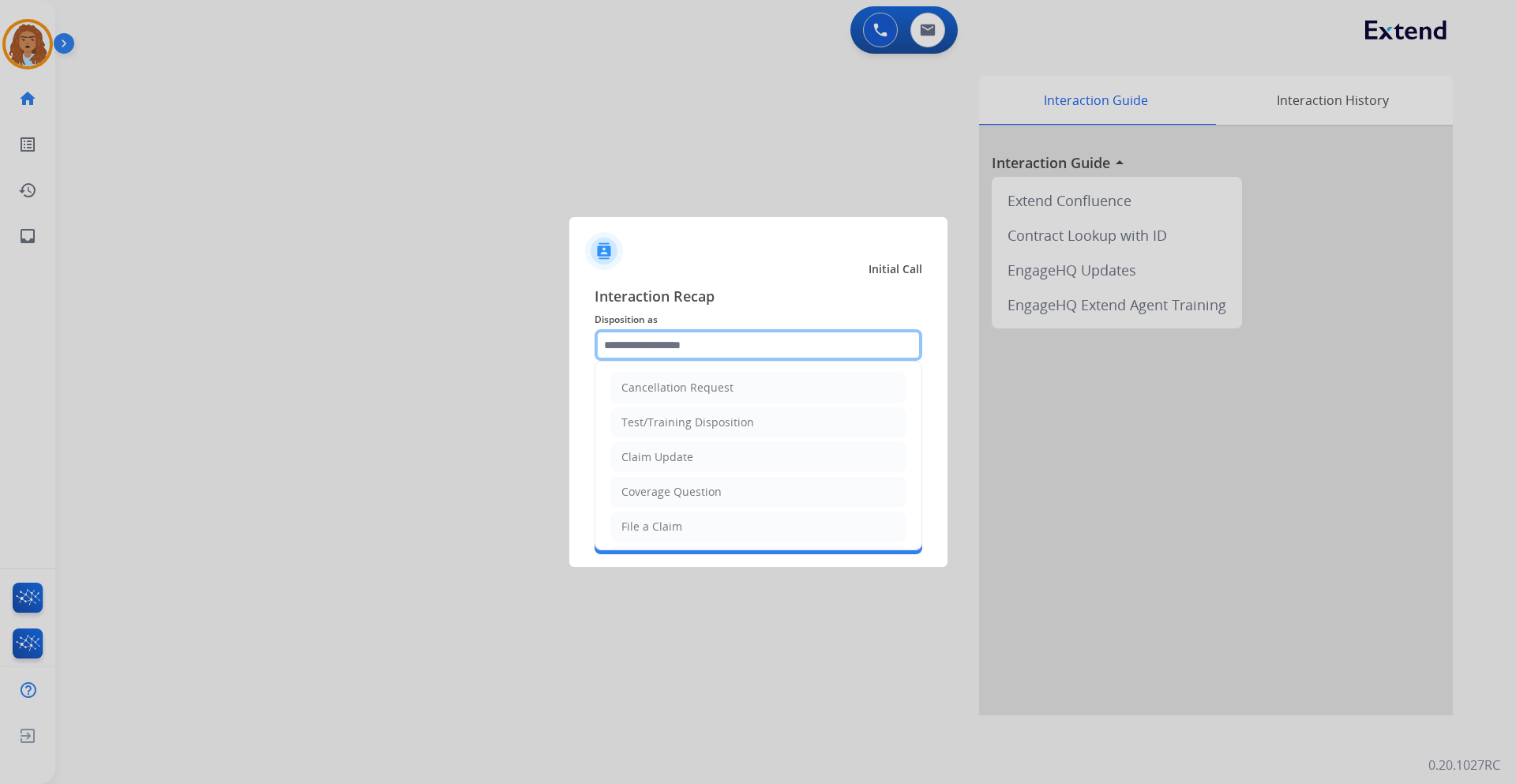 drag, startPoint x: 759, startPoint y: 347, endPoint x: 780, endPoint y: 335, distance: 24.18677 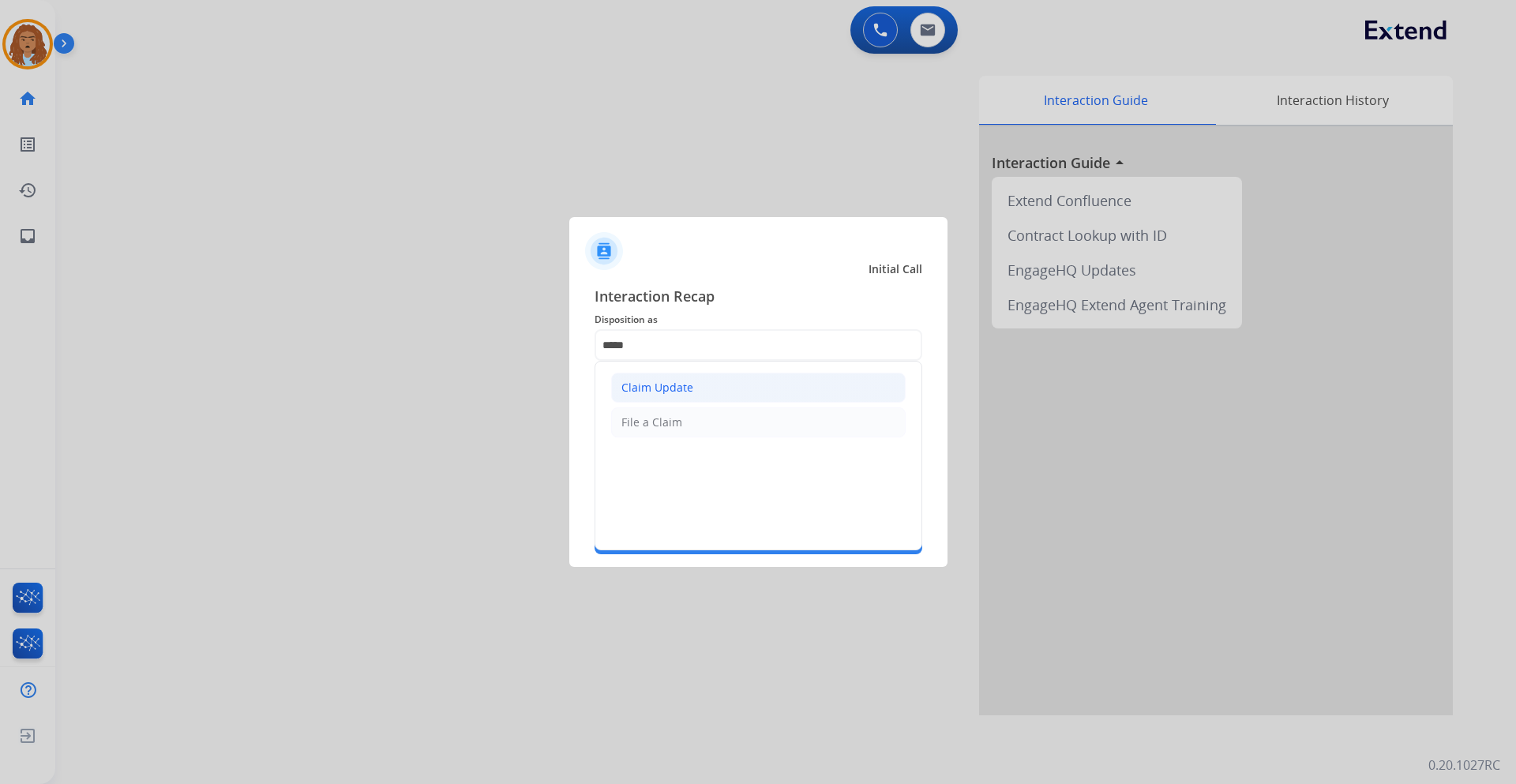 click on "Claim Update" 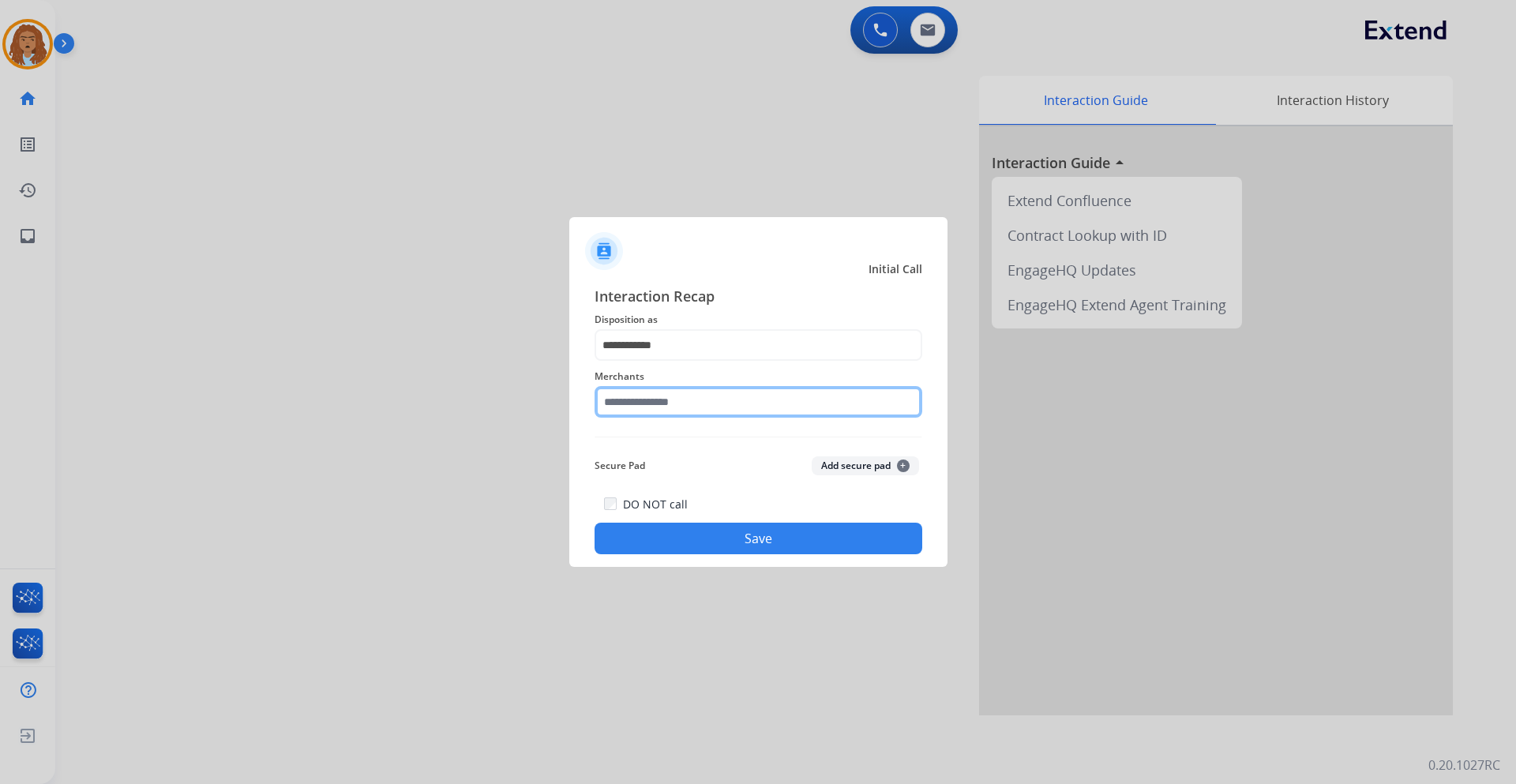 click 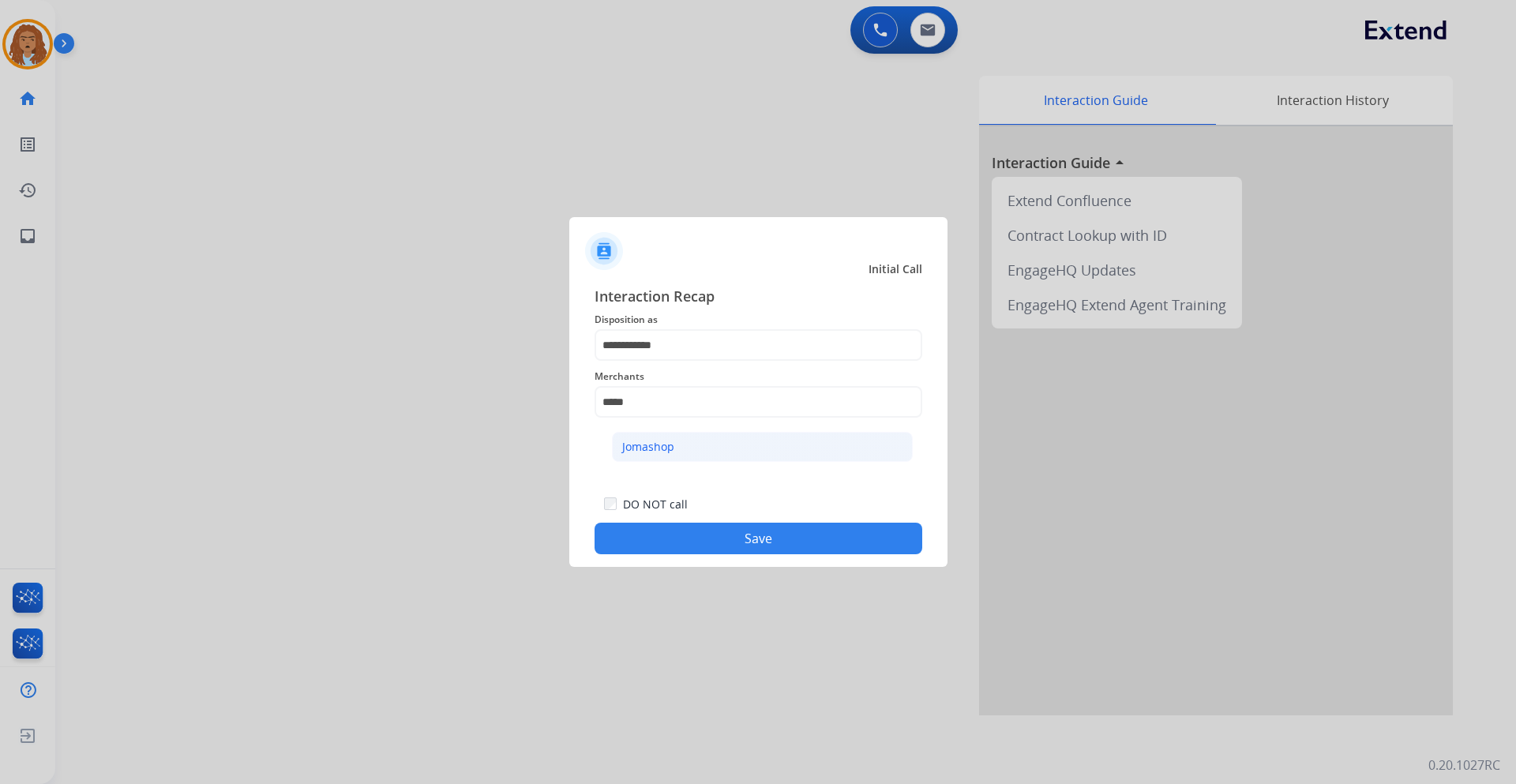 drag, startPoint x: 668, startPoint y: 441, endPoint x: 670, endPoint y: 462, distance: 21.095023 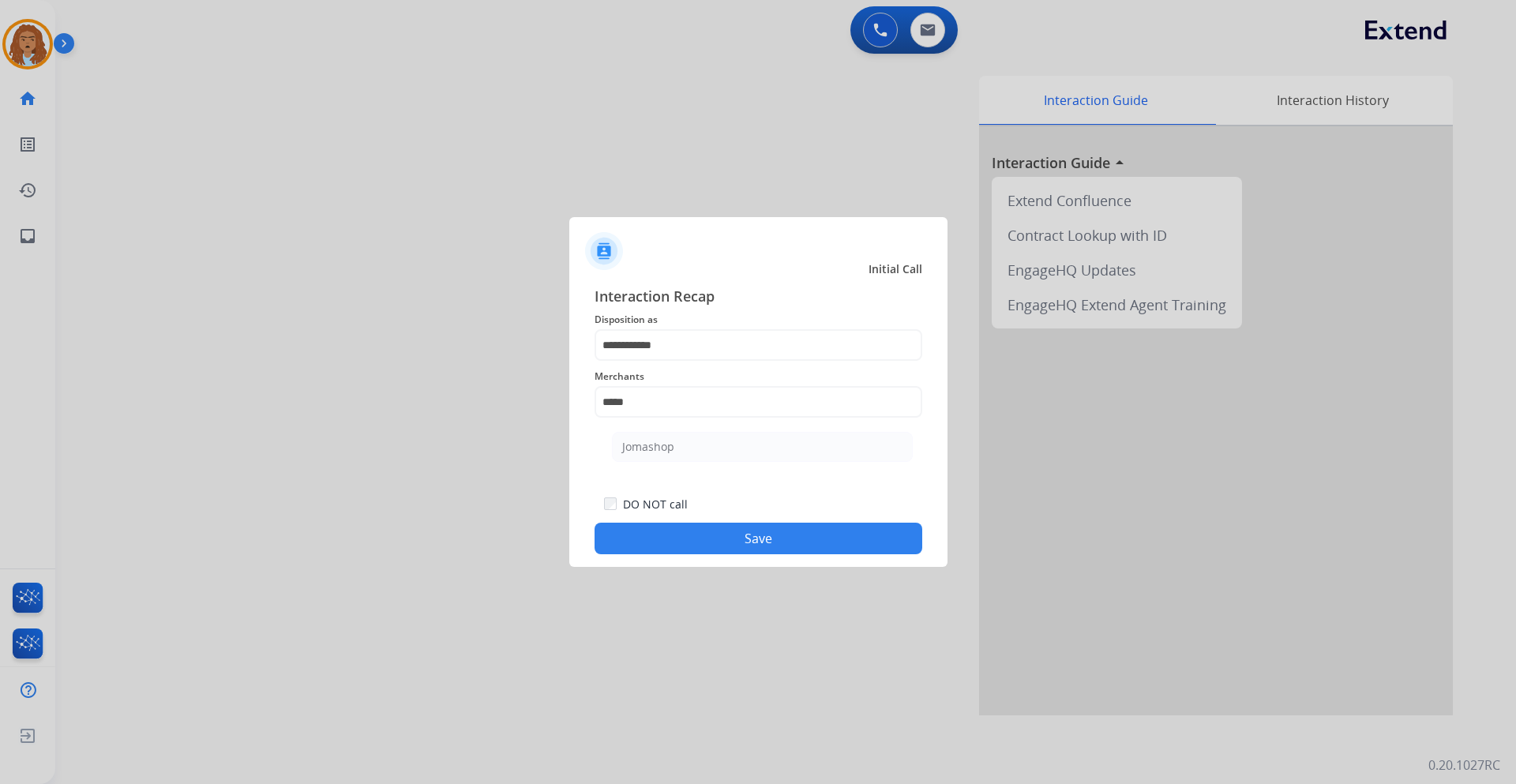 click on "Jomashop" 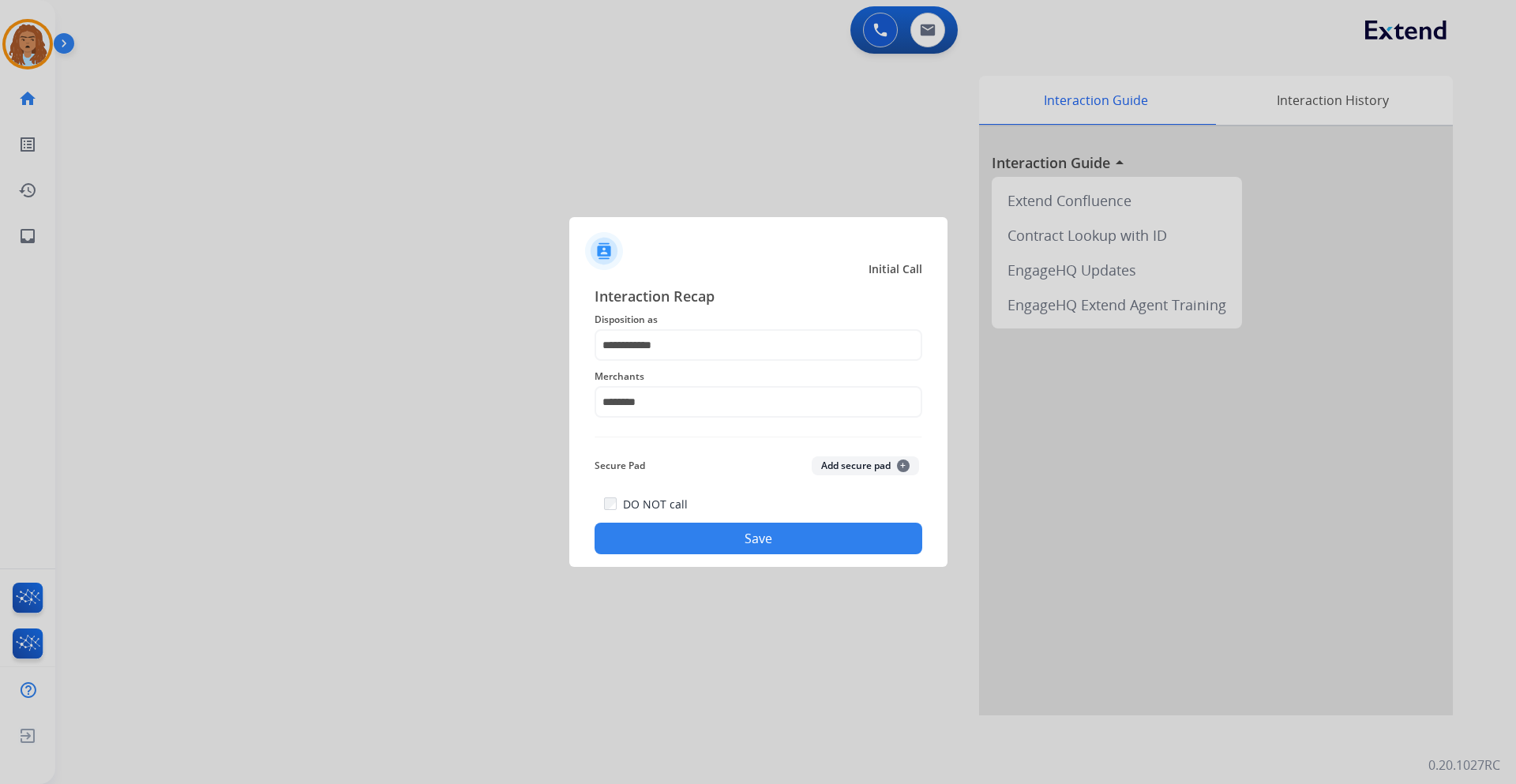 drag, startPoint x: 726, startPoint y: 560, endPoint x: 726, endPoint y: 551, distance: 9 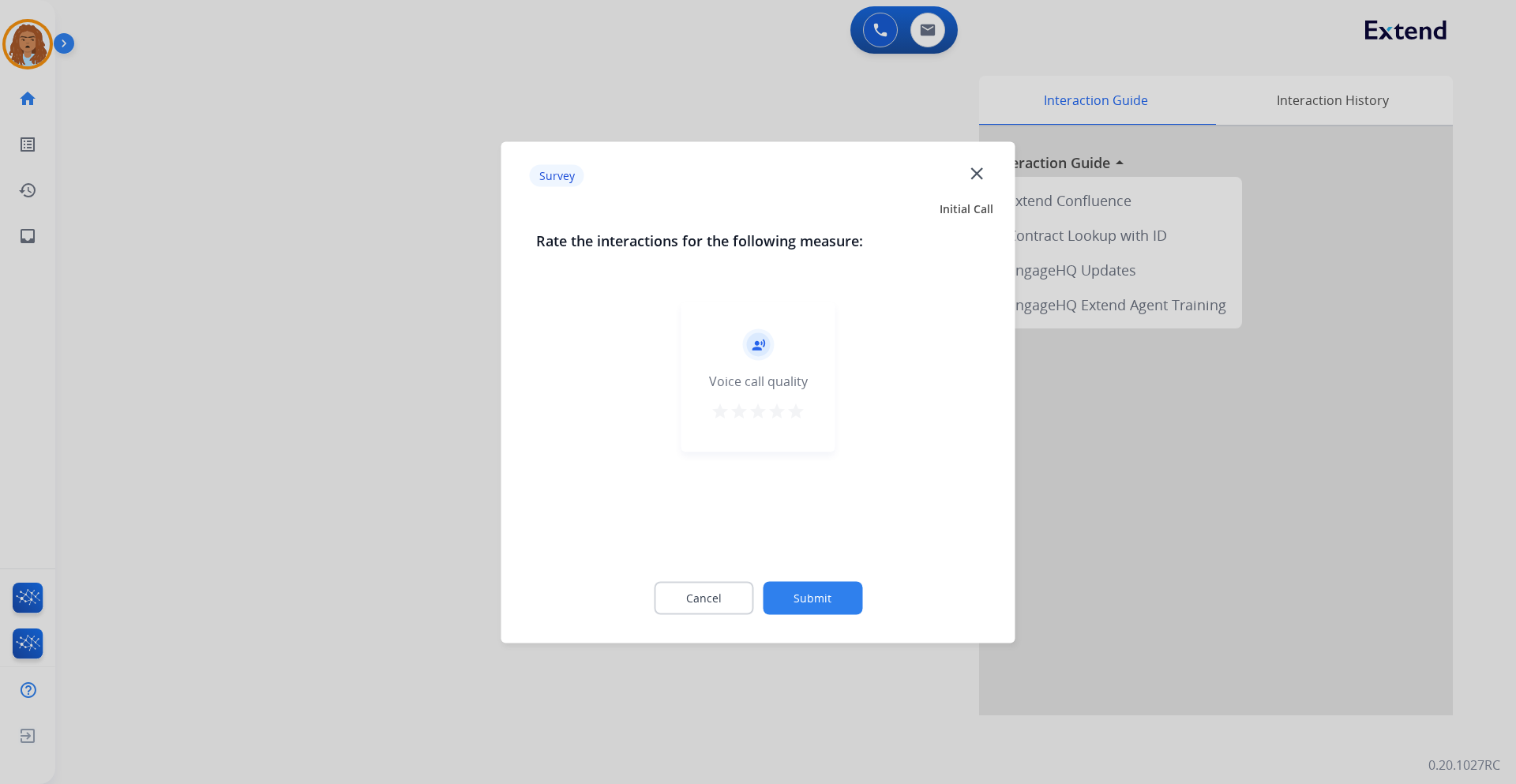 click 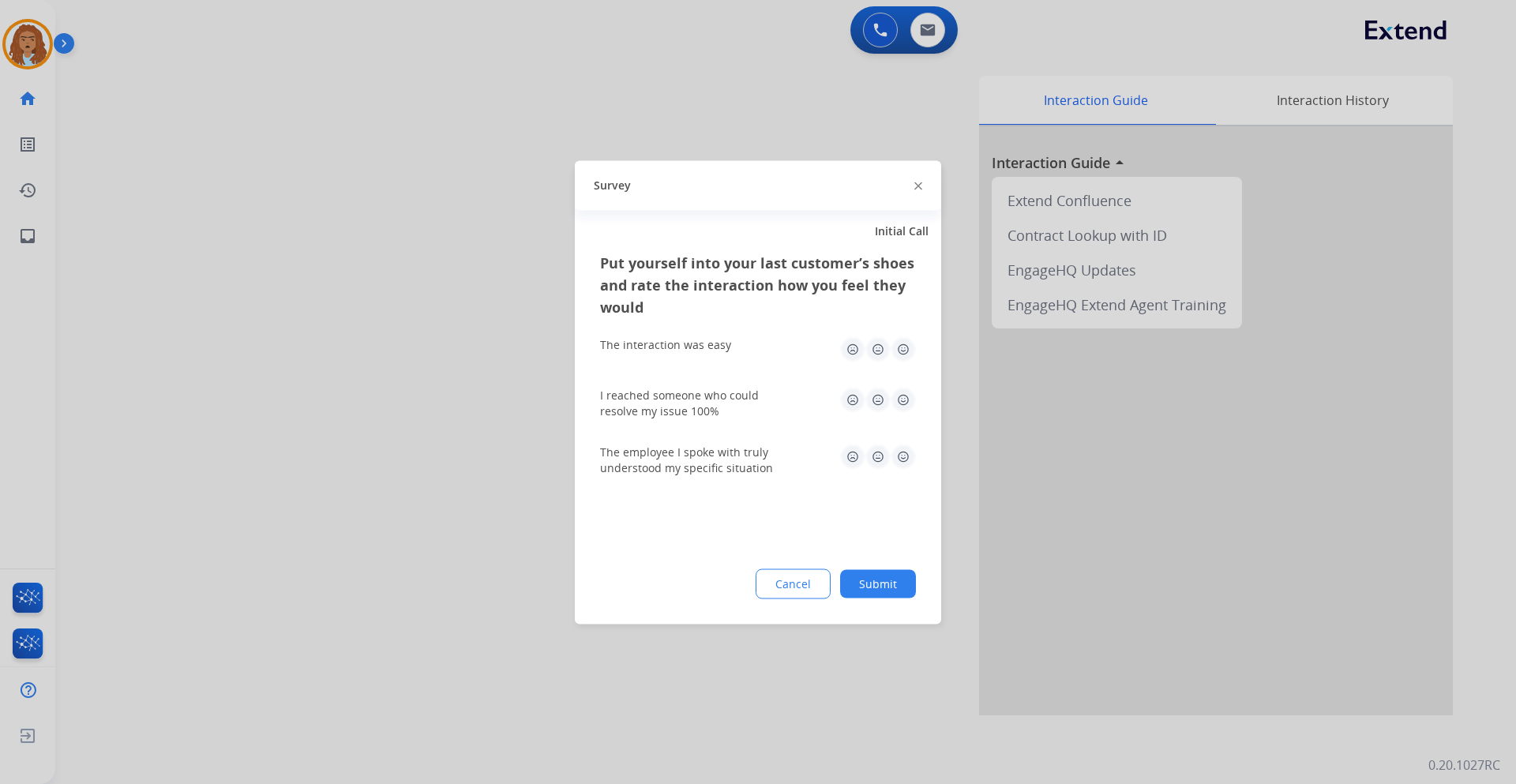 click 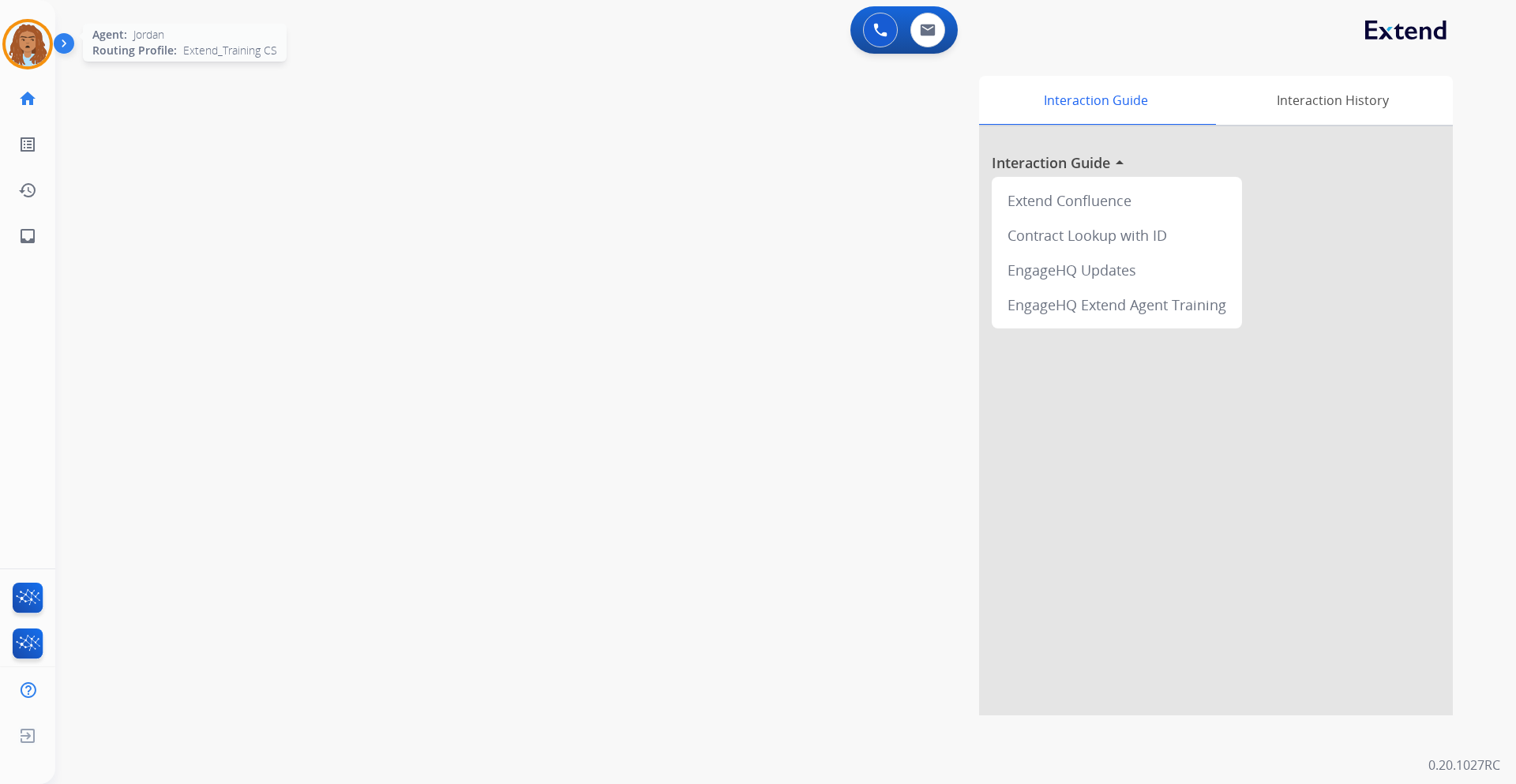 click at bounding box center (28, 44) 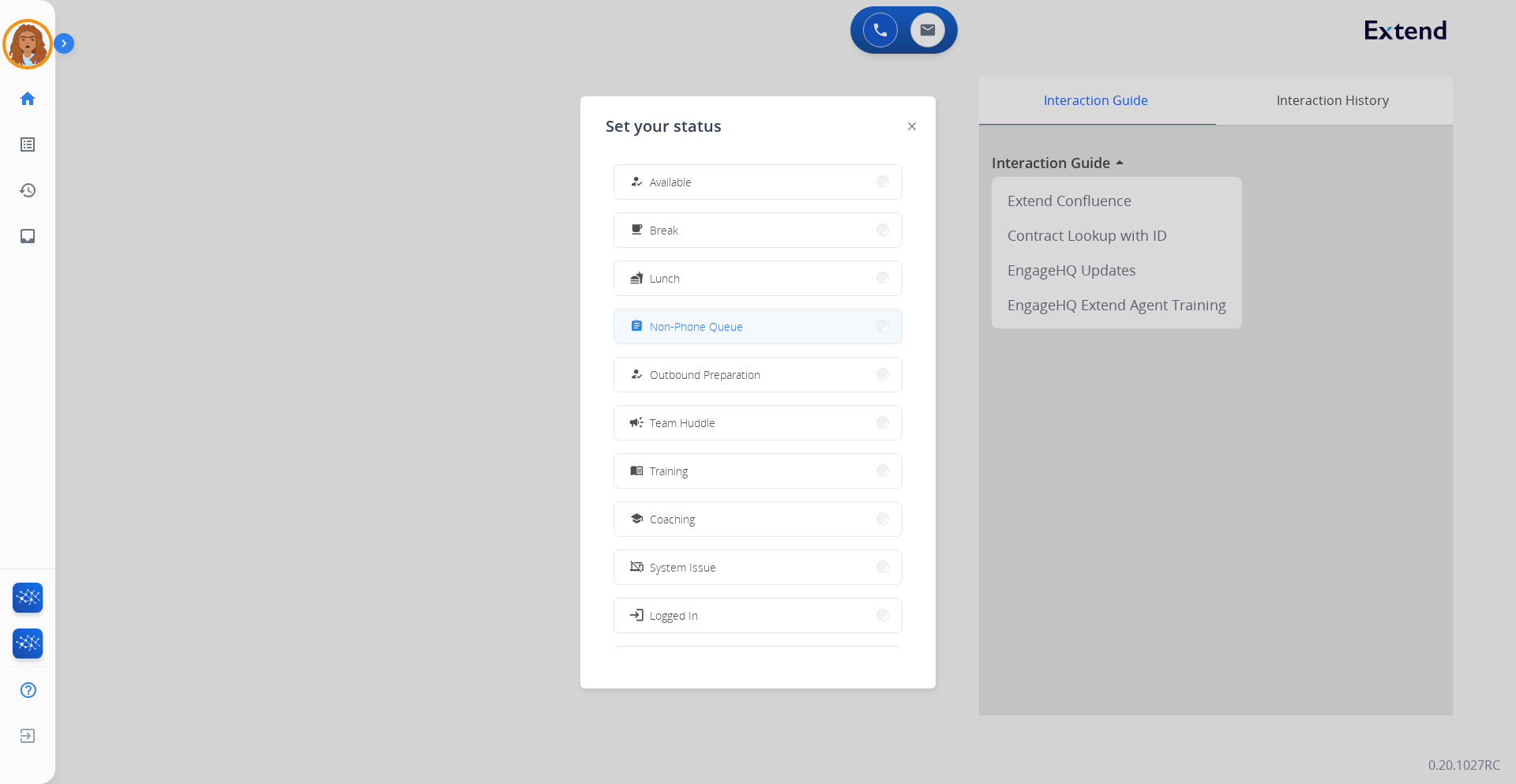 click on "assignment Non-Phone Queue" at bounding box center (758, 326) 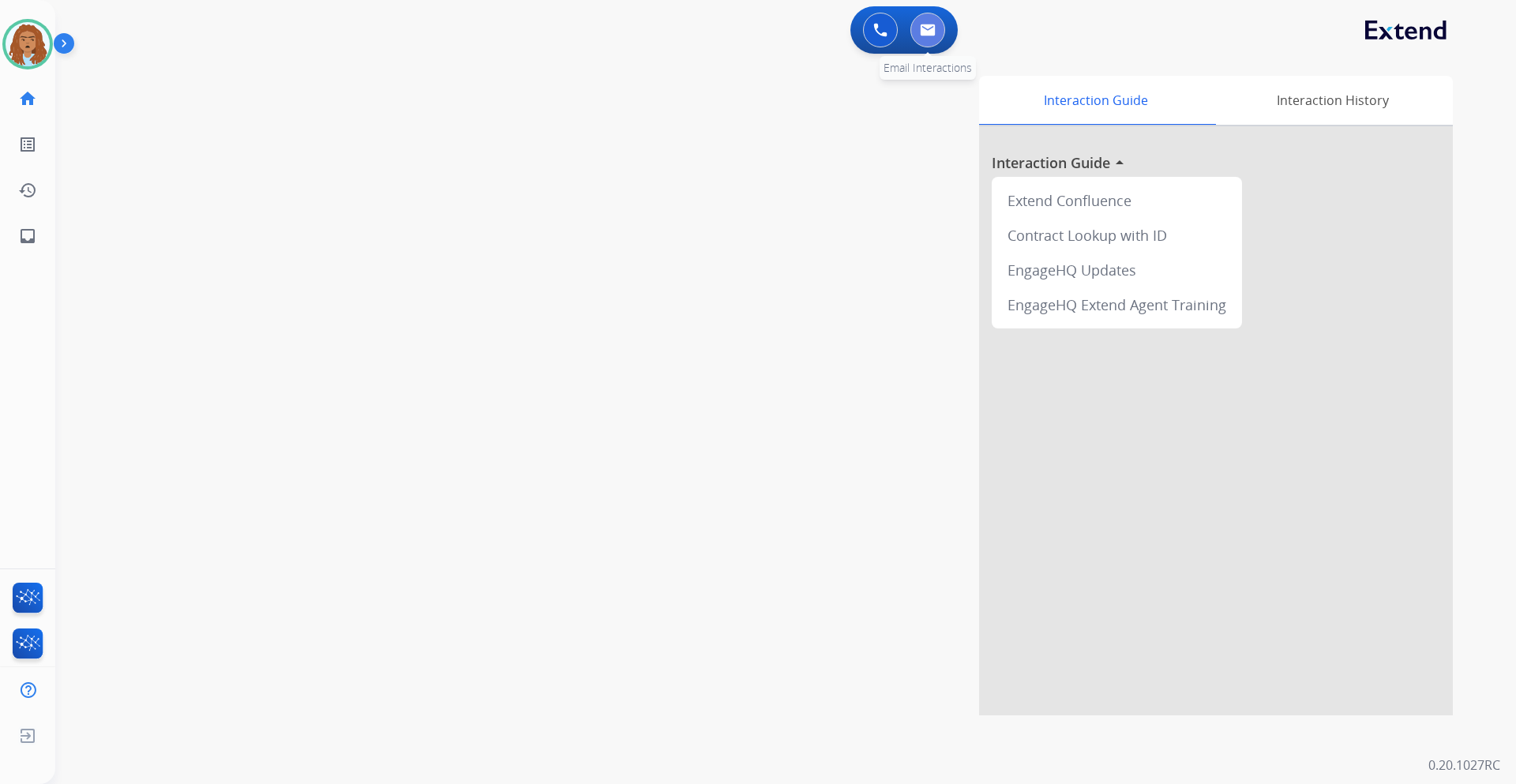 click at bounding box center [928, 30] 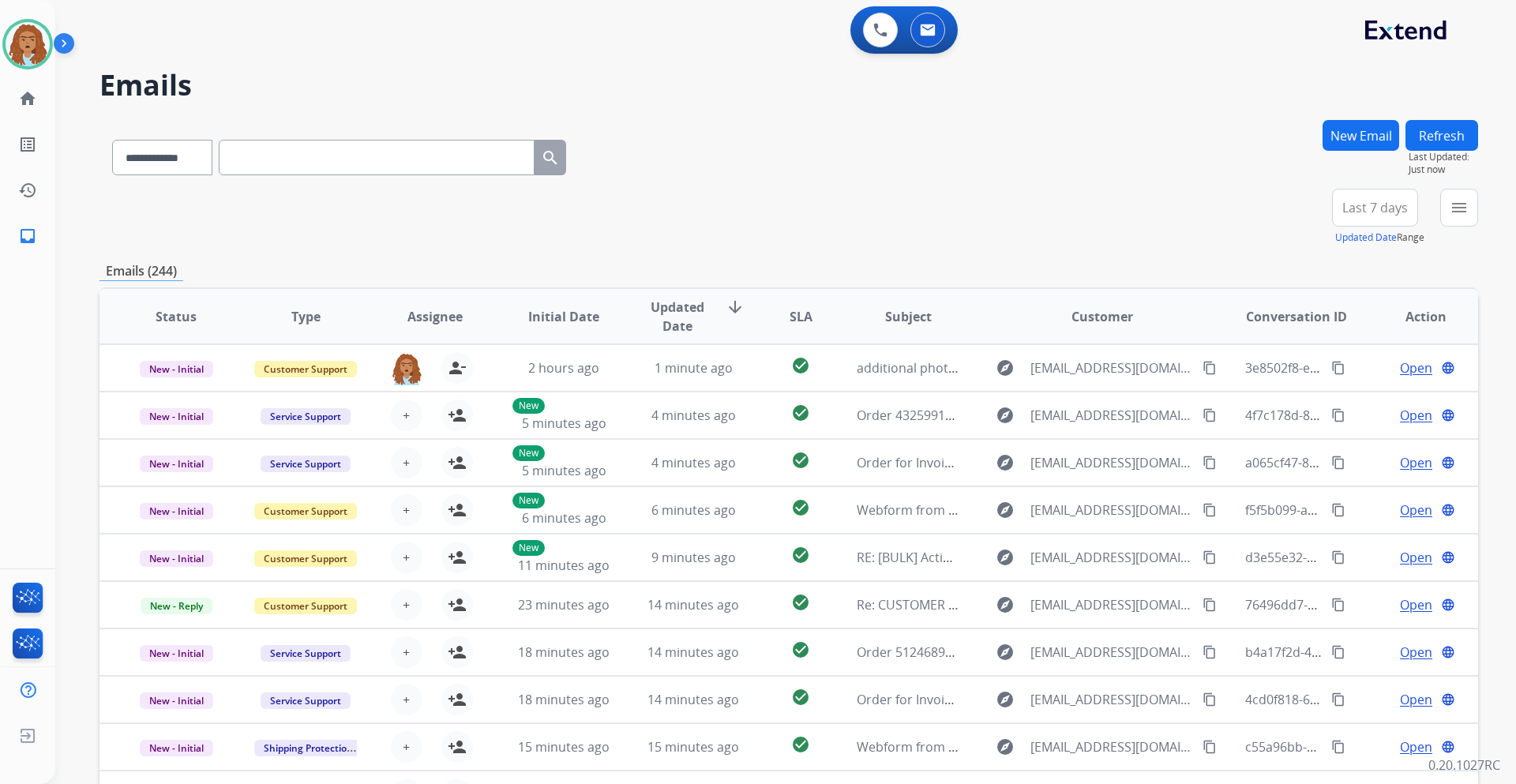 click on "New Email" at bounding box center (1360, 135) 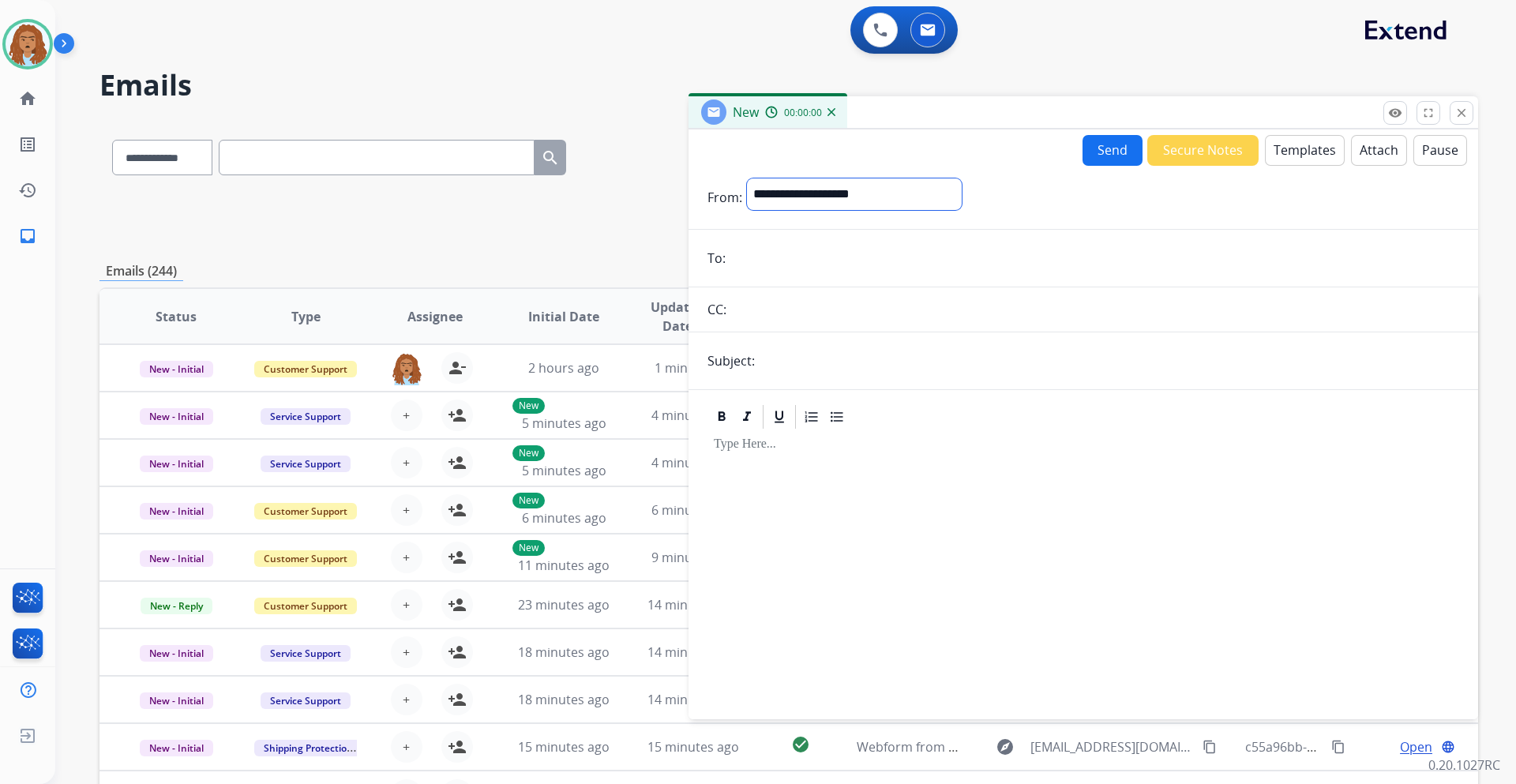 drag, startPoint x: 914, startPoint y: 186, endPoint x: 891, endPoint y: 203, distance: 28.600699 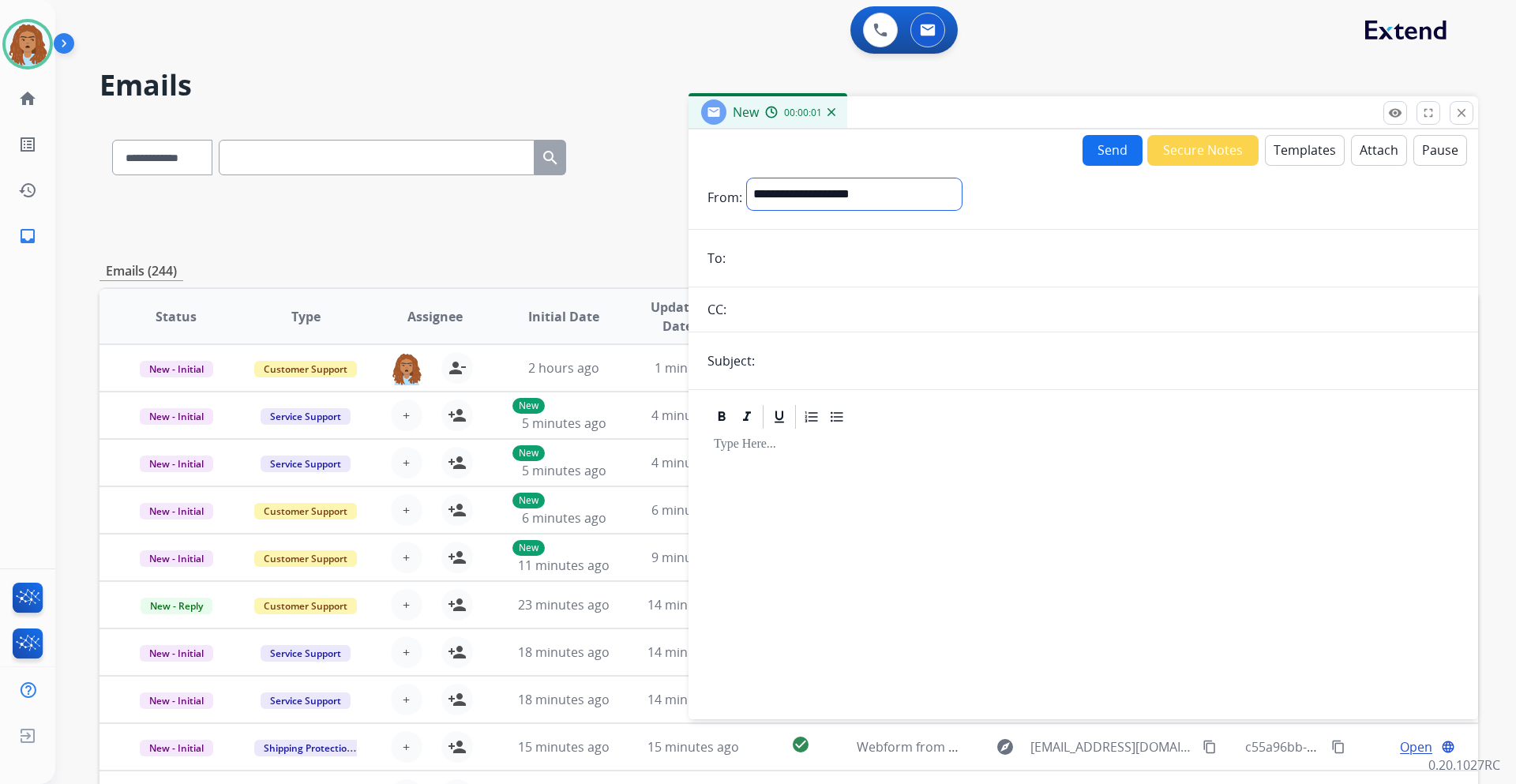 select on "**********" 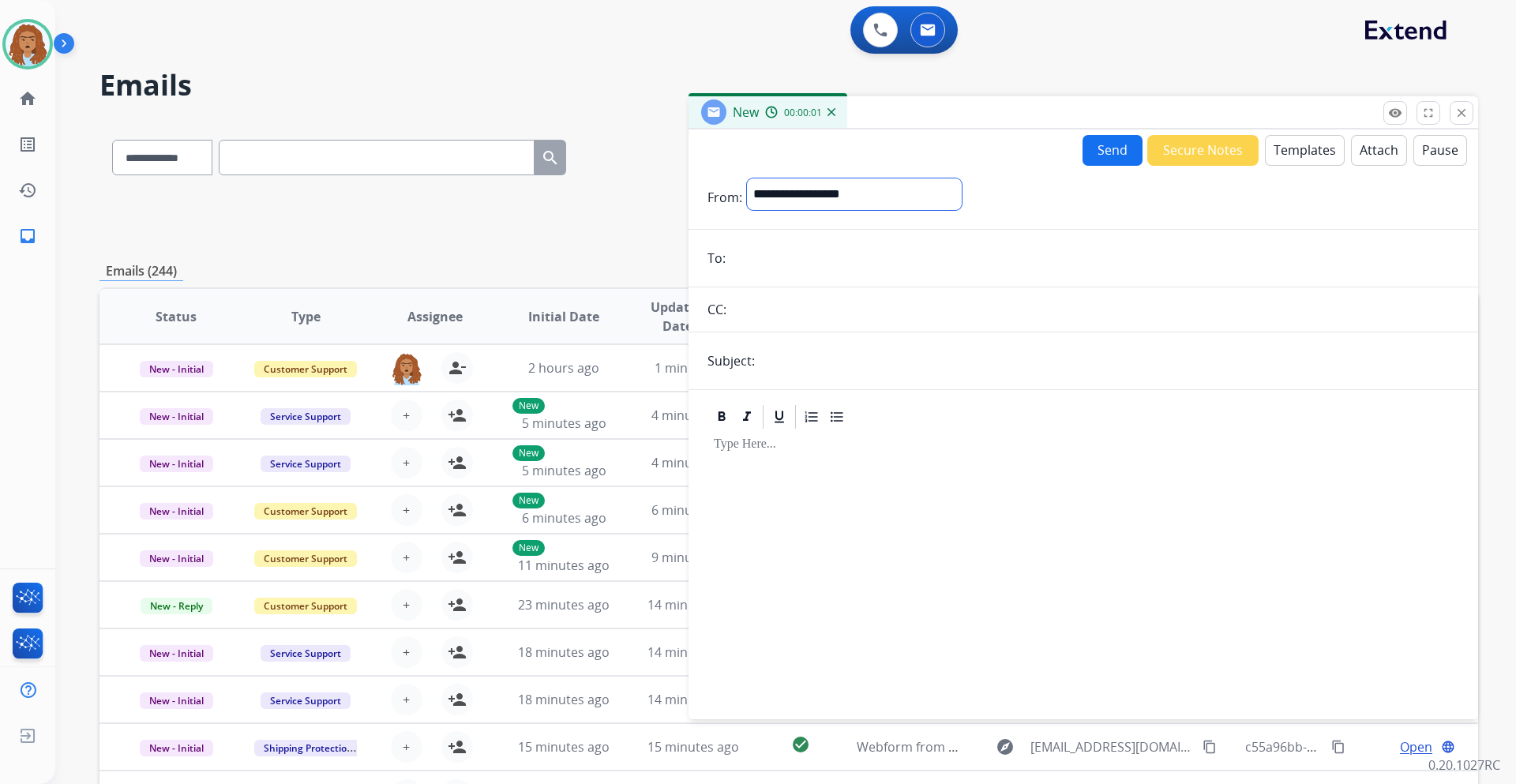 click on "**********" at bounding box center [854, 194] 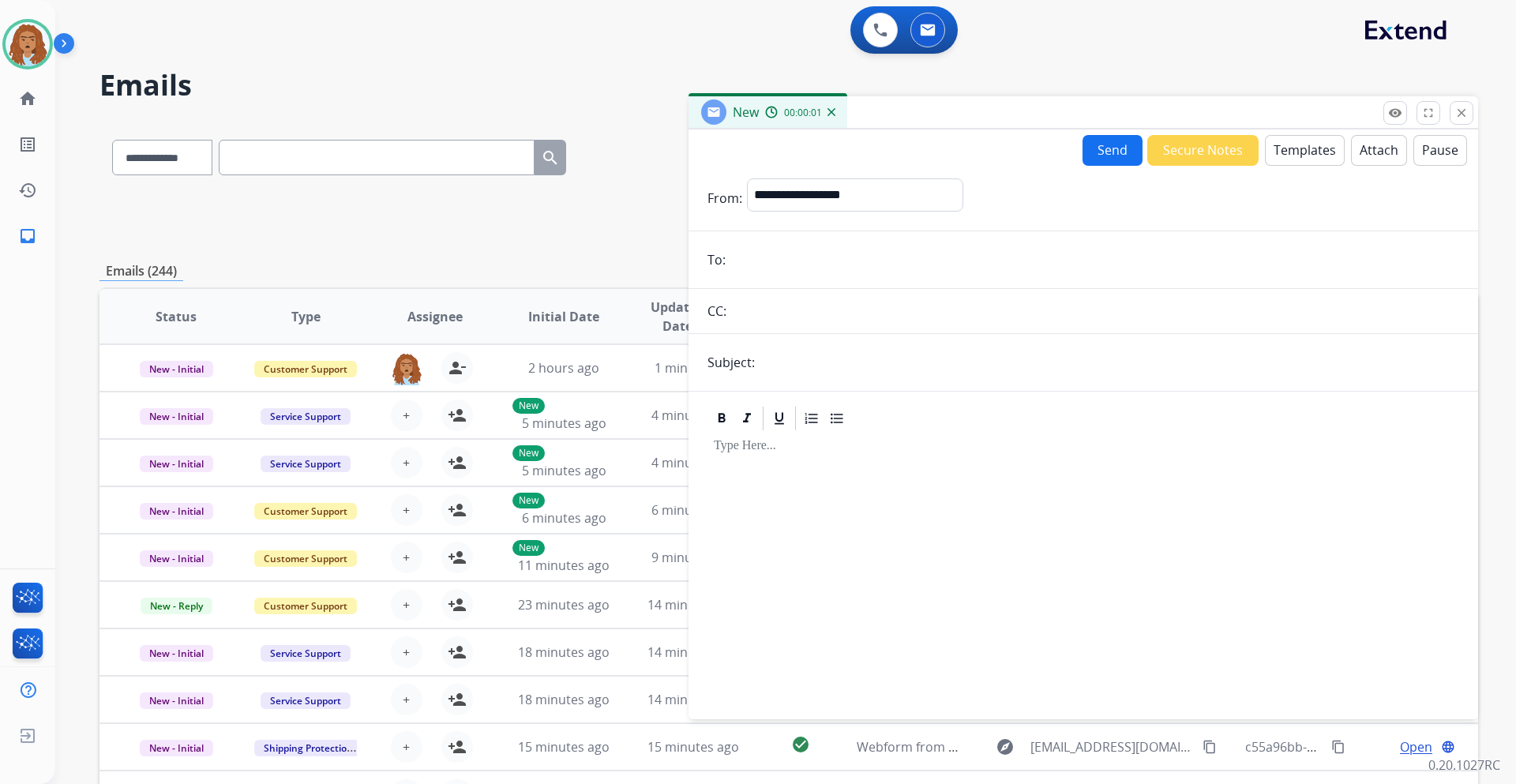 drag, startPoint x: 809, startPoint y: 257, endPoint x: 827, endPoint y: 240, distance: 24.75884 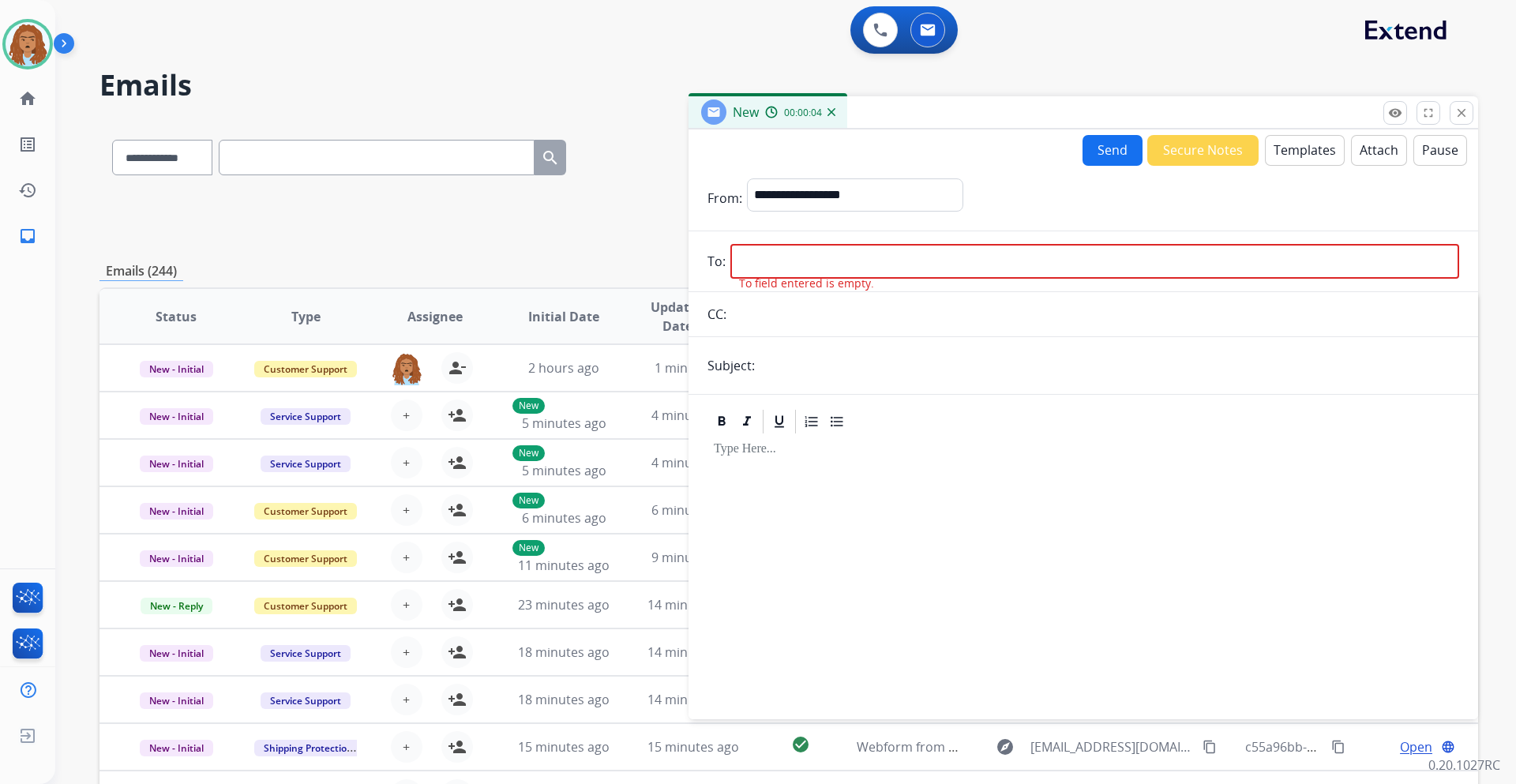 click at bounding box center (1094, 261) 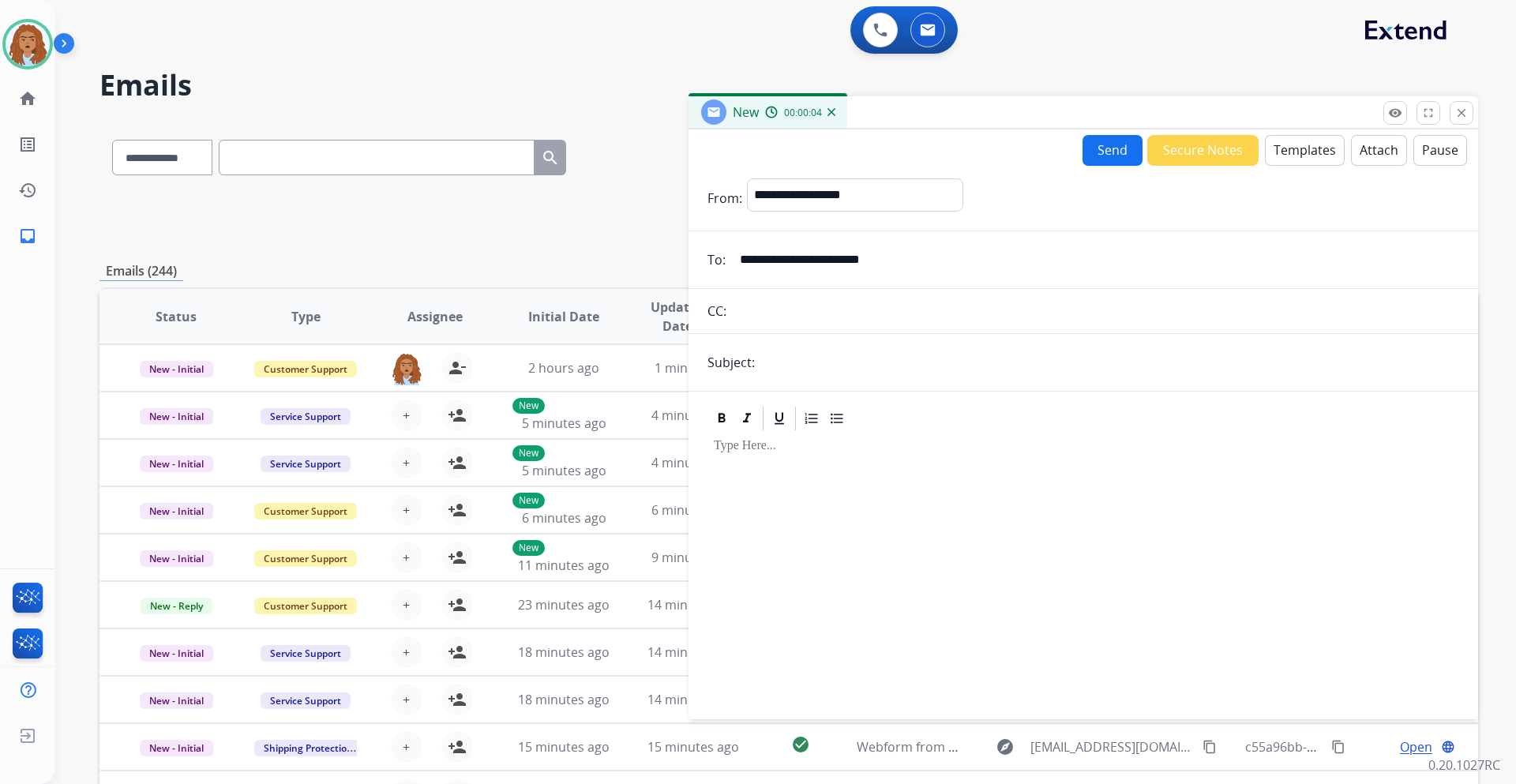type on "**********" 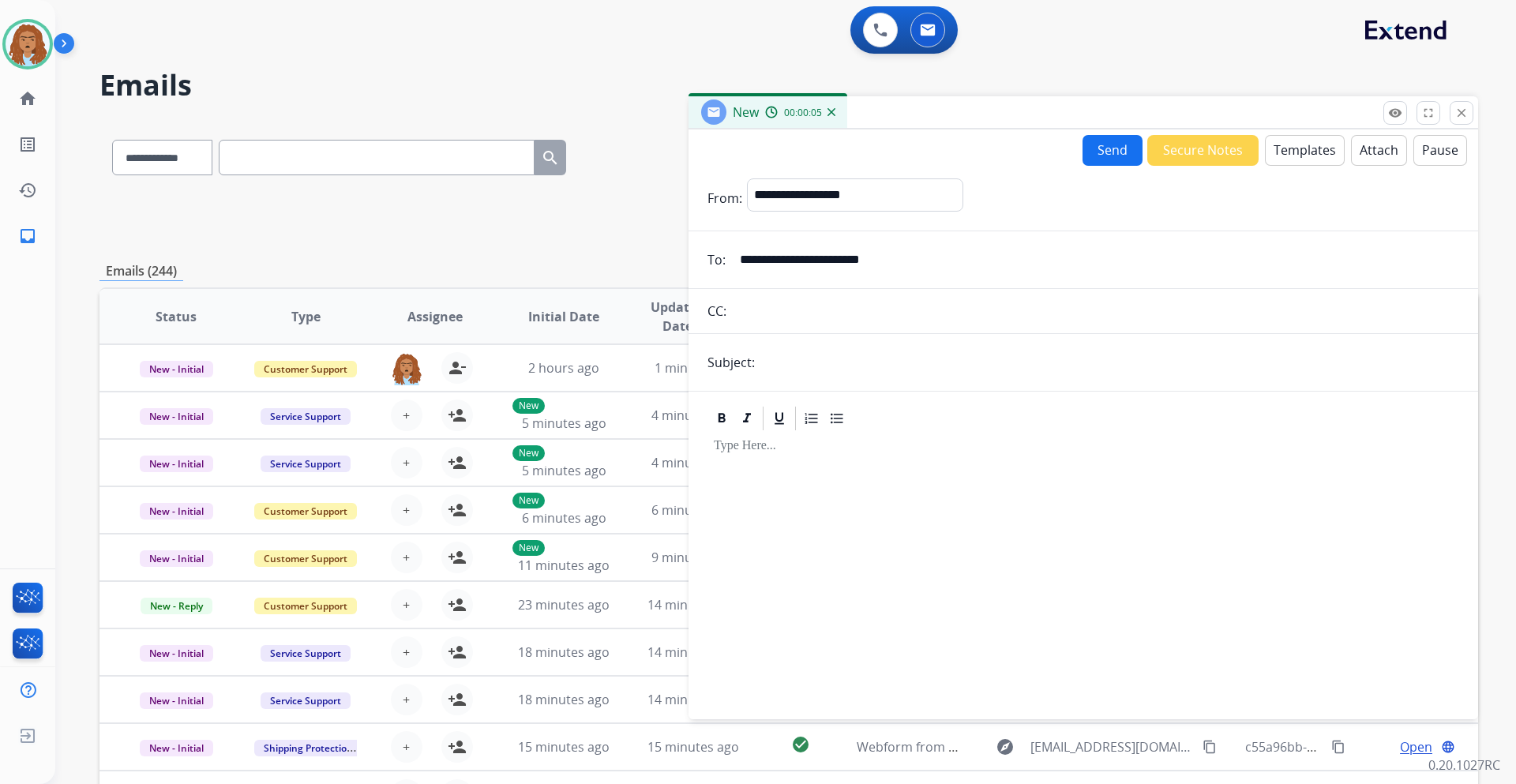 click at bounding box center (1109, 362) 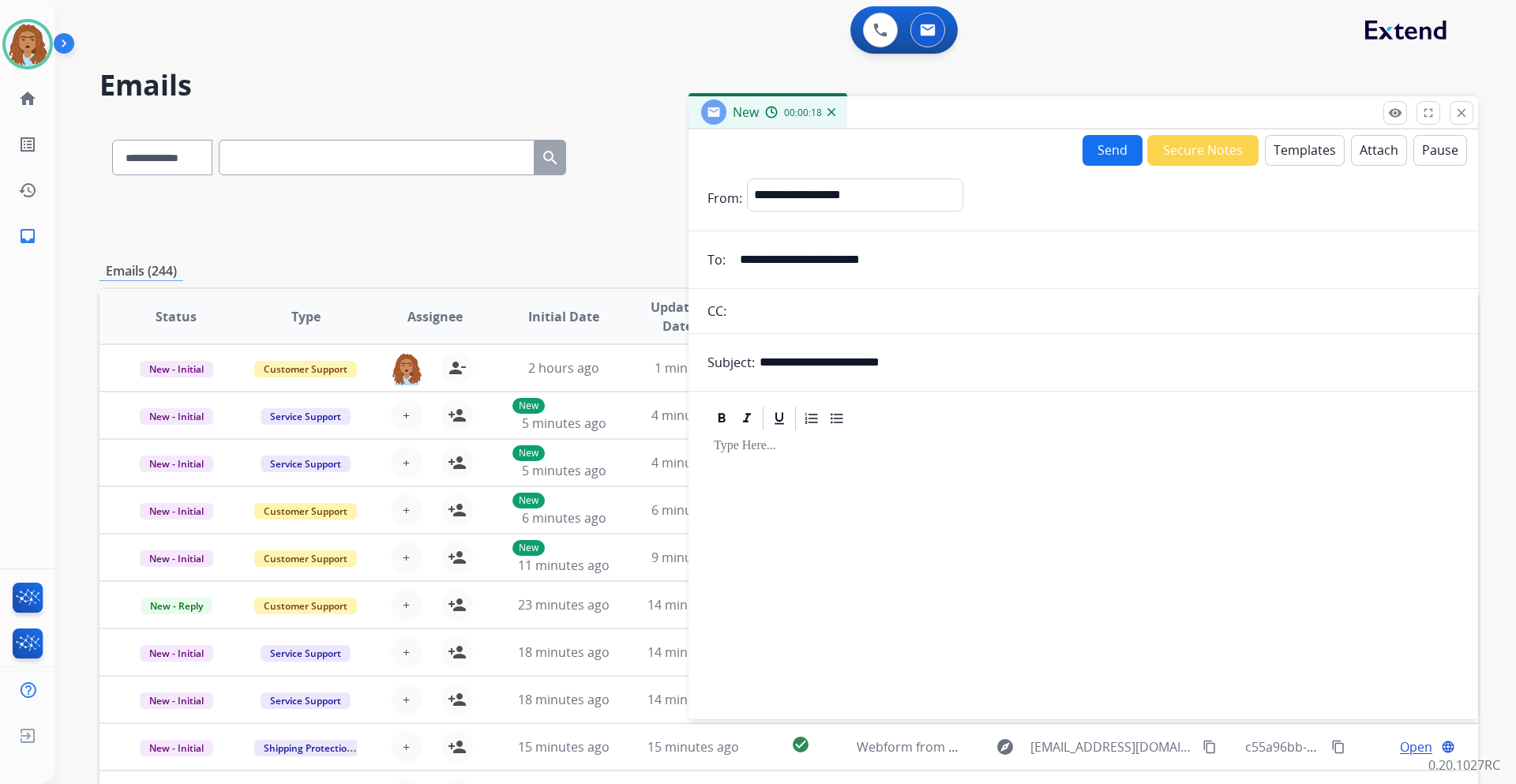 type on "**********" 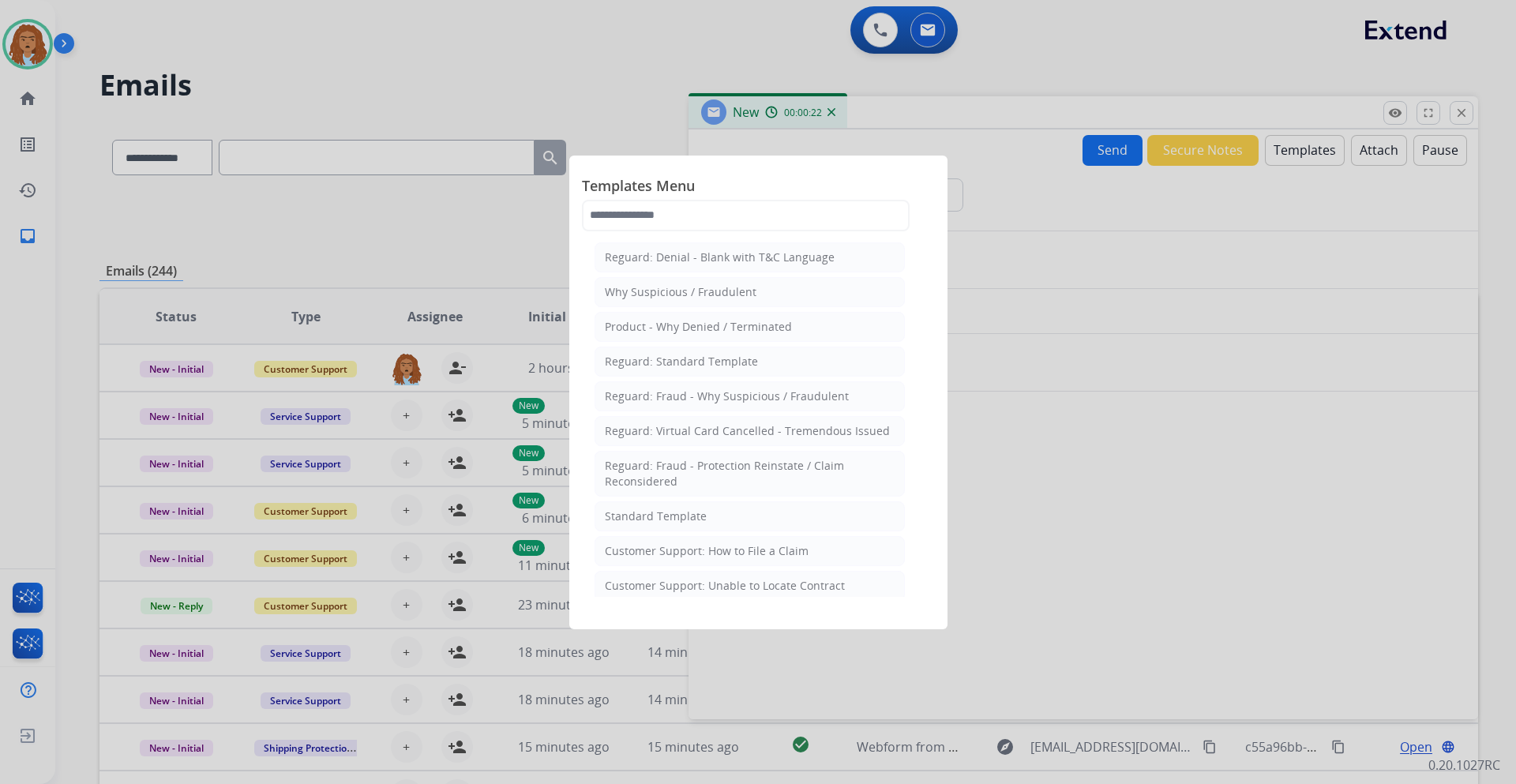 drag, startPoint x: 735, startPoint y: 508, endPoint x: 761, endPoint y: 534, distance: 36.76955 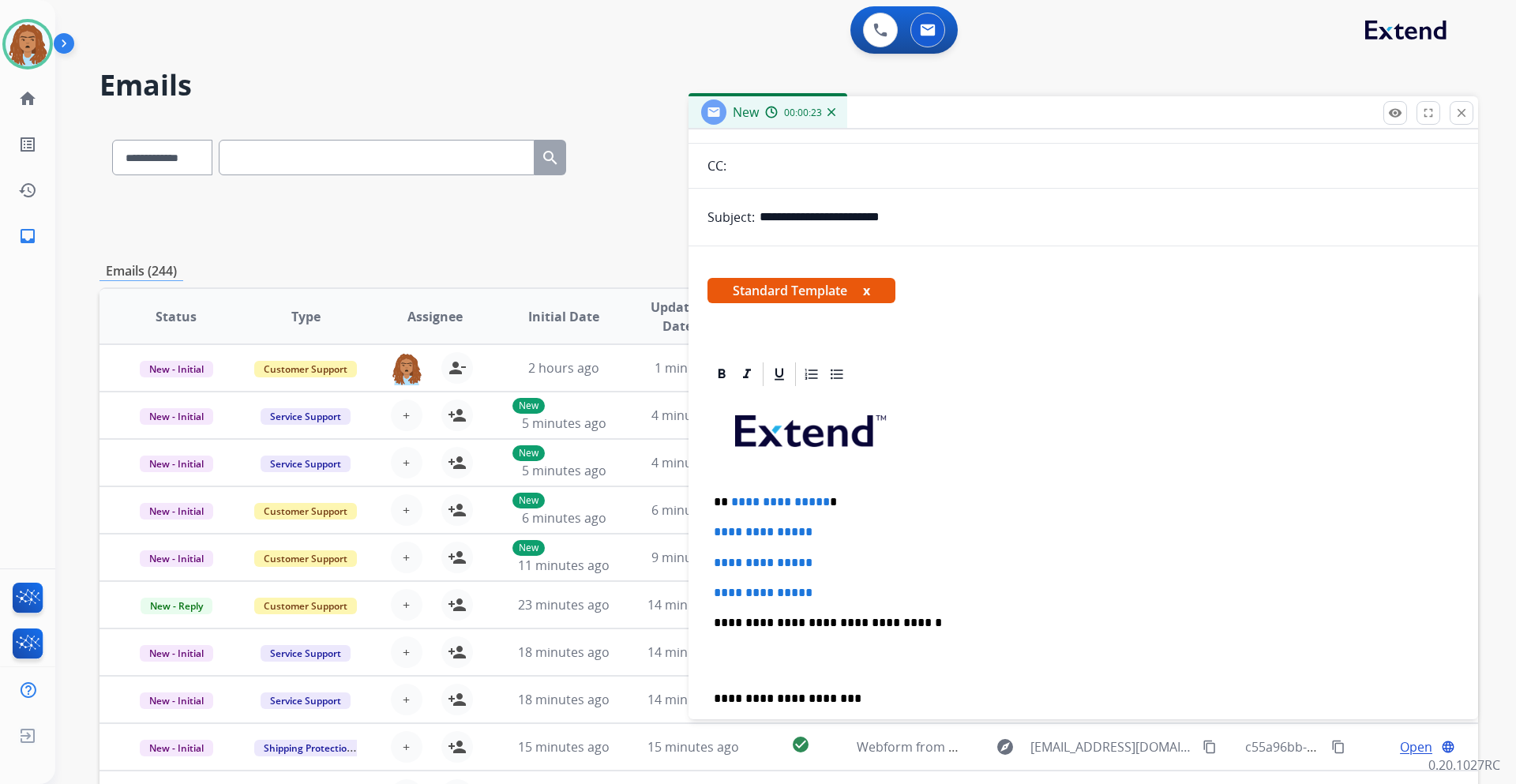 scroll, scrollTop: 158, scrollLeft: 0, axis: vertical 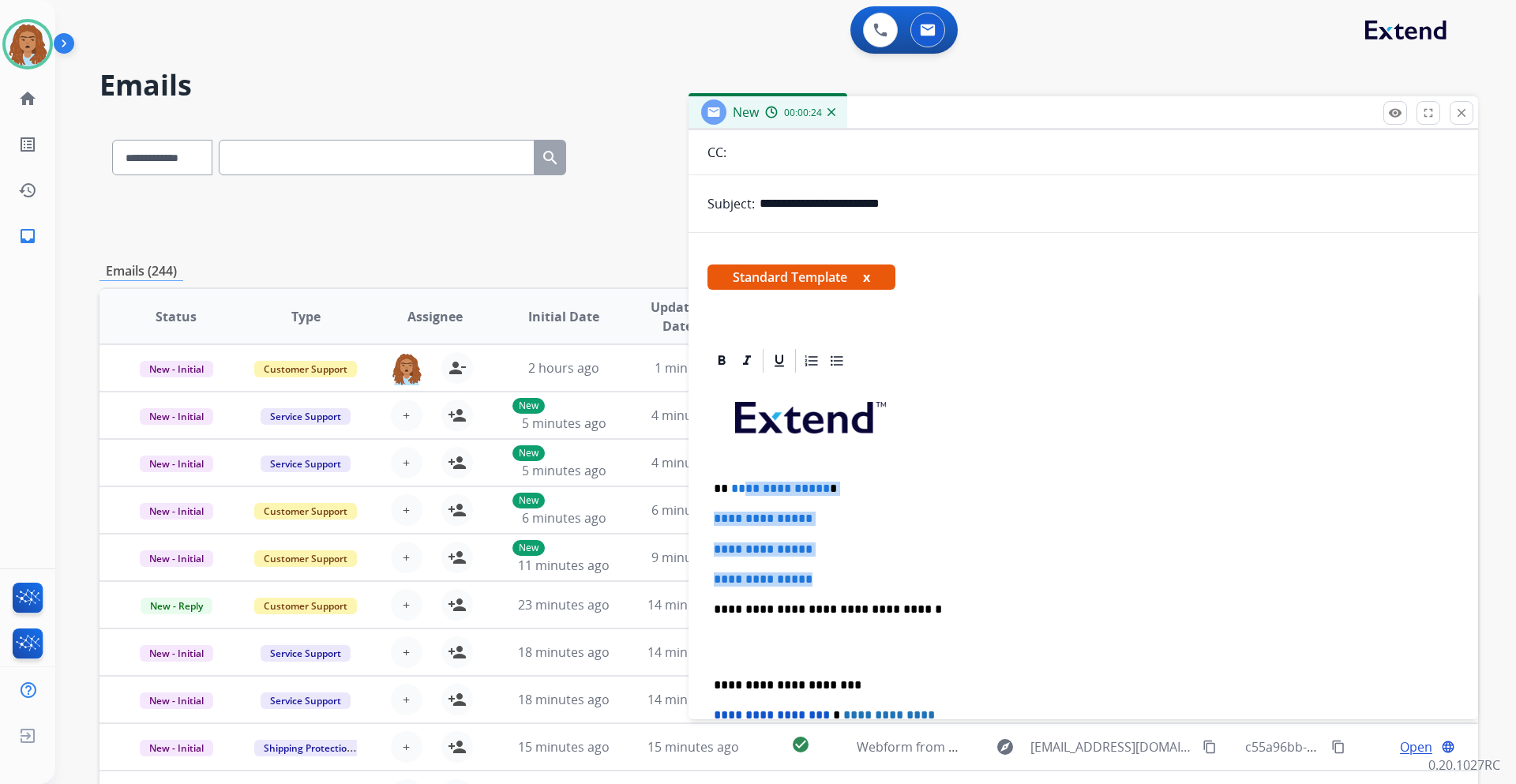 drag, startPoint x: 834, startPoint y: 574, endPoint x: 742, endPoint y: 490, distance: 124.57929 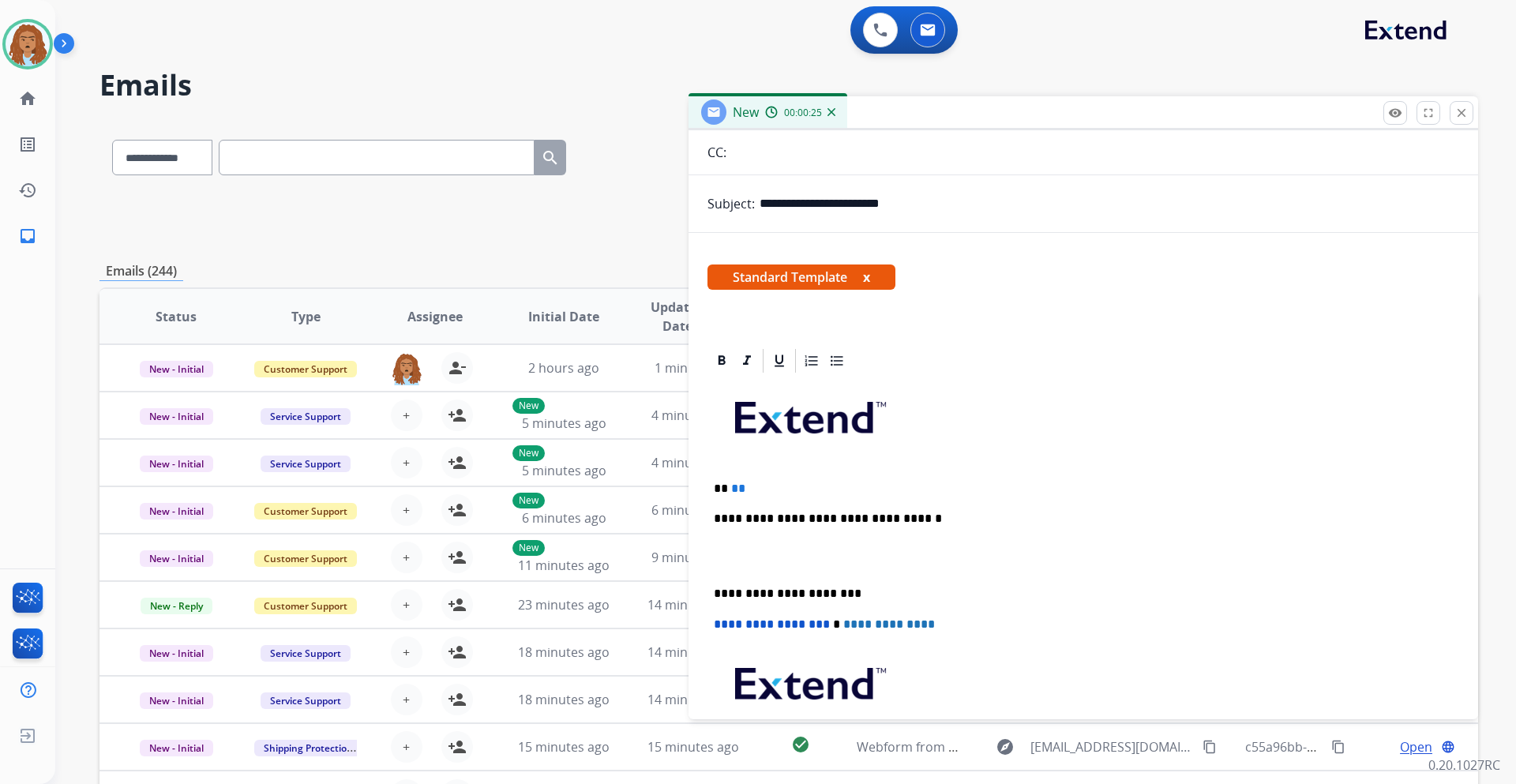 type 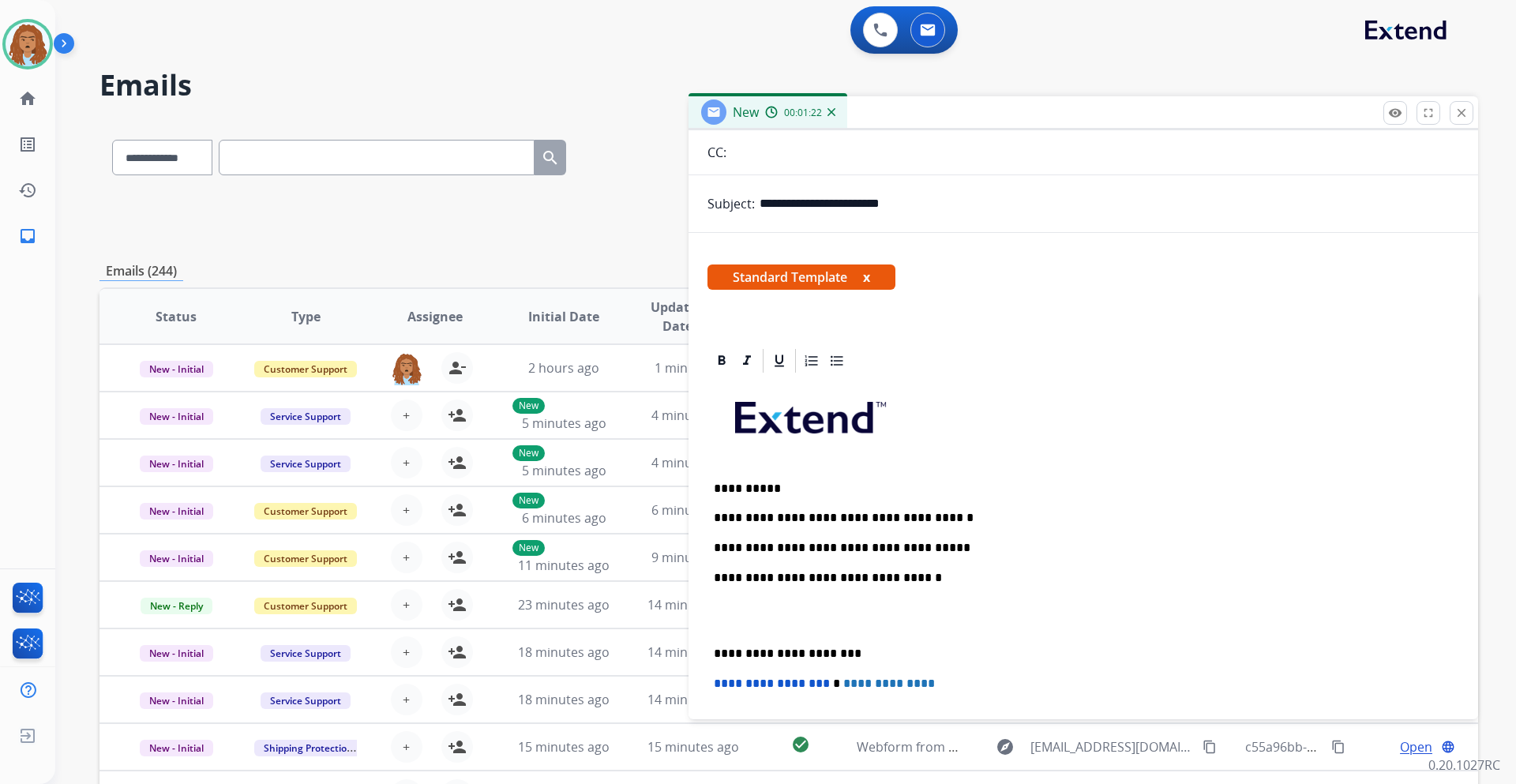 click on "**********" at bounding box center [1083, 631] 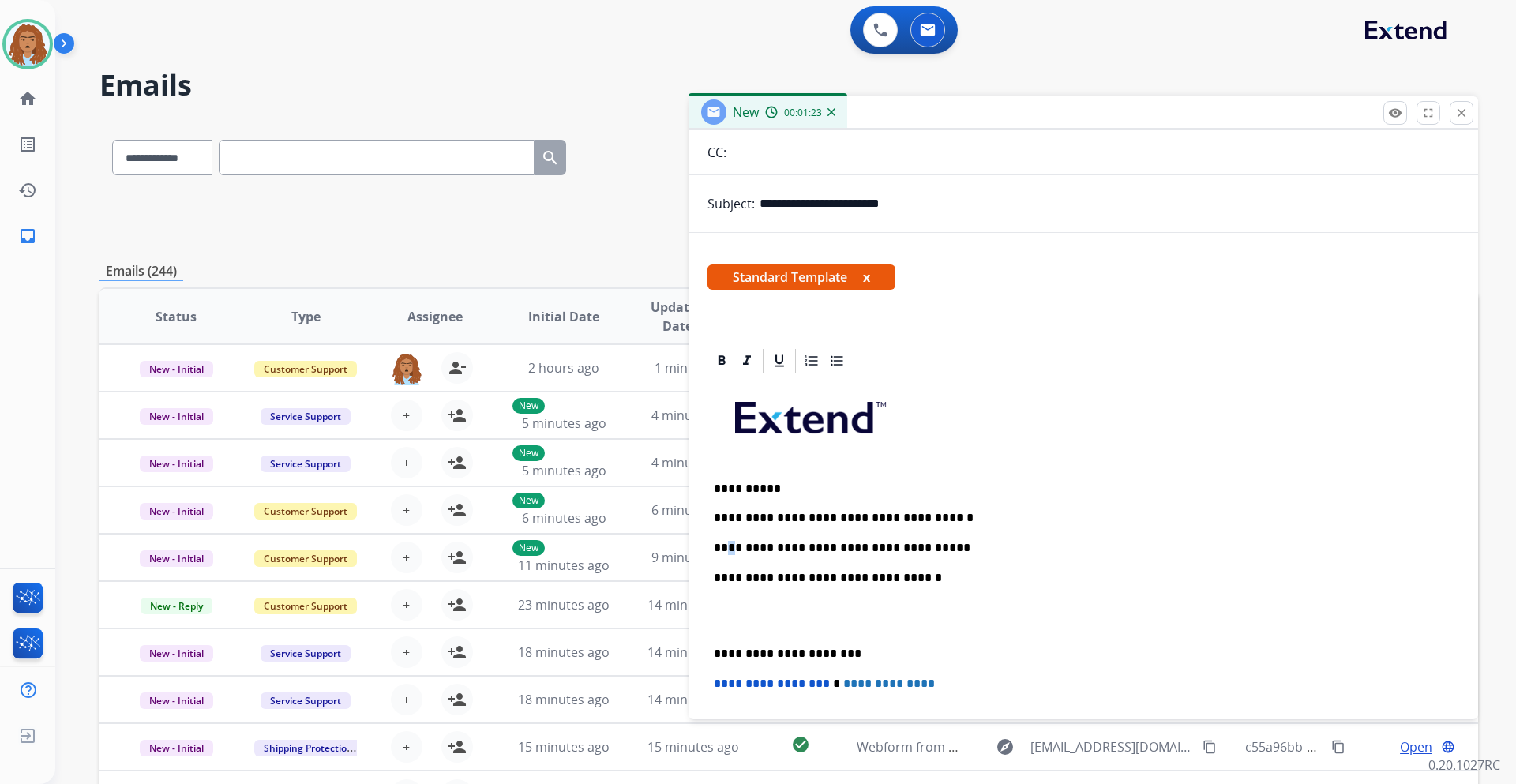 click on "**********" at bounding box center [1077, 548] 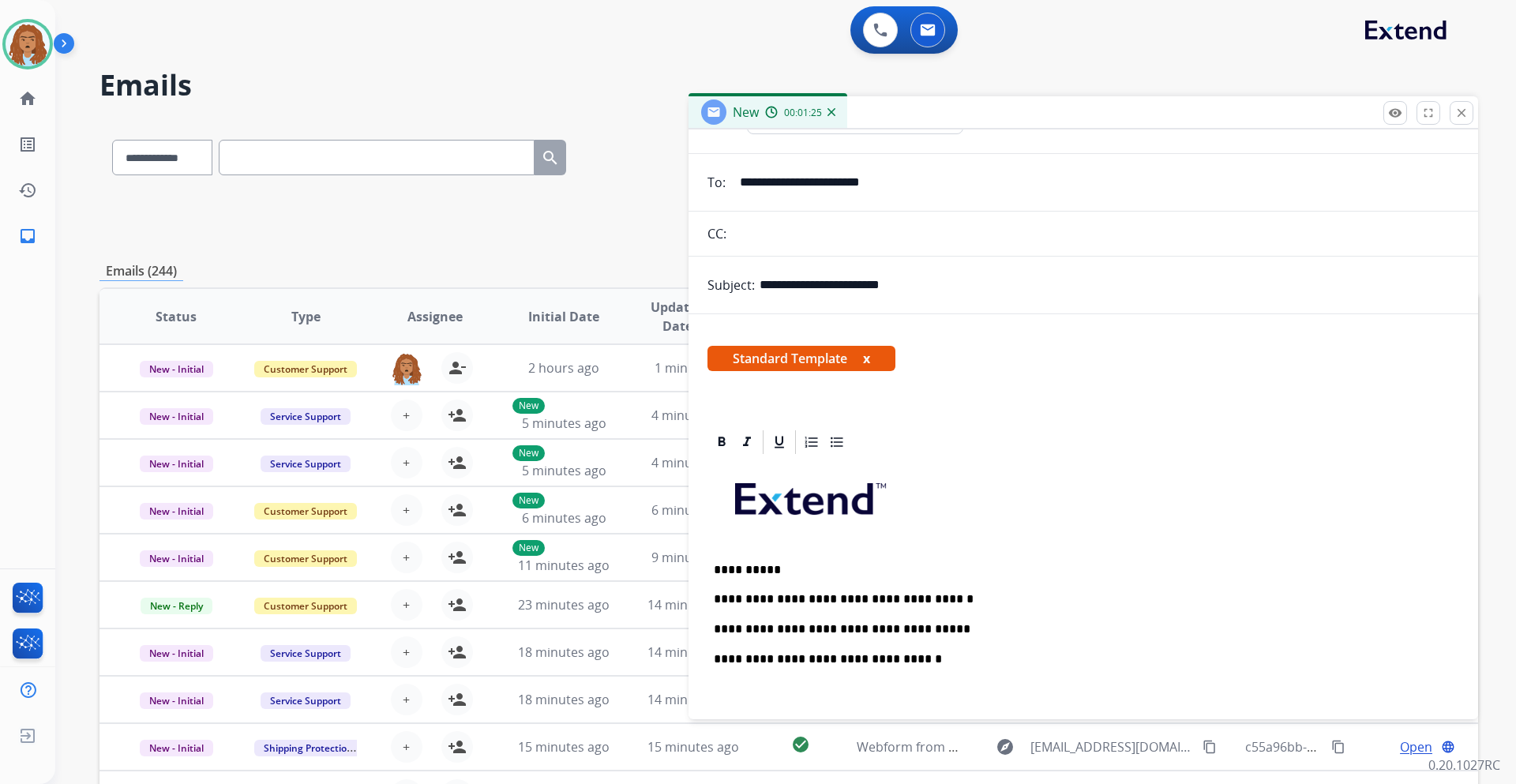 scroll, scrollTop: 0, scrollLeft: 0, axis: both 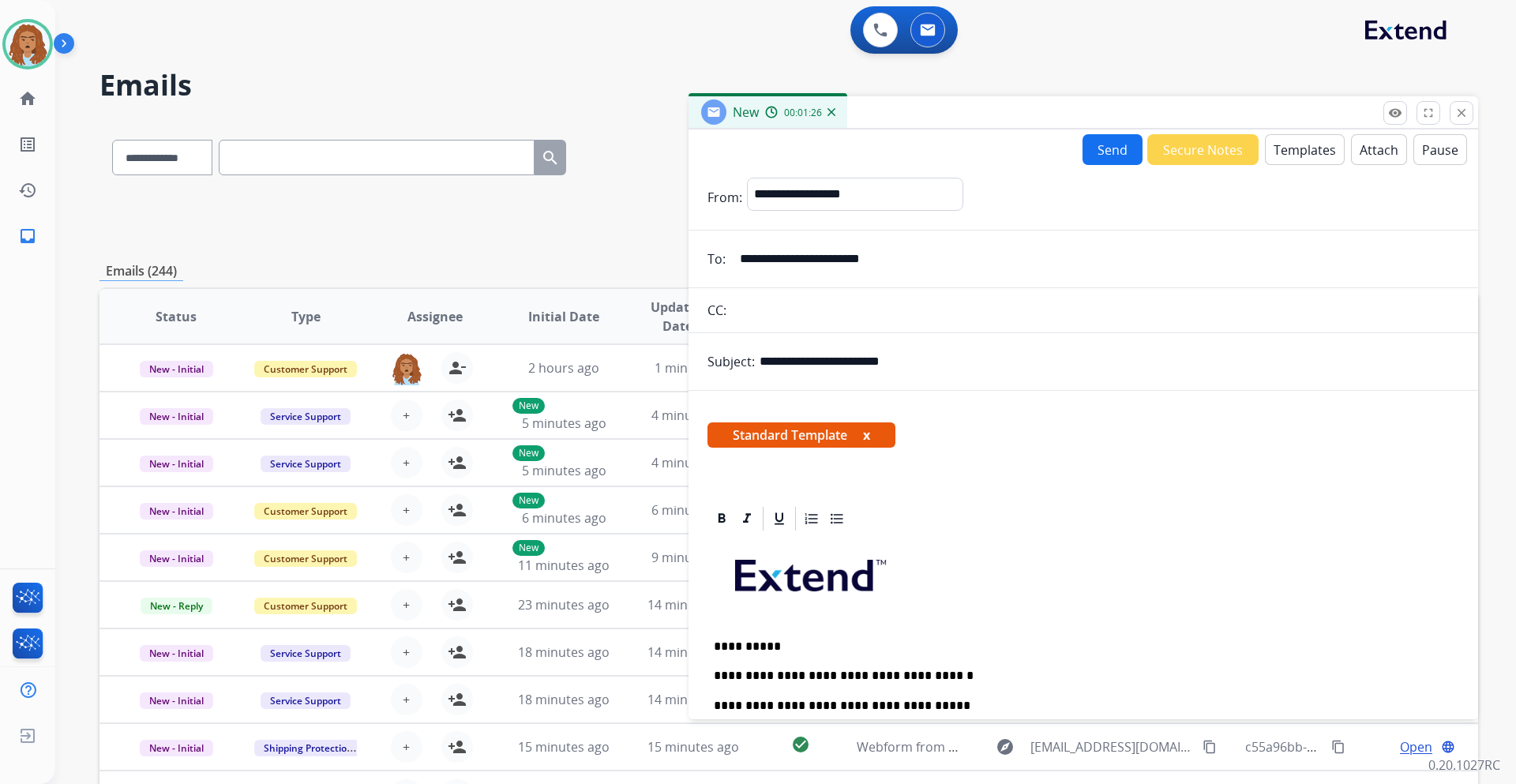 click on "Send" at bounding box center (1113, 149) 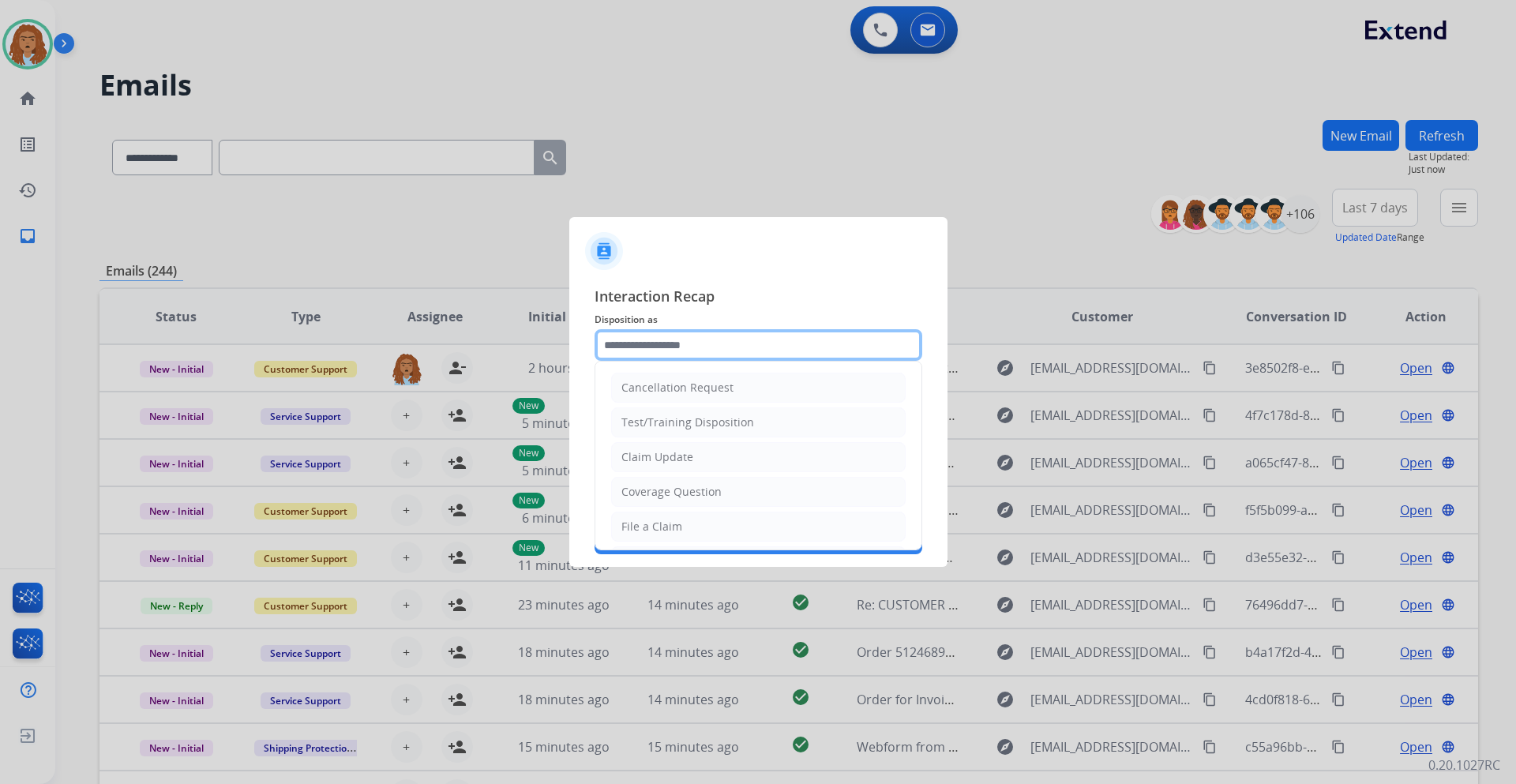 drag, startPoint x: 741, startPoint y: 350, endPoint x: 752, endPoint y: 334, distance: 19 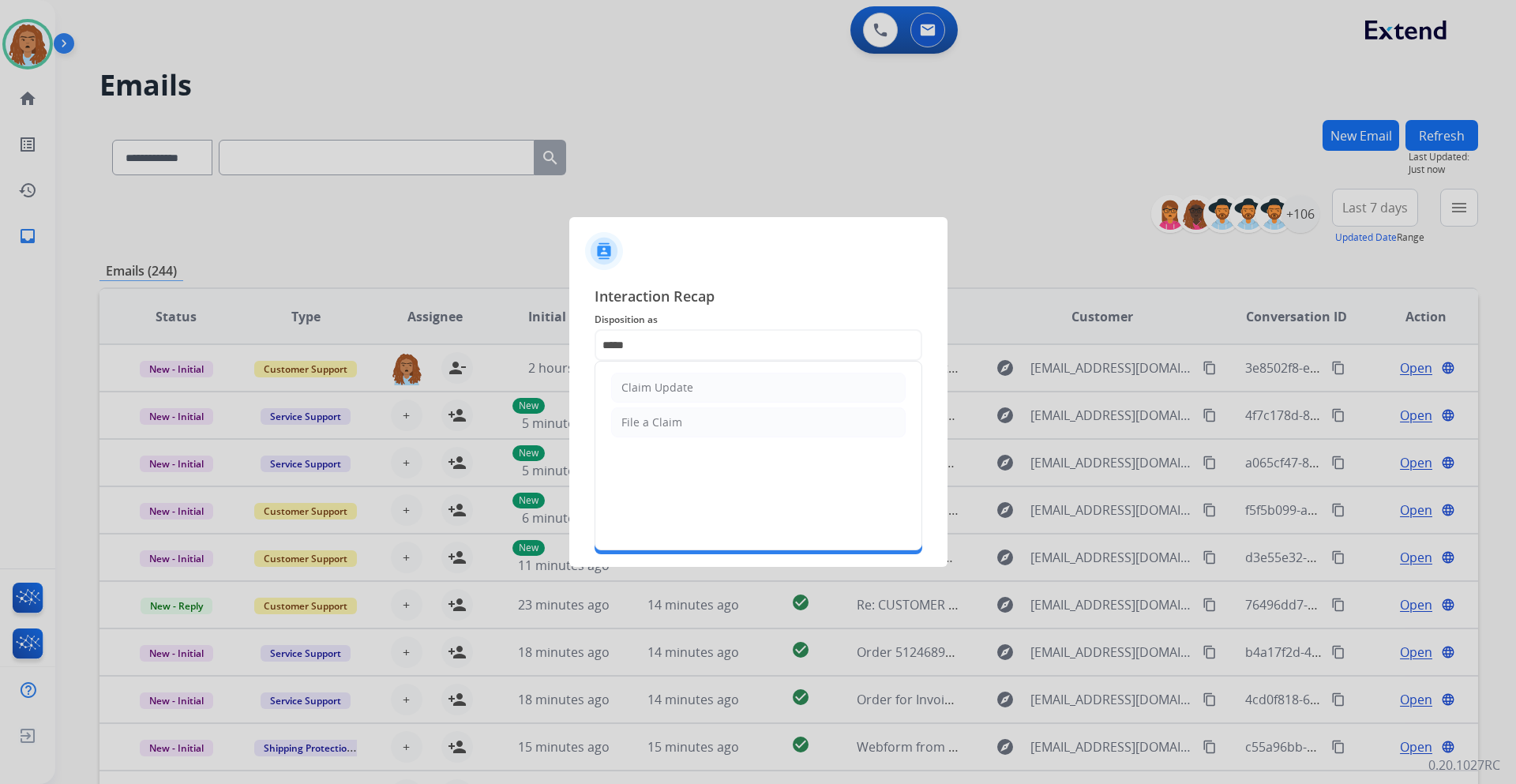 drag, startPoint x: 692, startPoint y: 388, endPoint x: 686, endPoint y: 406, distance: 18.973666 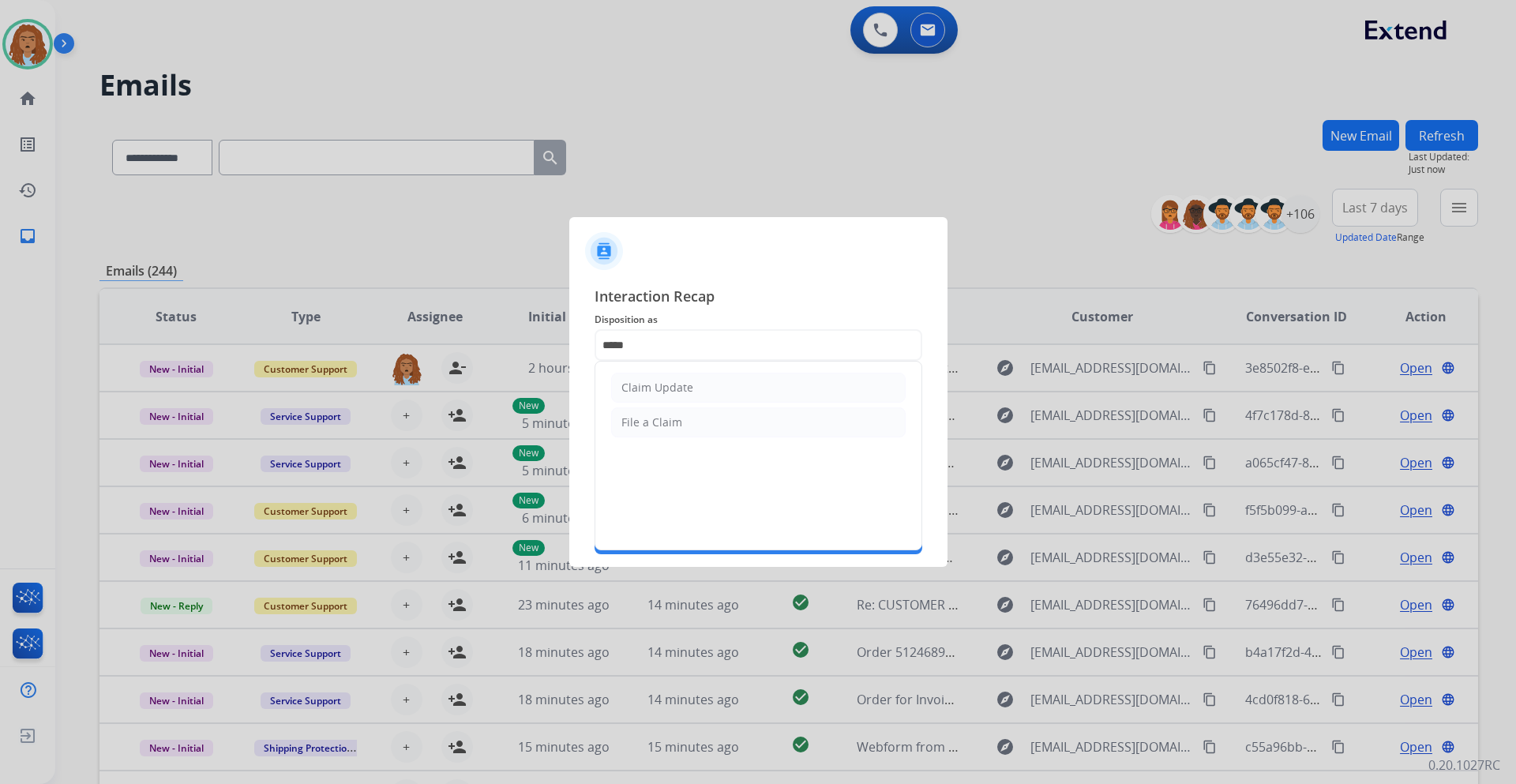 click on "Claim Update" 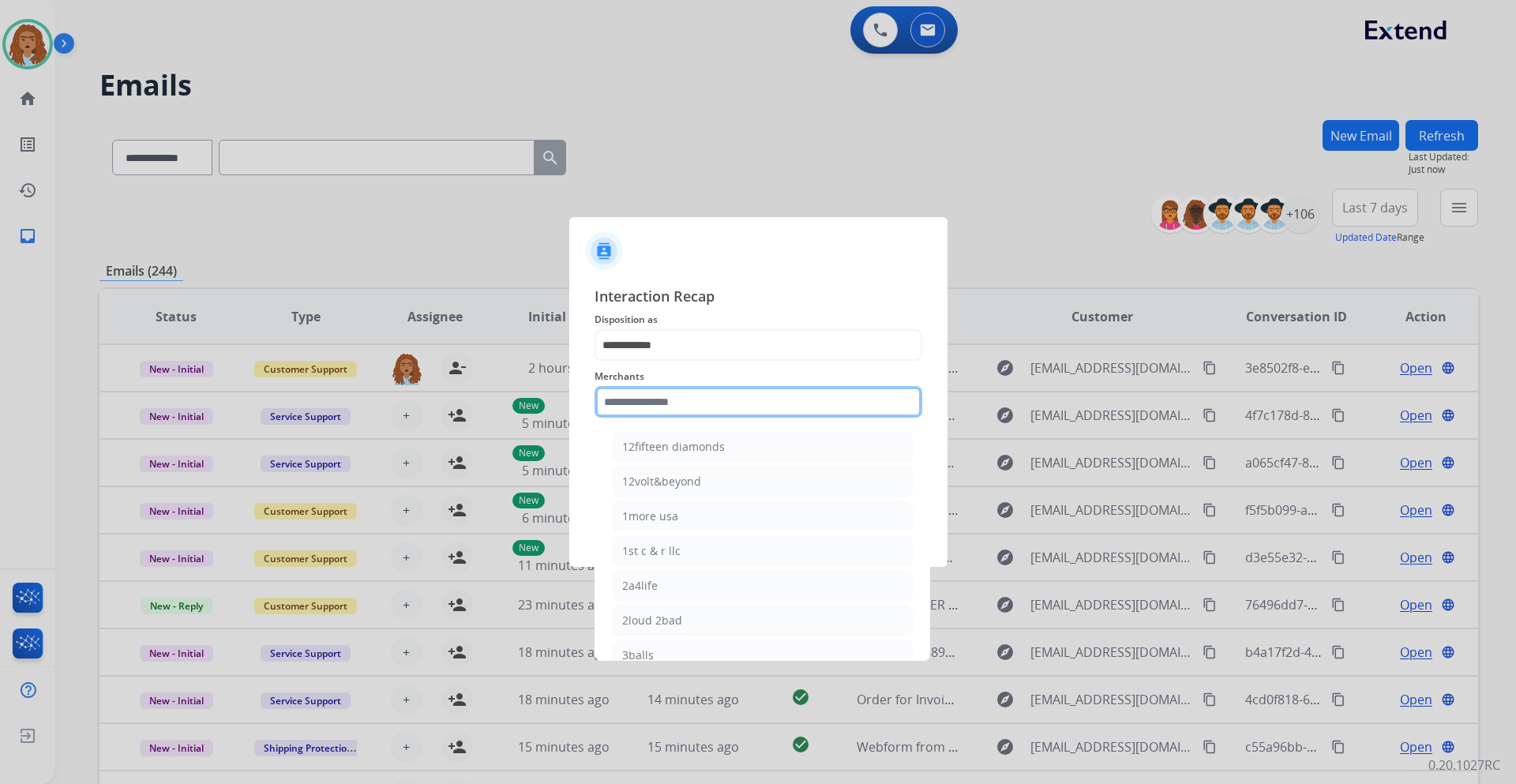 click 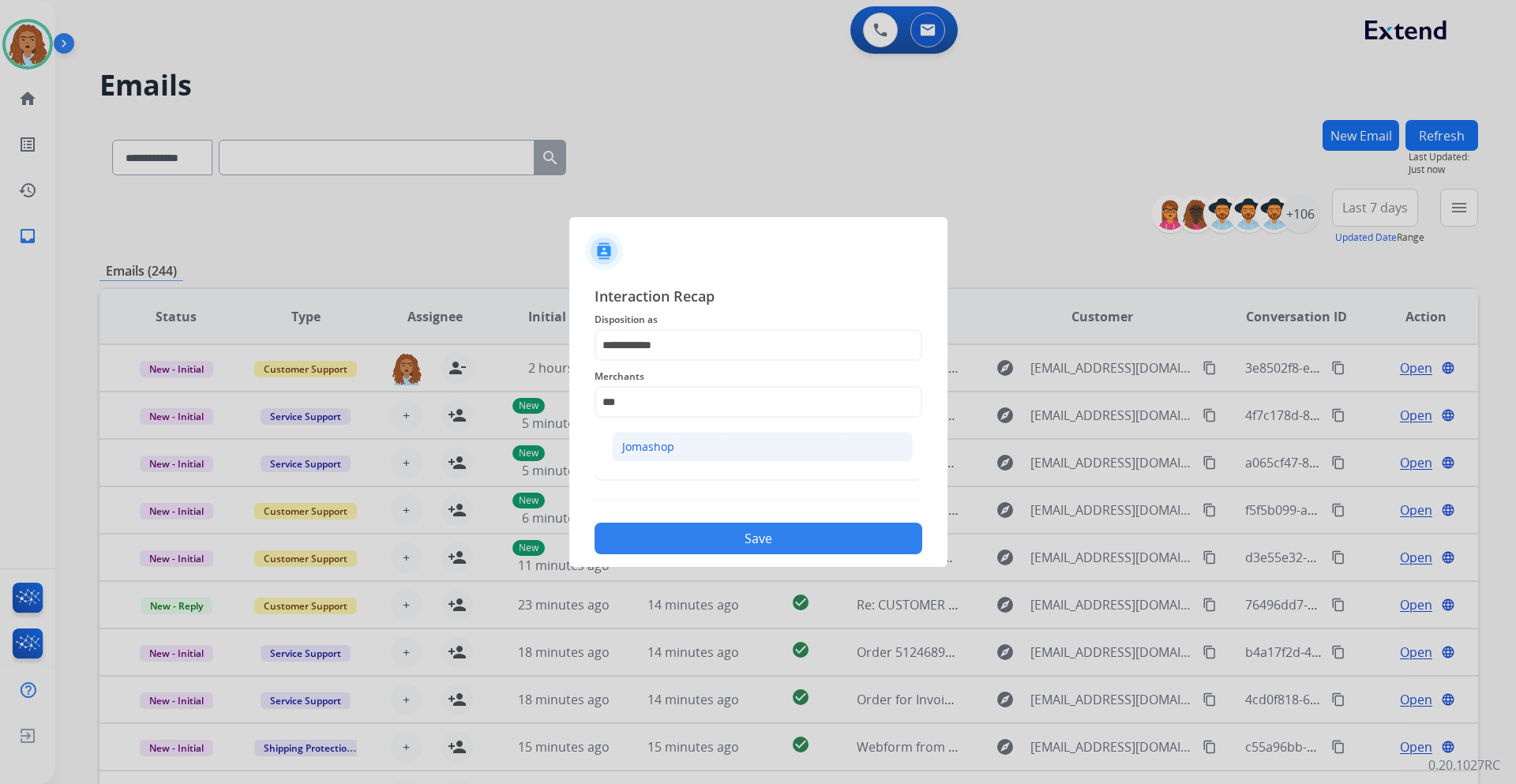 click on "Jomashop" 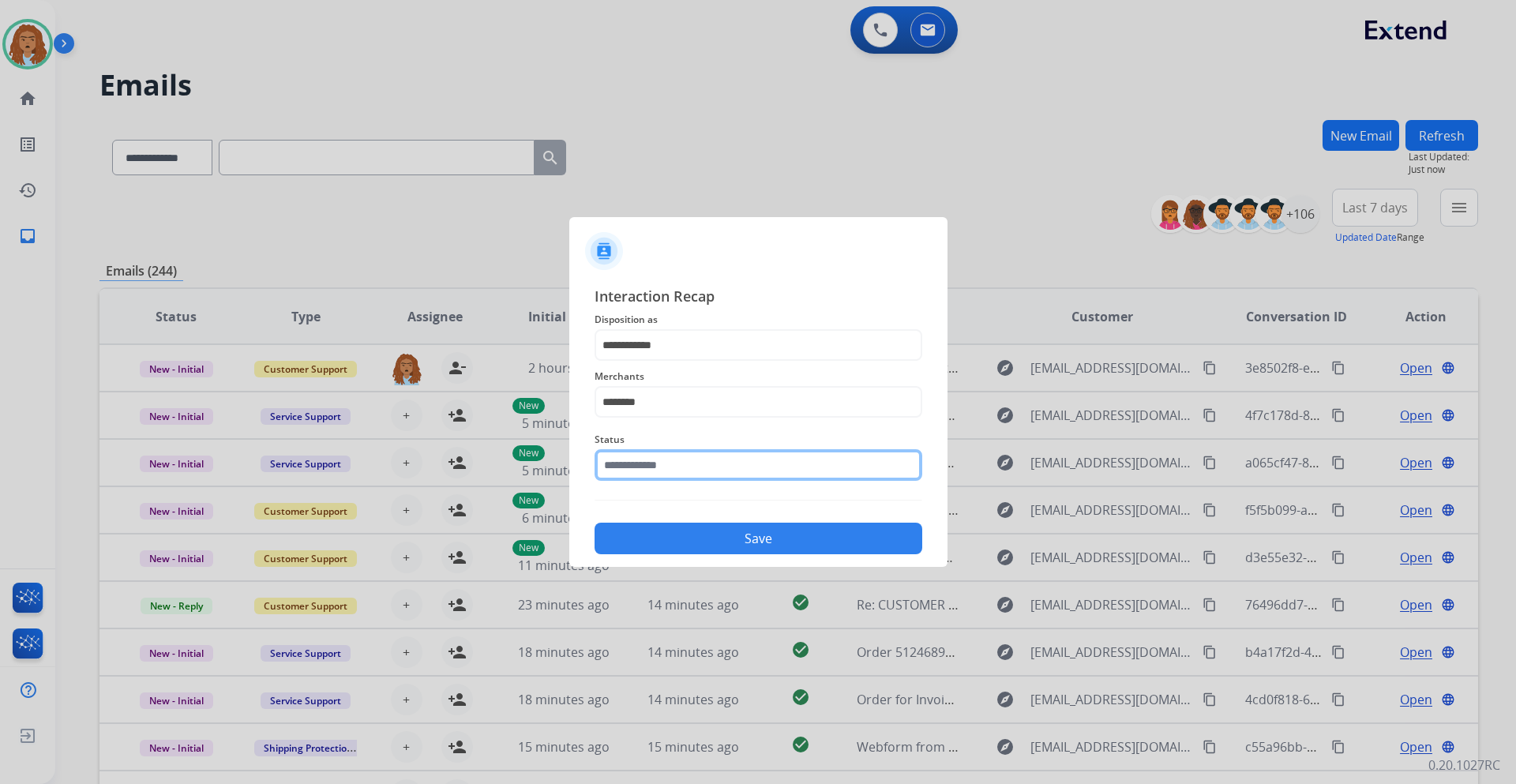 click 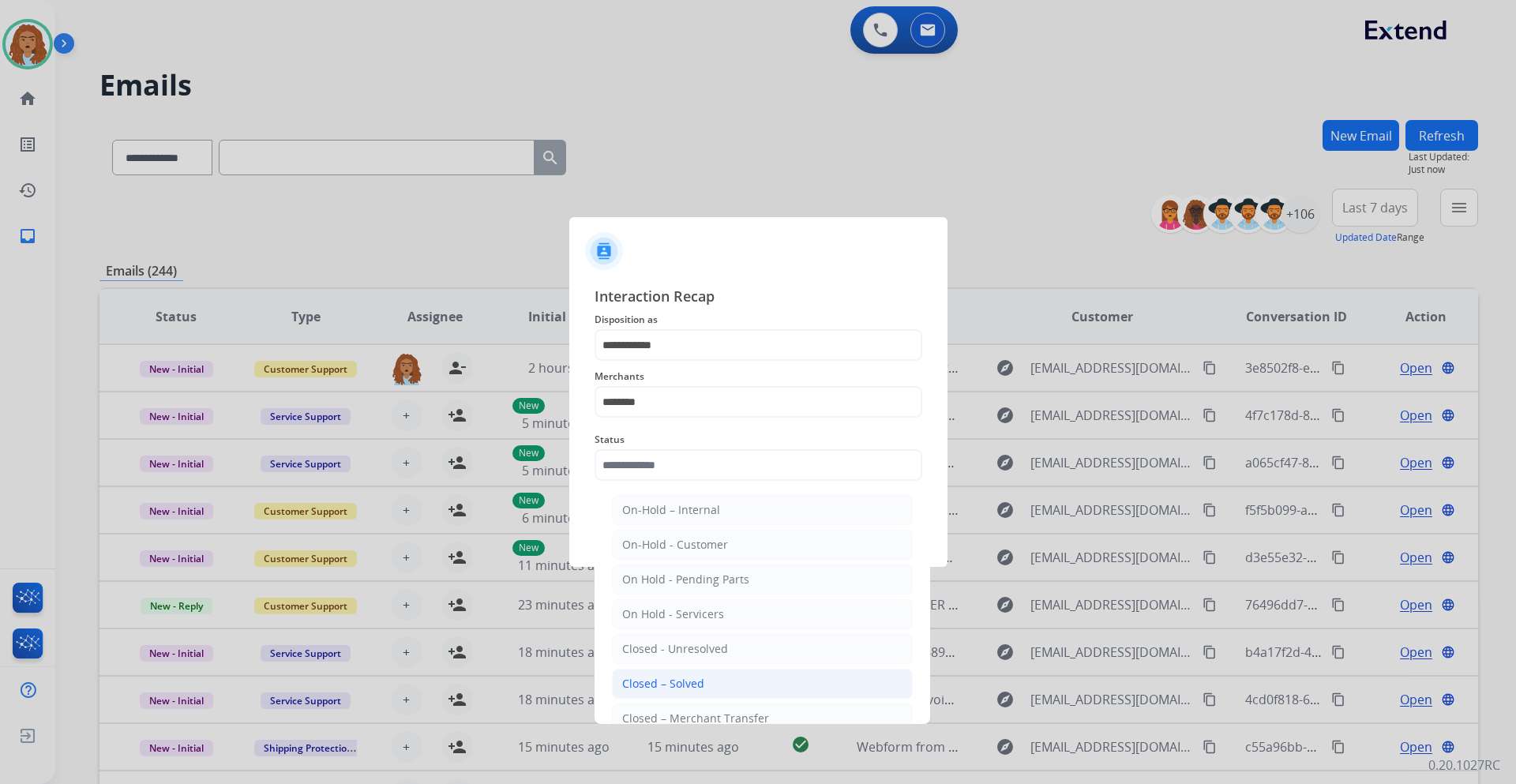click on "Closed – Solved" 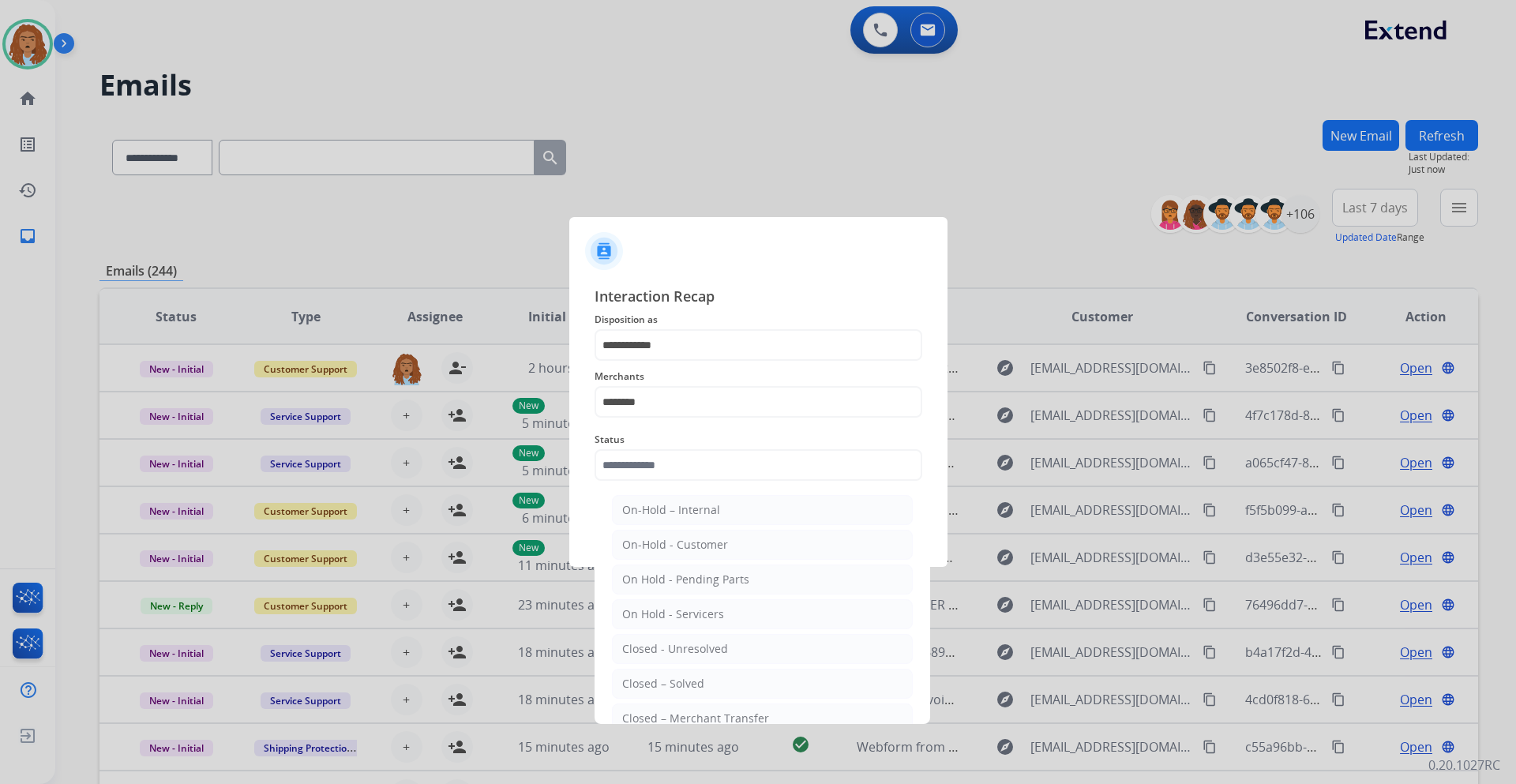type on "**********" 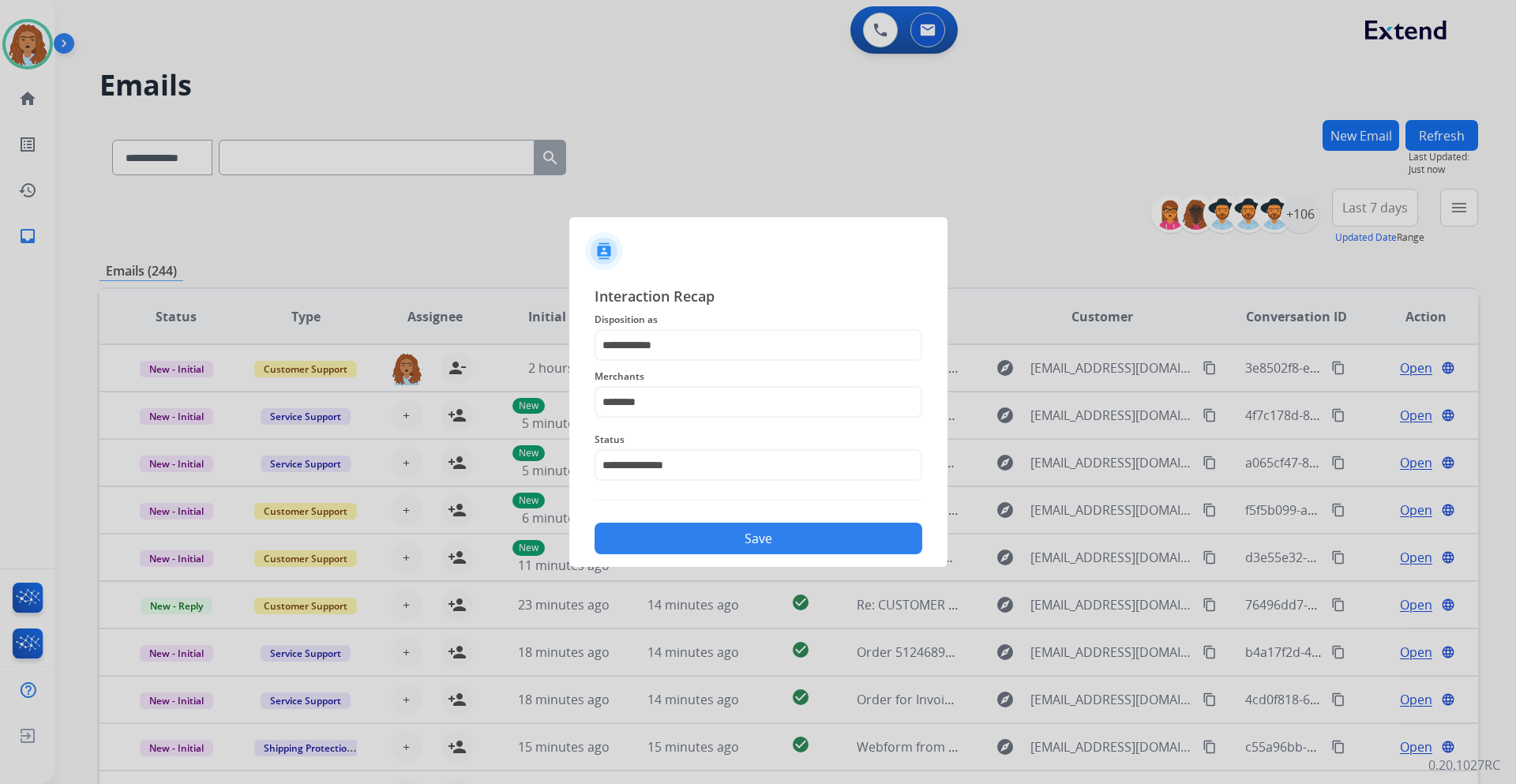 click on "Save" 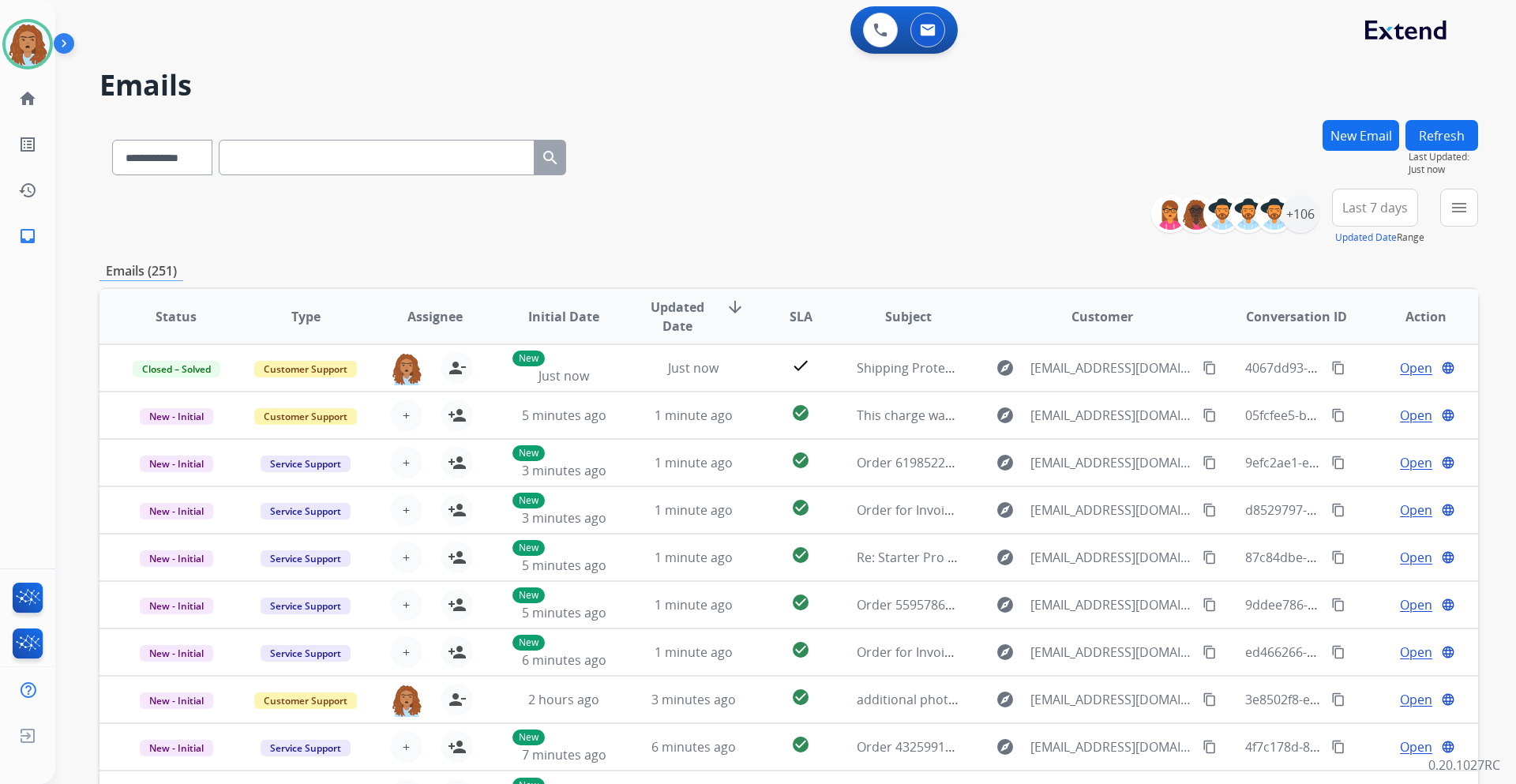 drag, startPoint x: 1325, startPoint y: 362, endPoint x: 1315, endPoint y: 310, distance: 52.952809 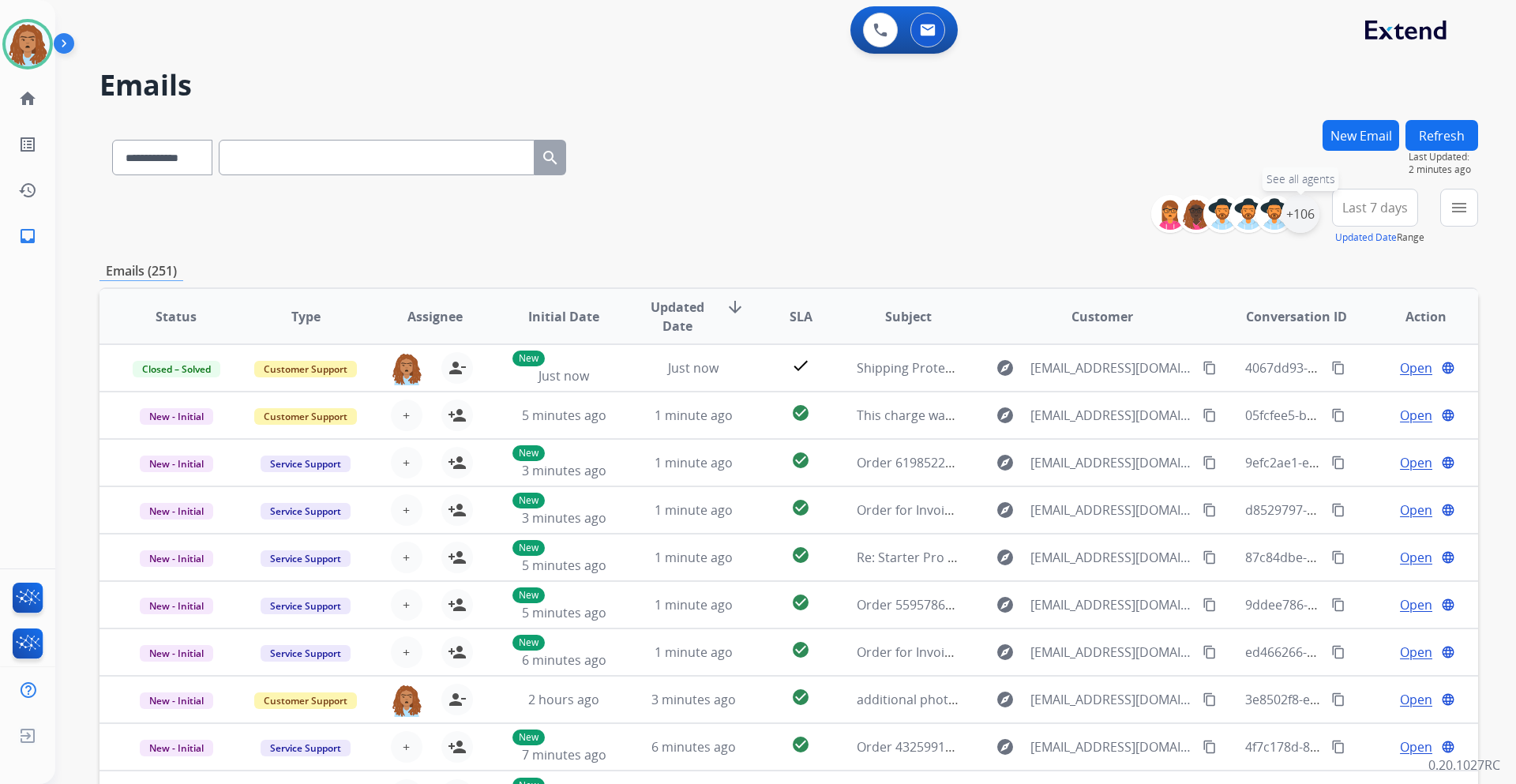click on "+106" at bounding box center [1300, 214] 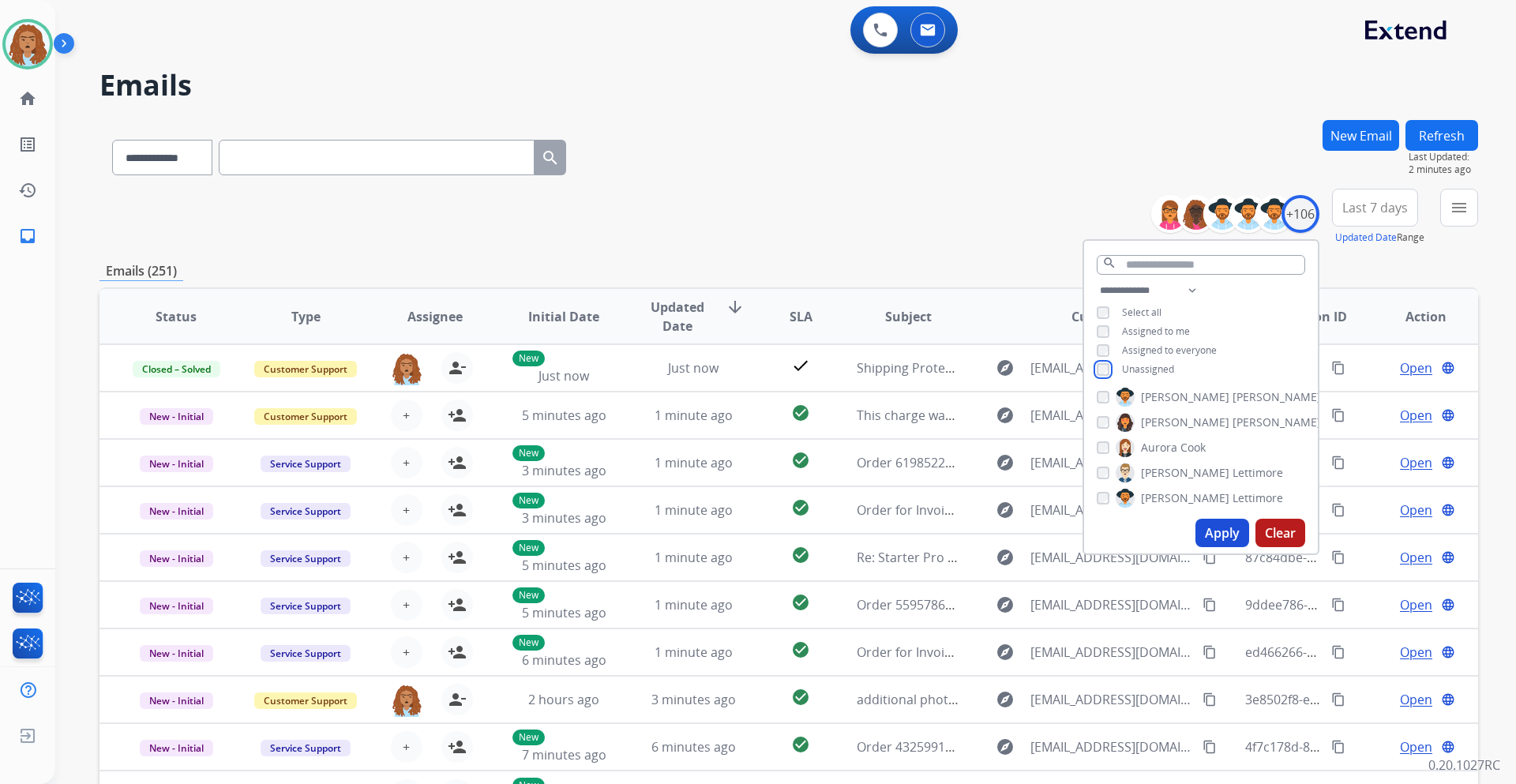 scroll, scrollTop: 237, scrollLeft: 0, axis: vertical 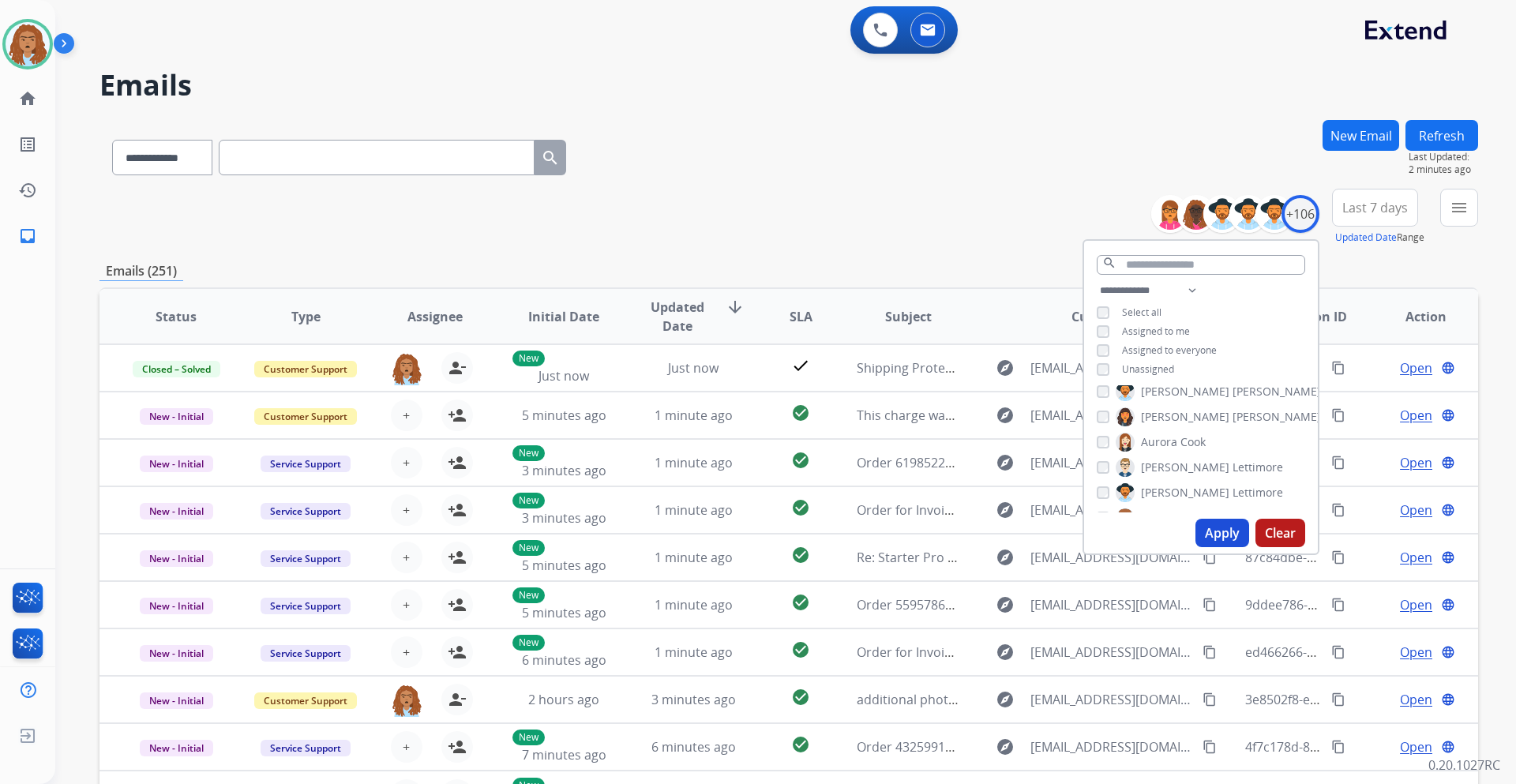 click on "Apply" at bounding box center (1222, 533) 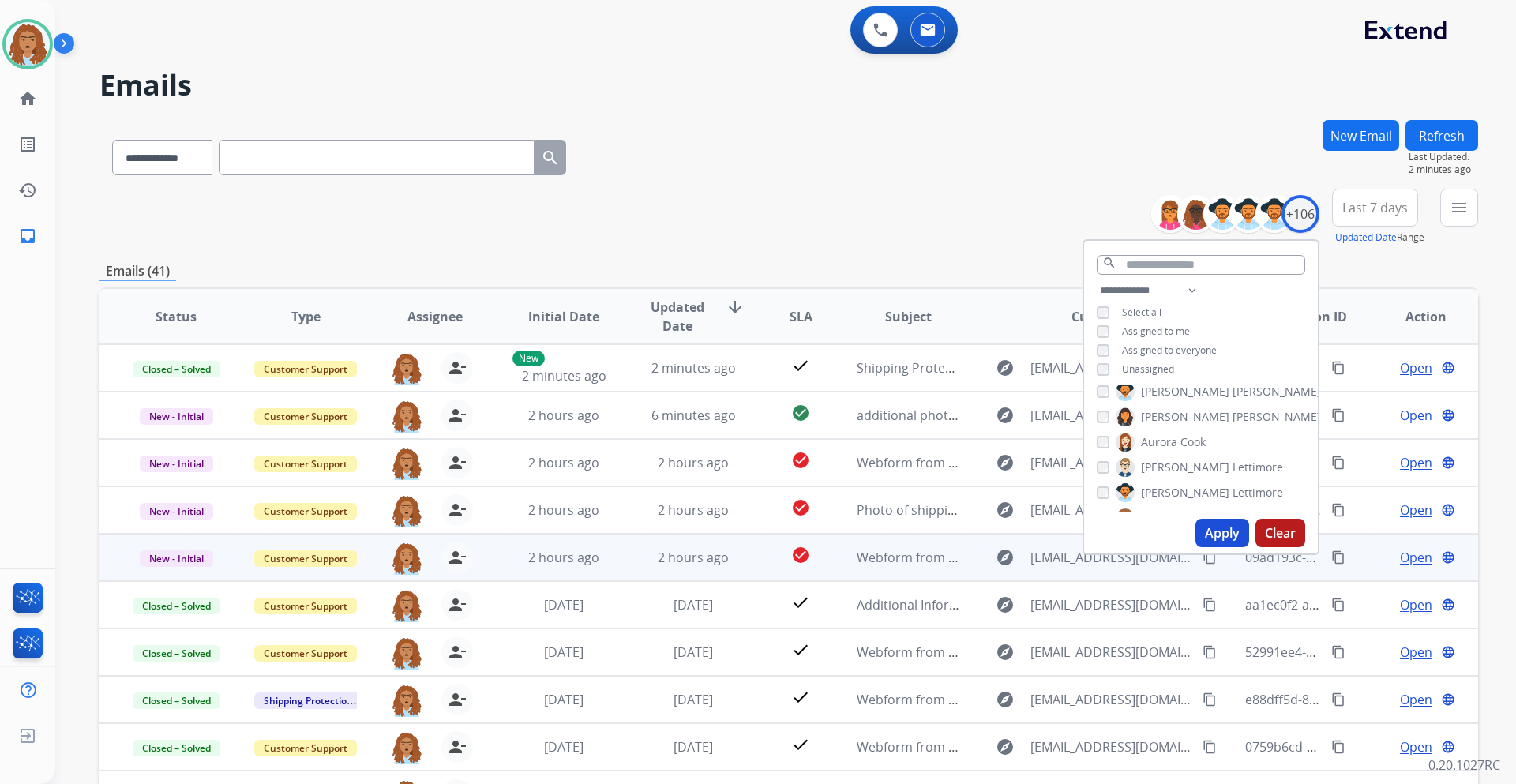 scroll, scrollTop: 2, scrollLeft: 0, axis: vertical 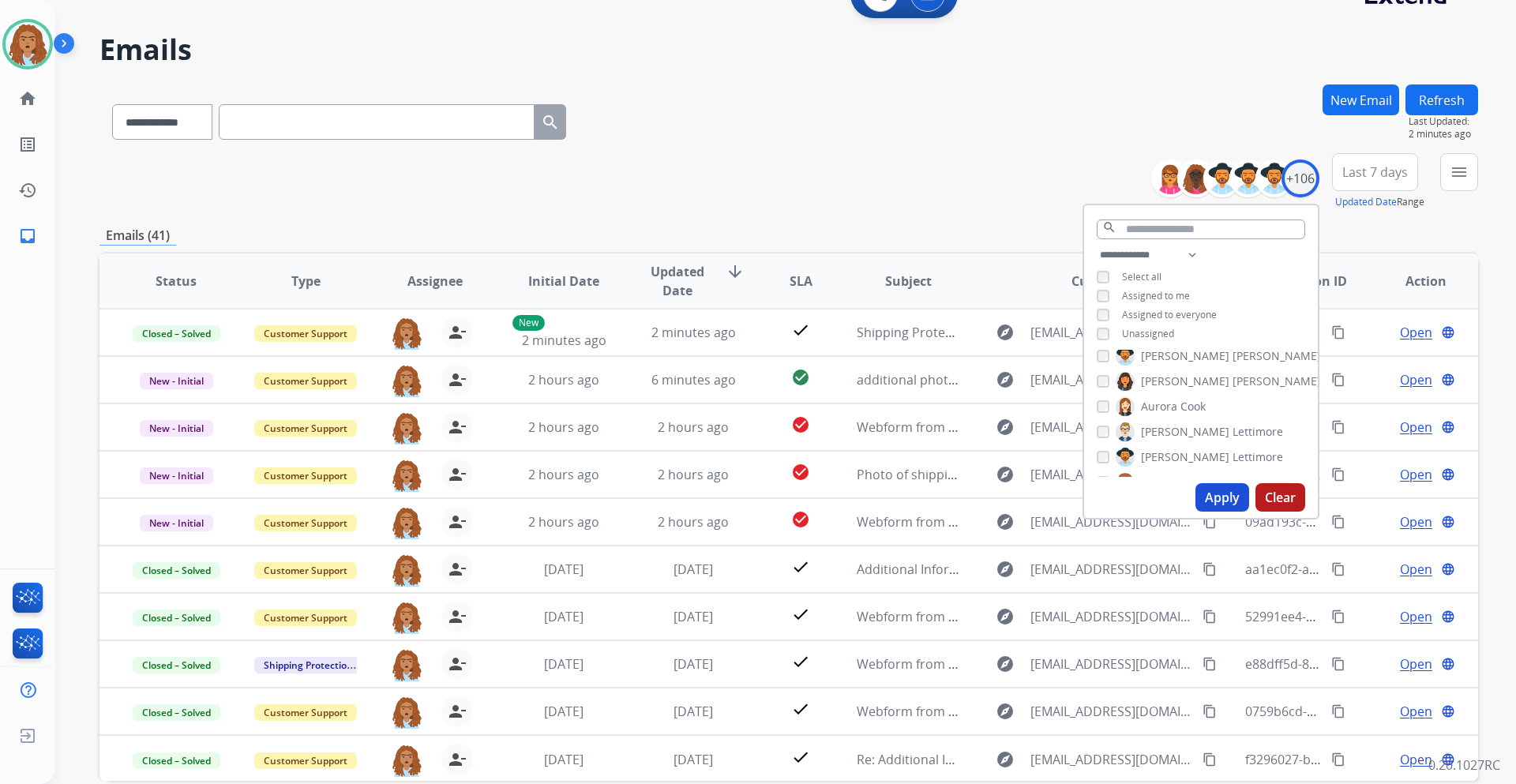 click on "**********" at bounding box center [789, 182] 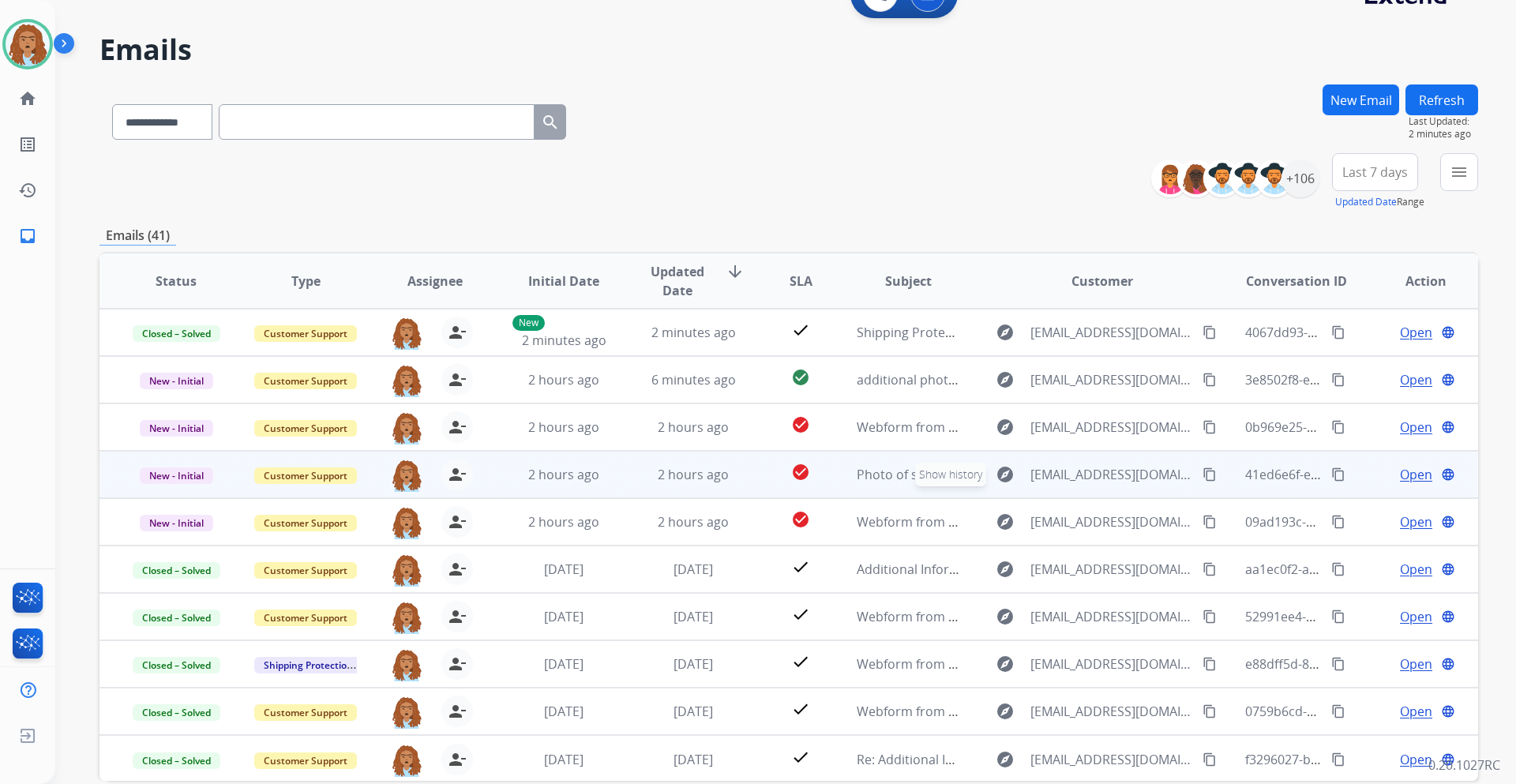 scroll, scrollTop: 2, scrollLeft: 0, axis: vertical 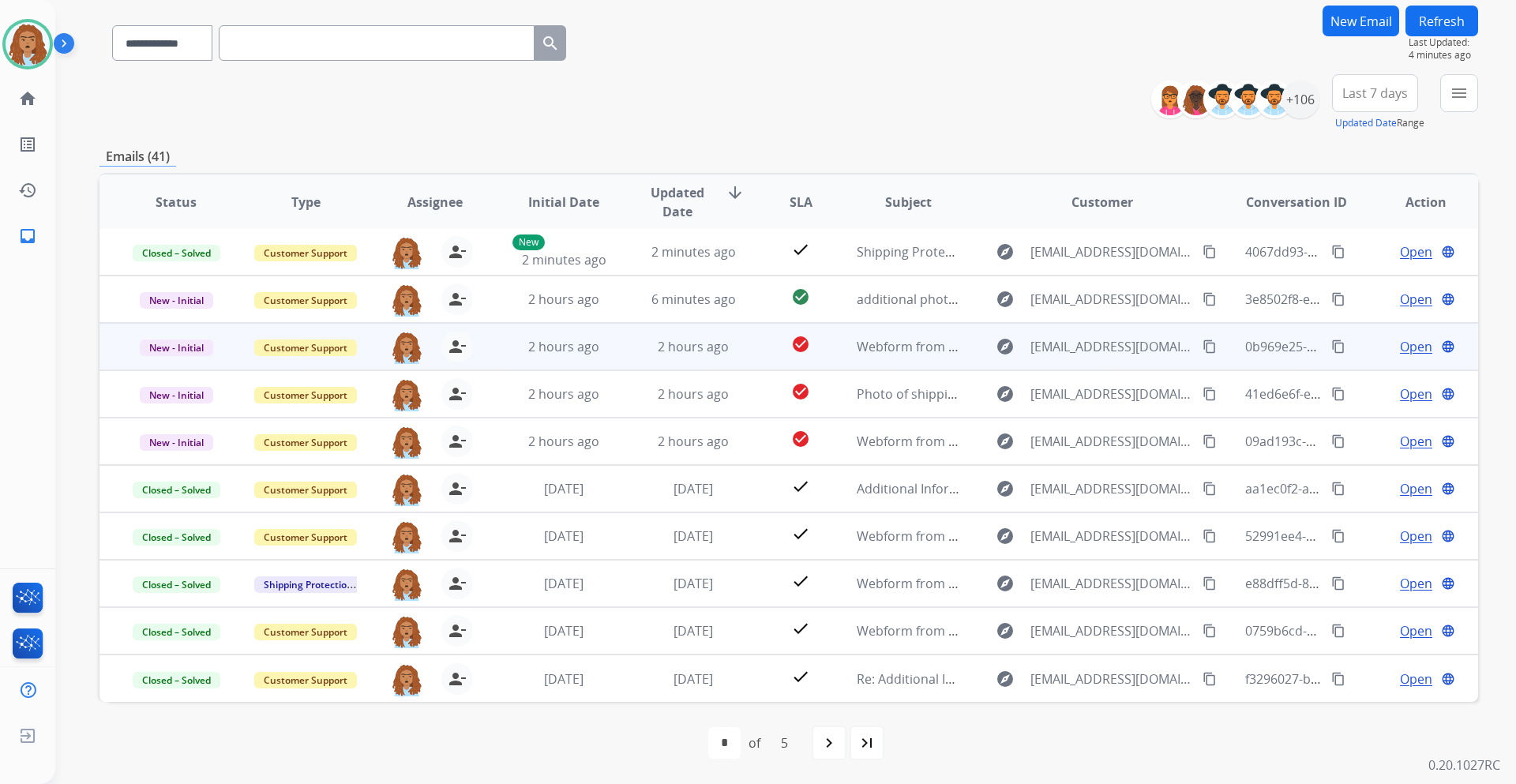 click on "Open" at bounding box center [1416, 347] 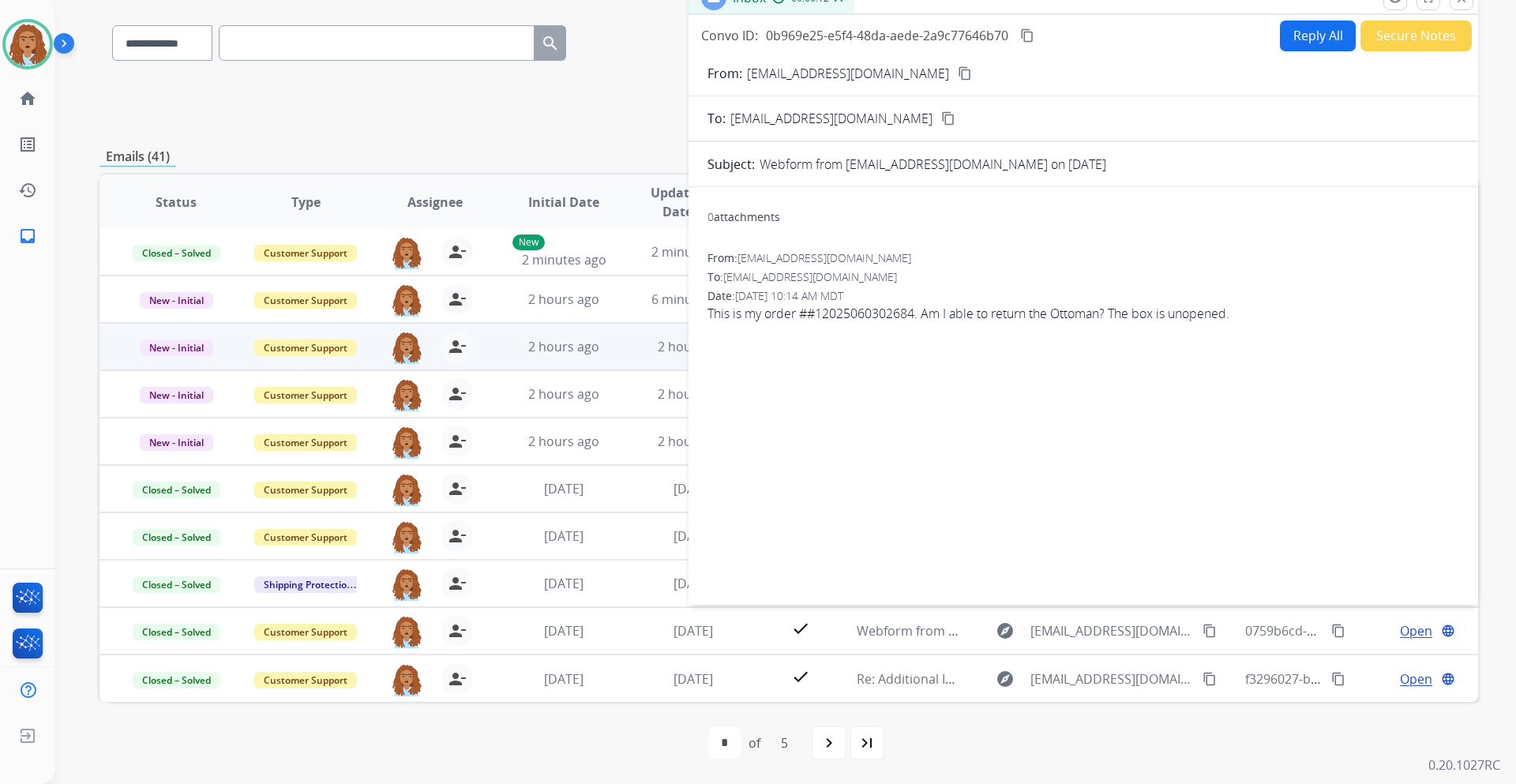 click on "content_copy" at bounding box center [965, 73] 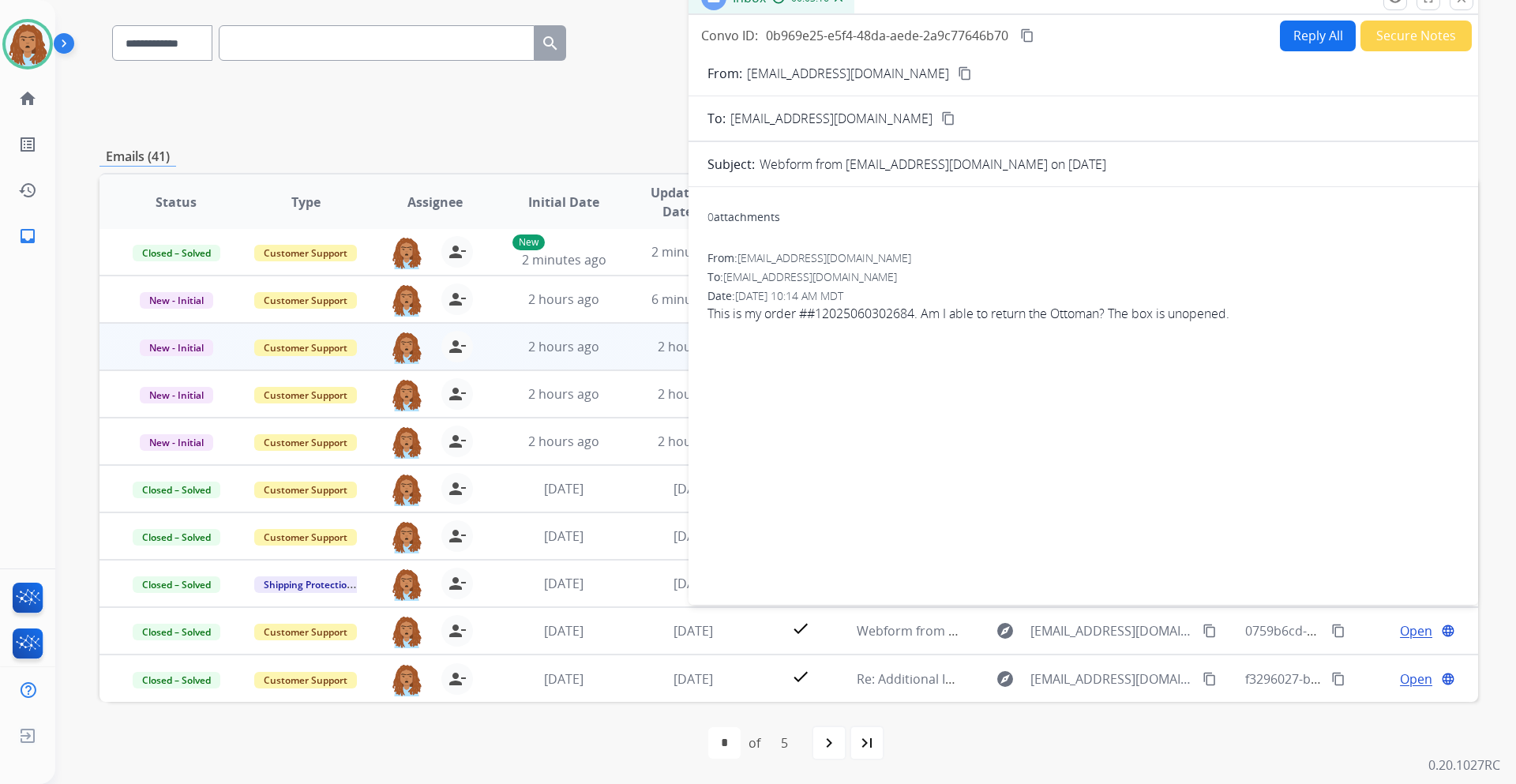 click on "**********" at bounding box center [789, 395] 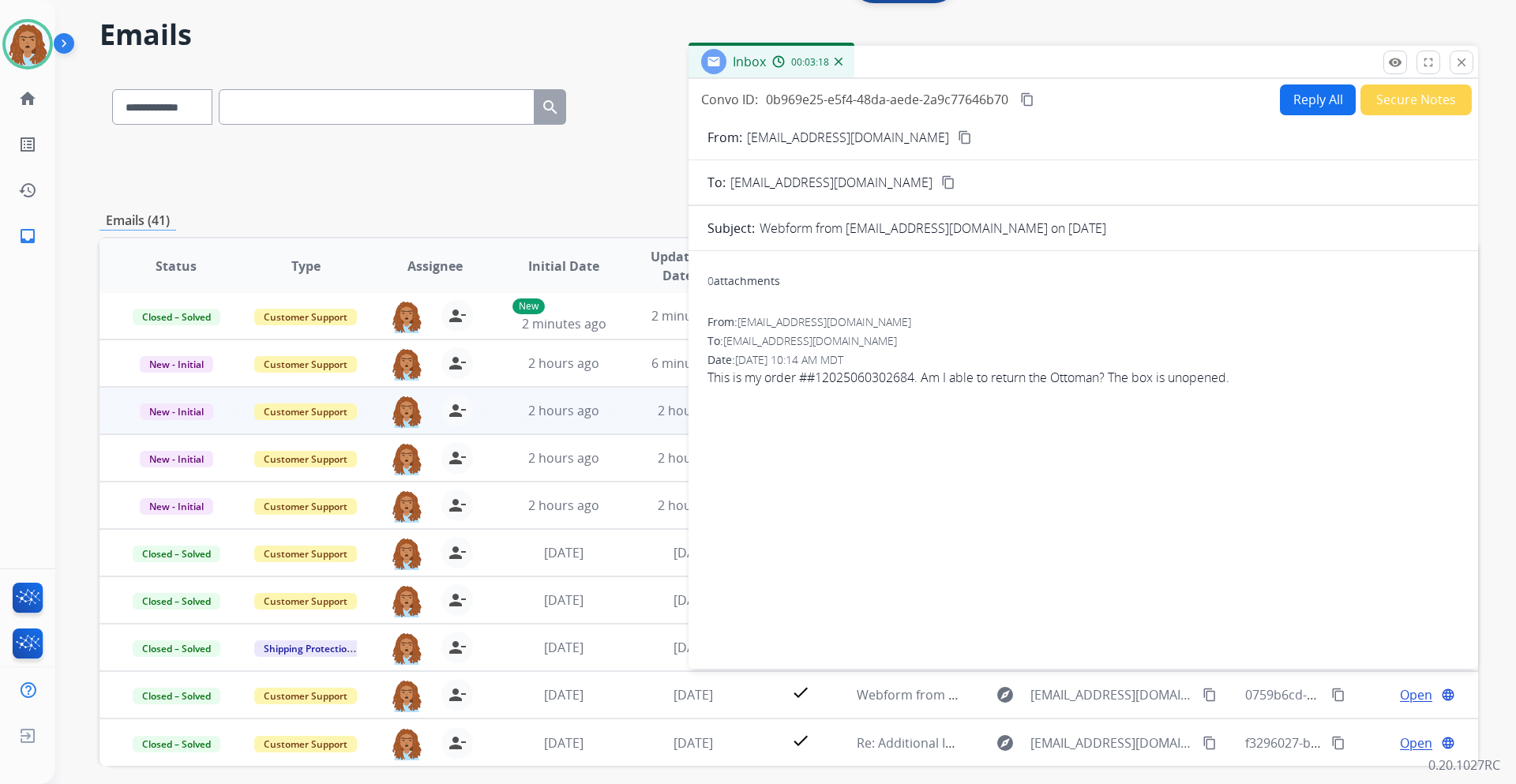 scroll, scrollTop: 0, scrollLeft: 0, axis: both 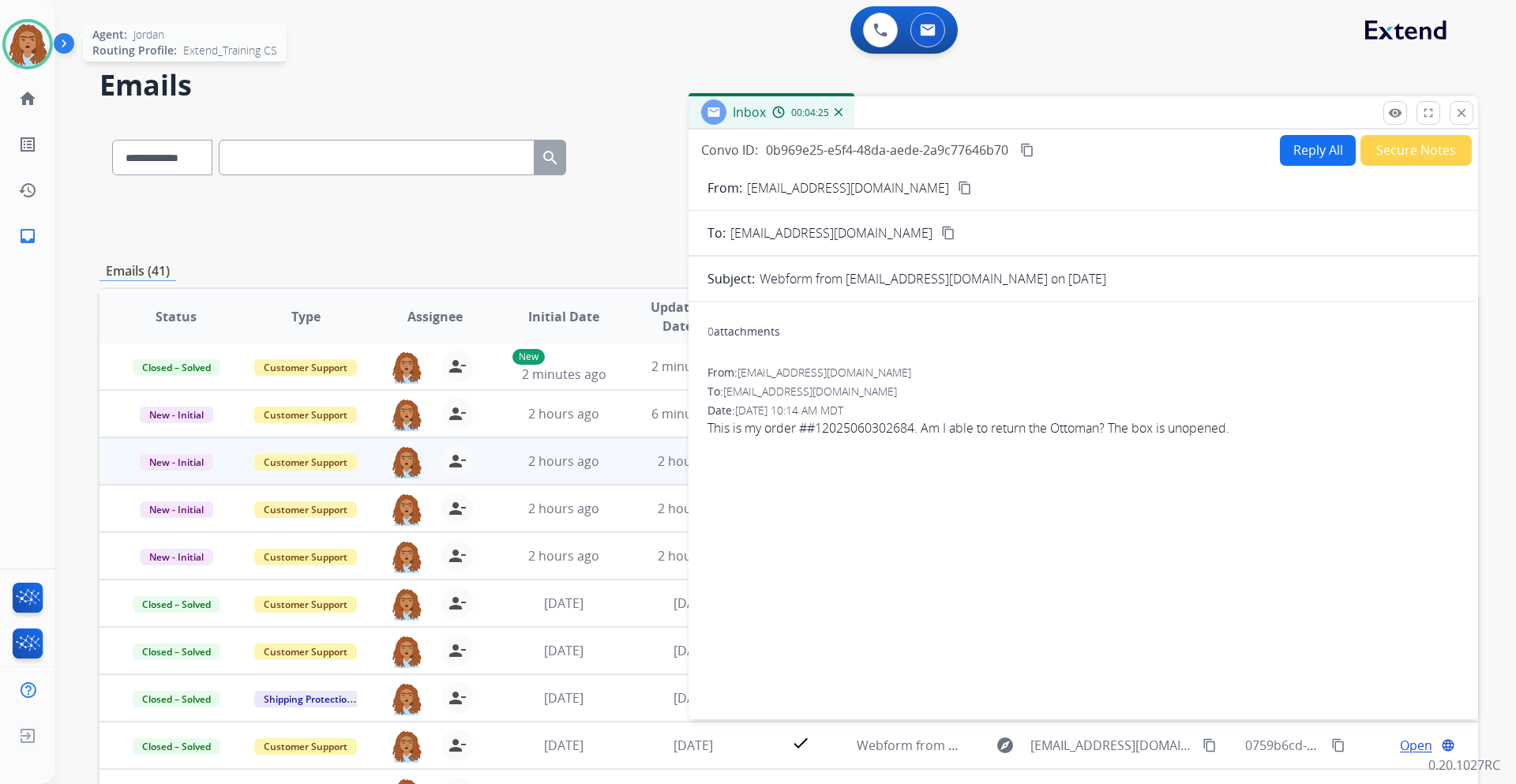 click at bounding box center [28, 44] 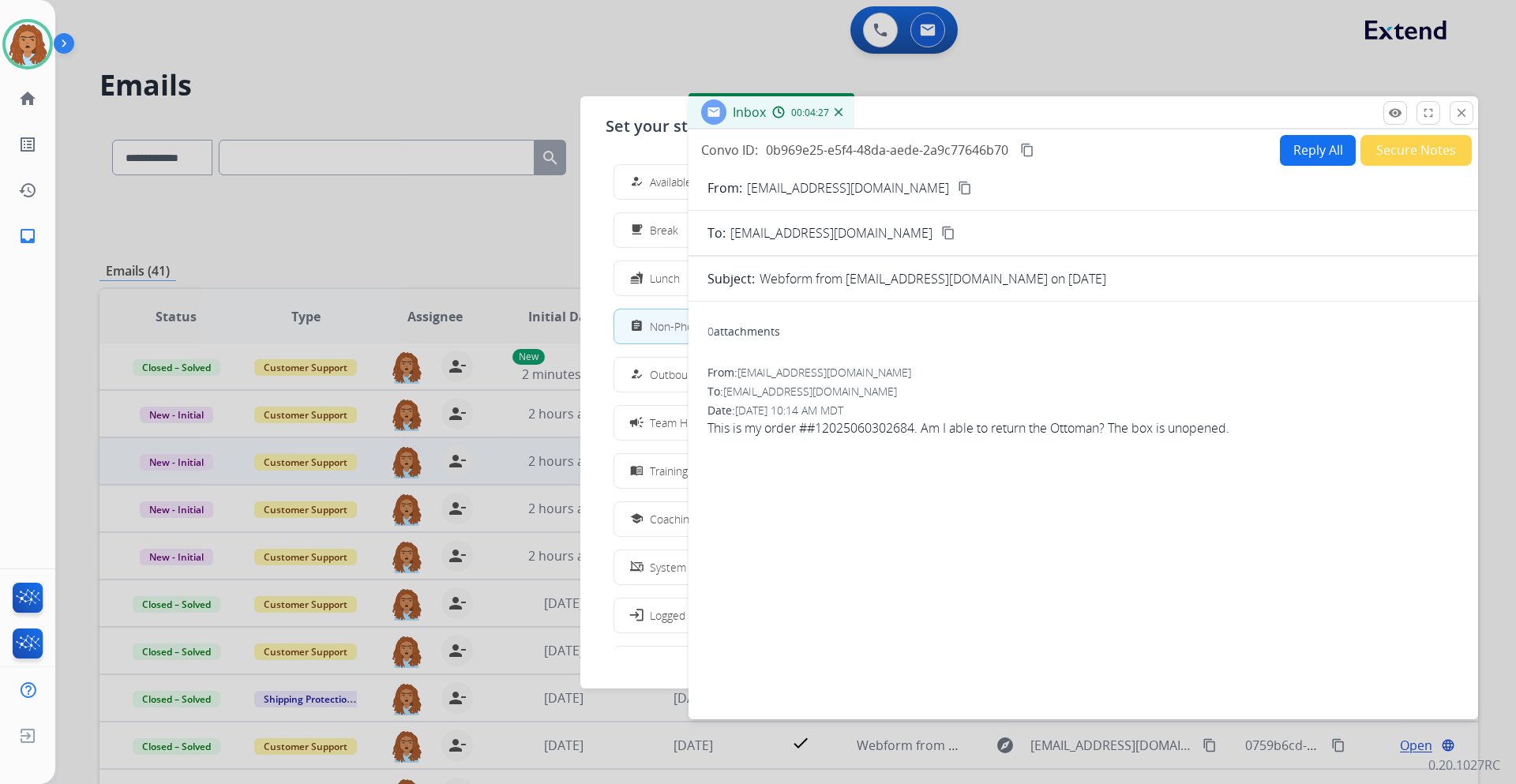 click at bounding box center (758, 392) 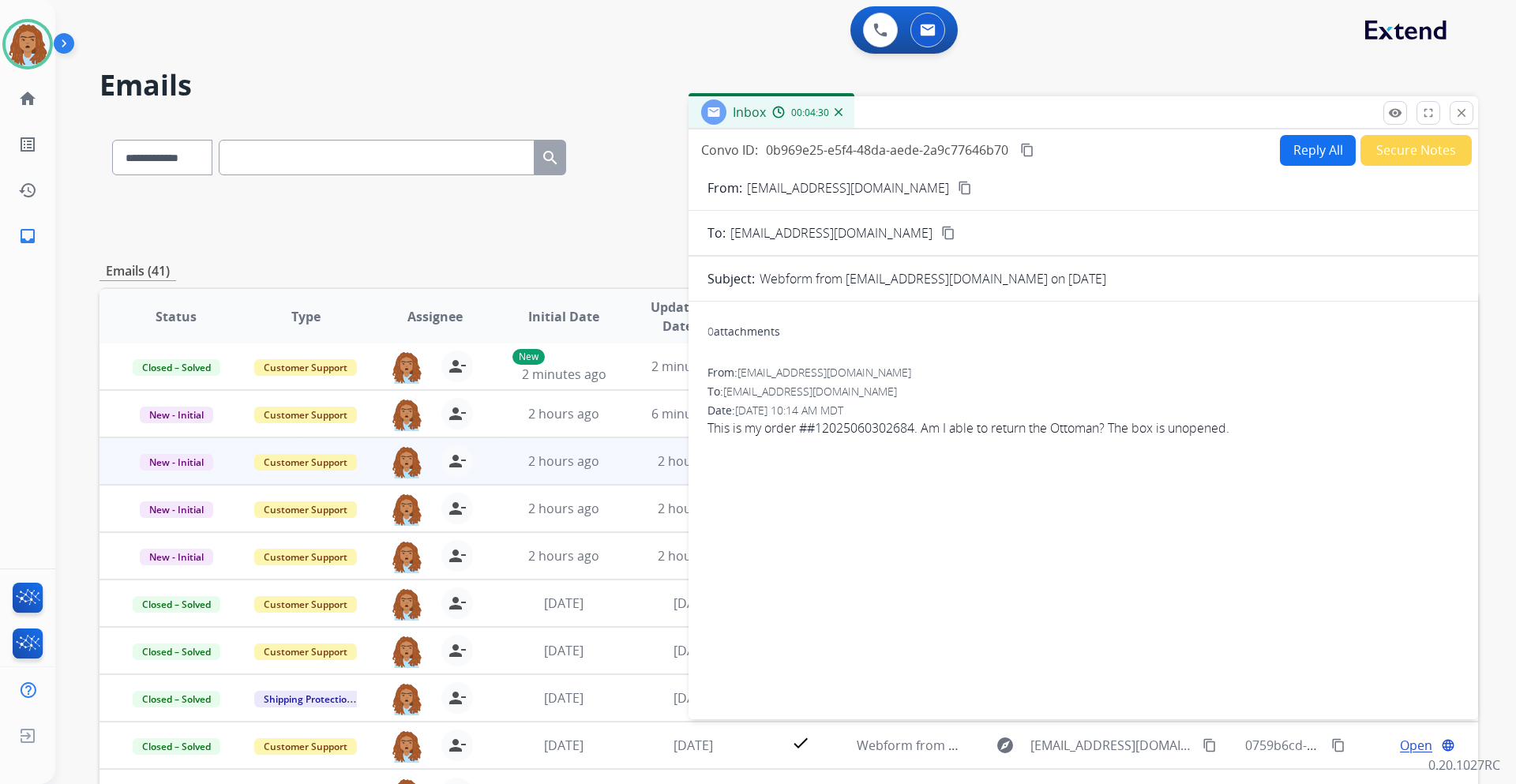 click on "**********" at bounding box center (767, 448) 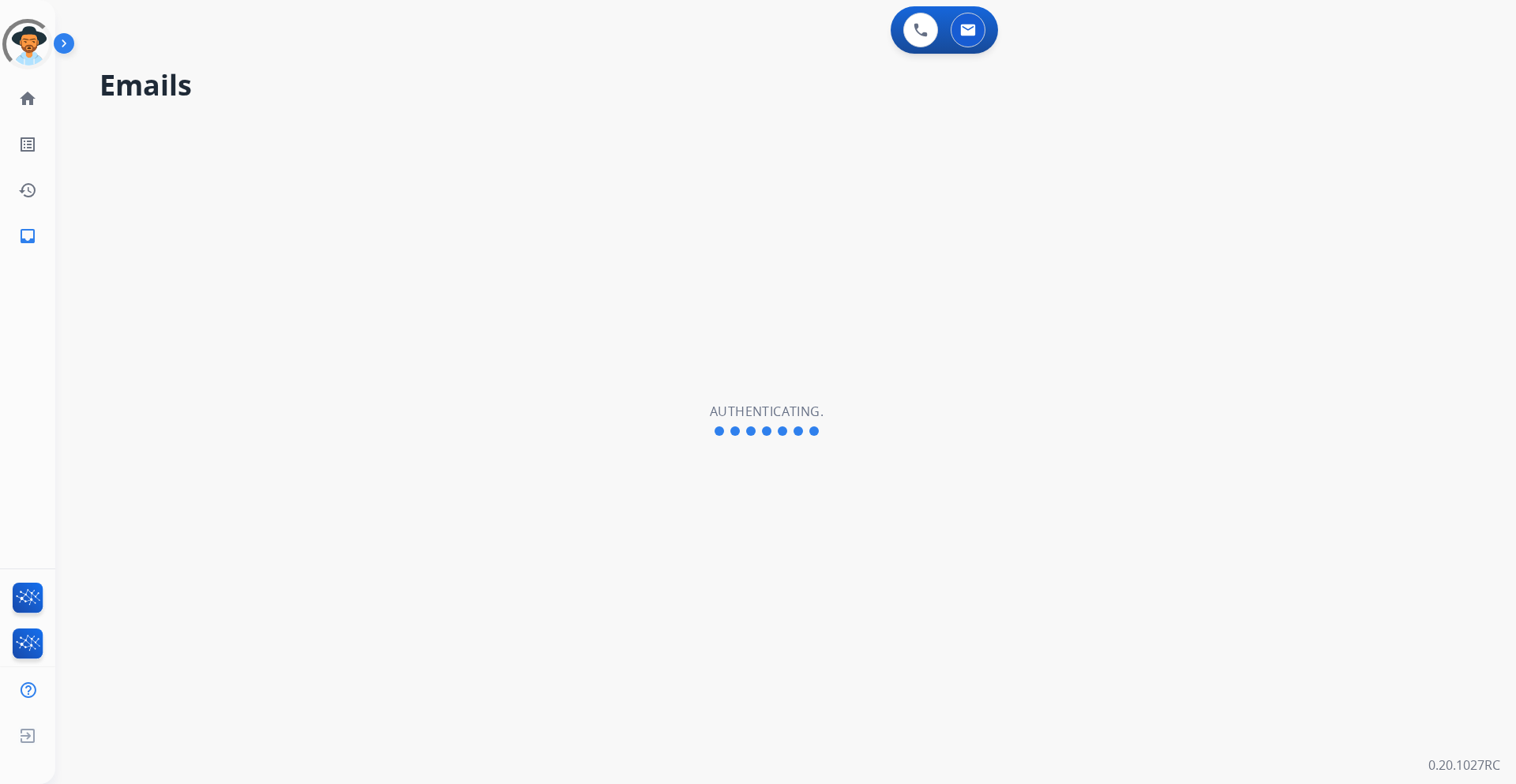 scroll, scrollTop: 0, scrollLeft: 0, axis: both 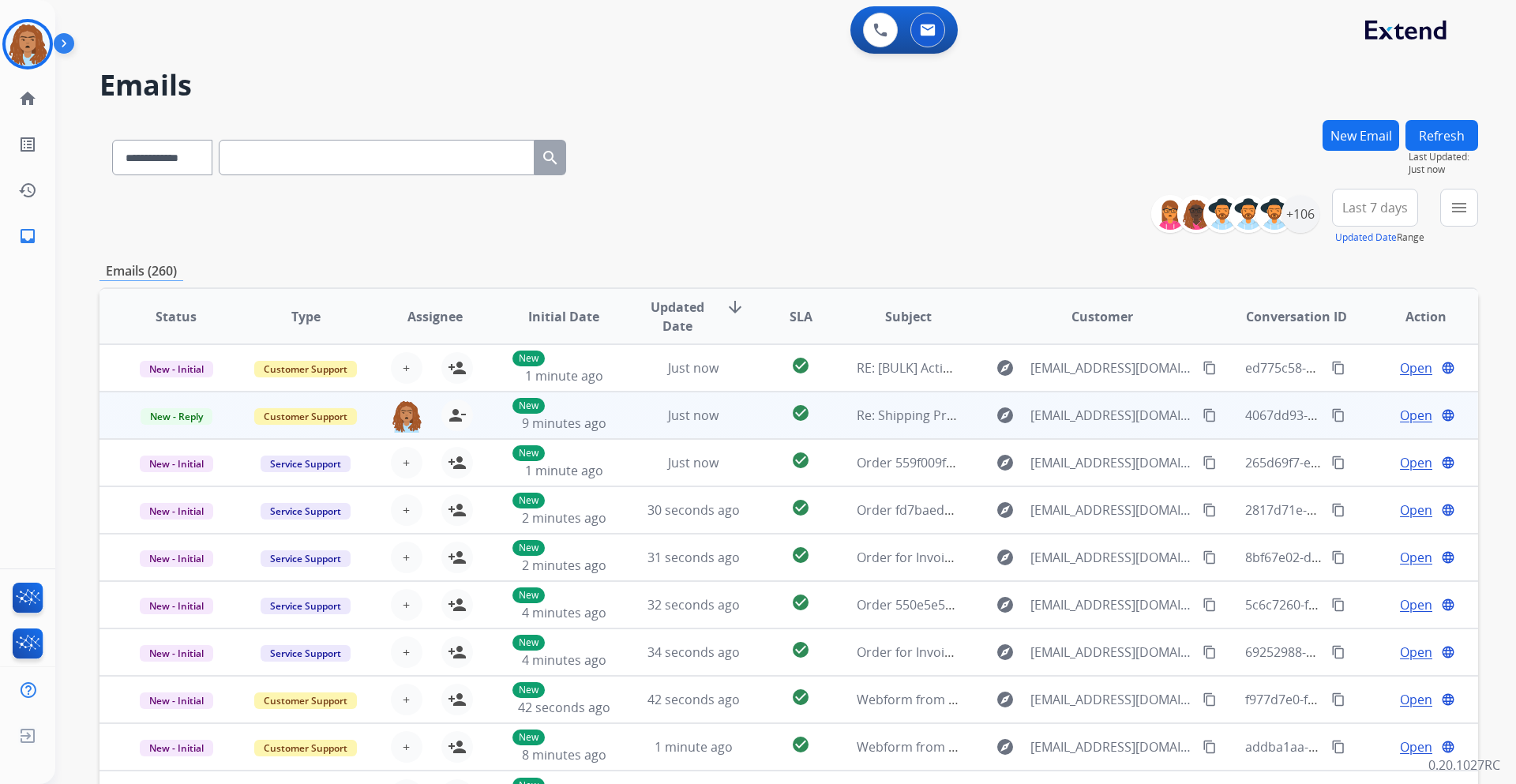 click on "Open" at bounding box center [1416, 415] 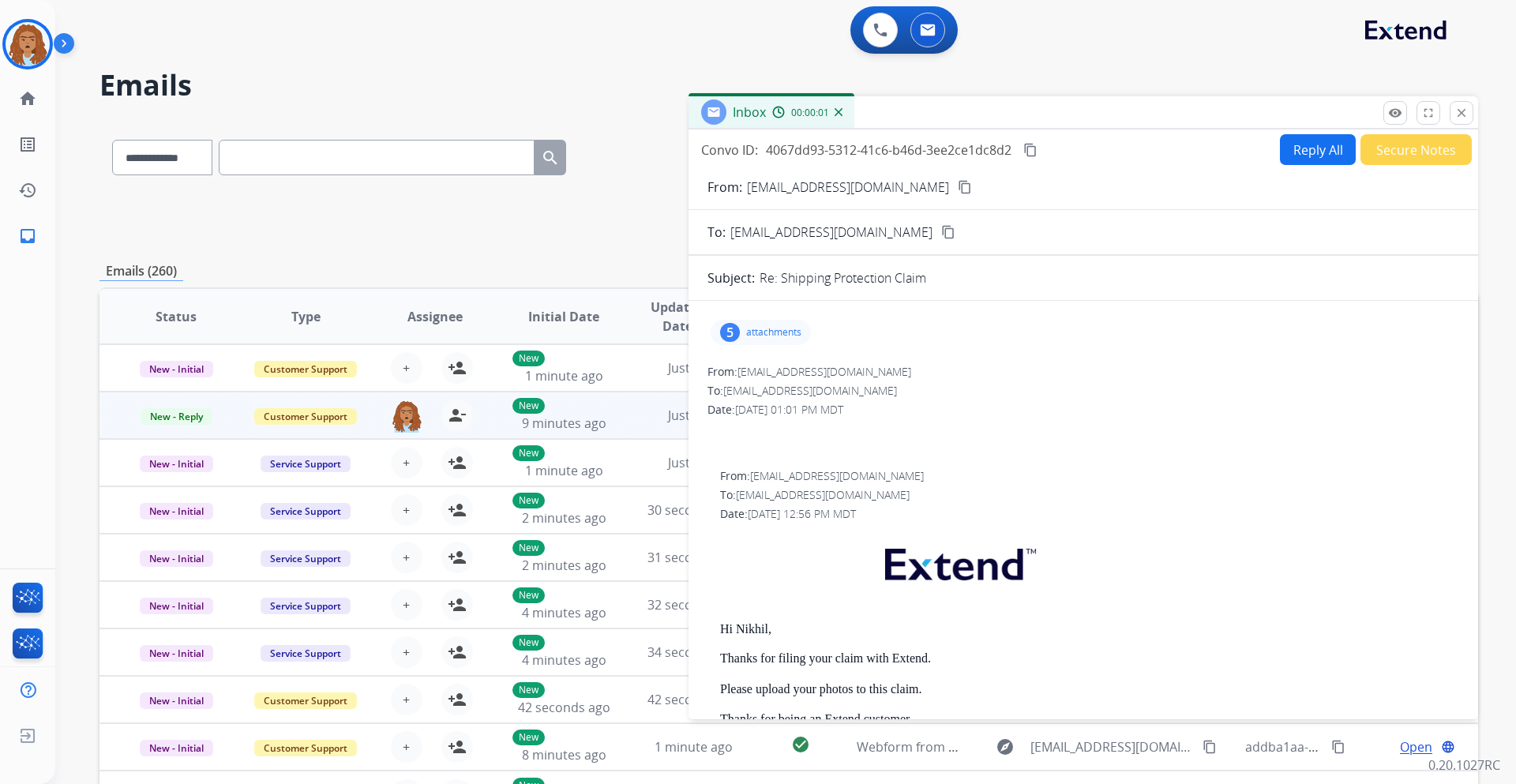 click on "5 attachments" at bounding box center [760, 332] 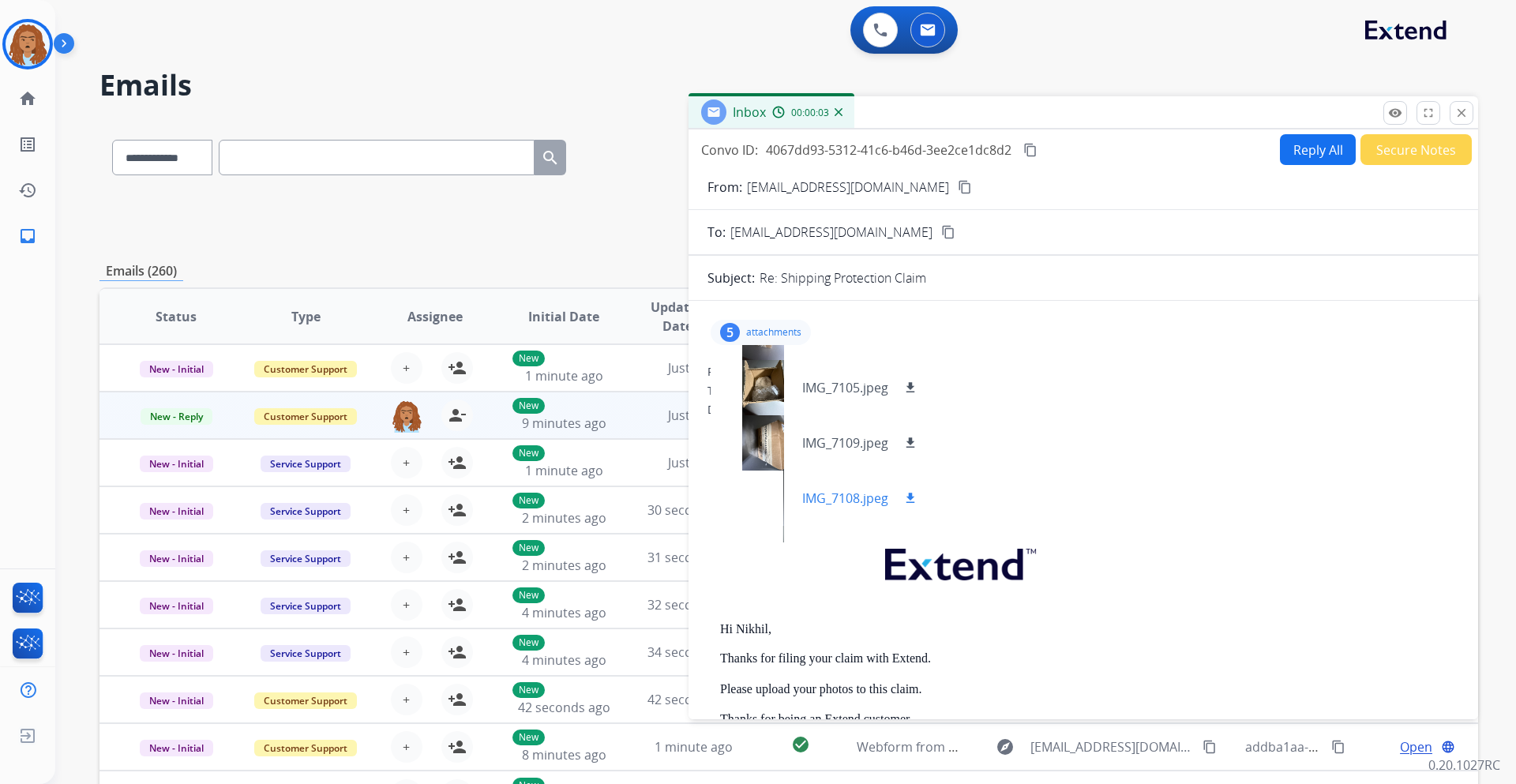 scroll, scrollTop: 79, scrollLeft: 0, axis: vertical 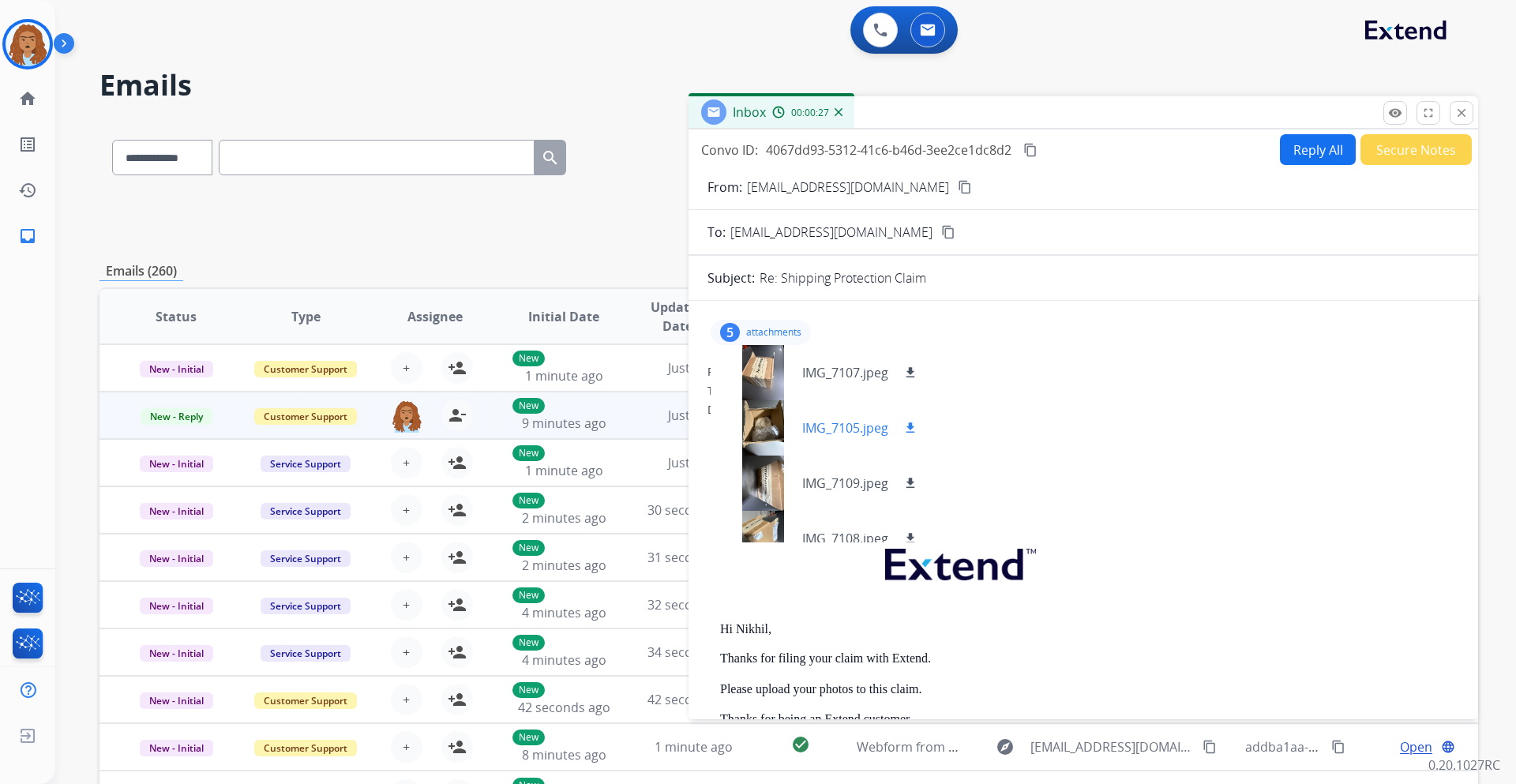 click on "download" at bounding box center [910, 428] 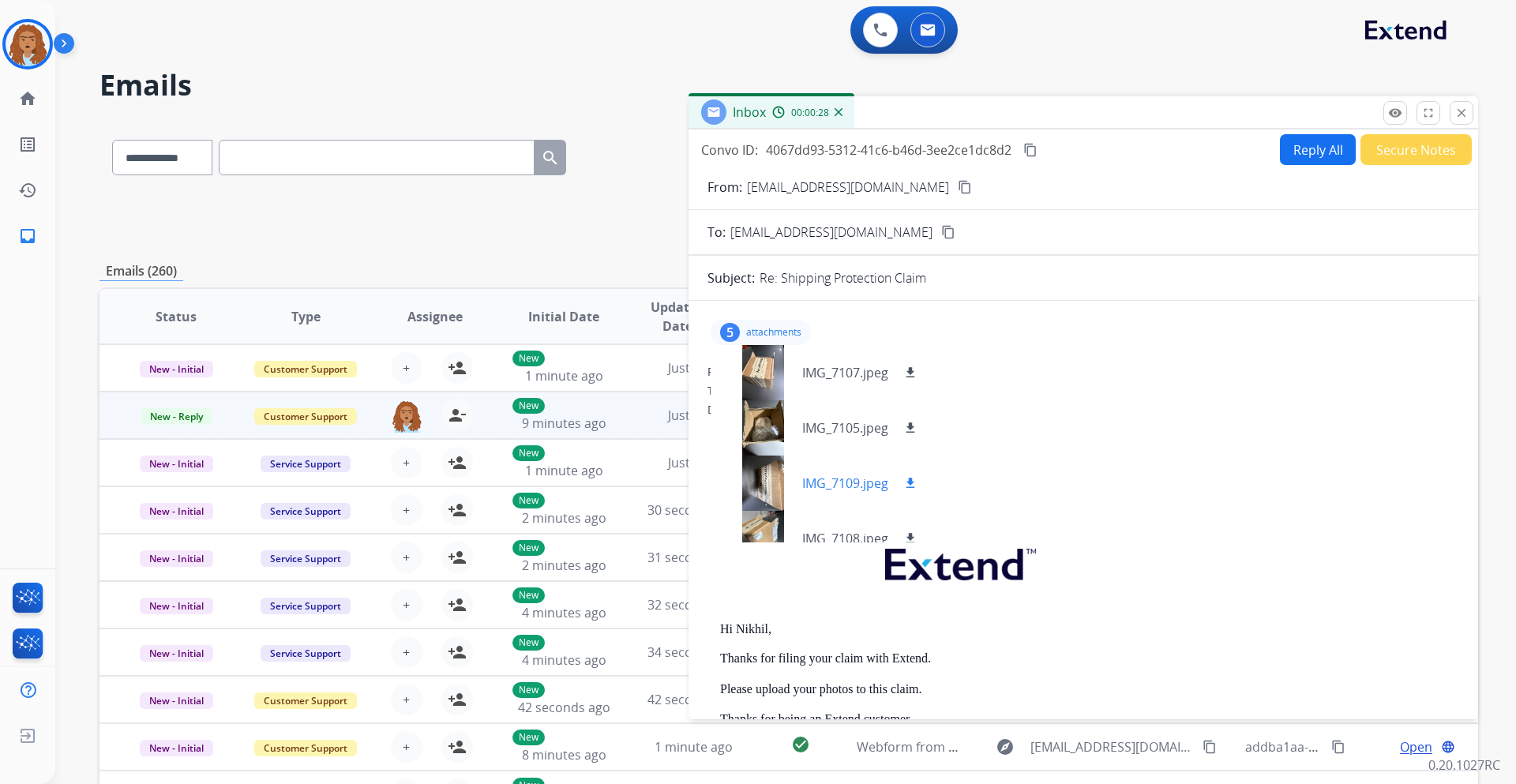 click on "download" at bounding box center [910, 483] 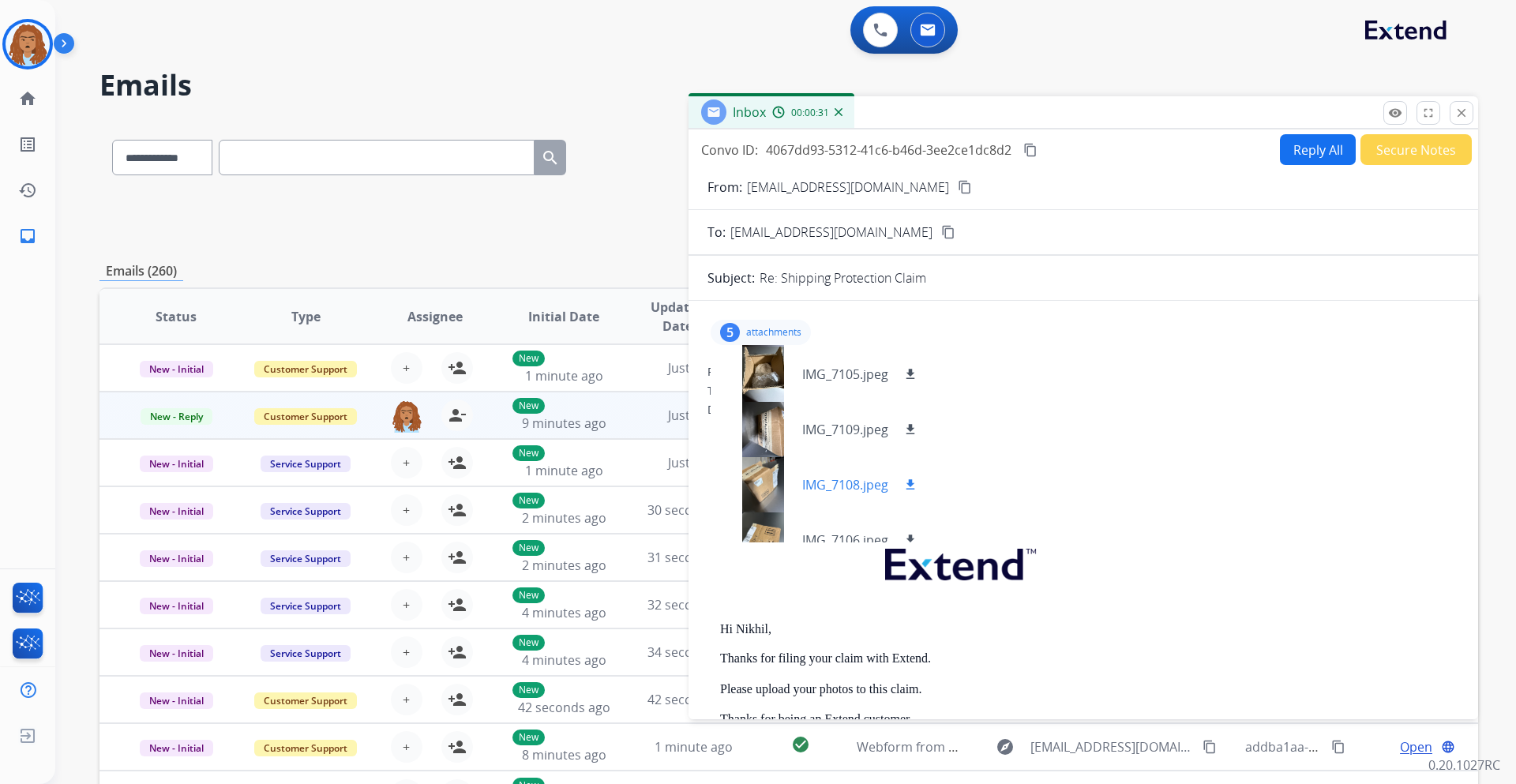 scroll, scrollTop: 79, scrollLeft: 0, axis: vertical 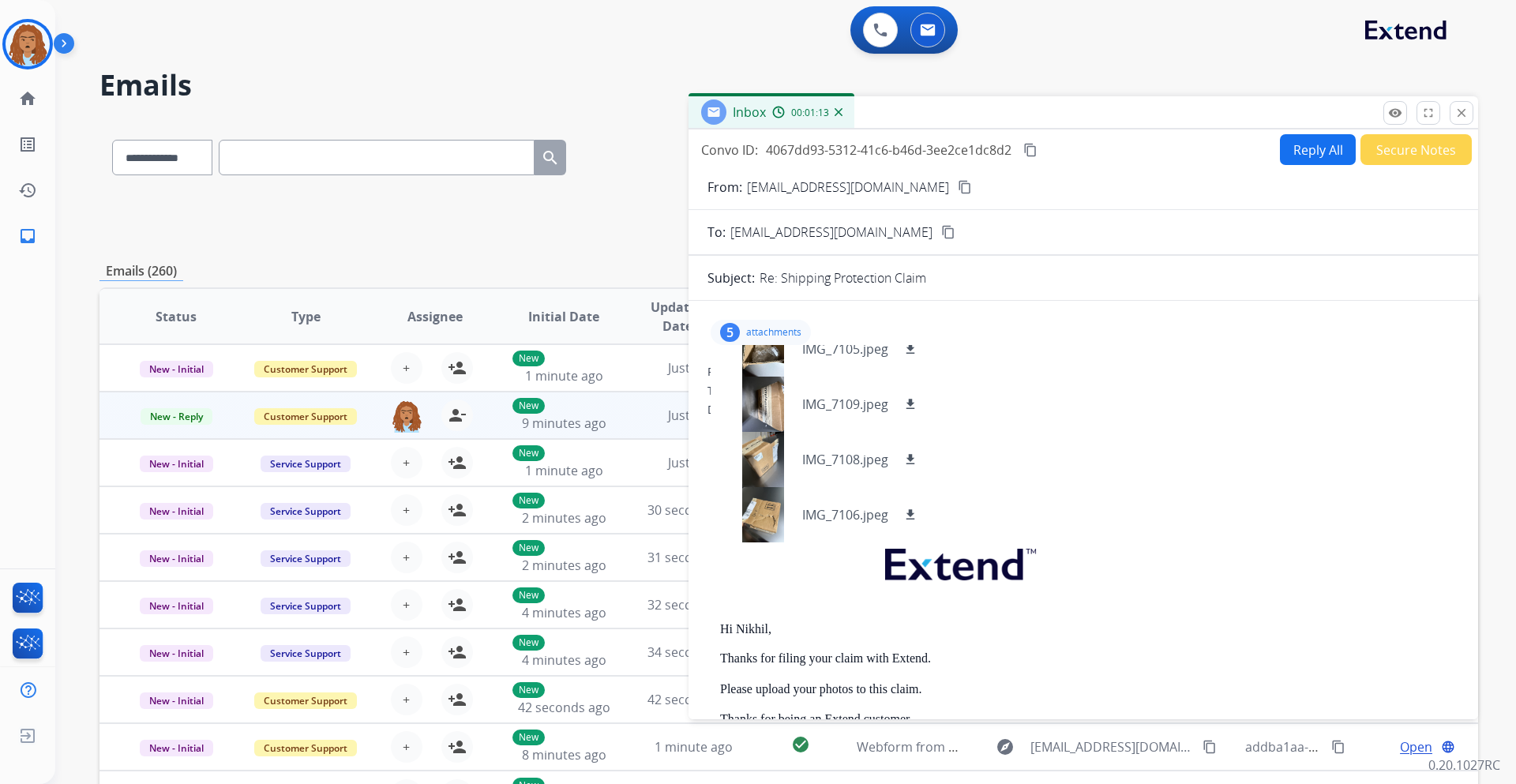 click on "**********" at bounding box center (789, 154) 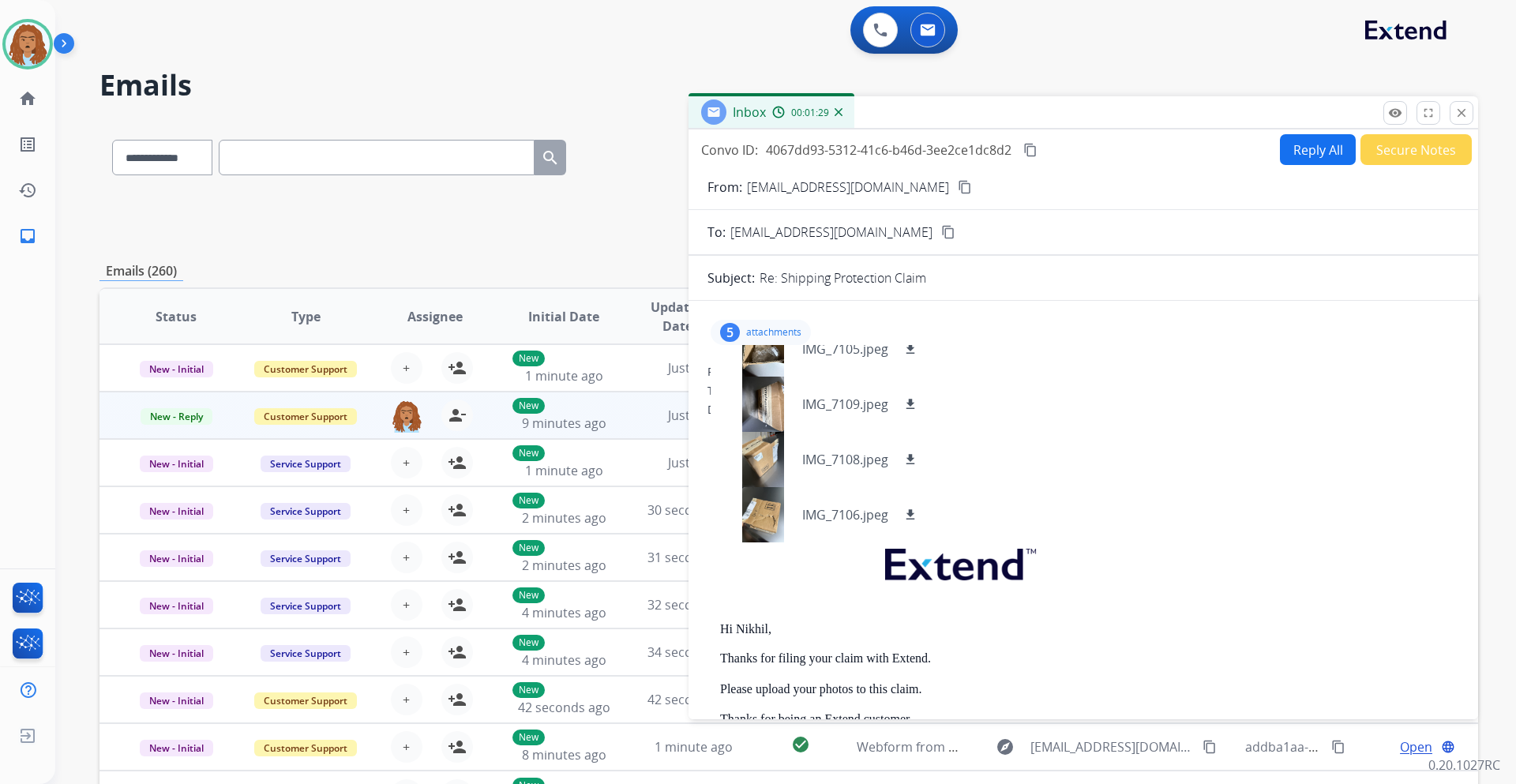 drag, startPoint x: 1468, startPoint y: 117, endPoint x: 1458, endPoint y: 116, distance: 10.0498756 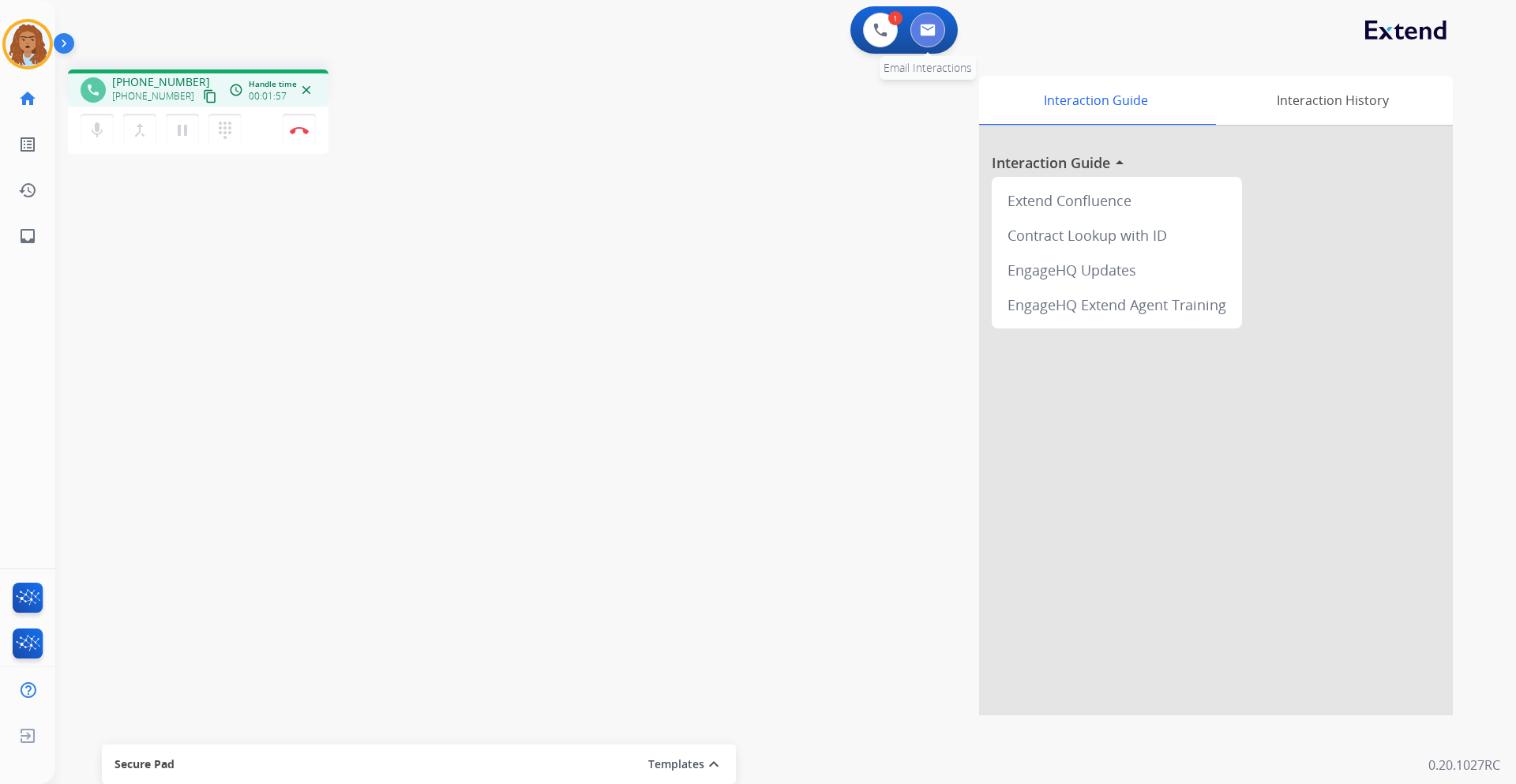 click at bounding box center (928, 30) 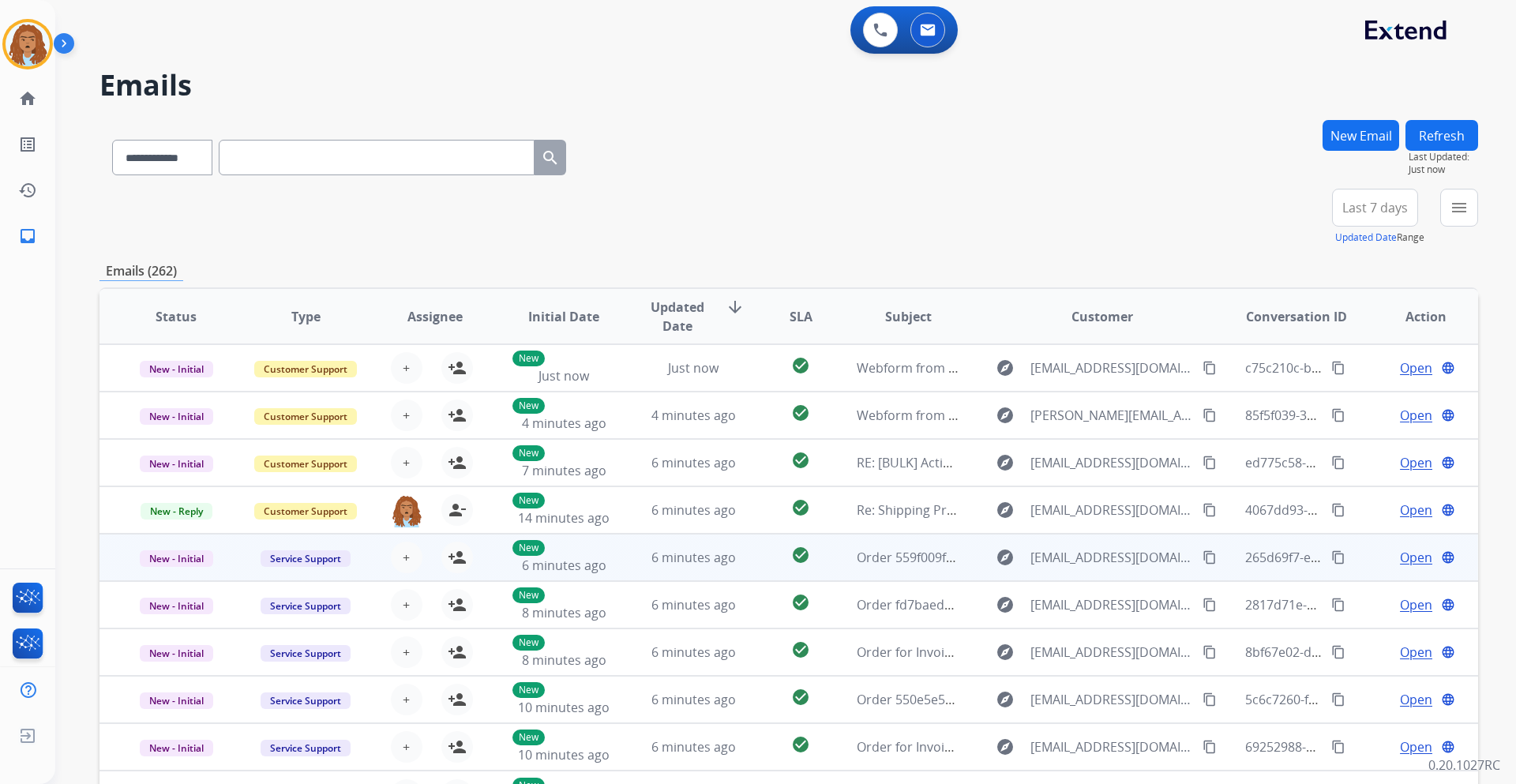scroll, scrollTop: 2, scrollLeft: 0, axis: vertical 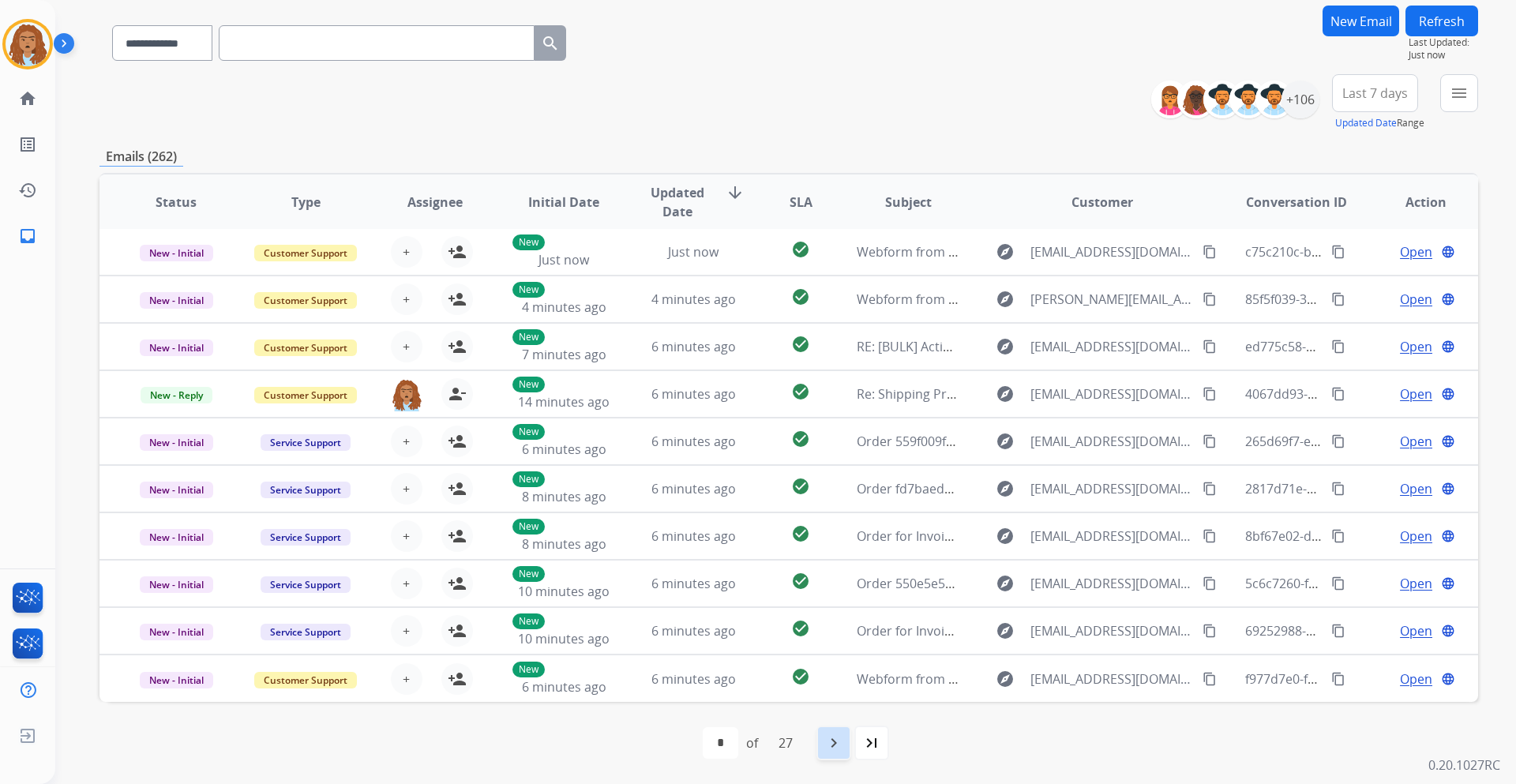 click on "navigate_next" at bounding box center (834, 743) 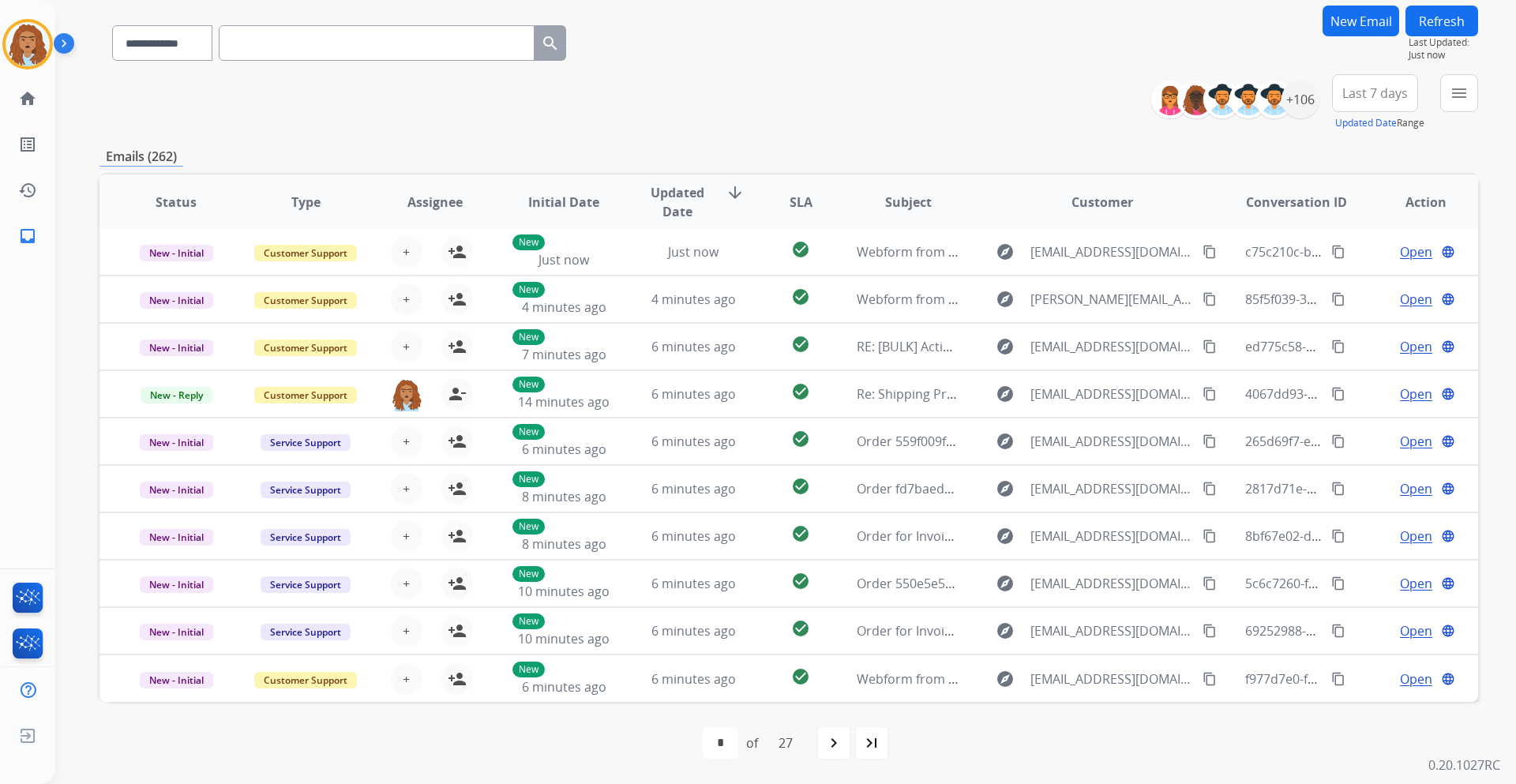 click on "**********" at bounding box center (767, 334) 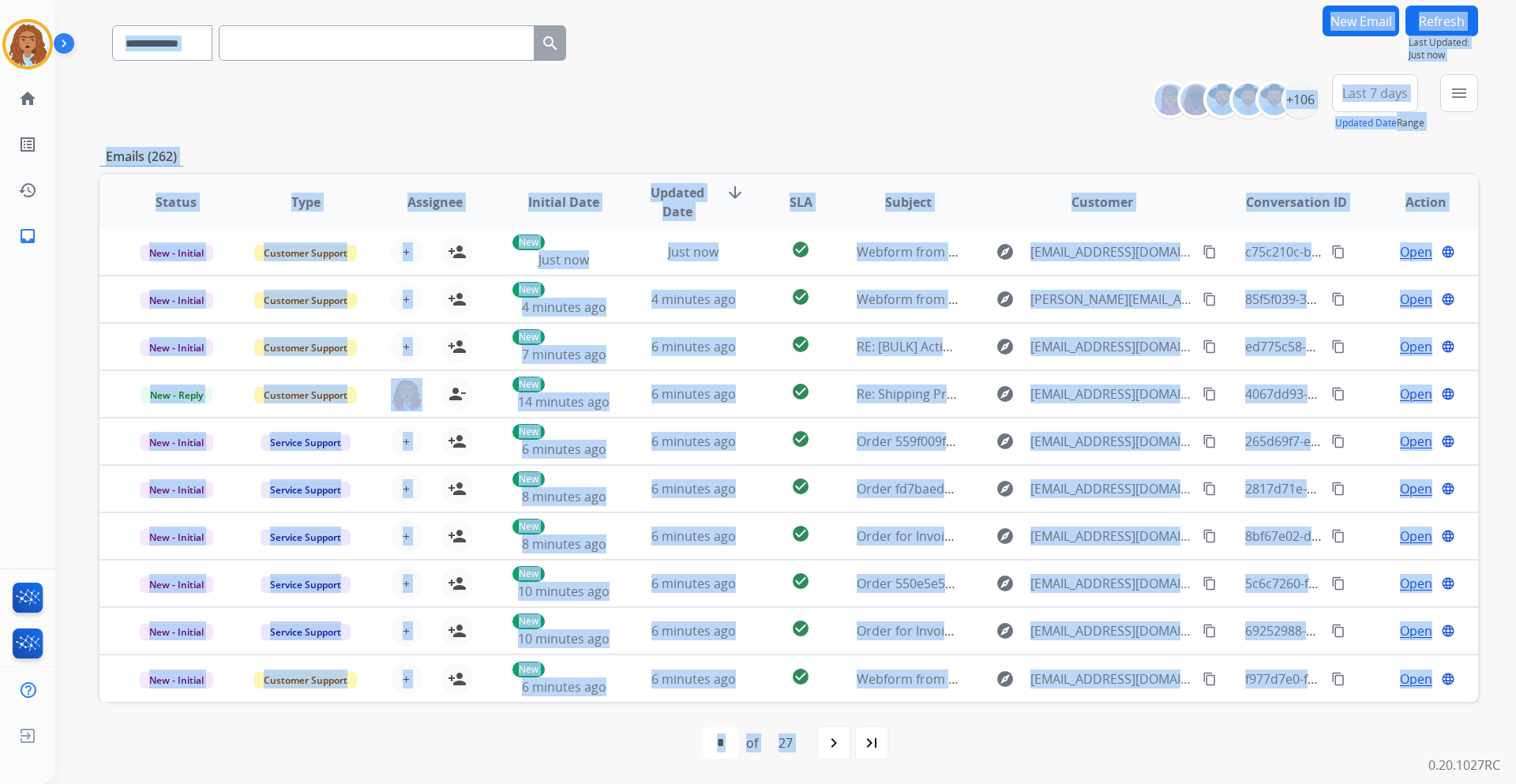 scroll, scrollTop: 0, scrollLeft: 0, axis: both 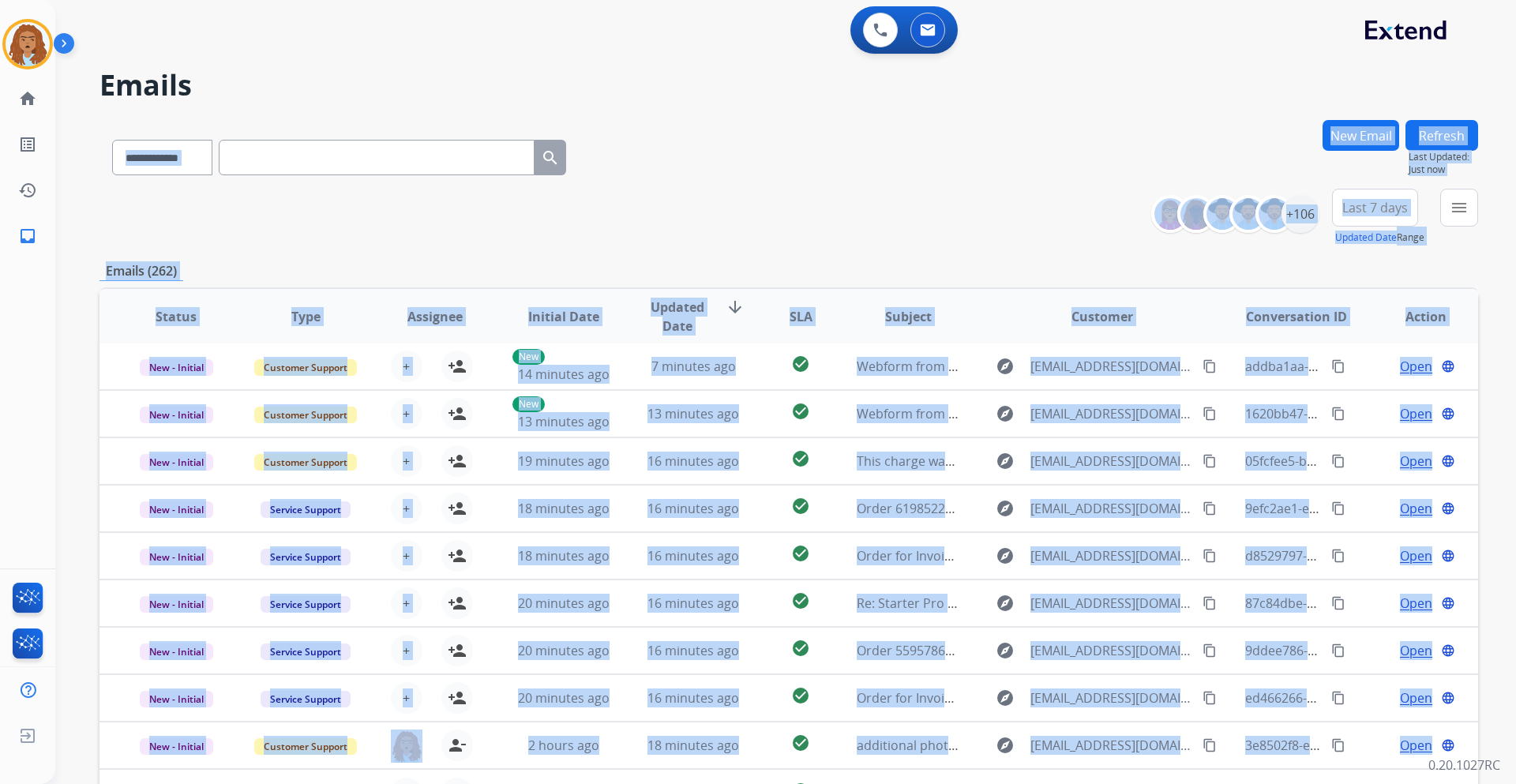 click on "**********" at bounding box center [789, 154] 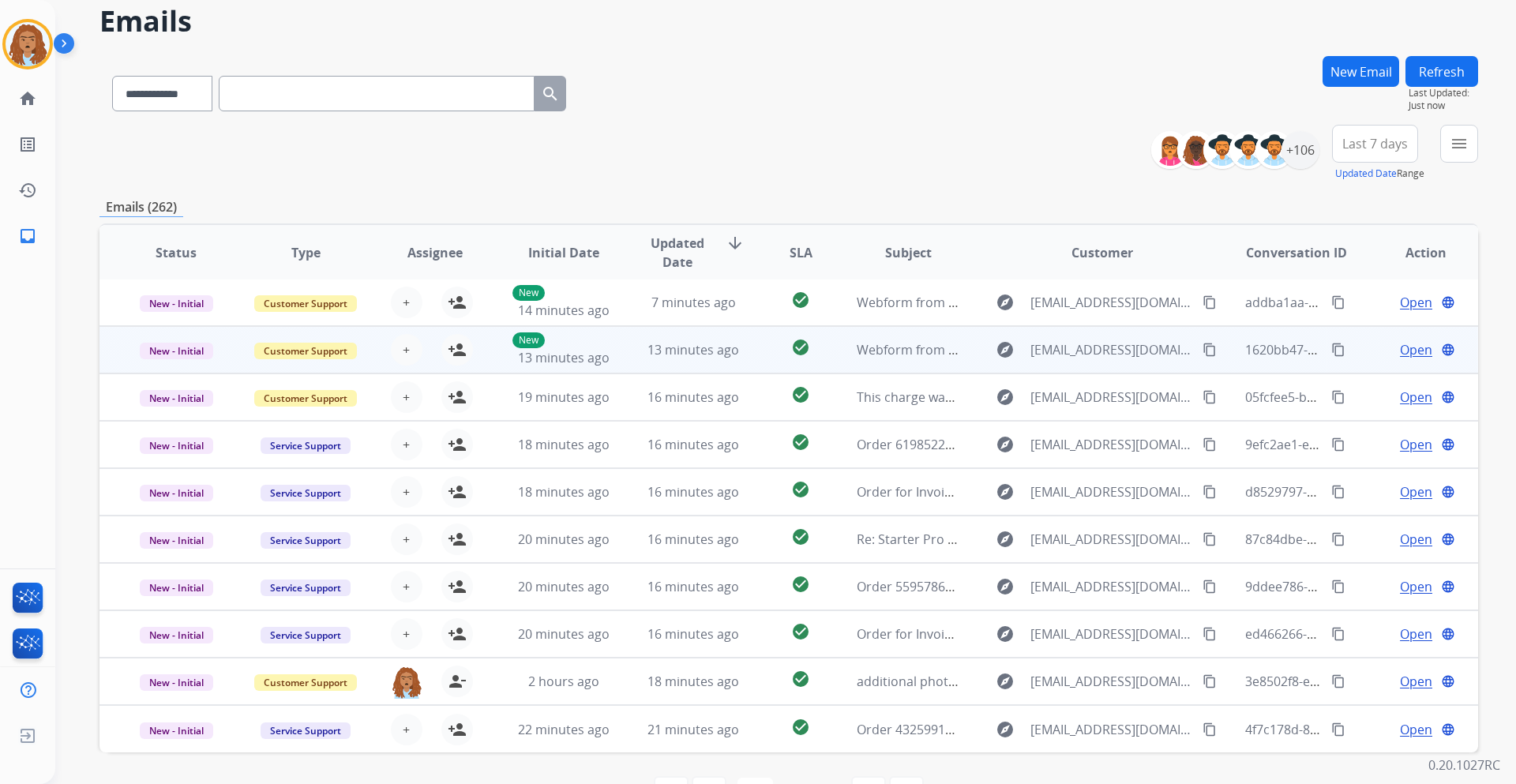 scroll, scrollTop: 114, scrollLeft: 0, axis: vertical 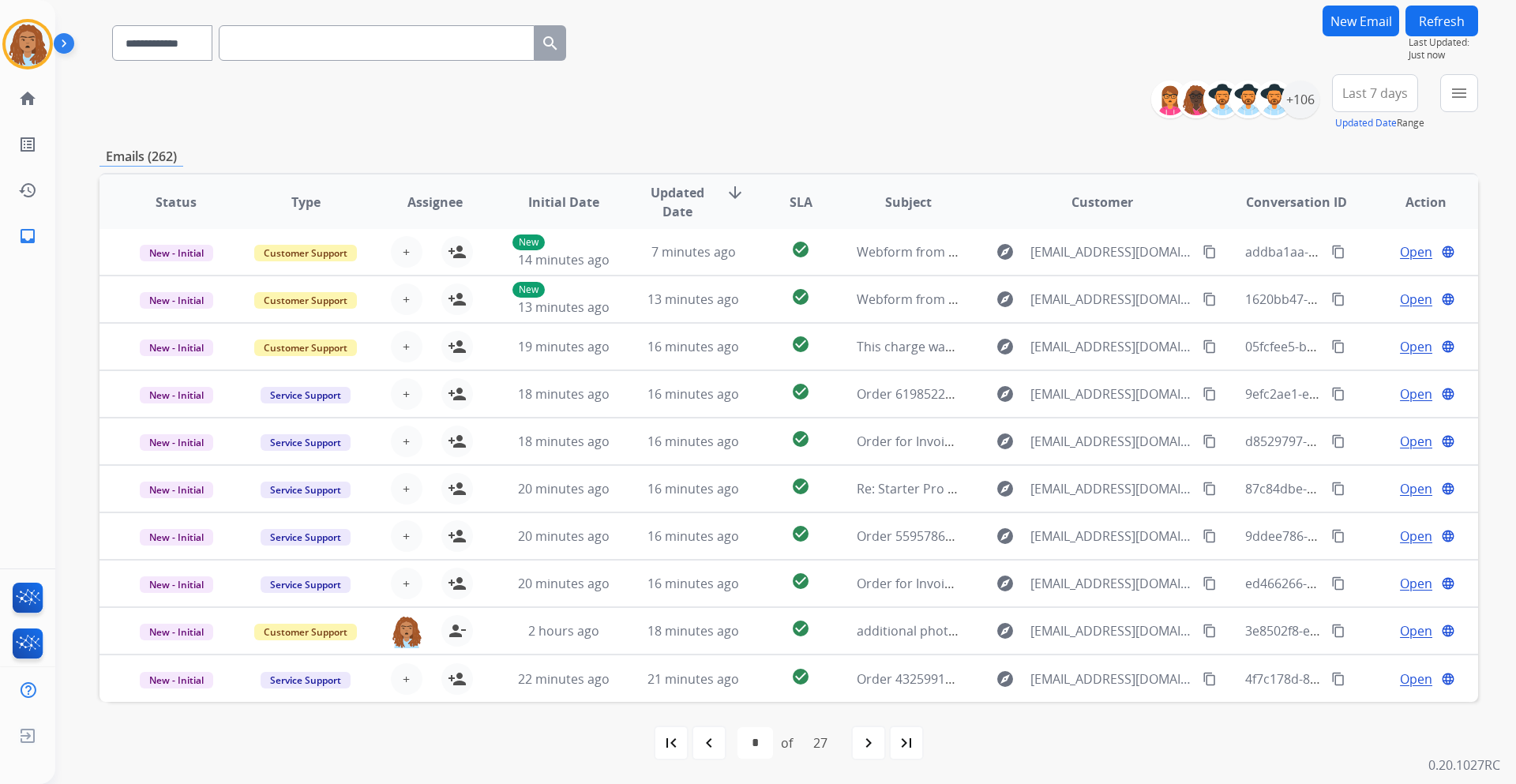 drag, startPoint x: 396, startPoint y: 55, endPoint x: 405, endPoint y: 45, distance: 13.453624 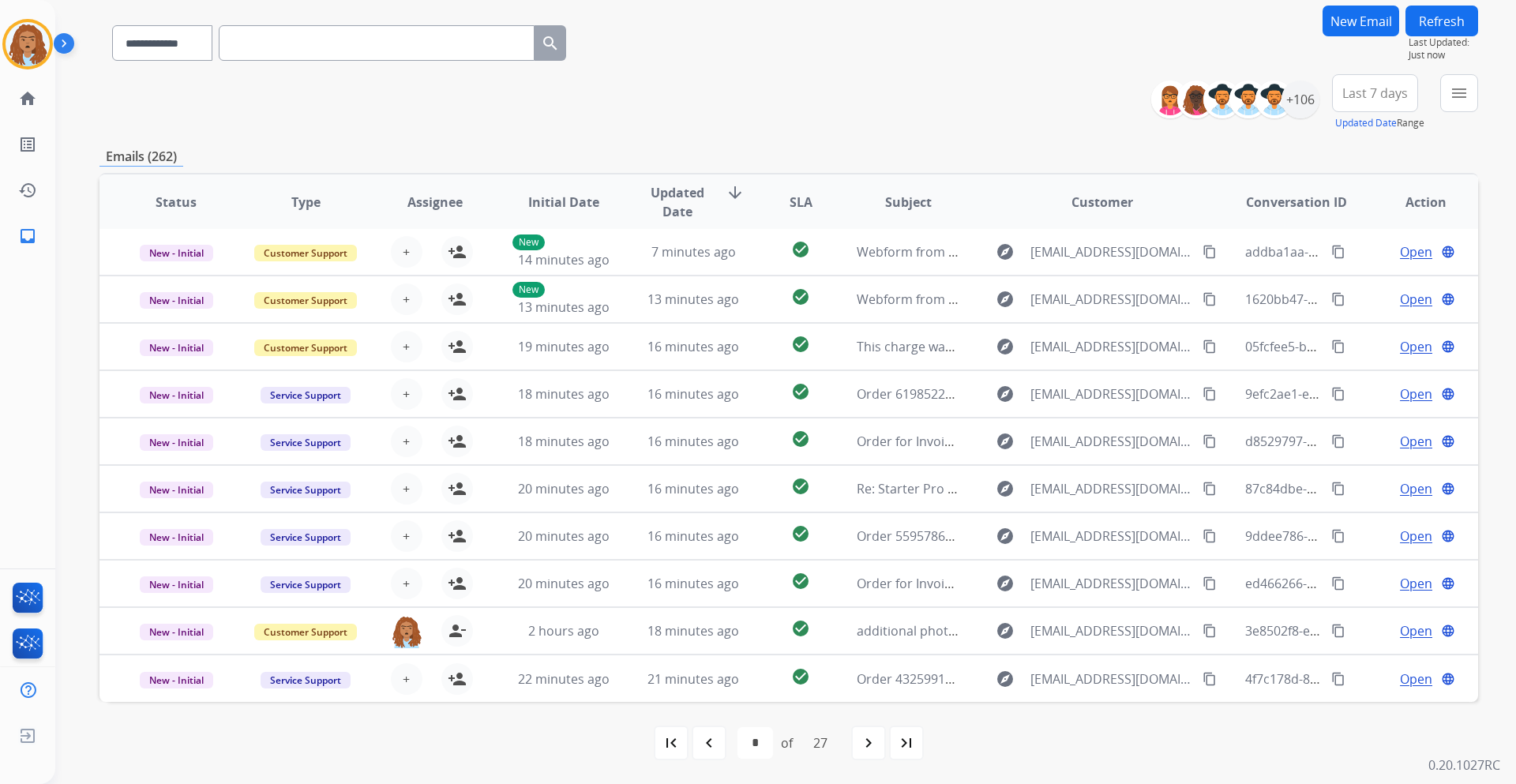 paste on "**********" 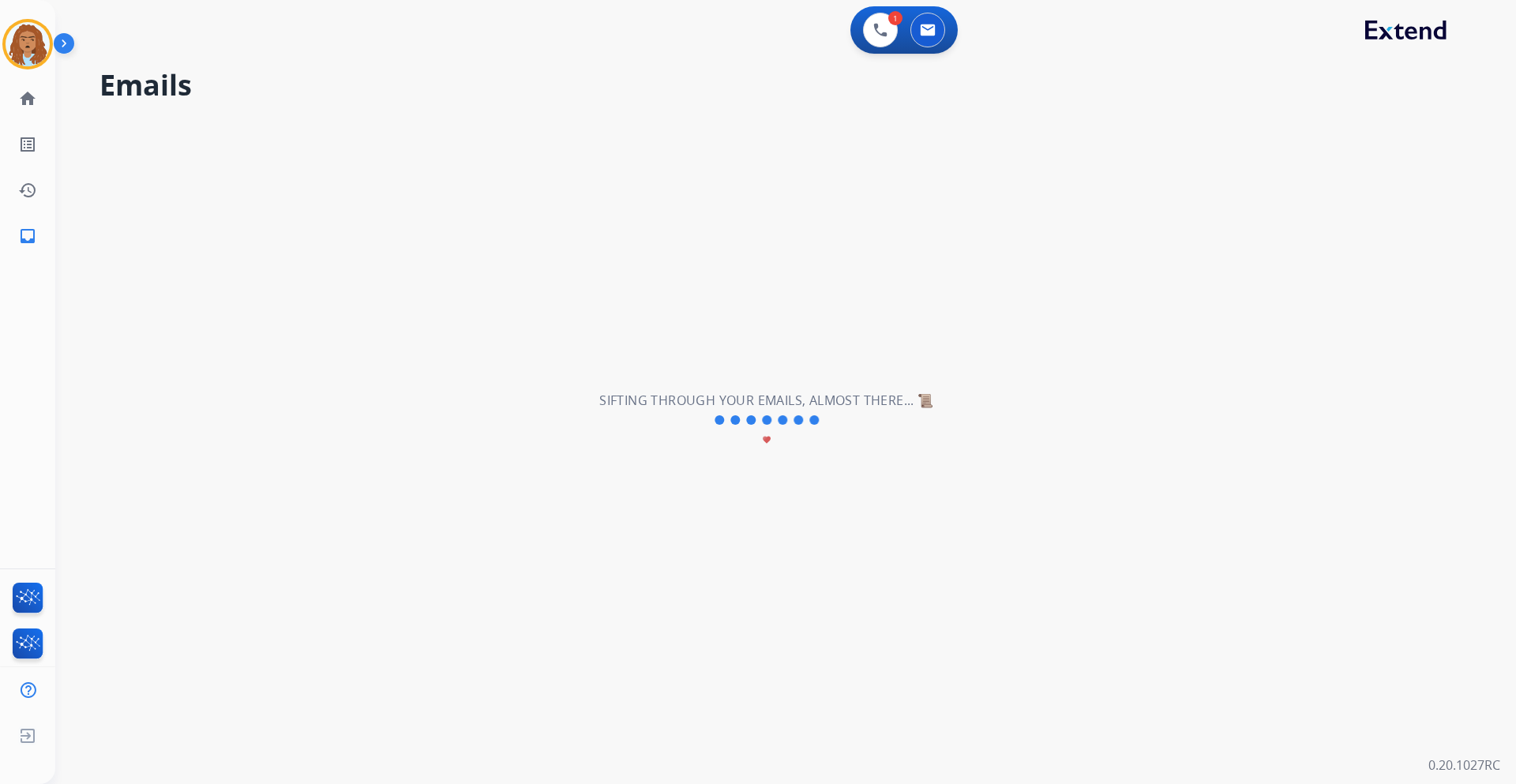 scroll, scrollTop: 0, scrollLeft: 0, axis: both 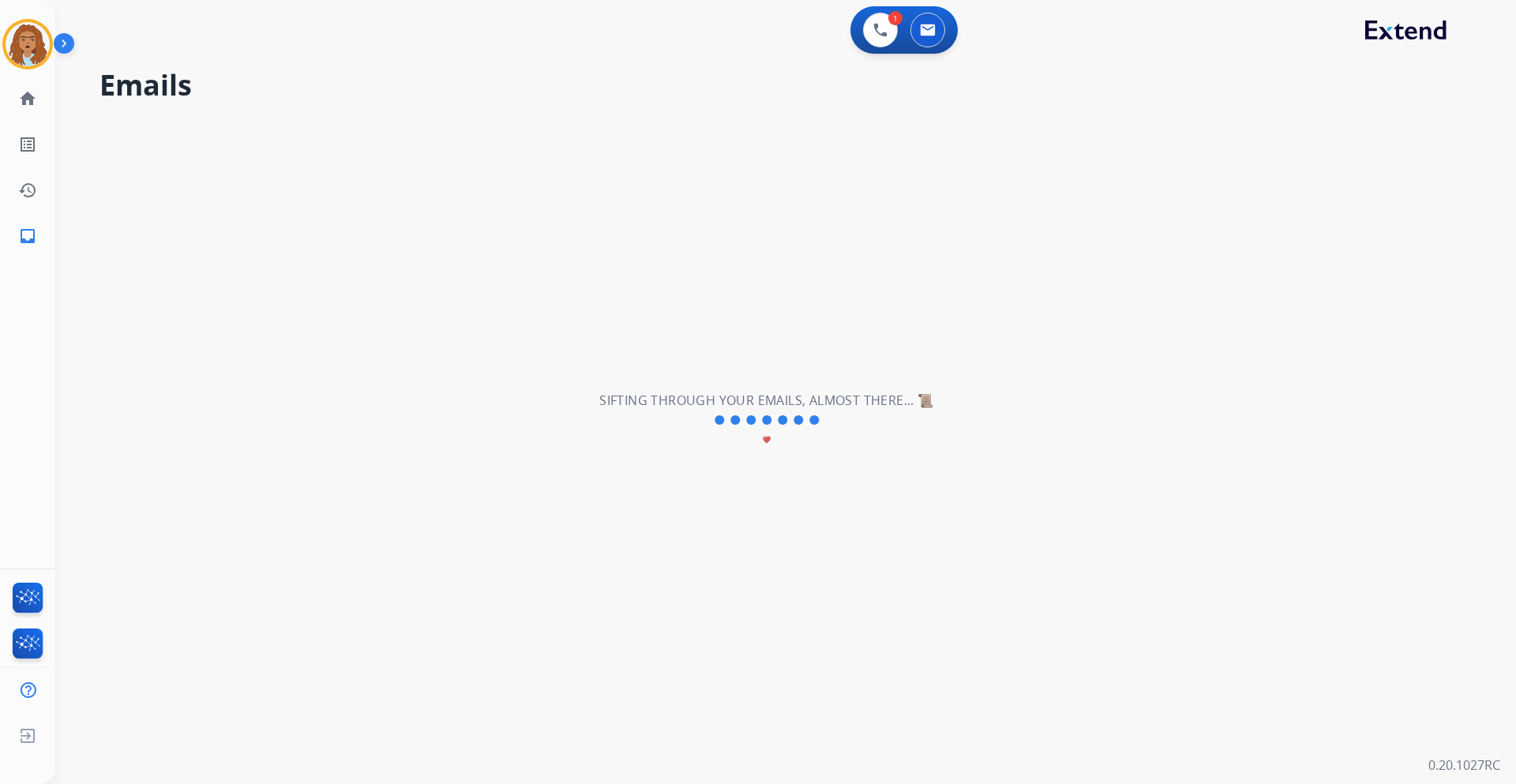 select on "*" 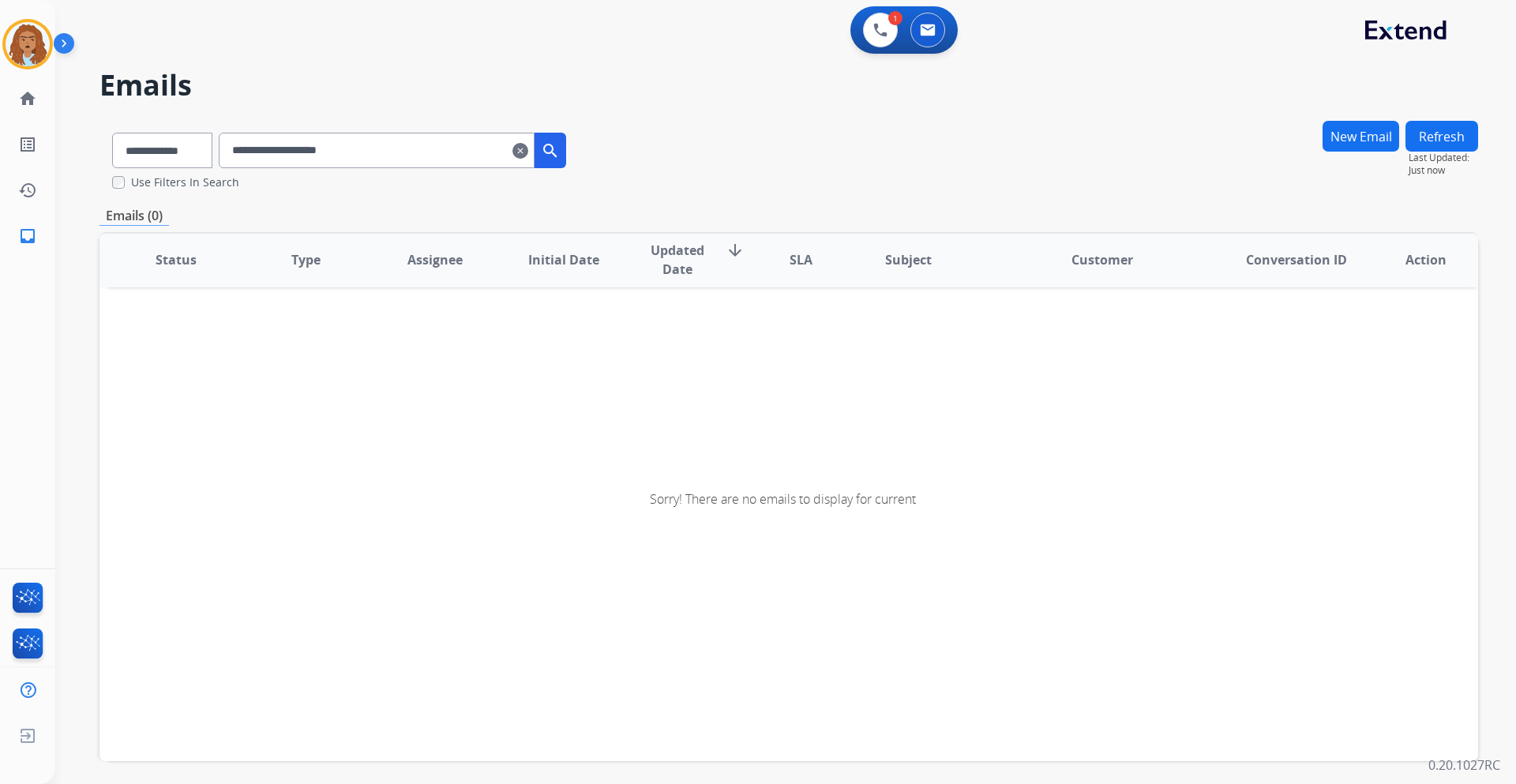 drag, startPoint x: 421, startPoint y: 157, endPoint x: 105, endPoint y: 159, distance: 316.00633 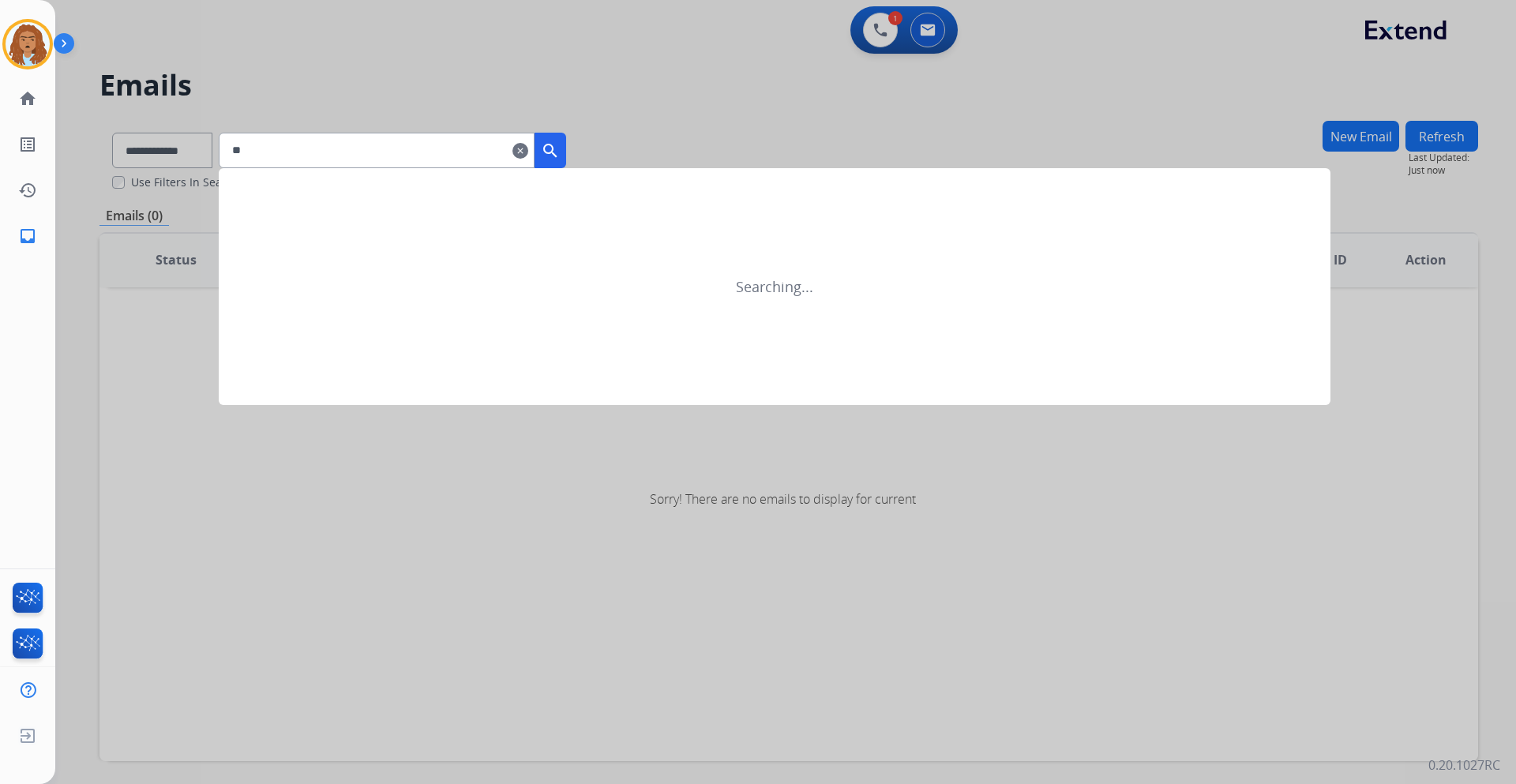 type on "*" 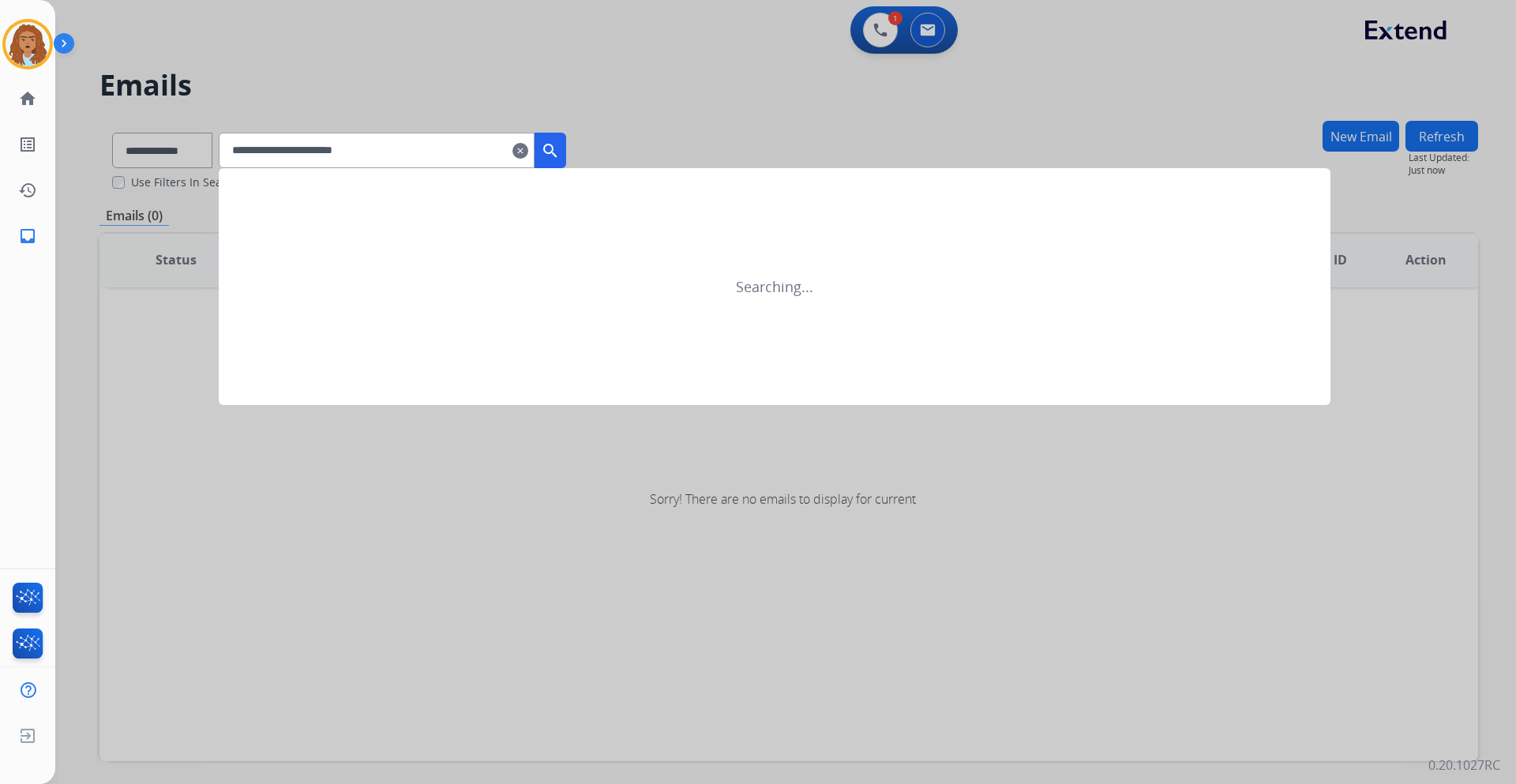type on "**********" 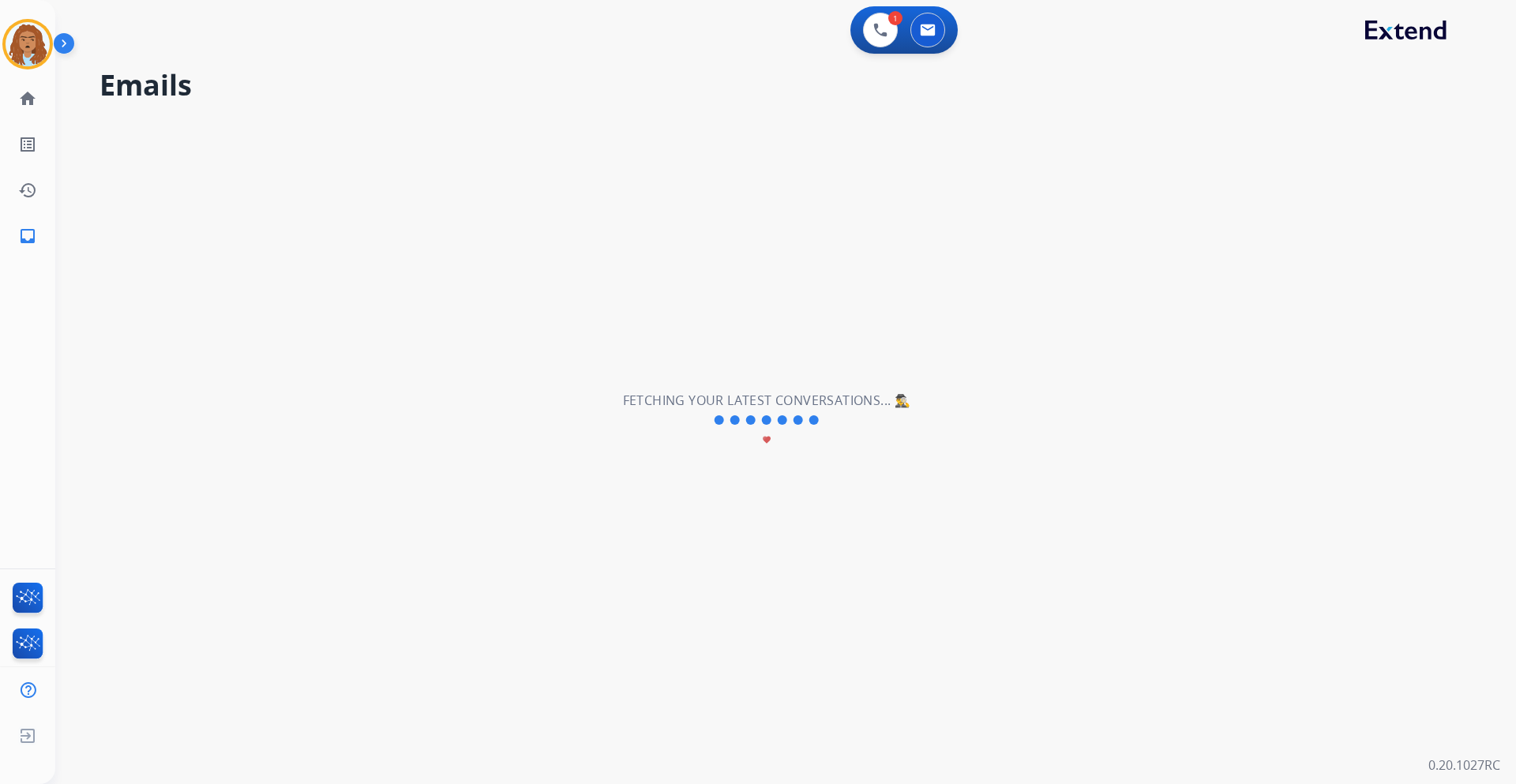 click on "**********" at bounding box center (767, 420) 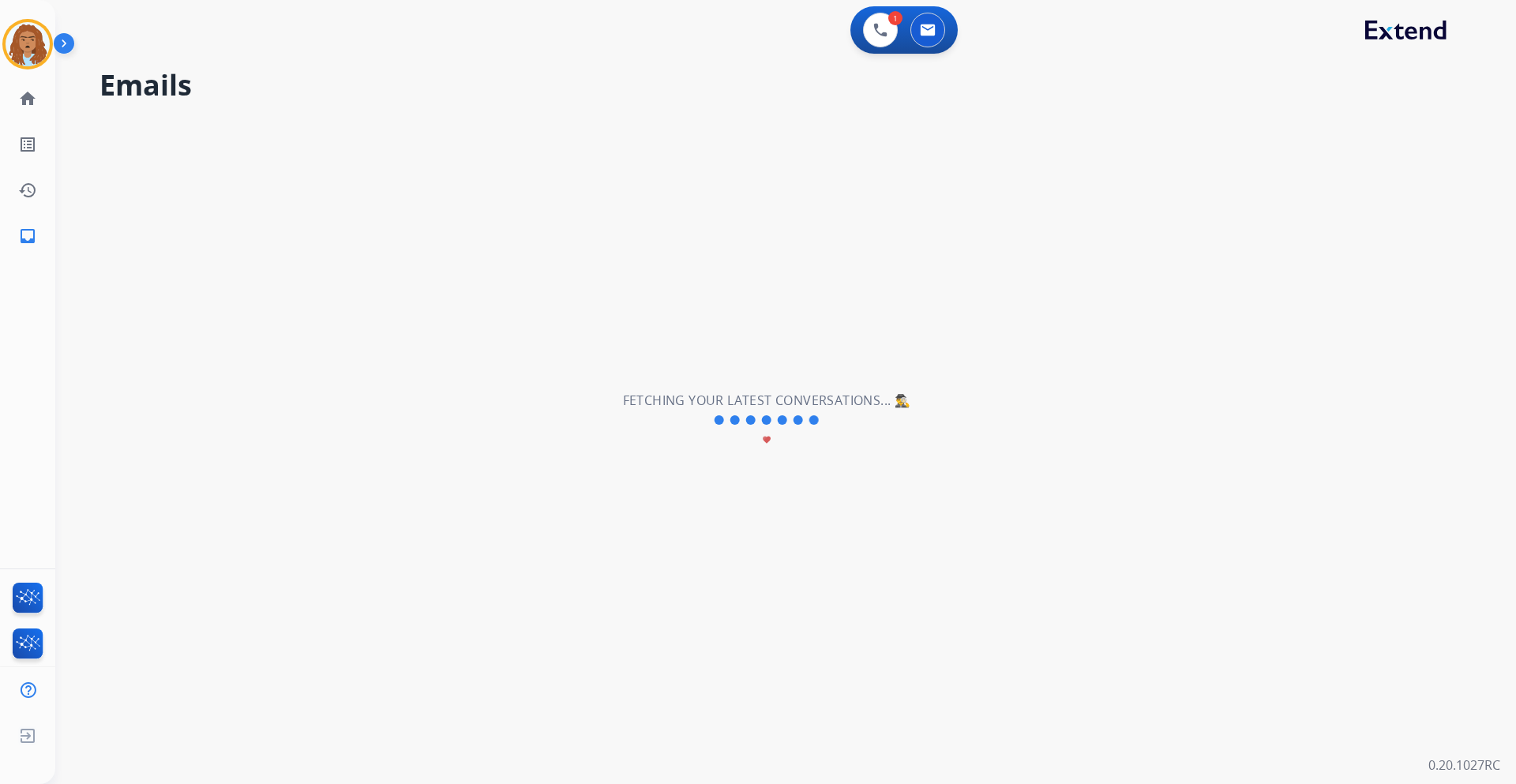 scroll, scrollTop: 0, scrollLeft: 0, axis: both 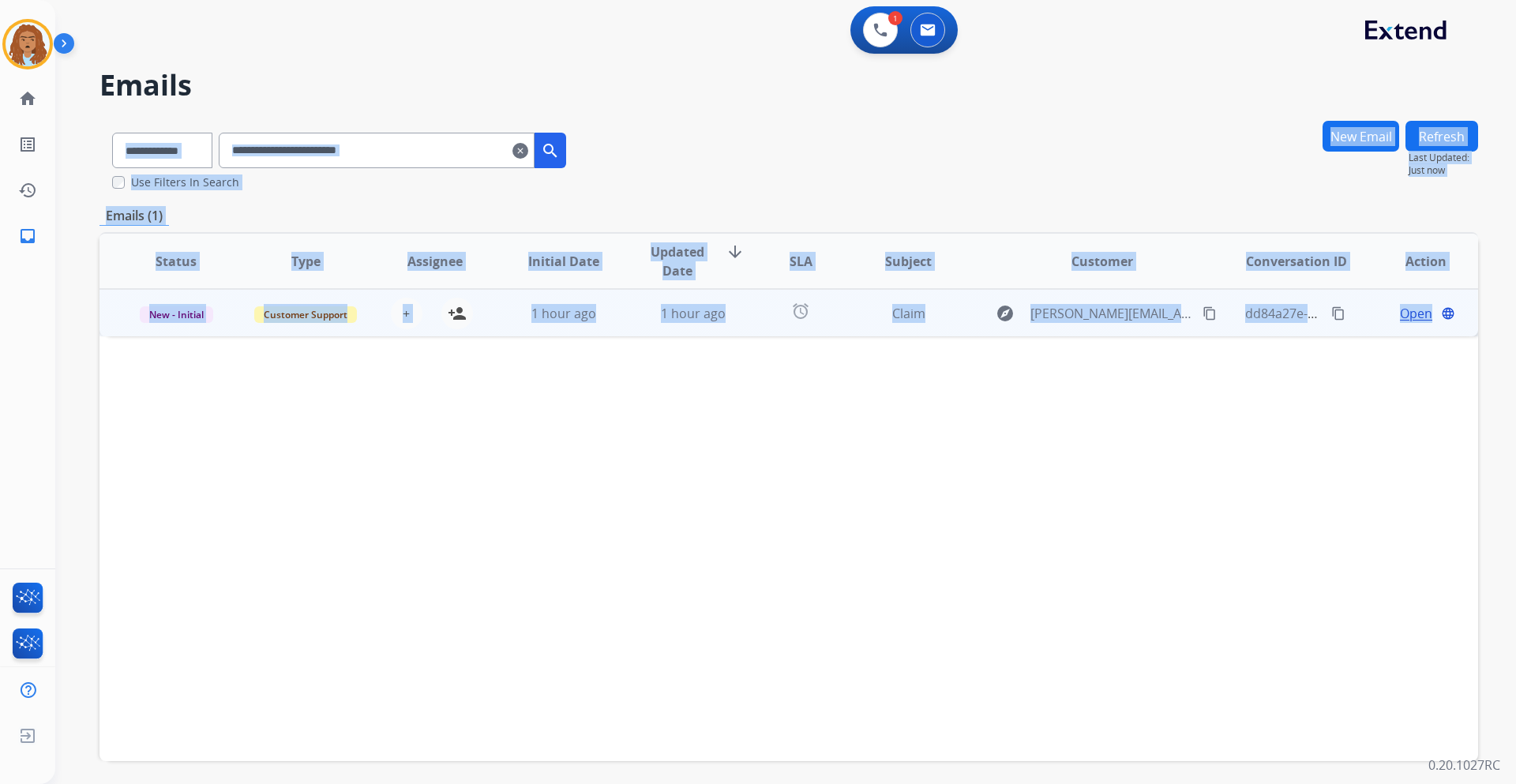 click on "content_copy" at bounding box center (1338, 313) 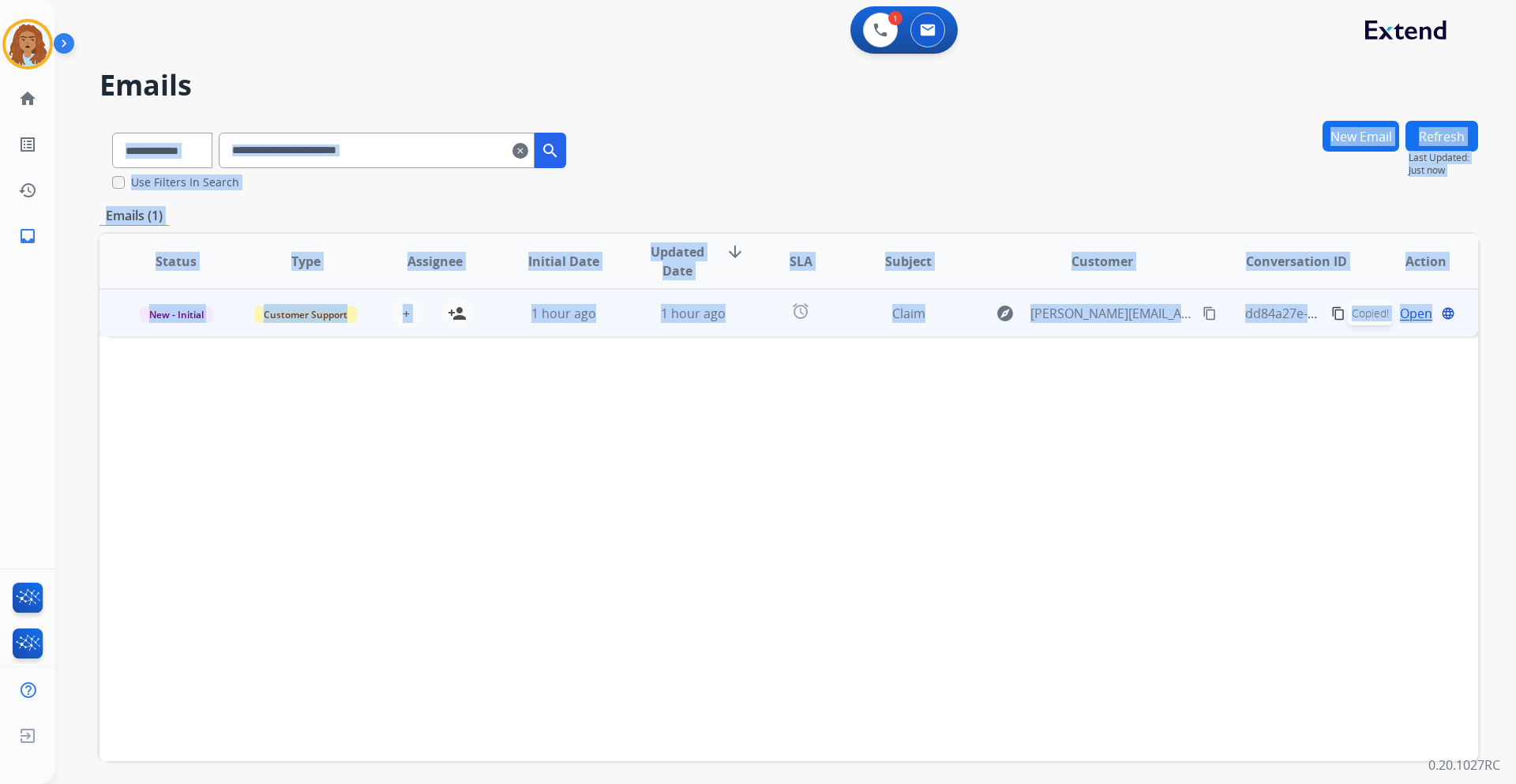 click on "Open" at bounding box center [1416, 313] 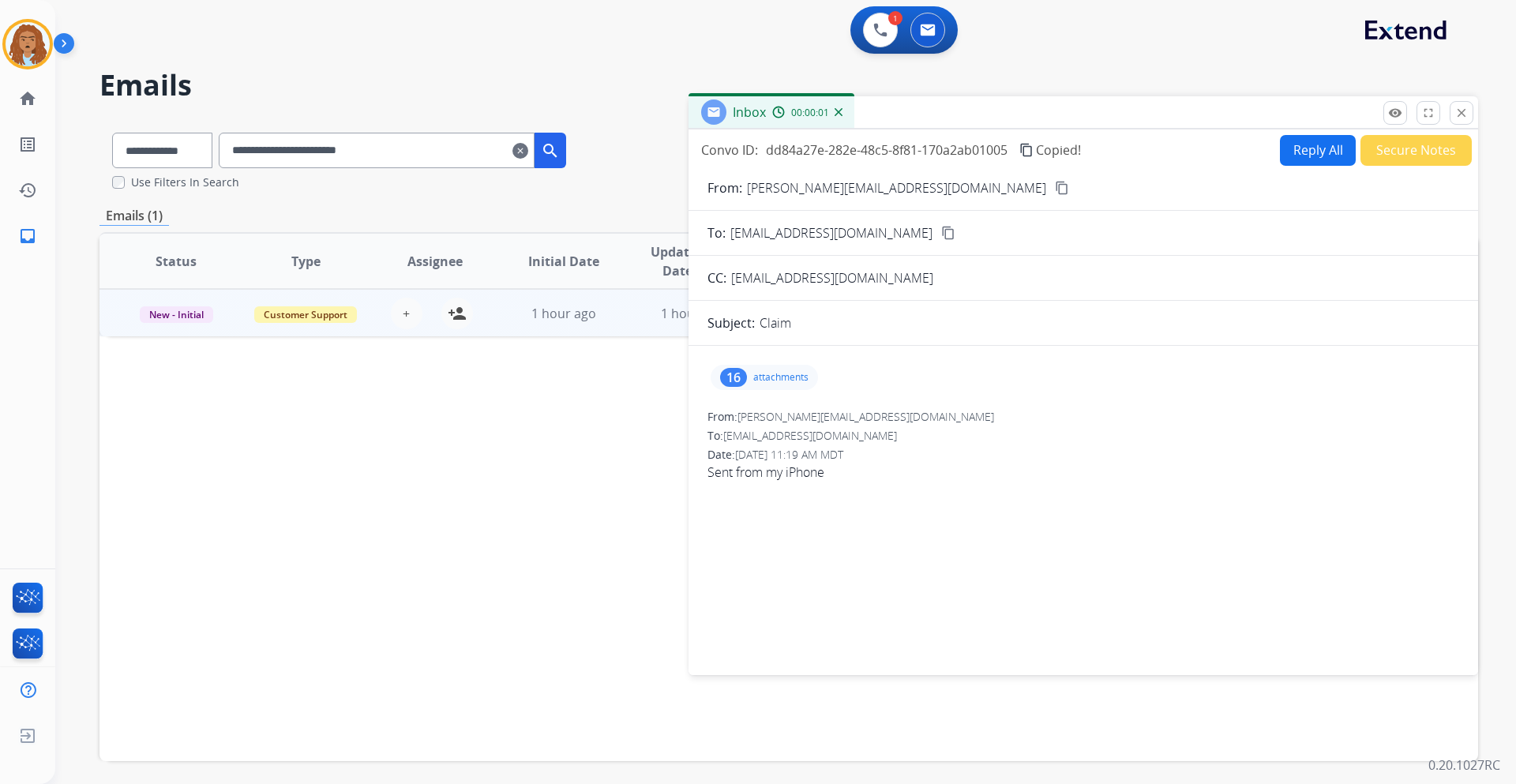 click on "attachments" at bounding box center [781, 377] 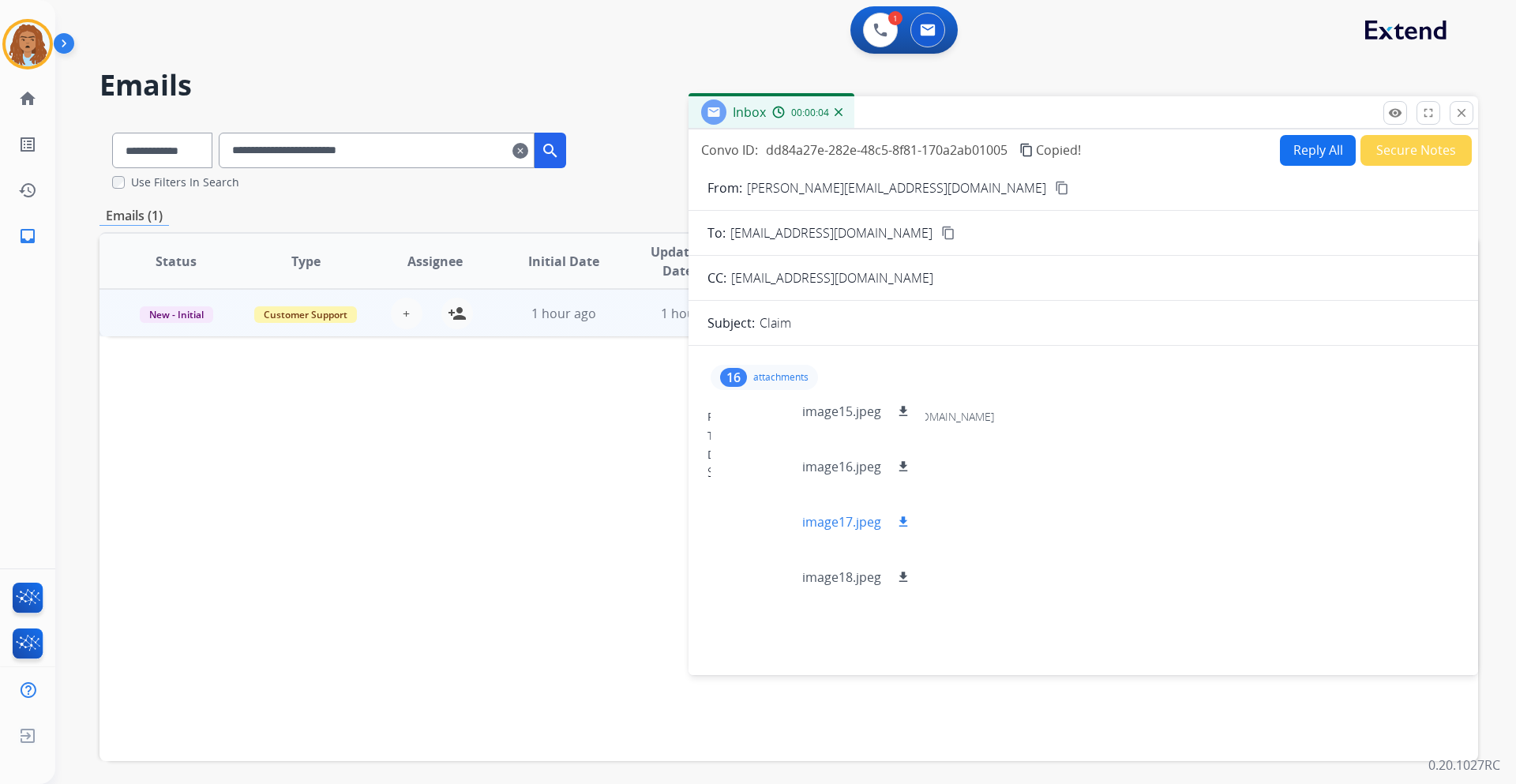scroll, scrollTop: 687, scrollLeft: 0, axis: vertical 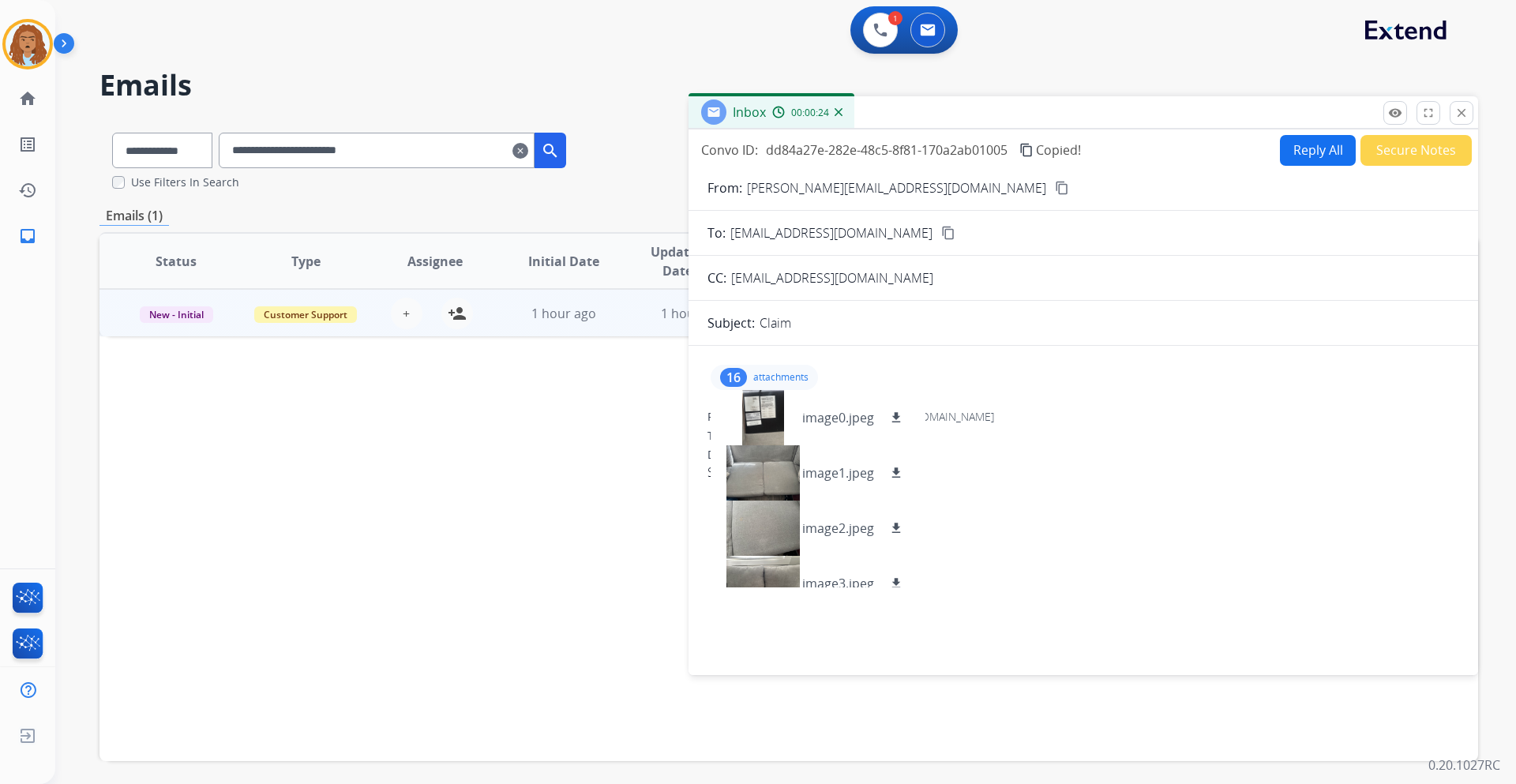 click on "attachments" at bounding box center (781, 377) 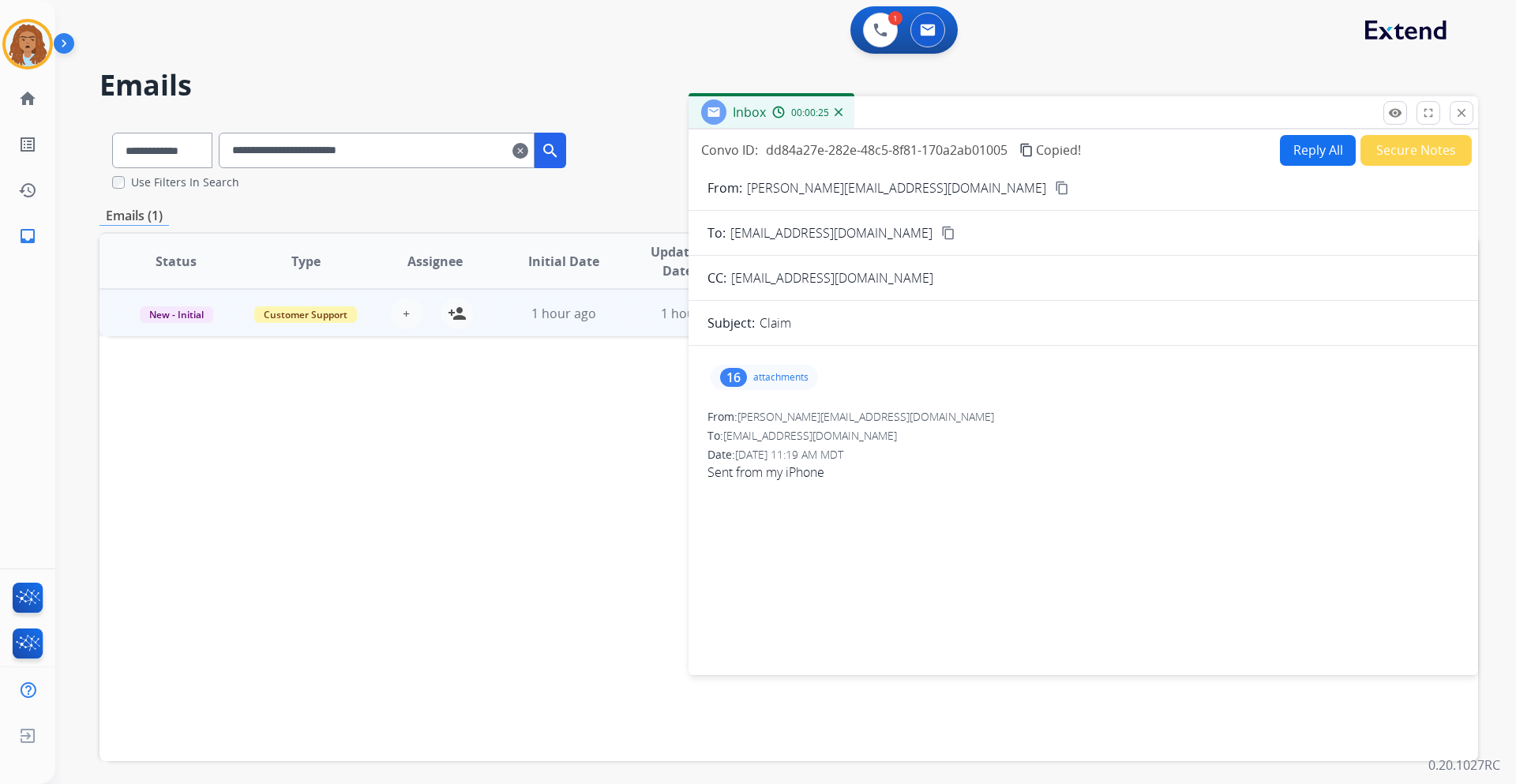 click on "attachments" at bounding box center (781, 377) 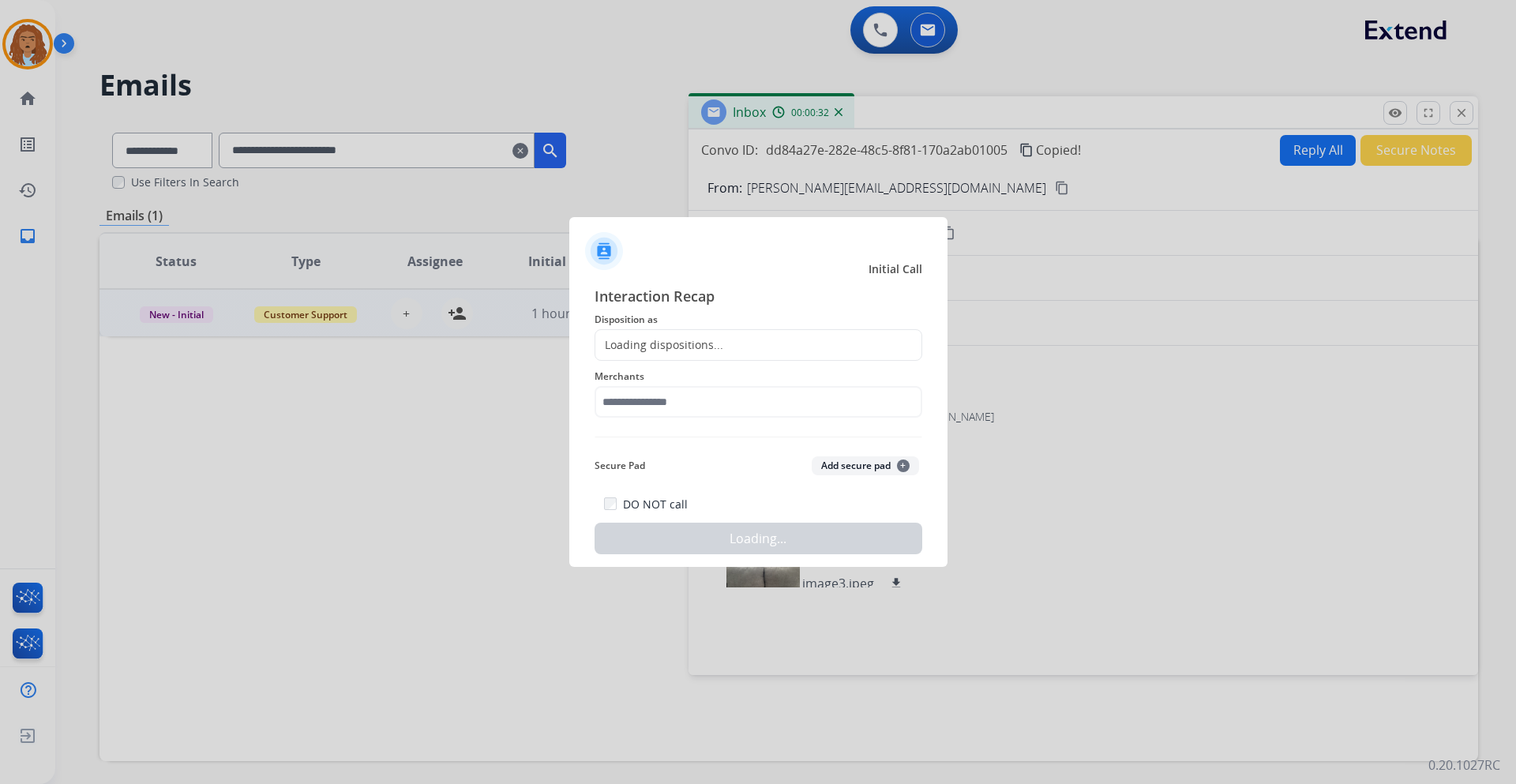 click on "Merchants" 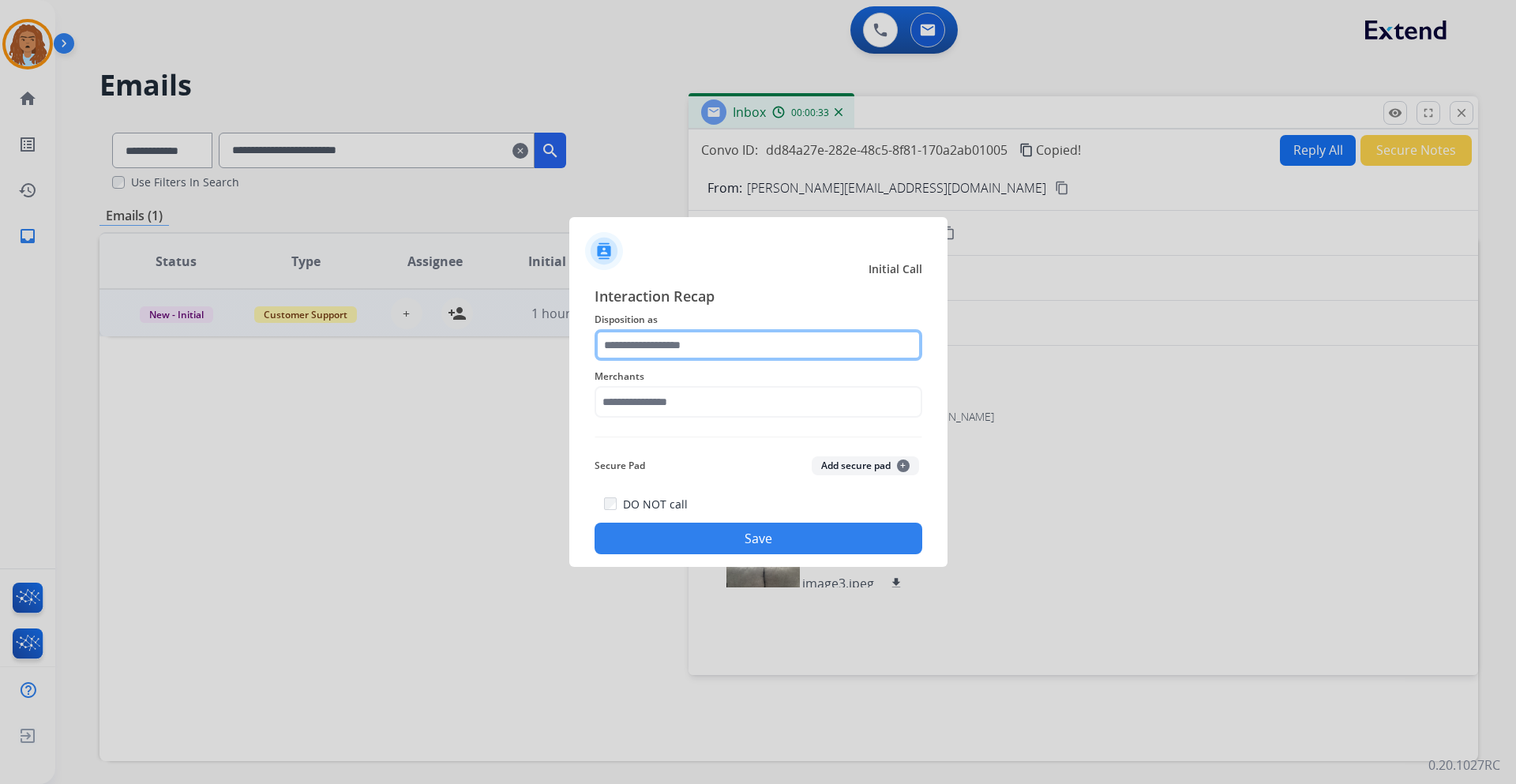 click 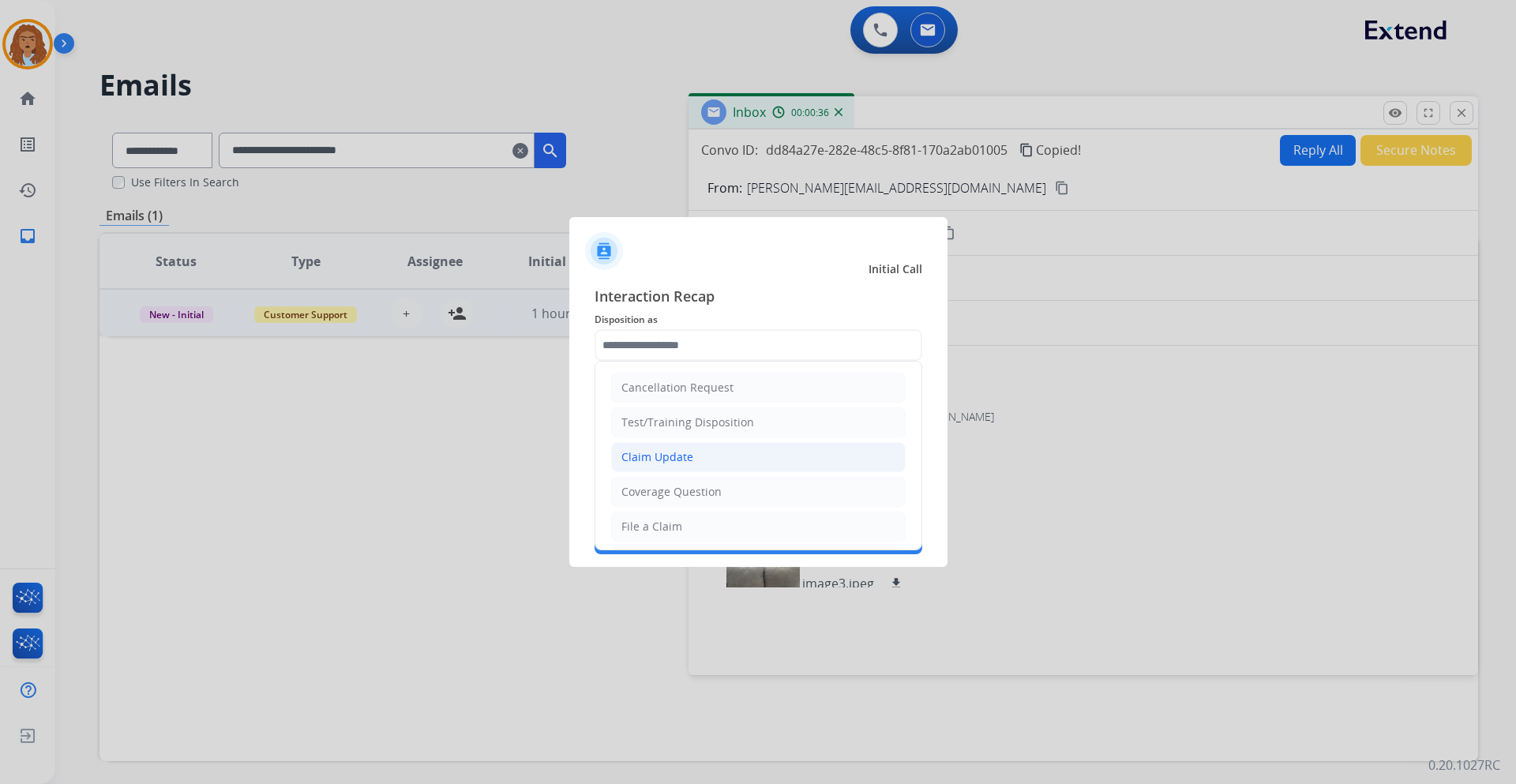 click on "Claim Update" 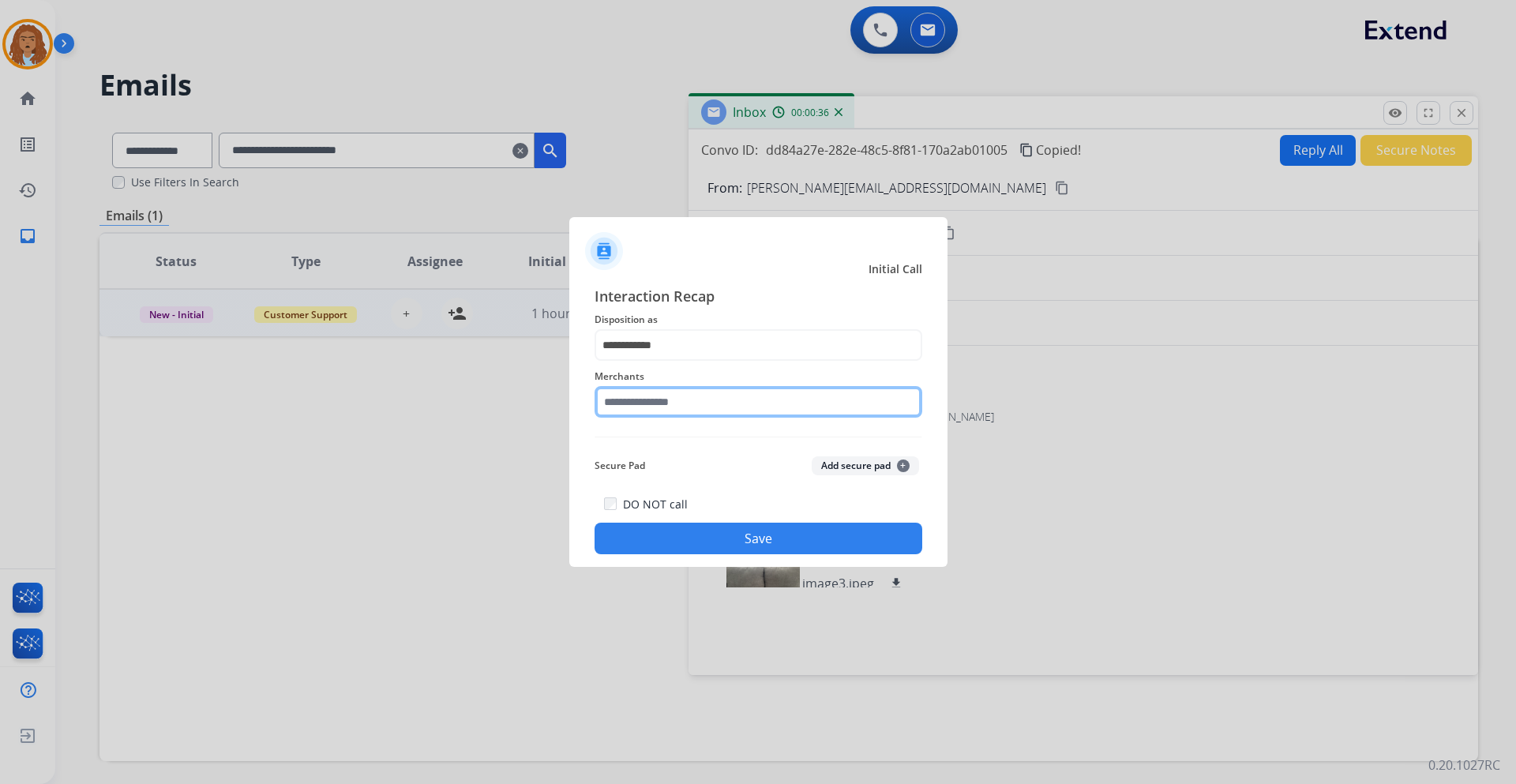 click 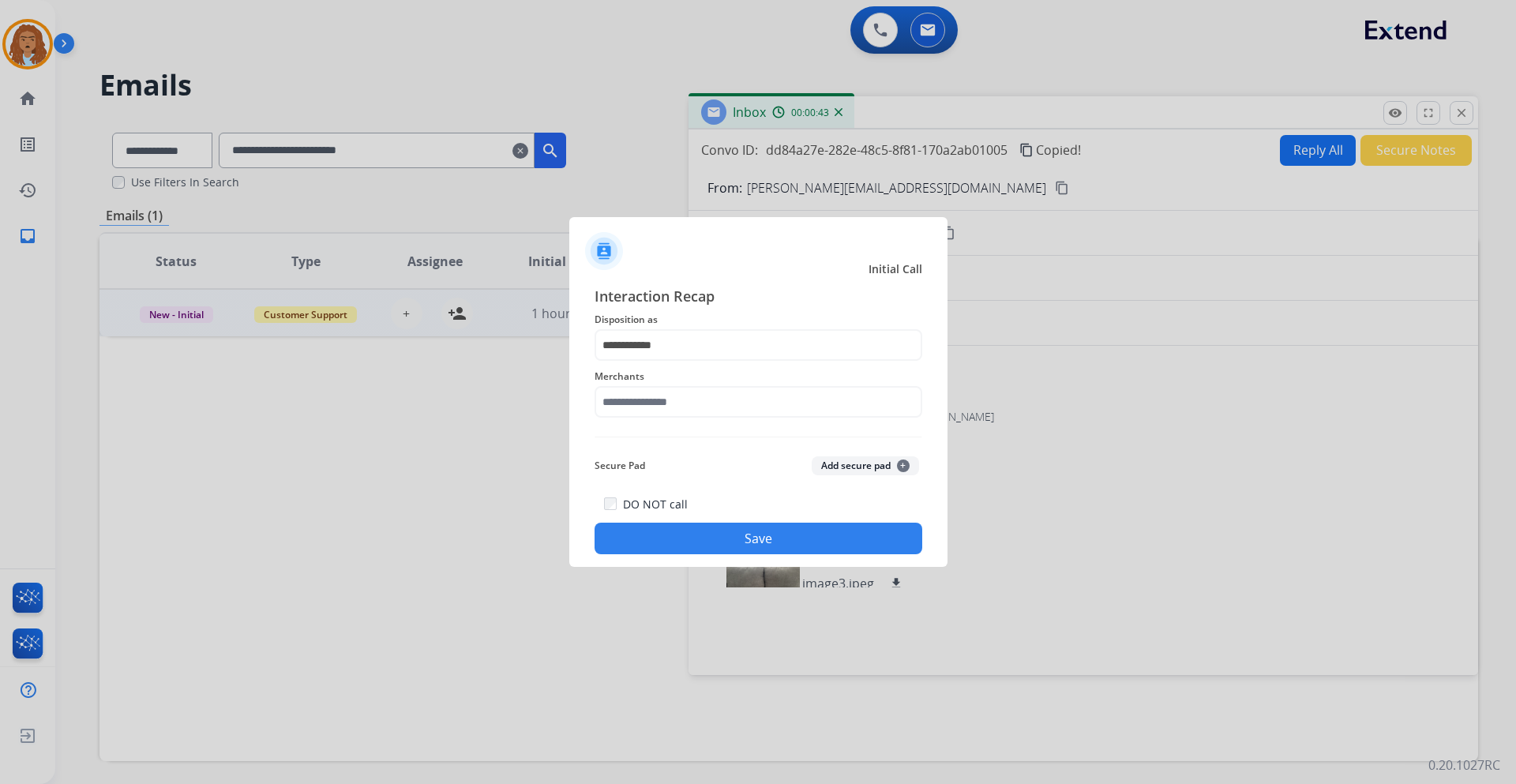 click at bounding box center [758, 392] 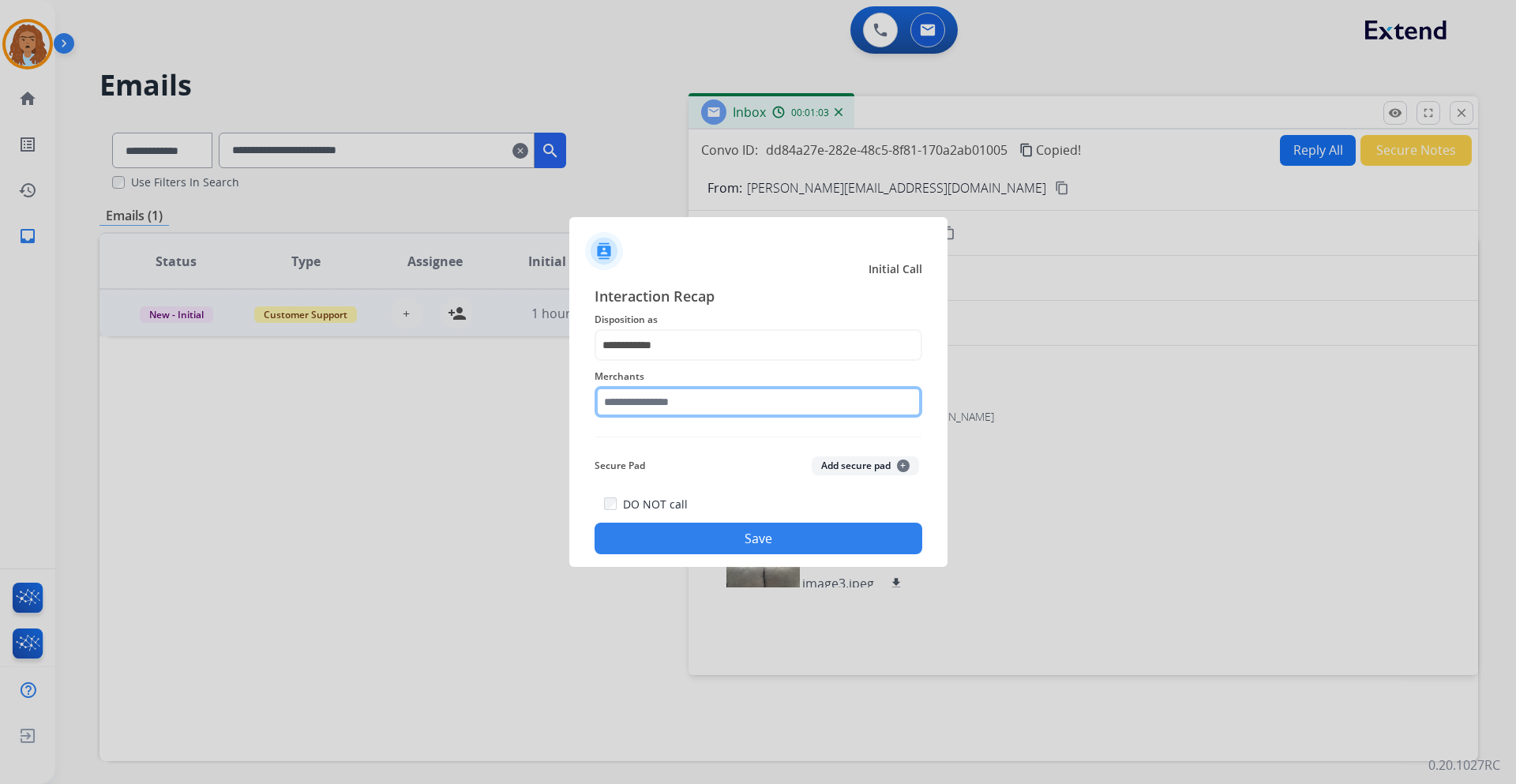 click 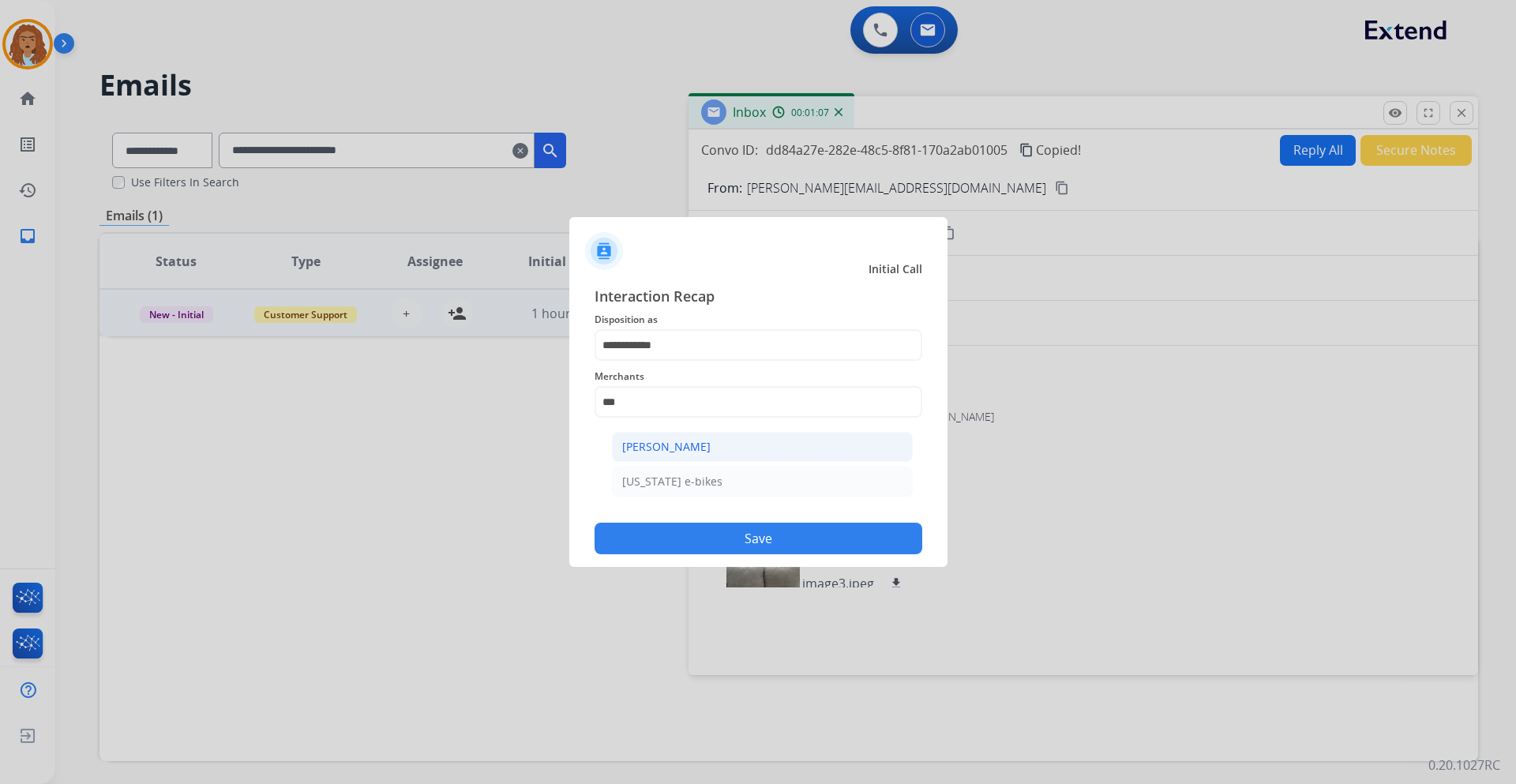 click on "[PERSON_NAME]" 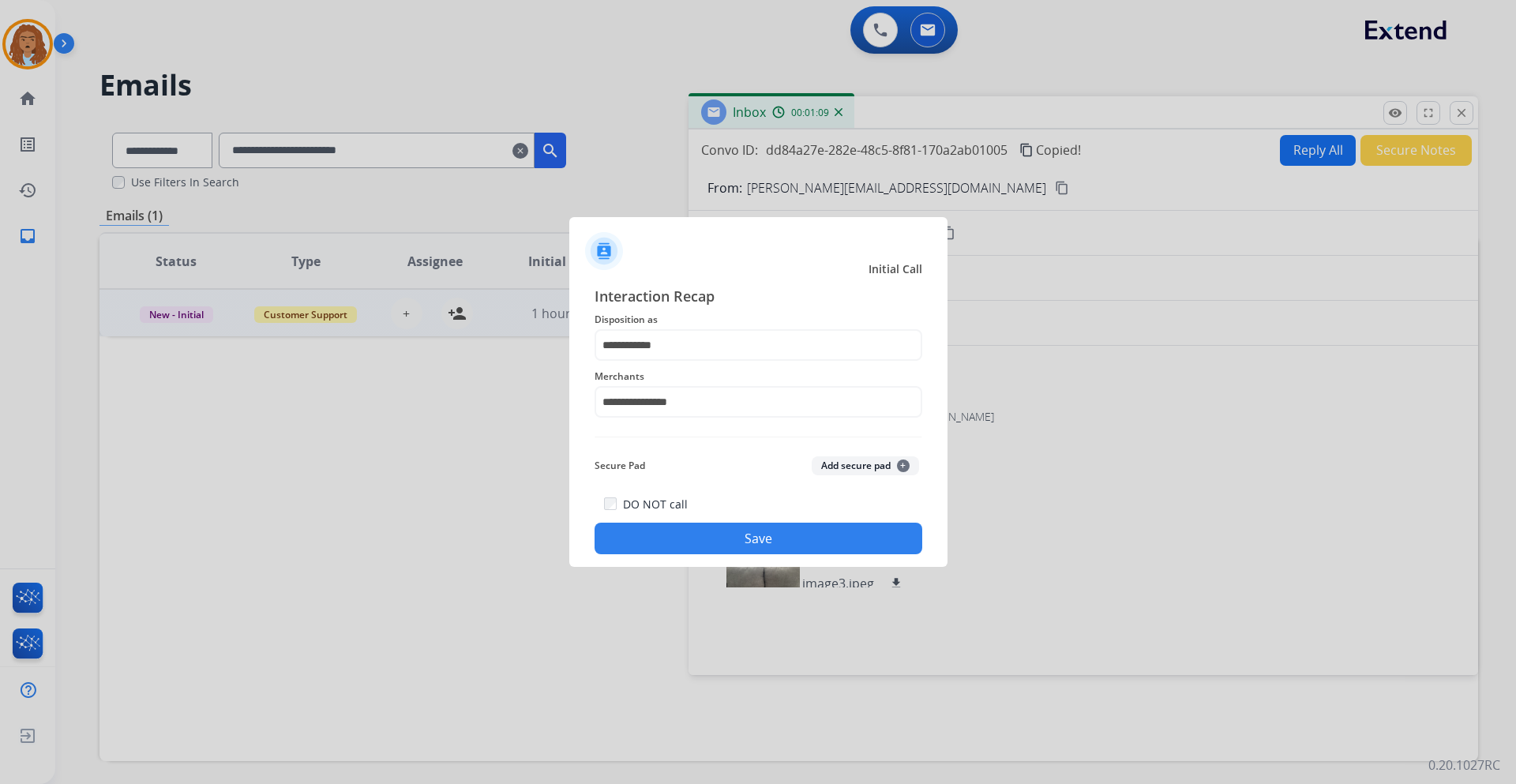 click on "Save" 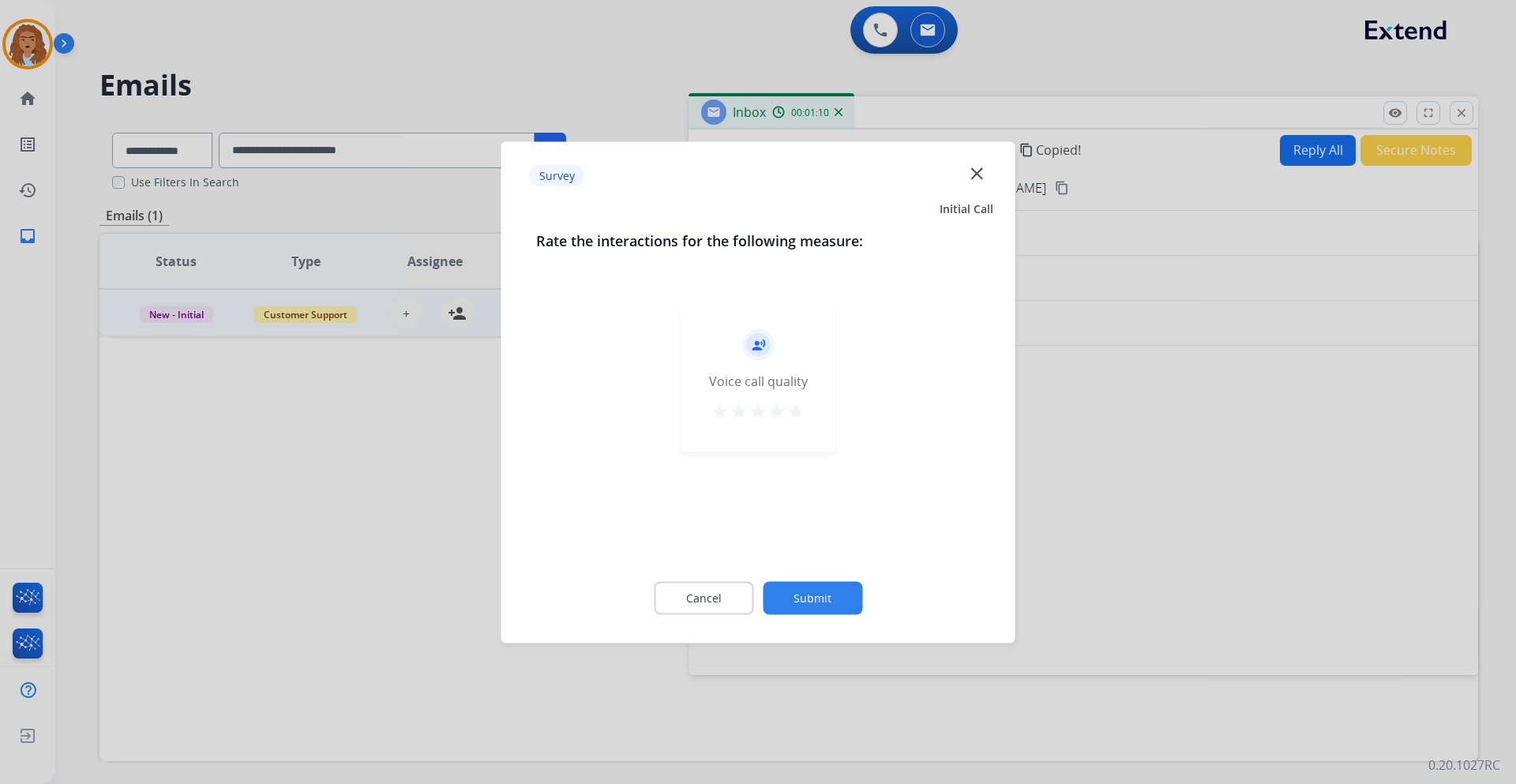 click on "close" 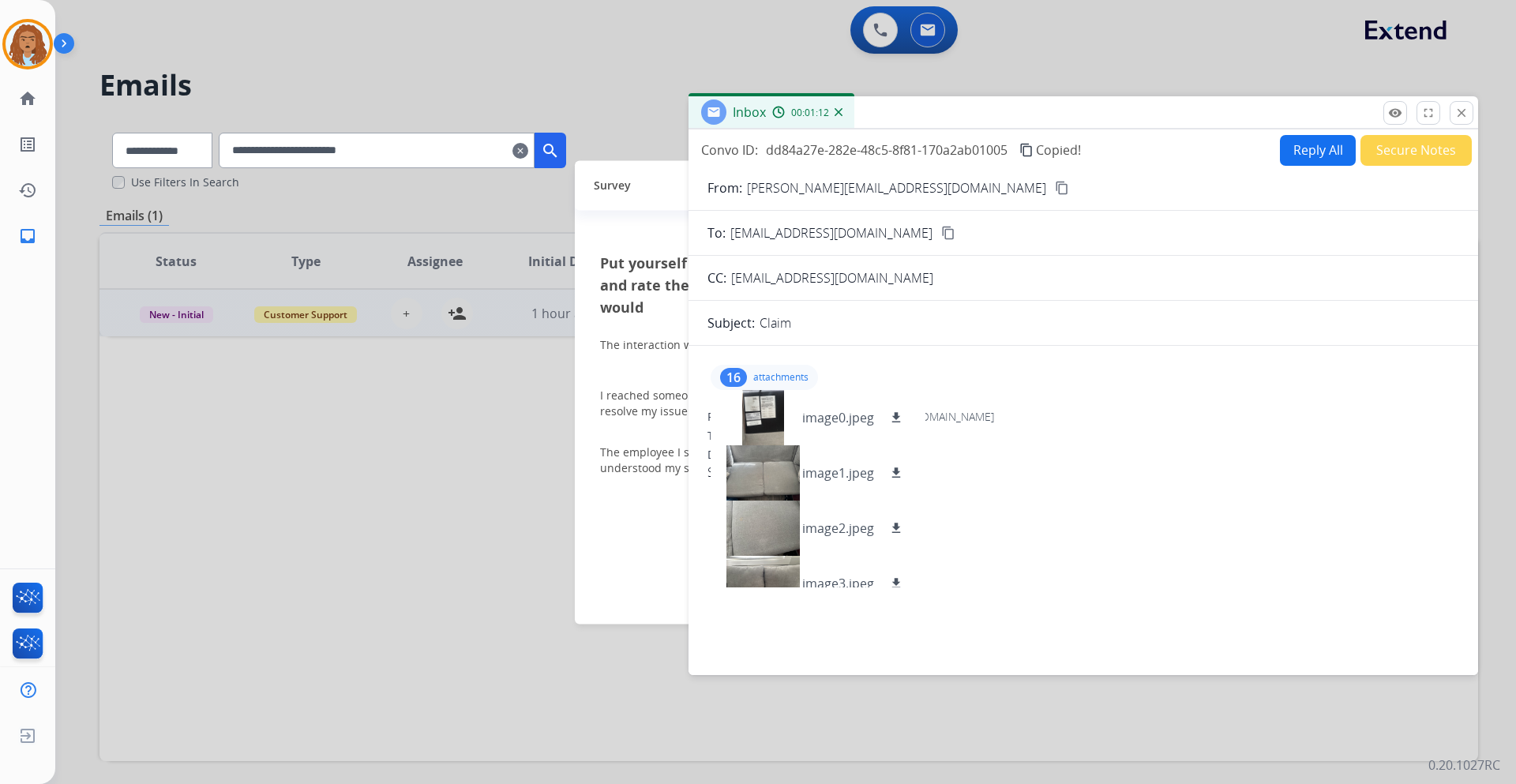 drag, startPoint x: 426, startPoint y: 388, endPoint x: 403, endPoint y: 363, distance: 33.97058 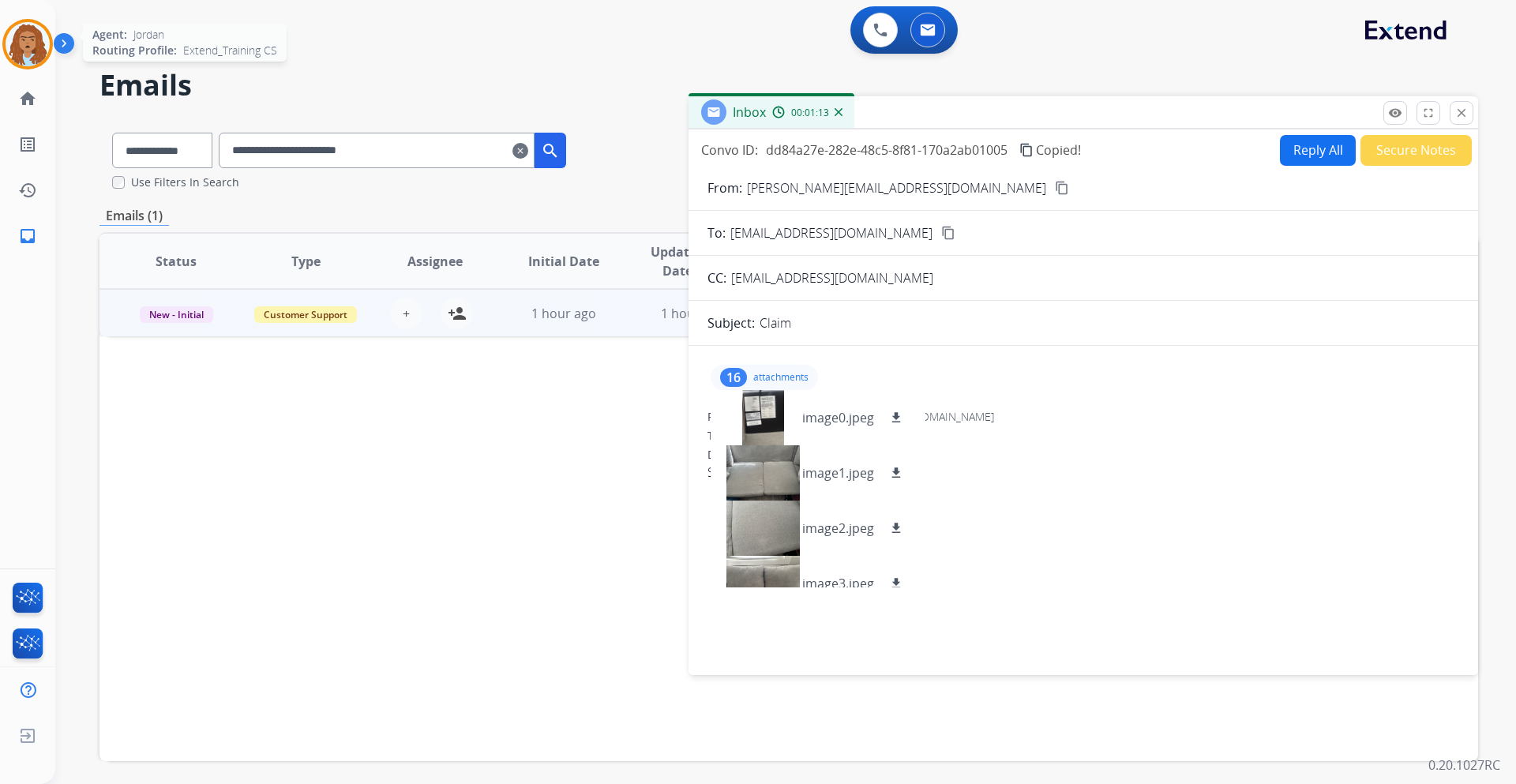click at bounding box center [28, 44] 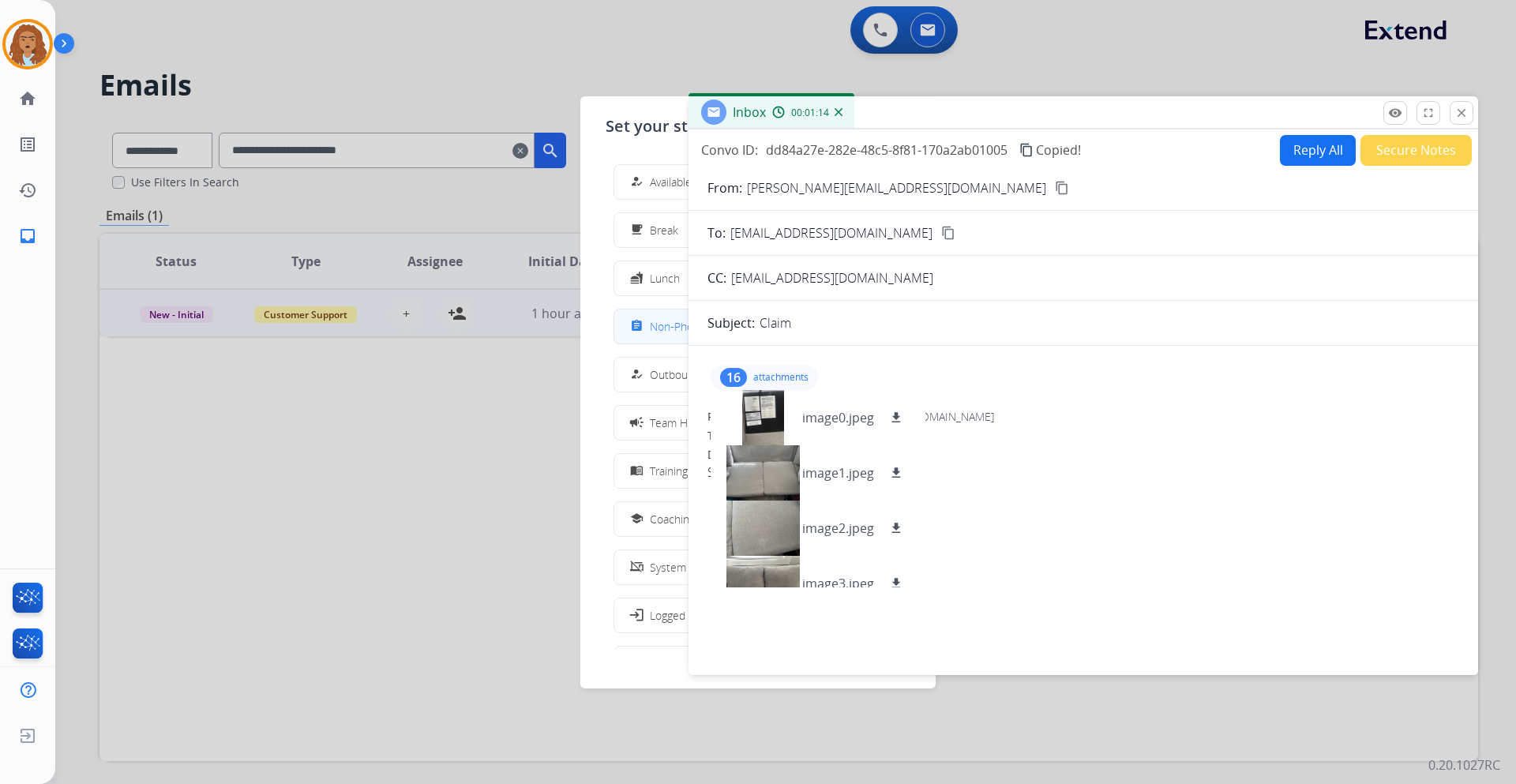 click on "Non-Phone Queue" at bounding box center (696, 326) 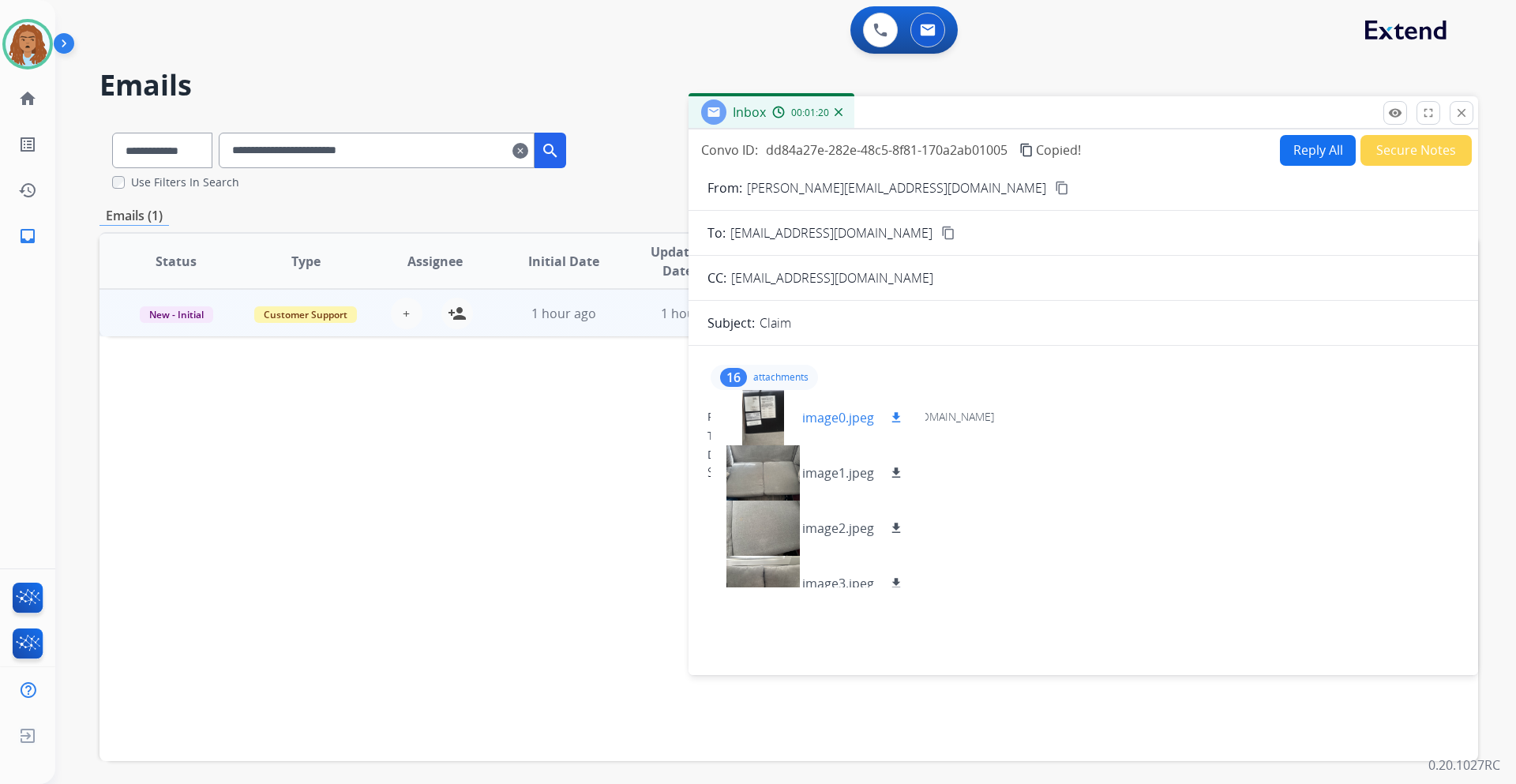 click on "download" at bounding box center [896, 418] 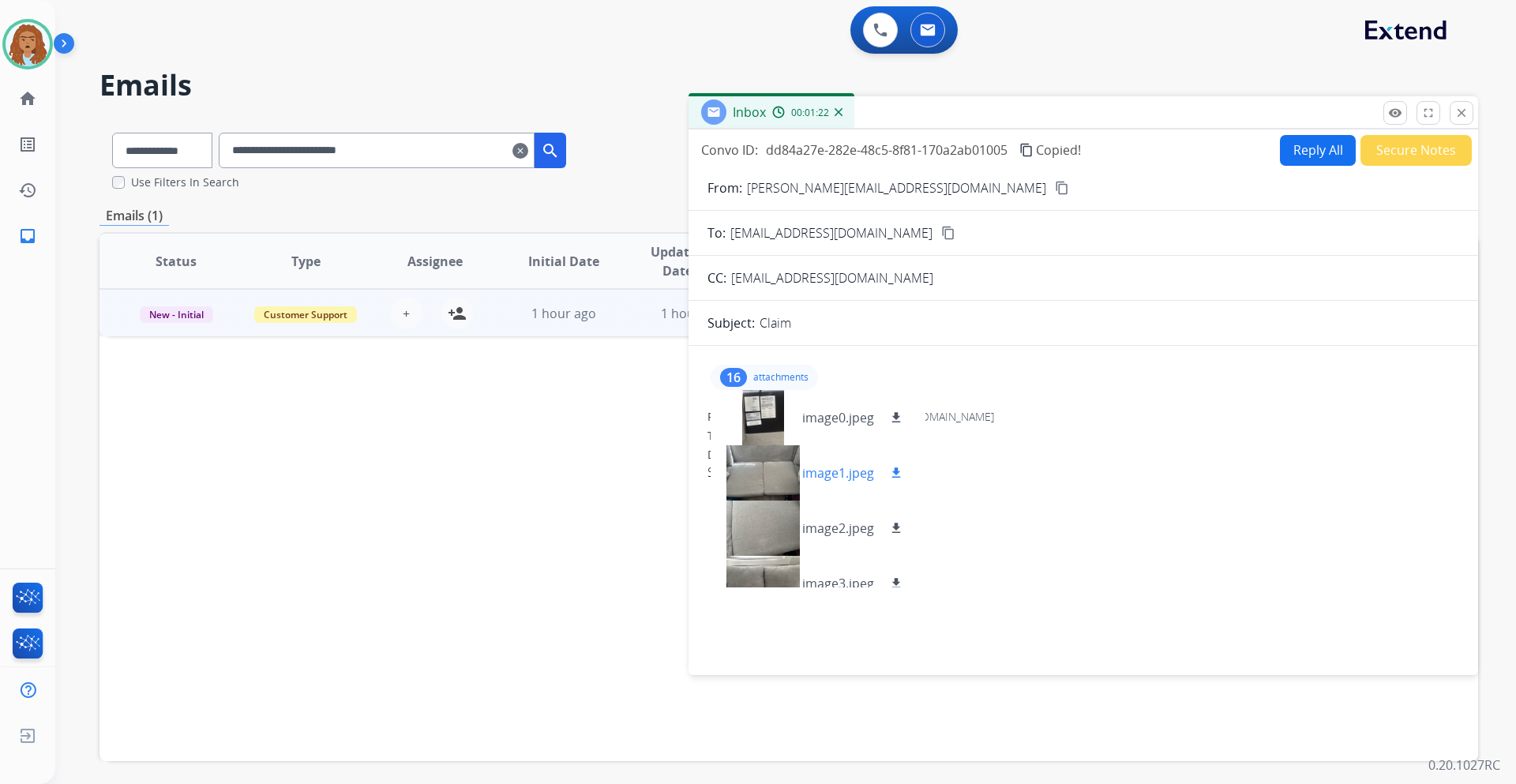 click on "download" at bounding box center (896, 473) 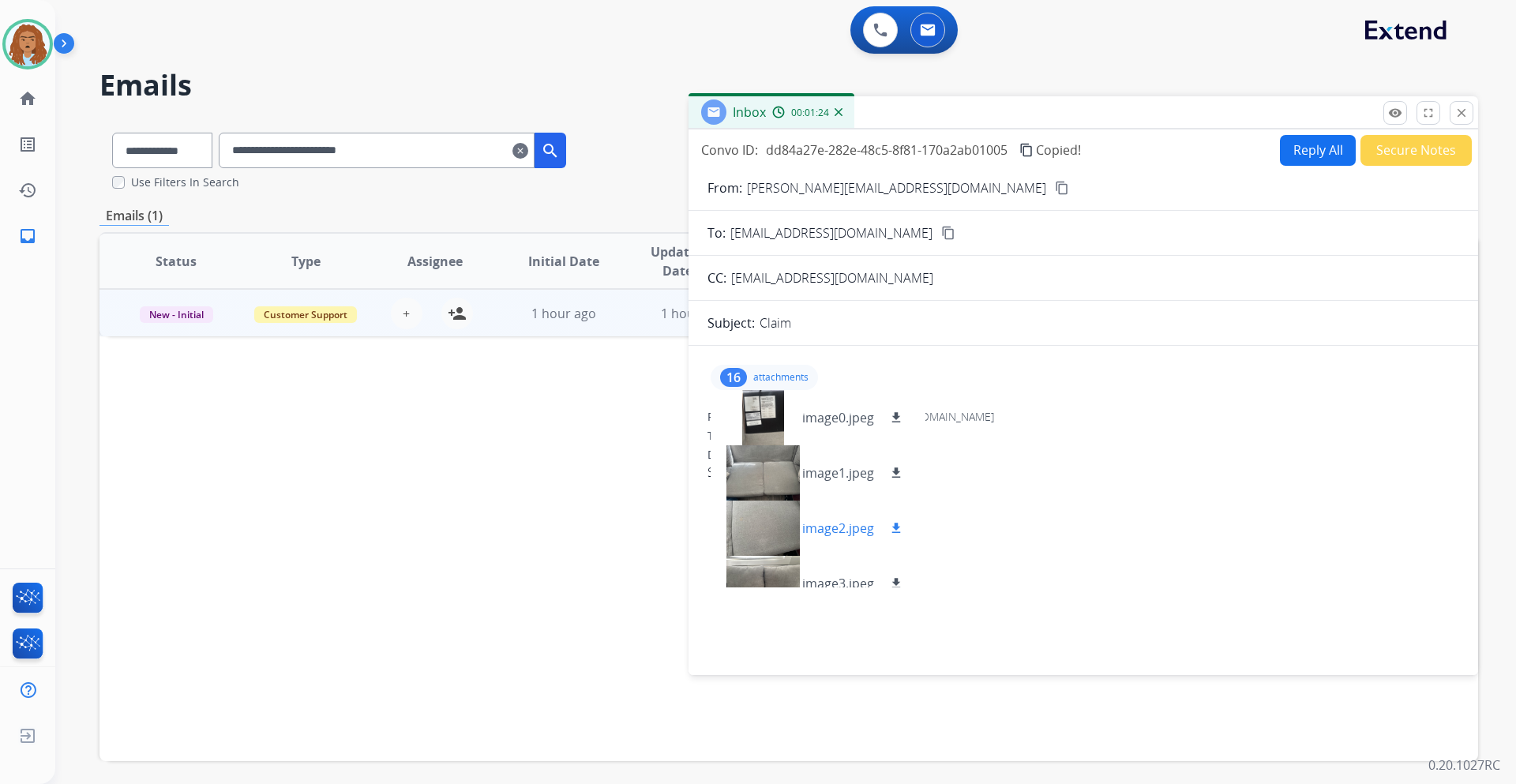 click on "download" at bounding box center [896, 528] 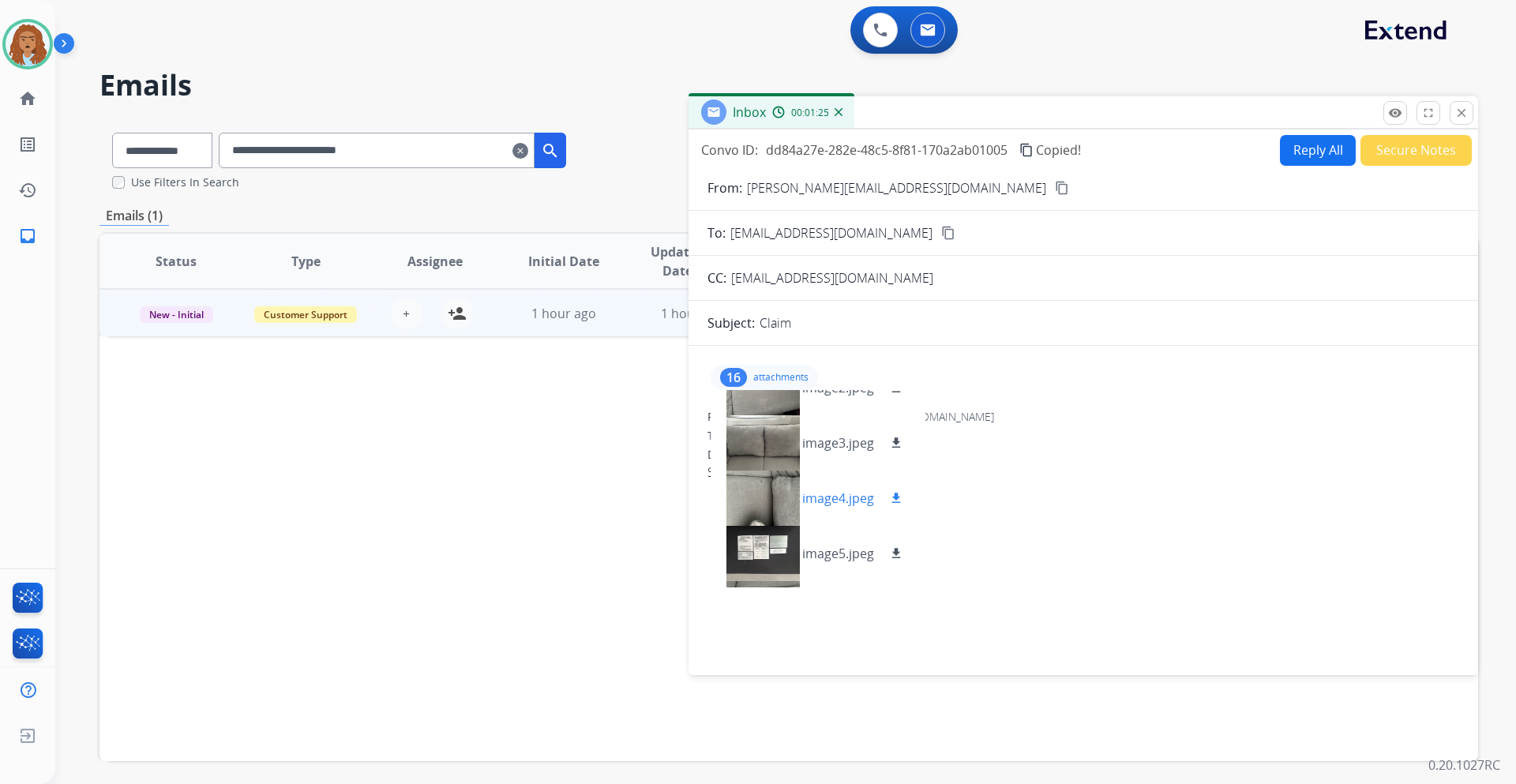 scroll, scrollTop: 158, scrollLeft: 0, axis: vertical 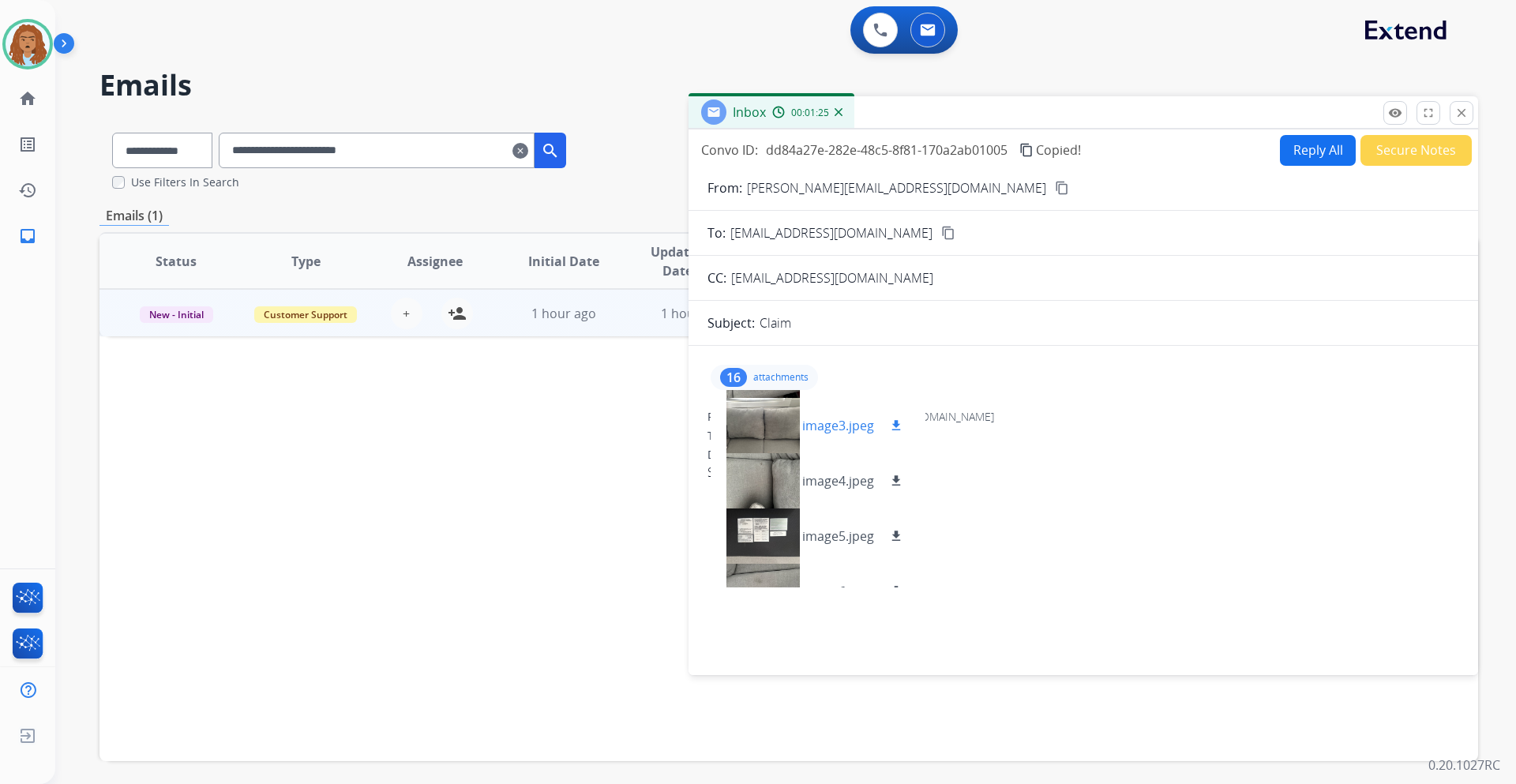 click on "download" at bounding box center [896, 426] 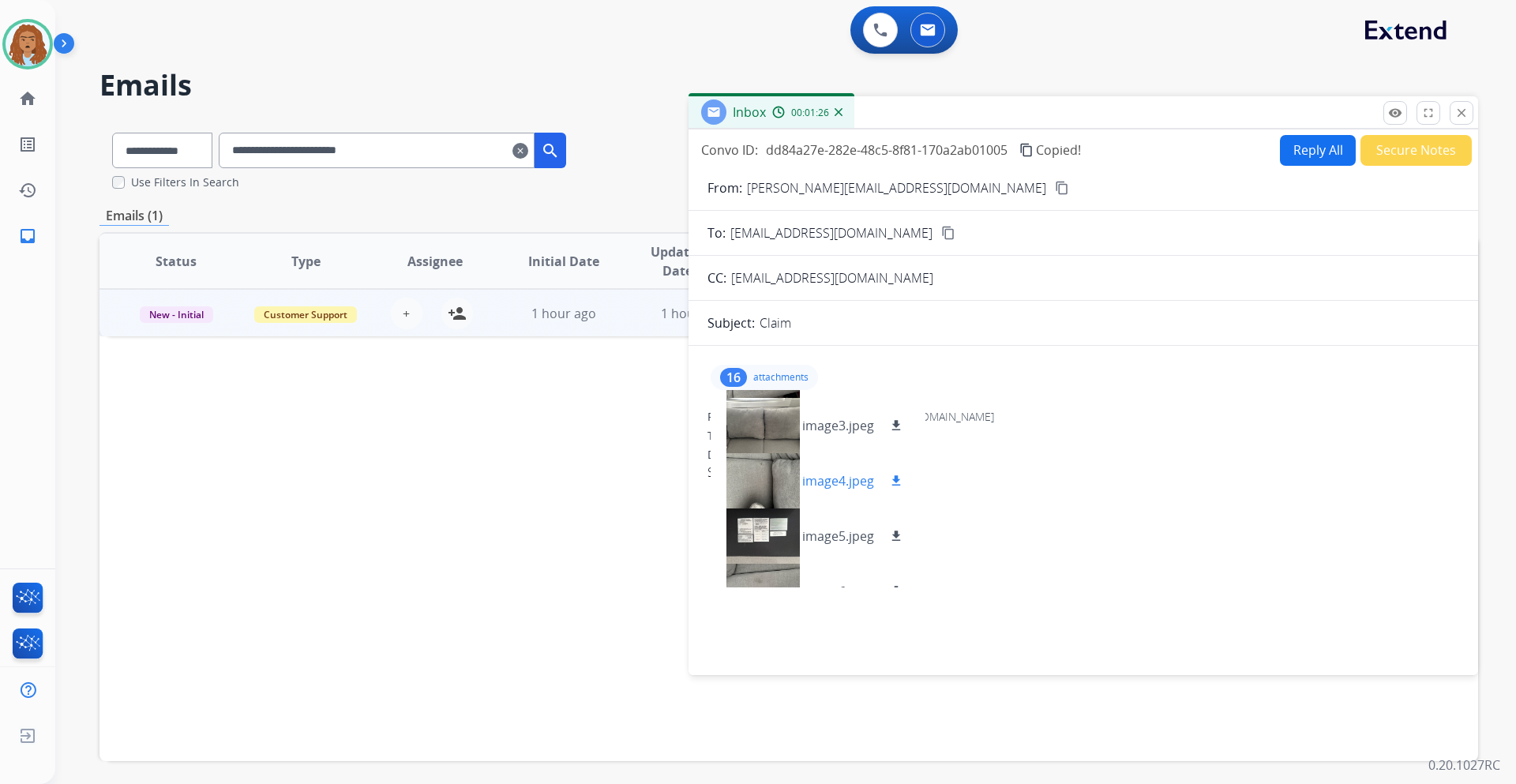 click on "download" at bounding box center [896, 481] 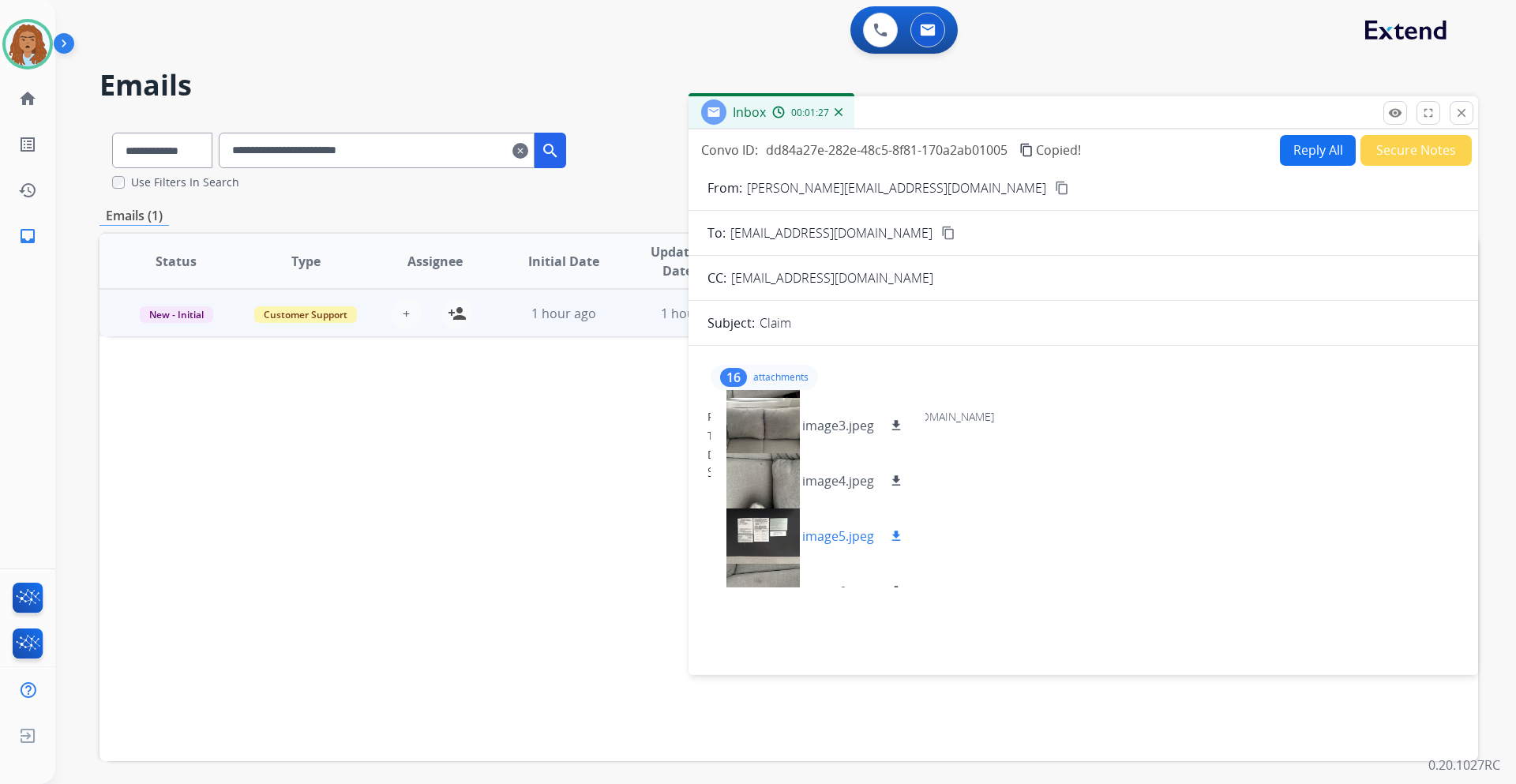click on "download" at bounding box center [896, 536] 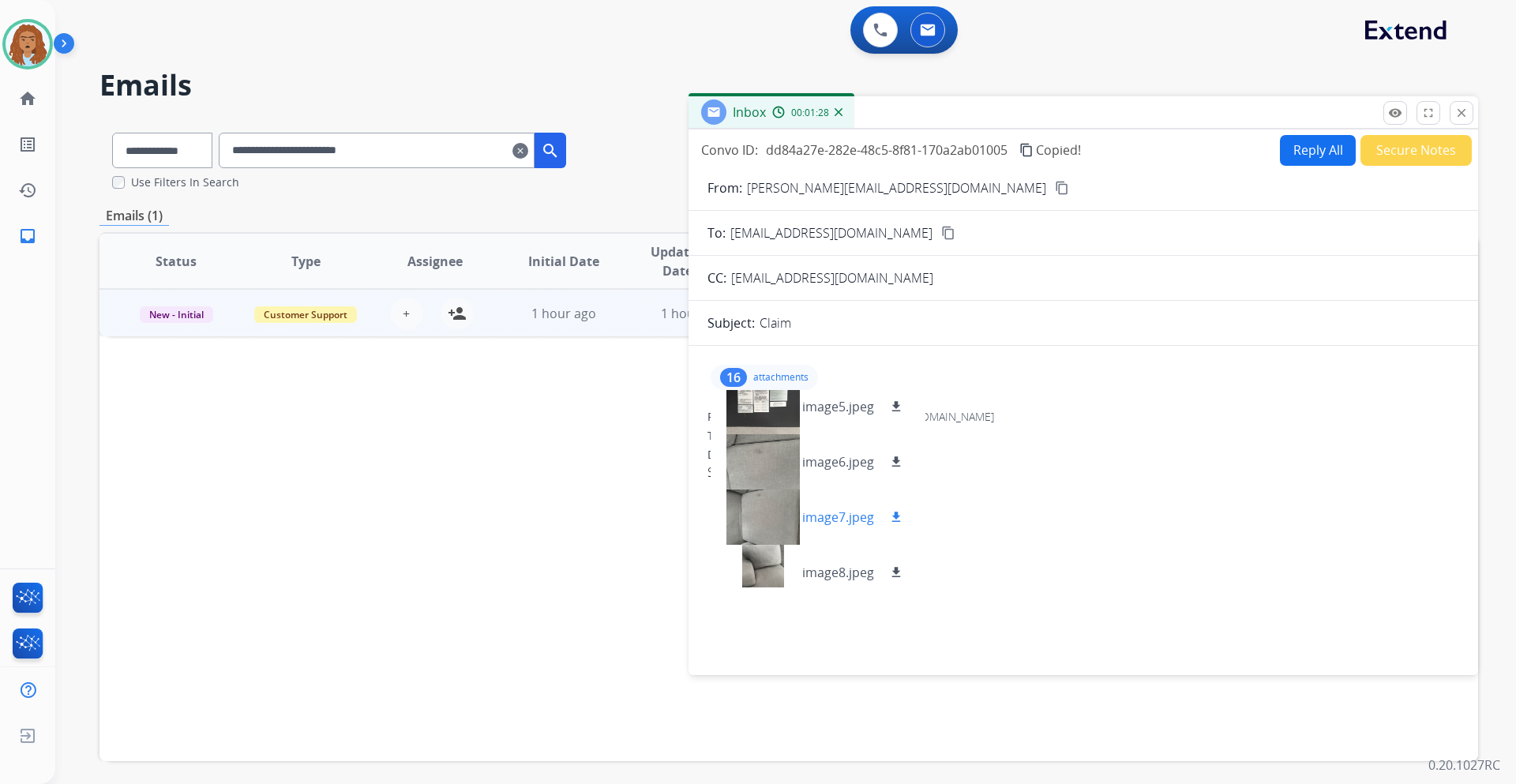 scroll, scrollTop: 316, scrollLeft: 0, axis: vertical 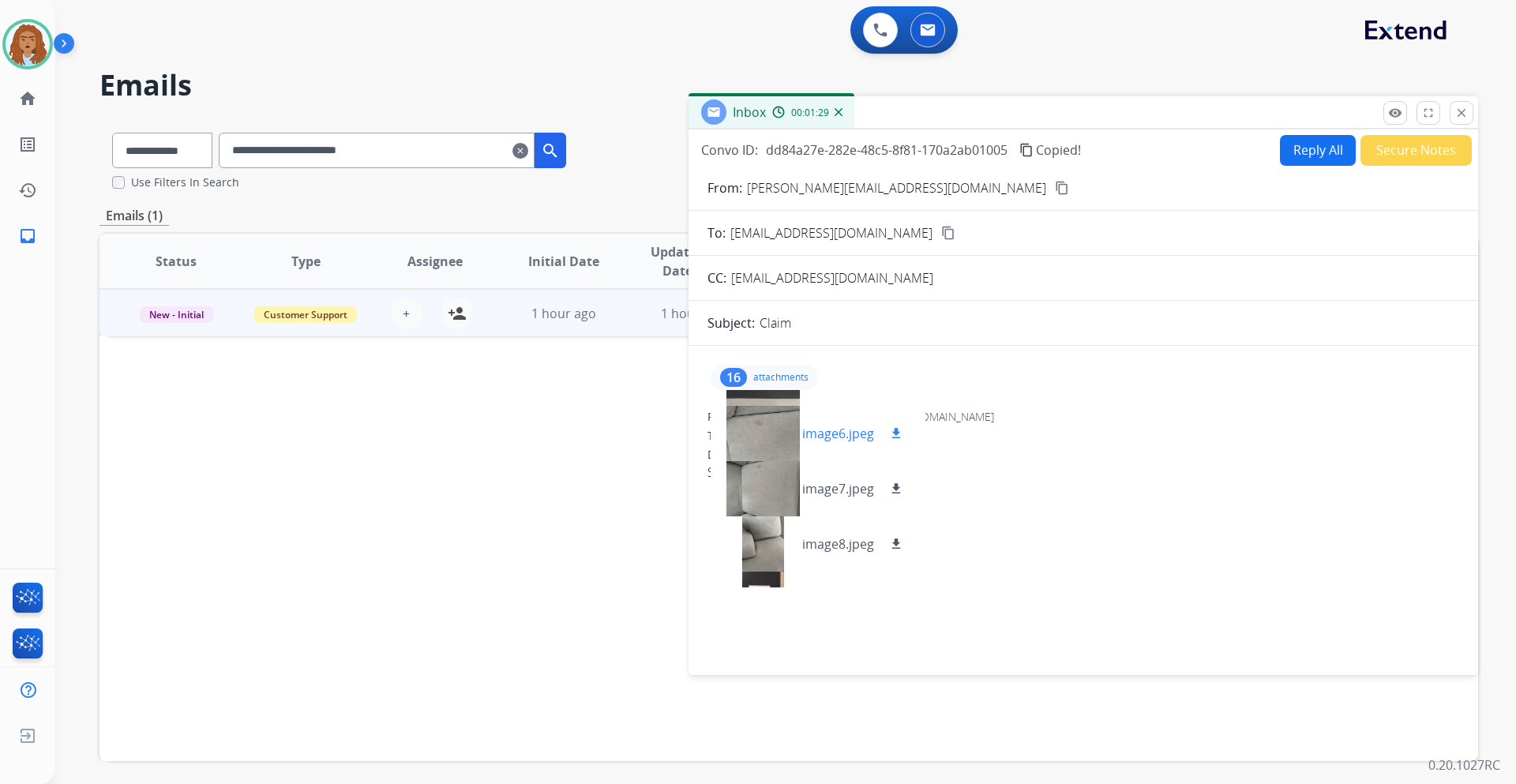 click on "download" at bounding box center (896, 433) 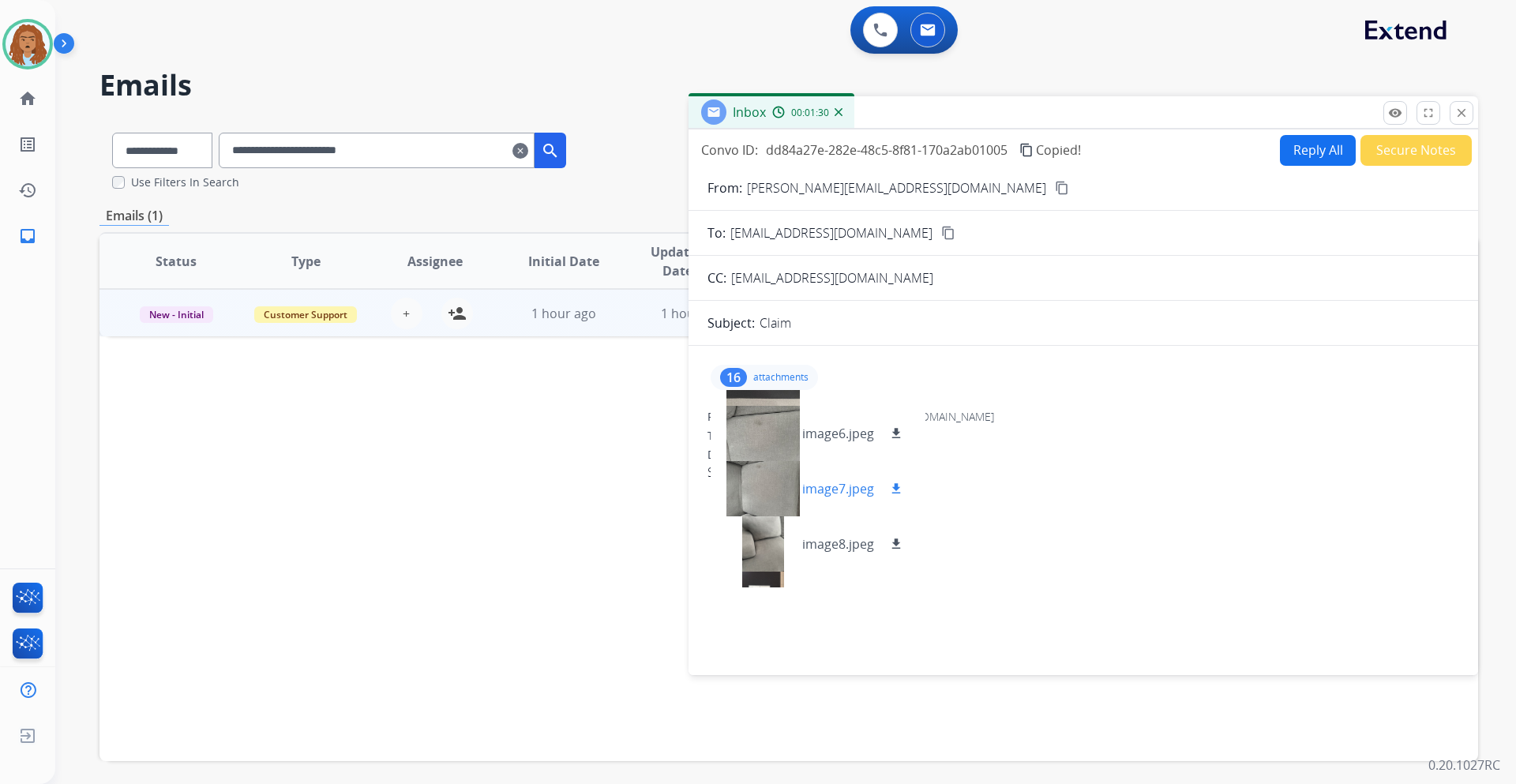 click on "download" at bounding box center (896, 489) 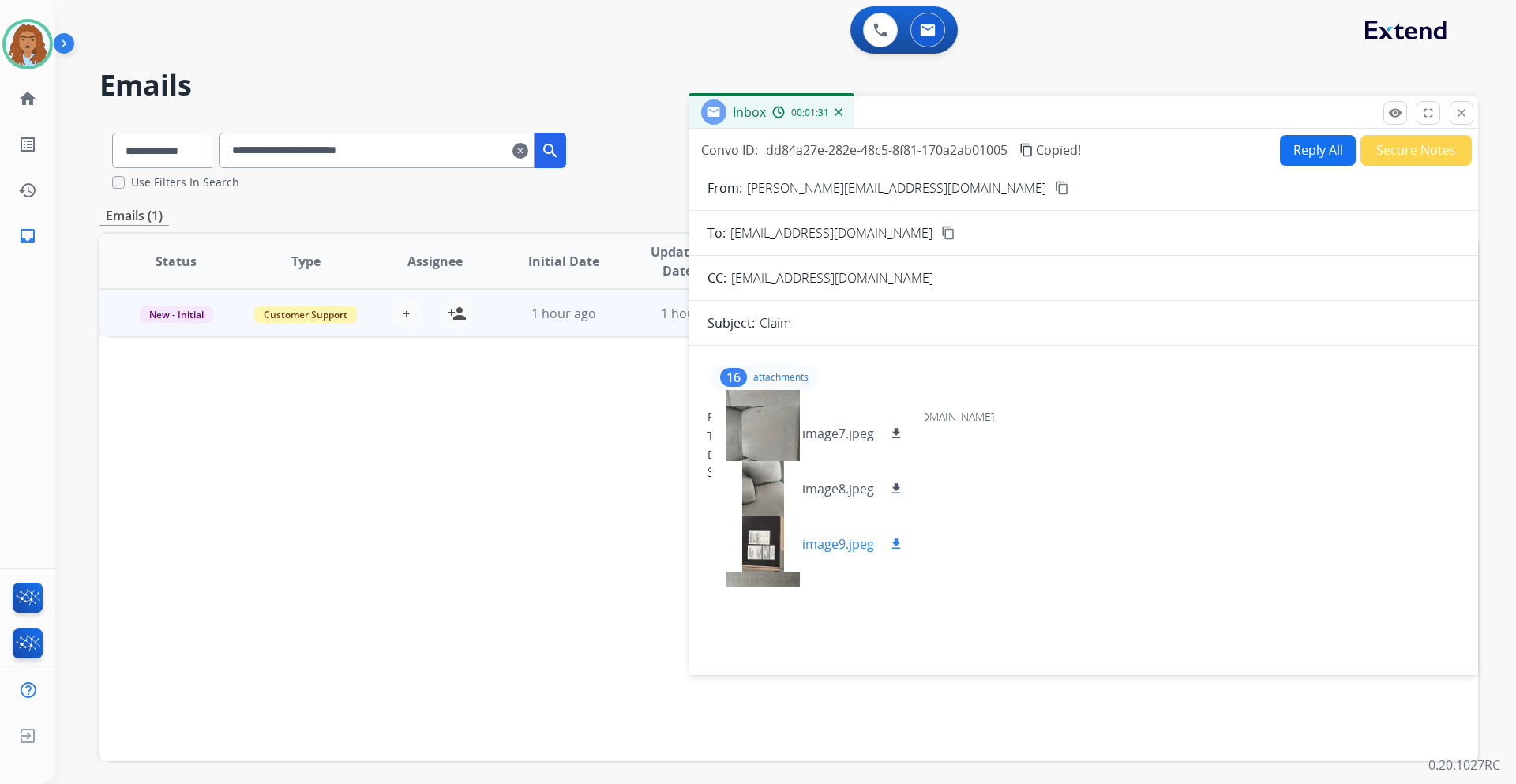 scroll, scrollTop: 395, scrollLeft: 0, axis: vertical 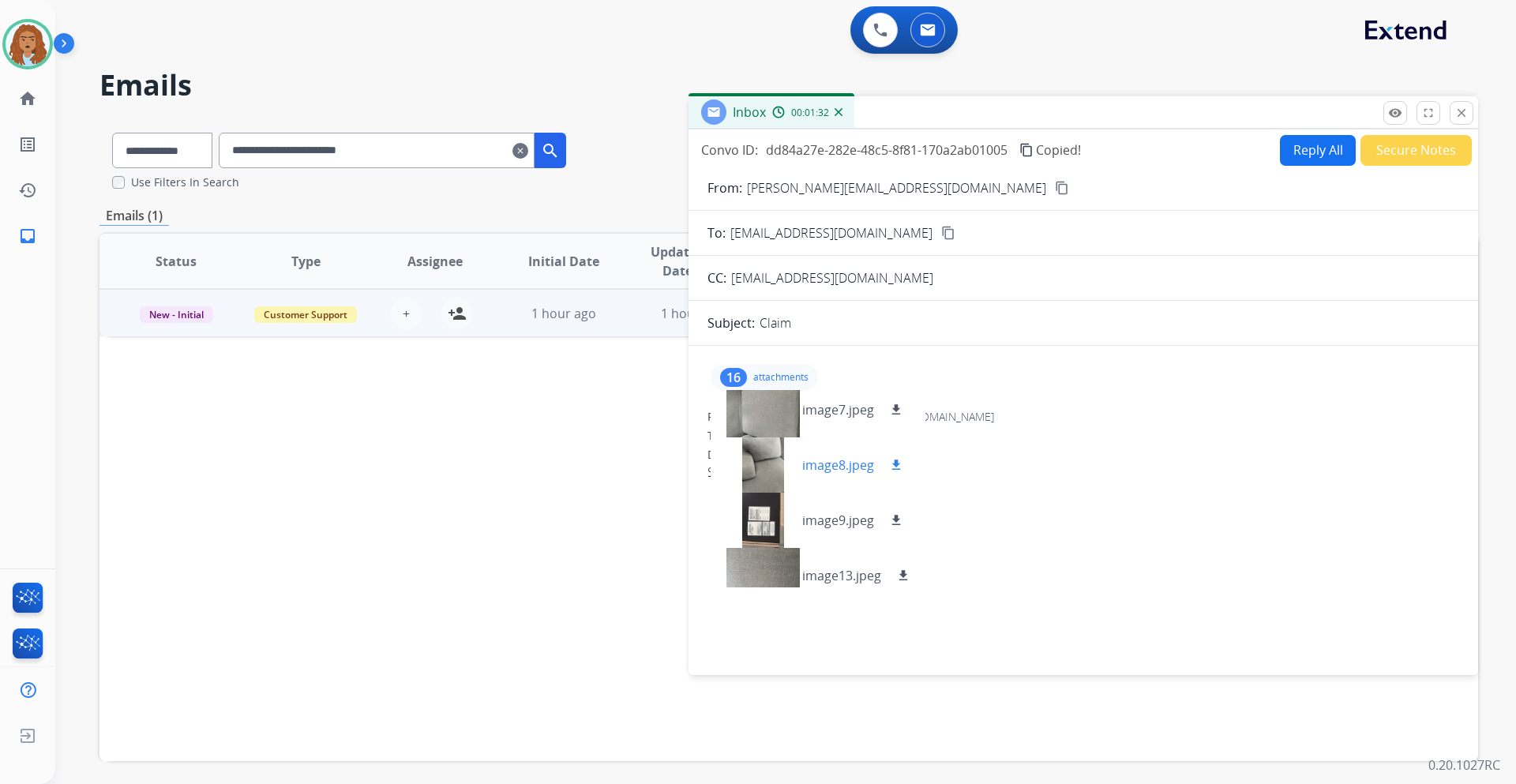 click on "download" at bounding box center [896, 465] 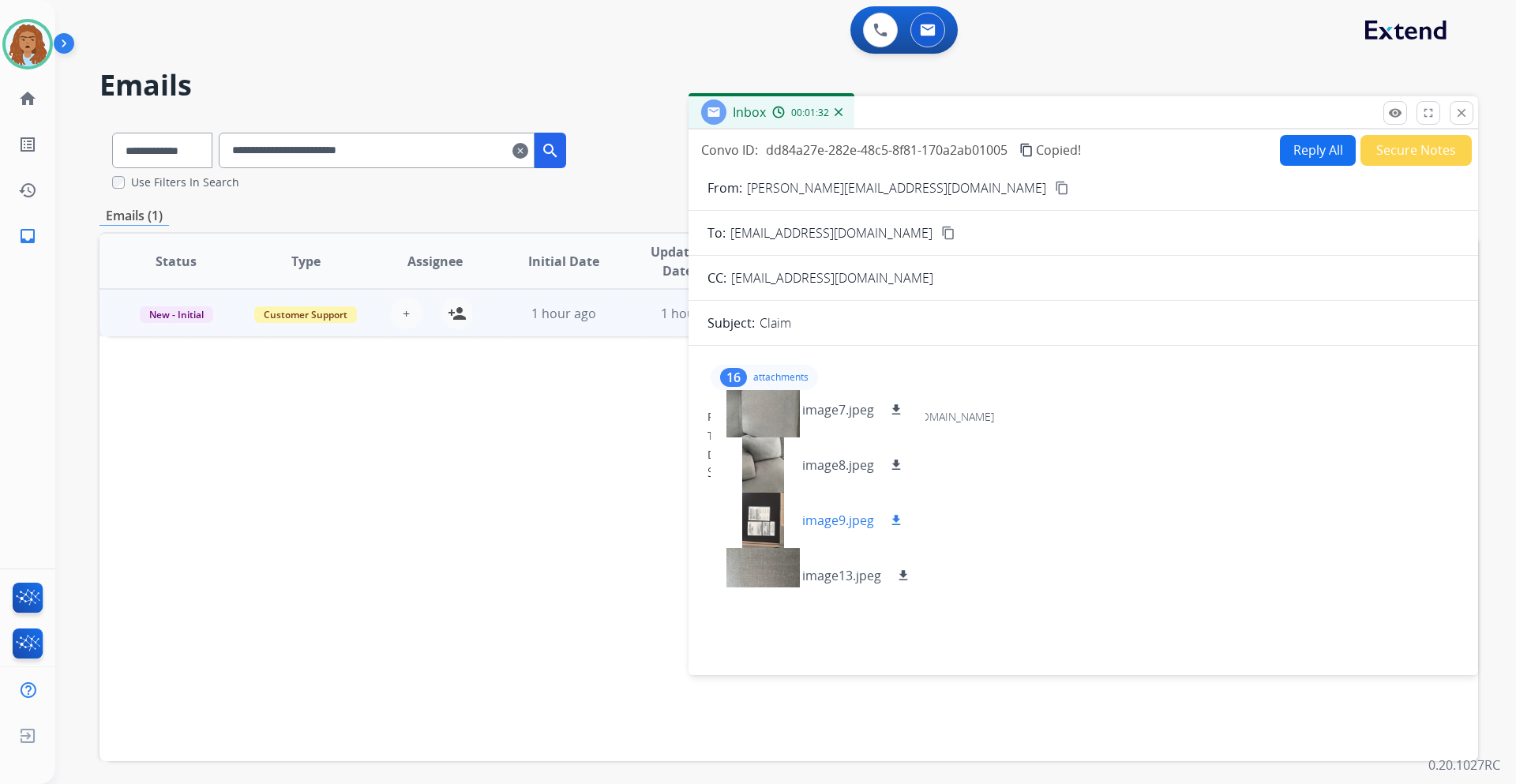 click on "download" at bounding box center (896, 520) 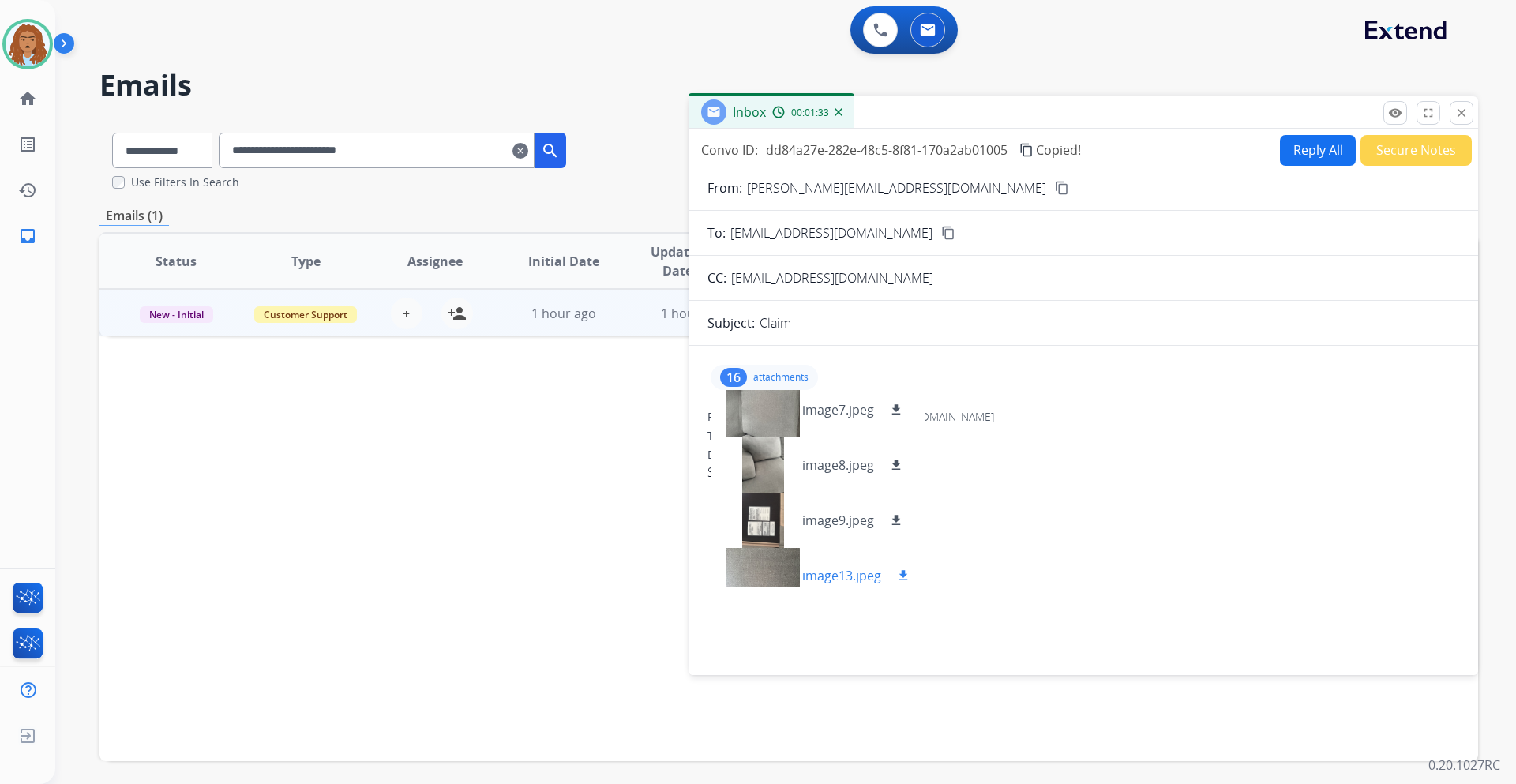 click on "download" at bounding box center (903, 576) 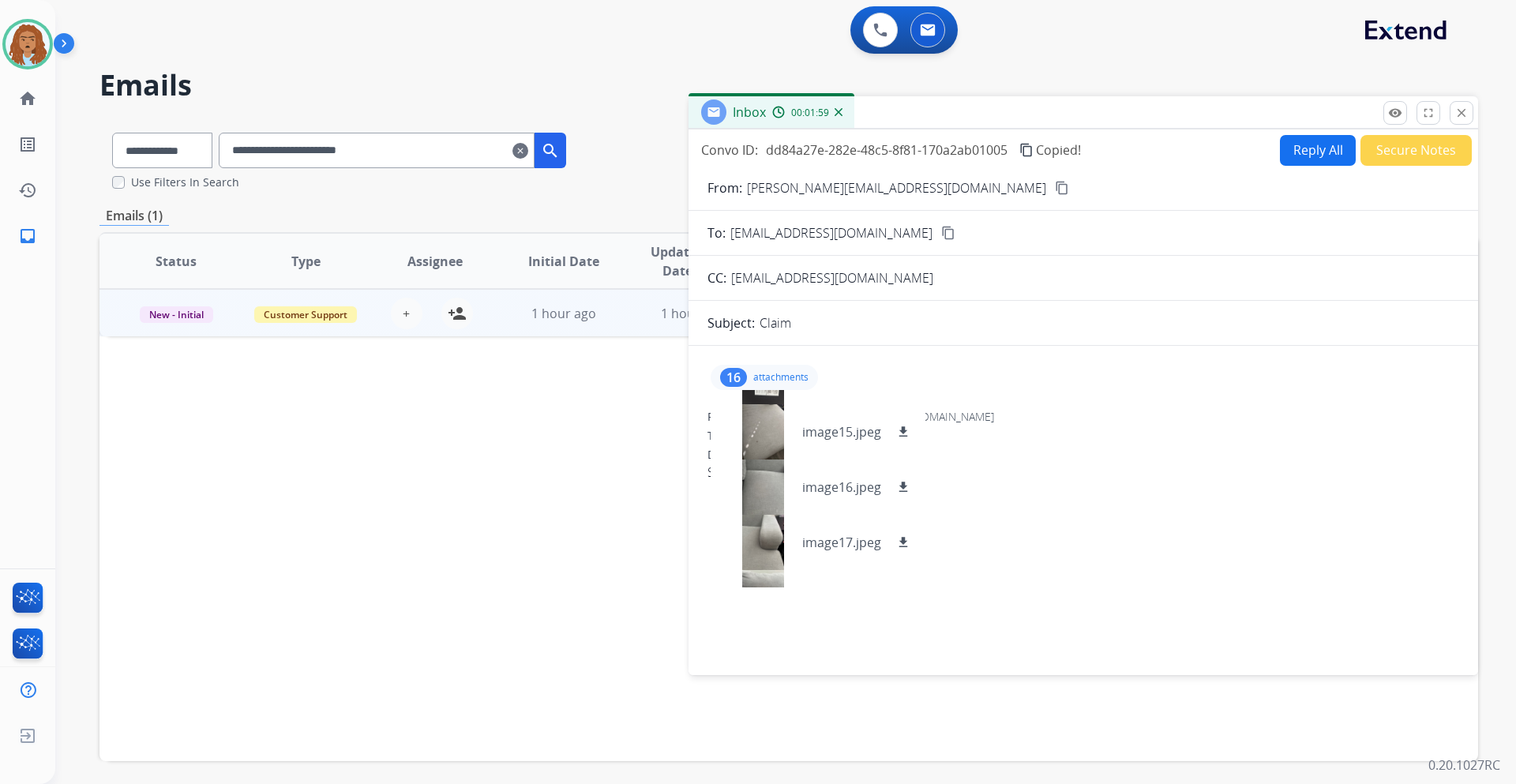 scroll, scrollTop: 687, scrollLeft: 0, axis: vertical 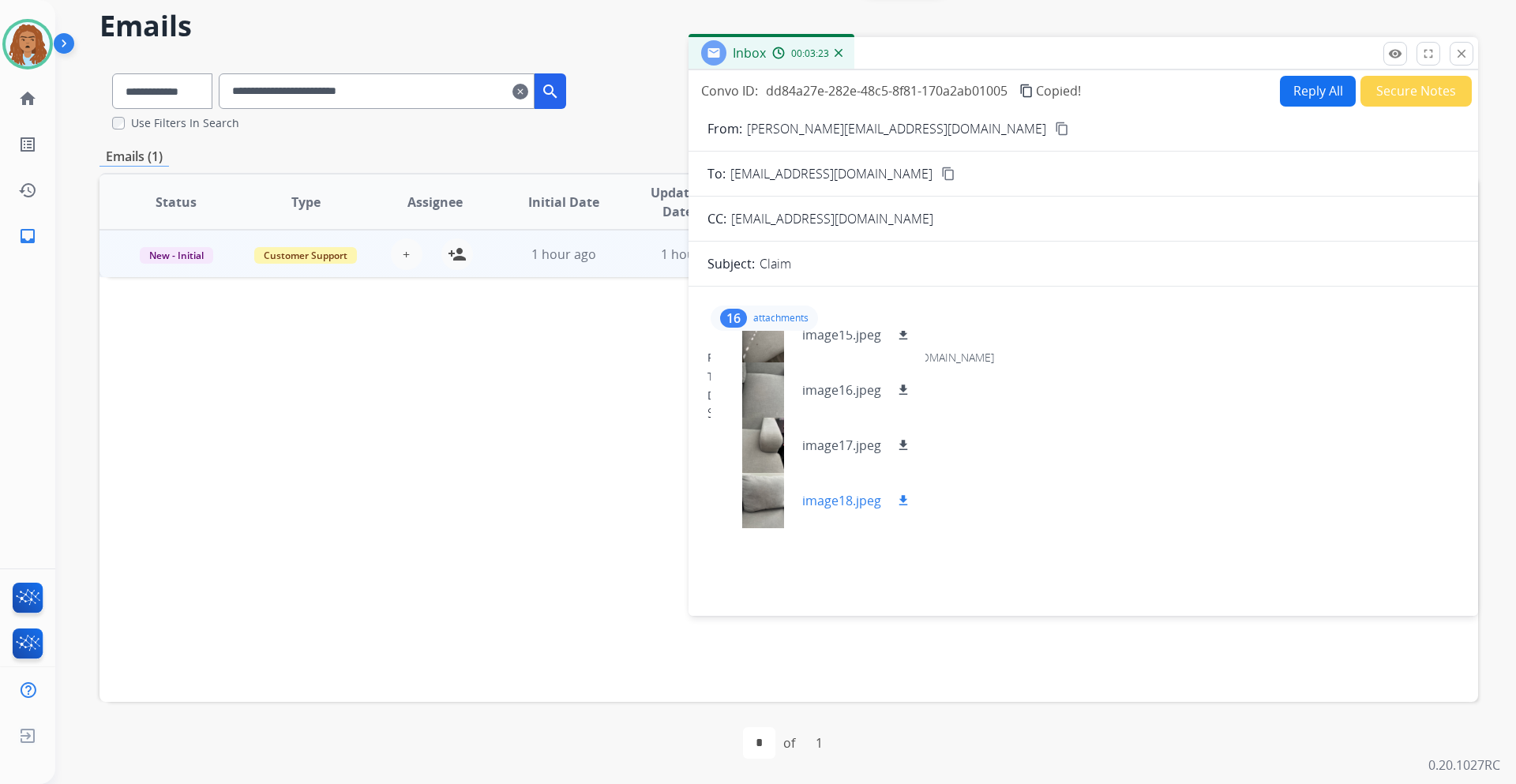 click on "download" at bounding box center (903, 501) 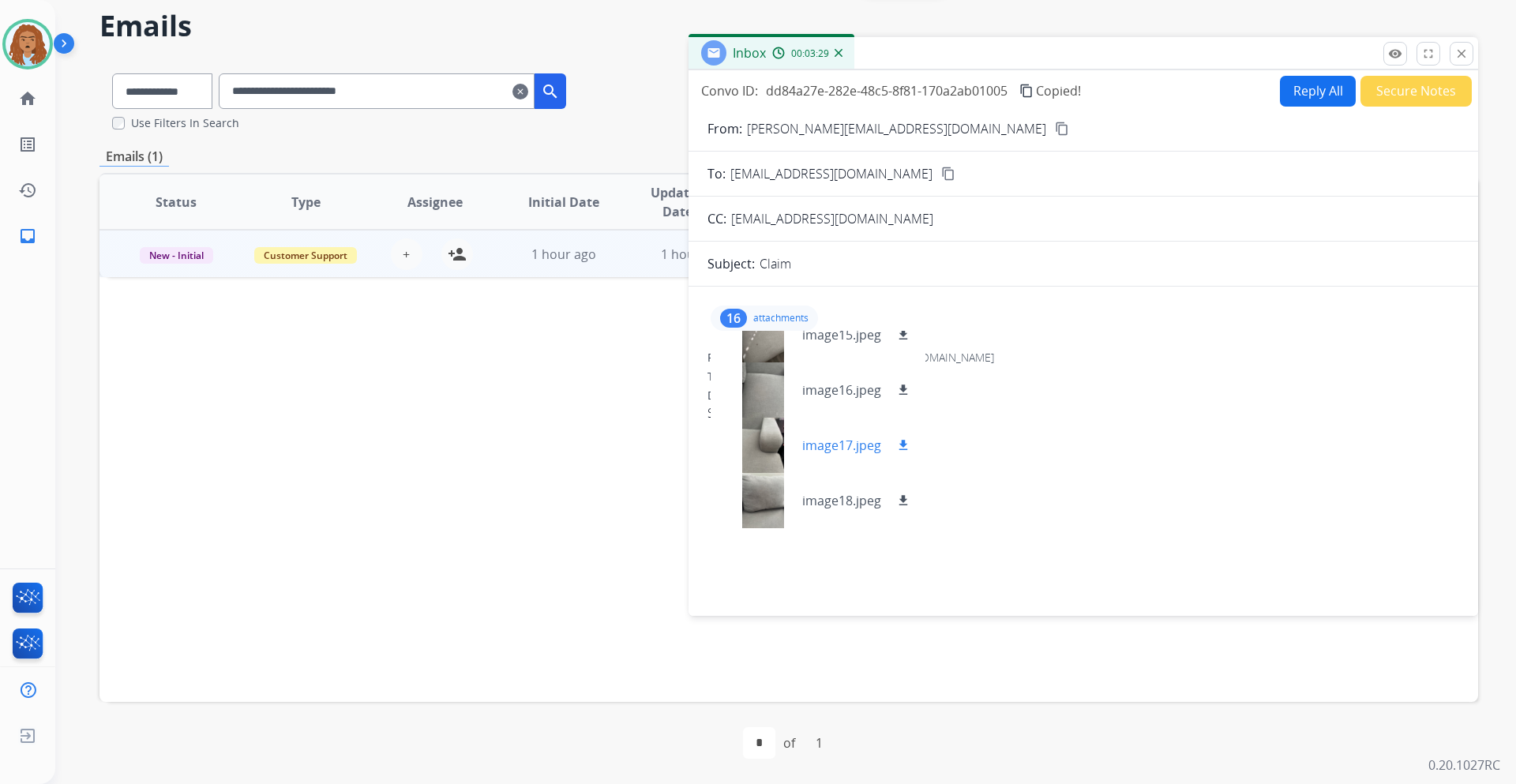 click on "image17.jpeg  download" at bounding box center [818, 445] 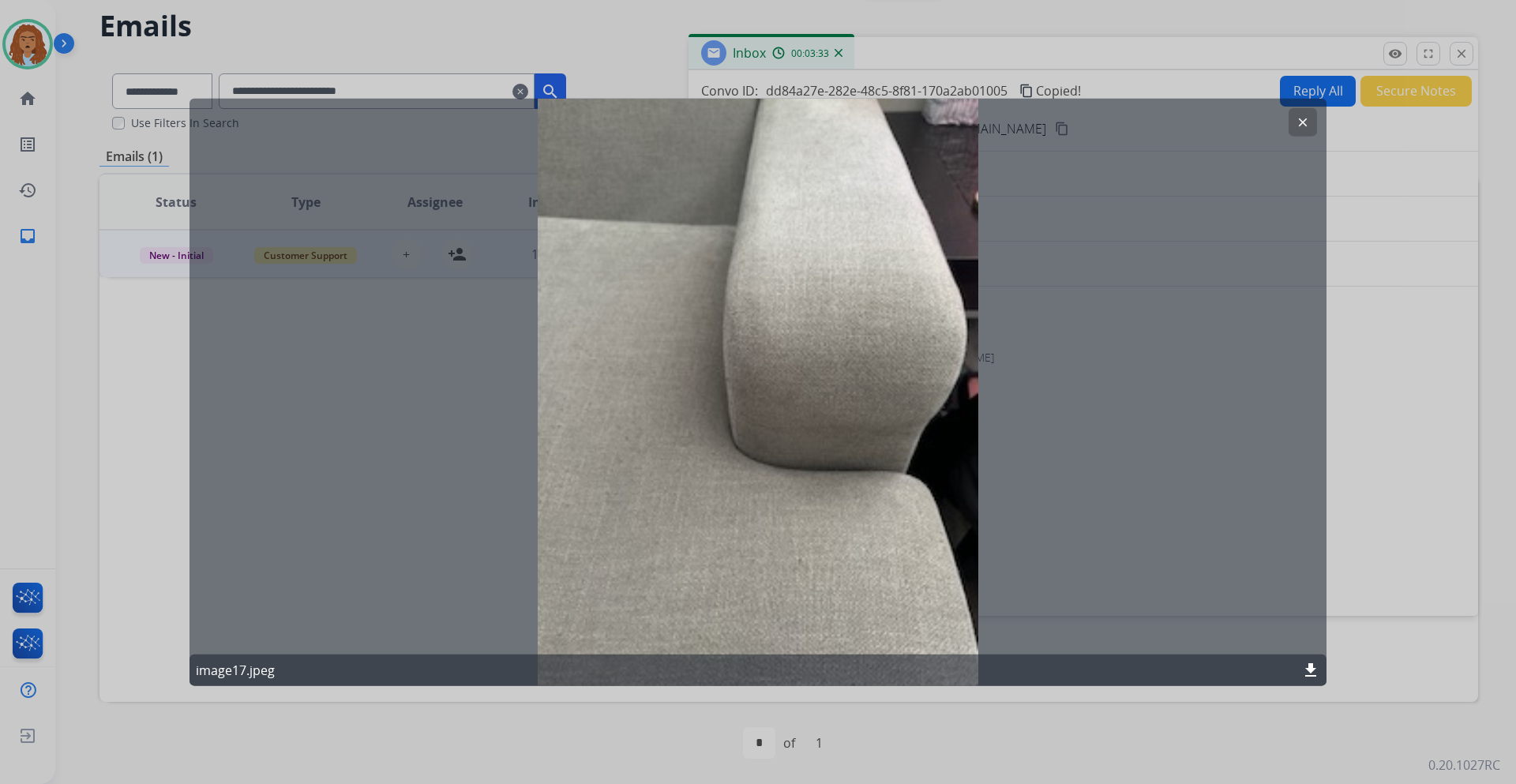 click on "clear" 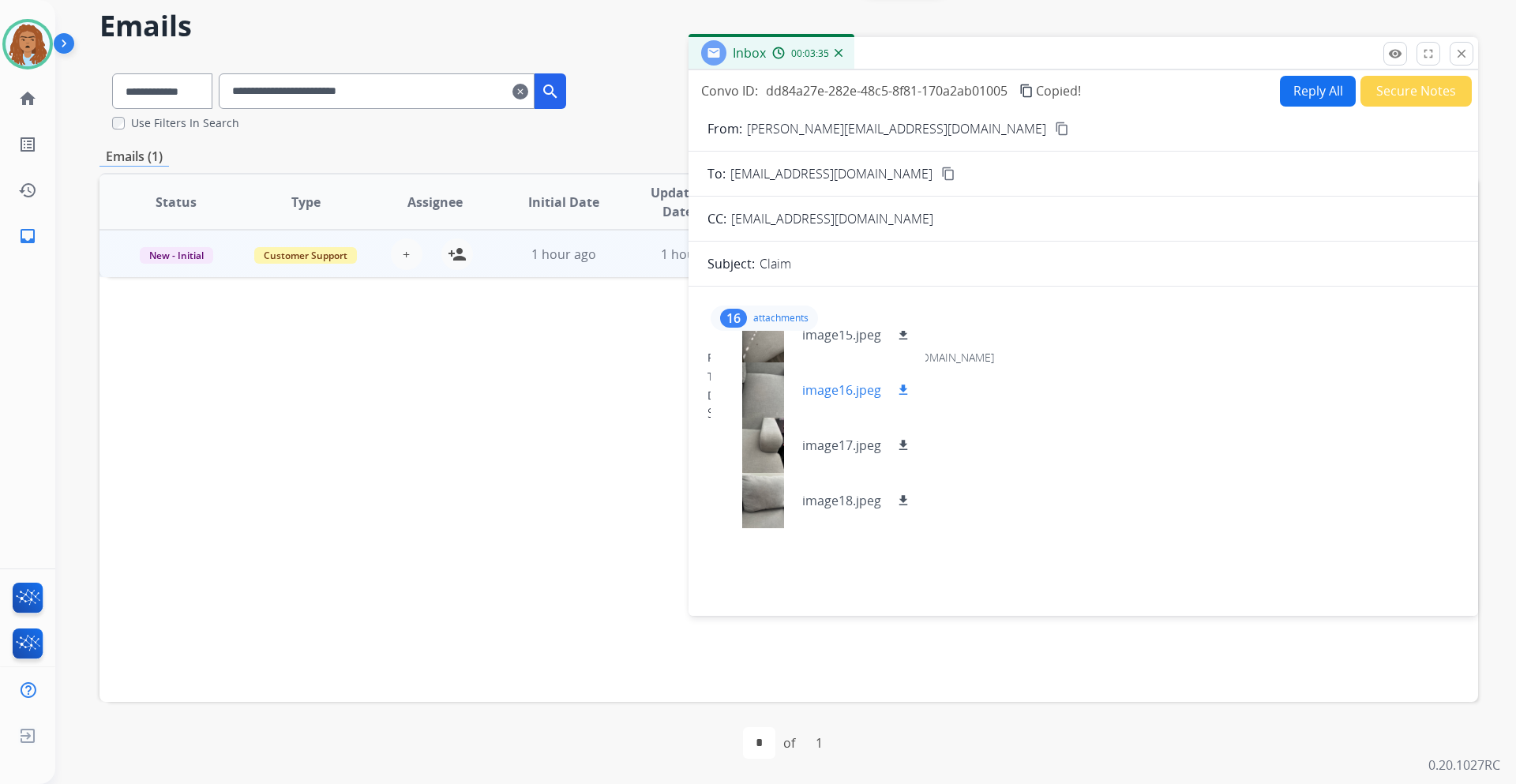 click at bounding box center (763, 390) 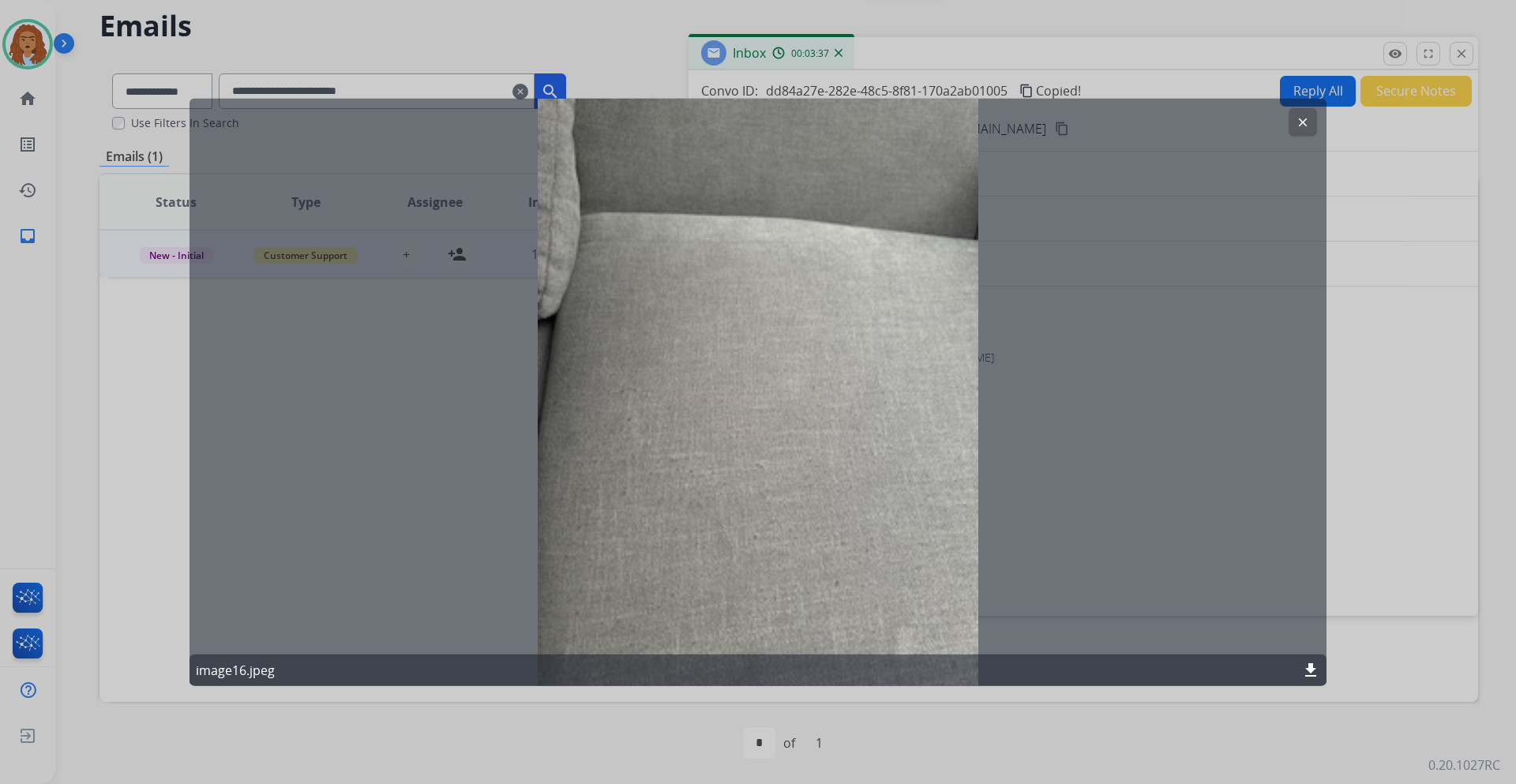 click on "clear" 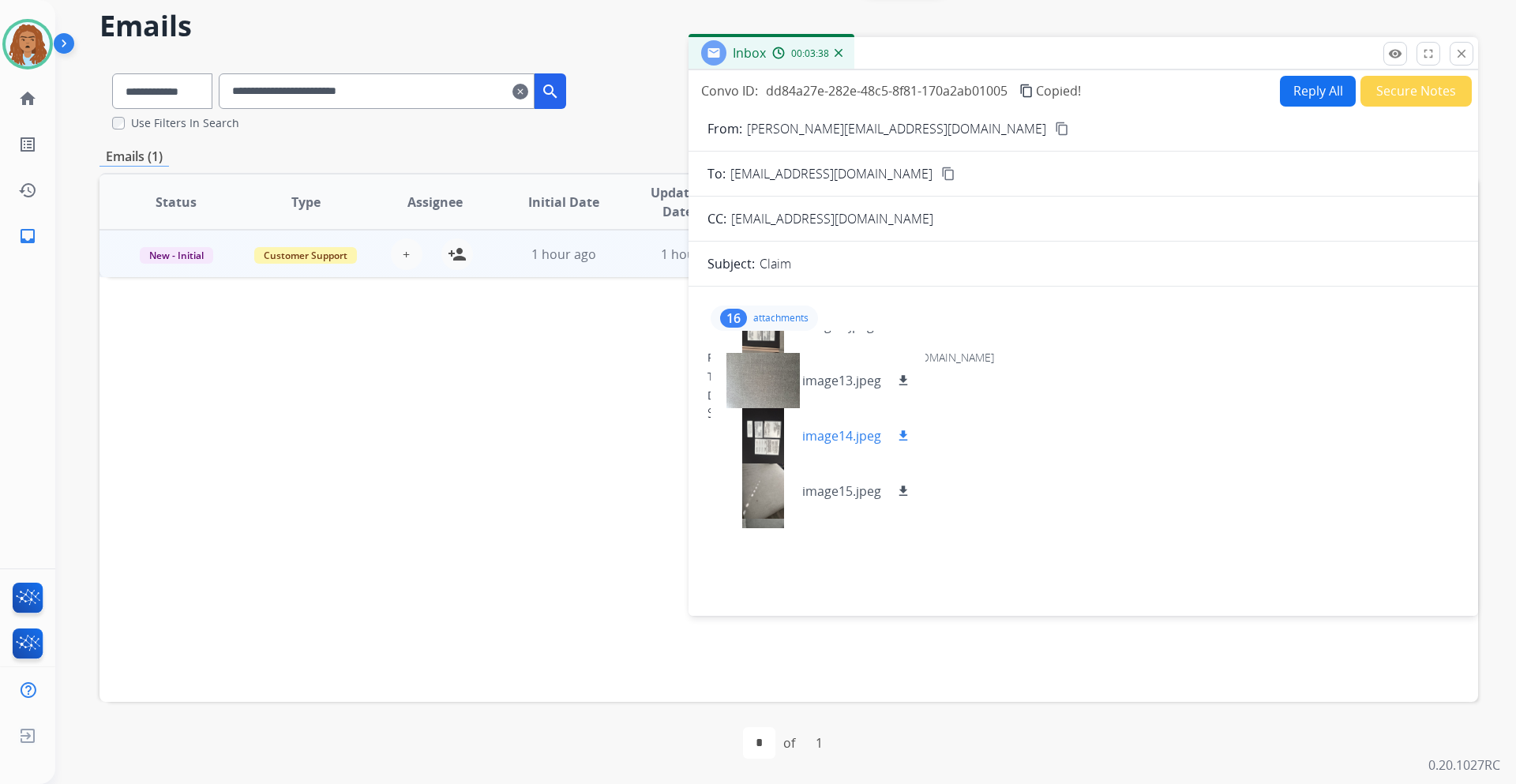 scroll, scrollTop: 529, scrollLeft: 0, axis: vertical 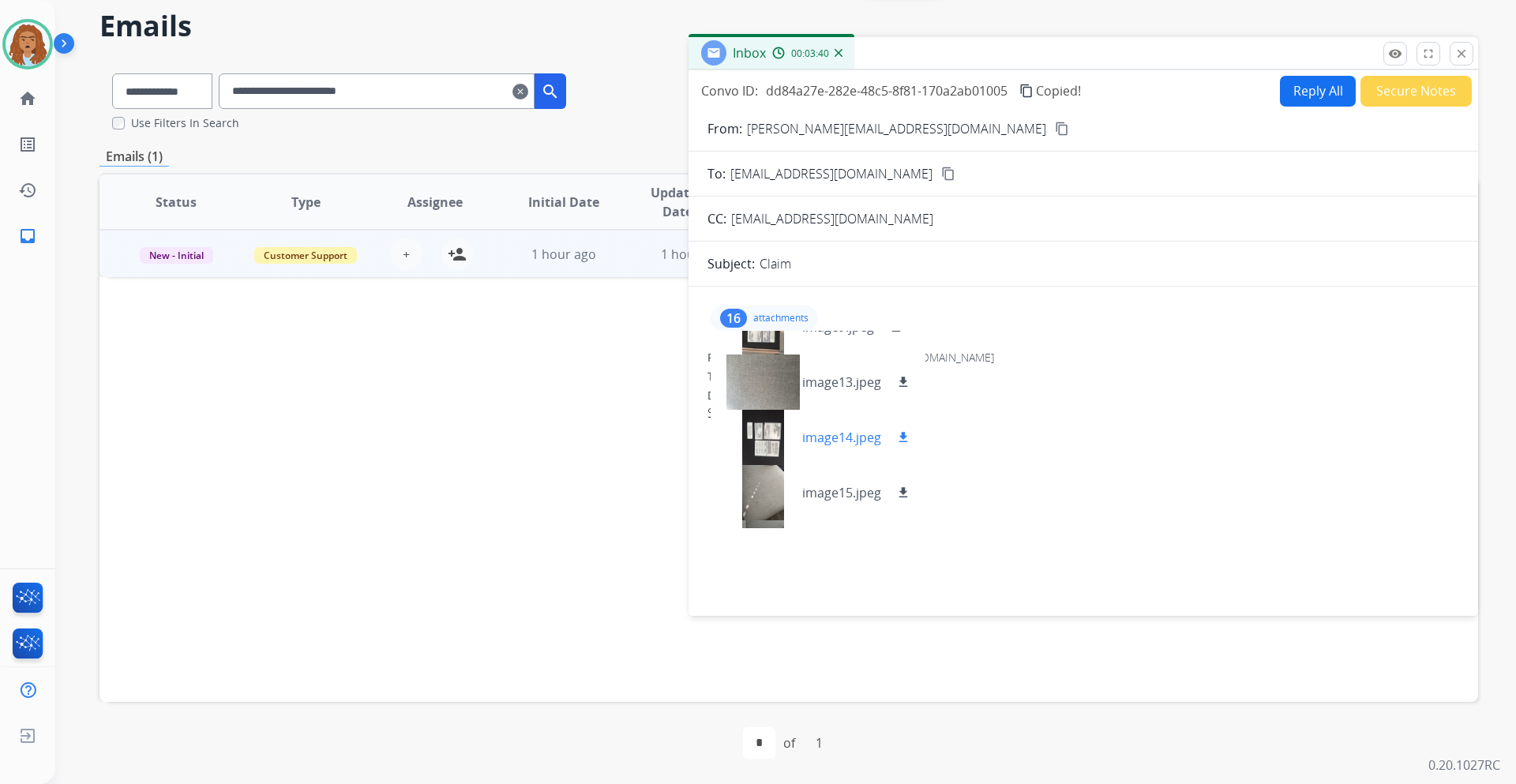 drag, startPoint x: 760, startPoint y: 436, endPoint x: 762, endPoint y: 426, distance: 10.198039 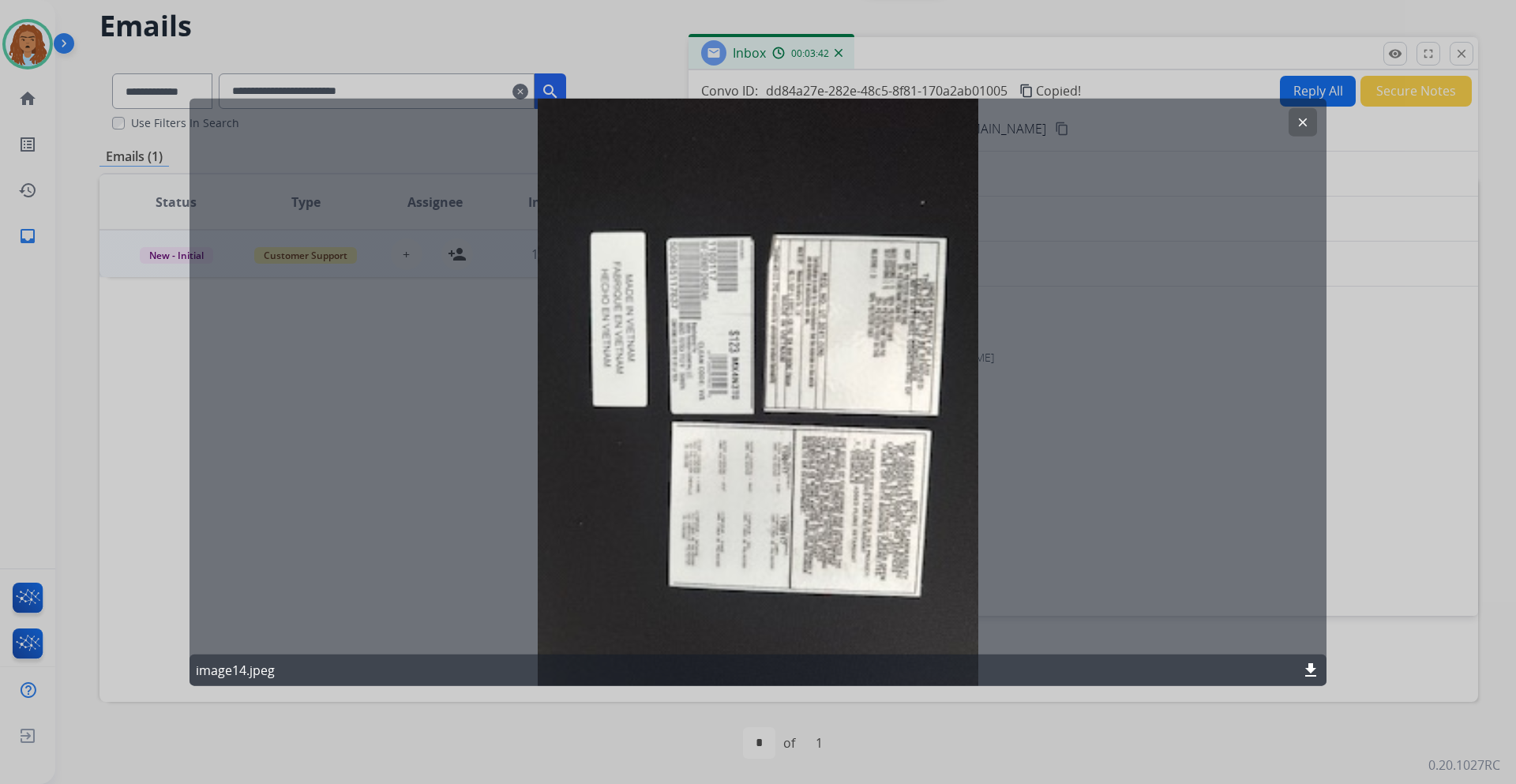 click on "clear" 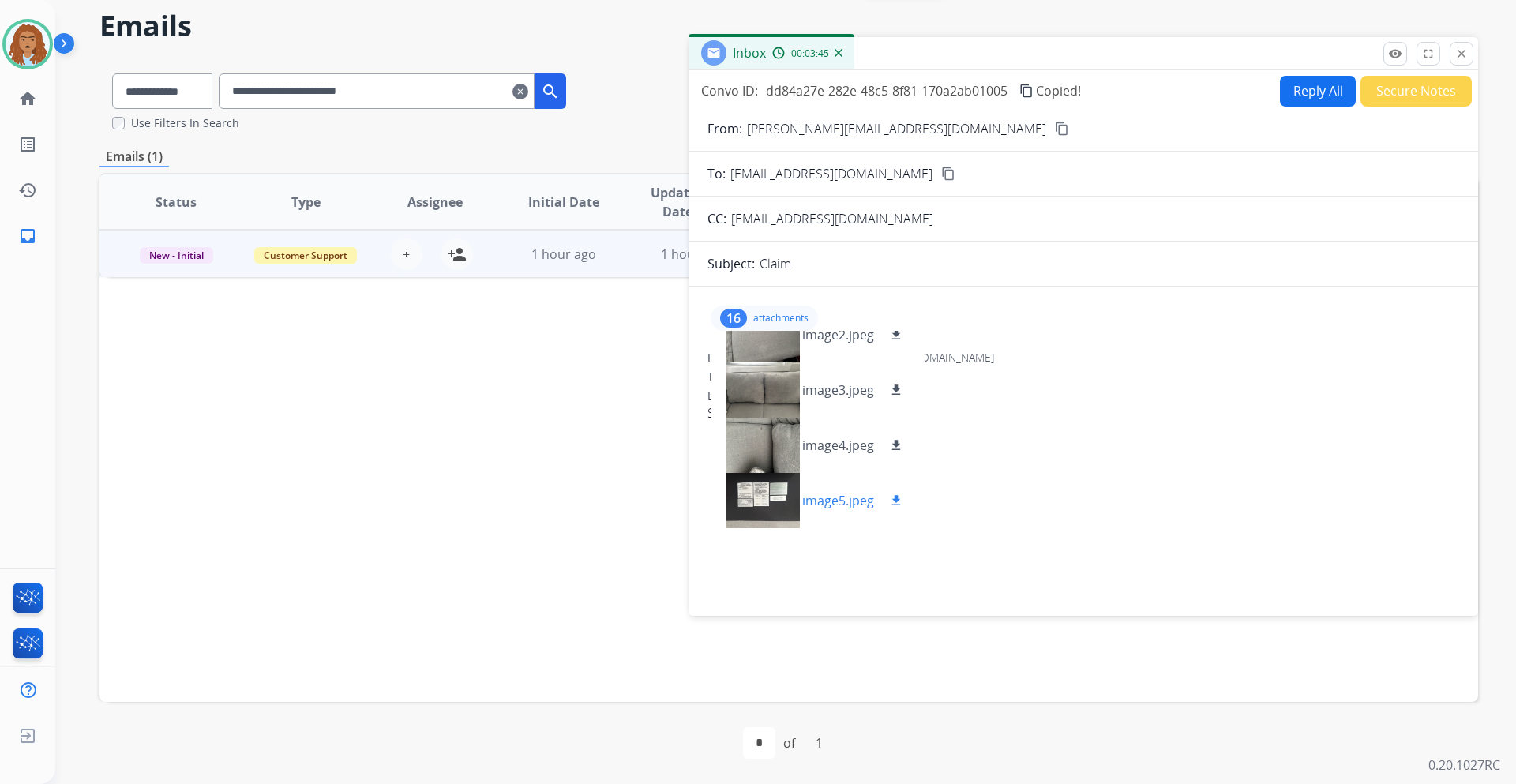 scroll, scrollTop: 0, scrollLeft: 0, axis: both 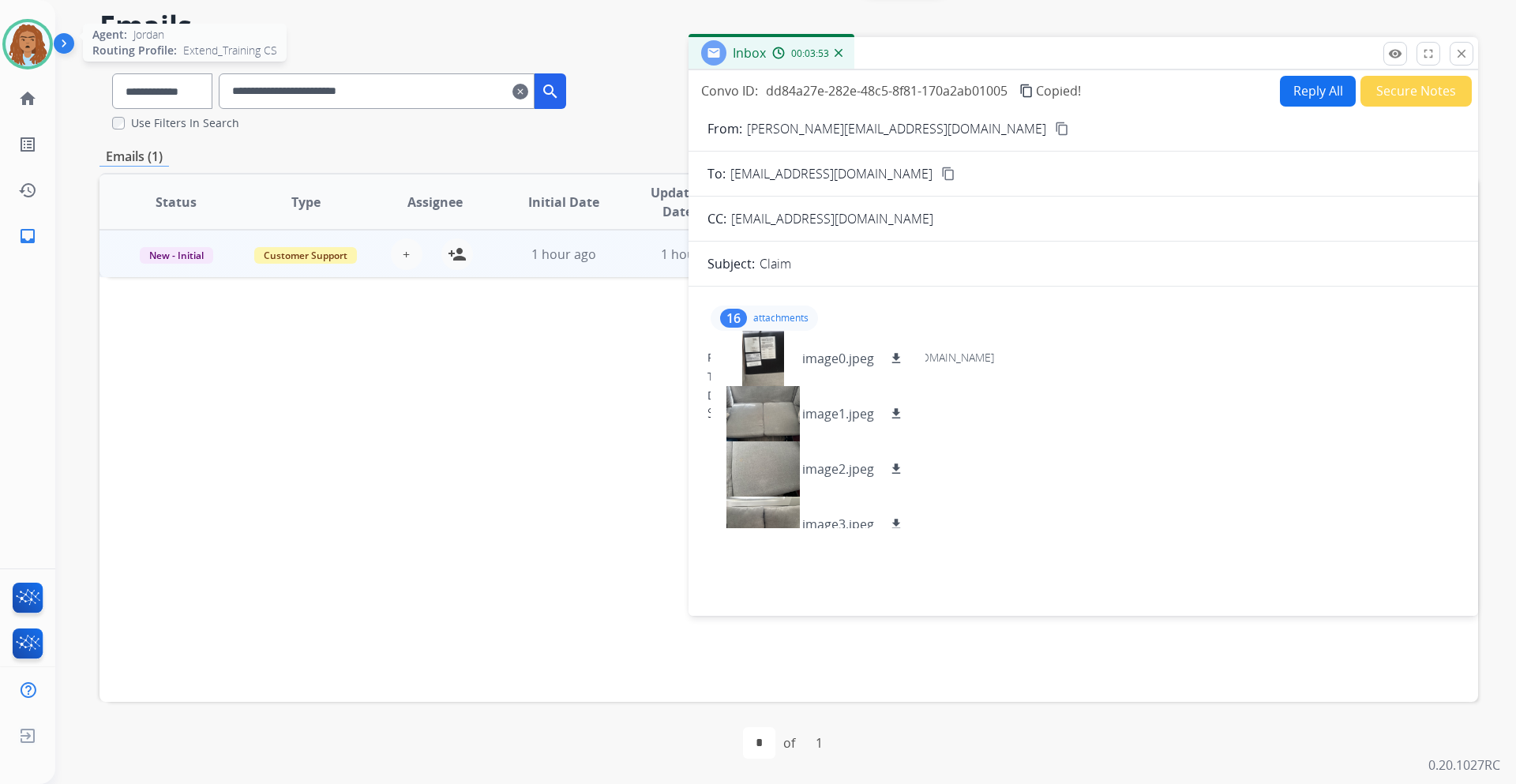 click at bounding box center (28, 44) 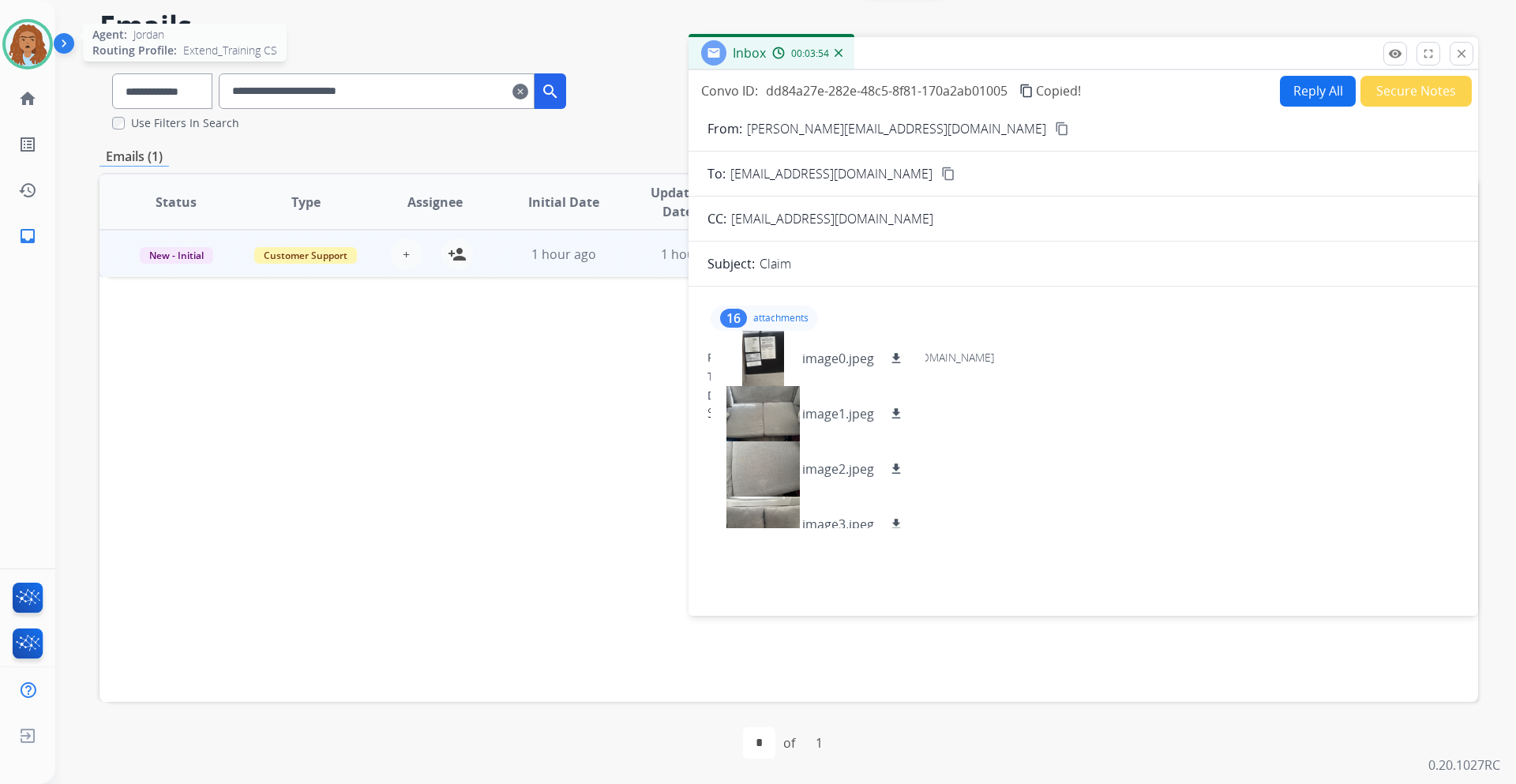 click at bounding box center (28, 44) 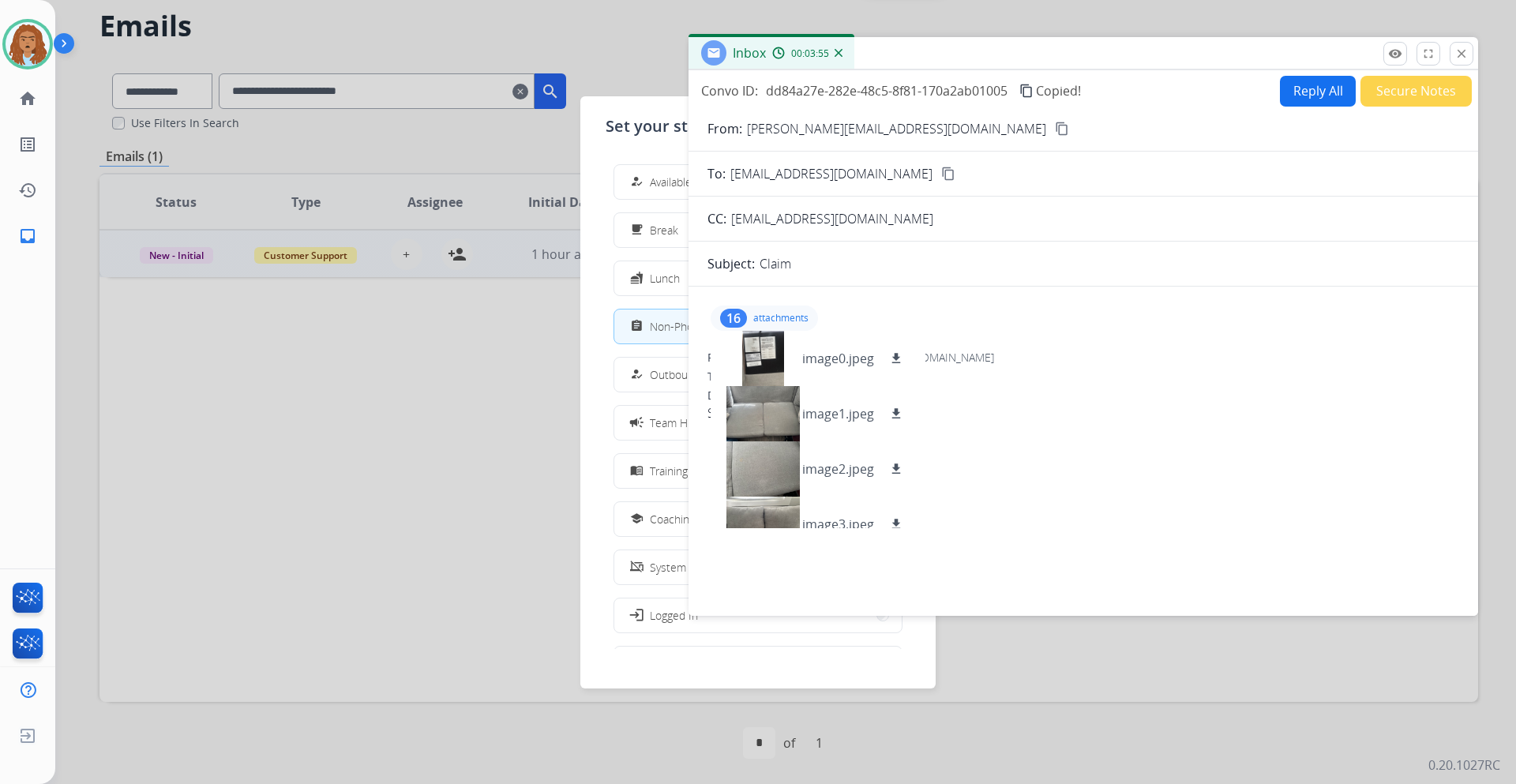 click at bounding box center (758, 392) 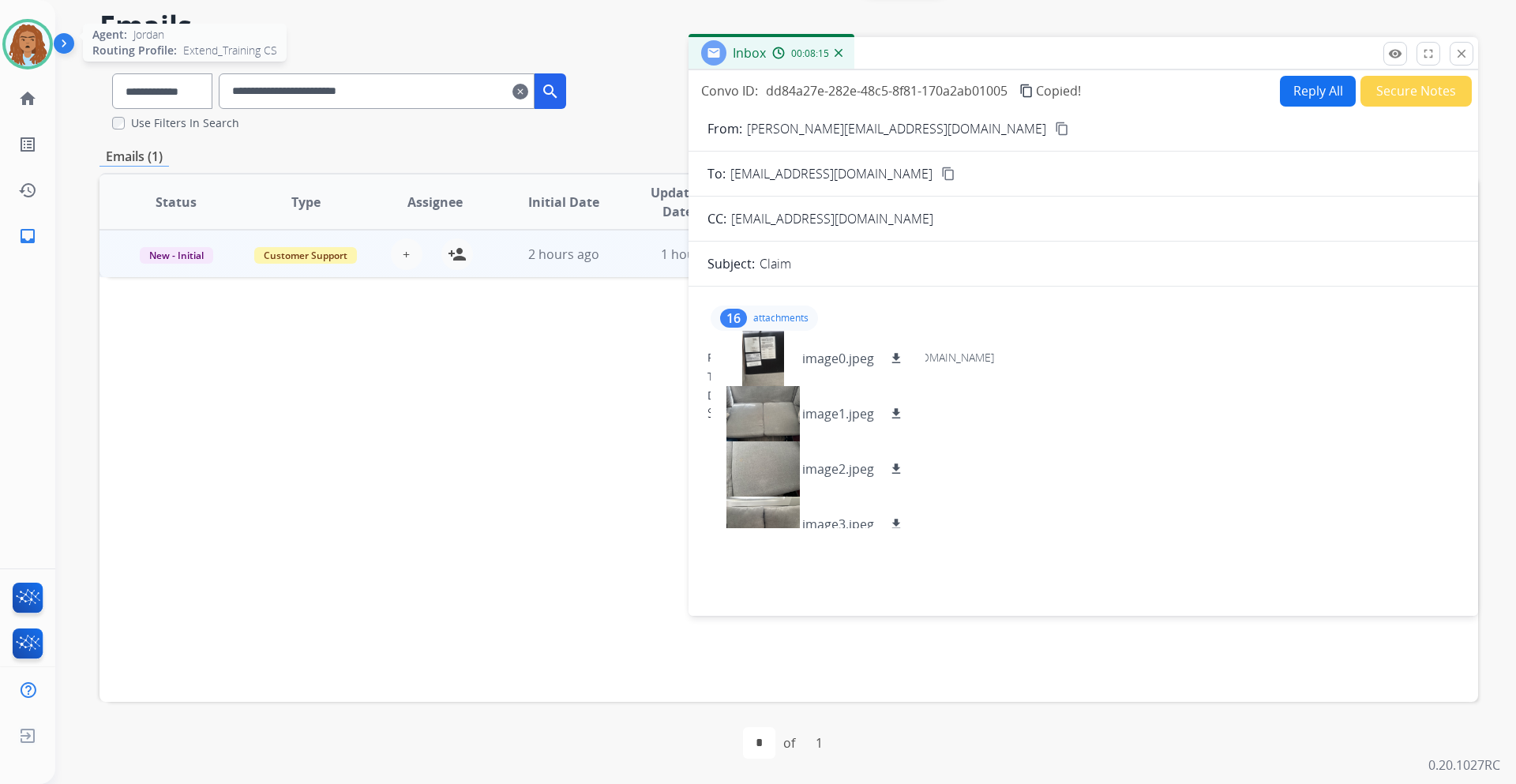 click at bounding box center [28, 44] 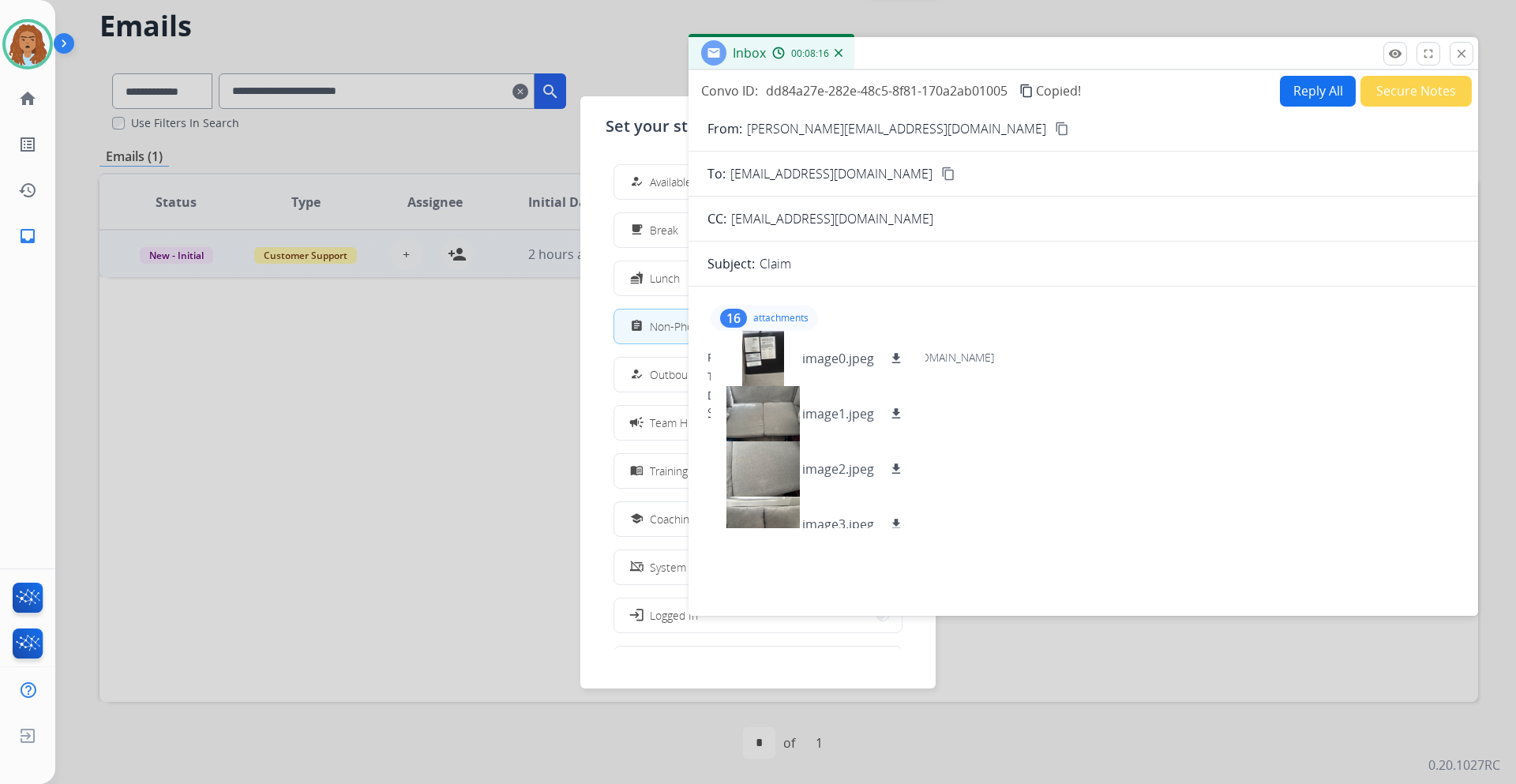 click at bounding box center [758, 392] 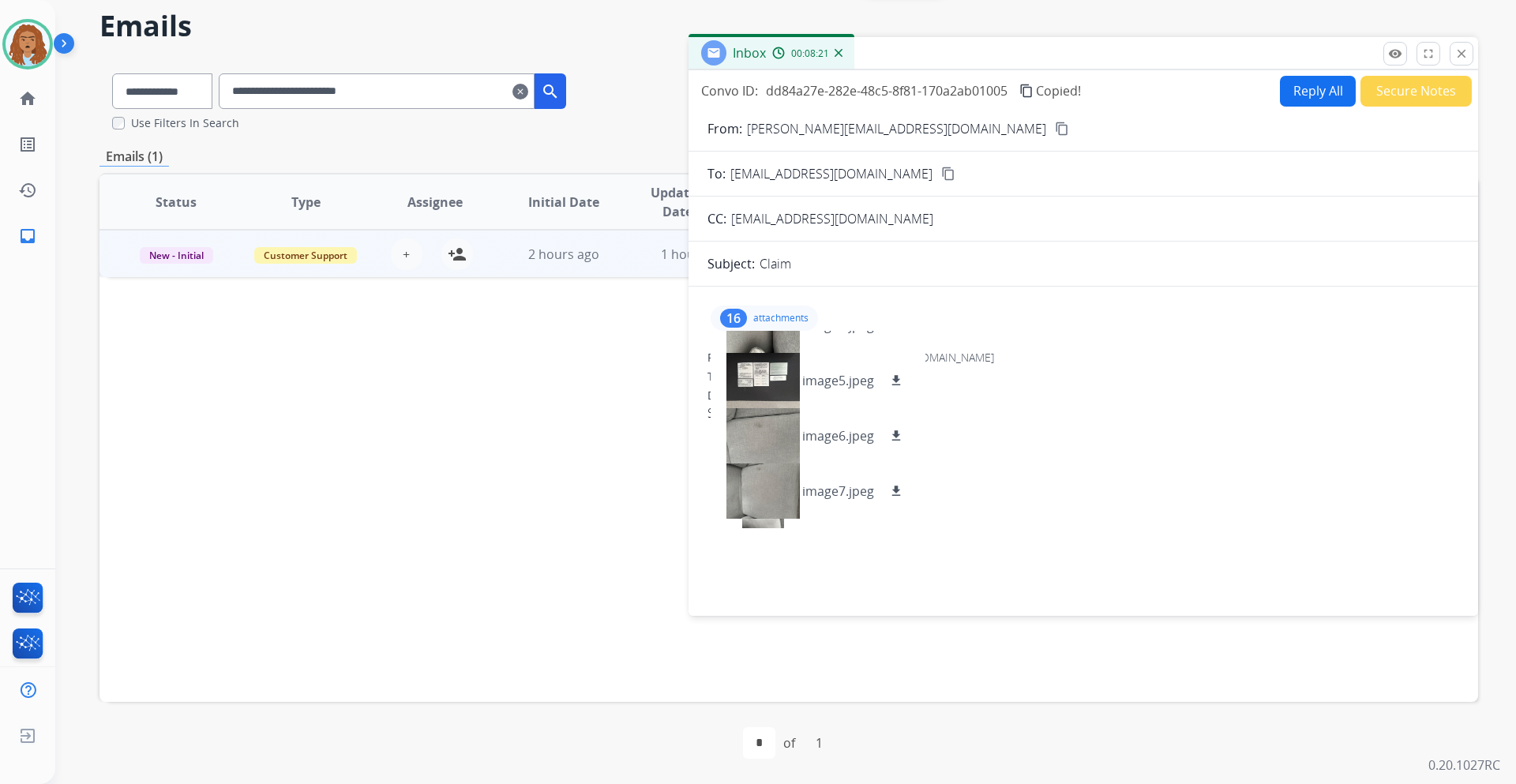 scroll, scrollTop: 158, scrollLeft: 0, axis: vertical 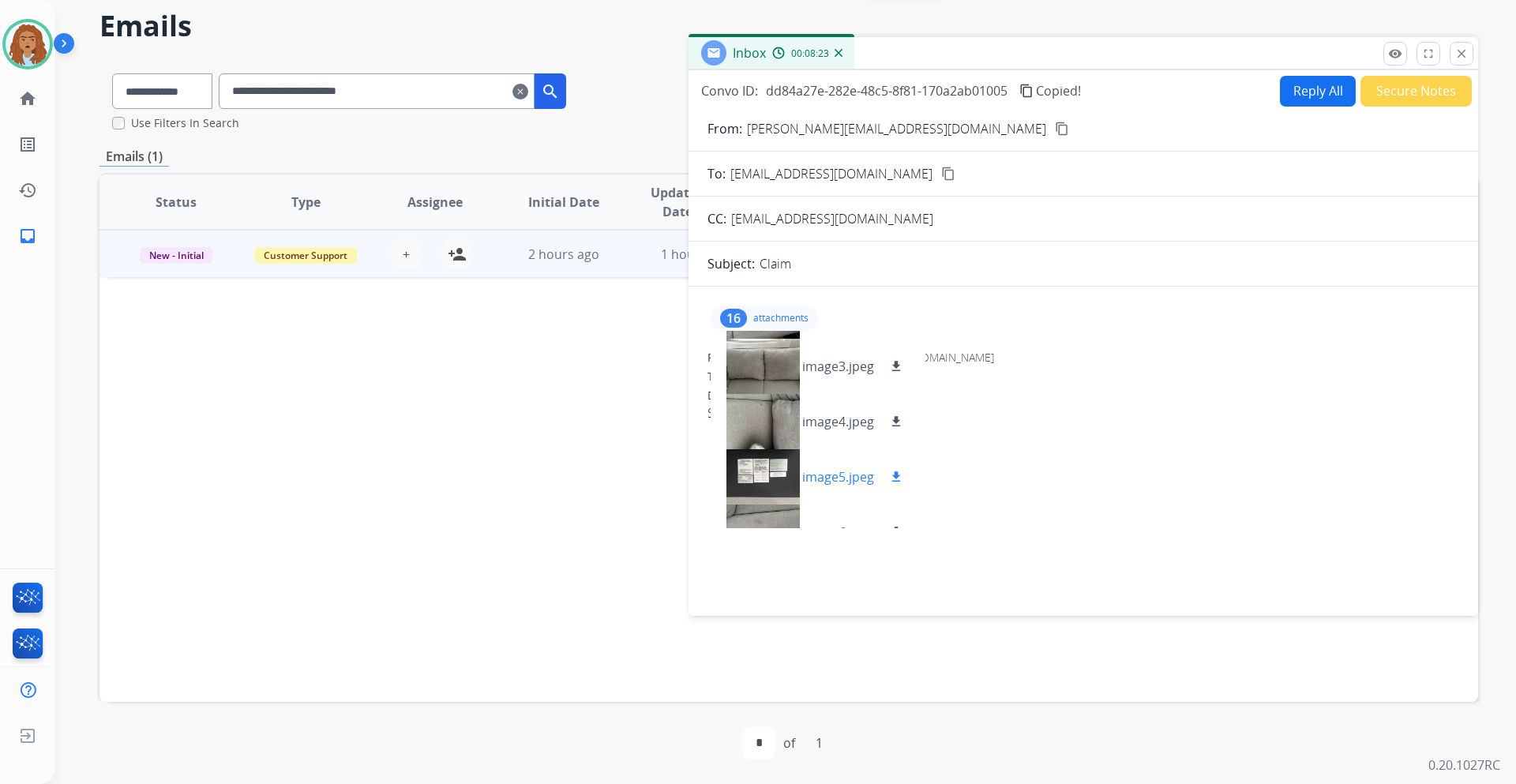 click on "download" at bounding box center (896, 477) 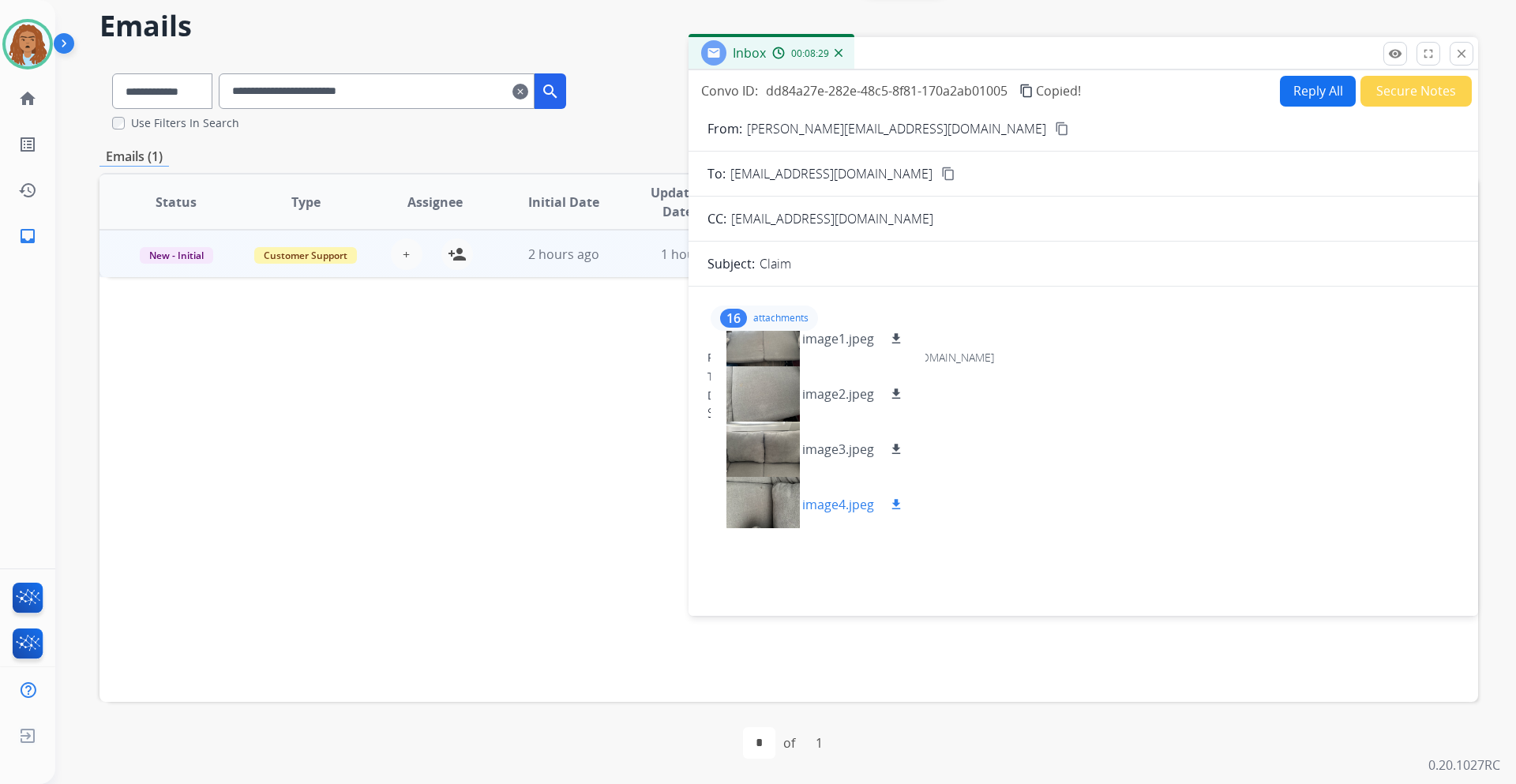 scroll, scrollTop: 0, scrollLeft: 0, axis: both 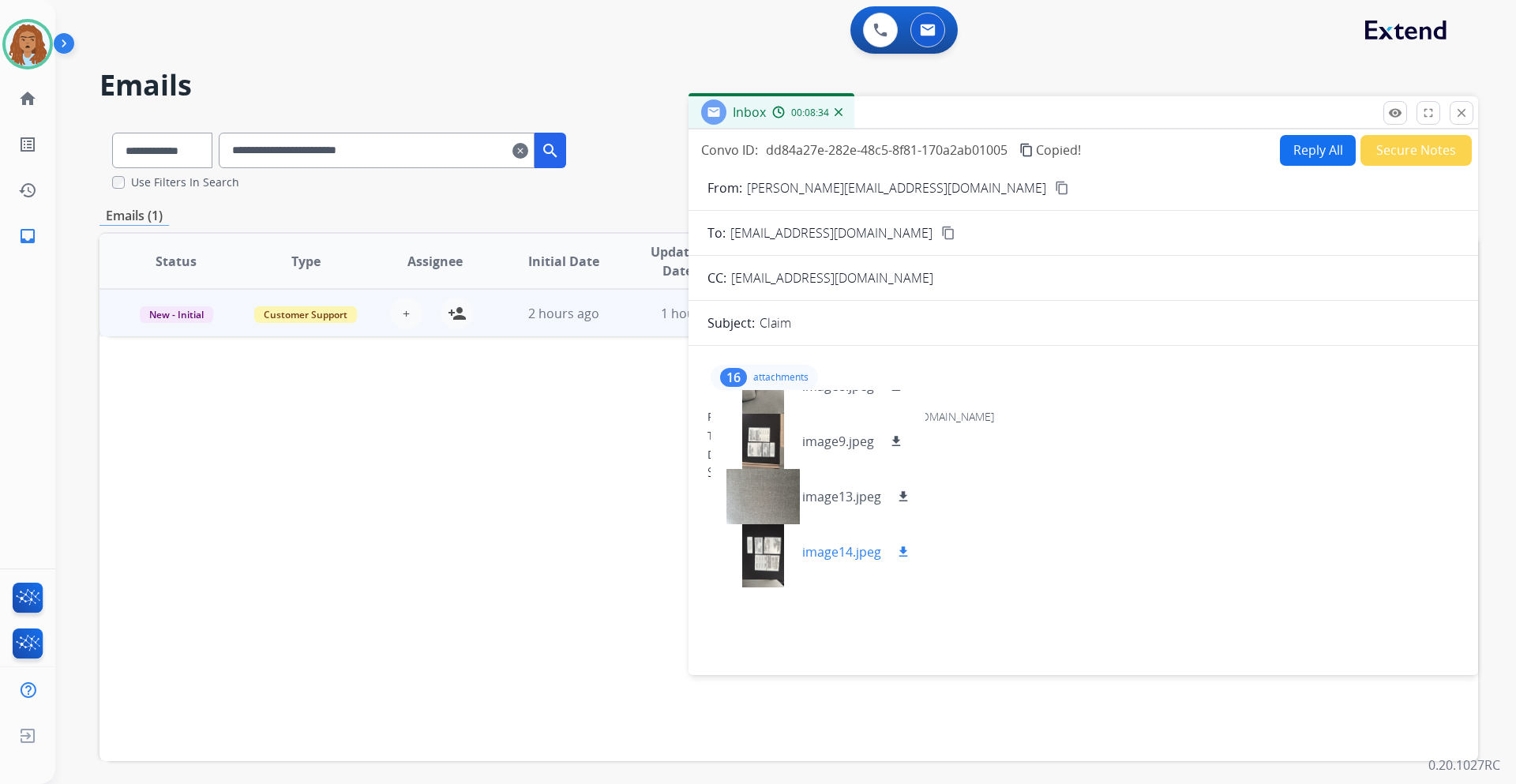 click on "download" at bounding box center (903, 552) 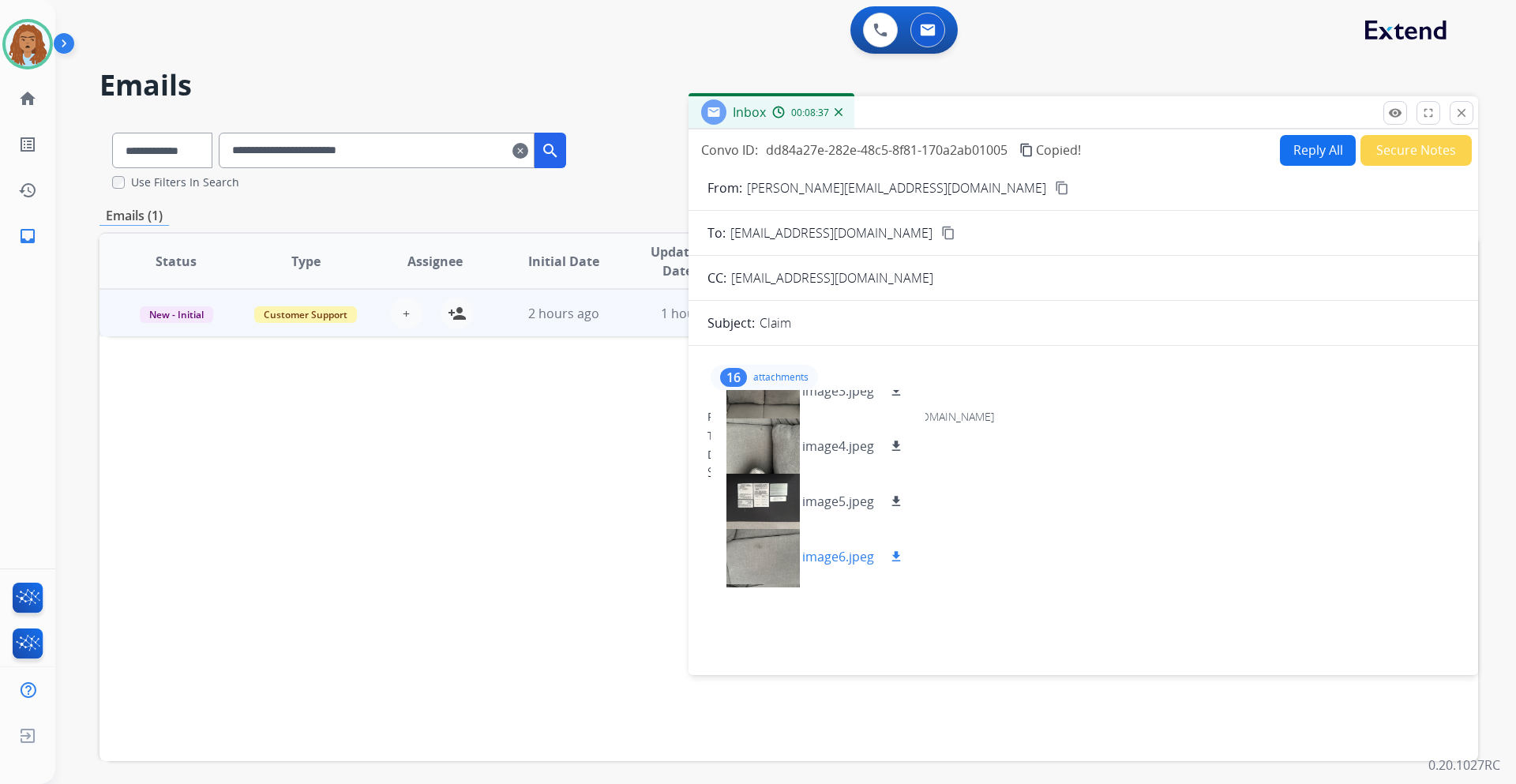 scroll, scrollTop: 0, scrollLeft: 0, axis: both 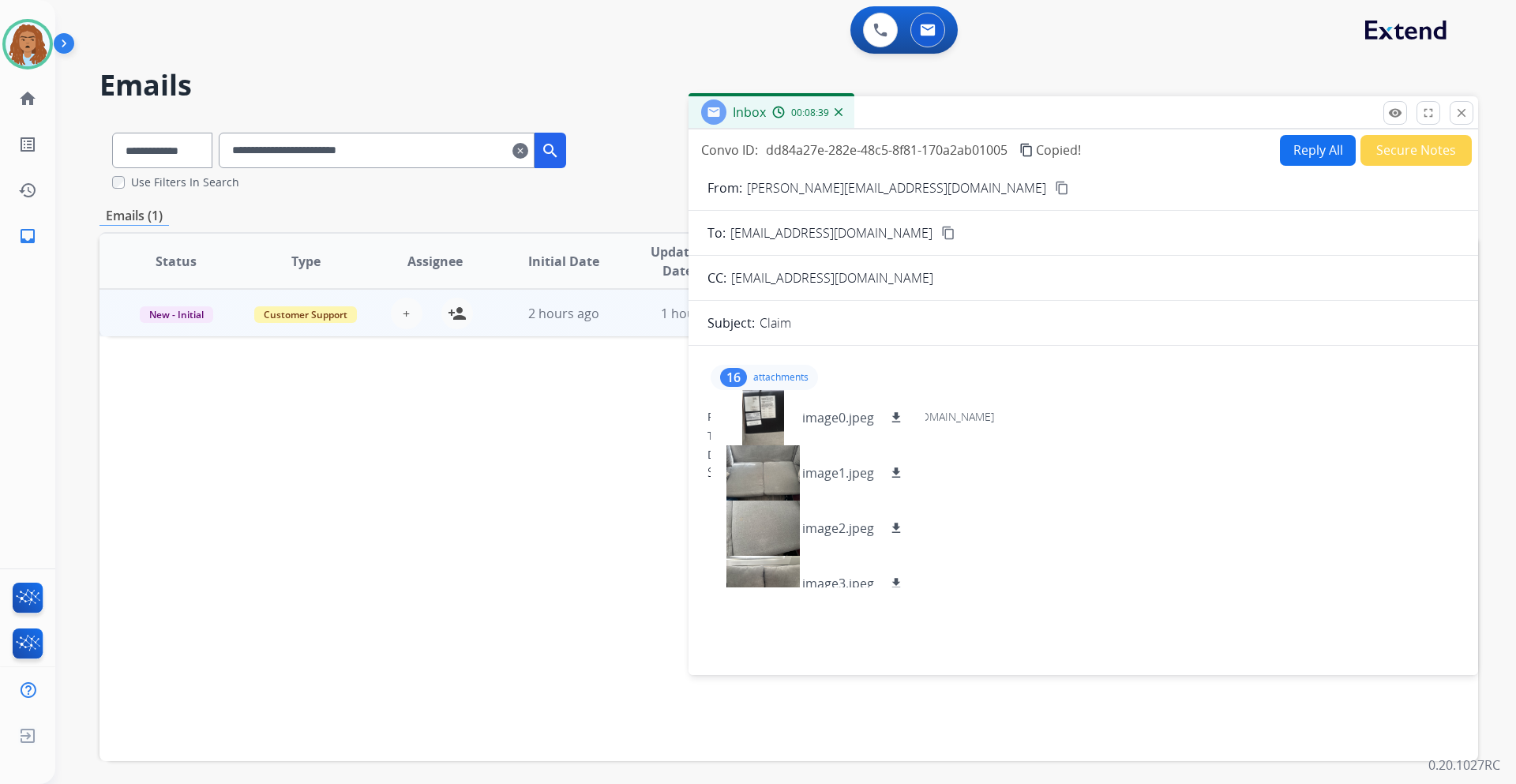 click on "0 Voice Interactions  0  Email Interactions" at bounding box center [776, 32] 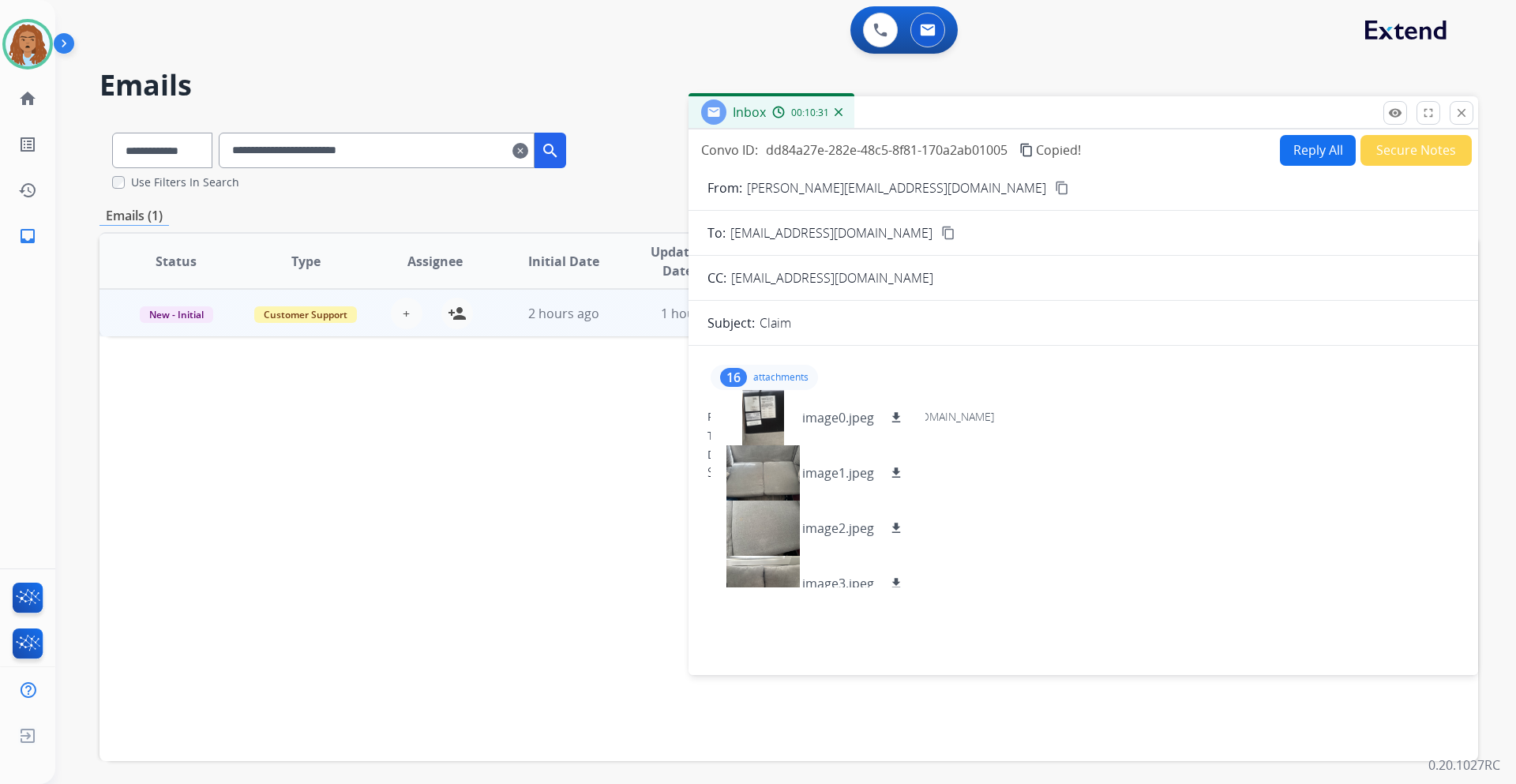 click on "Status Type Assignee Initial Date Updated Date arrow_downward SLA Subject Customer Conversation ID Action New - Initial Customer Support + Select agent person_add Assign to Me 2 hours ago 1 hour ago alarm  Claim  explore jacqueline.tr.03@gmail.com content_copy  dd84a27e-282e-48c5-8f81-170a2ab01005  content_copy Open language" at bounding box center (789, 497) 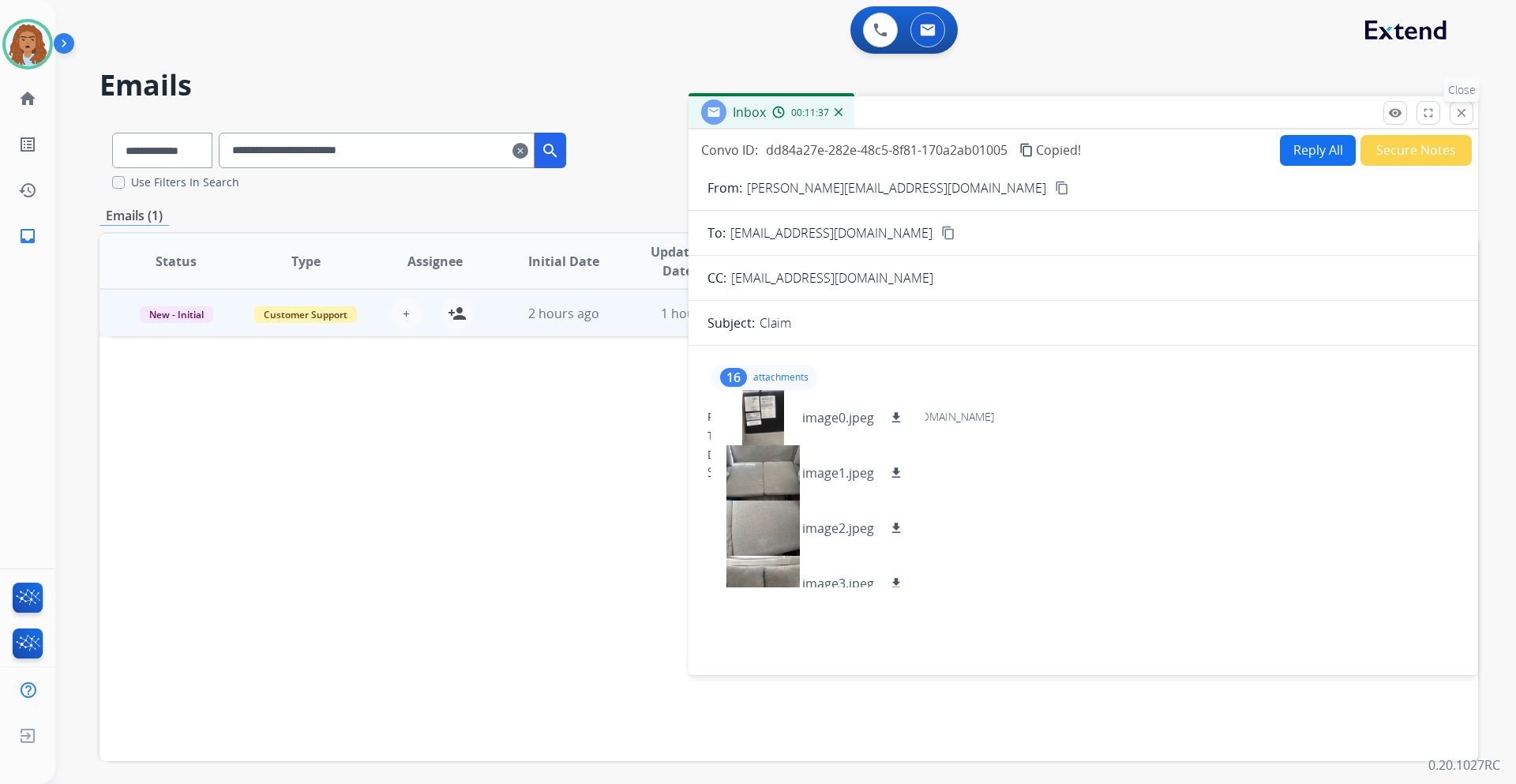 click on "close Close" at bounding box center [1462, 113] 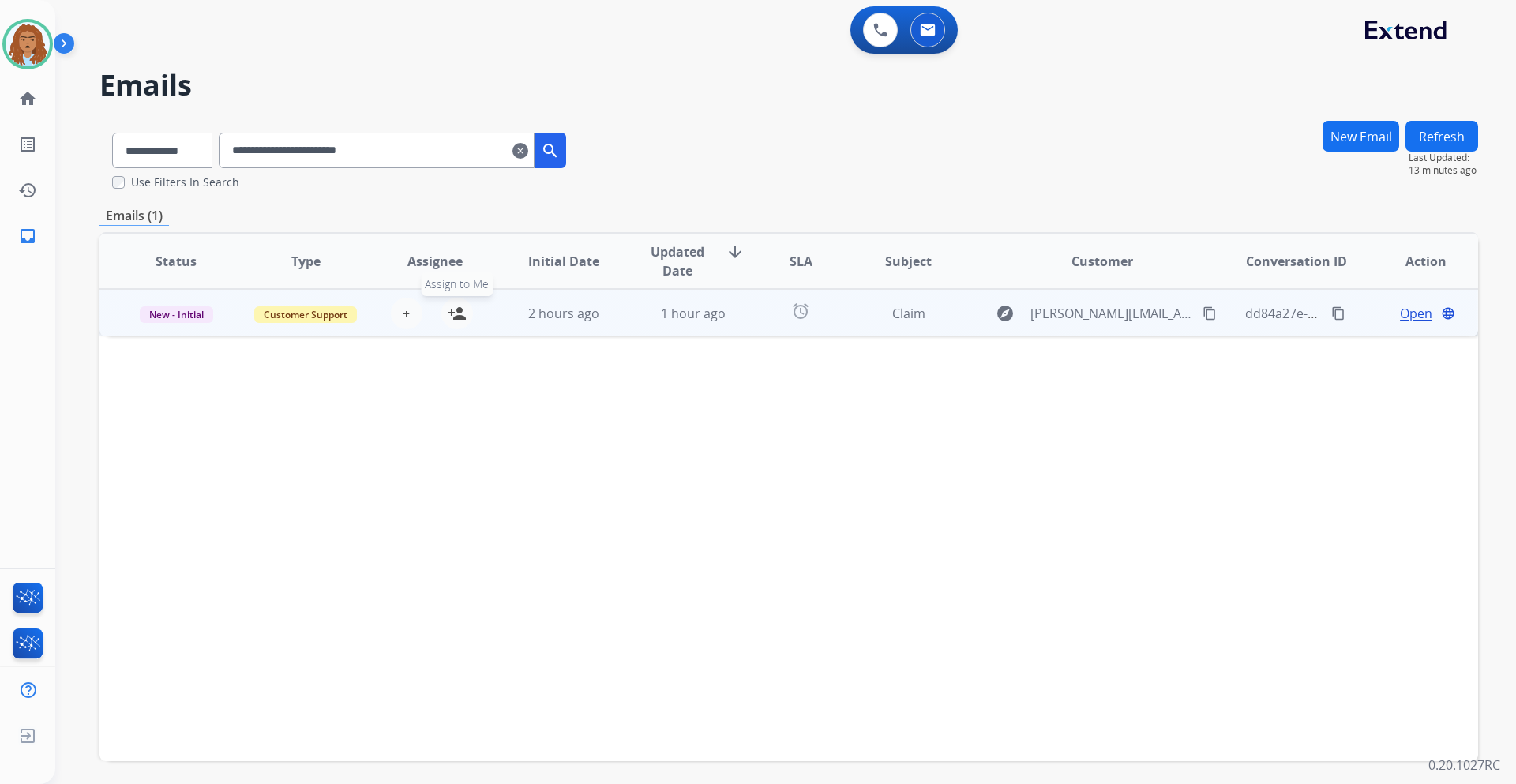 click on "person_add" at bounding box center [457, 313] 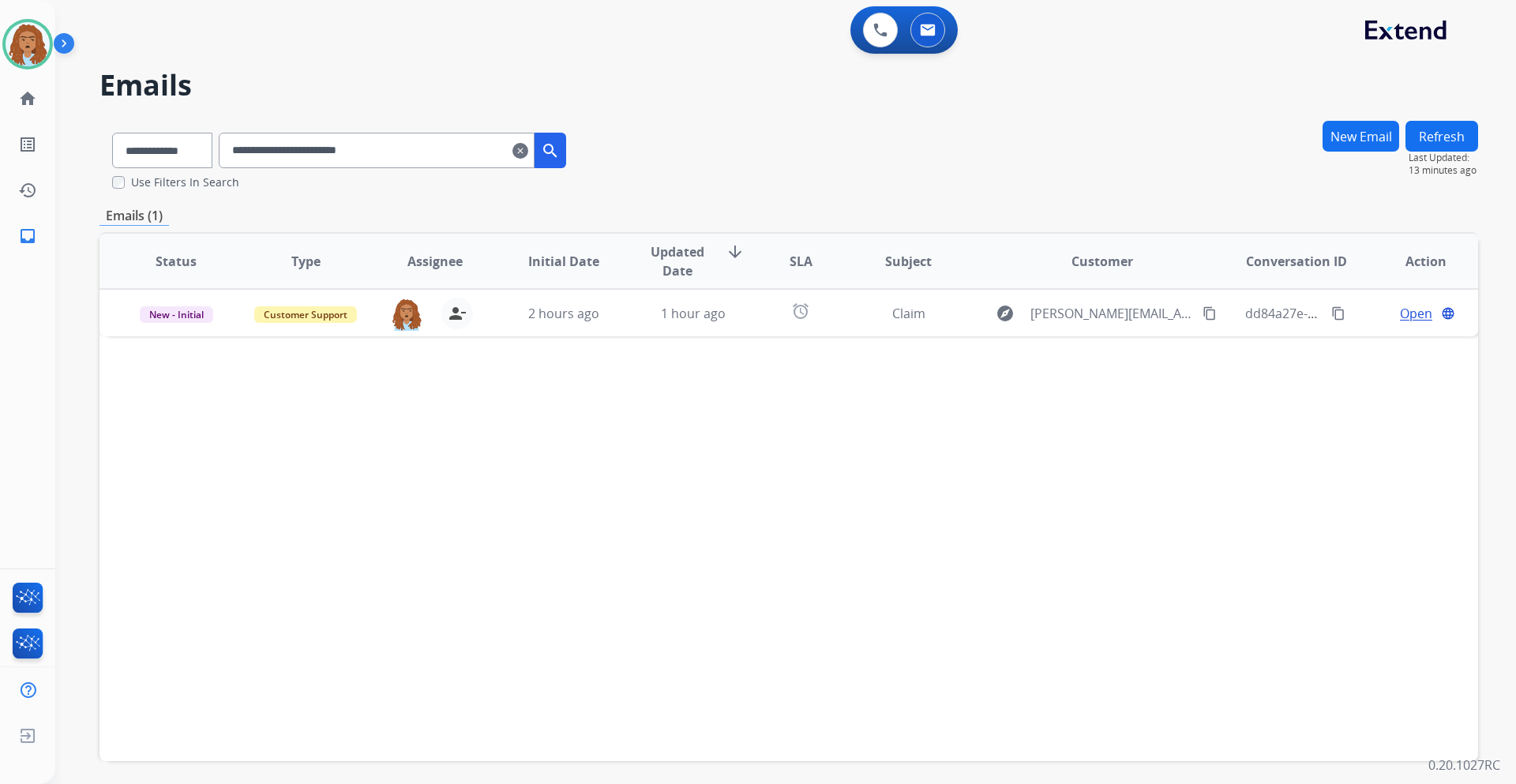 click on "Refresh" at bounding box center [1442, 136] 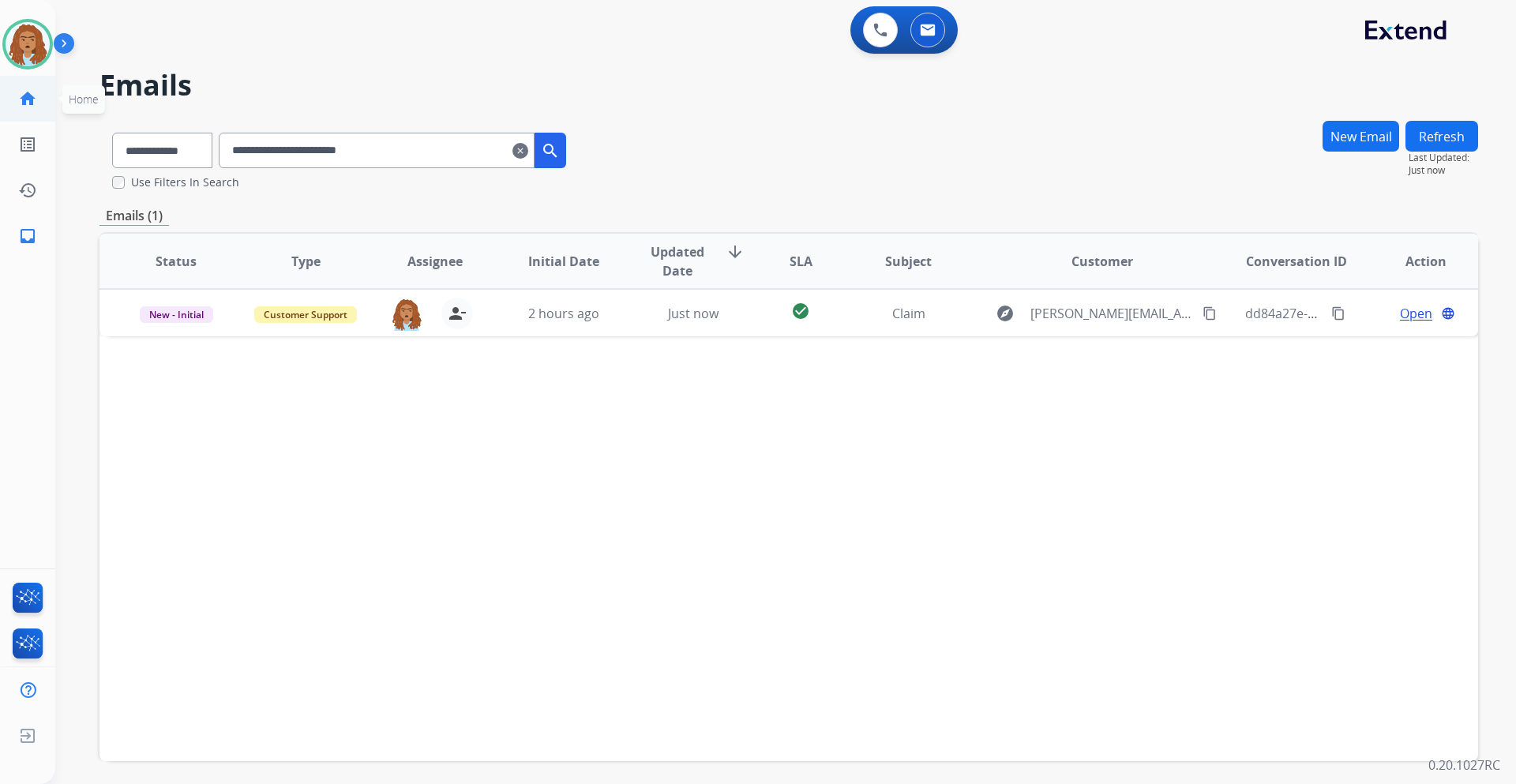 click on "home  Home" 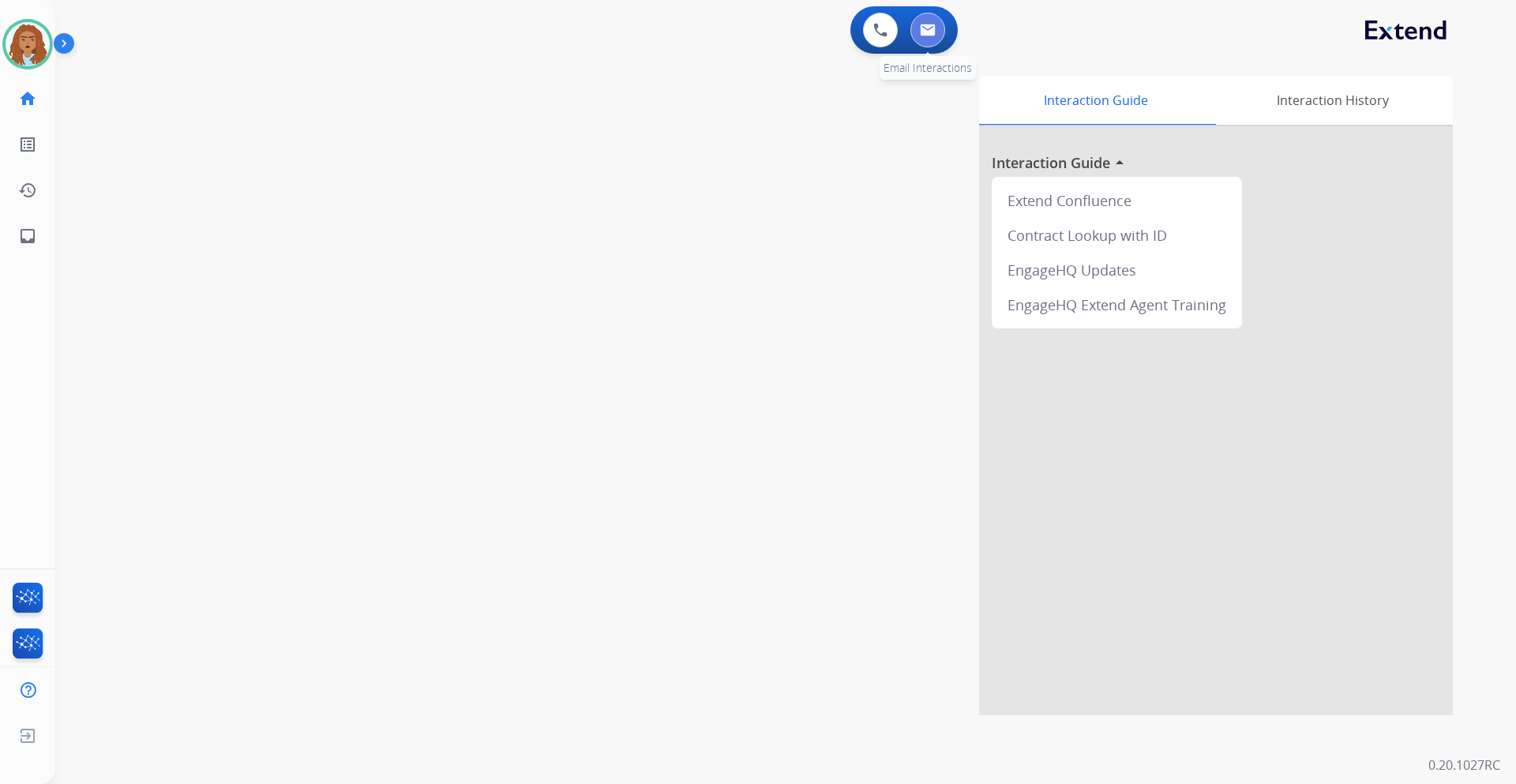 click at bounding box center [928, 30] 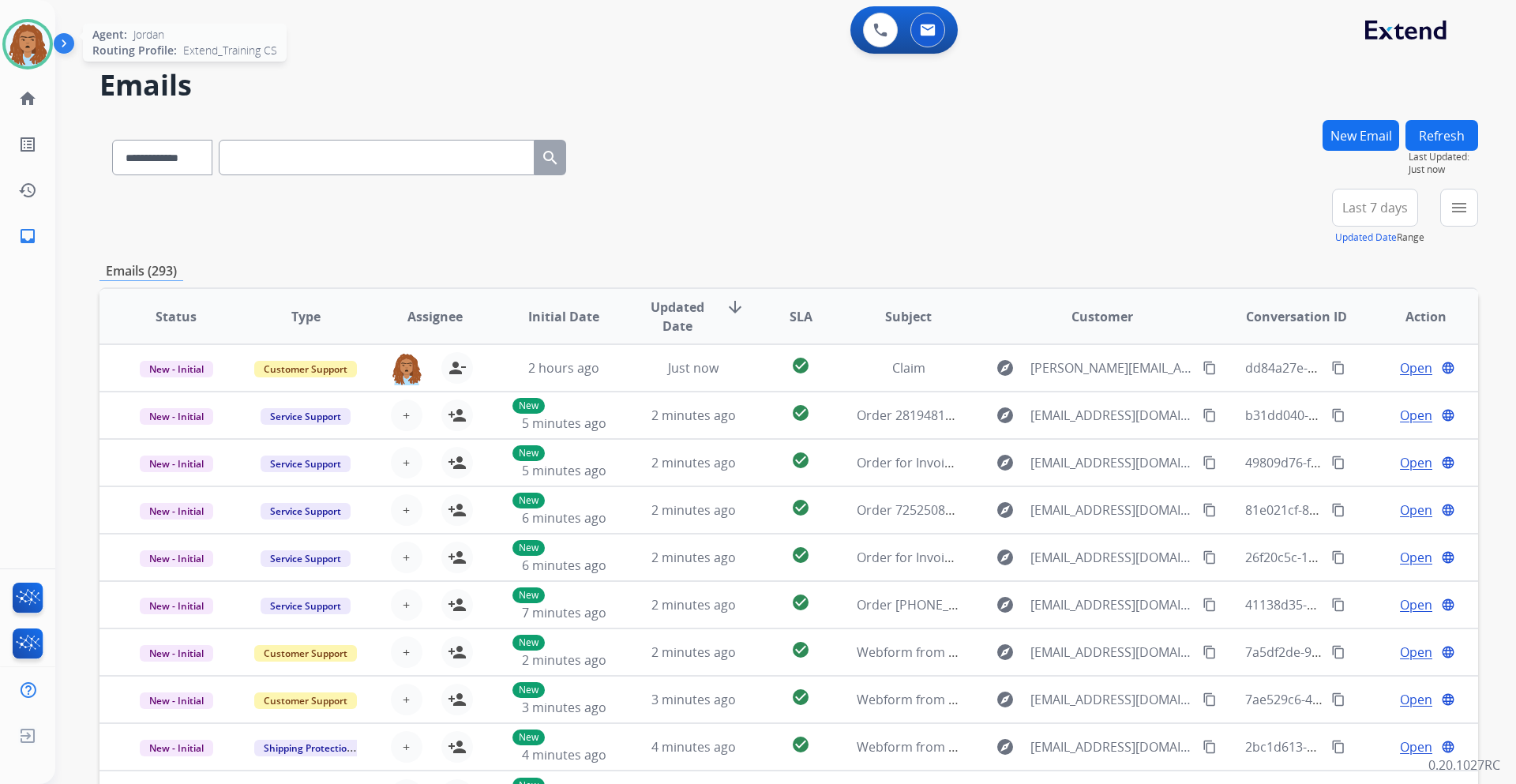 click at bounding box center (28, 44) 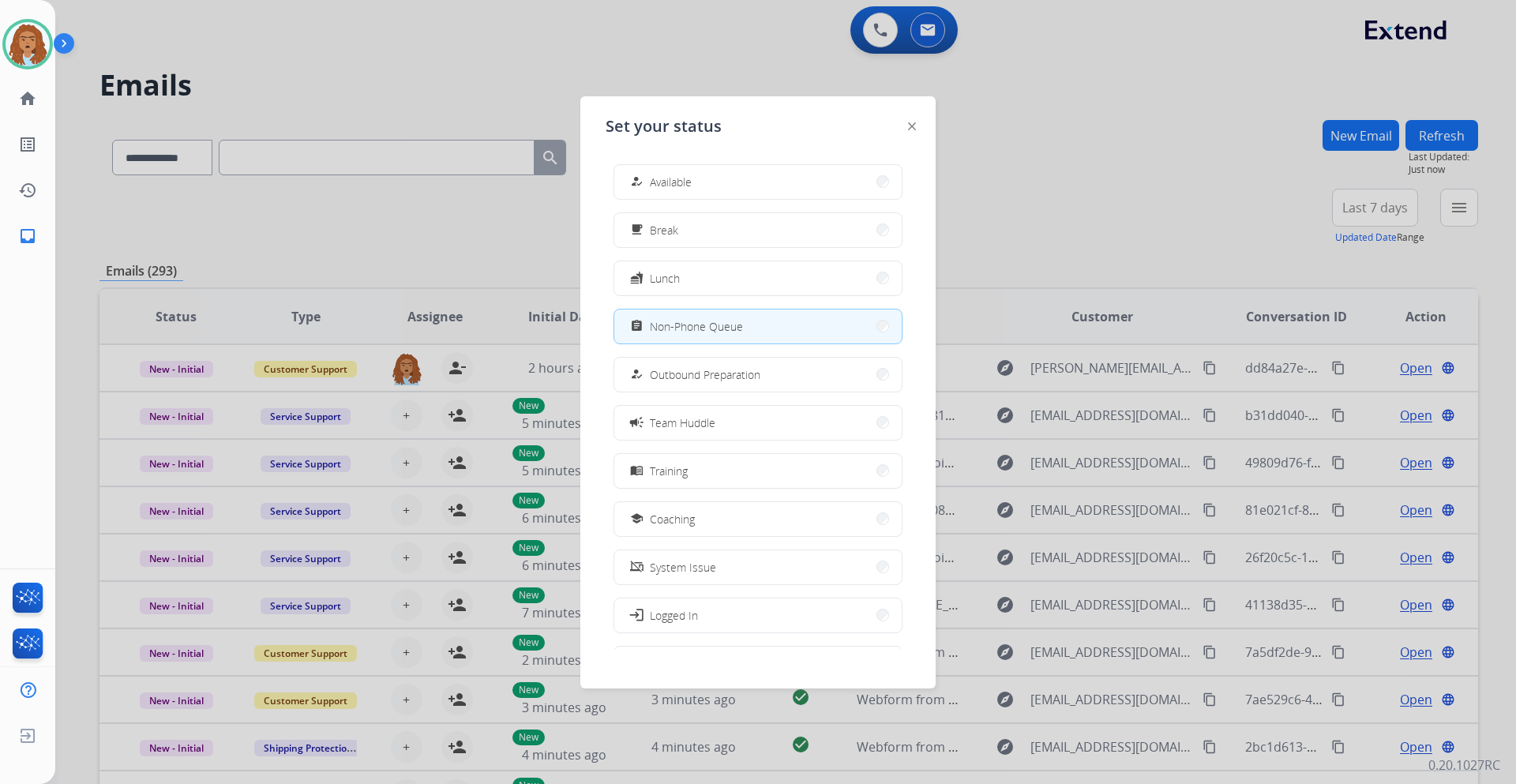 click at bounding box center [758, 392] 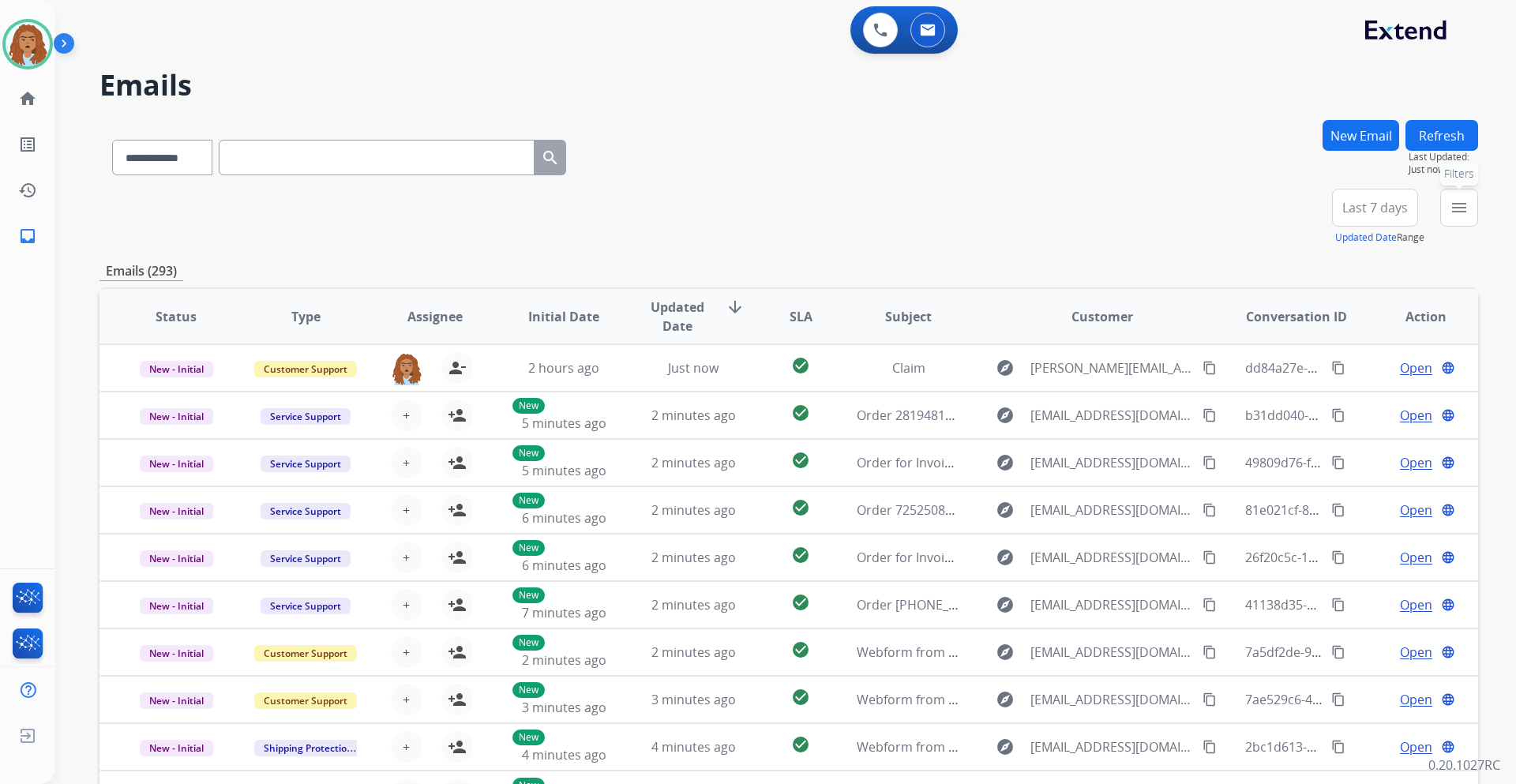 click on "menu" at bounding box center (1459, 208) 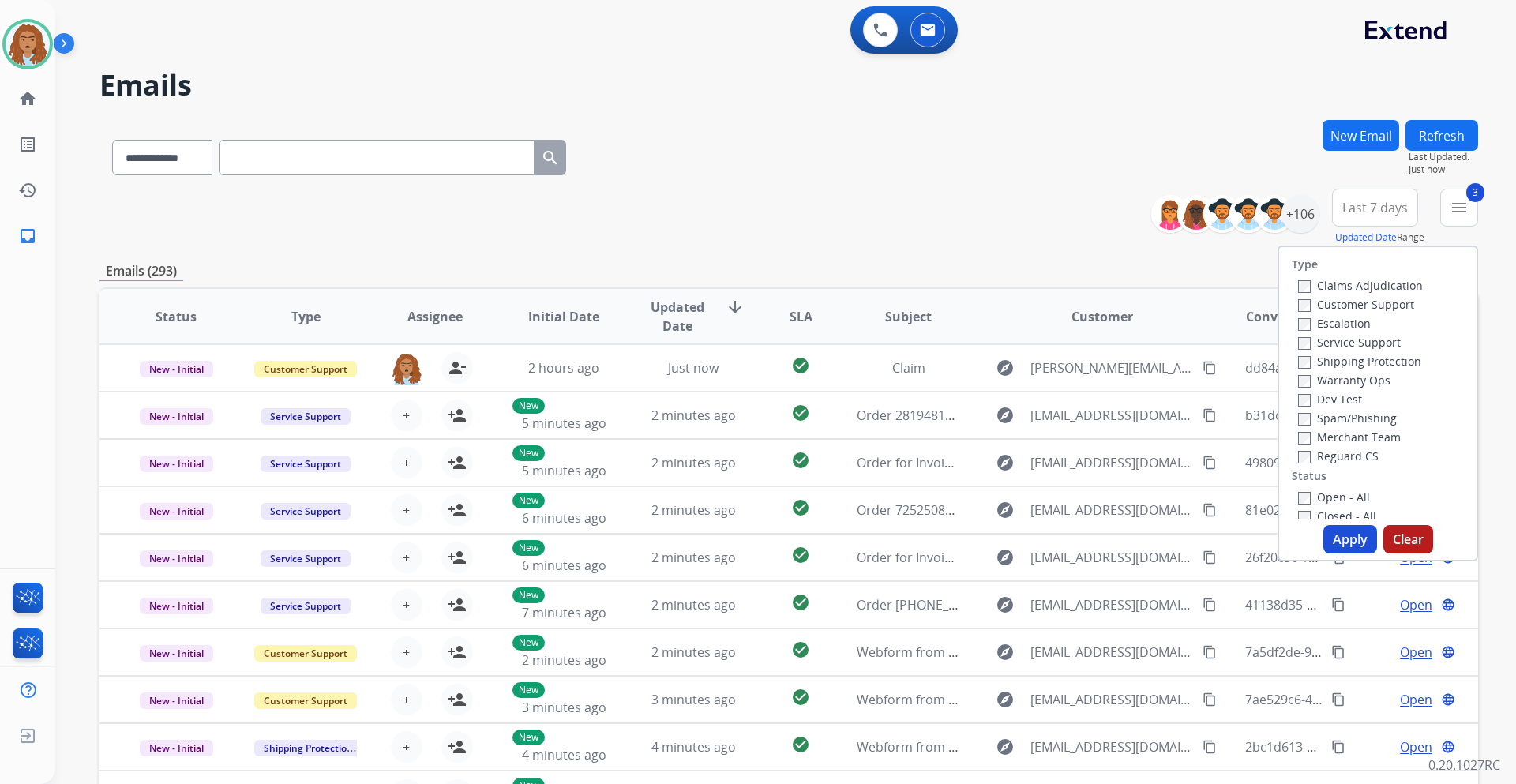 click on "Apply" at bounding box center (1350, 539) 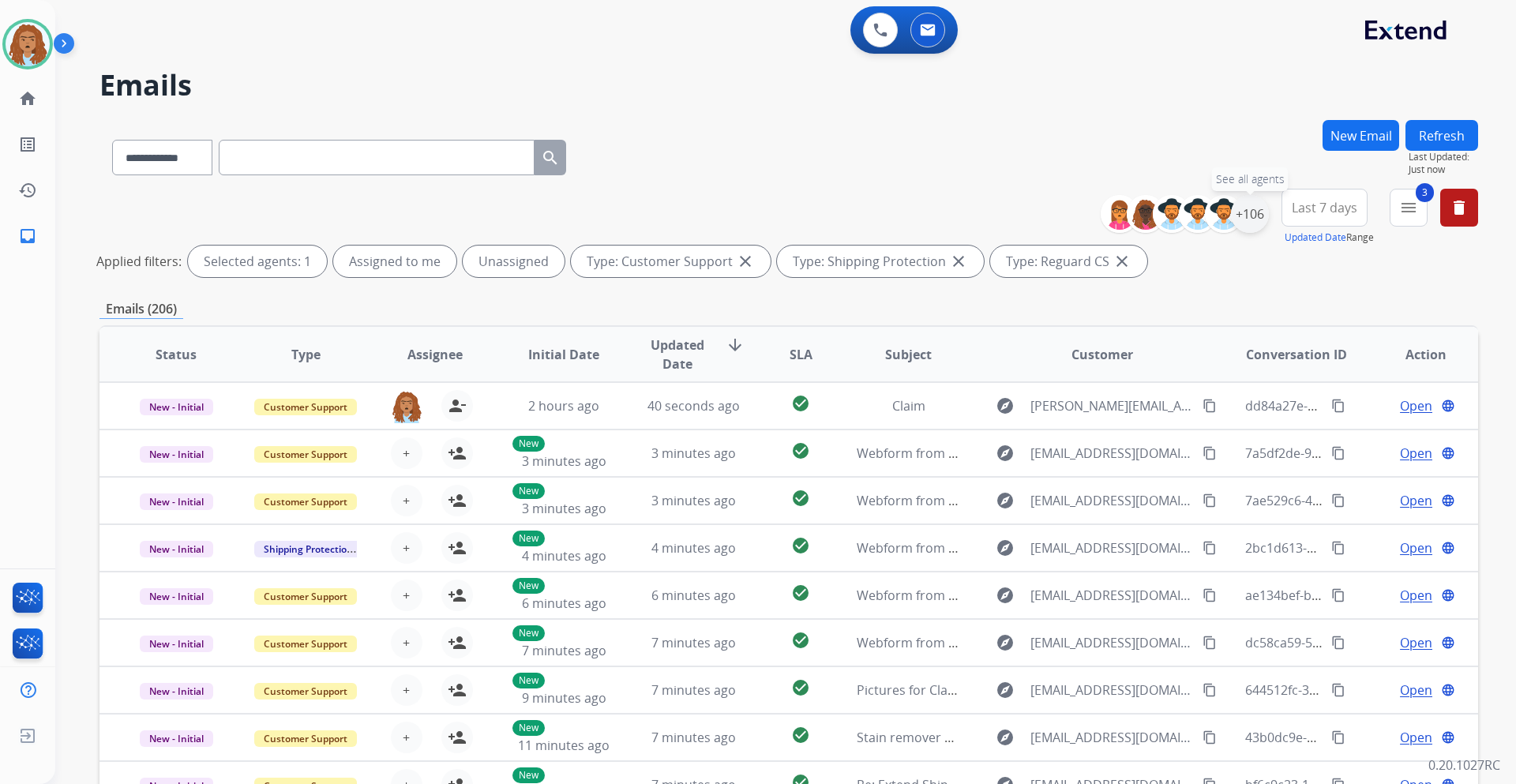 click on "+106" at bounding box center [1250, 214] 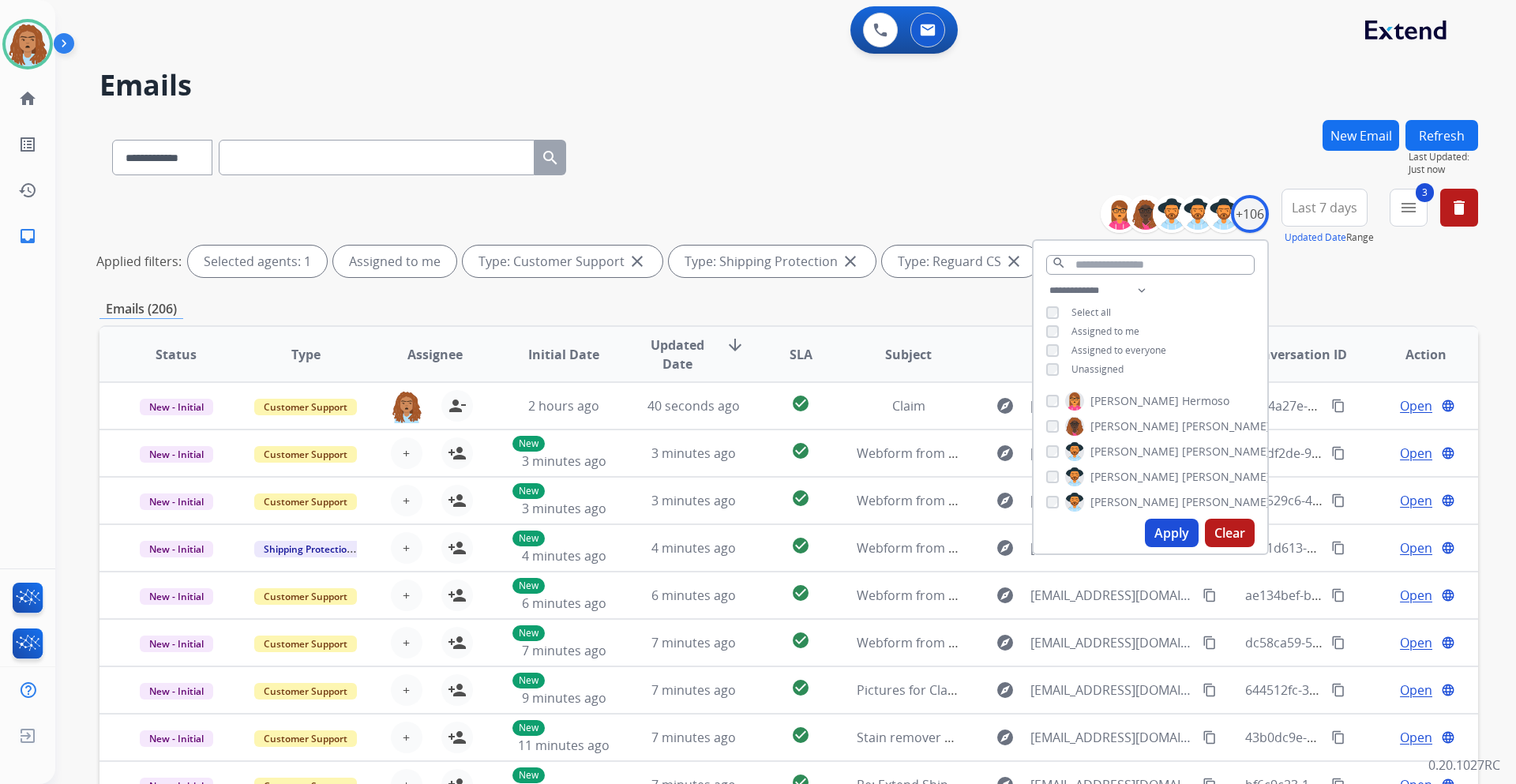 click on "Apply" at bounding box center (1172, 533) 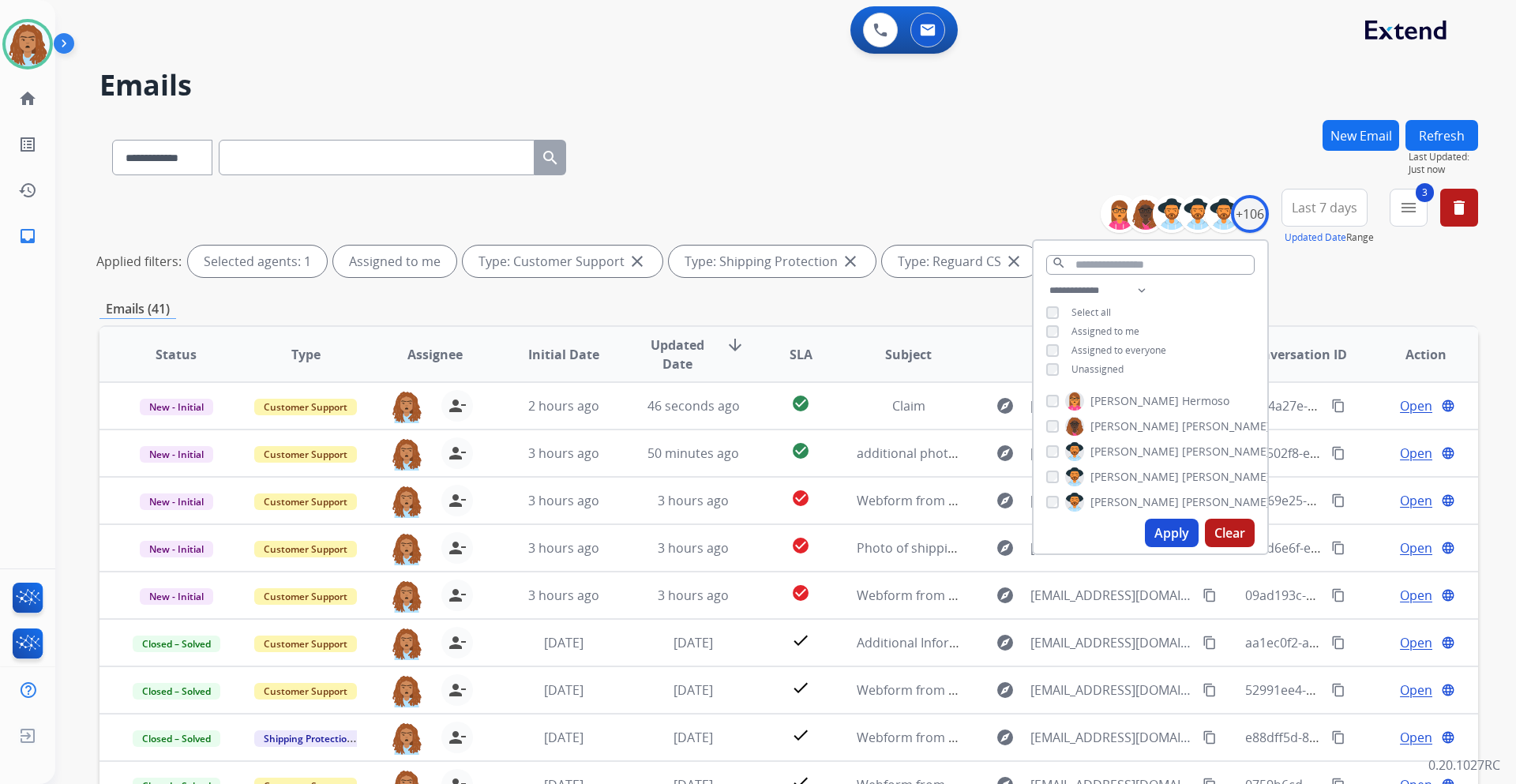 click on "Clear" at bounding box center [1229, 533] 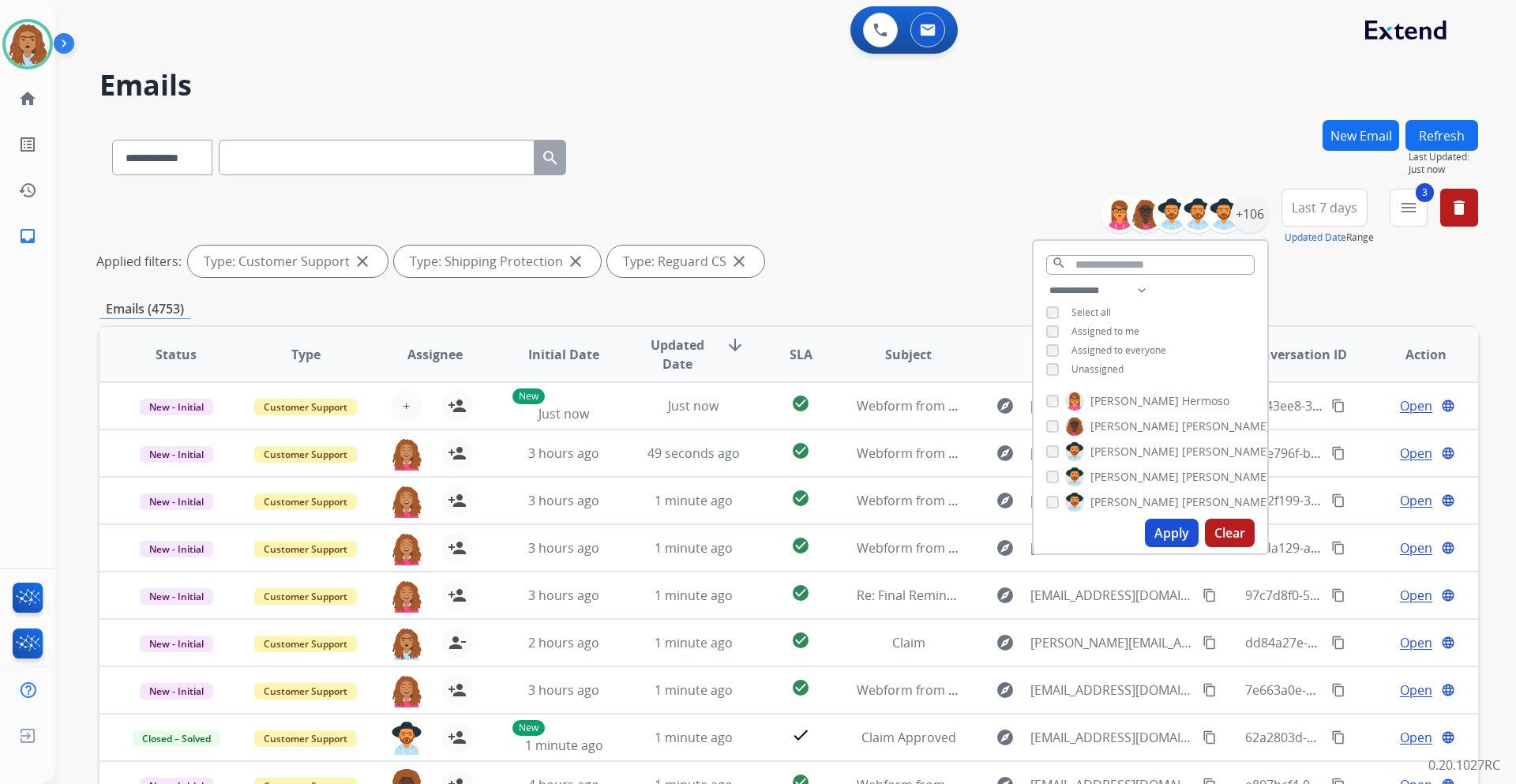 click on "**********" at bounding box center (789, 236) 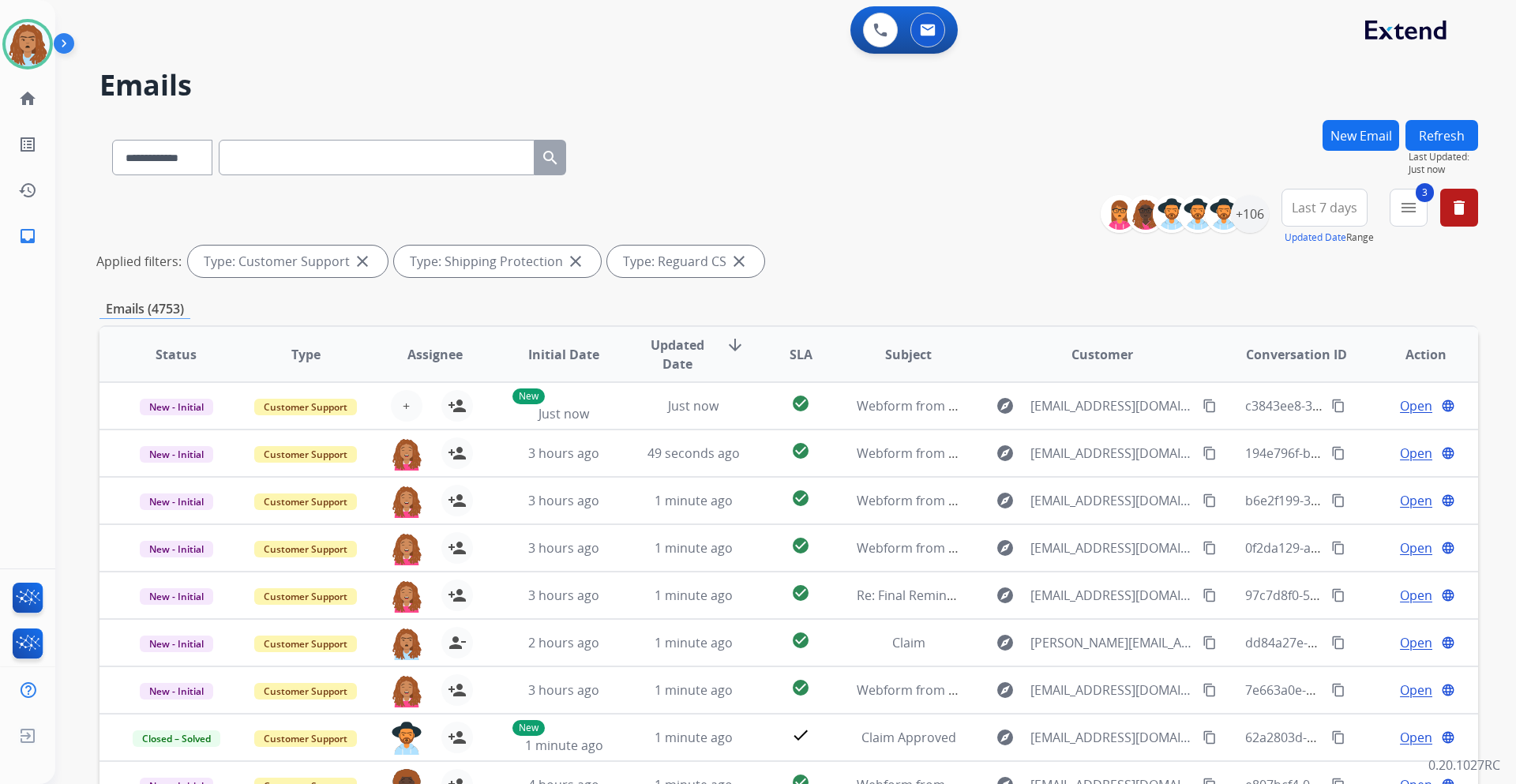 click on "**********" at bounding box center [1191, 214] 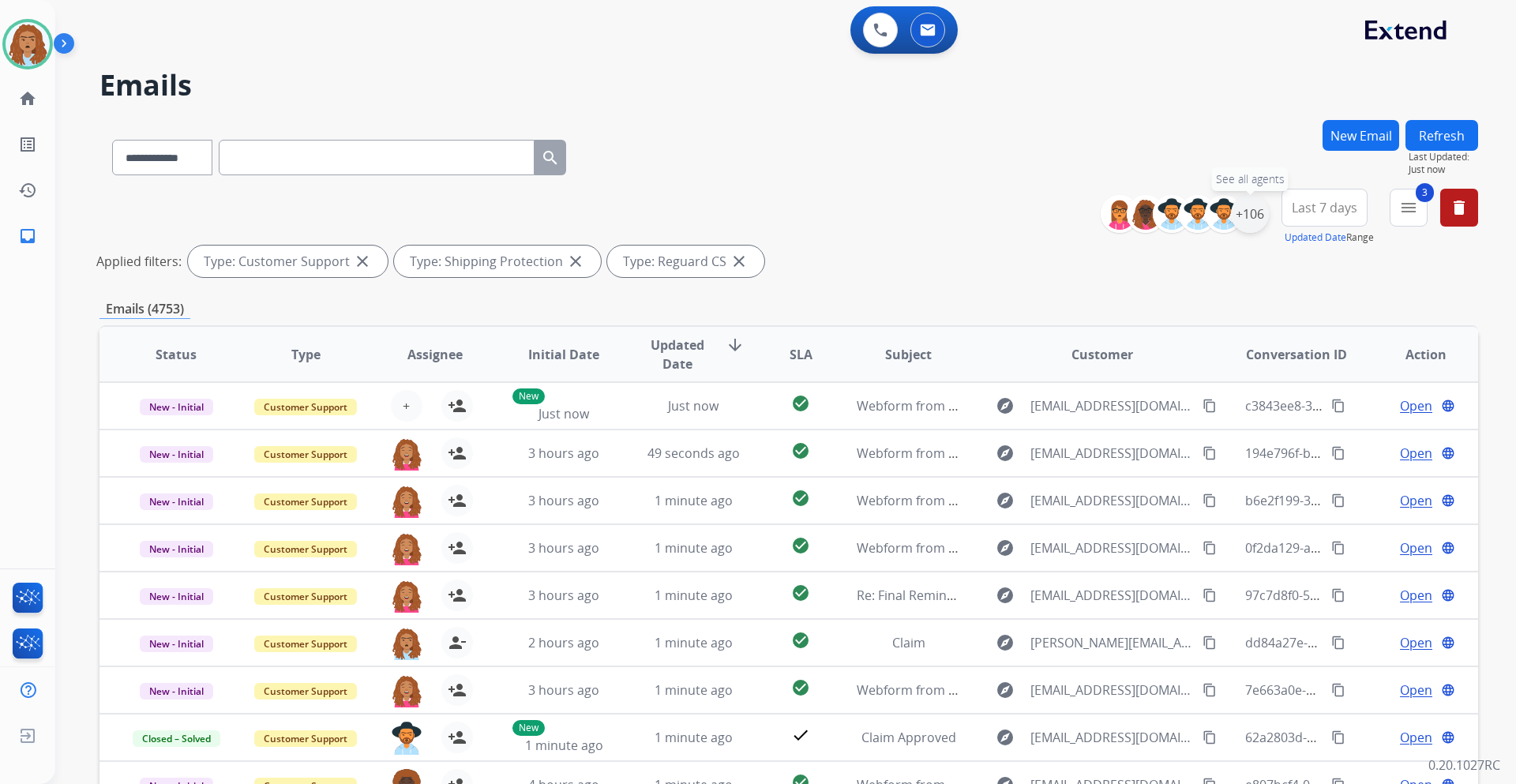 click on "+106" at bounding box center (1250, 214) 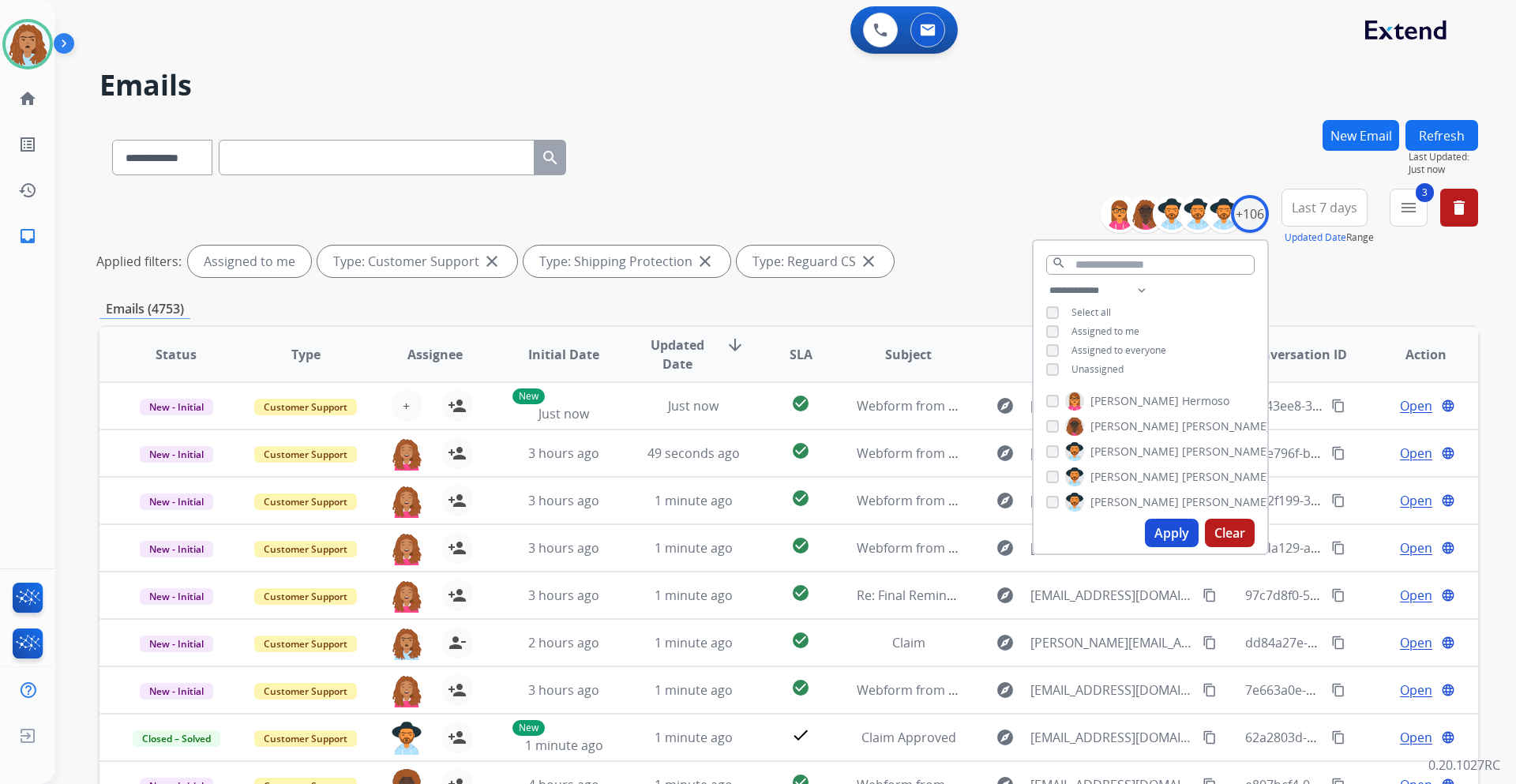 click on "Apply" at bounding box center [1172, 533] 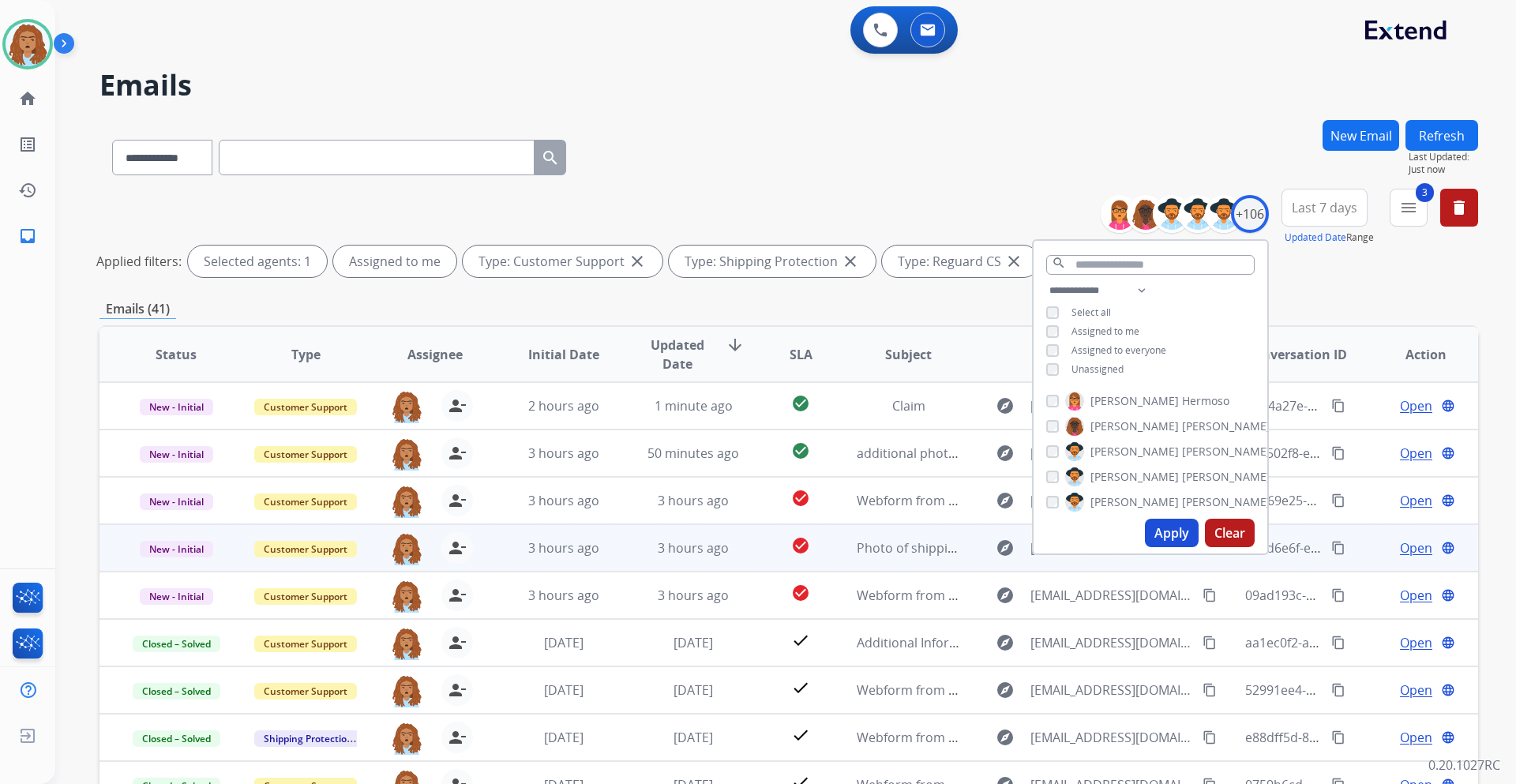 scroll, scrollTop: 2, scrollLeft: 0, axis: vertical 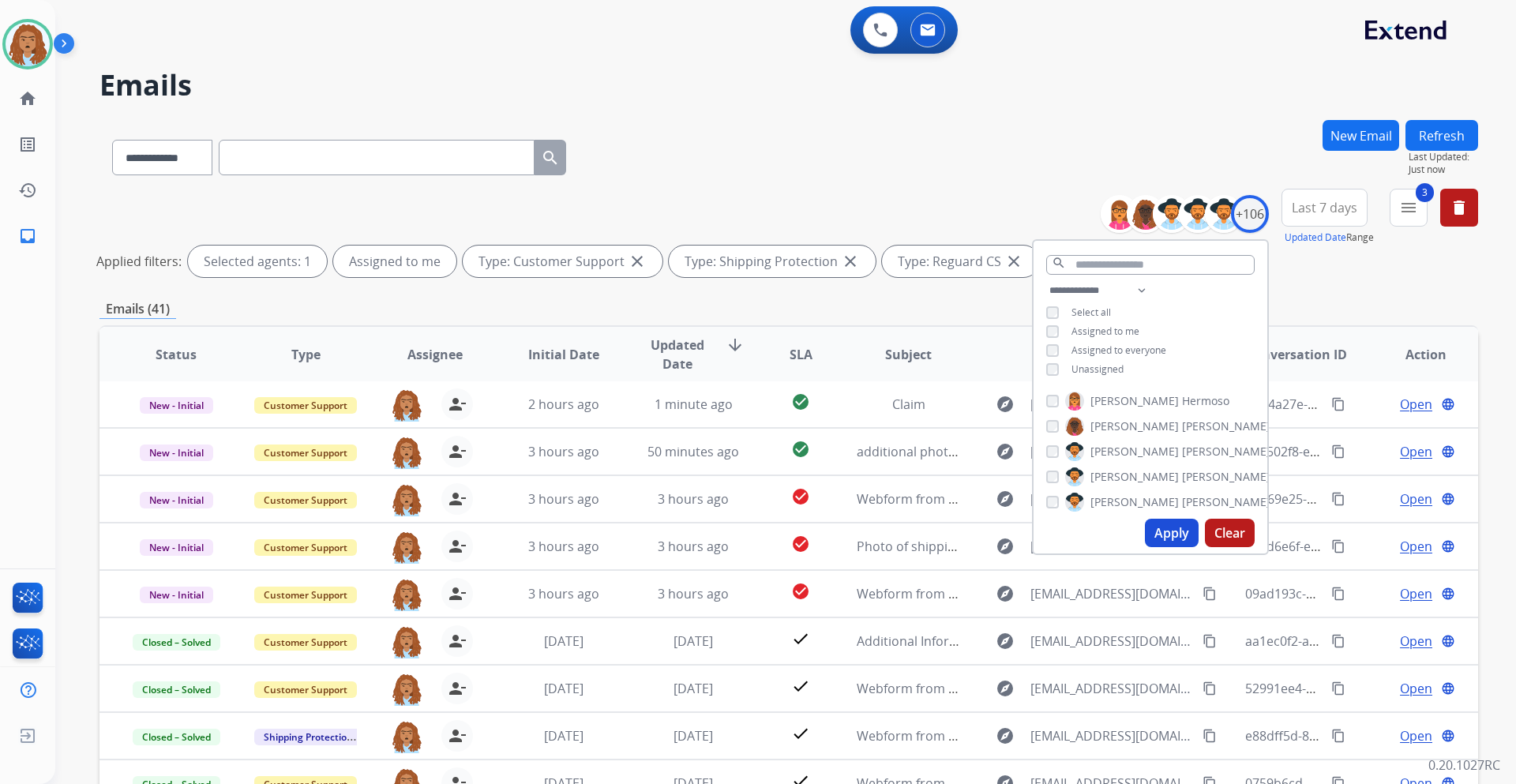 click on "Applied filters:  Selected agents: 1  Assigned to me  Type: Customer Support  close  Type: Shipping Protection  close  Type: Reguard CS  close" at bounding box center [786, 261] 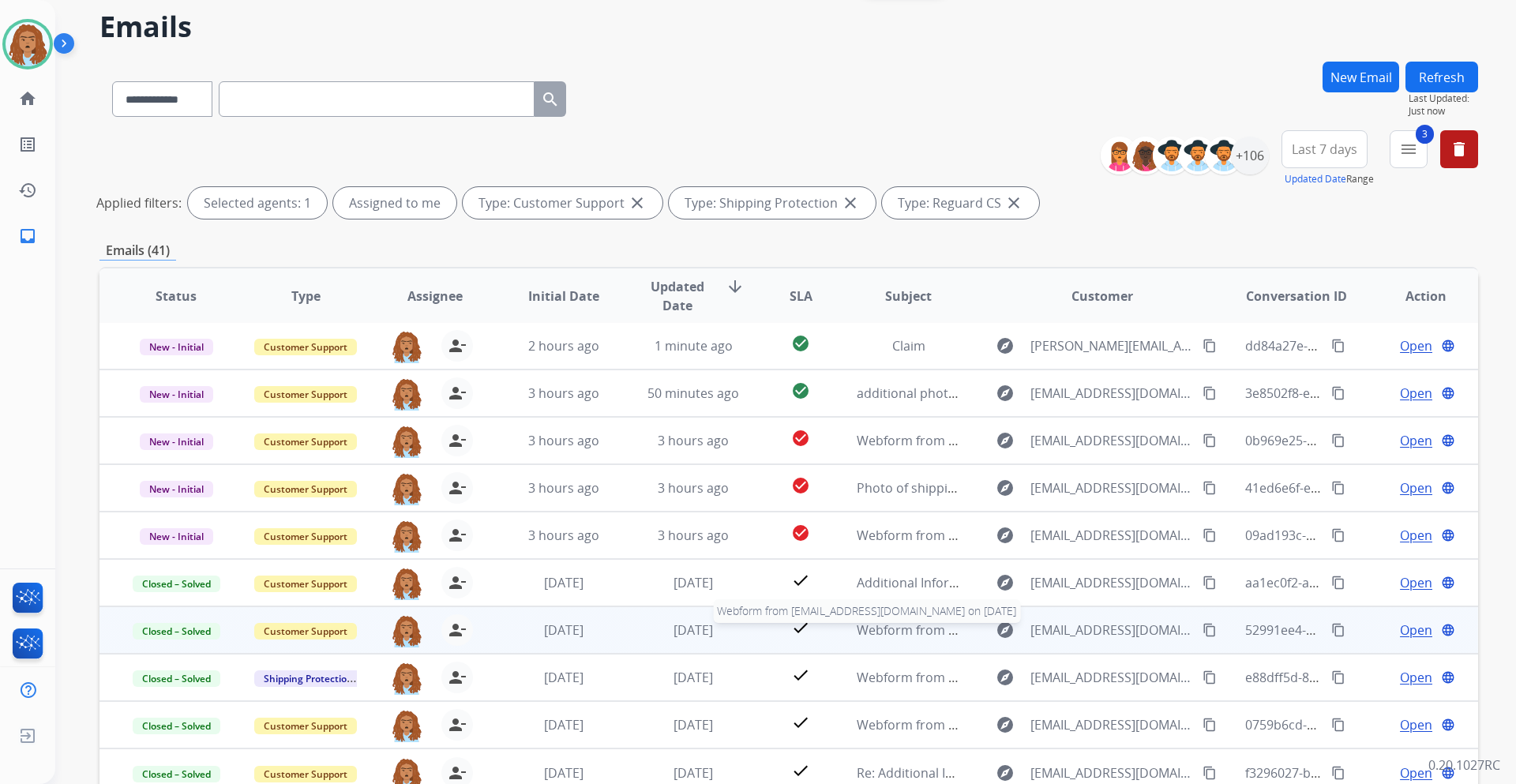 scroll, scrollTop: 152, scrollLeft: 0, axis: vertical 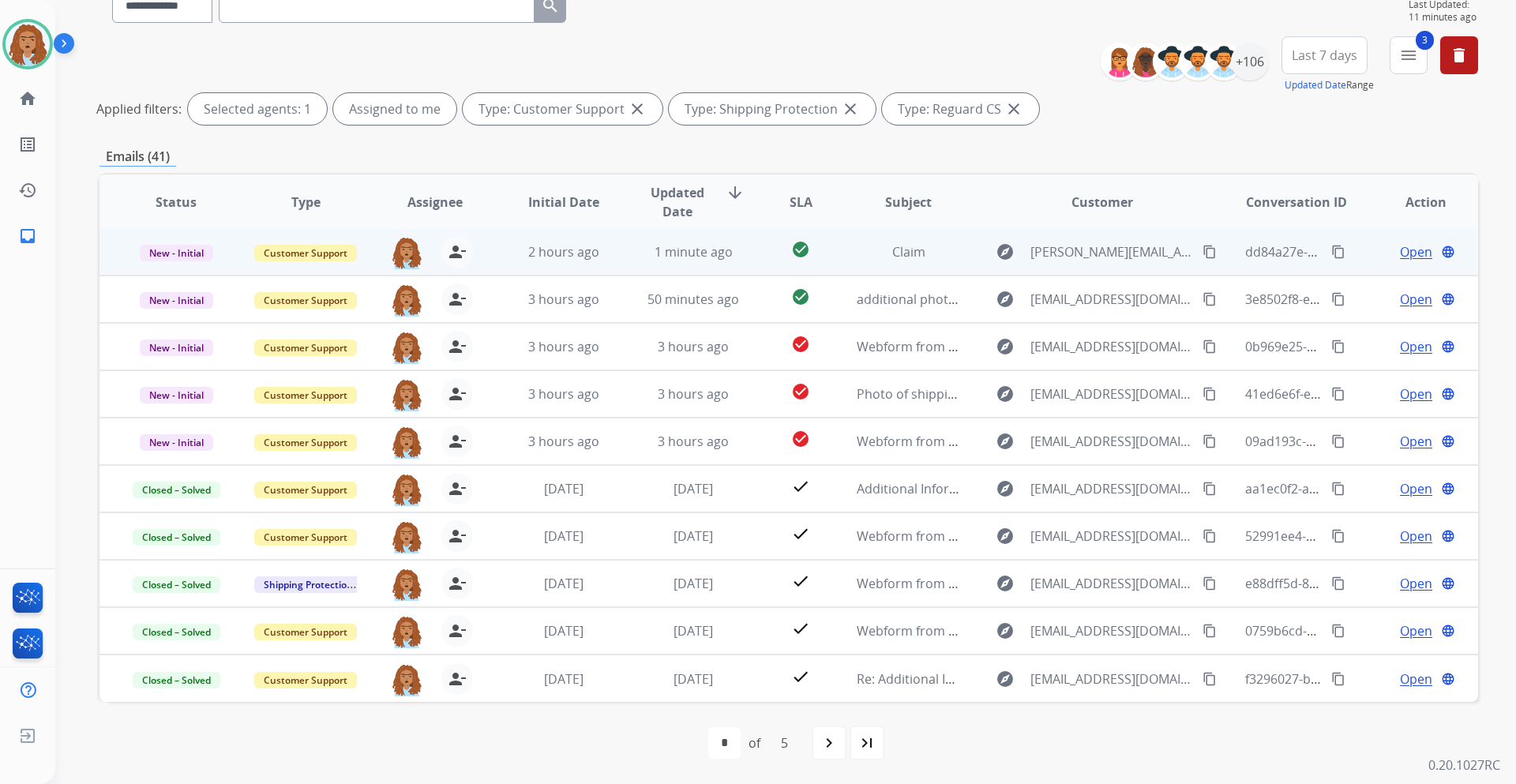 click on "Open" at bounding box center [1416, 252] 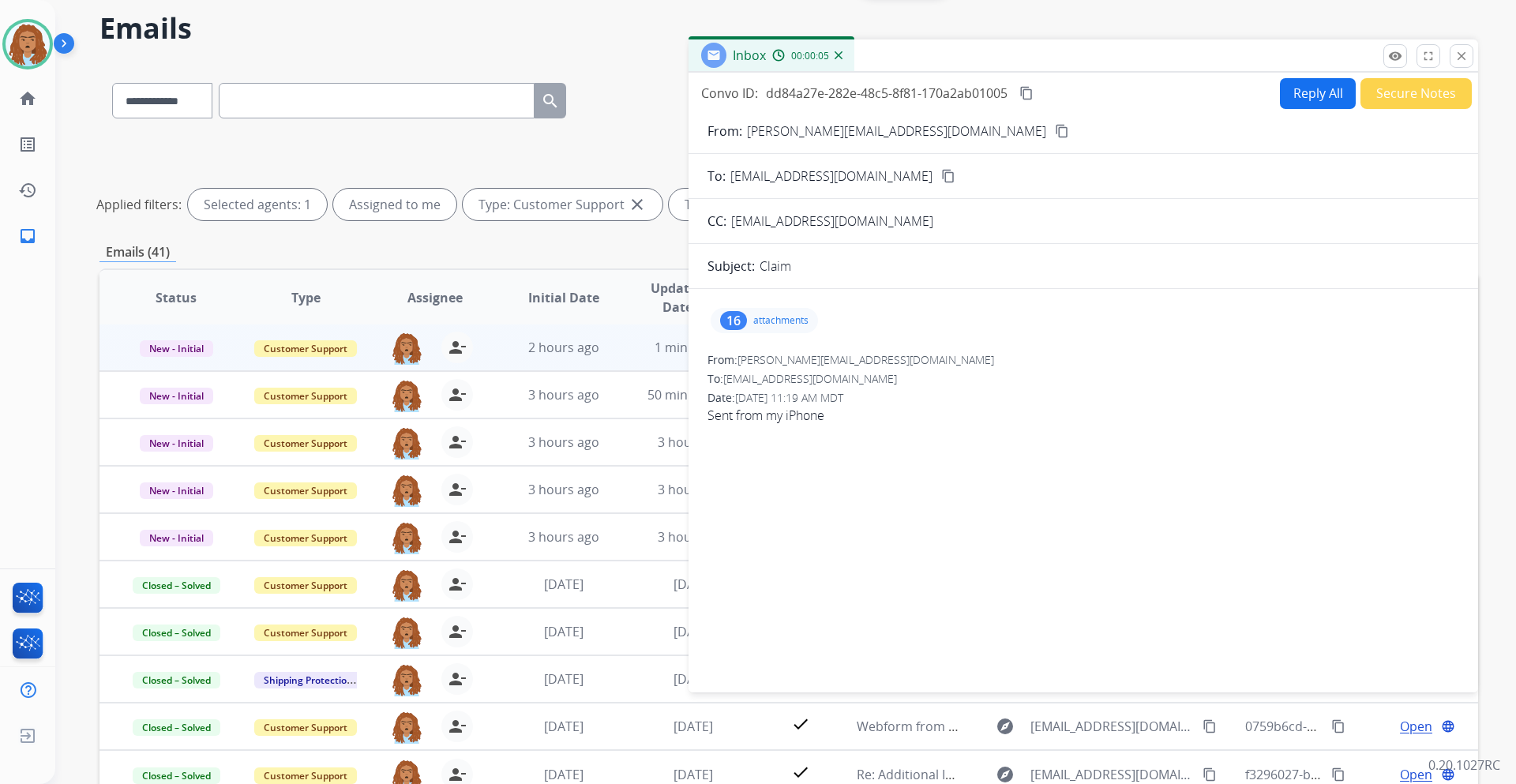 scroll, scrollTop: 0, scrollLeft: 0, axis: both 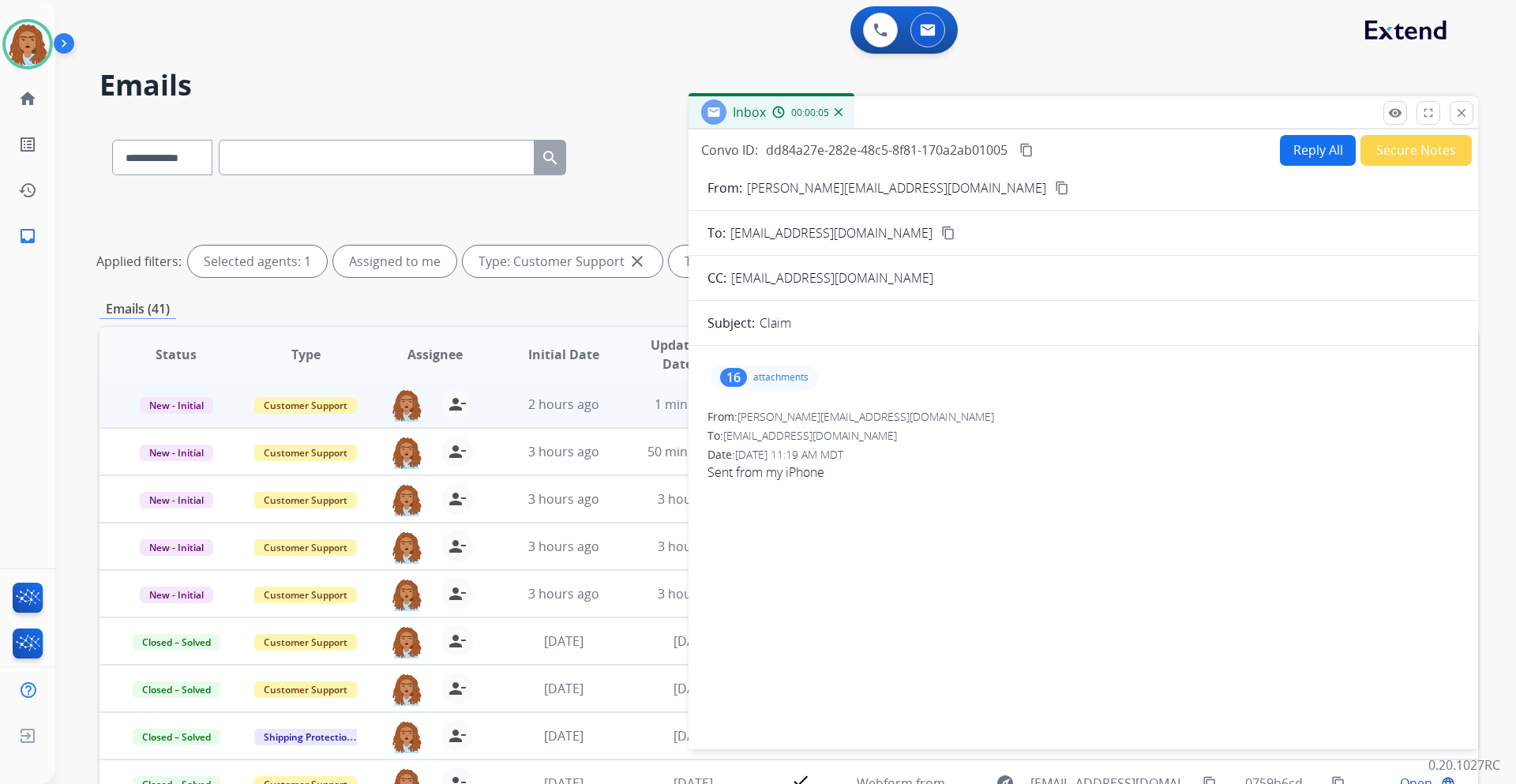 click on "Reply All" at bounding box center [1318, 150] 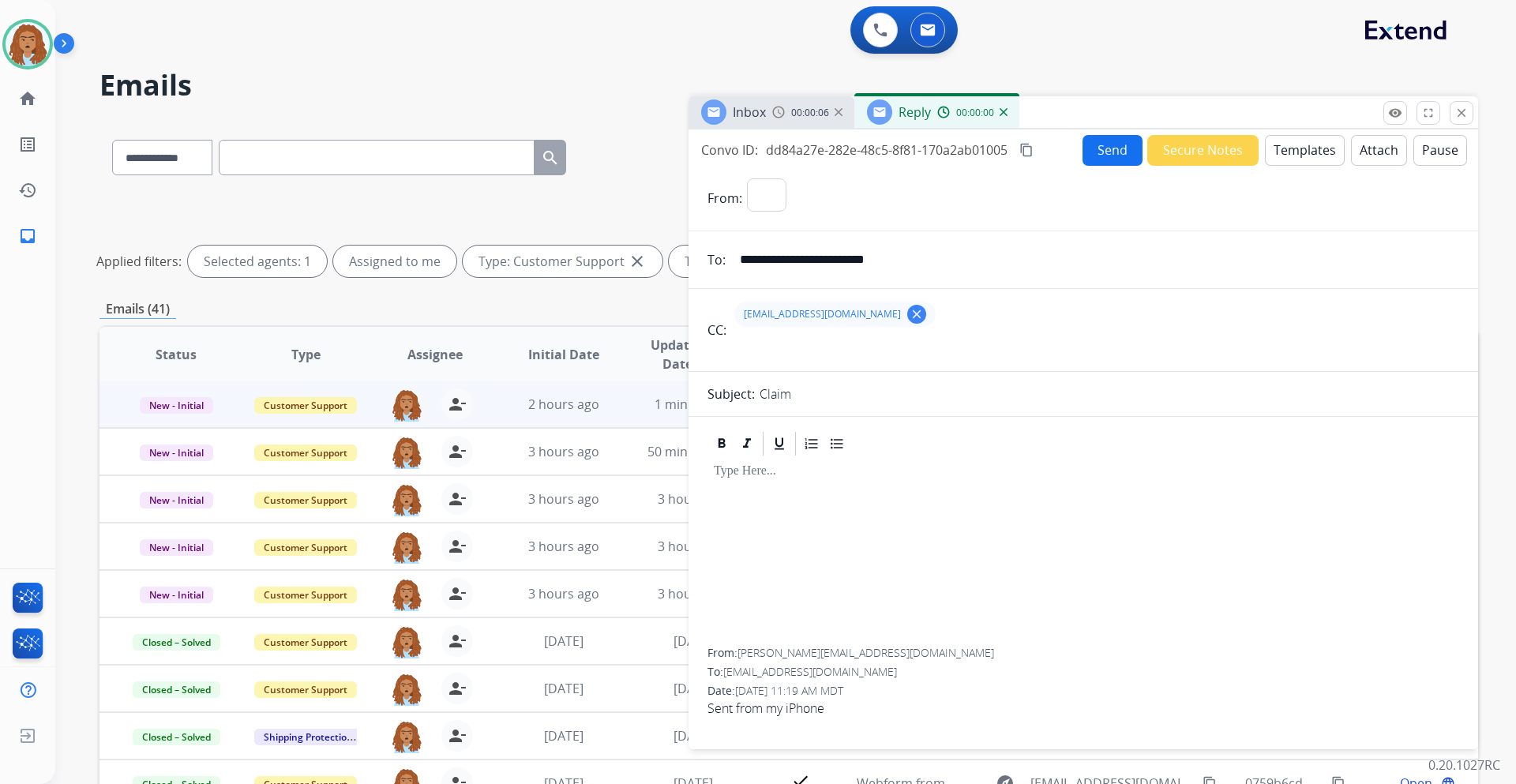 select on "**********" 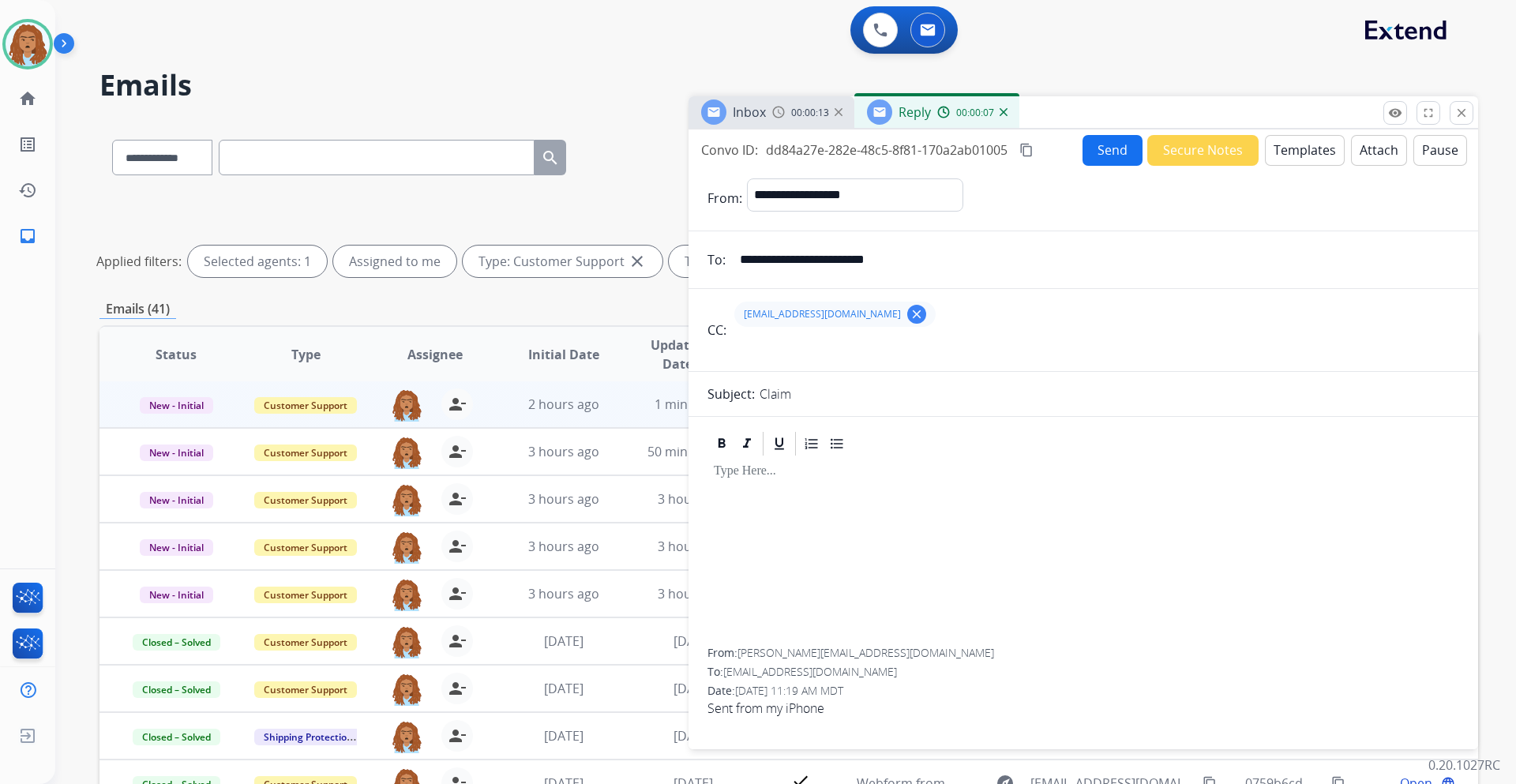 click on "Templates" at bounding box center [1304, 150] 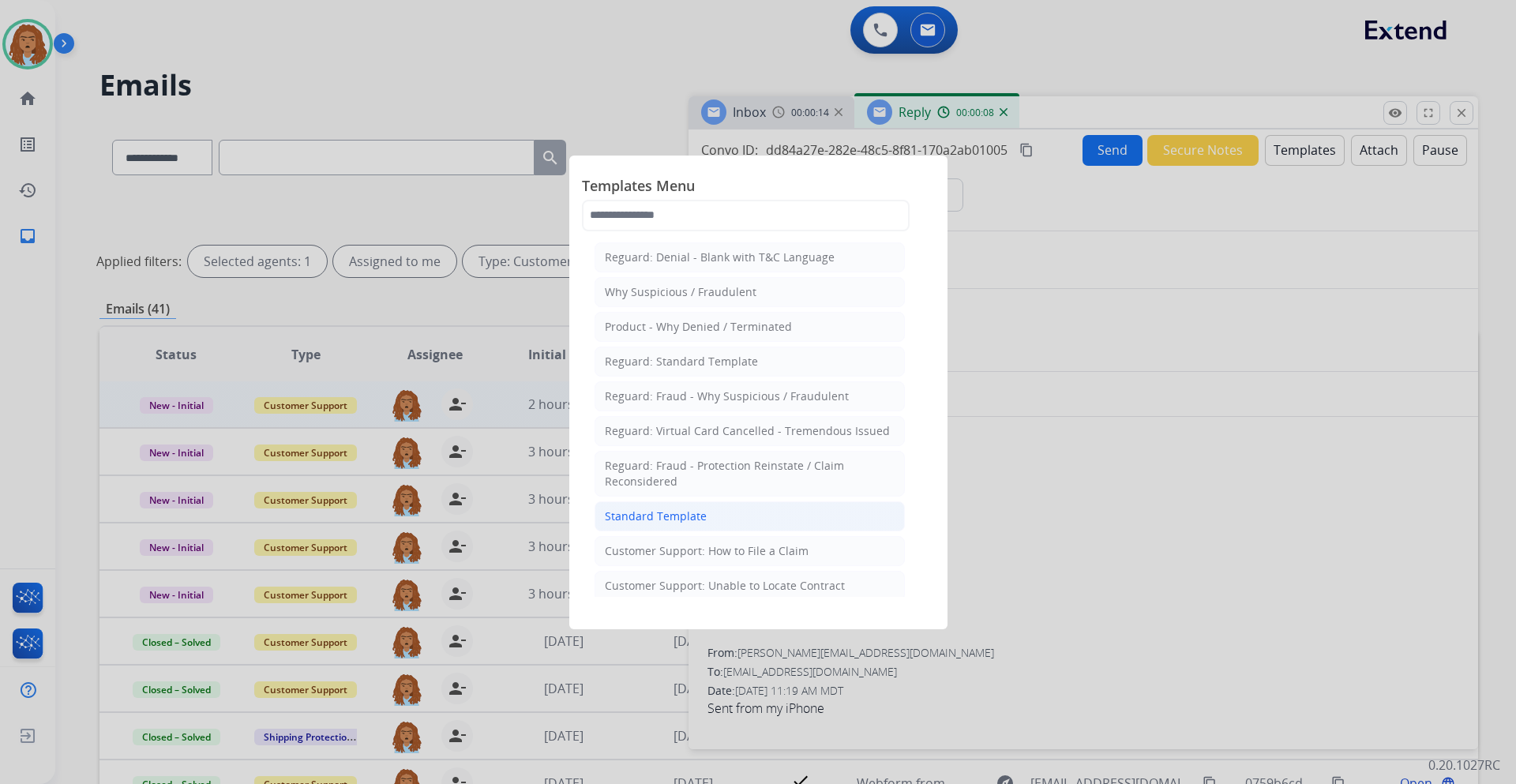 click on "Standard Template" 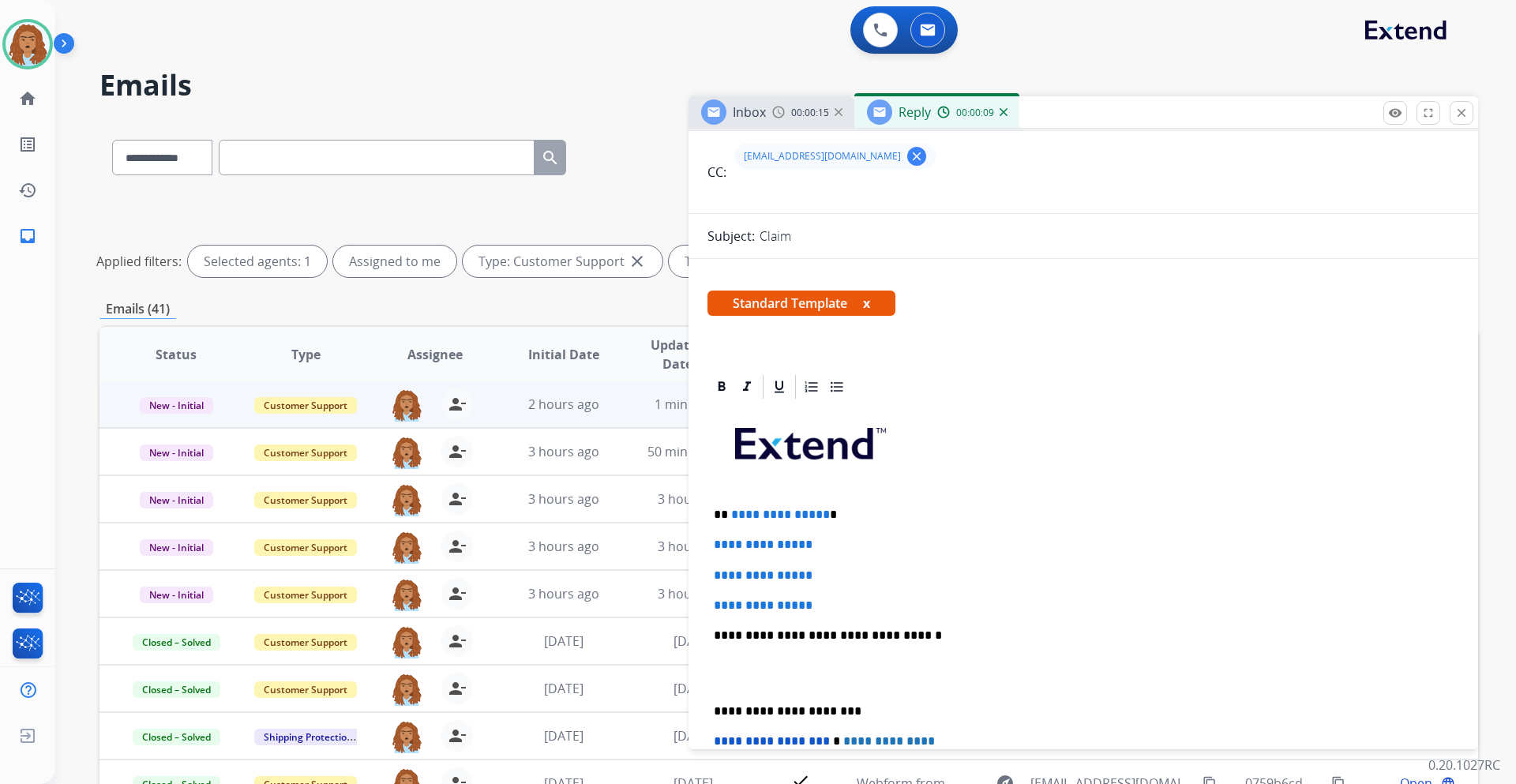 scroll, scrollTop: 158, scrollLeft: 0, axis: vertical 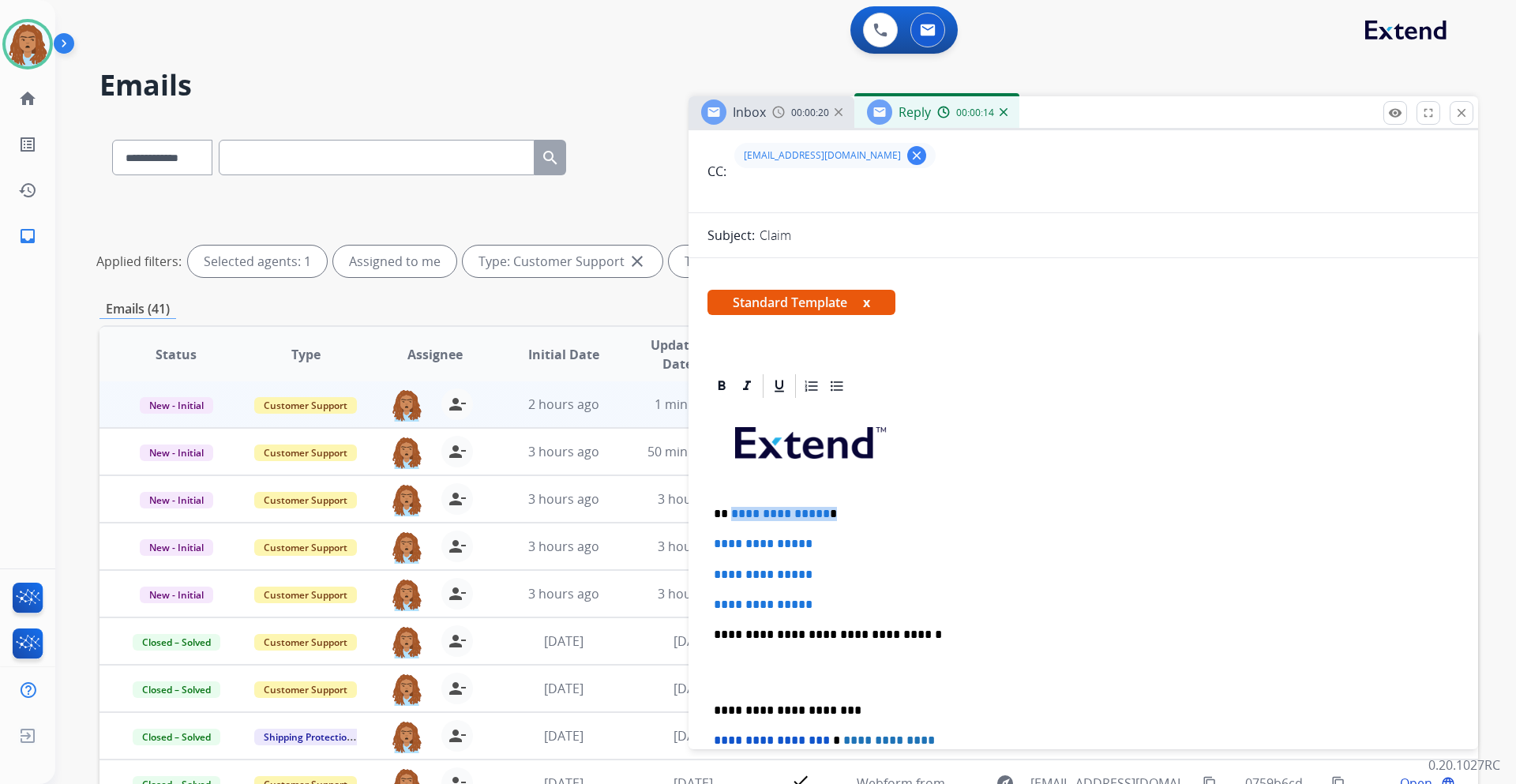 drag, startPoint x: 731, startPoint y: 514, endPoint x: 861, endPoint y: 512, distance: 130.01538 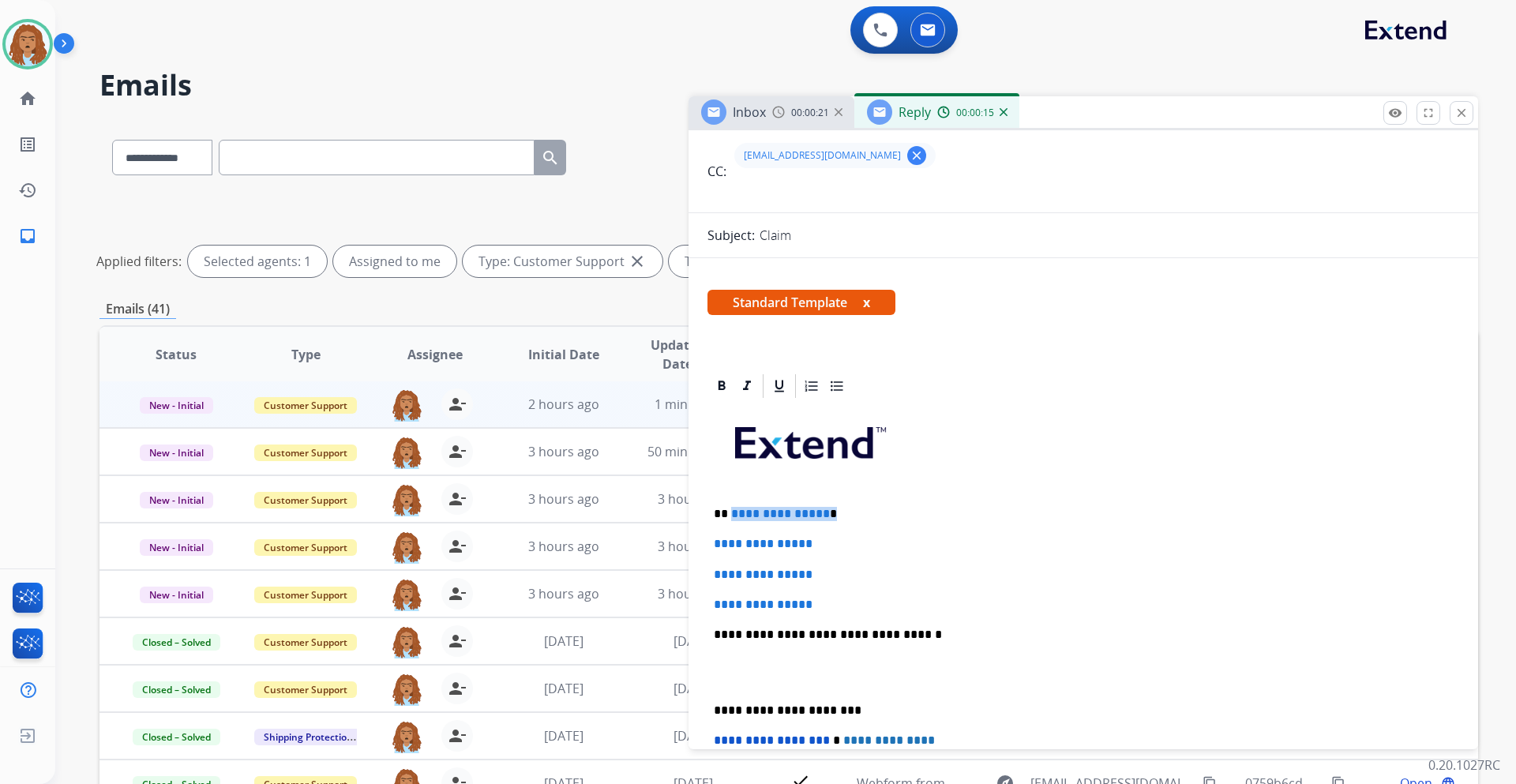 type 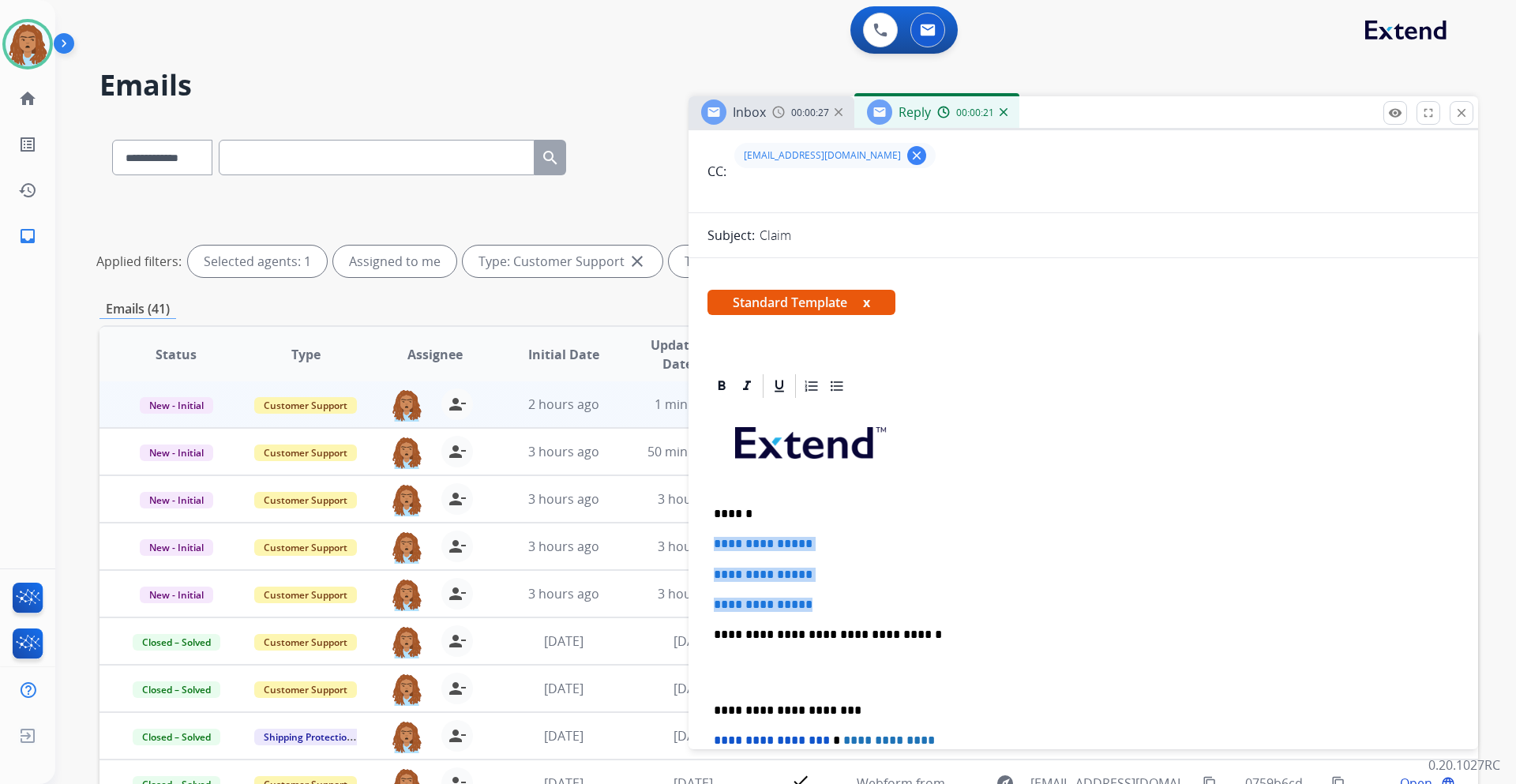 drag, startPoint x: 715, startPoint y: 548, endPoint x: 880, endPoint y: 606, distance: 174.8971 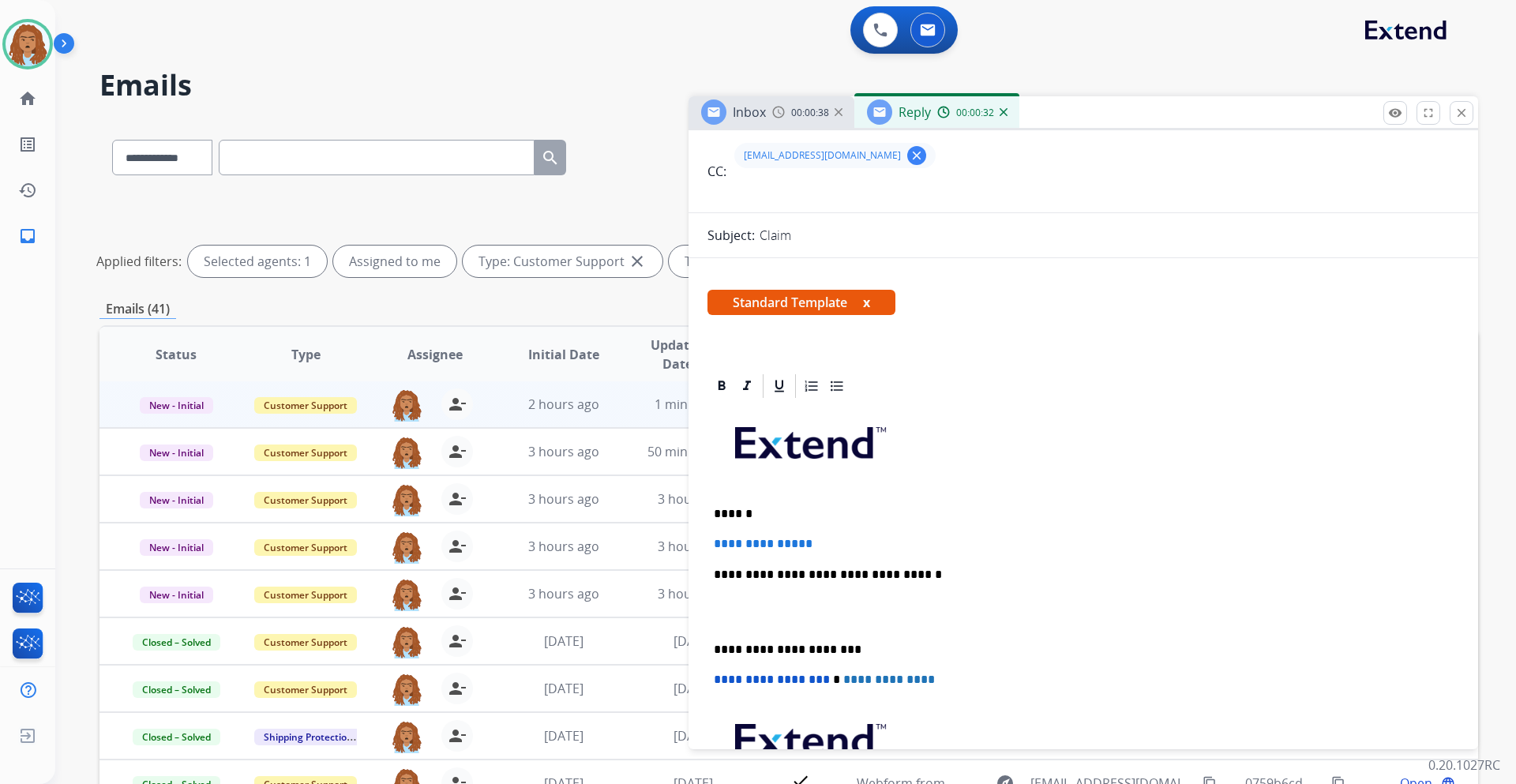 click on "**********" at bounding box center [764, 543] 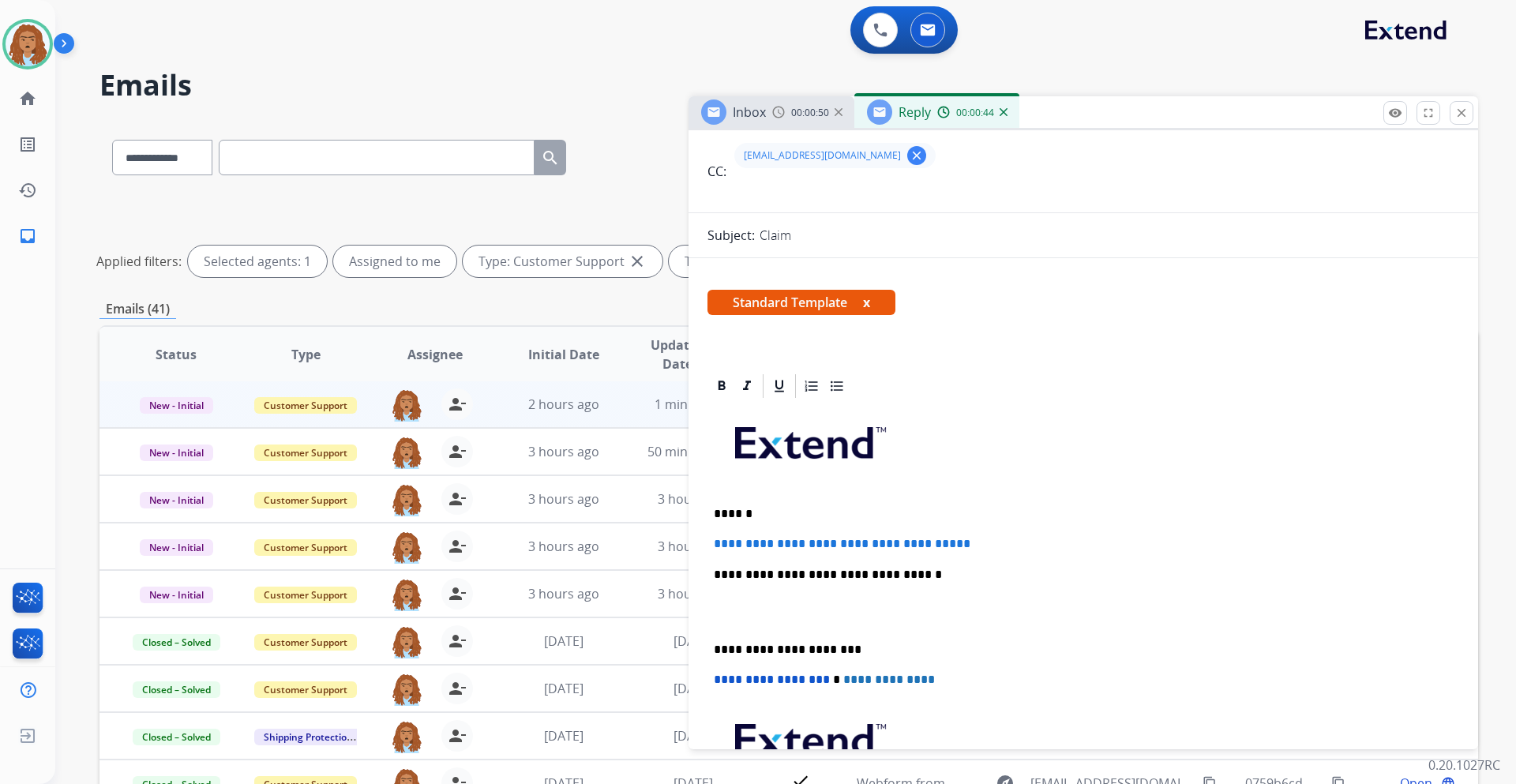 click on "**********" at bounding box center (843, 543) 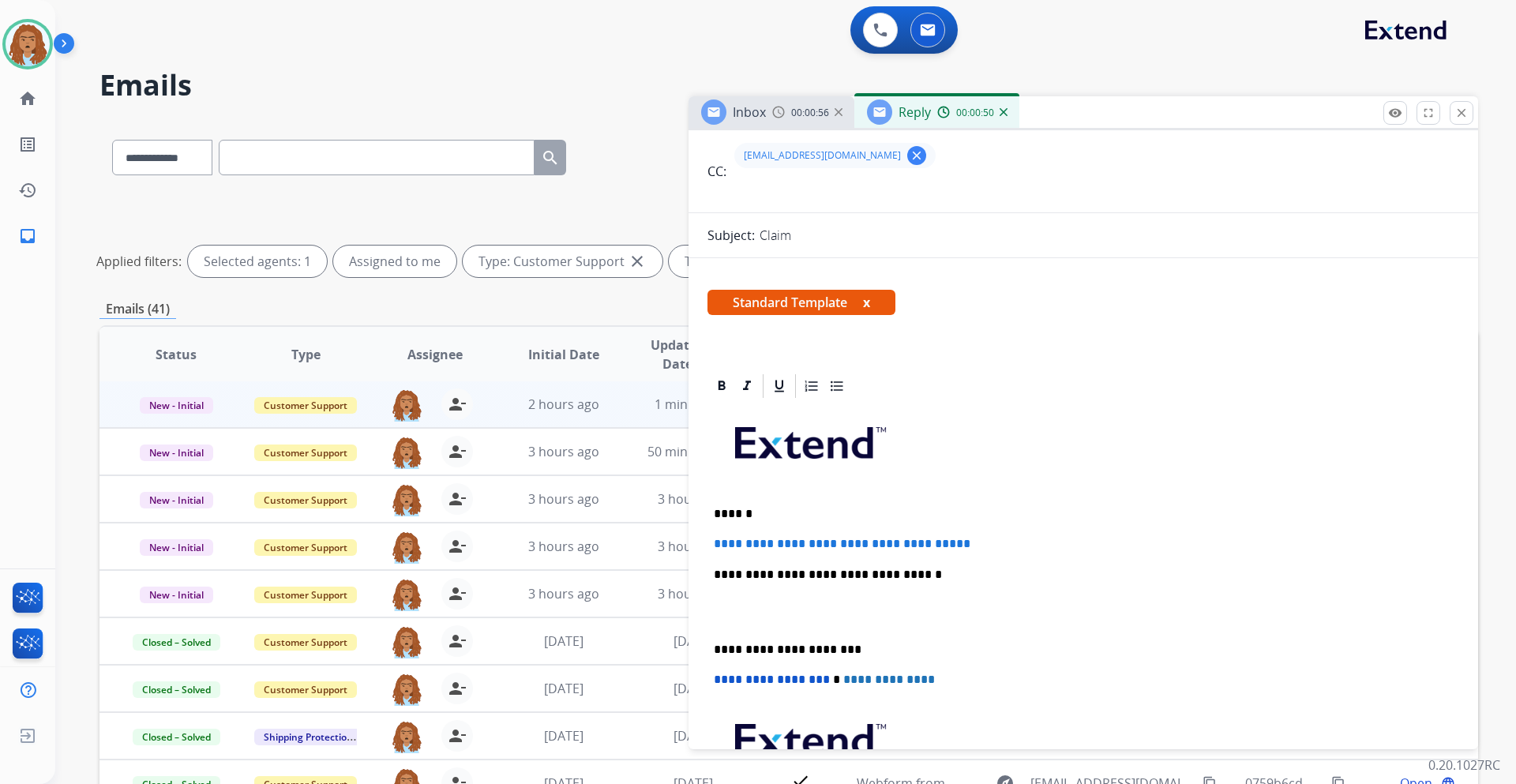click on "**********" at bounding box center (1083, 544) 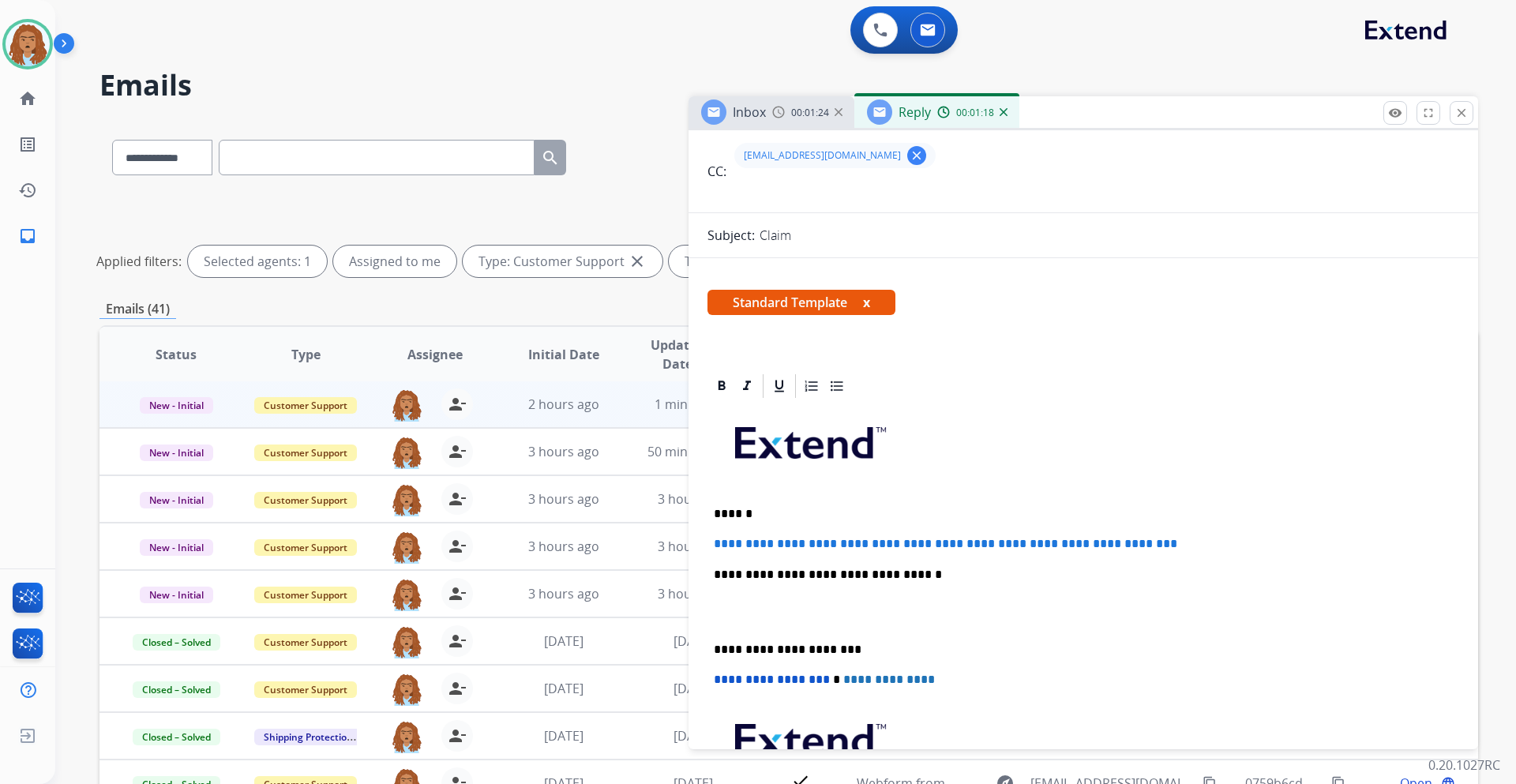 click on "**********" at bounding box center (1083, 641) 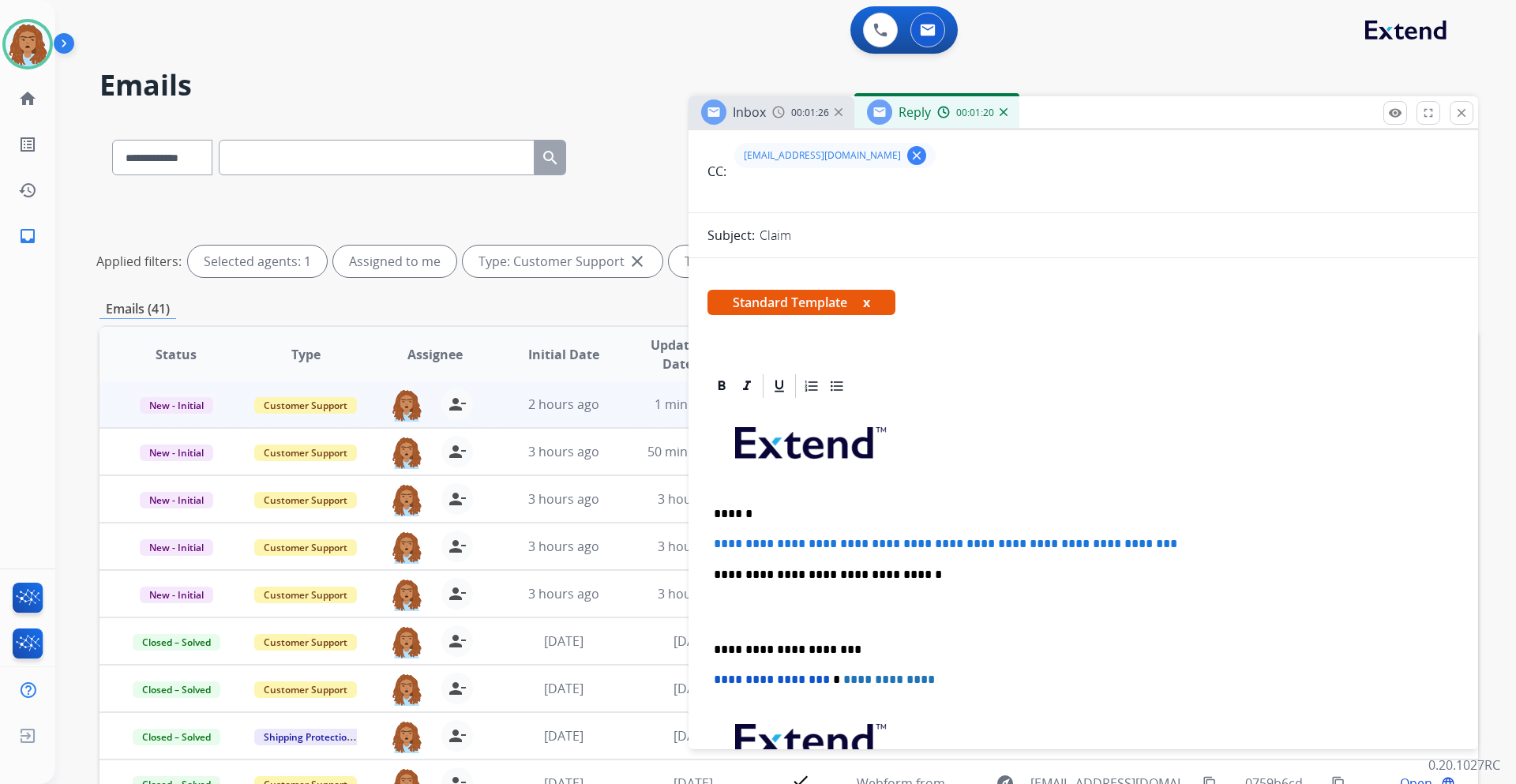 drag, startPoint x: 1011, startPoint y: 553, endPoint x: 974, endPoint y: 632, distance: 87.23531 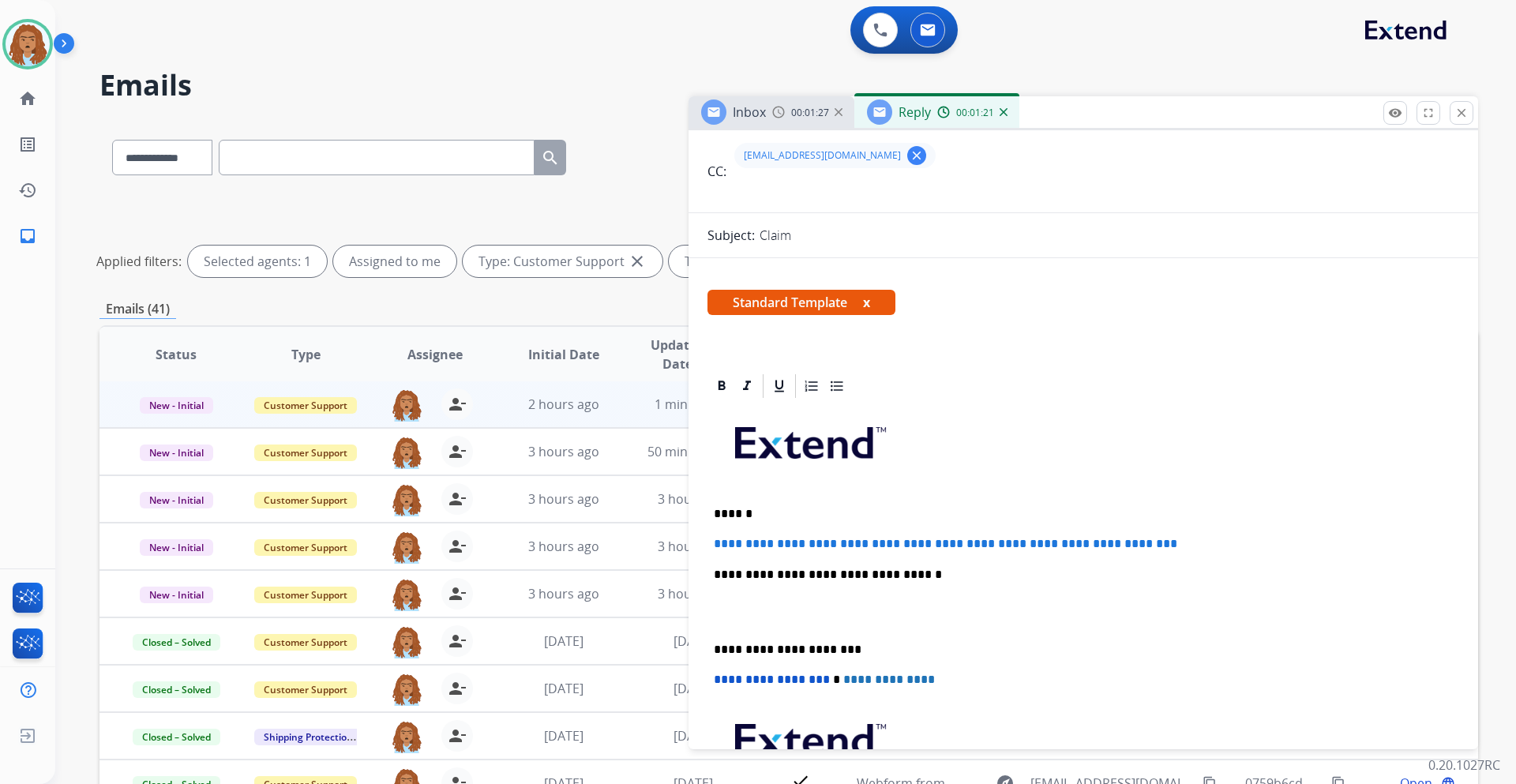 click on "**********" at bounding box center [945, 543] 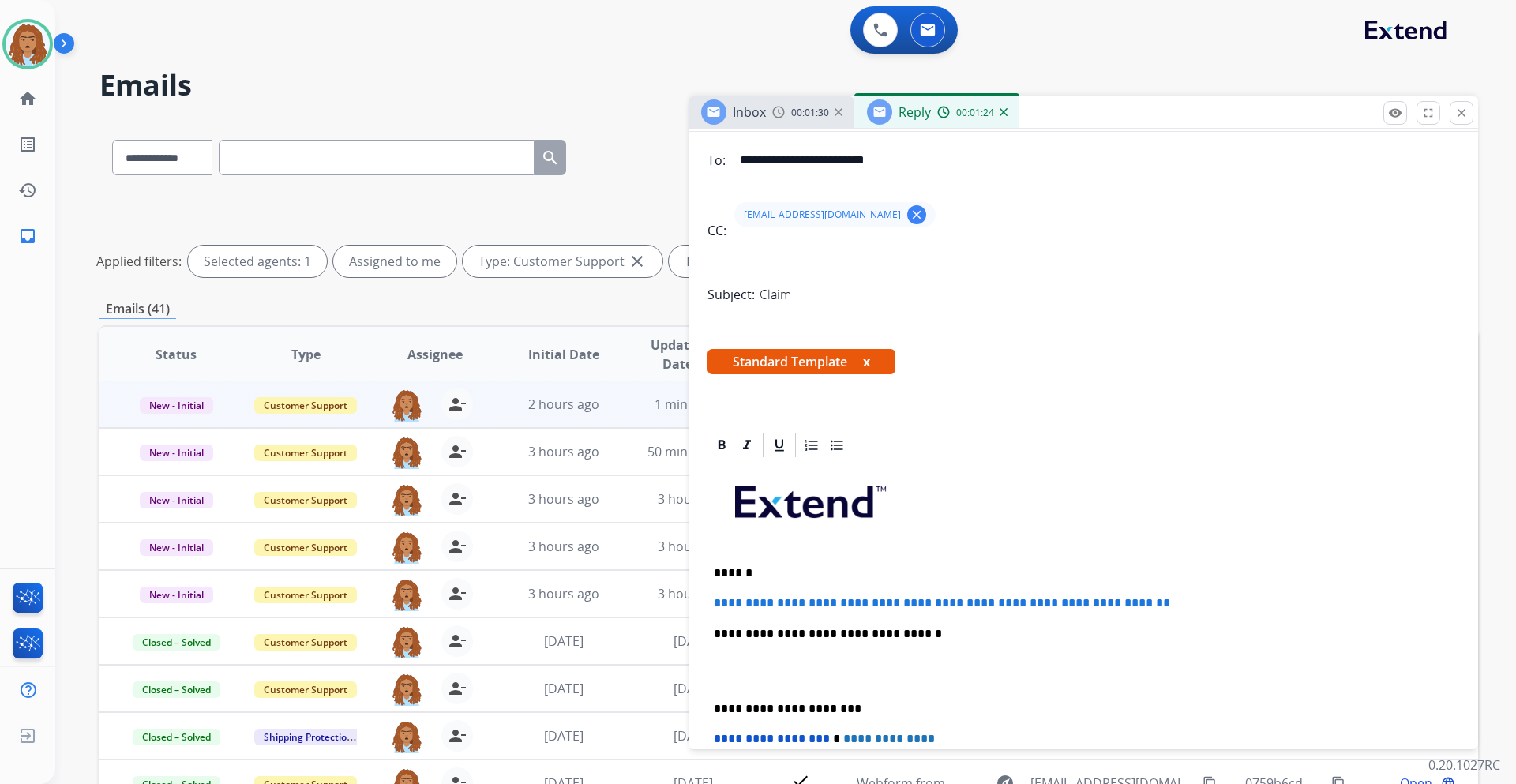 scroll, scrollTop: 0, scrollLeft: 0, axis: both 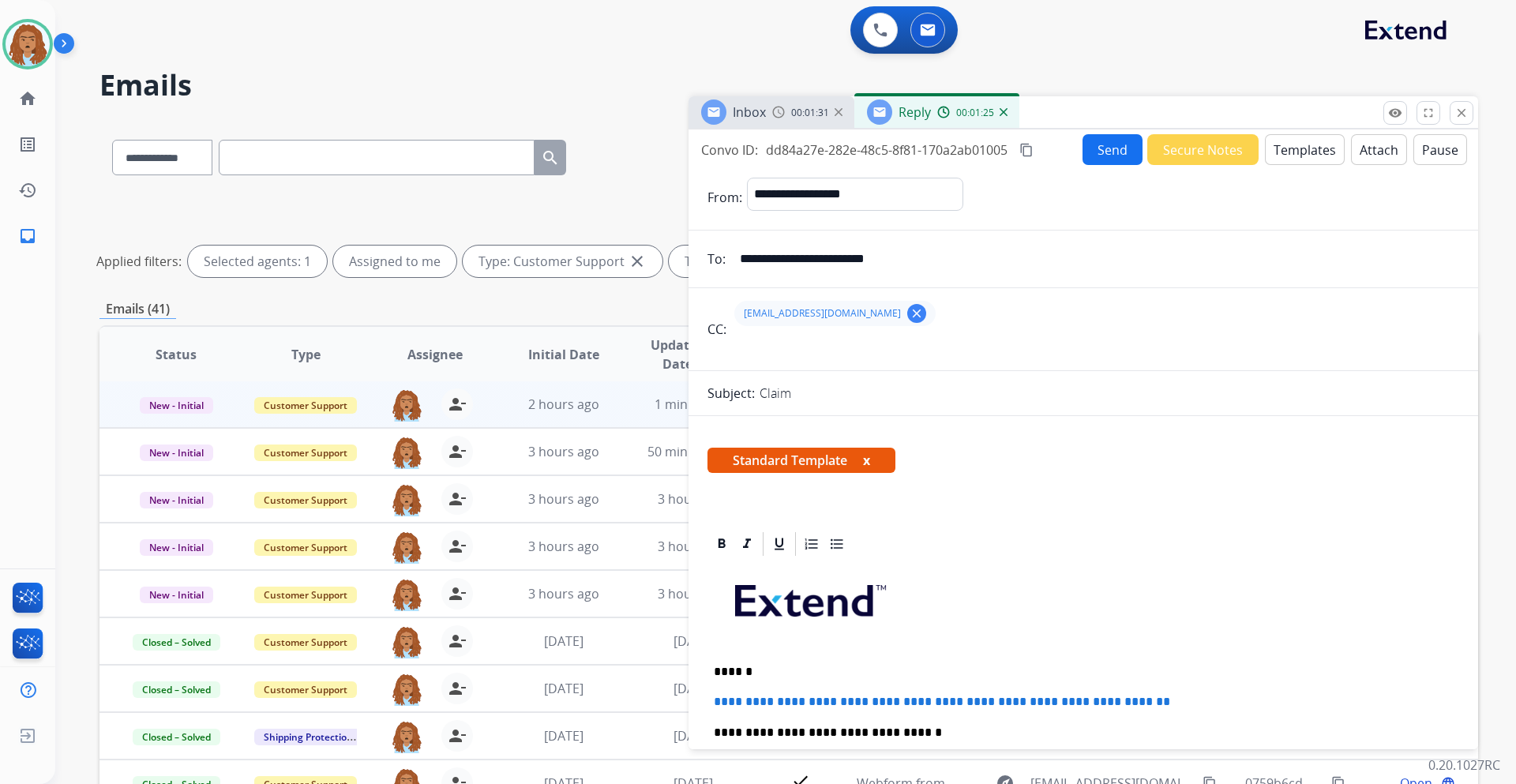 click on "Send" at bounding box center [1113, 149] 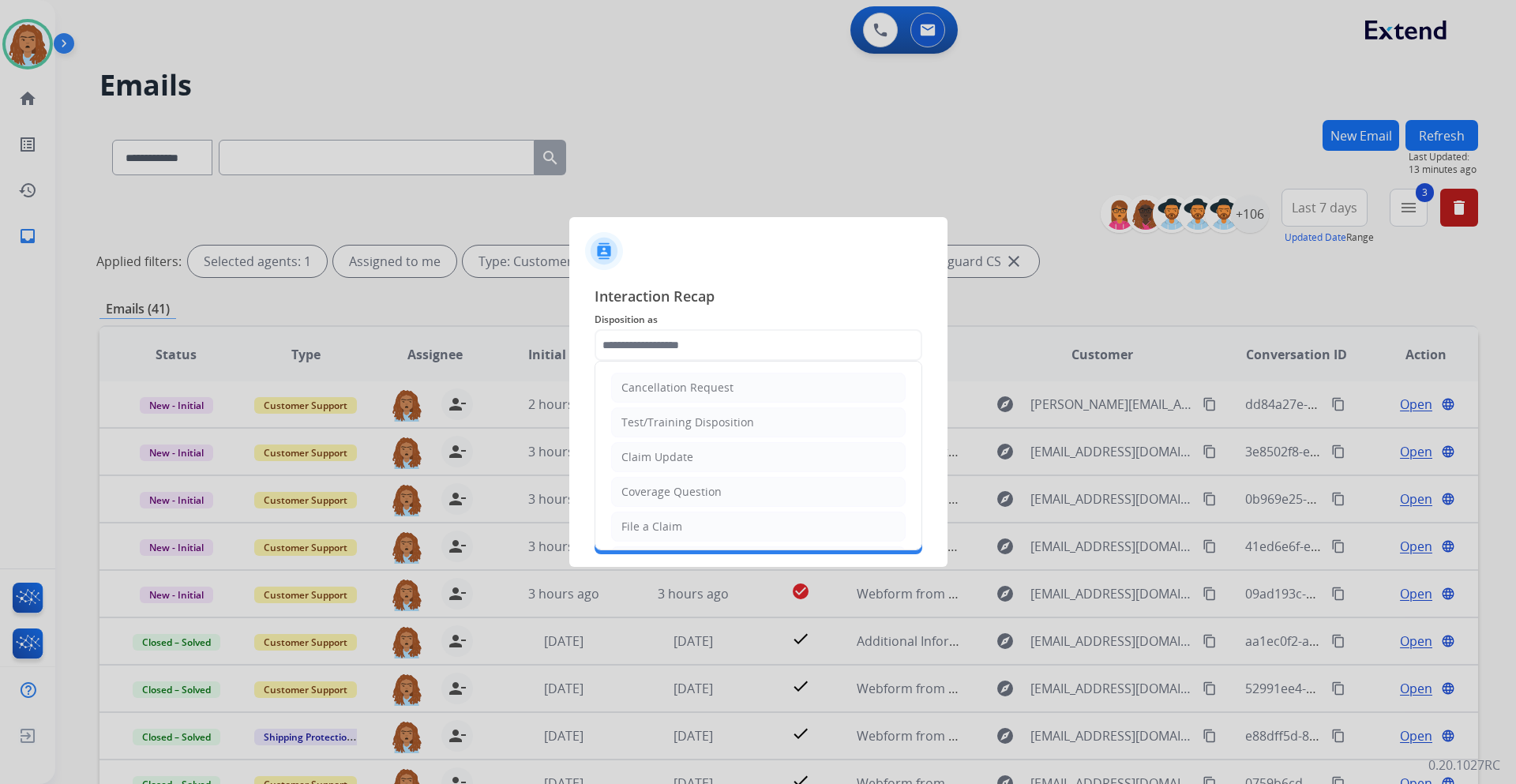 click 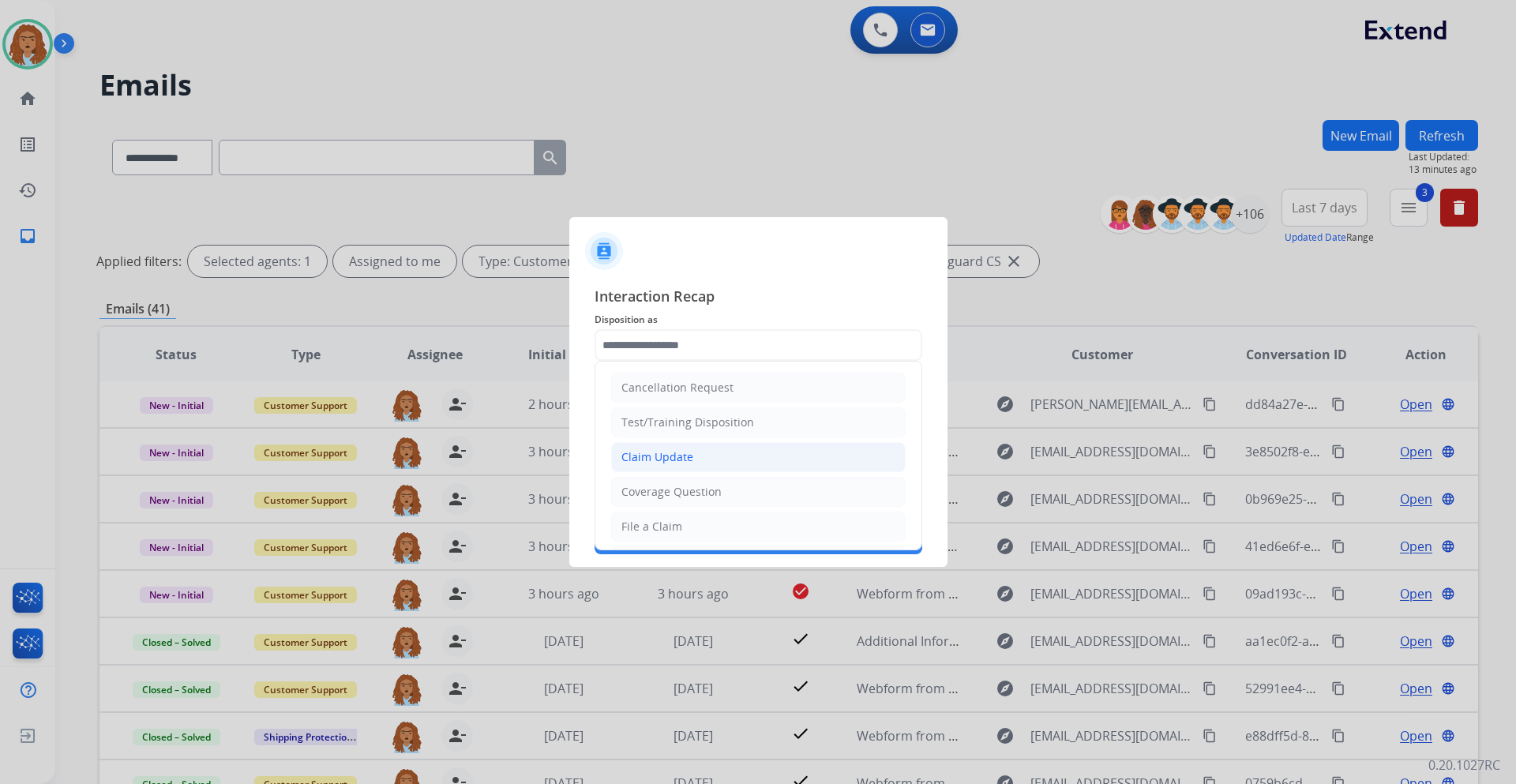 click on "Claim Update" 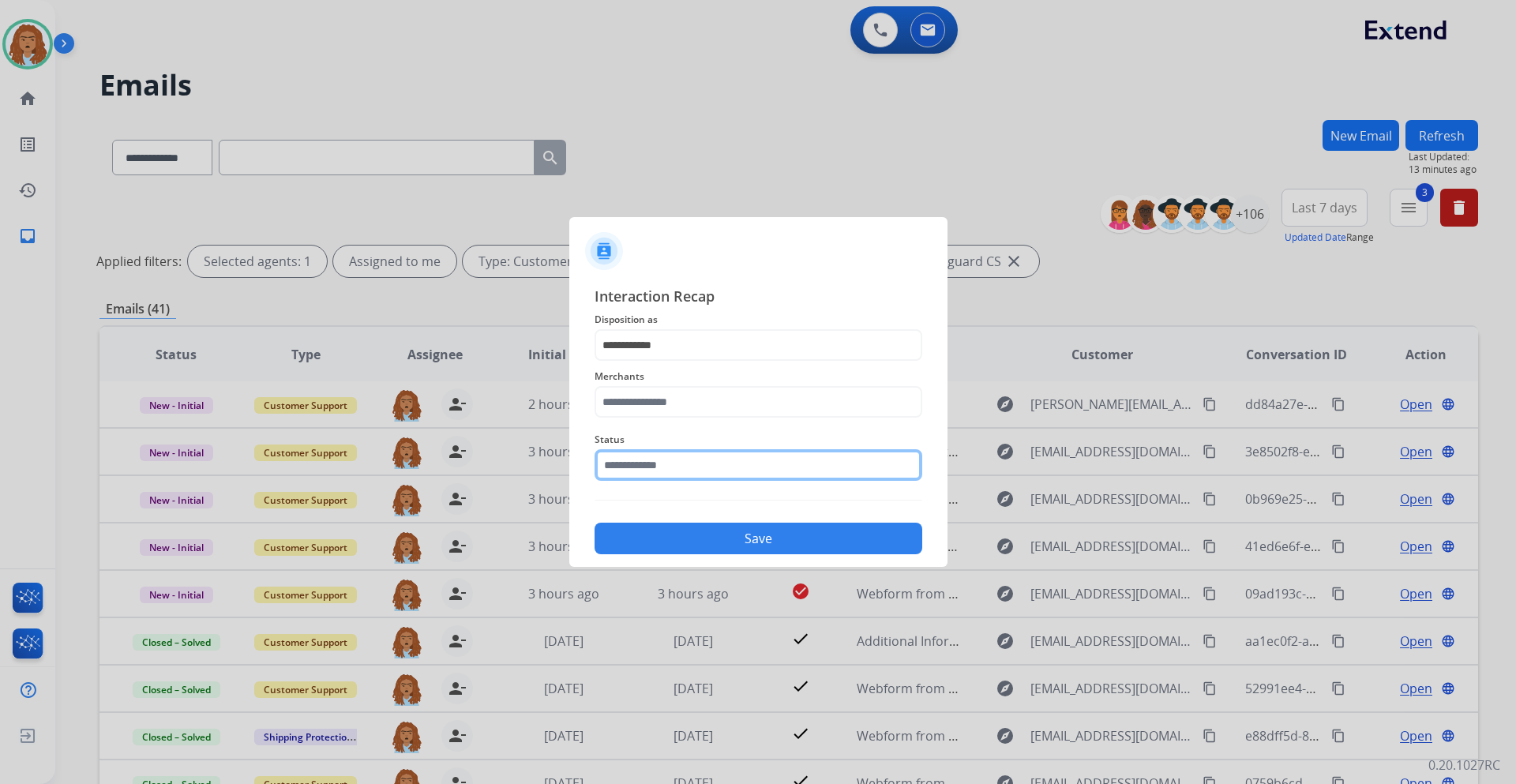 click 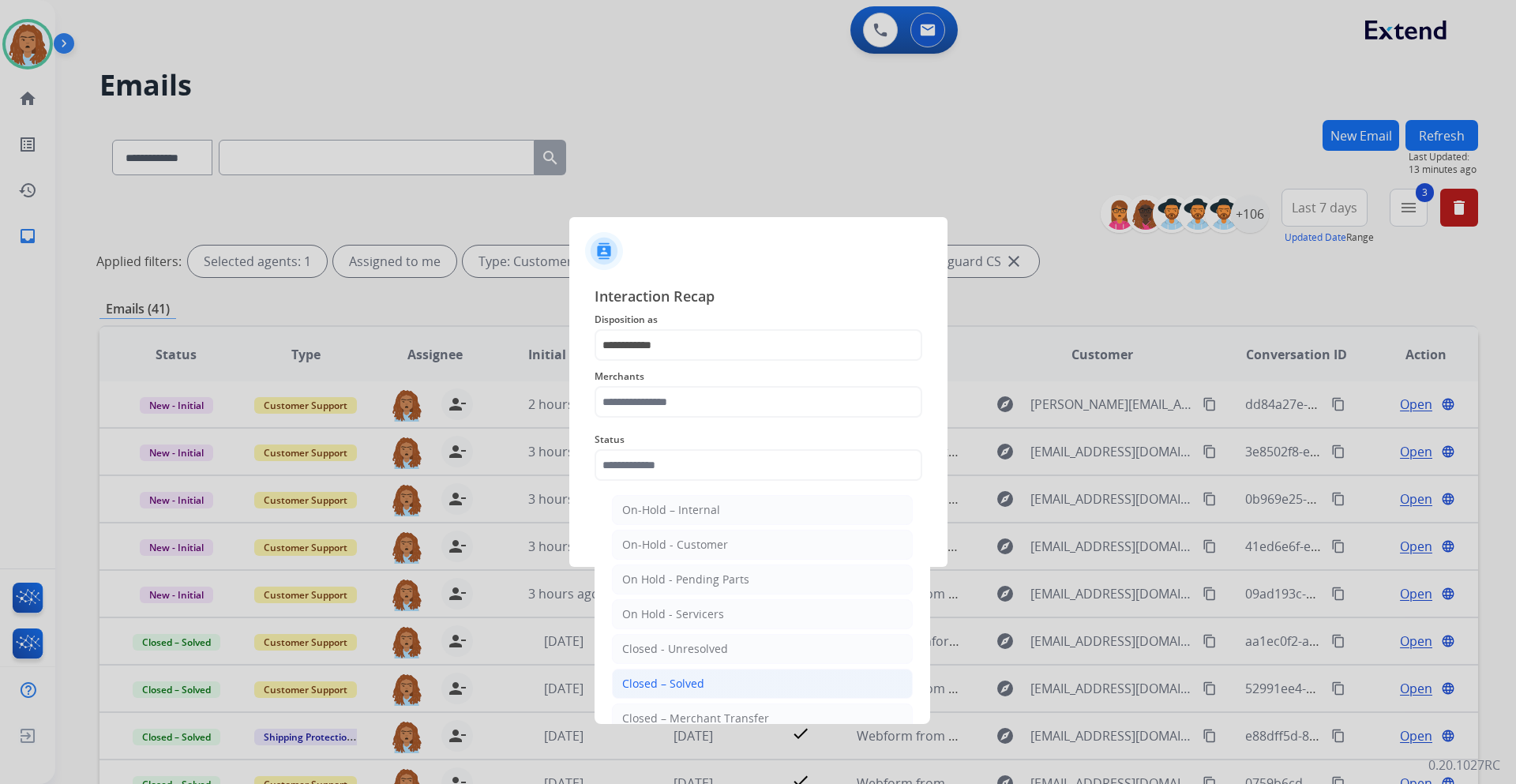 click on "Closed – Solved" 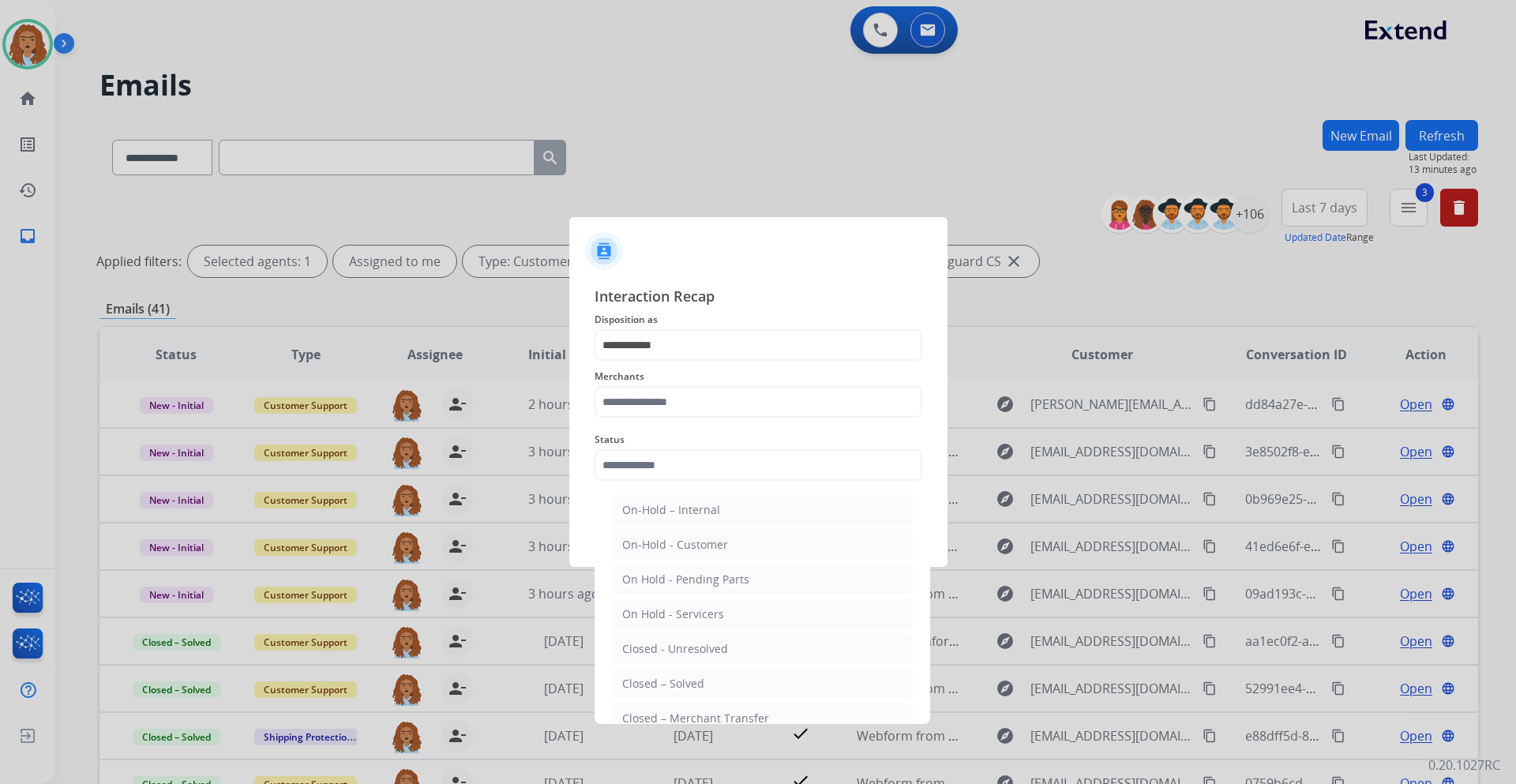 type on "**********" 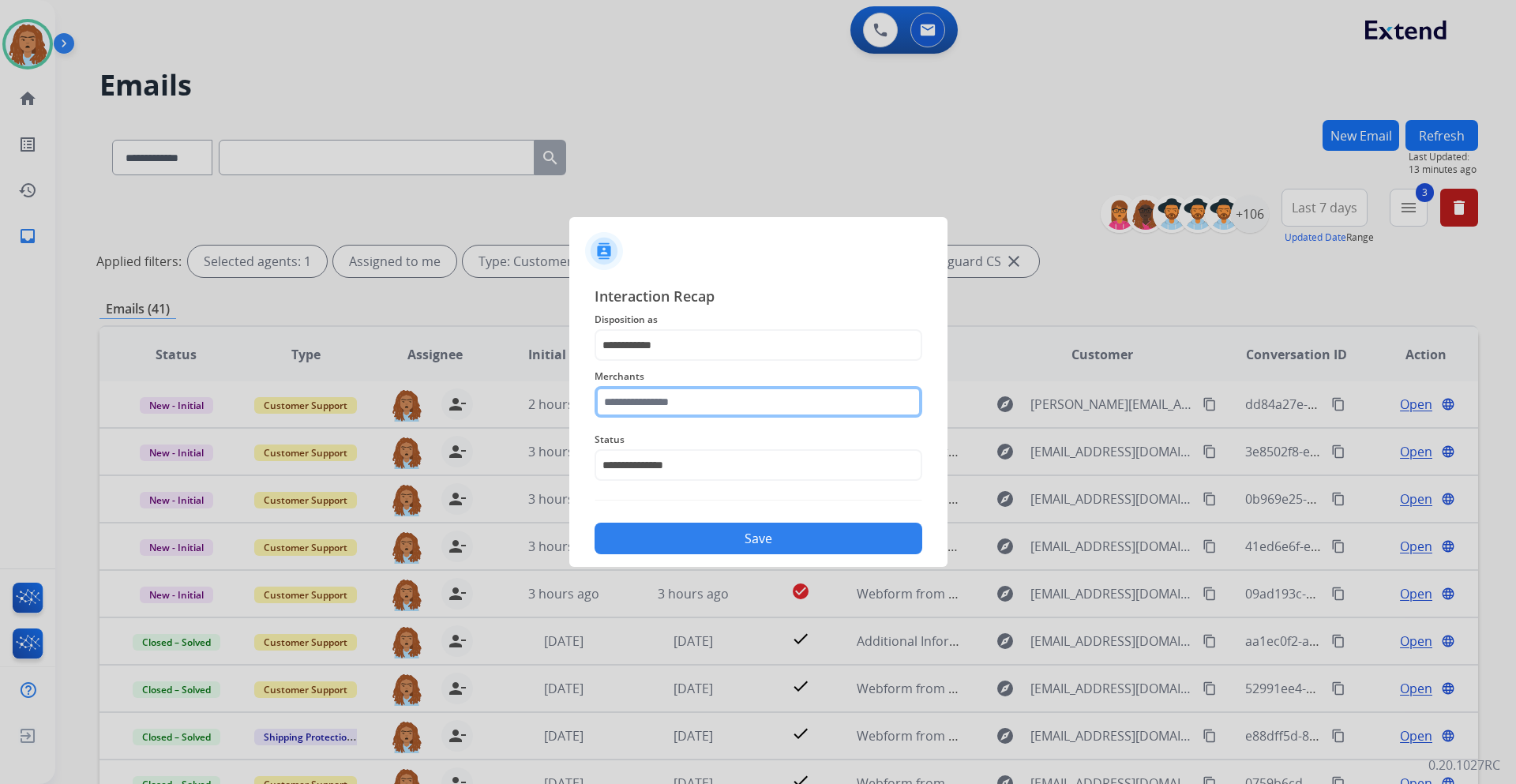 click 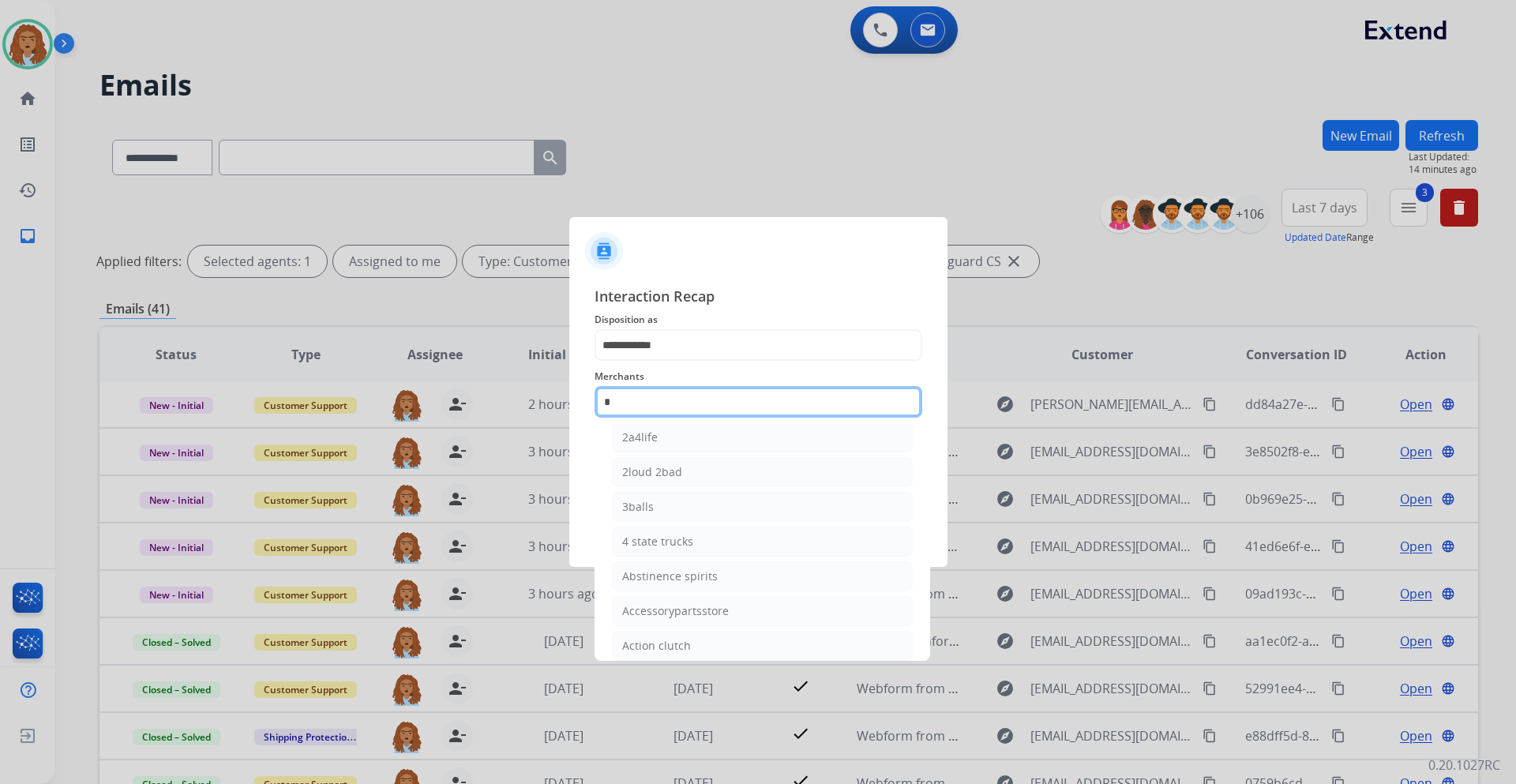 scroll, scrollTop: 44, scrollLeft: 0, axis: vertical 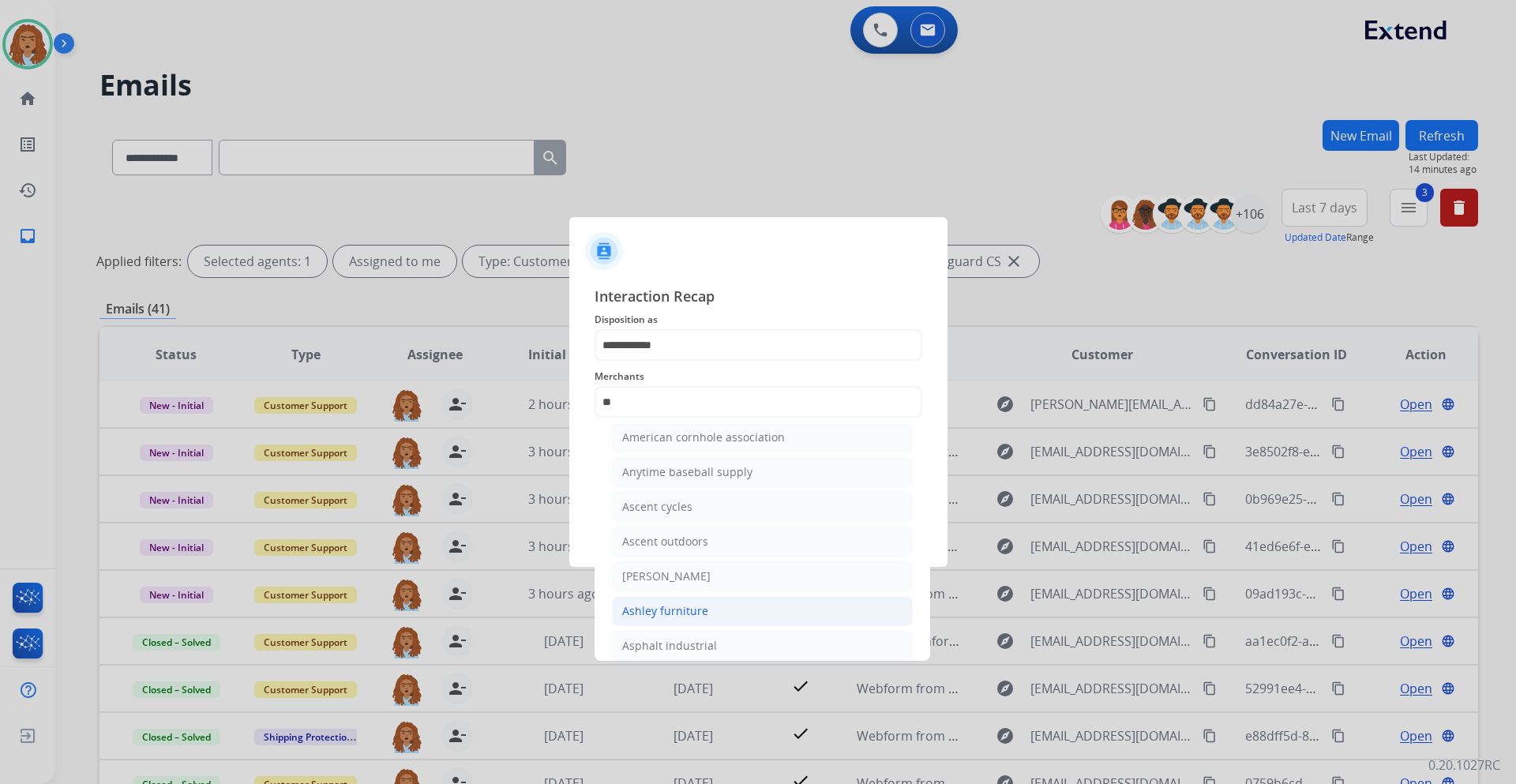 click on "Ashley furniture" 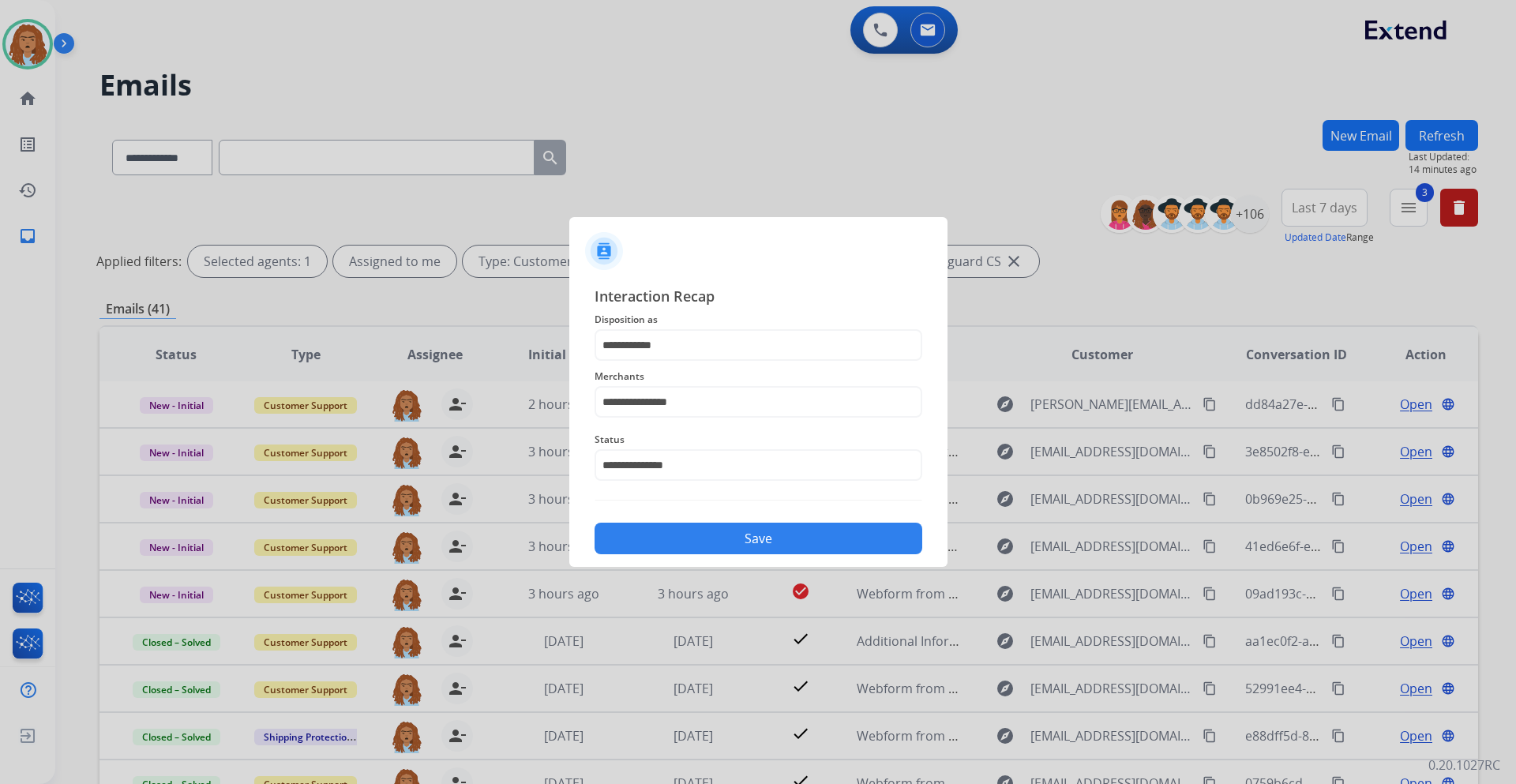 click on "Save" 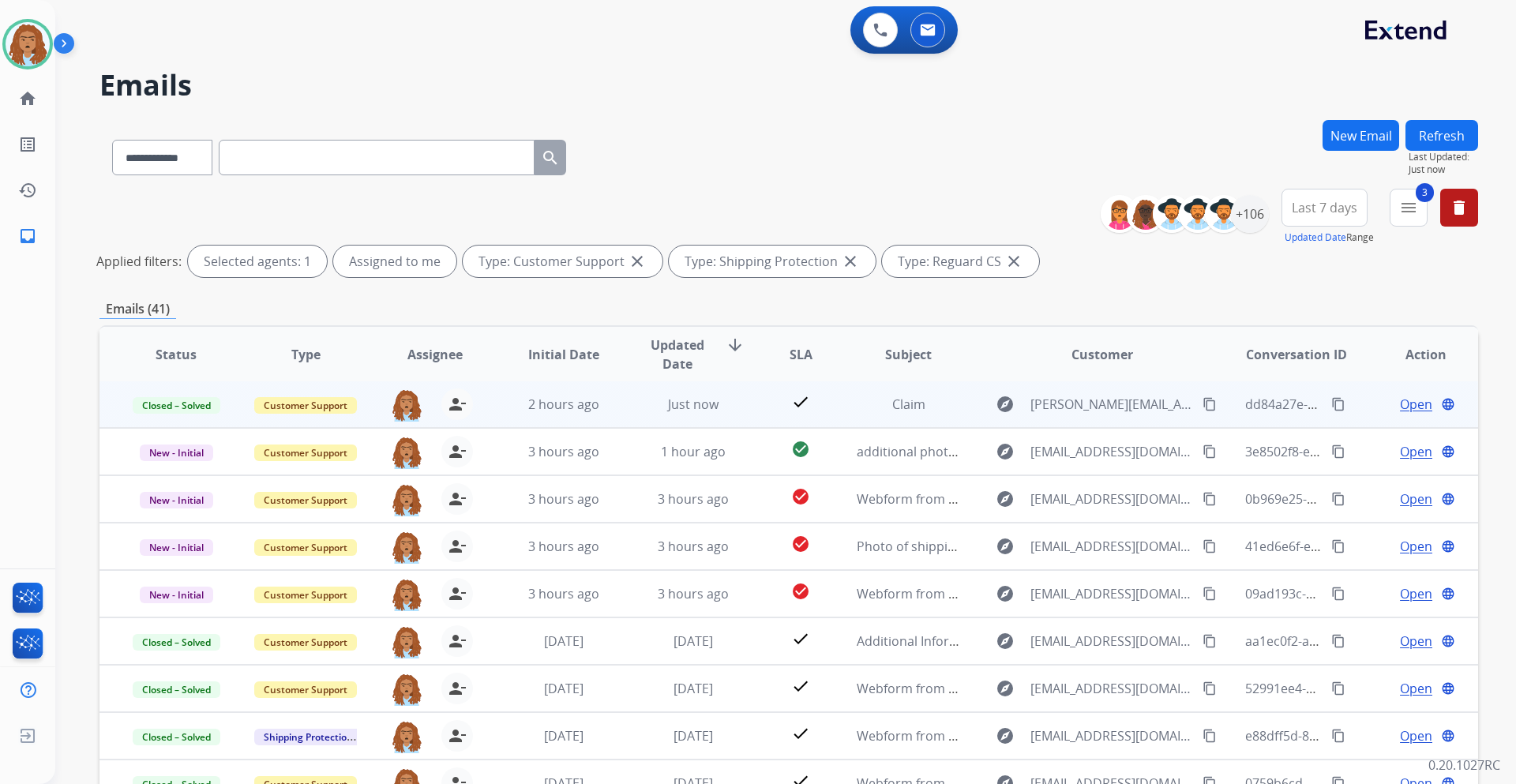 click on "Open" at bounding box center (1416, 404) 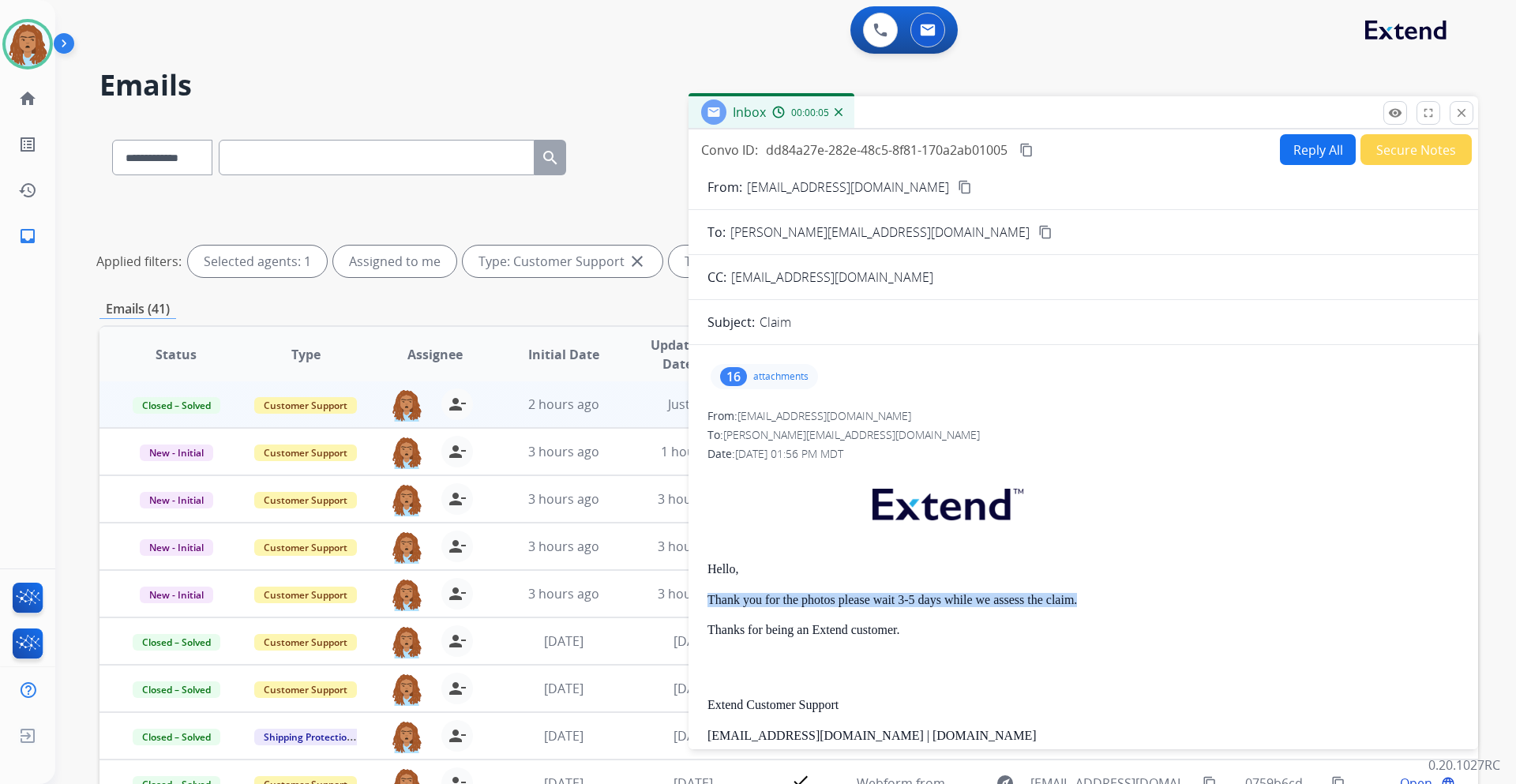 drag, startPoint x: 705, startPoint y: 598, endPoint x: 1077, endPoint y: 597, distance: 372.00134 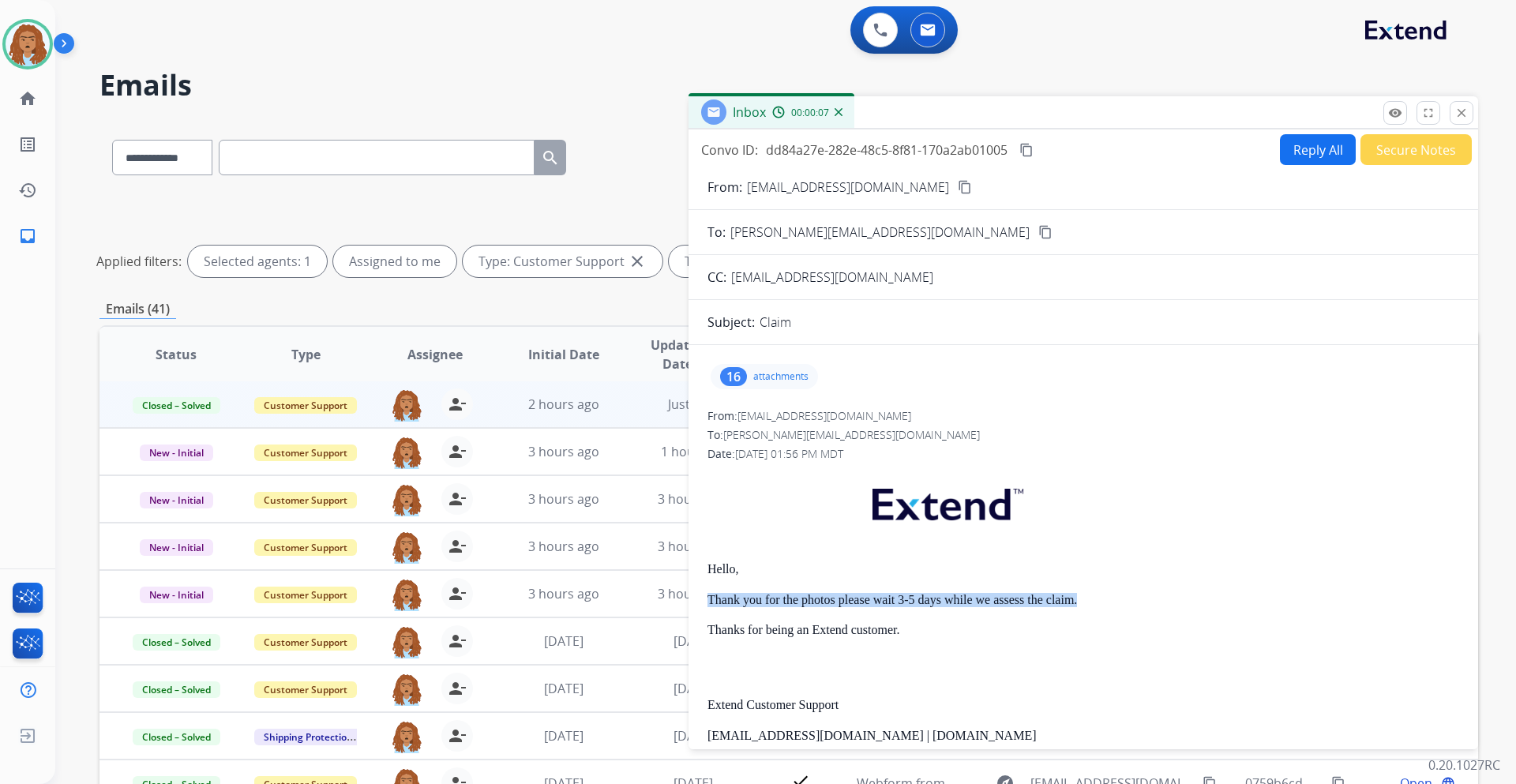 copy on "Thank you for the photos please wait 3-5 days while we assess the claim." 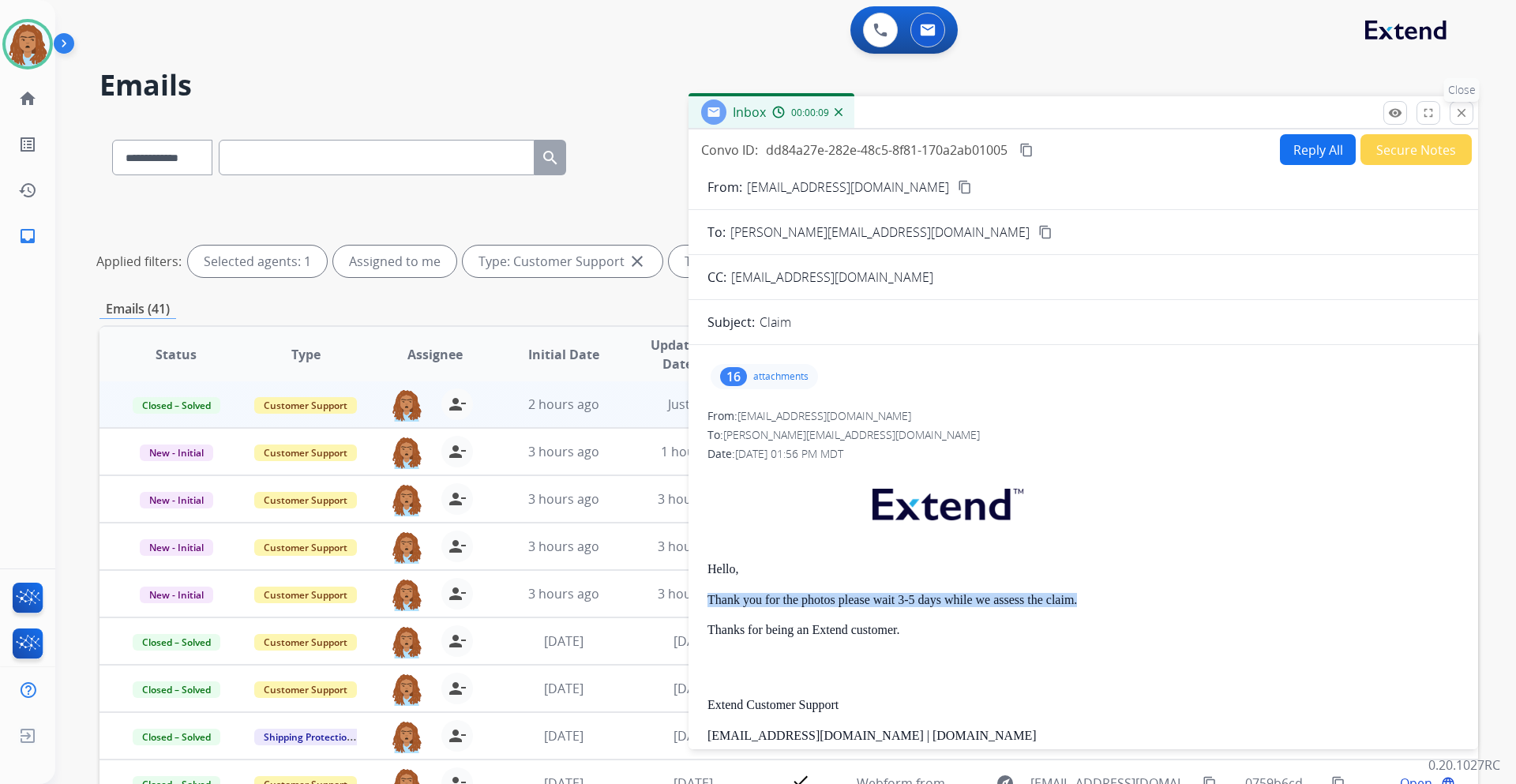 click on "close" at bounding box center (1462, 113) 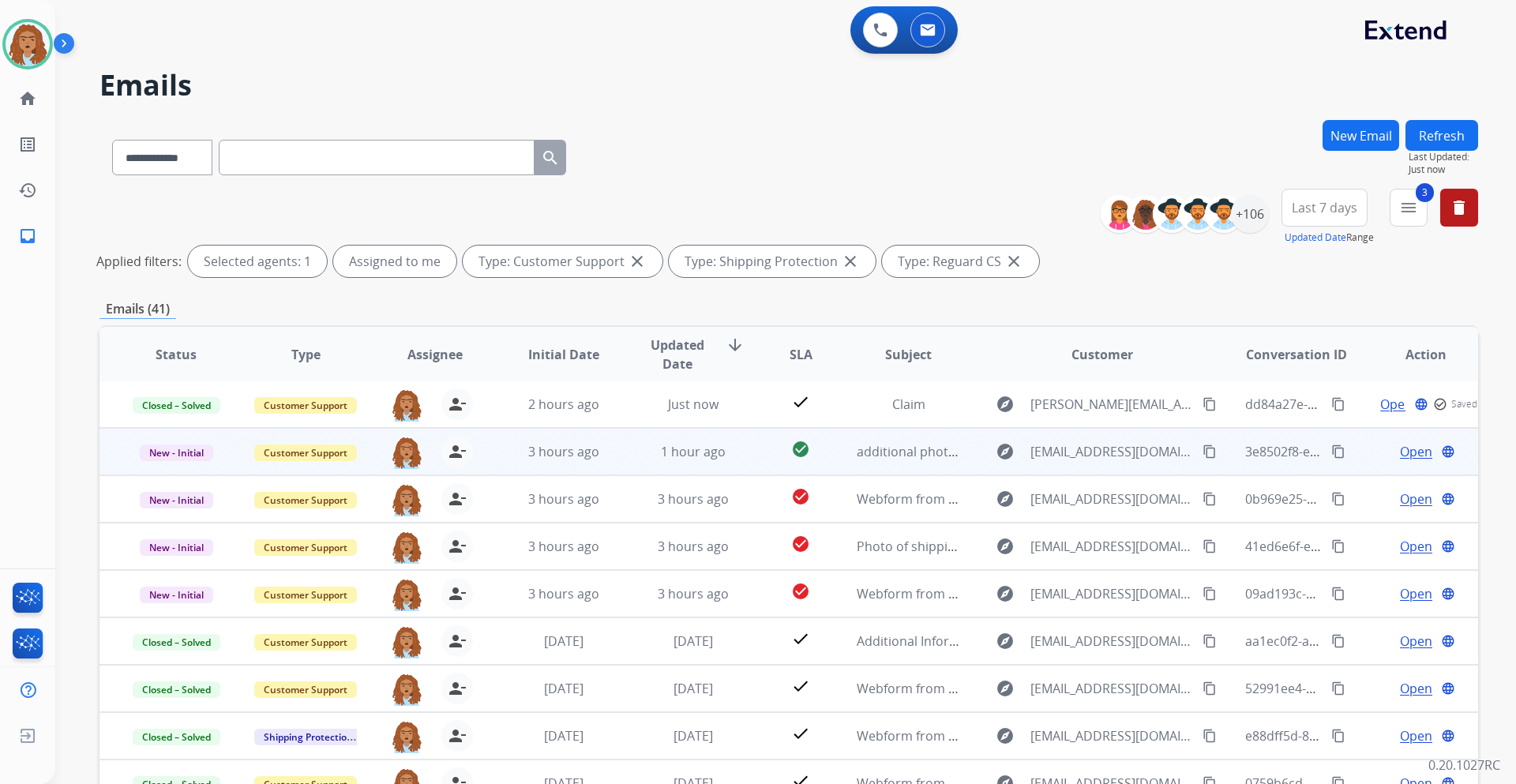click on "Open" at bounding box center [1416, 452] 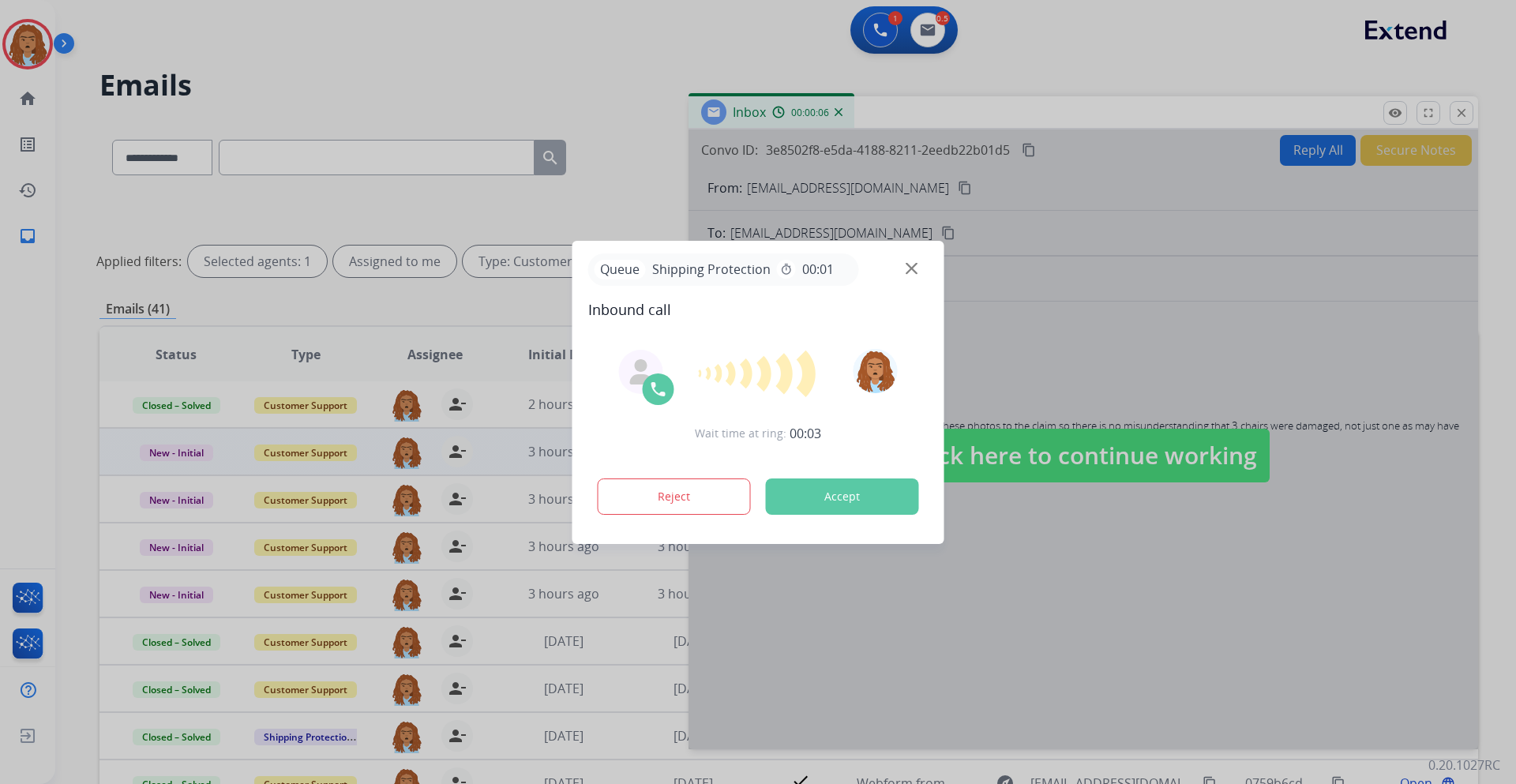 click on "Accept" at bounding box center [842, 497] 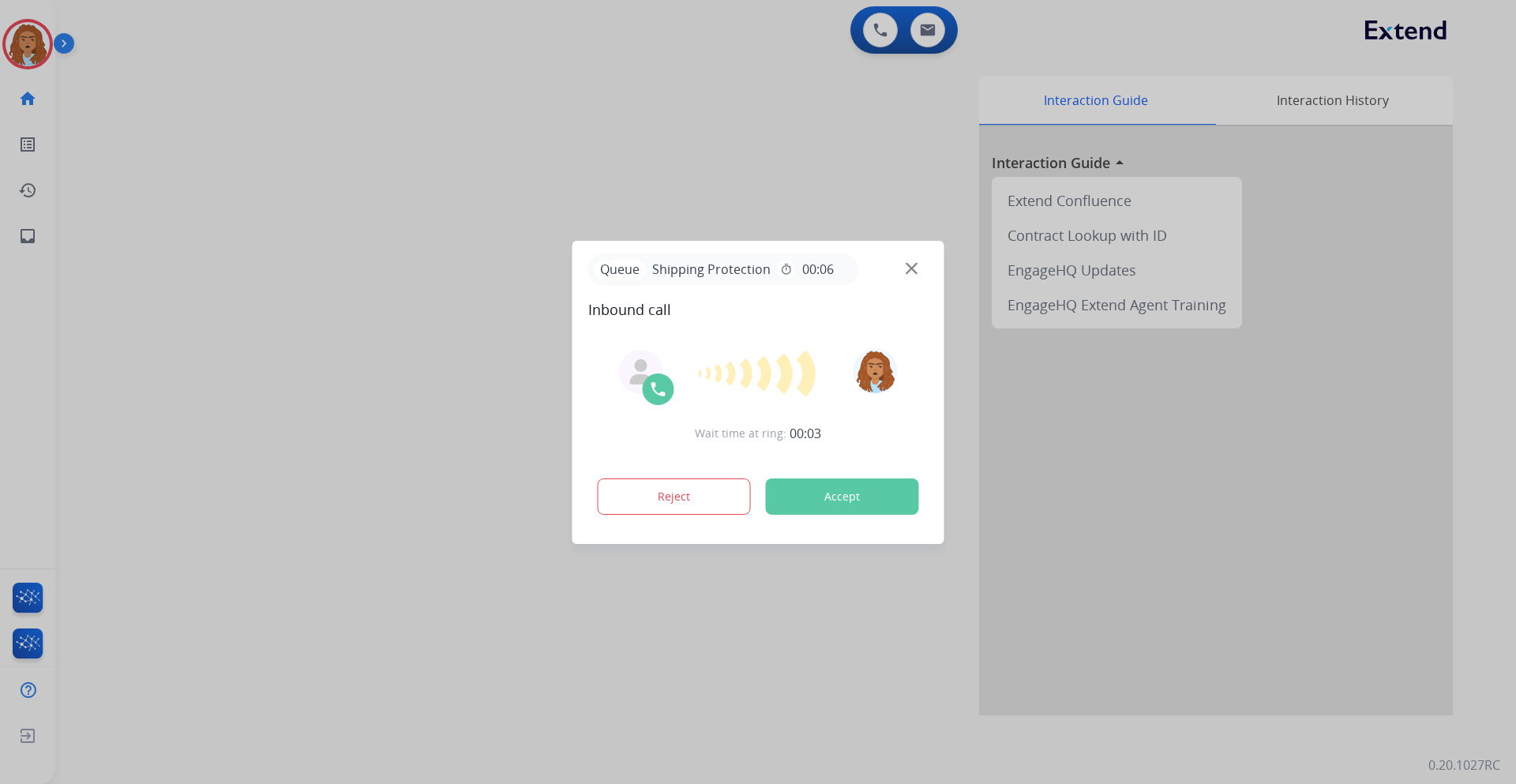 click on "Accept" at bounding box center [842, 497] 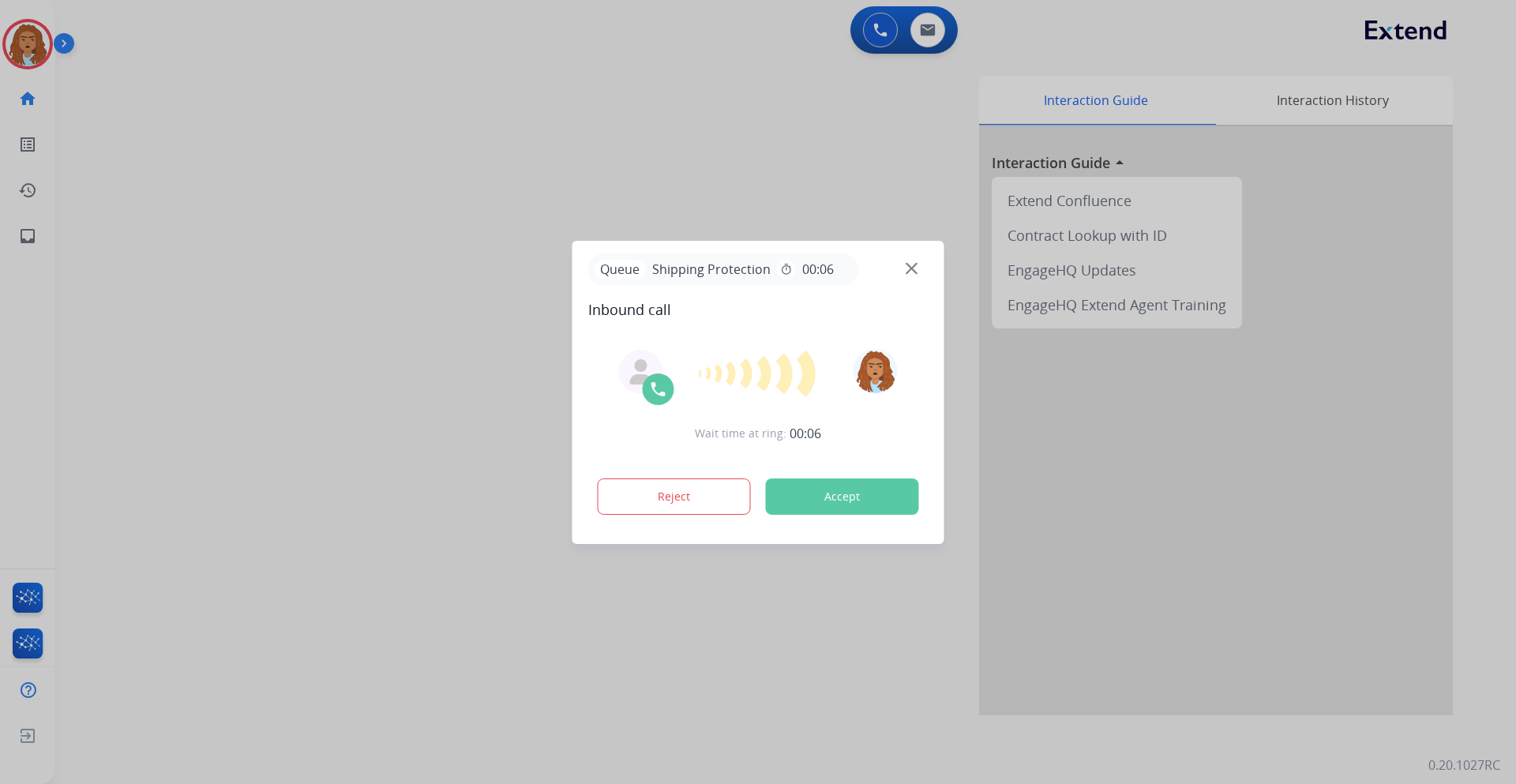 drag, startPoint x: 855, startPoint y: 510, endPoint x: 862, endPoint y: 497, distance: 14.76482 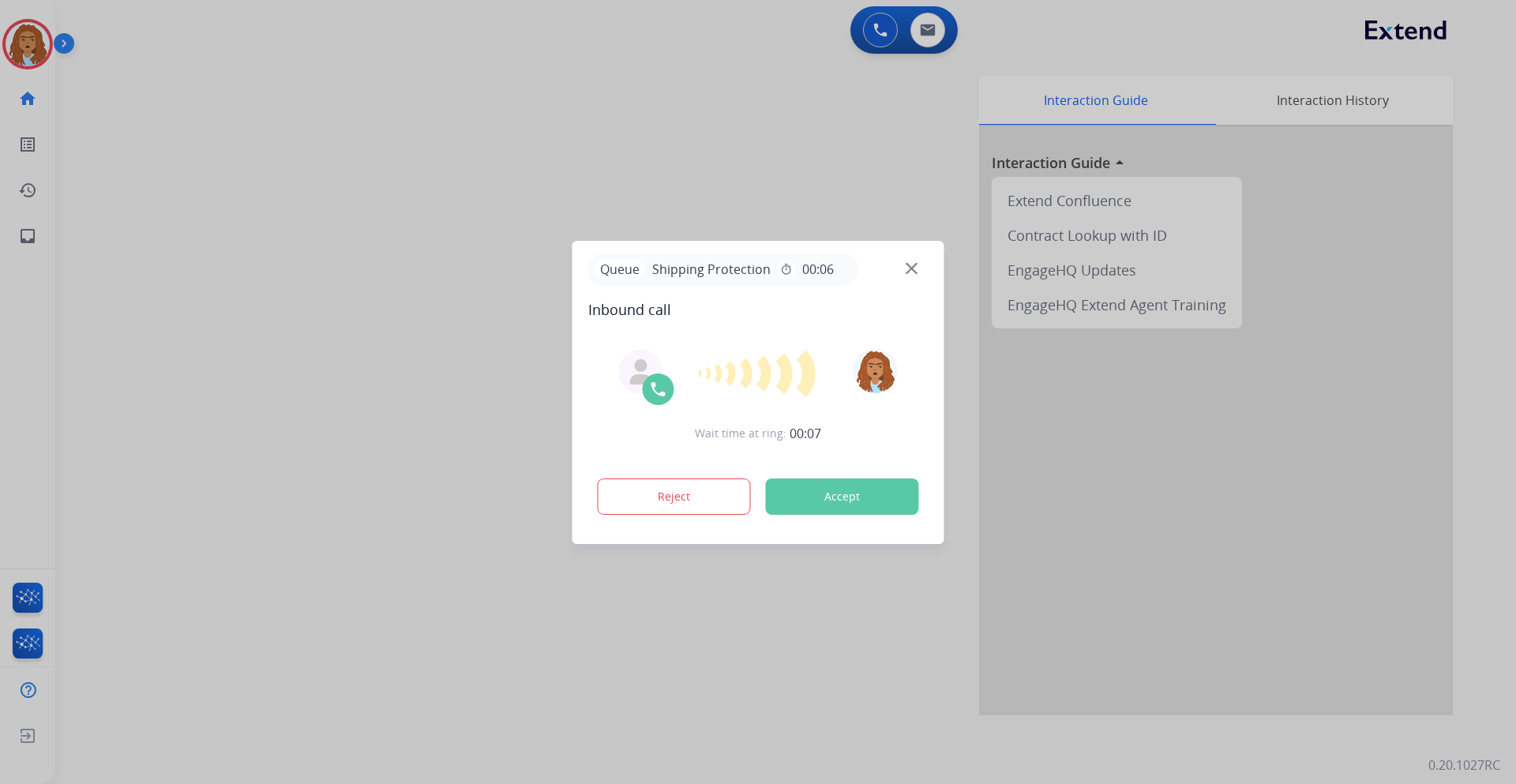 click on "Accept" at bounding box center [842, 497] 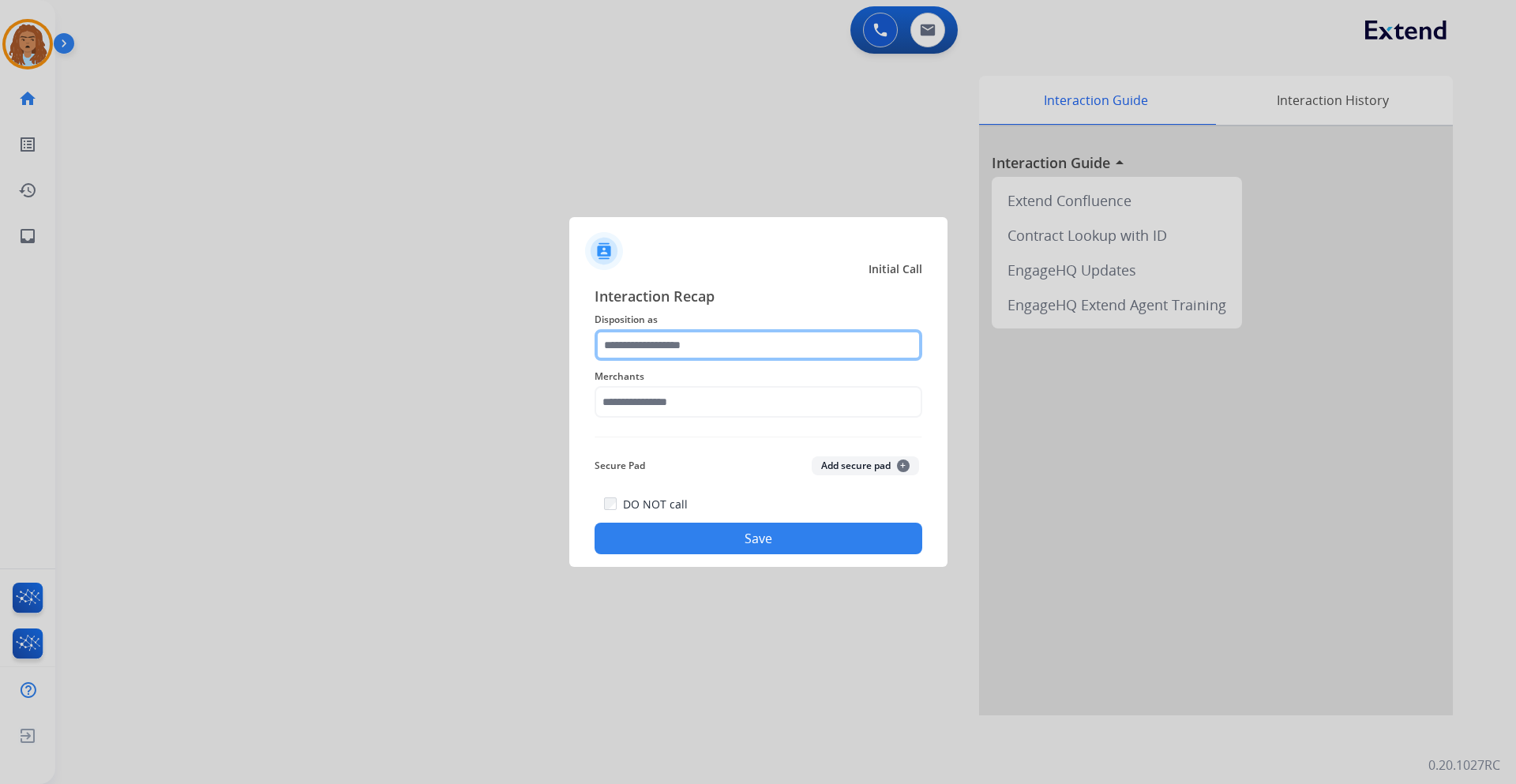 click 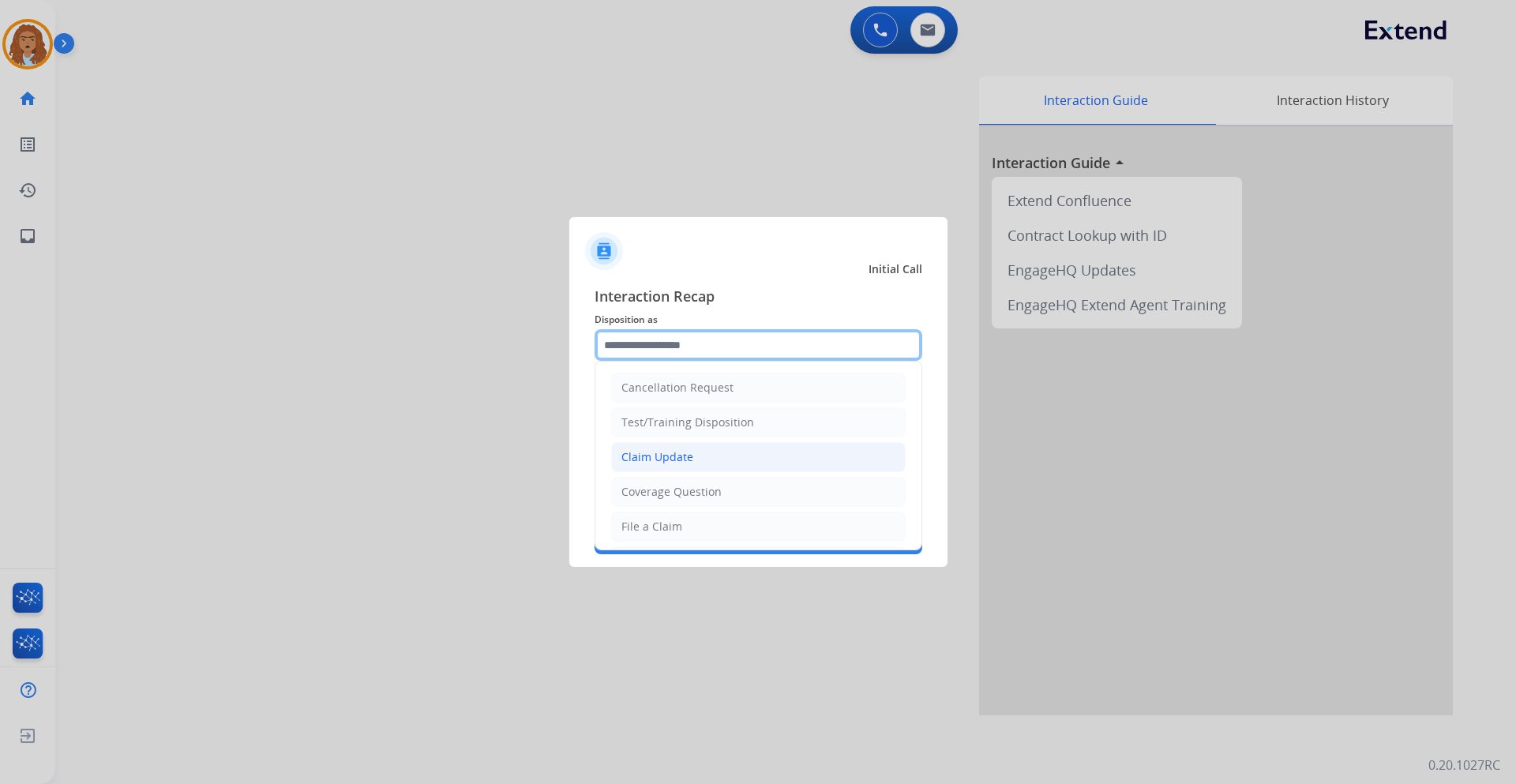 scroll, scrollTop: 79, scrollLeft: 0, axis: vertical 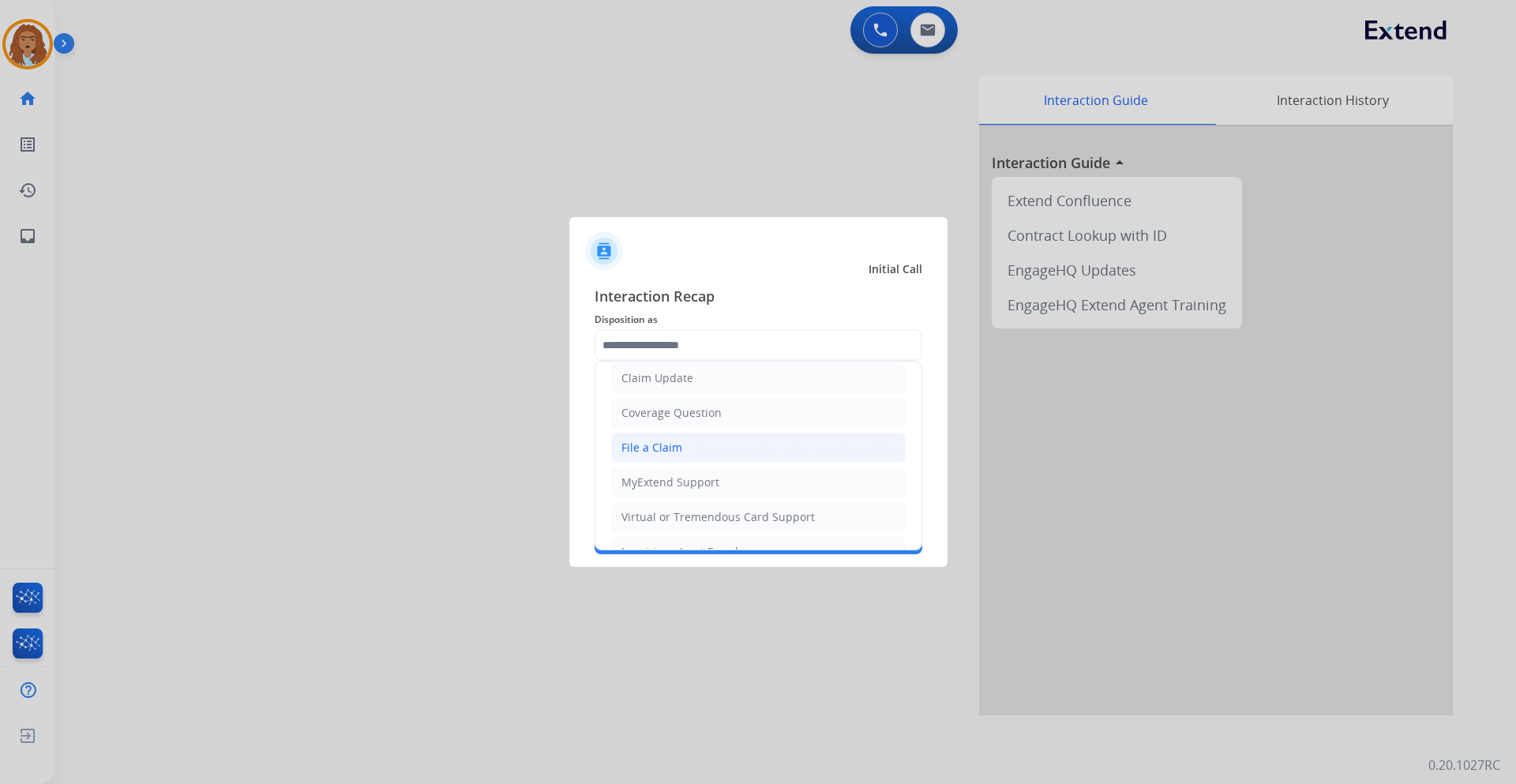 click on "File a Claim" 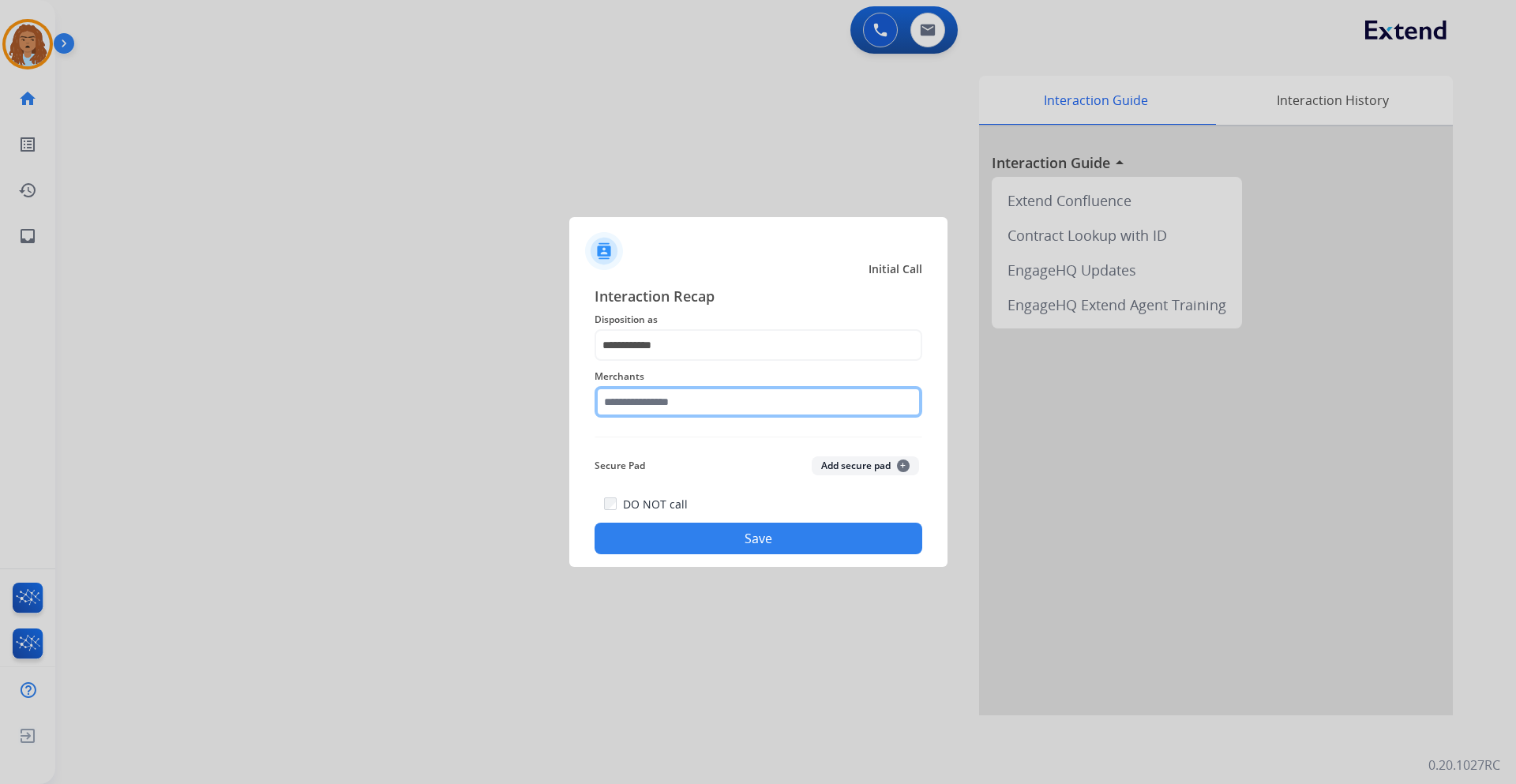 click 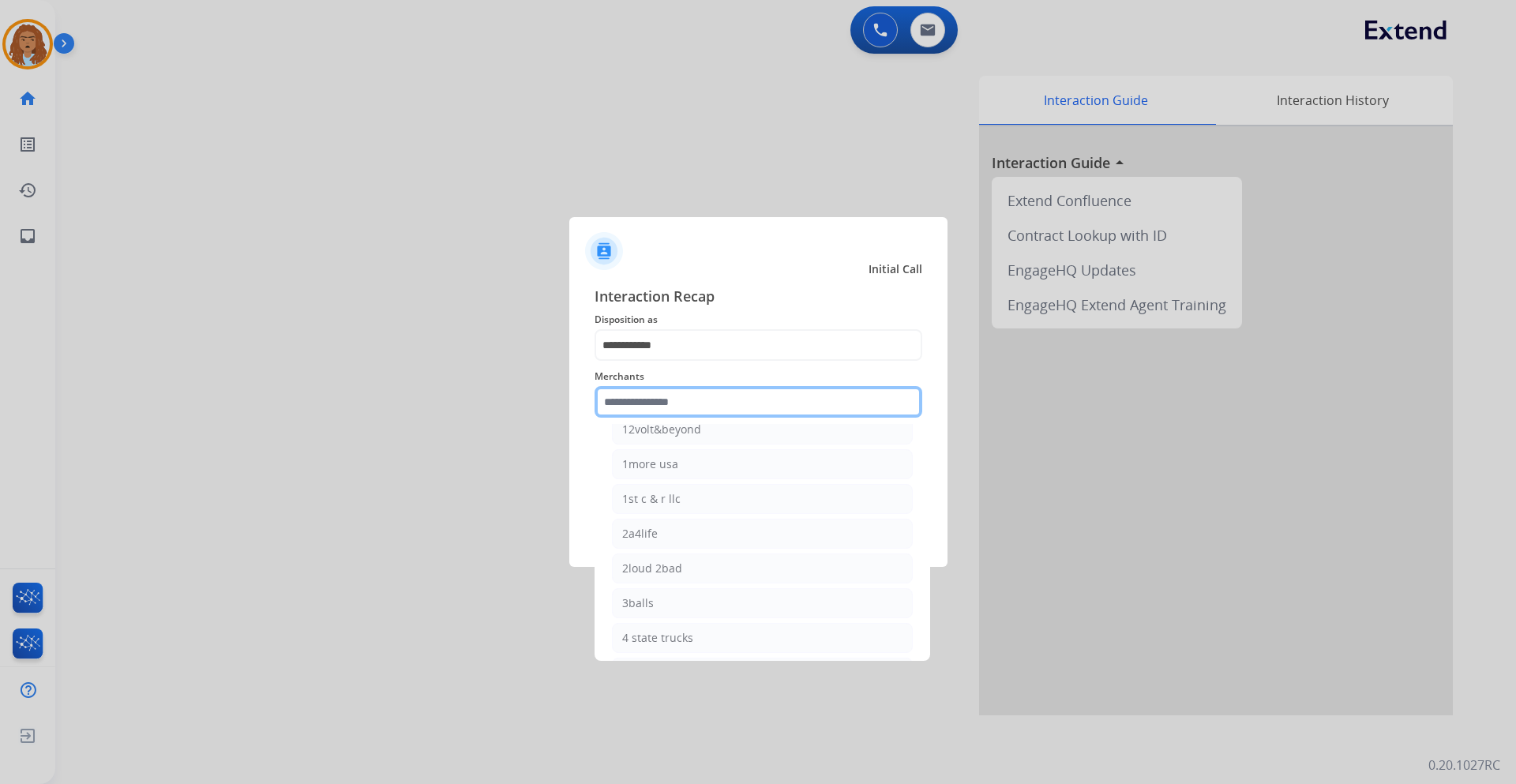 scroll, scrollTop: 79, scrollLeft: 0, axis: vertical 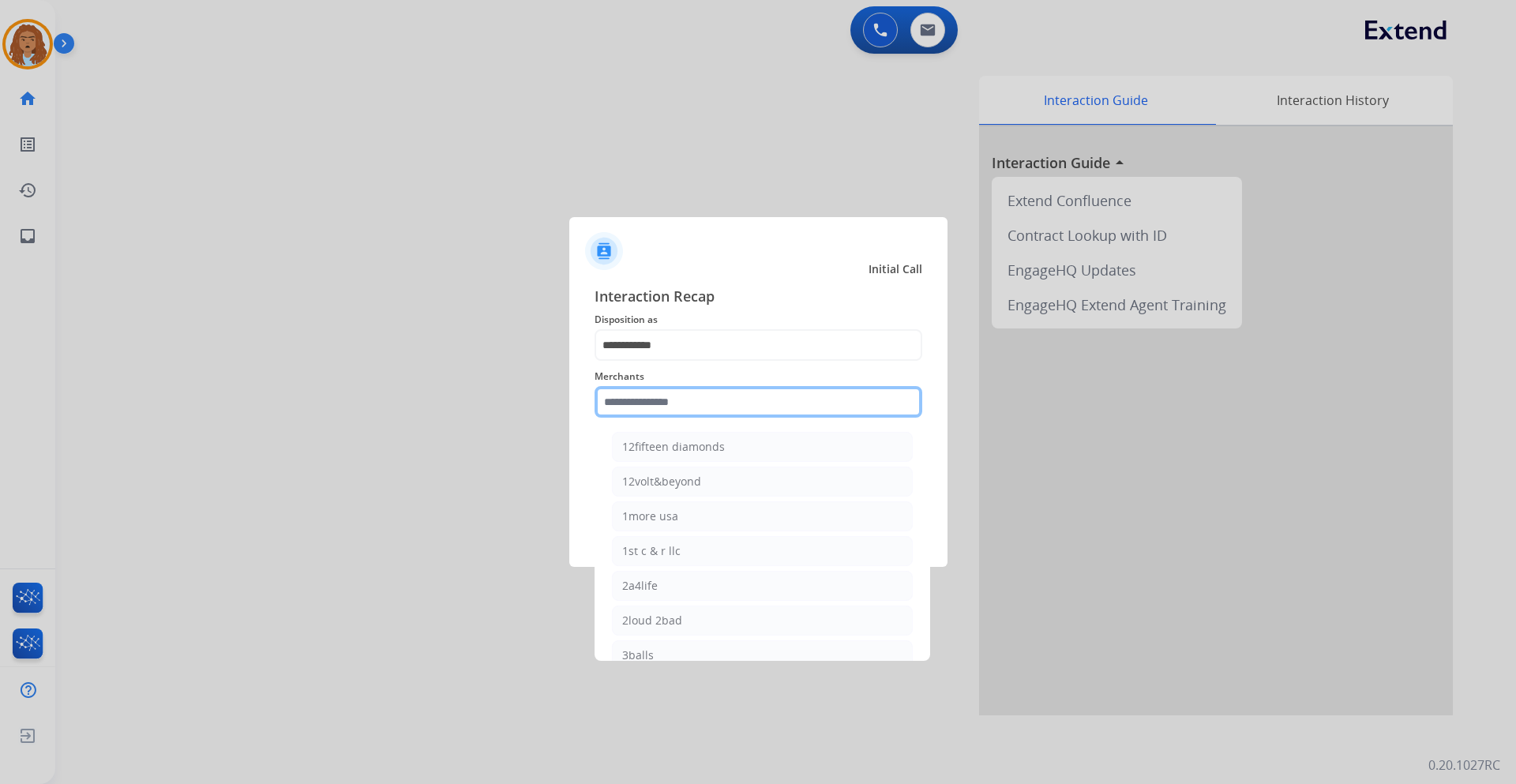click 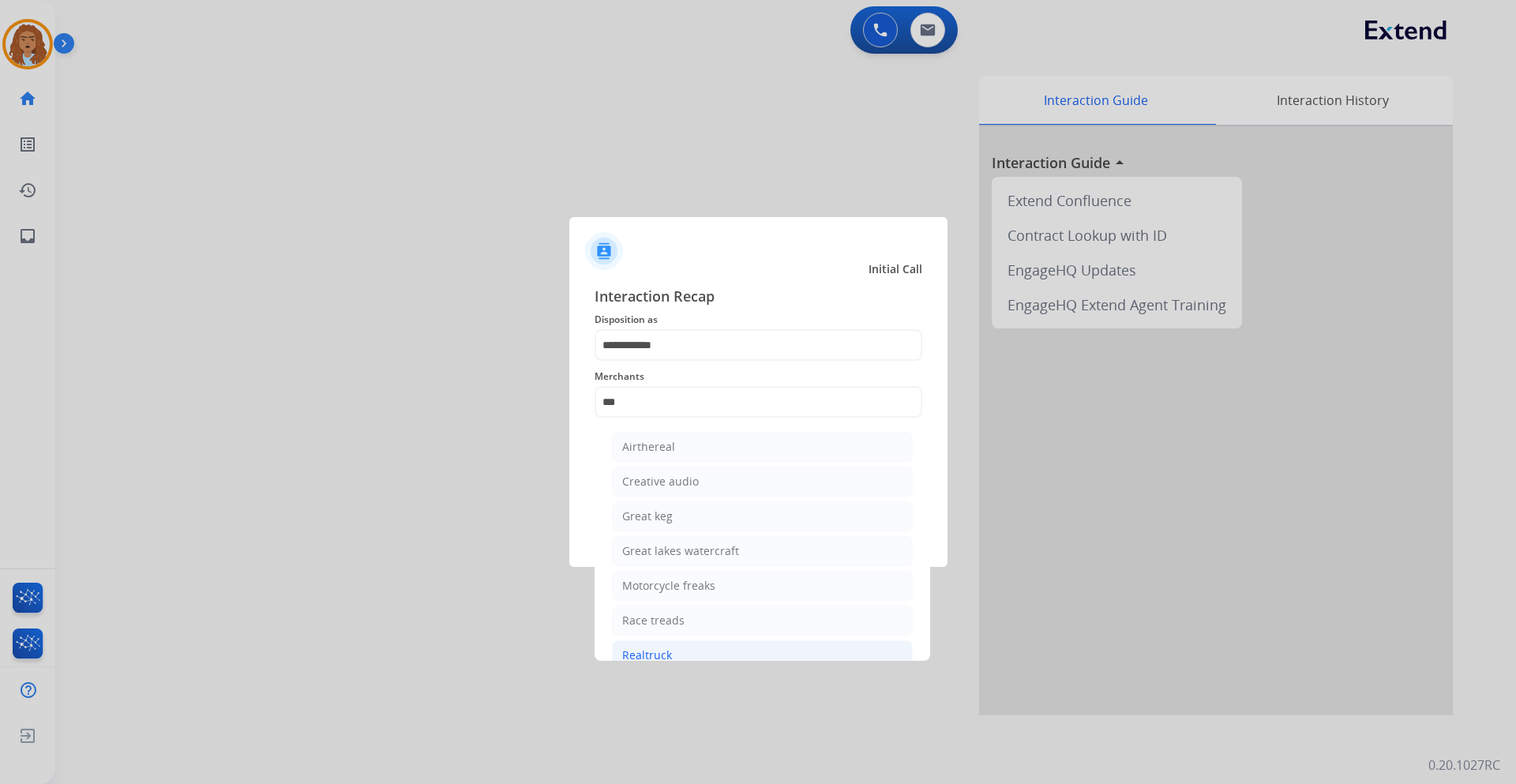 click on "Realtruck" 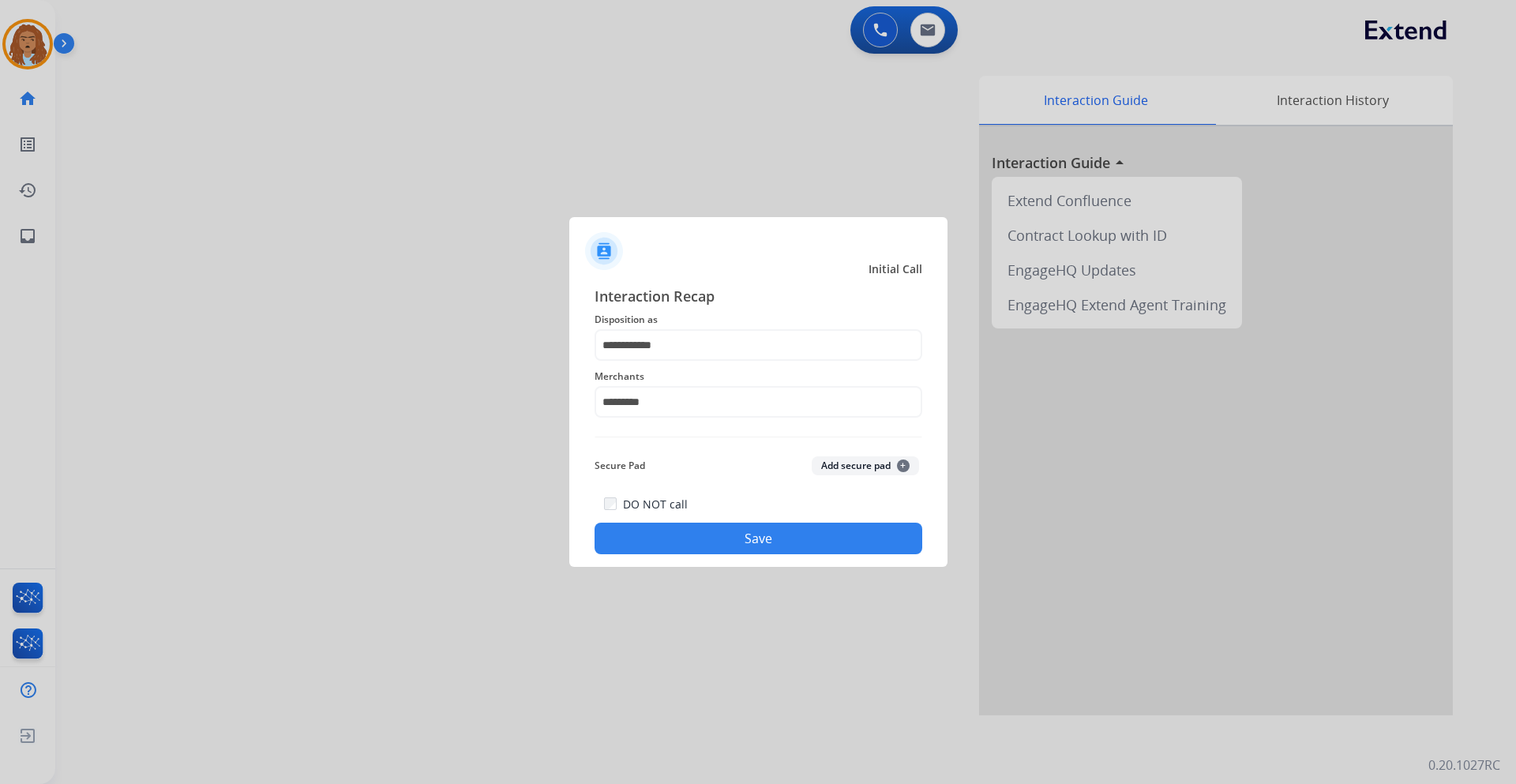 click on "Save" 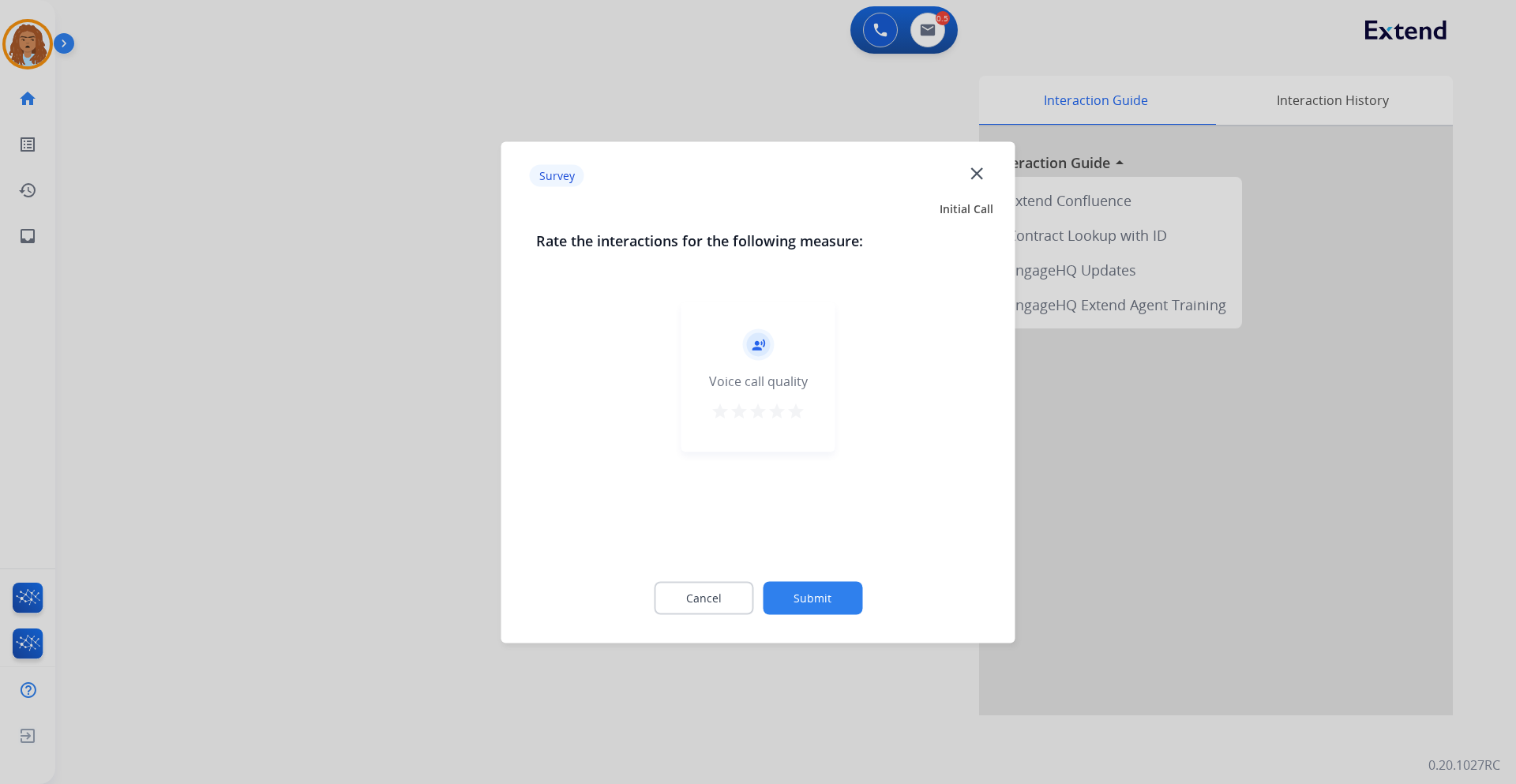 click 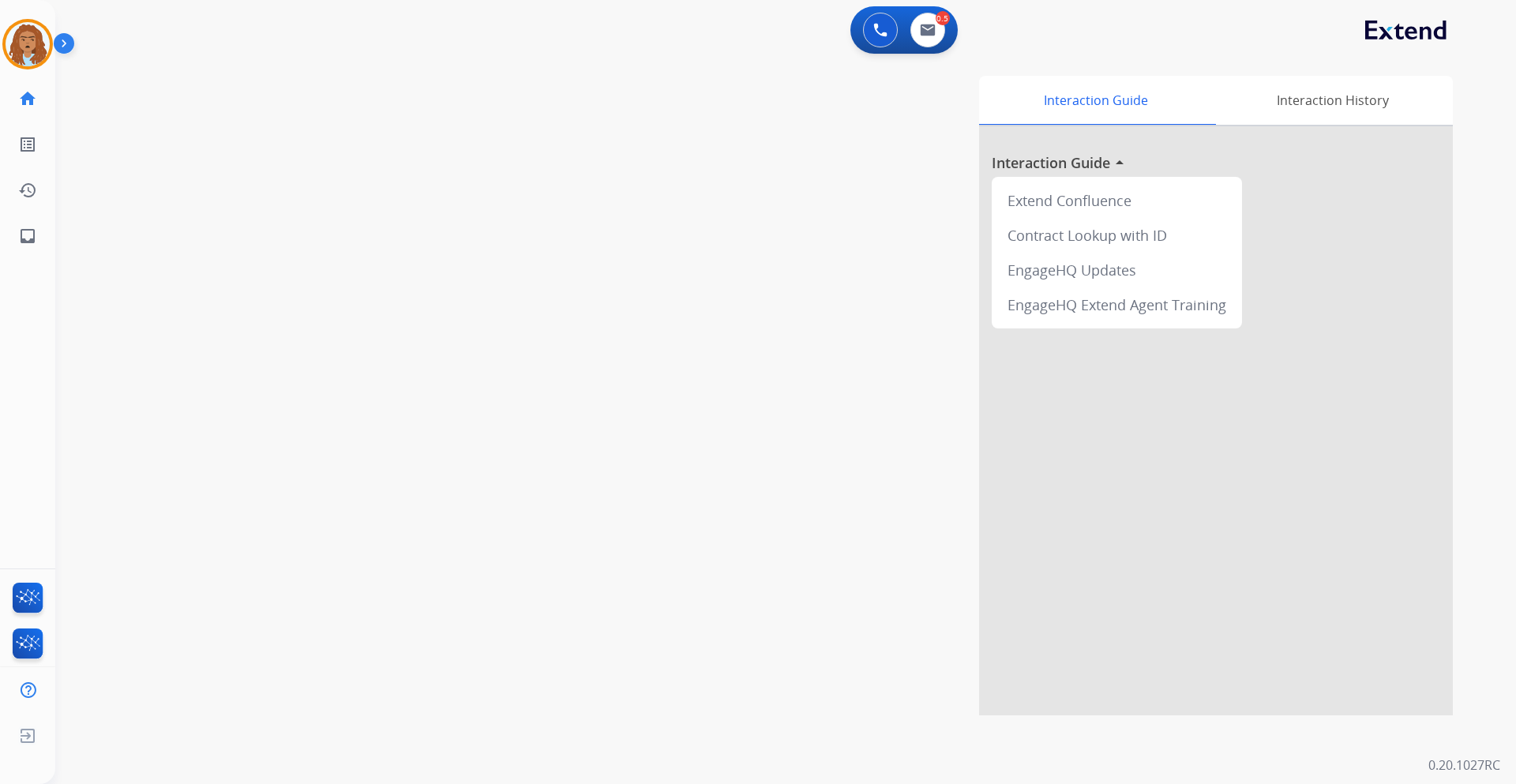 click at bounding box center [67, 47] 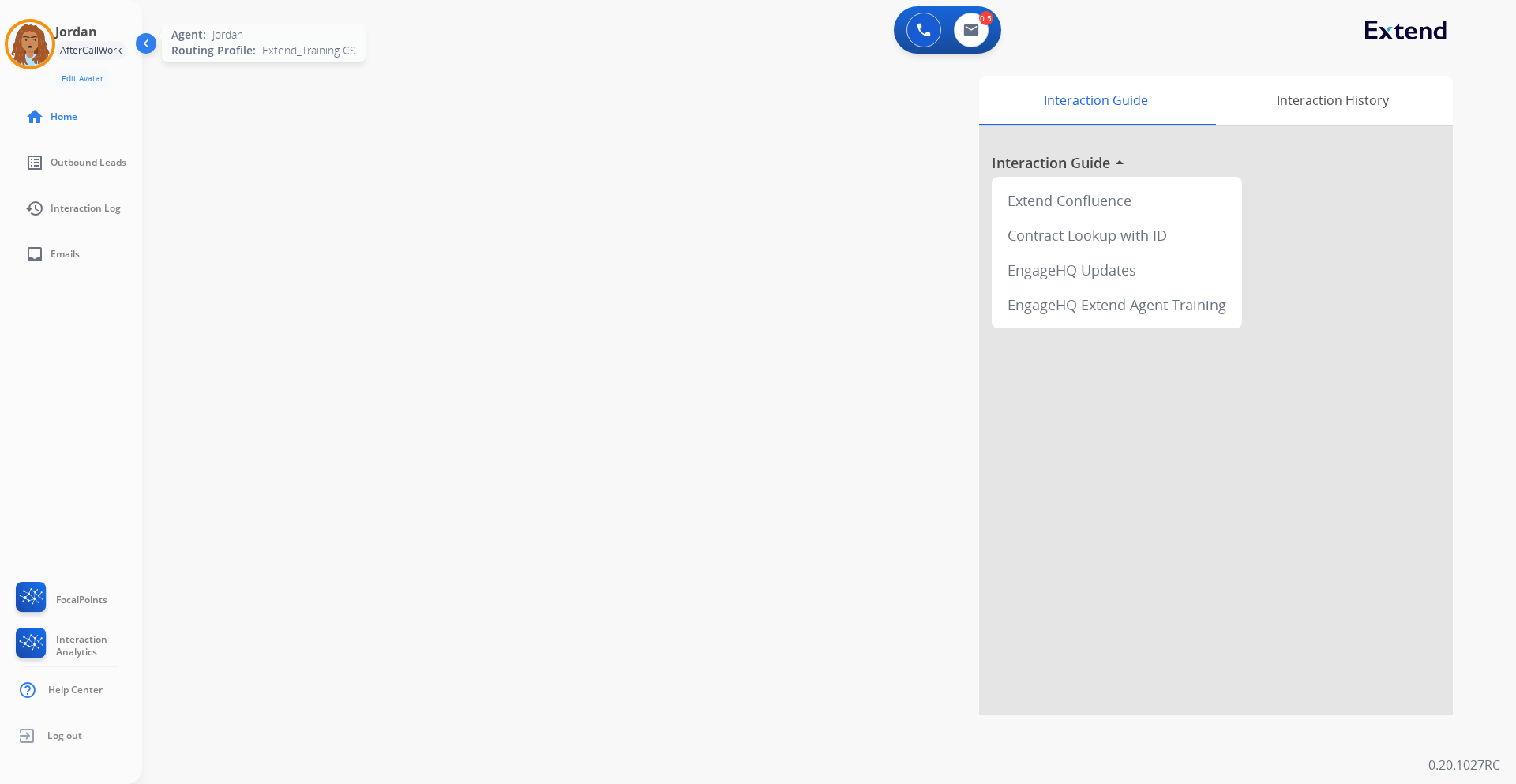 click at bounding box center (30, 44) 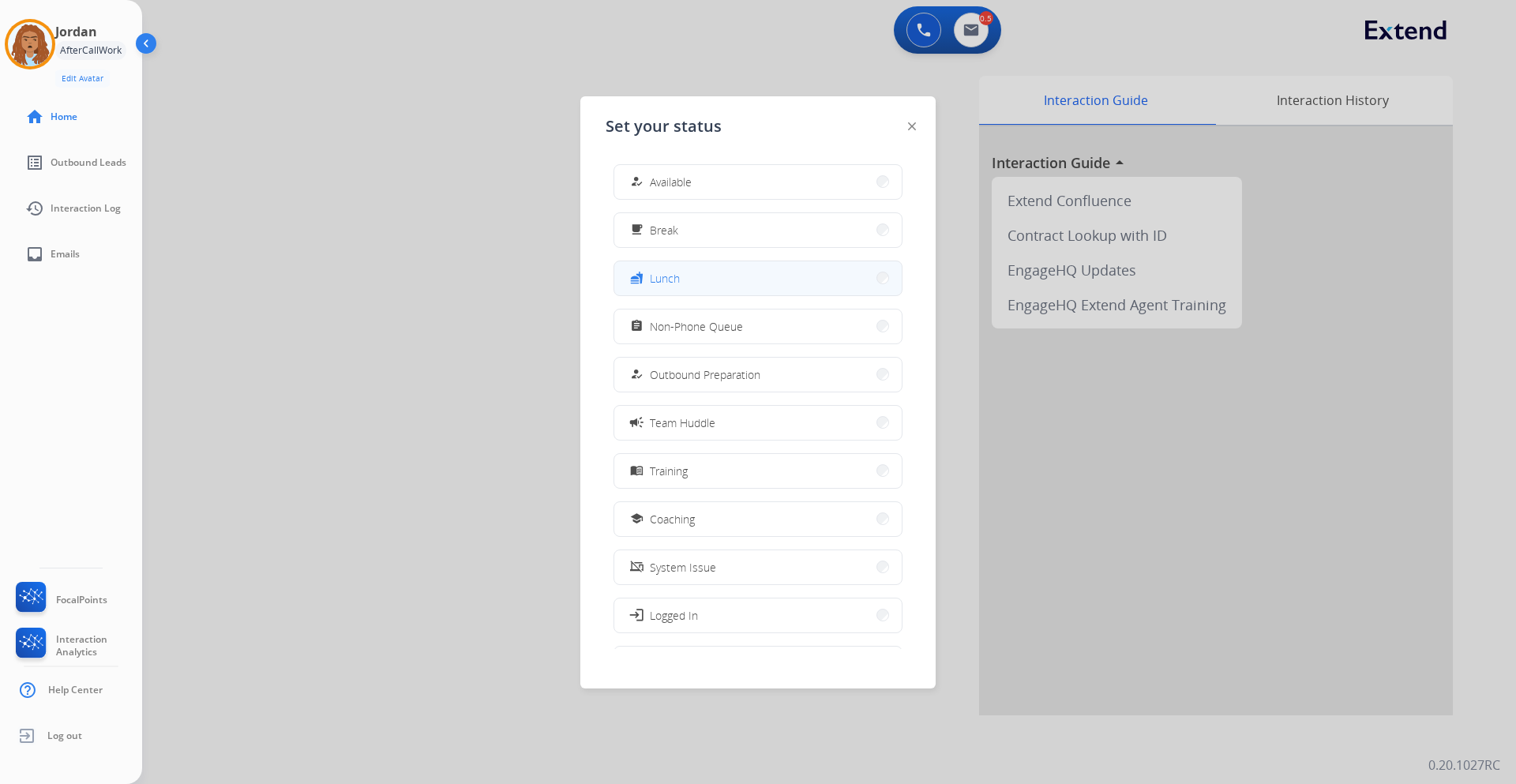 click on "Lunch" at bounding box center [665, 278] 